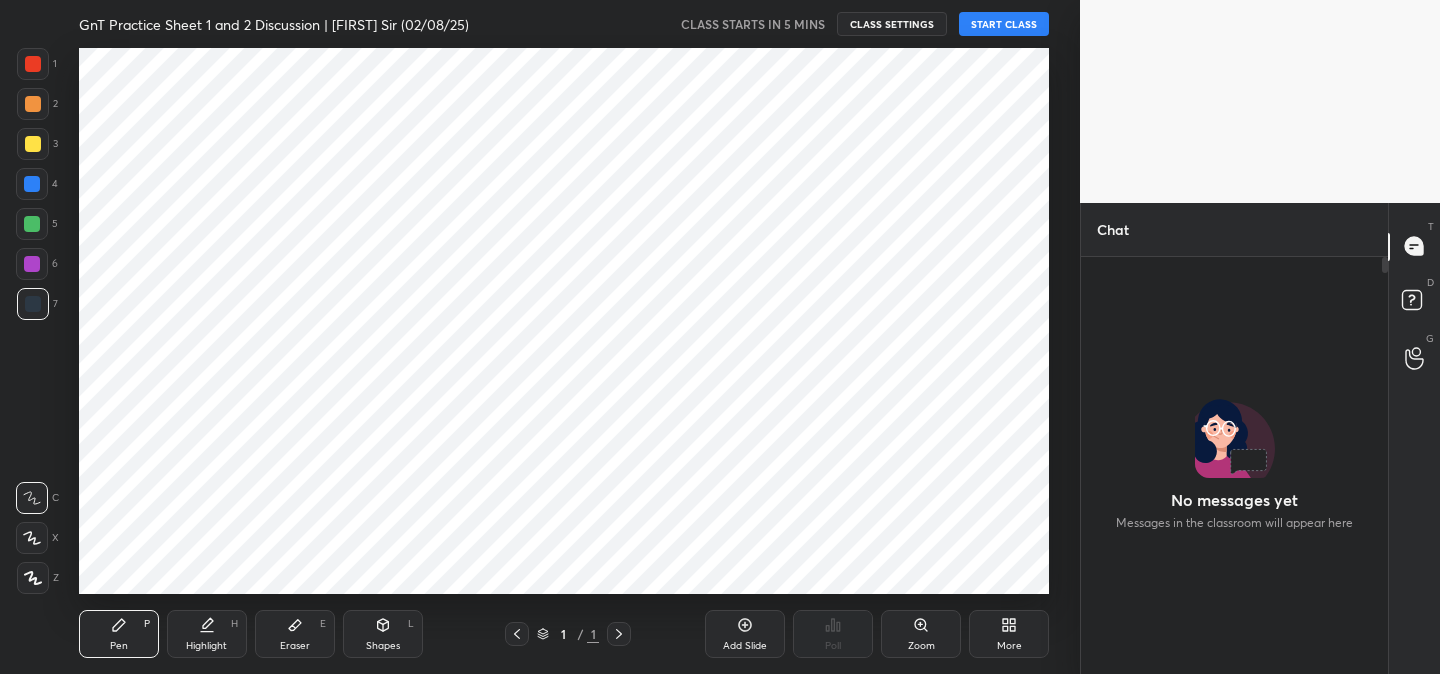 scroll, scrollTop: 0, scrollLeft: 0, axis: both 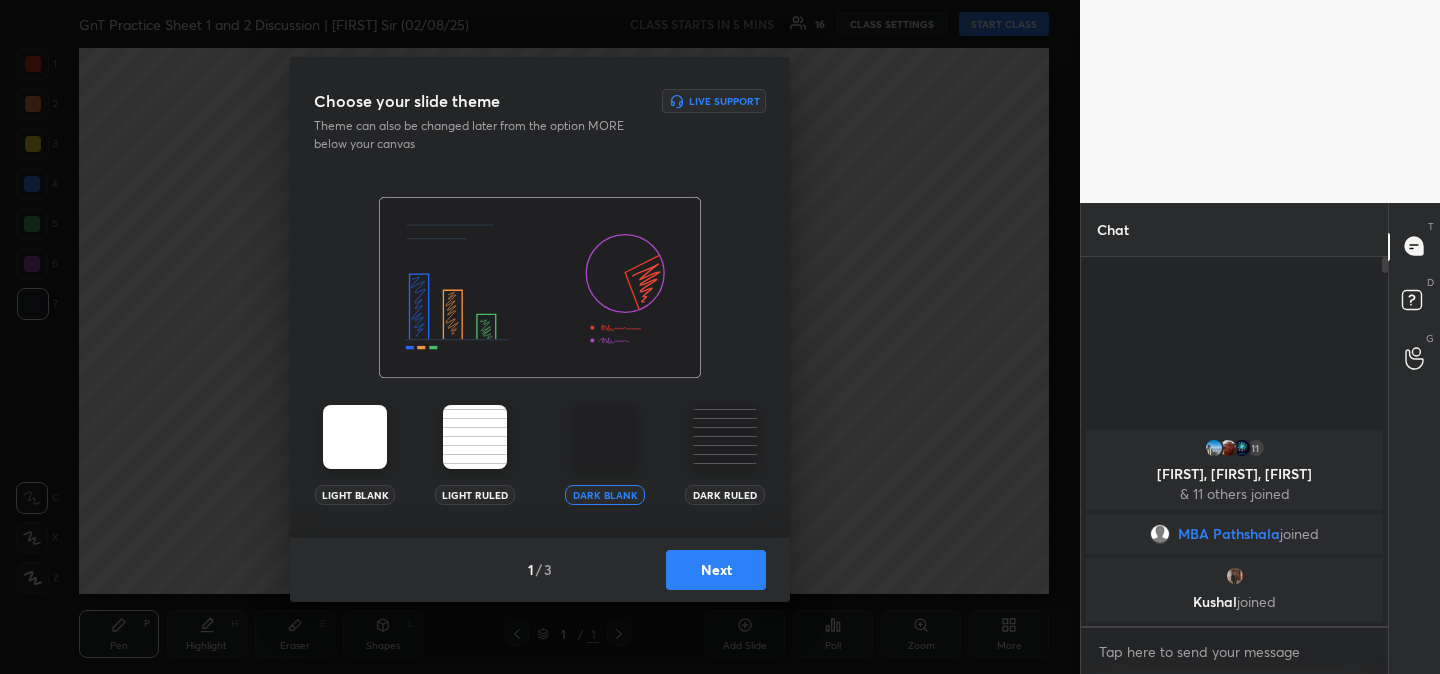 click on "Next" at bounding box center (716, 570) 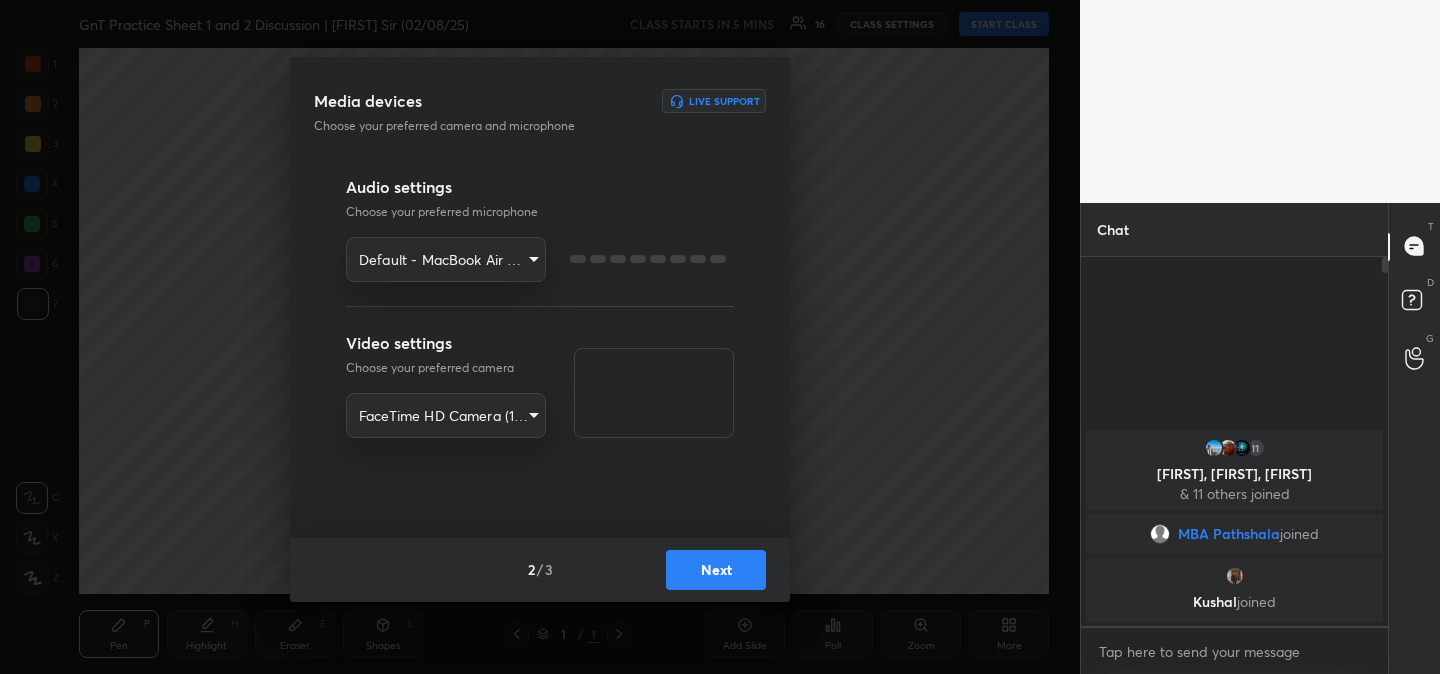 click on "Next" at bounding box center (716, 570) 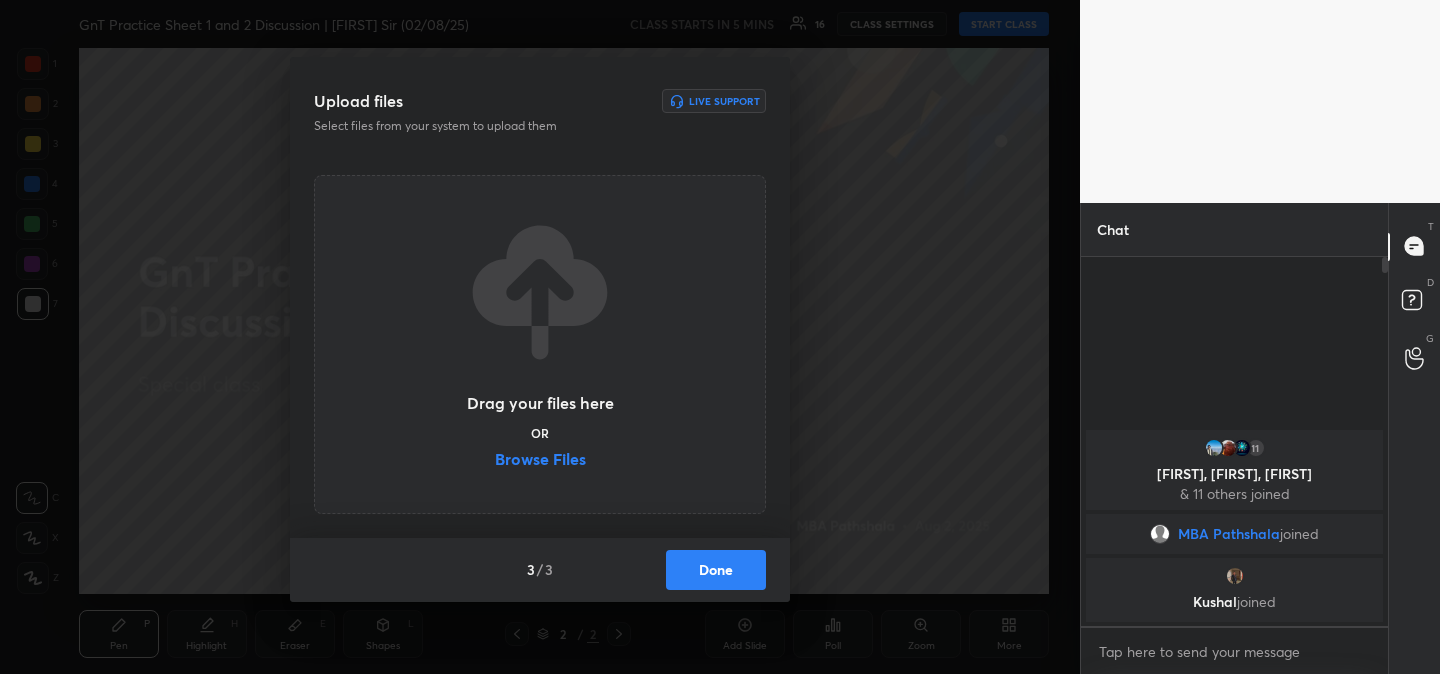 click on "Browse Files" at bounding box center [540, 461] 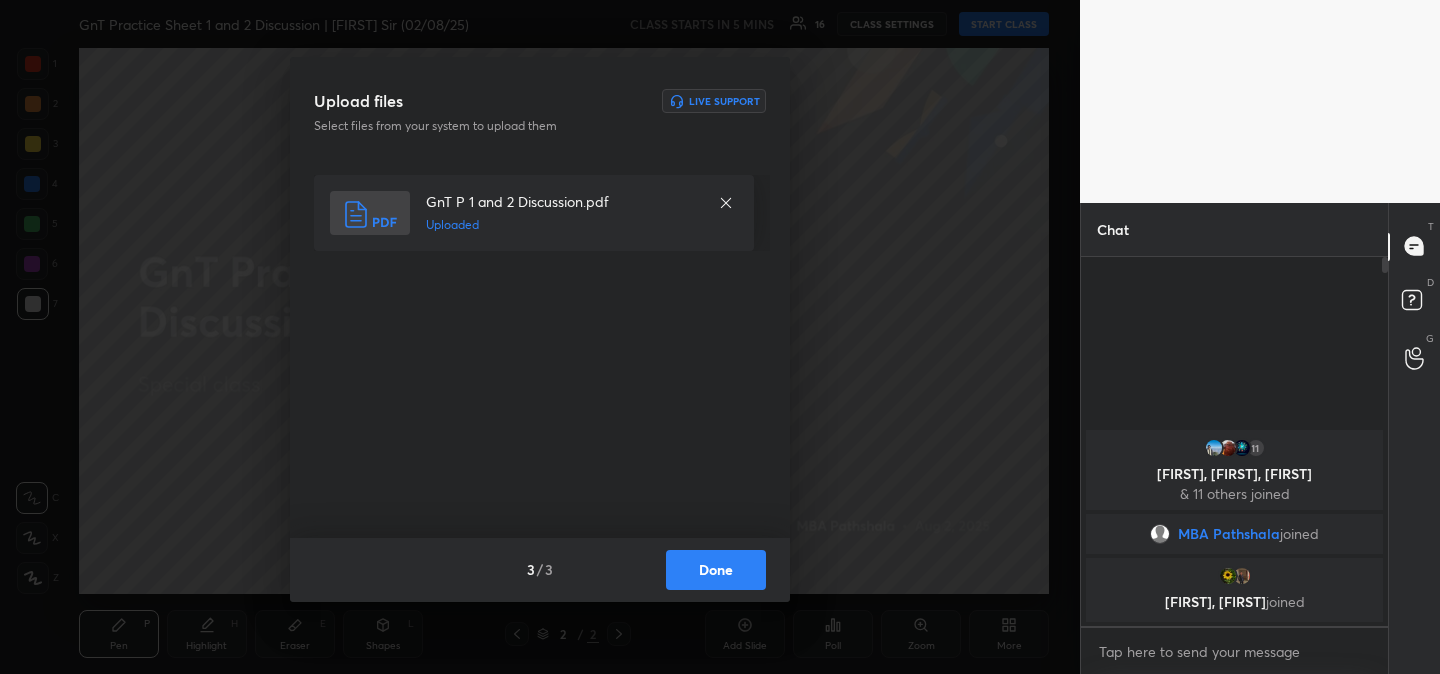click on "Done" at bounding box center (716, 570) 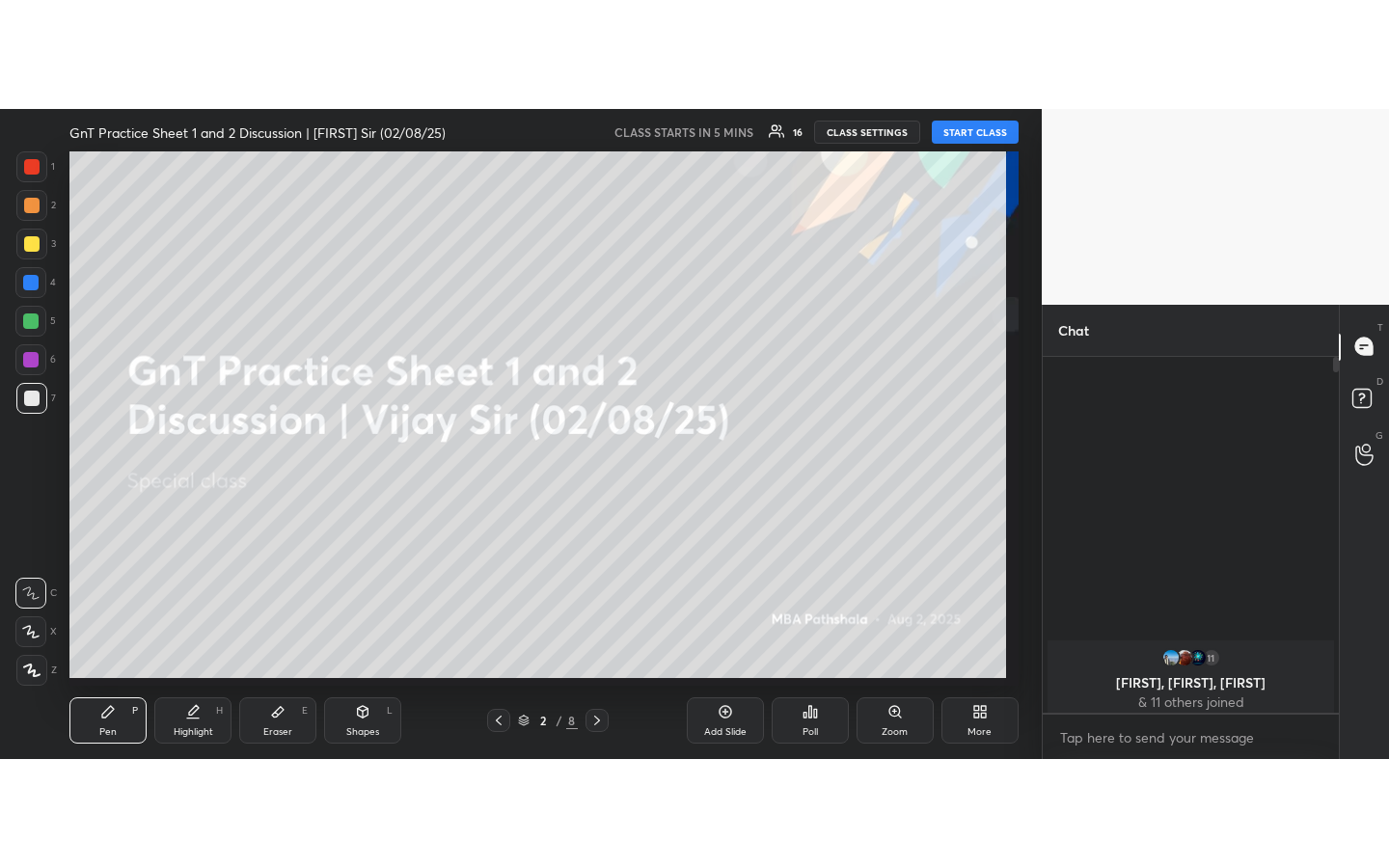 scroll, scrollTop: 95700, scrollLeft: 95494, axis: both 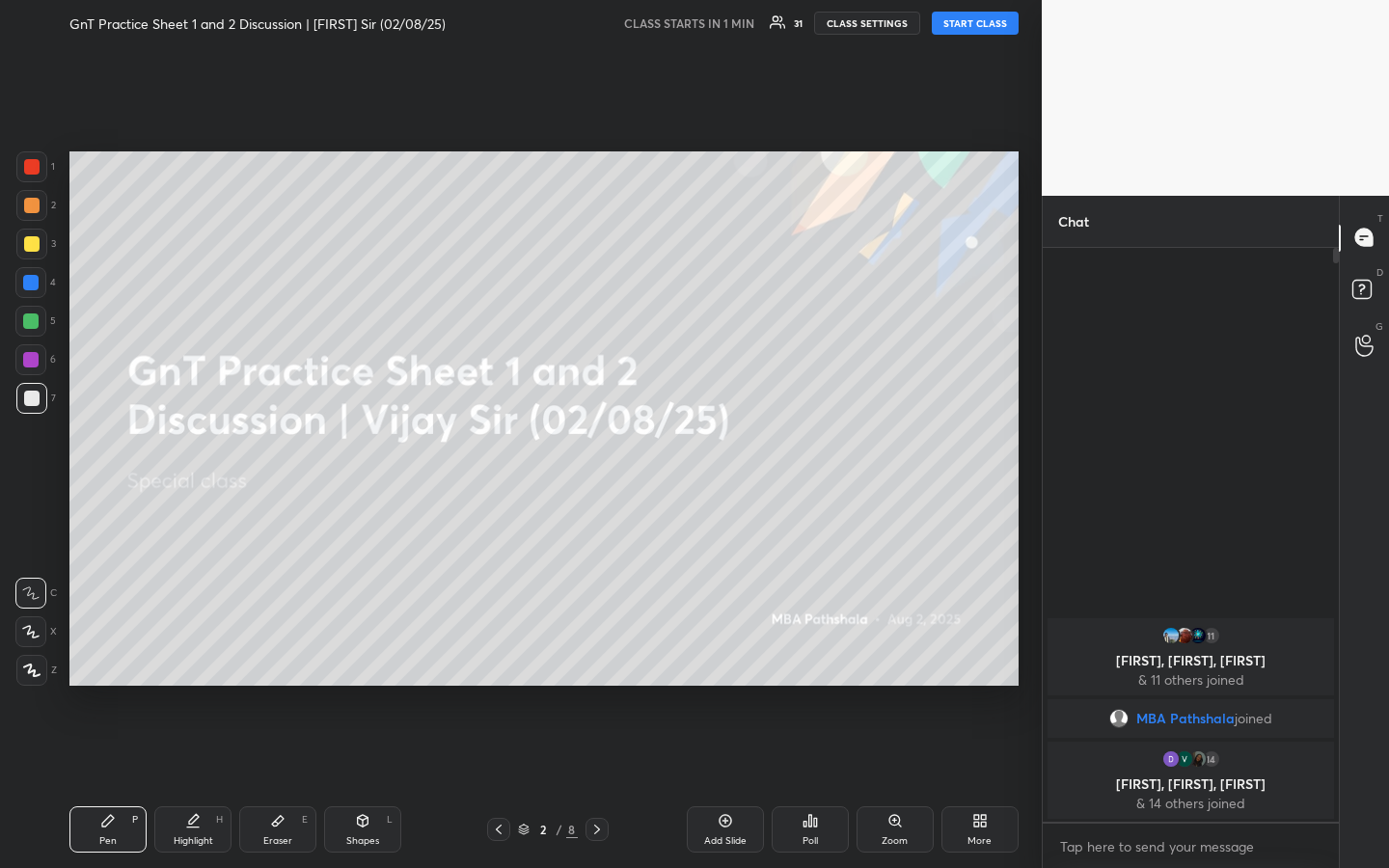 click on "START CLASS" at bounding box center (975, 23) 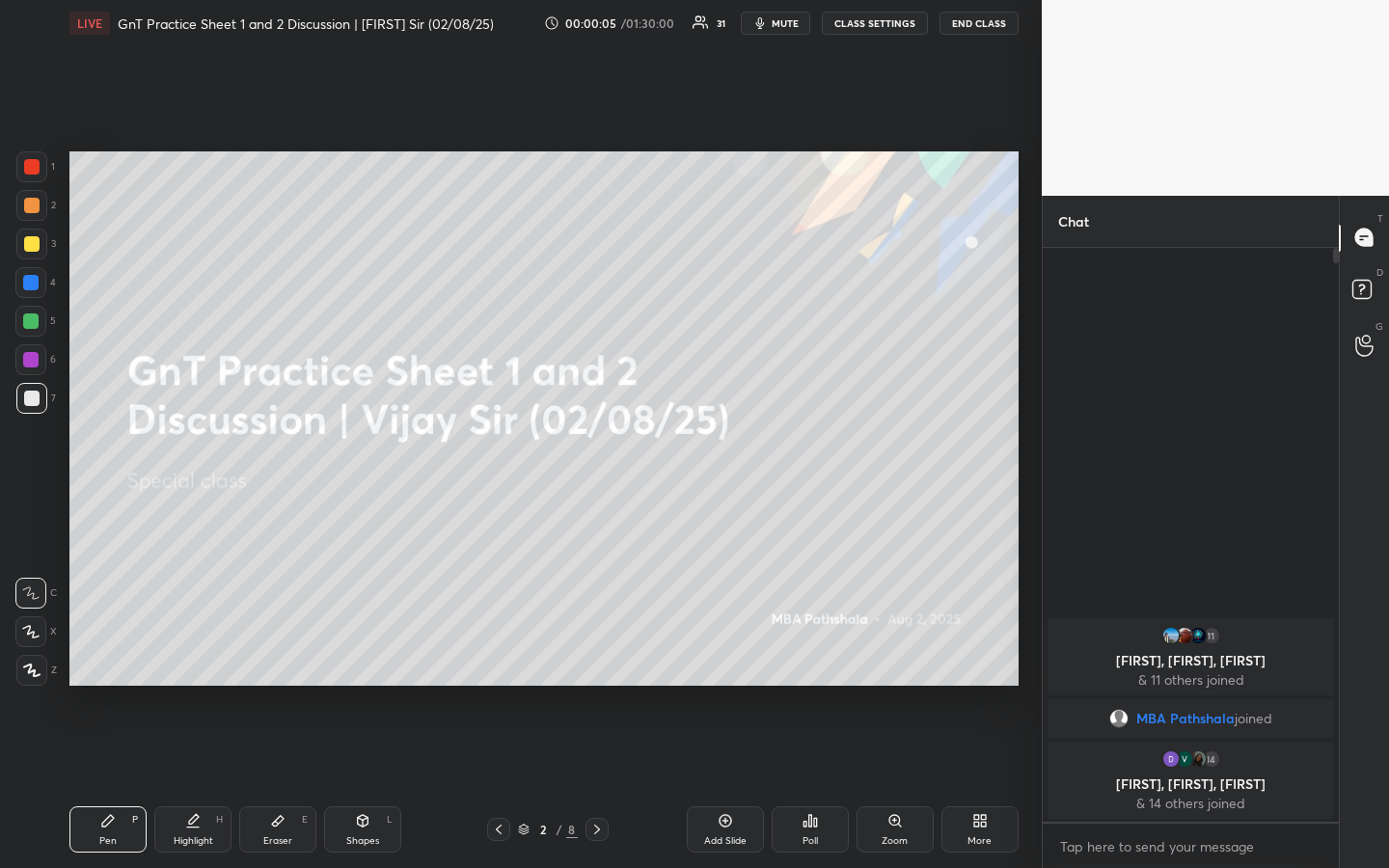 click on "Setting up your live class Poll for   secs No correct answer Start poll" at bounding box center (544, 419) 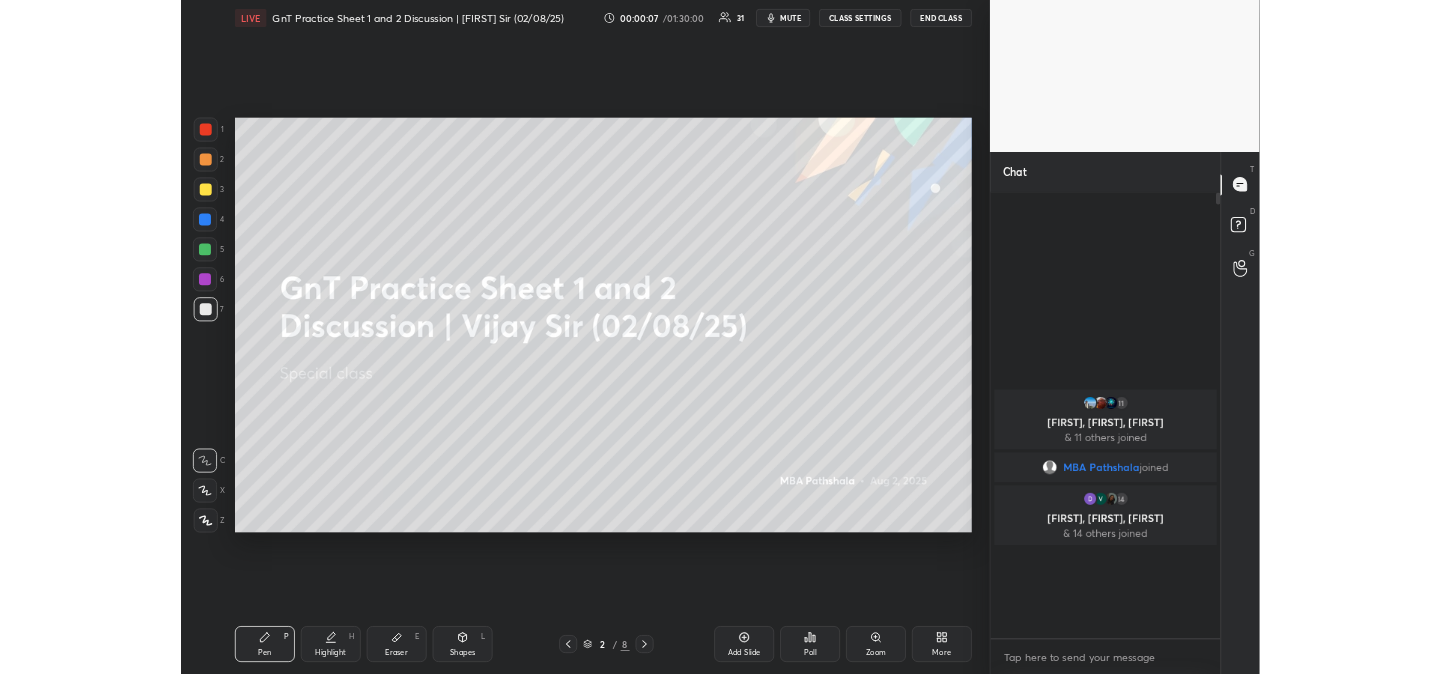 scroll, scrollTop: 546, scrollLeft: 1000, axis: both 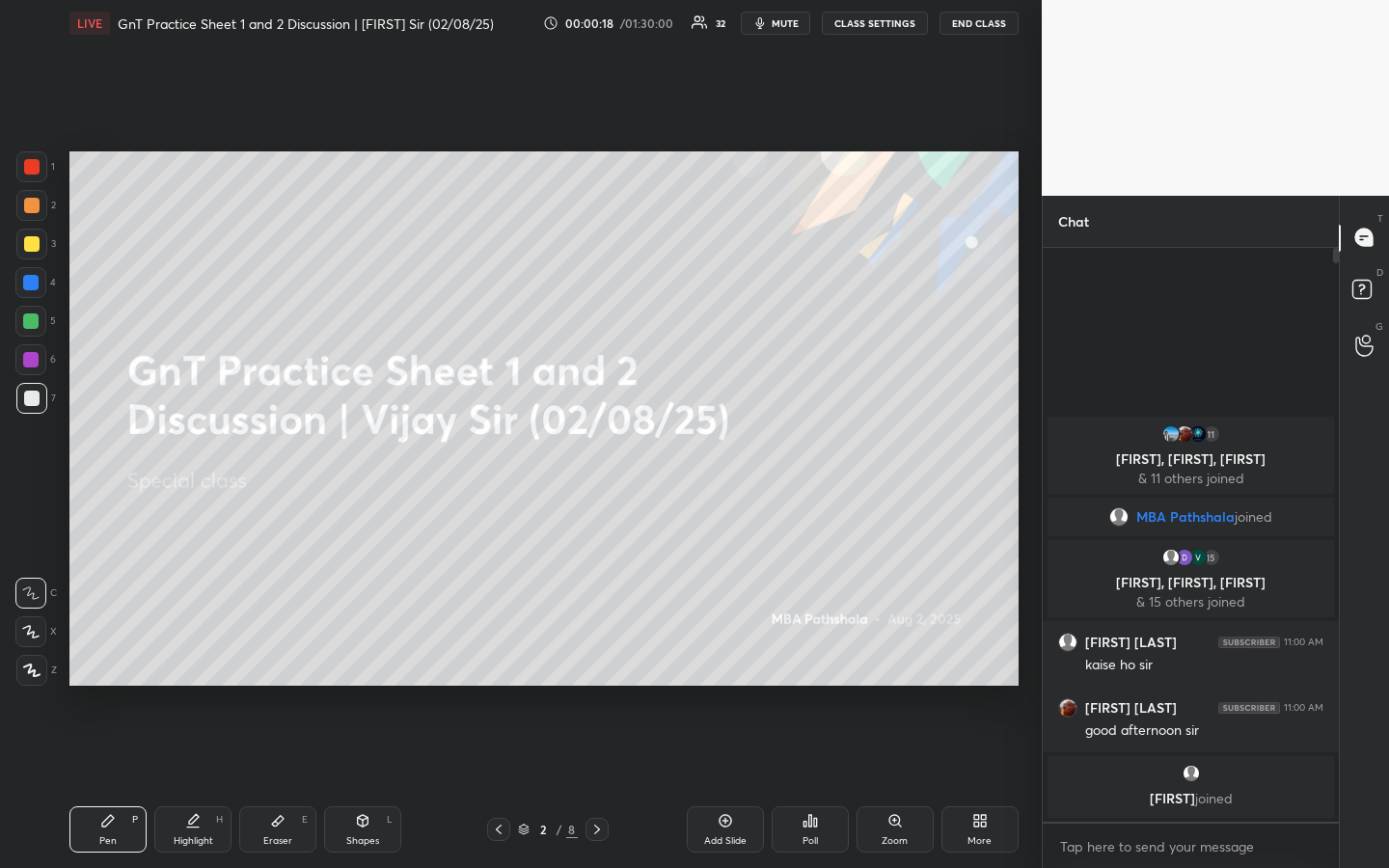 click on "Setting up your live class Poll for   secs No correct answer Start poll" at bounding box center [544, 419] 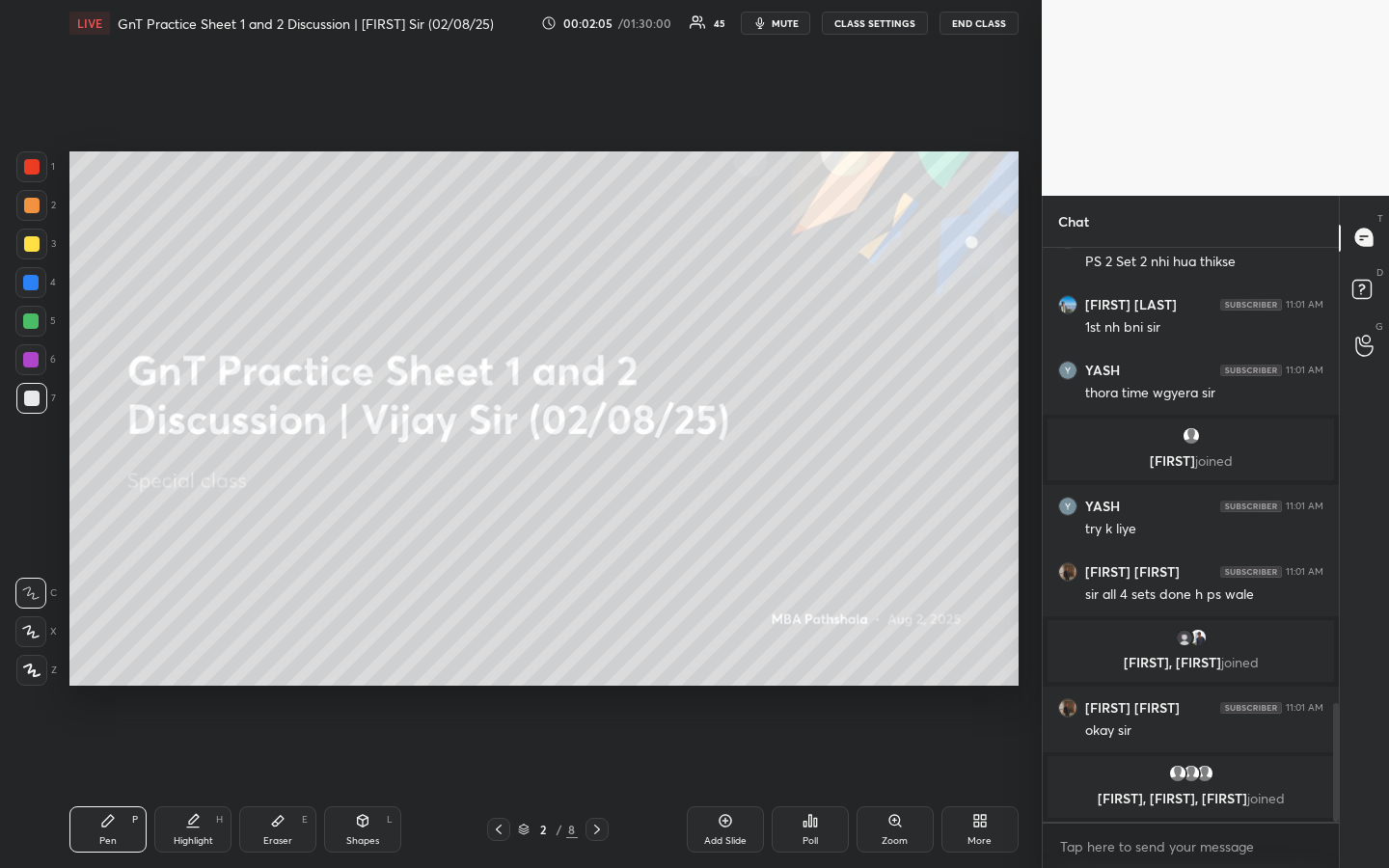 scroll, scrollTop: 2214, scrollLeft: 0, axis: vertical 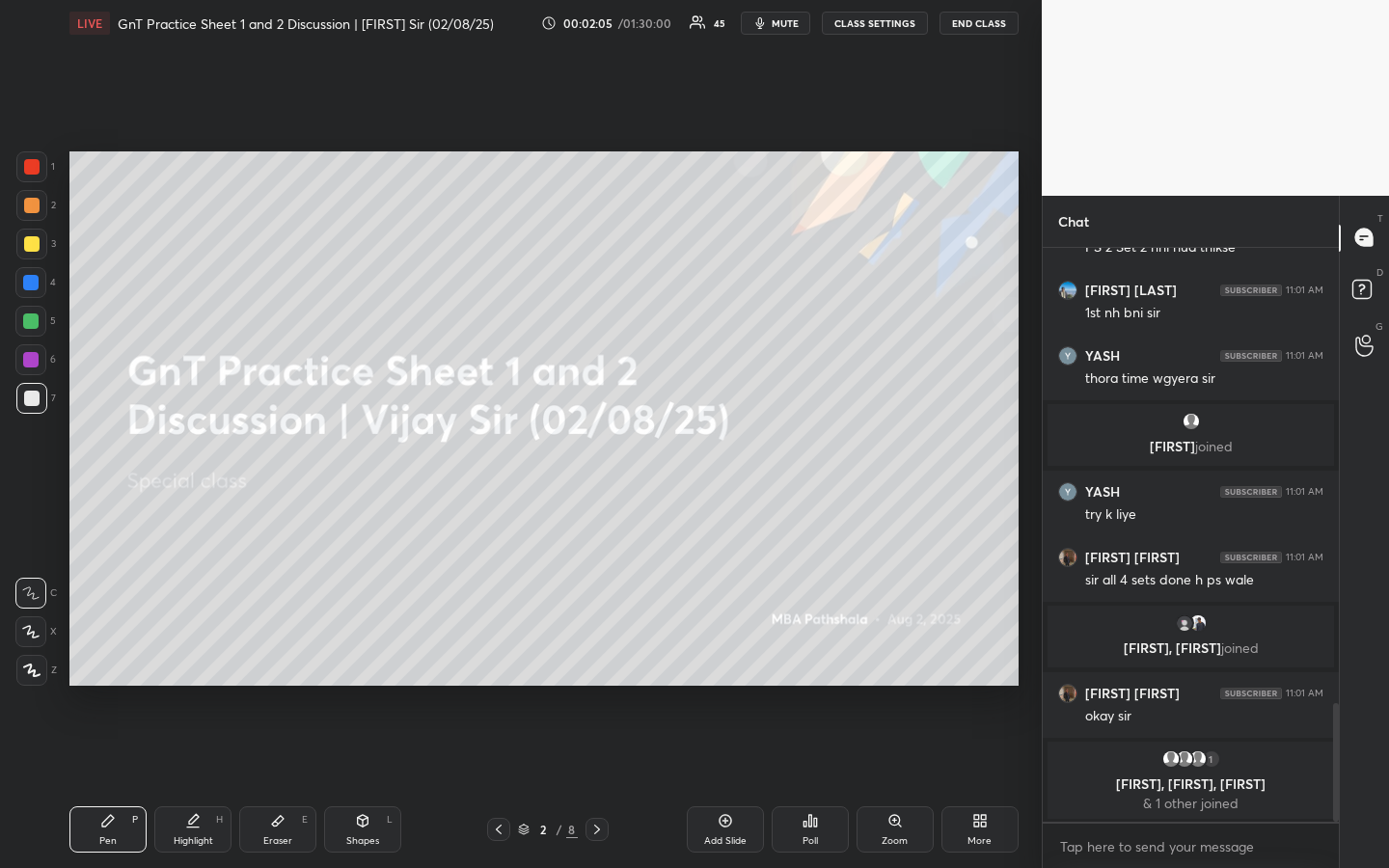 click on "1 2 3 4 5 6 7 R O A L C X Z Erase all   C X Z LIVE GnT Practice Sheet 1 and 2 Discussion | Vijay Sir (02/08/25) 00:02:05 /  01:30:00 45 mute CLASS SETTINGS END CLASS Setting up your live class Poll for   secs No correct answer Start poll Back GnT Practice Sheet 1 and 2 Discussion | Vijay Sir (02/08/25) MBA Pathshala Pen P Highlight H Eraser E Shapes L 2 / 8 Add Slide Poll Zoom More" at bounding box center (521, 434) 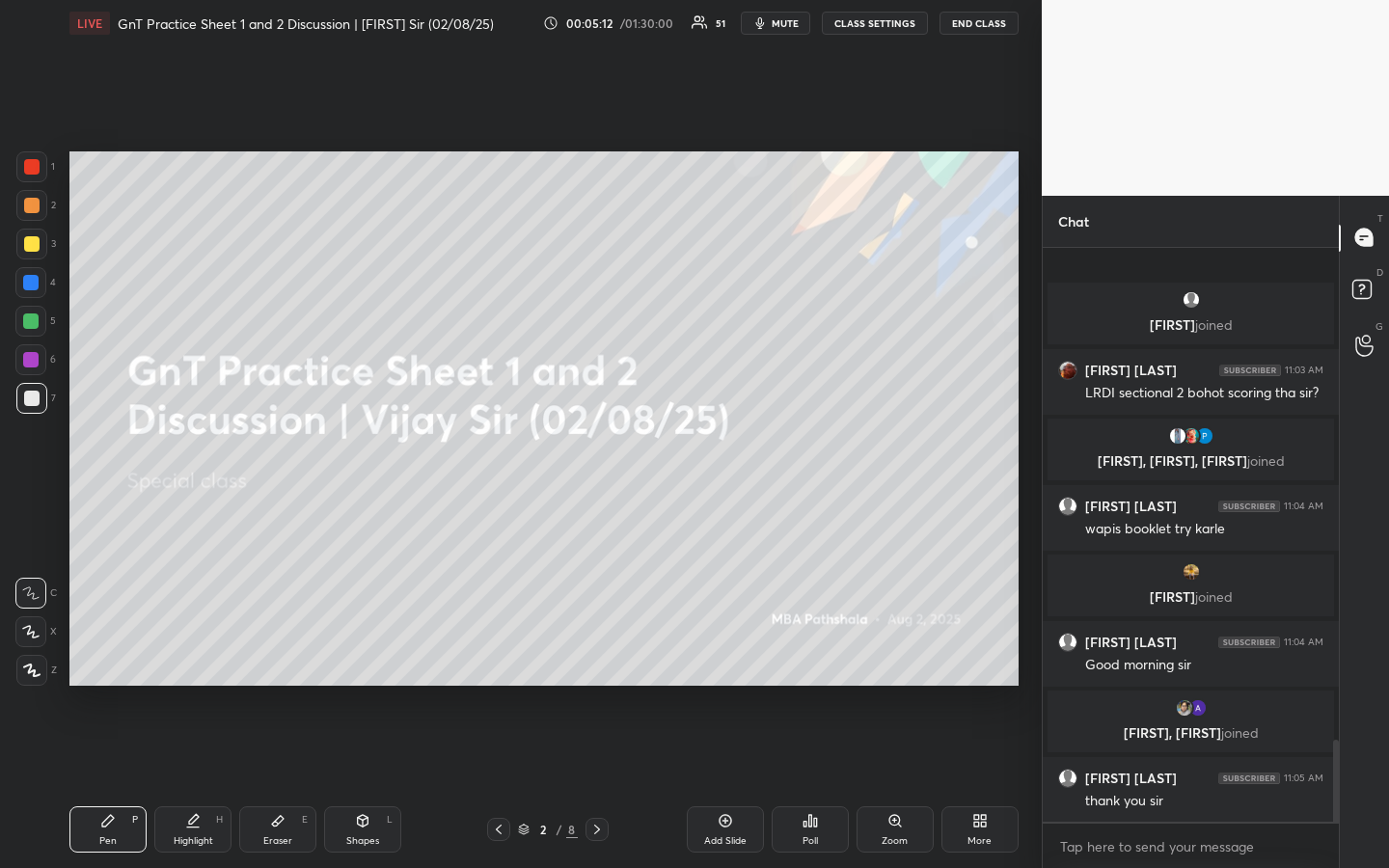 scroll, scrollTop: 3493, scrollLeft: 0, axis: vertical 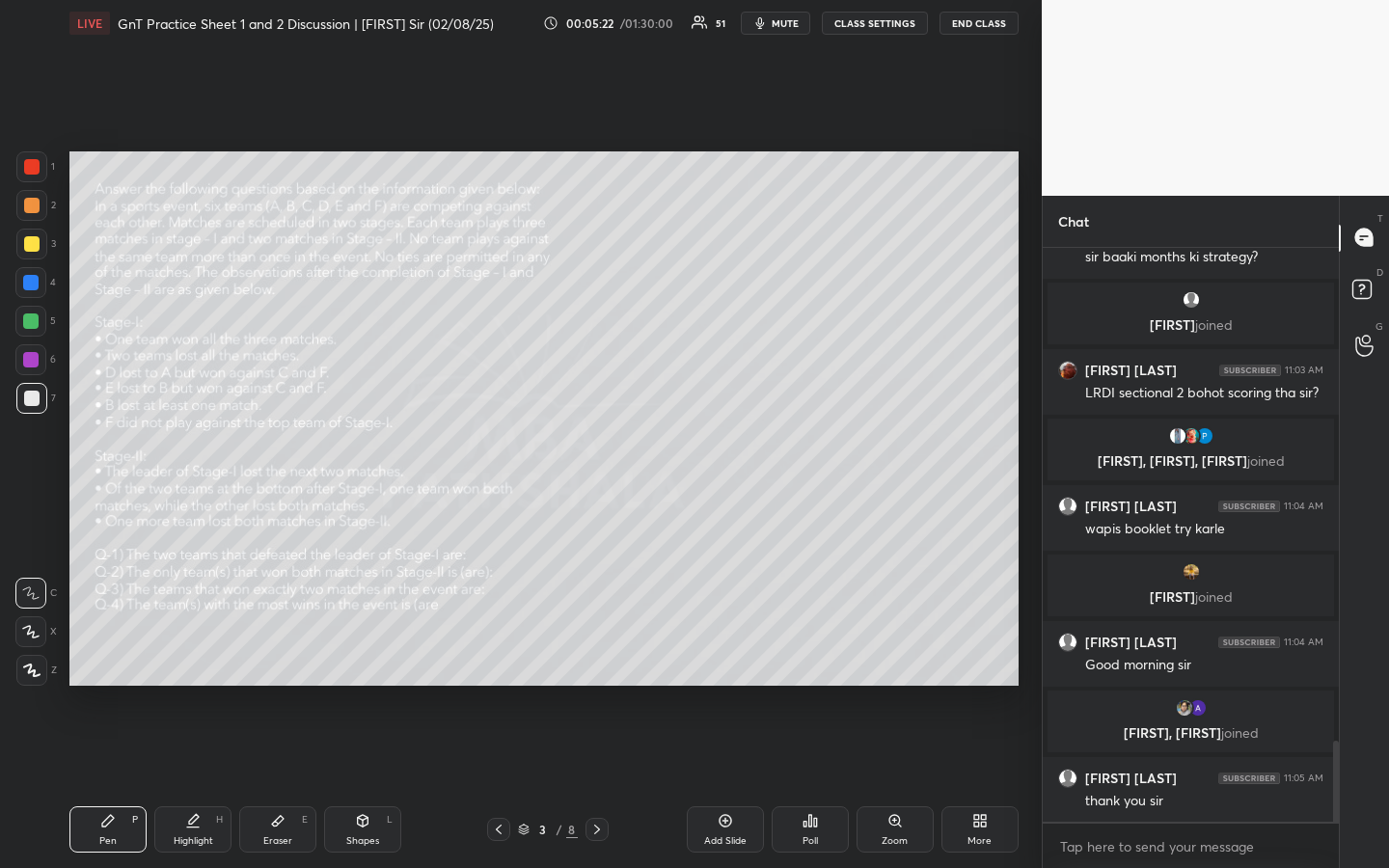 click at bounding box center (32, 205) 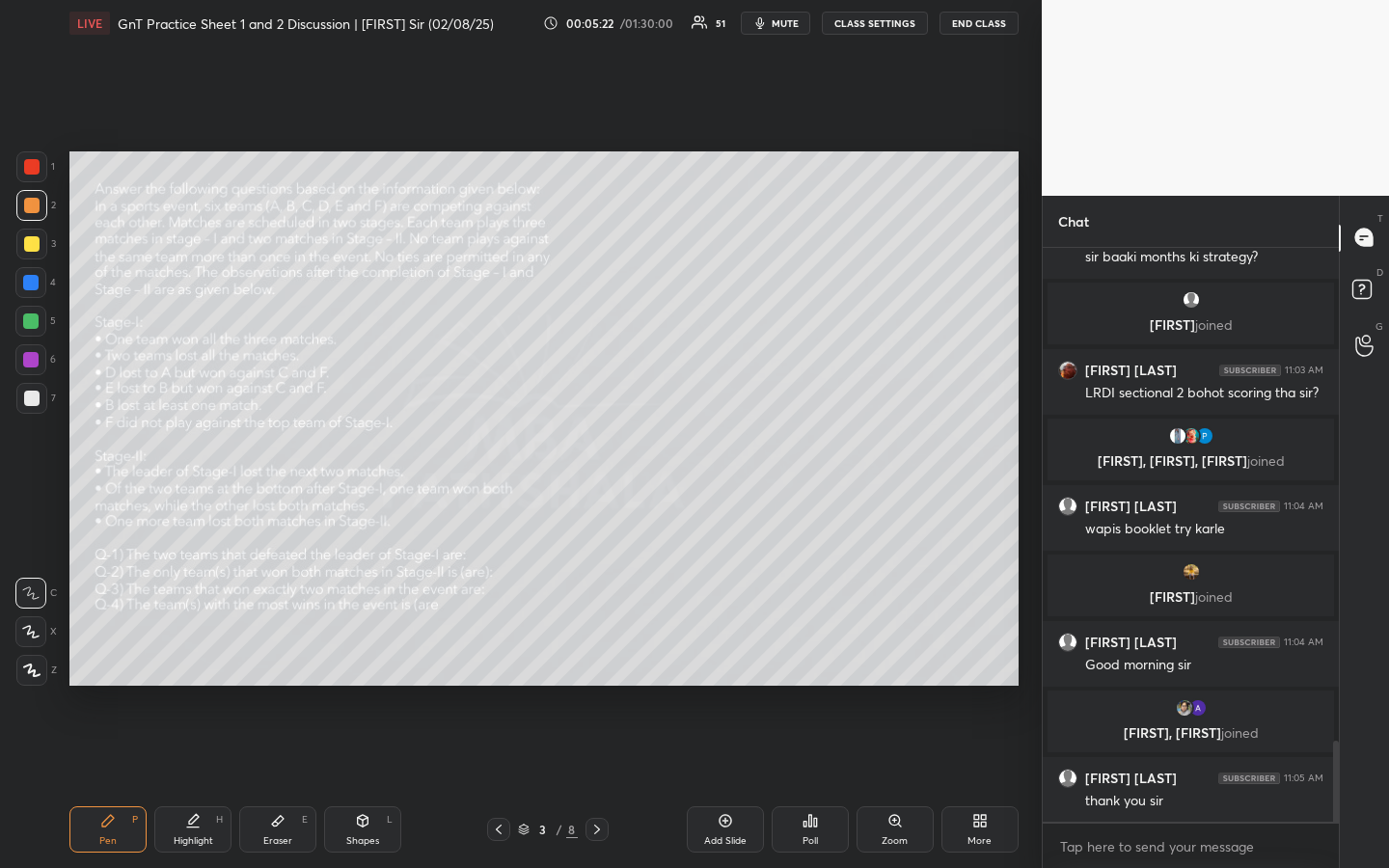 click at bounding box center (32, 244) 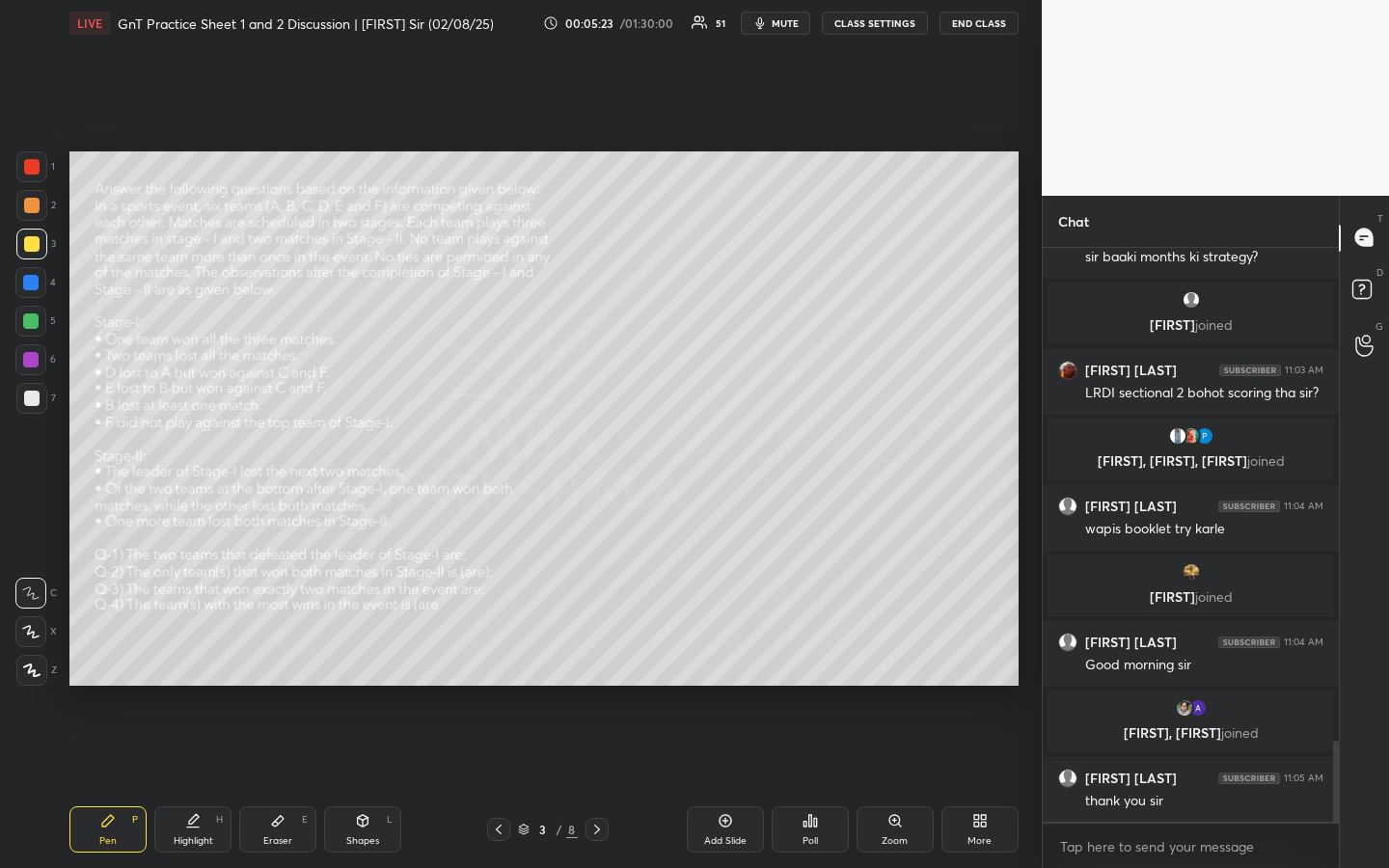 click at bounding box center (32, 205) 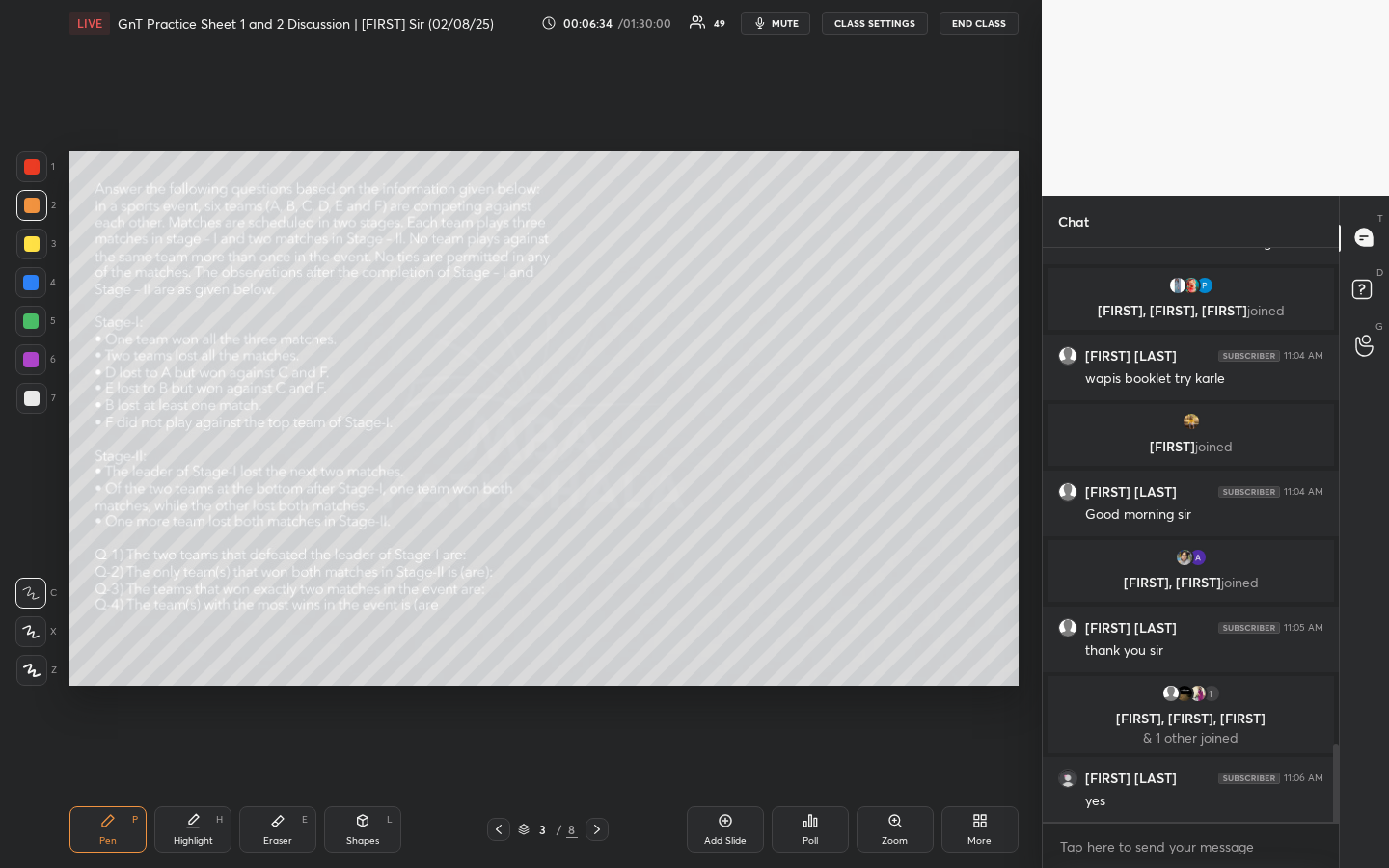 scroll, scrollTop: 3697, scrollLeft: 0, axis: vertical 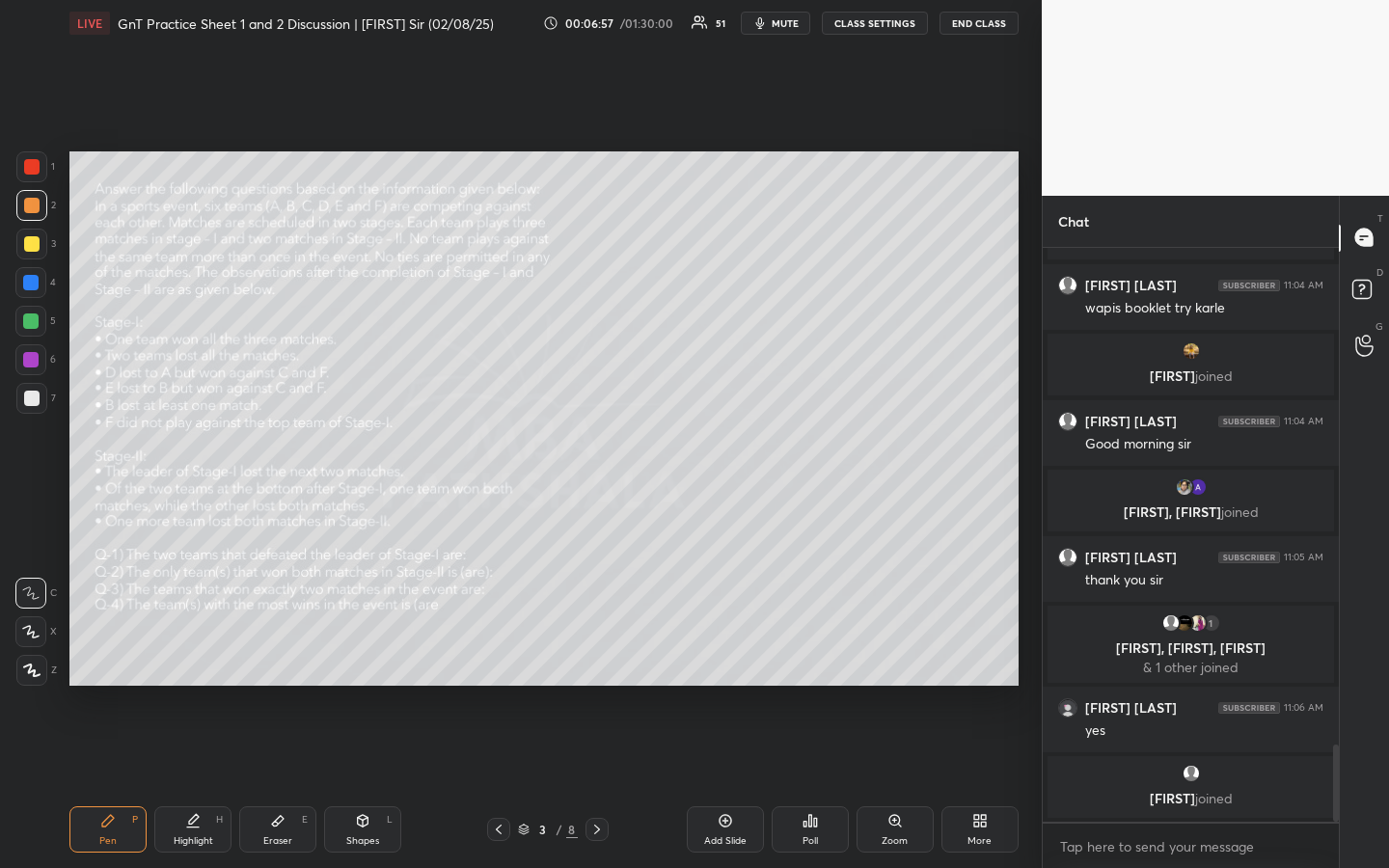 drag, startPoint x: 368, startPoint y: 835, endPoint x: 322, endPoint y: 833, distance: 46.043458 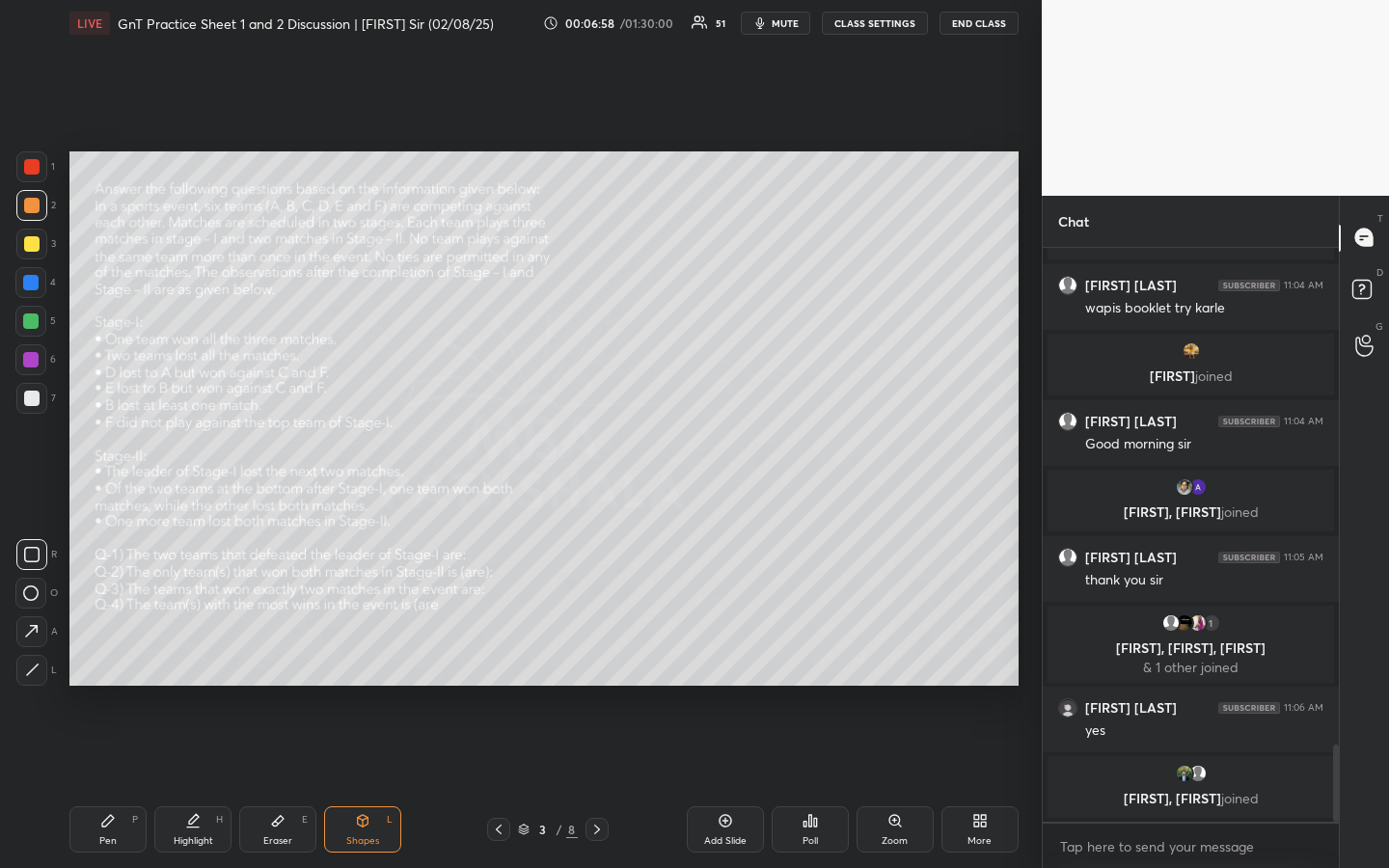 drag, startPoint x: 36, startPoint y: 669, endPoint x: 68, endPoint y: 654, distance: 35.341194 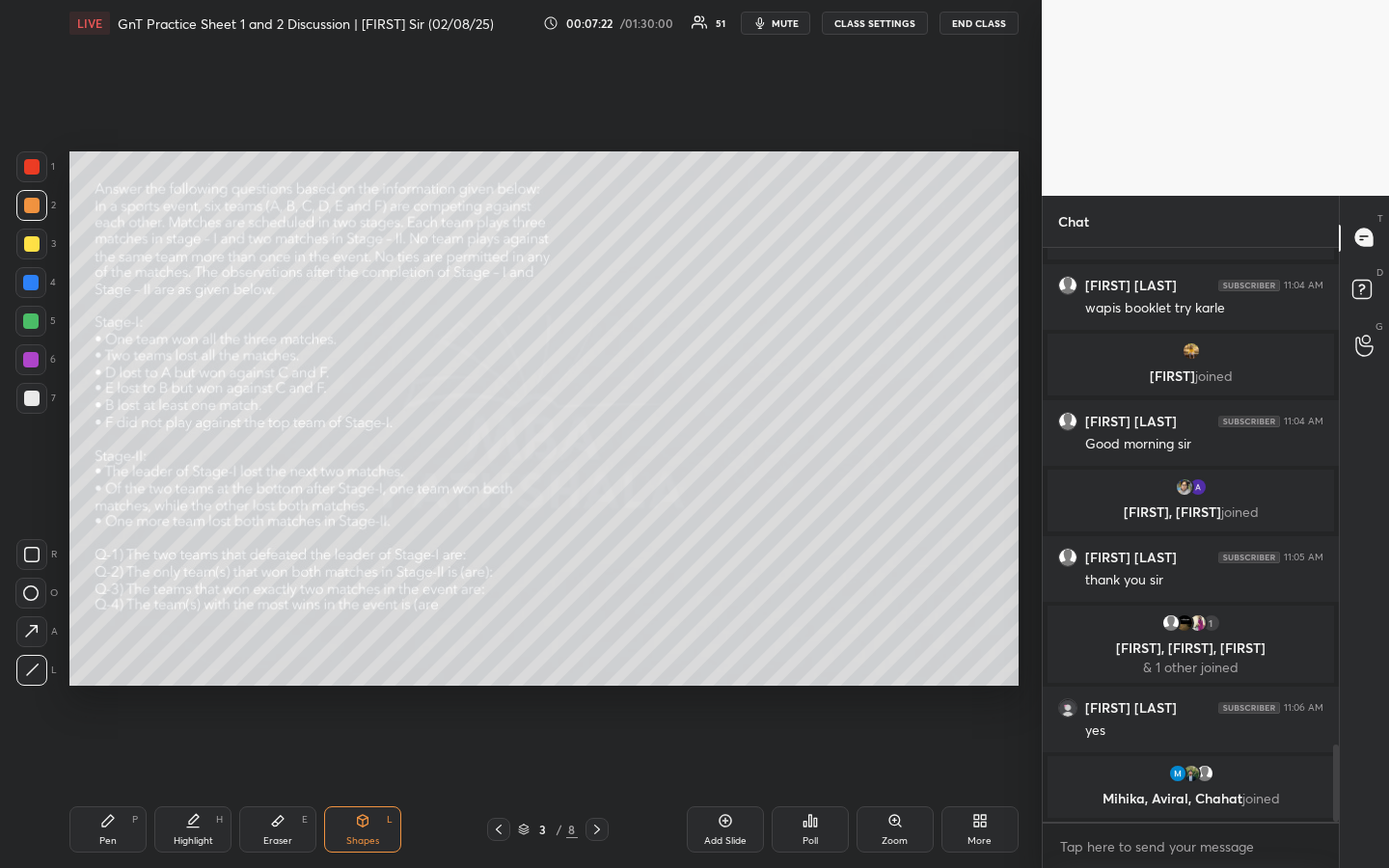 click on "Pen P" at bounding box center [108, 829] 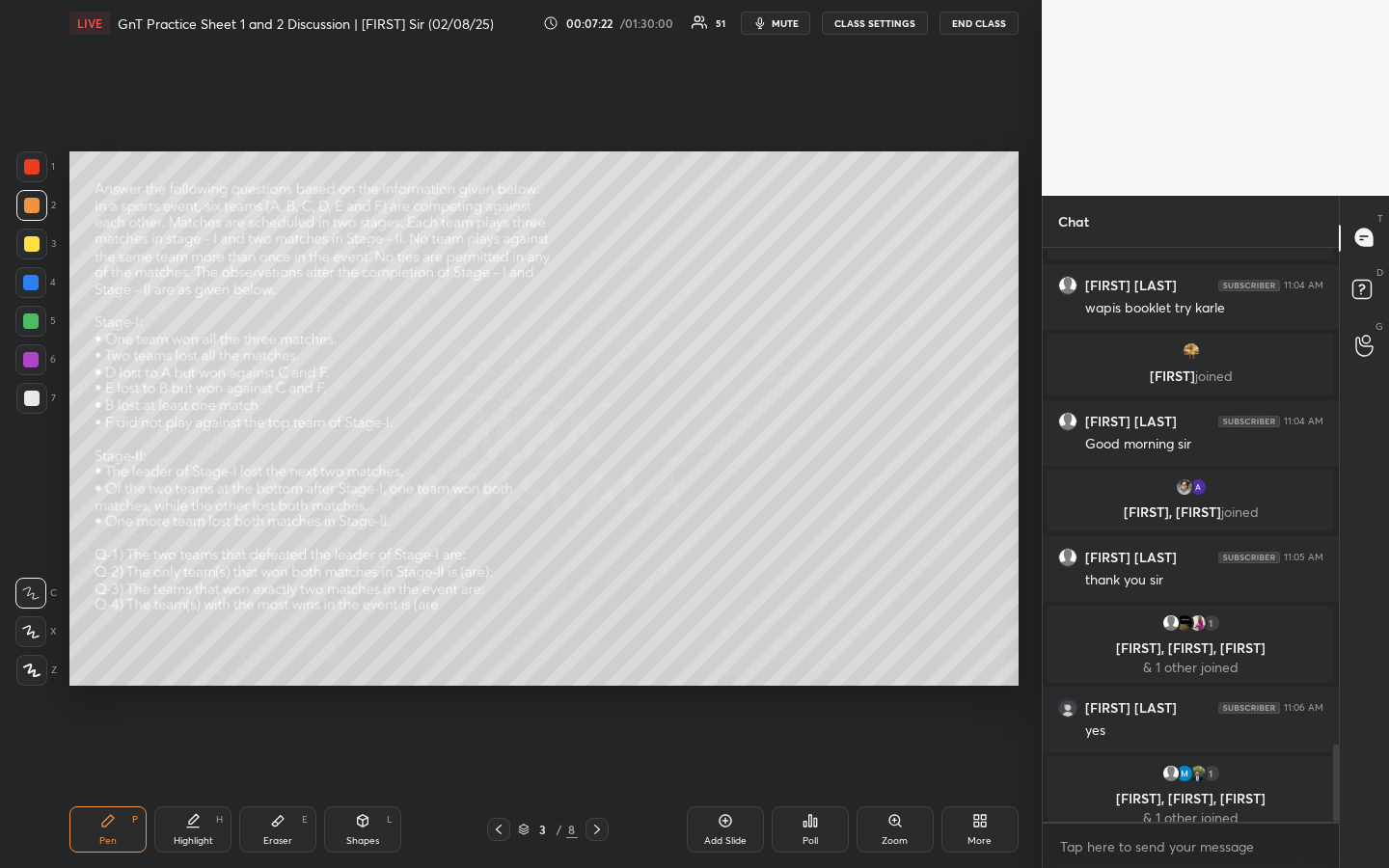 scroll, scrollTop: 3711, scrollLeft: 0, axis: vertical 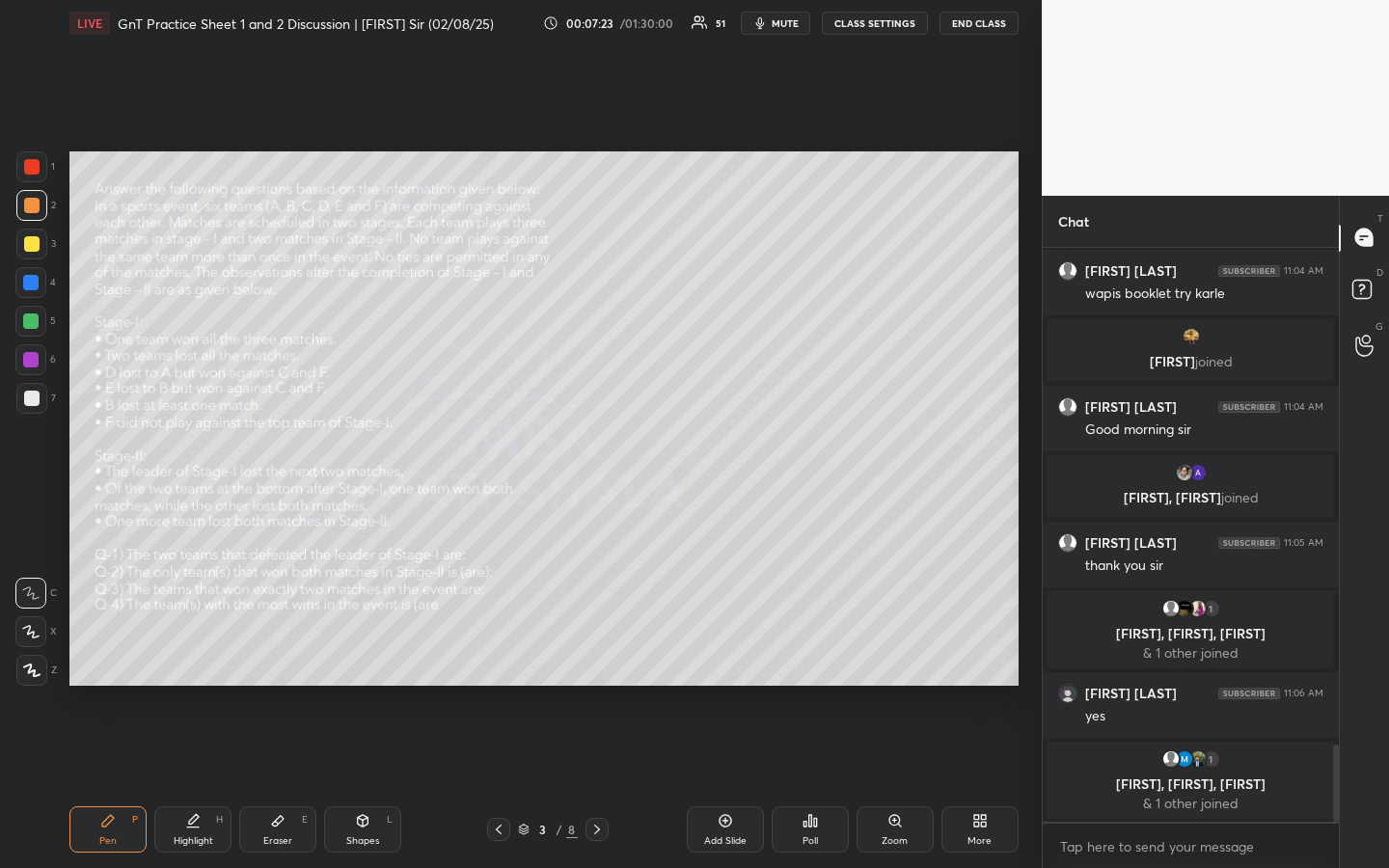 click at bounding box center (32, 244) 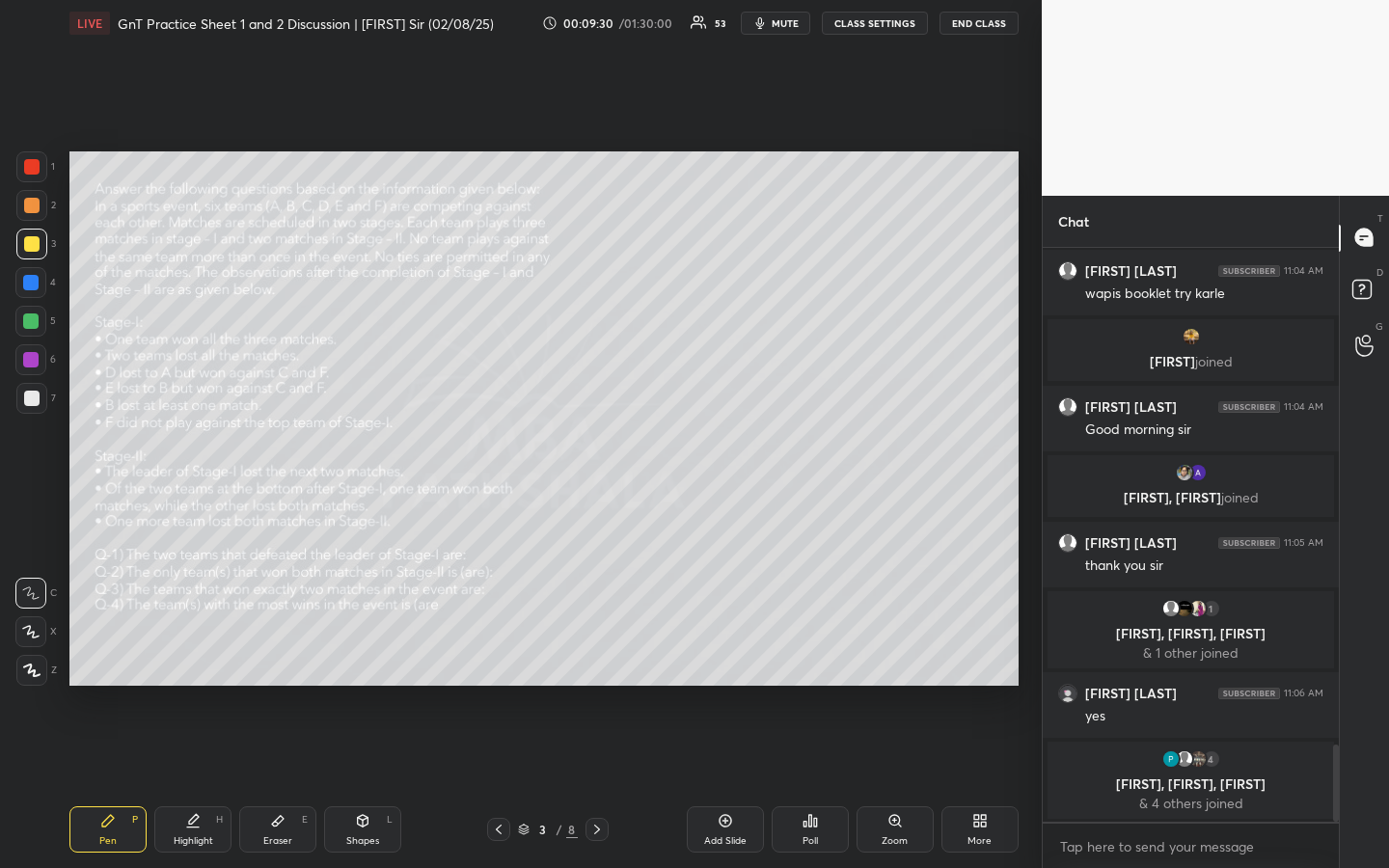 click on "Highlight H" at bounding box center [193, 829] 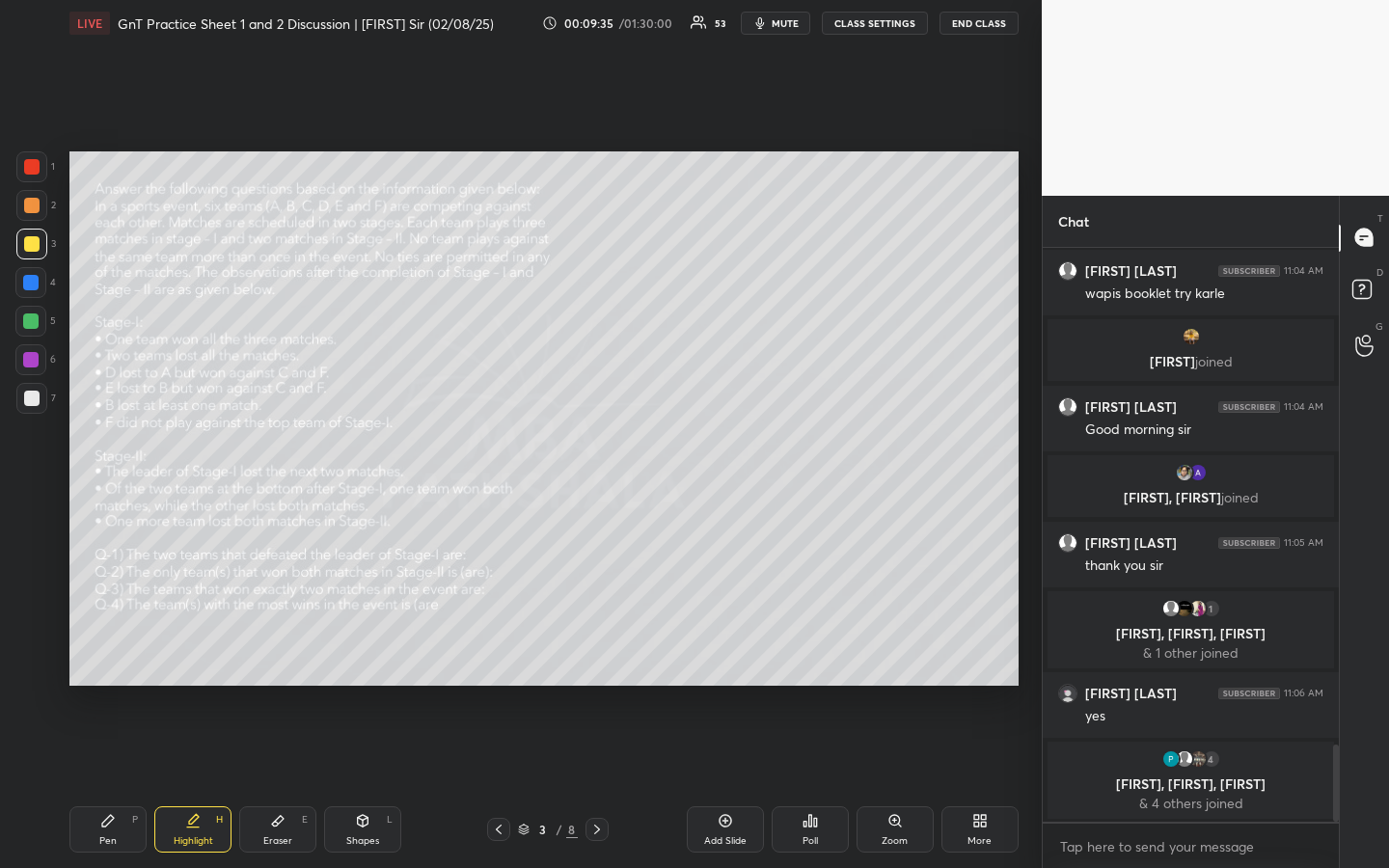 click 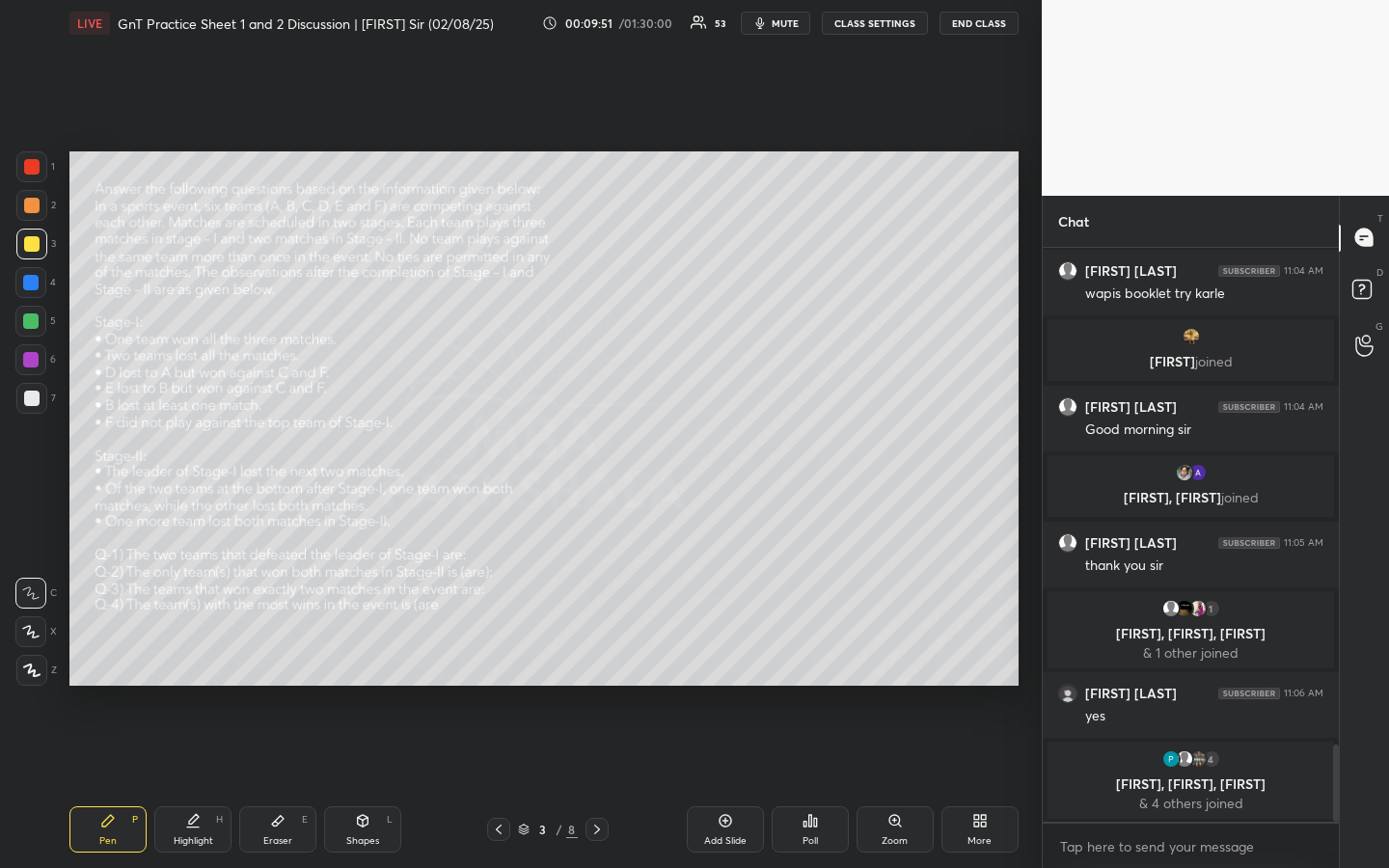 click on "Highlight H" at bounding box center [193, 829] 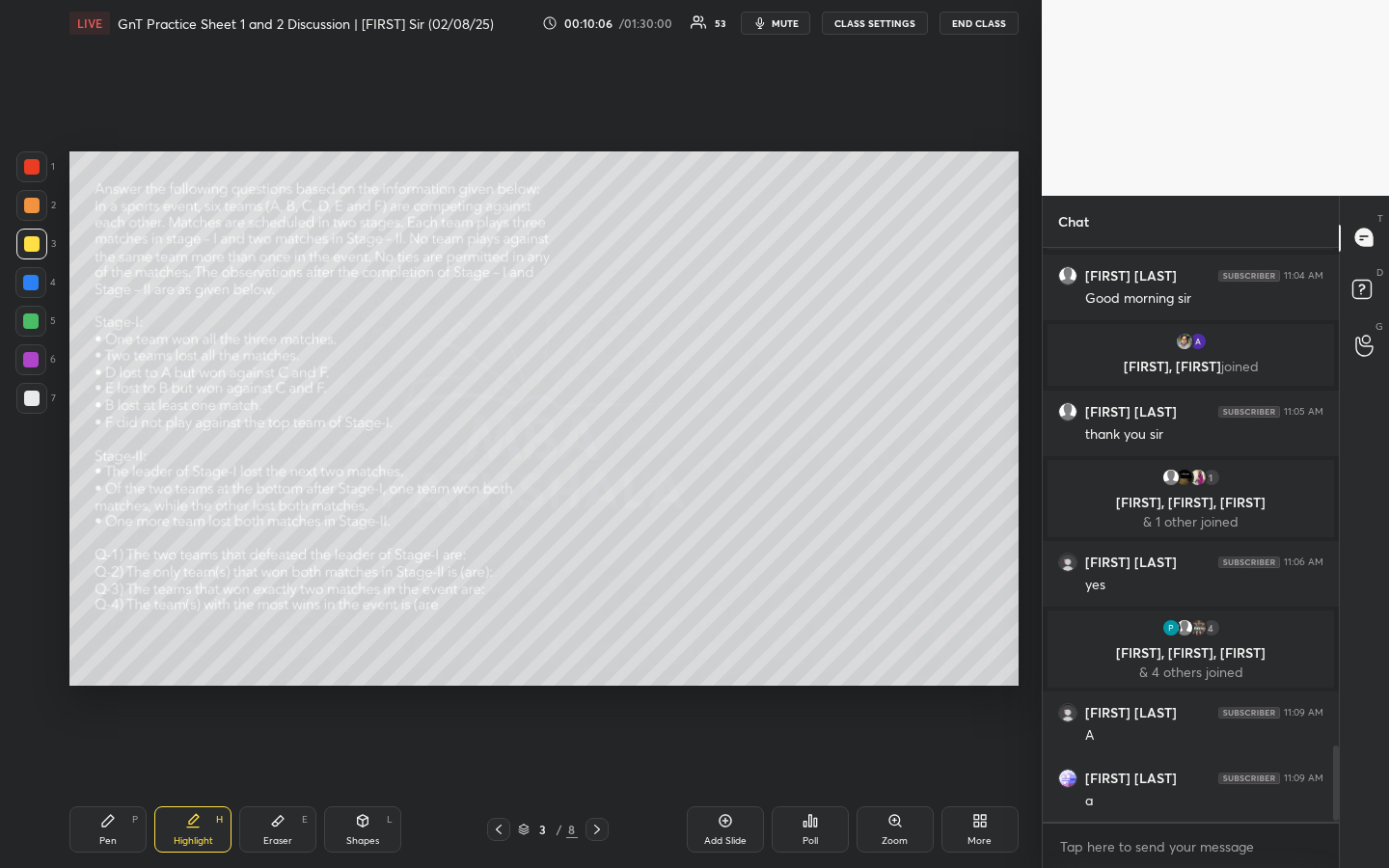 scroll, scrollTop: 3851, scrollLeft: 0, axis: vertical 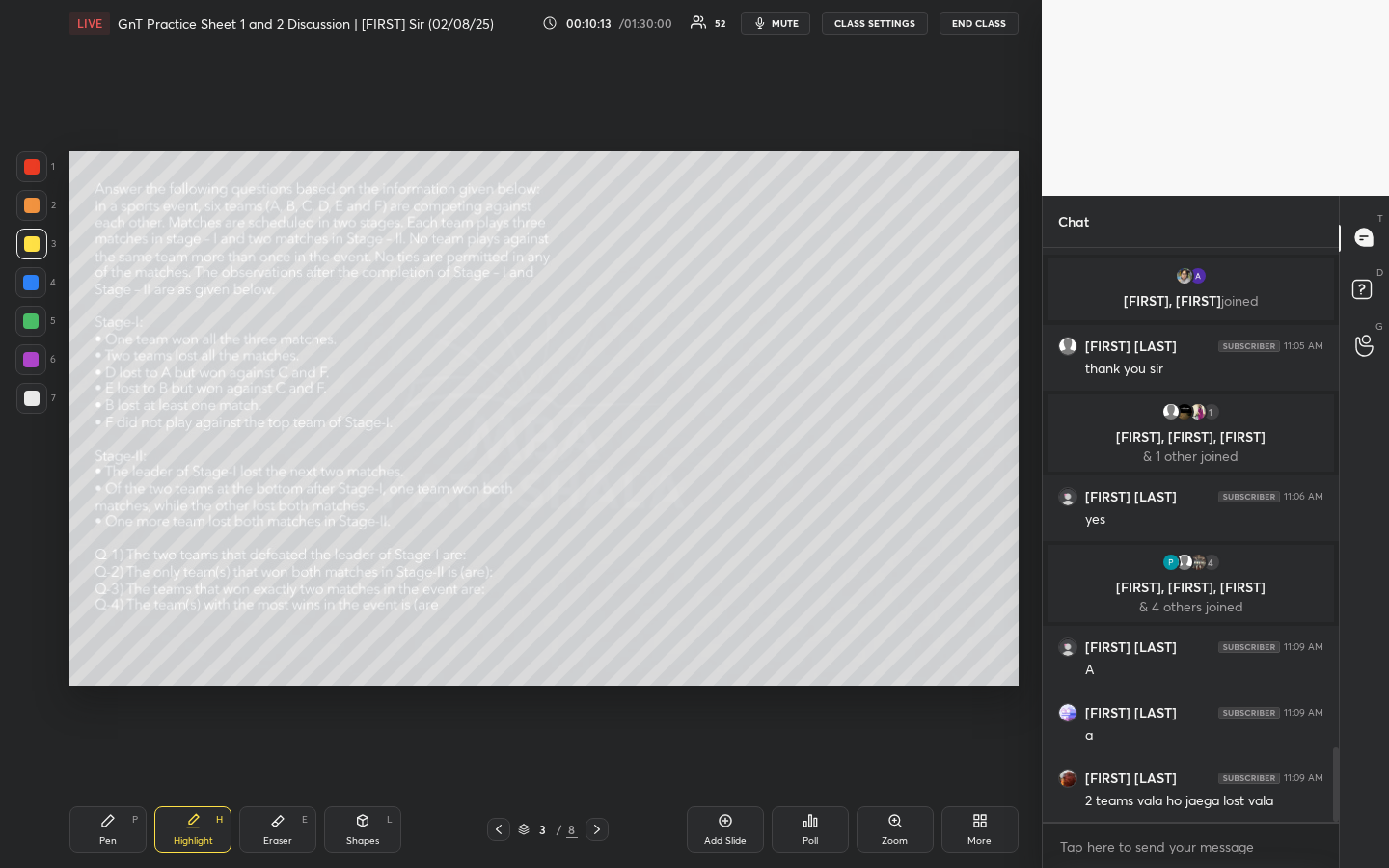 click on "Pen P" at bounding box center [108, 829] 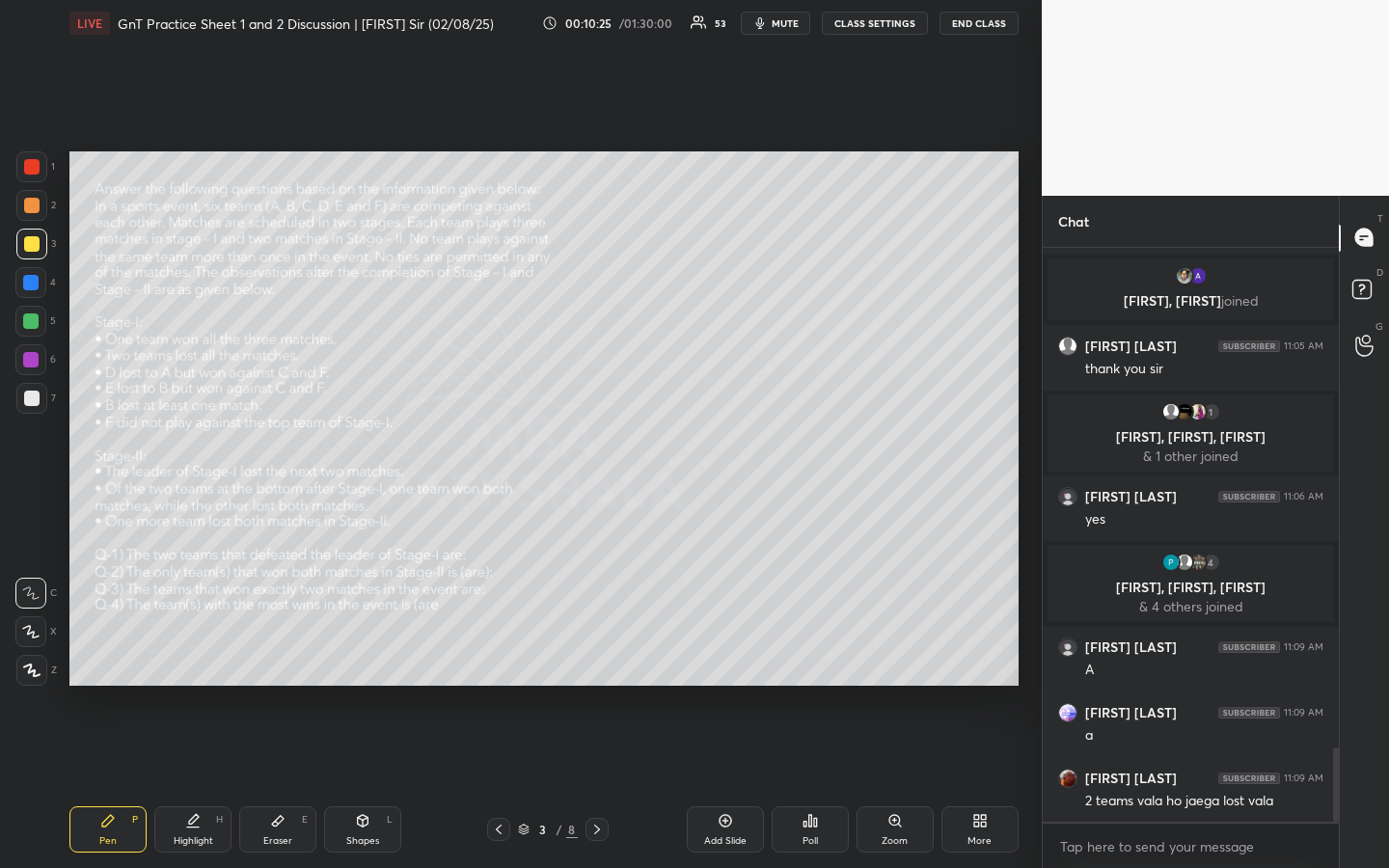 scroll, scrollTop: 3917, scrollLeft: 0, axis: vertical 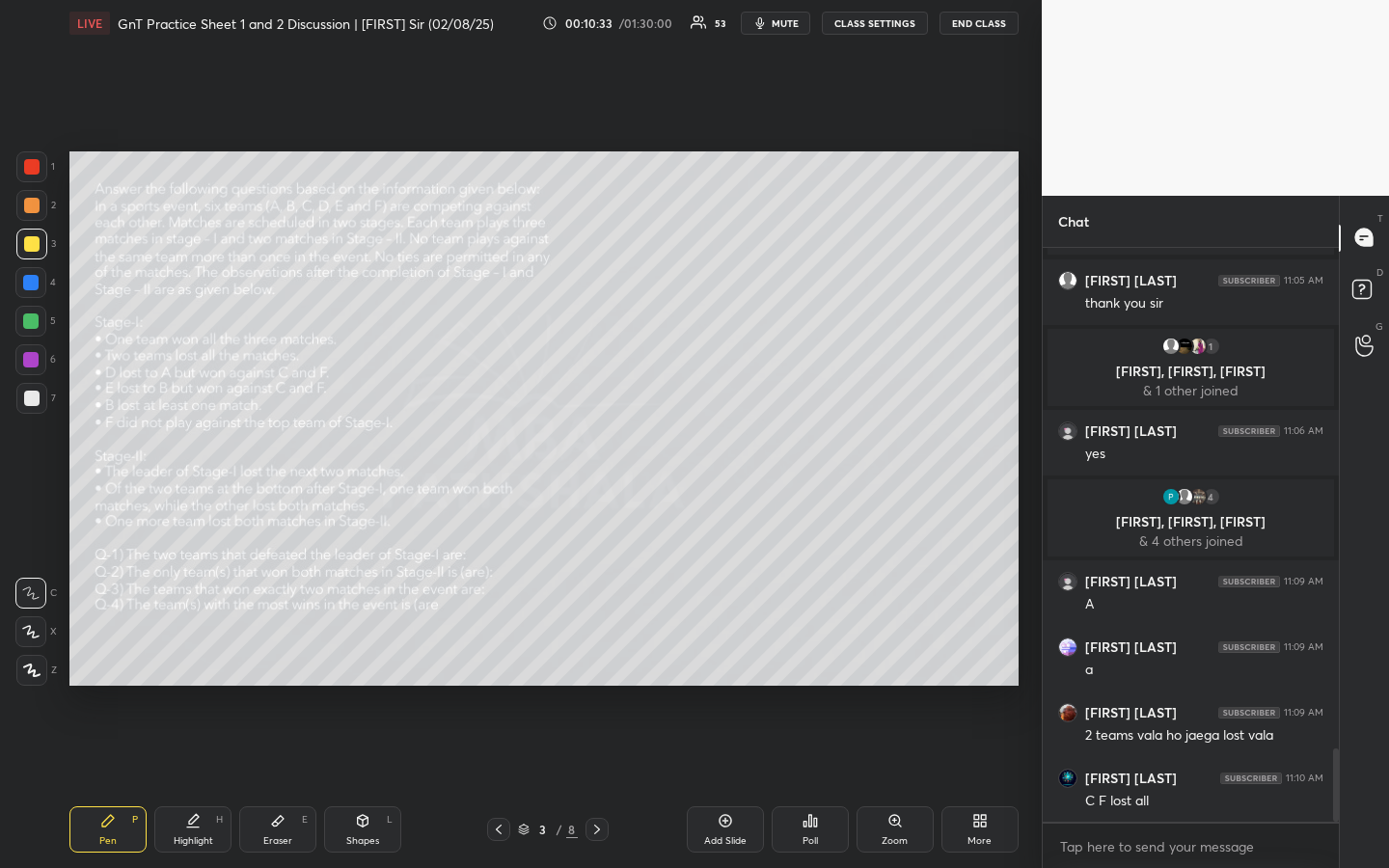 click on "Highlight H" at bounding box center (193, 829) 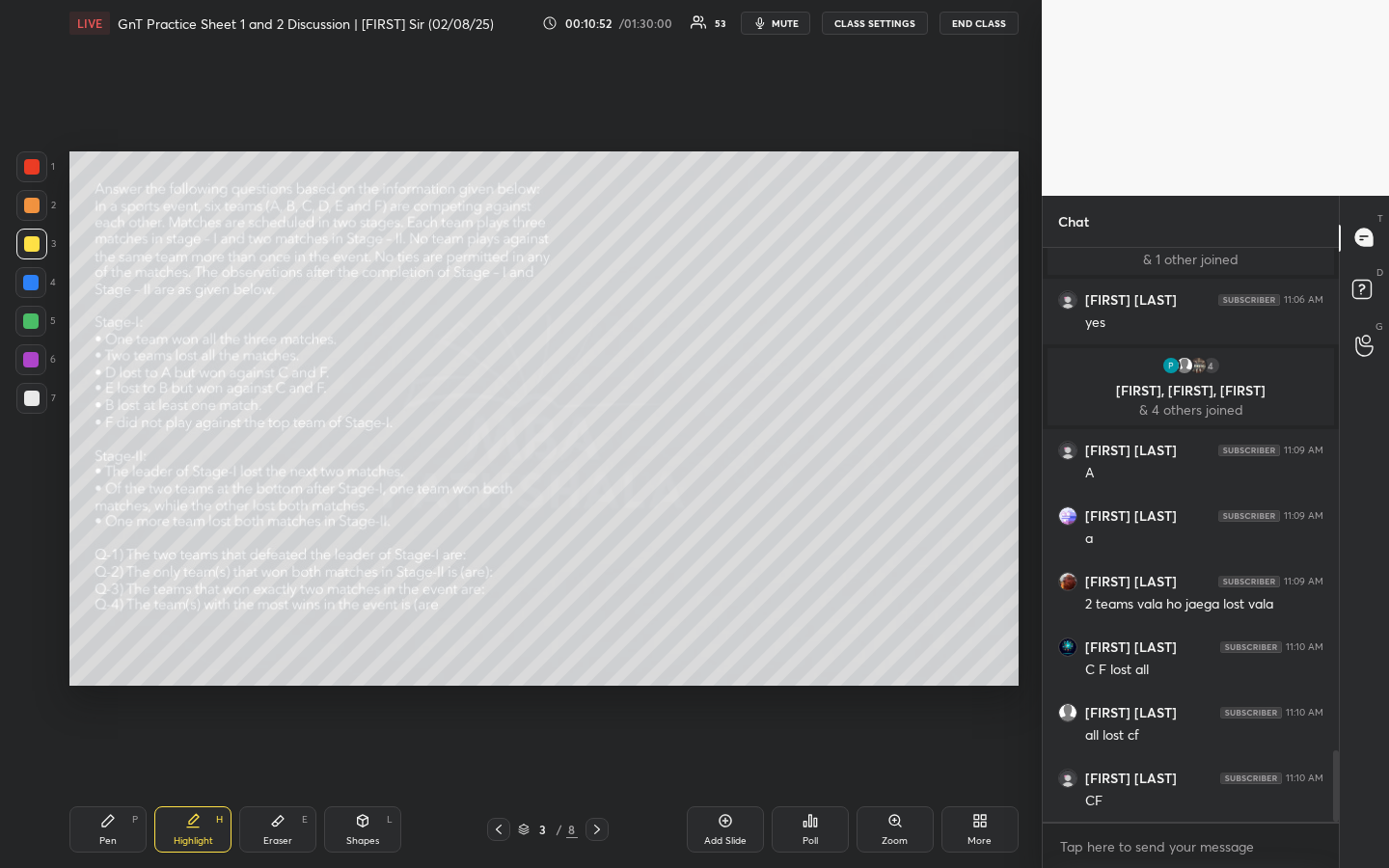 scroll, scrollTop: 4118, scrollLeft: 0, axis: vertical 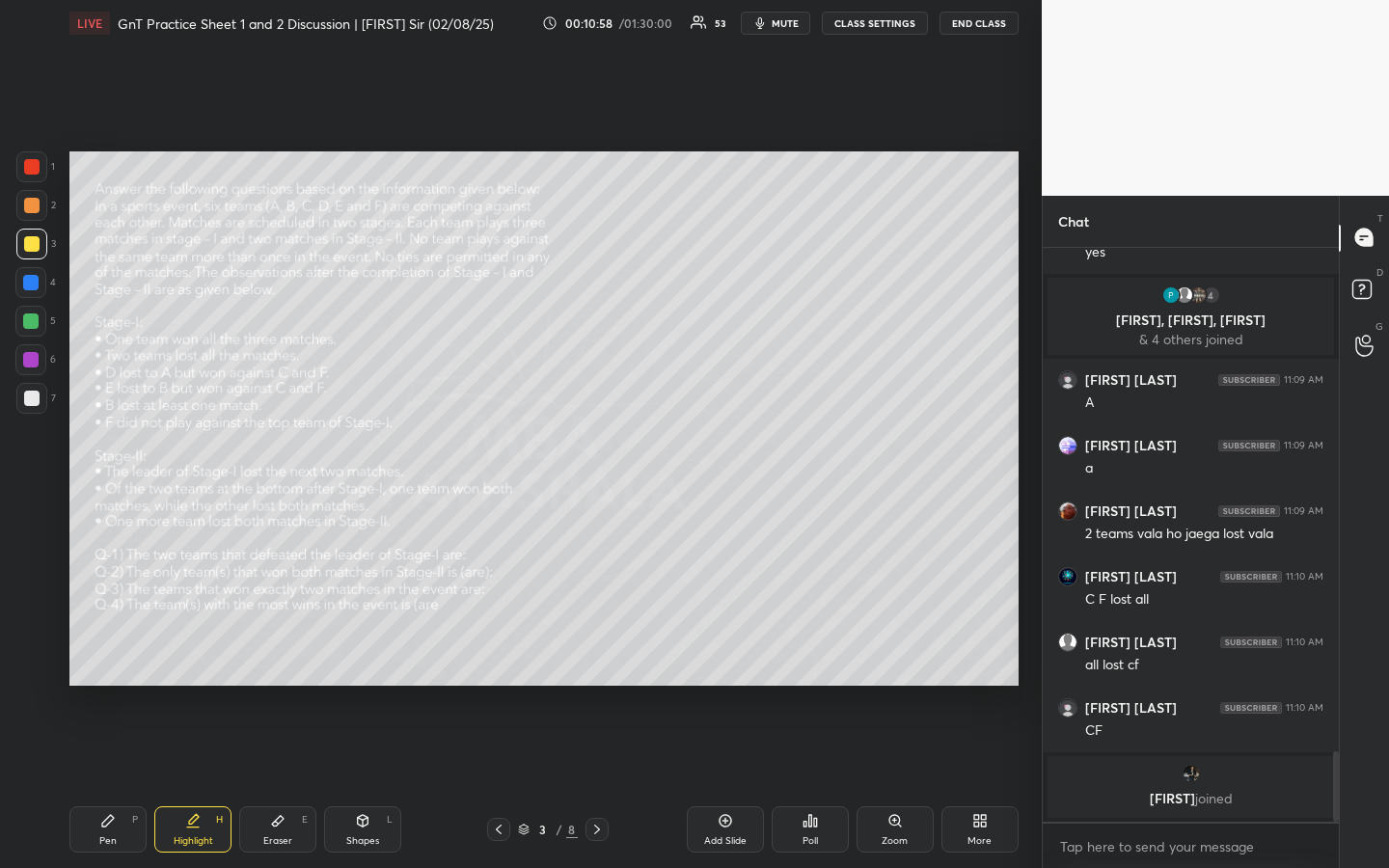 click on "Pen P" at bounding box center (108, 829) 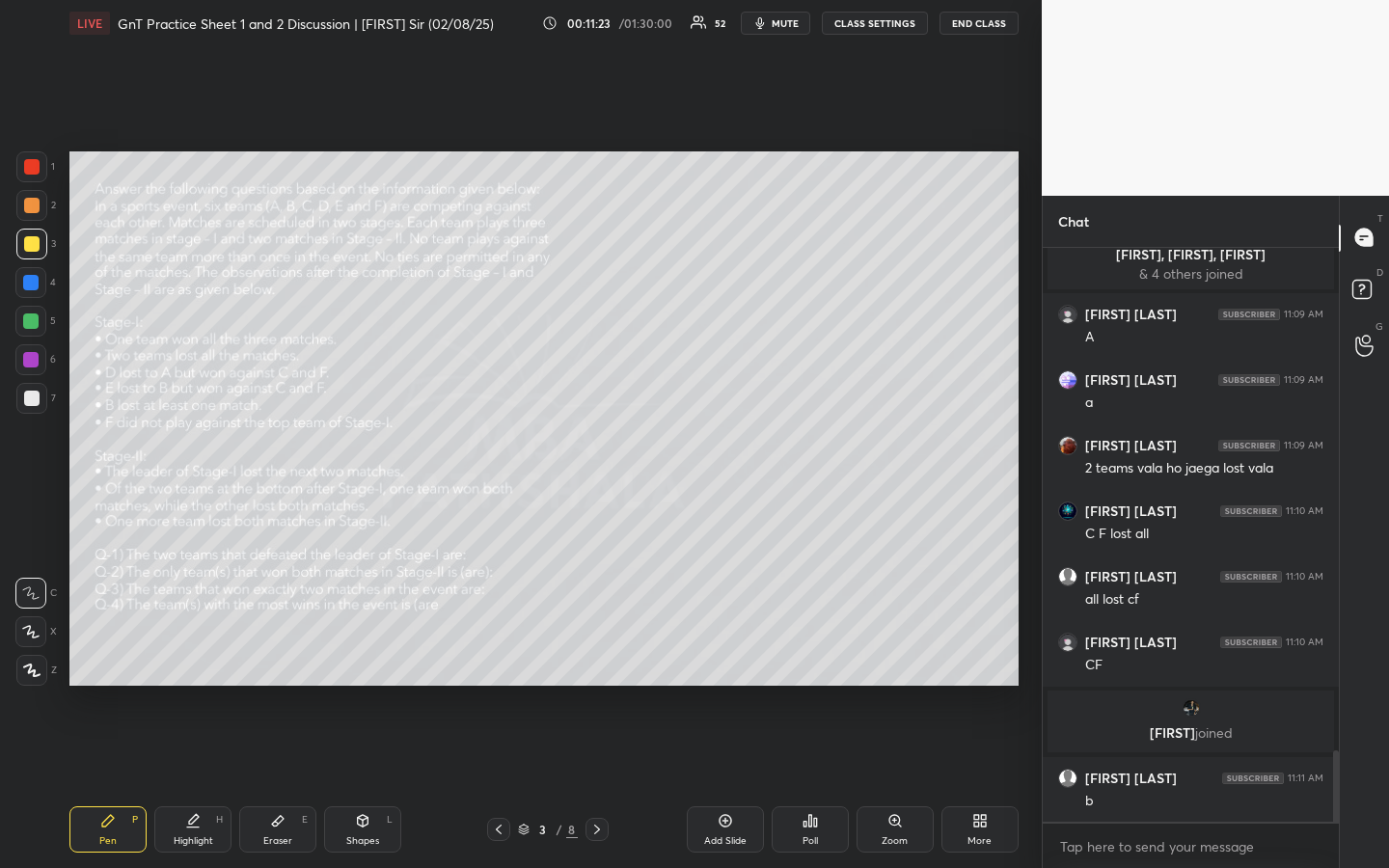 scroll, scrollTop: 4053, scrollLeft: 0, axis: vertical 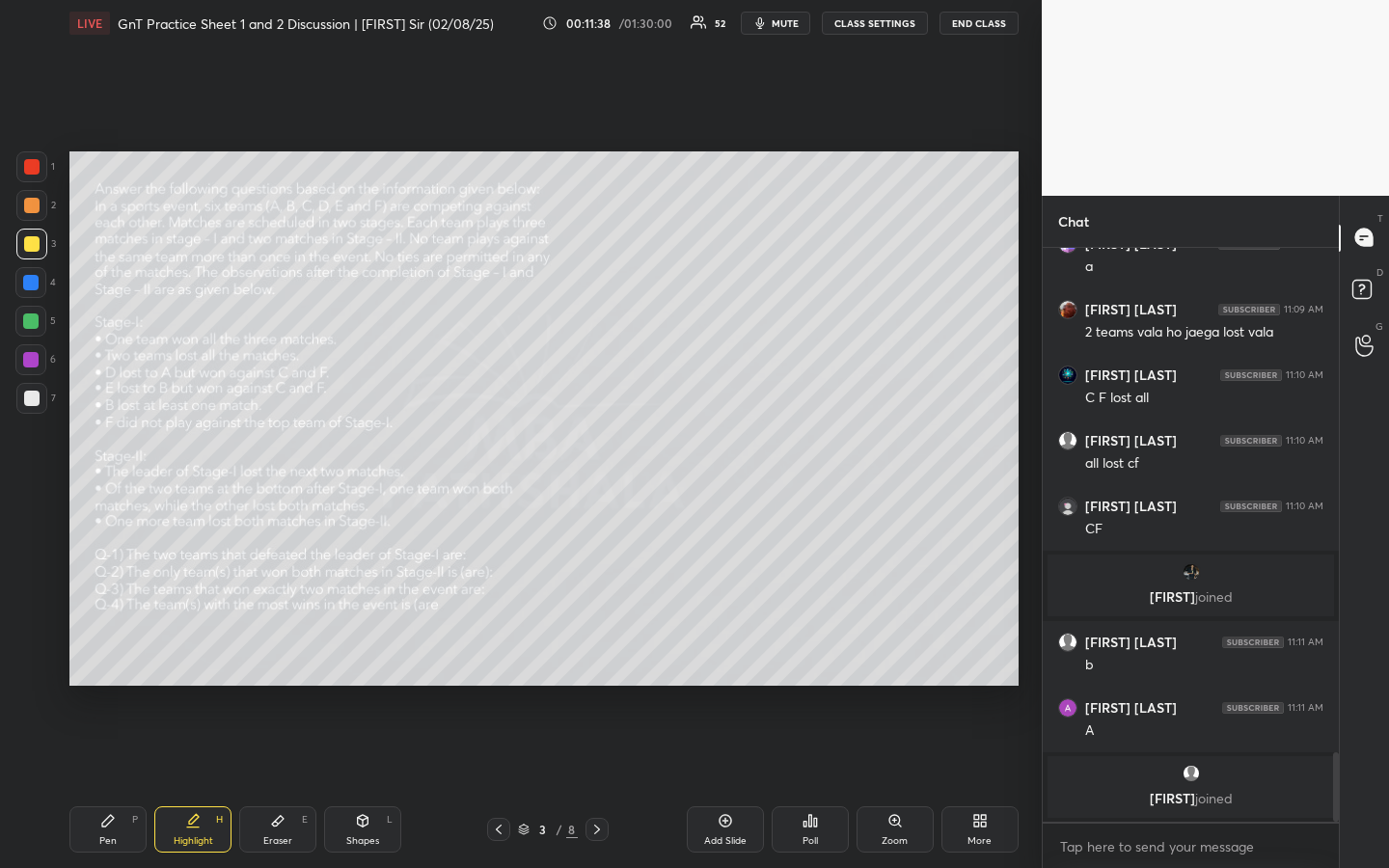 click on "Pen" at bounding box center [108, 841] 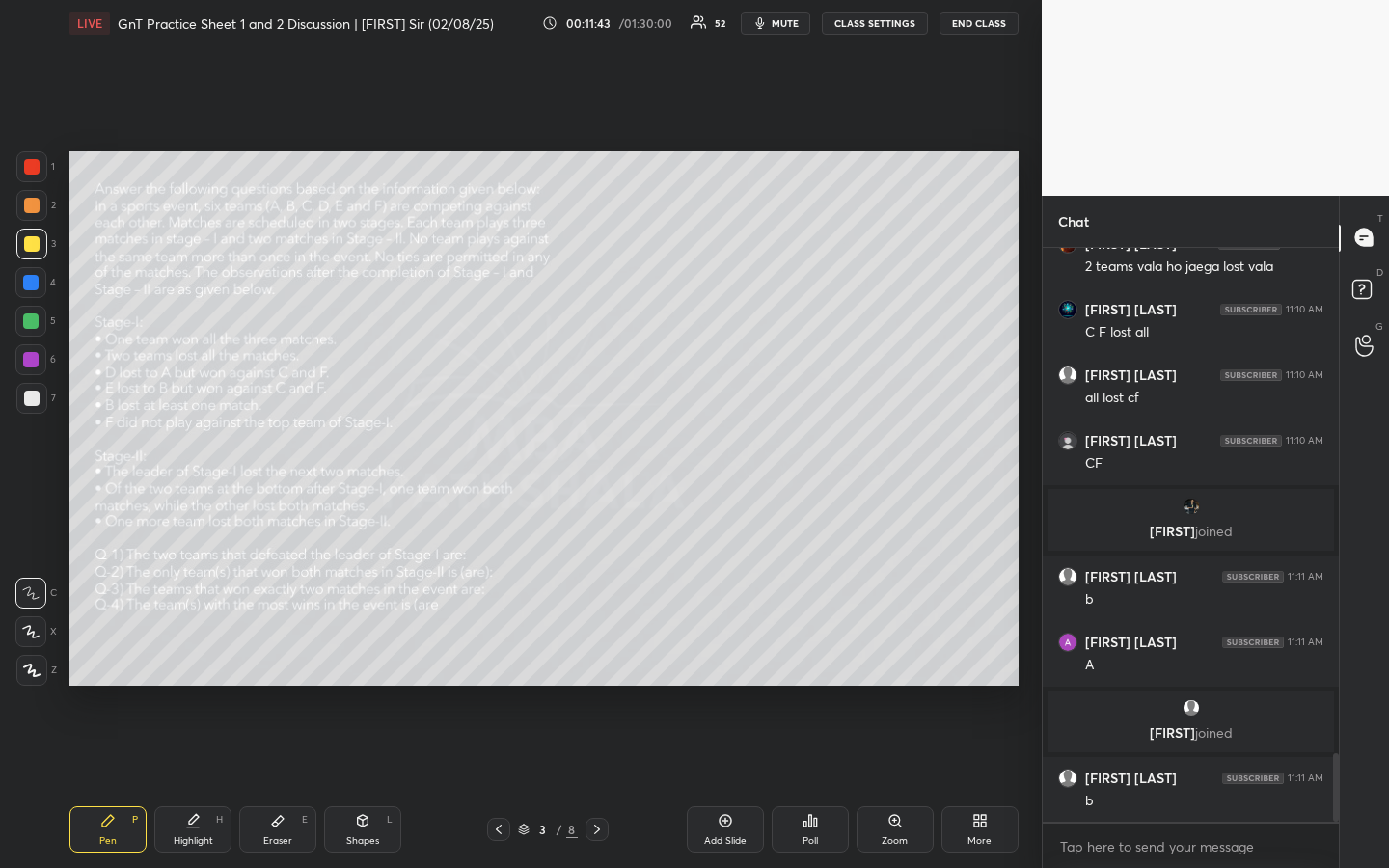 scroll, scrollTop: 4280, scrollLeft: 0, axis: vertical 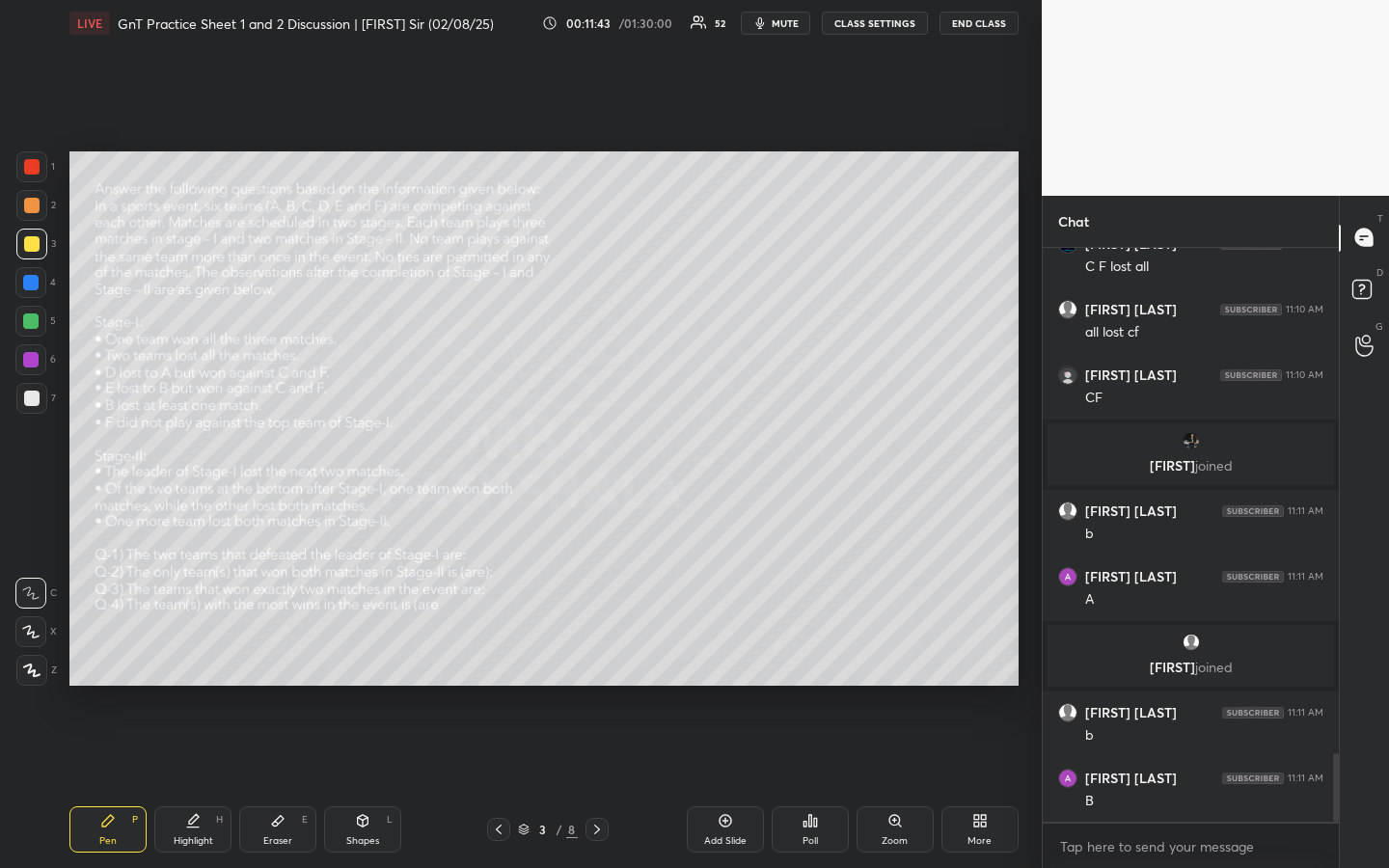 click at bounding box center (32, 205) 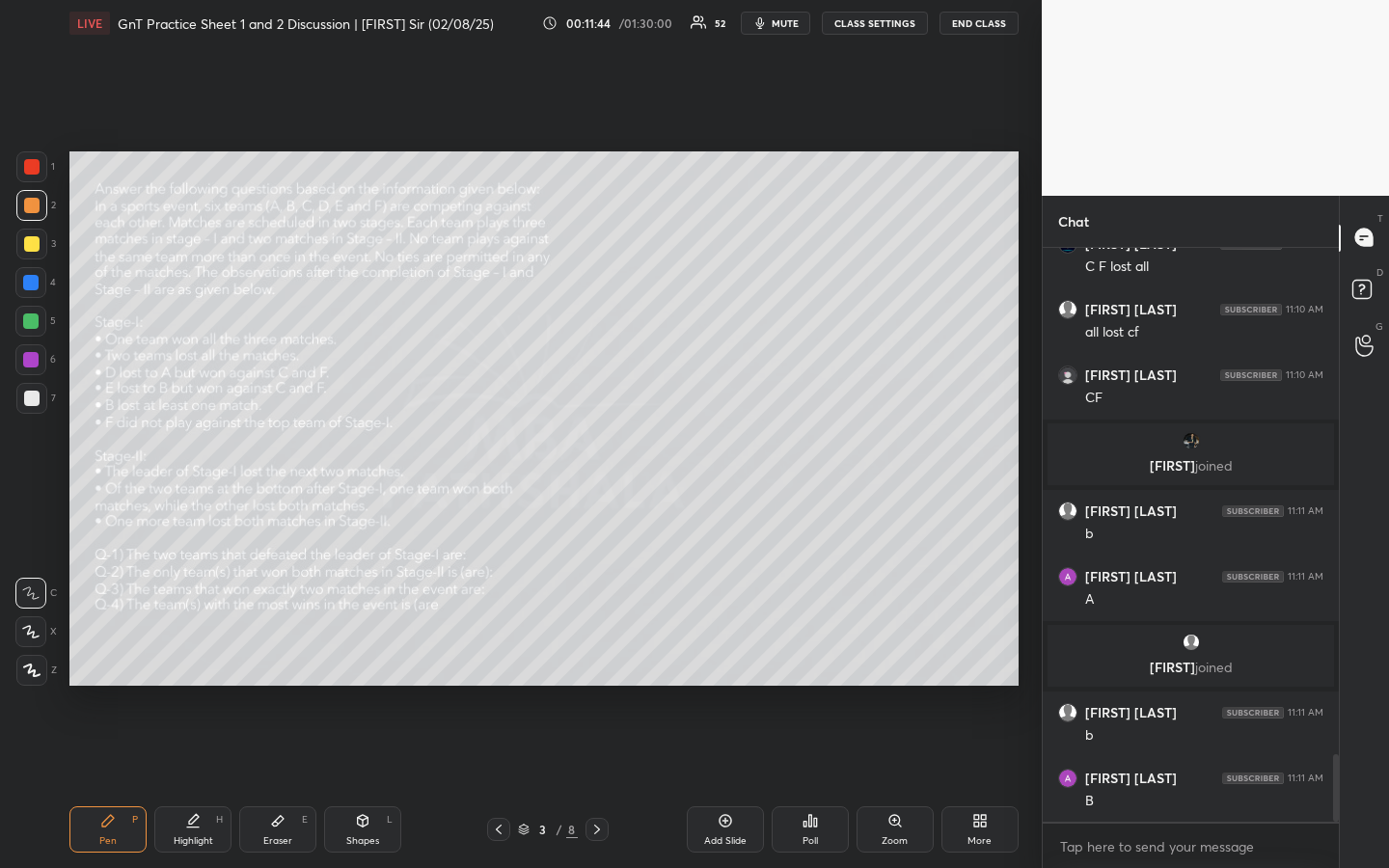 scroll, scrollTop: 4346, scrollLeft: 0, axis: vertical 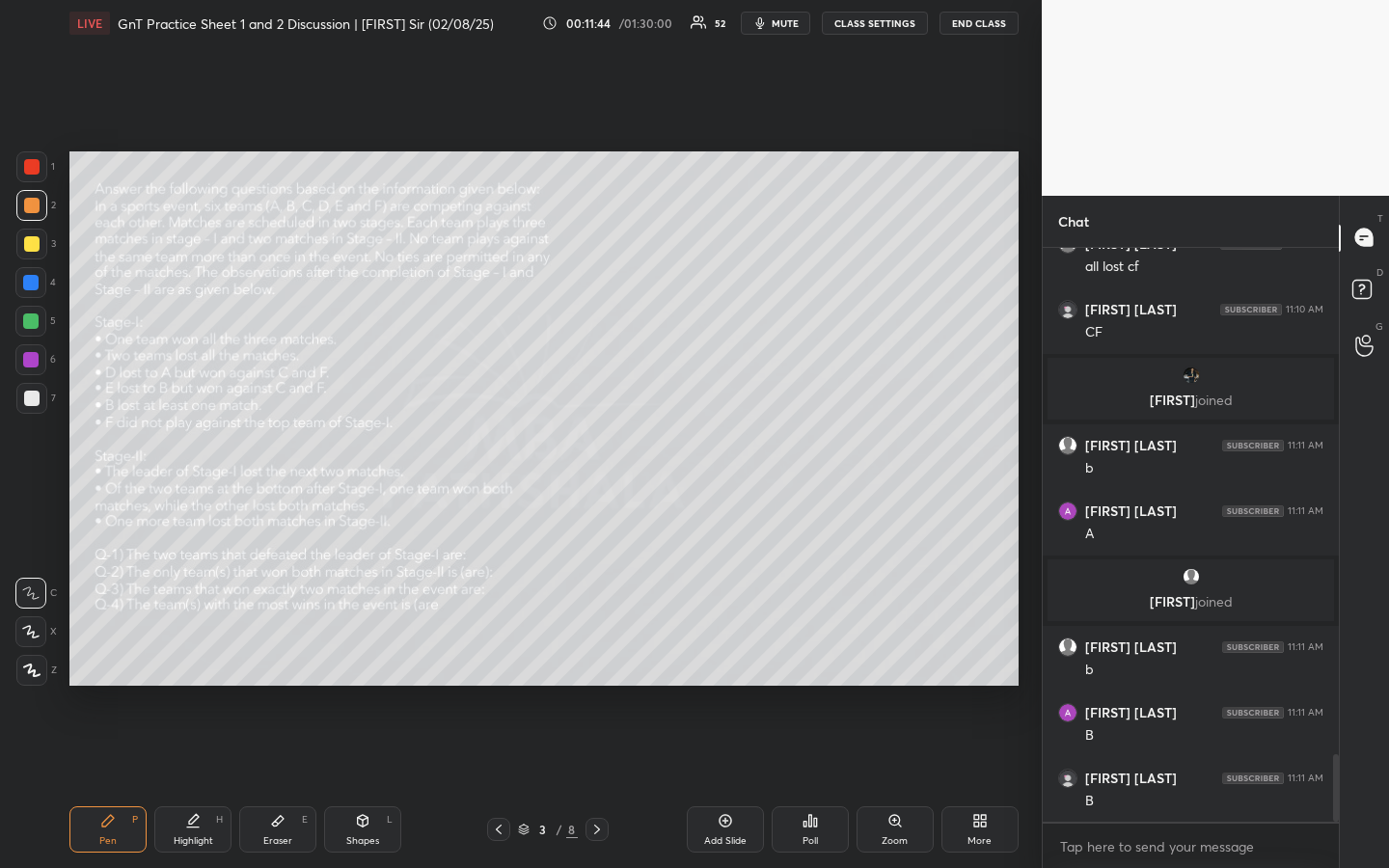 click at bounding box center [32, 398] 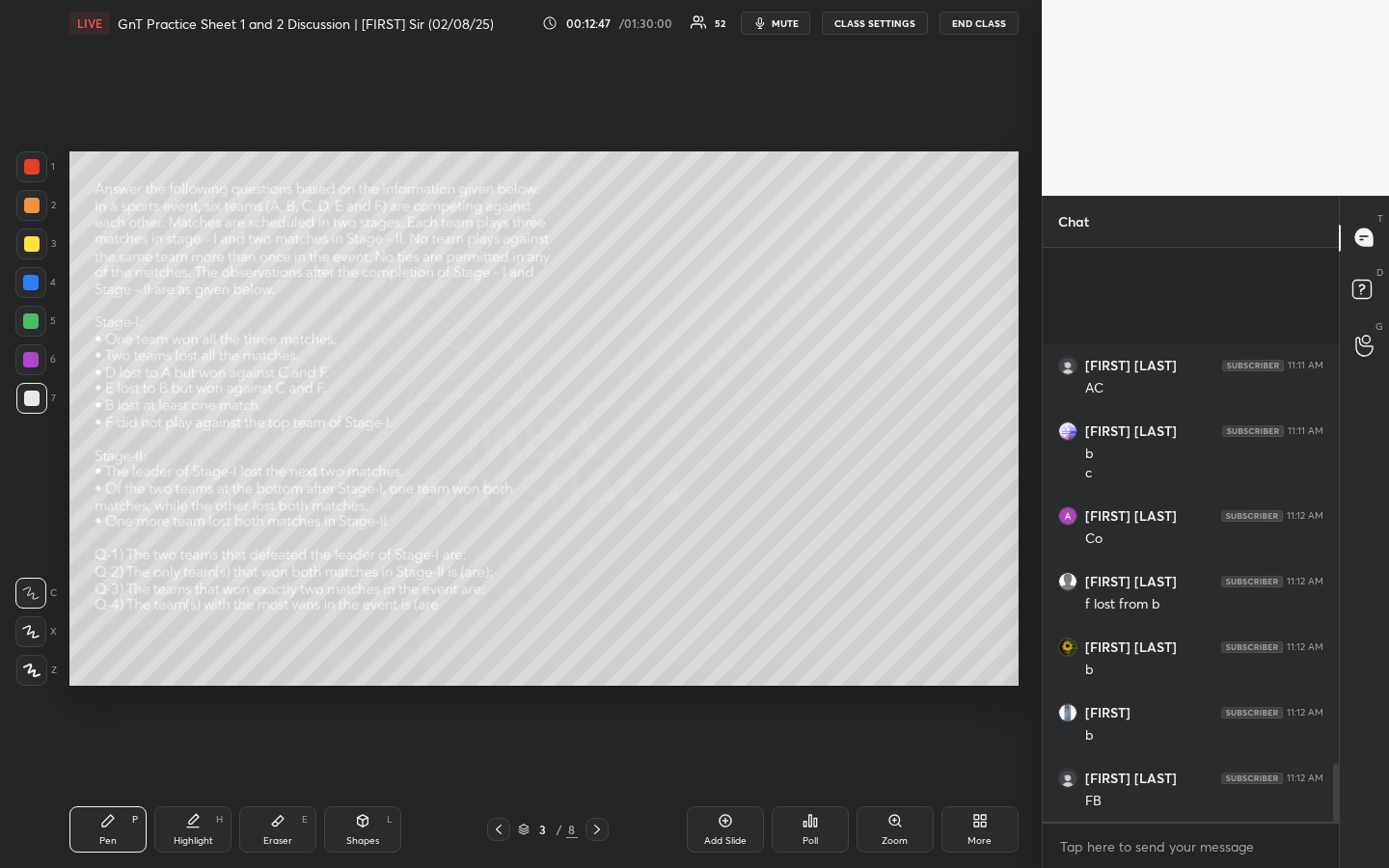 scroll, scrollTop: 5148, scrollLeft: 0, axis: vertical 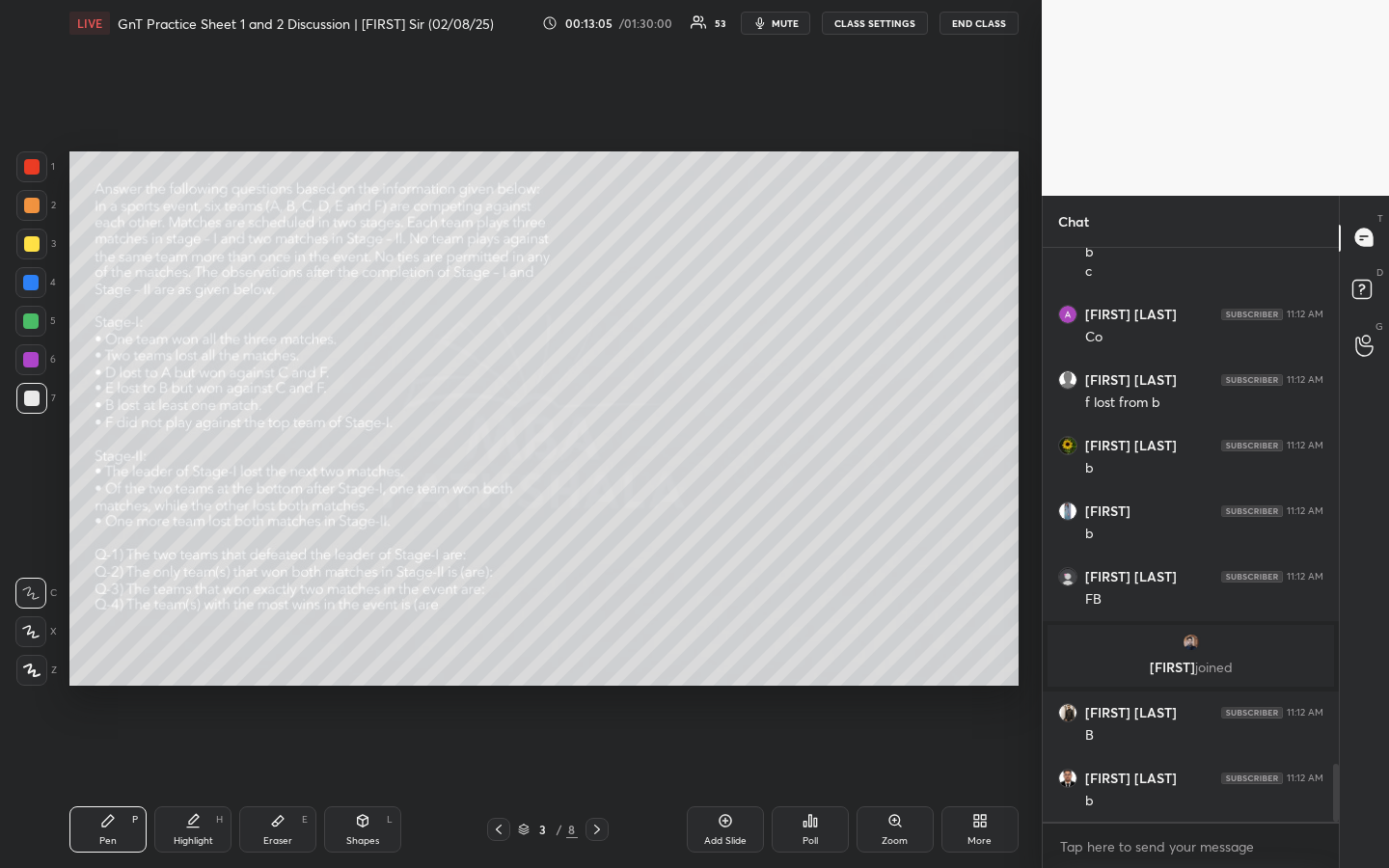 click on "Highlight H" at bounding box center [193, 829] 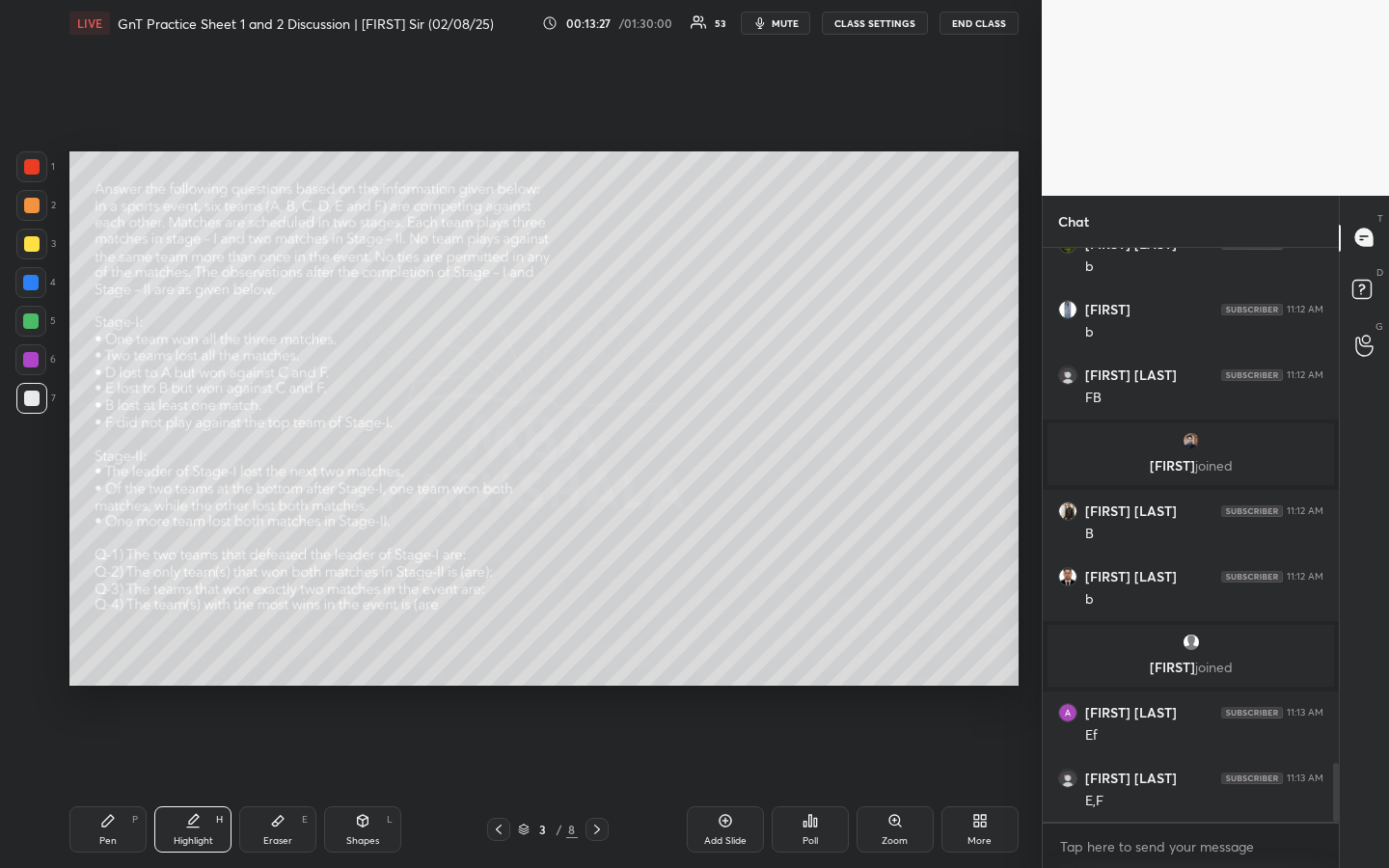 scroll, scrollTop: 5119, scrollLeft: 0, axis: vertical 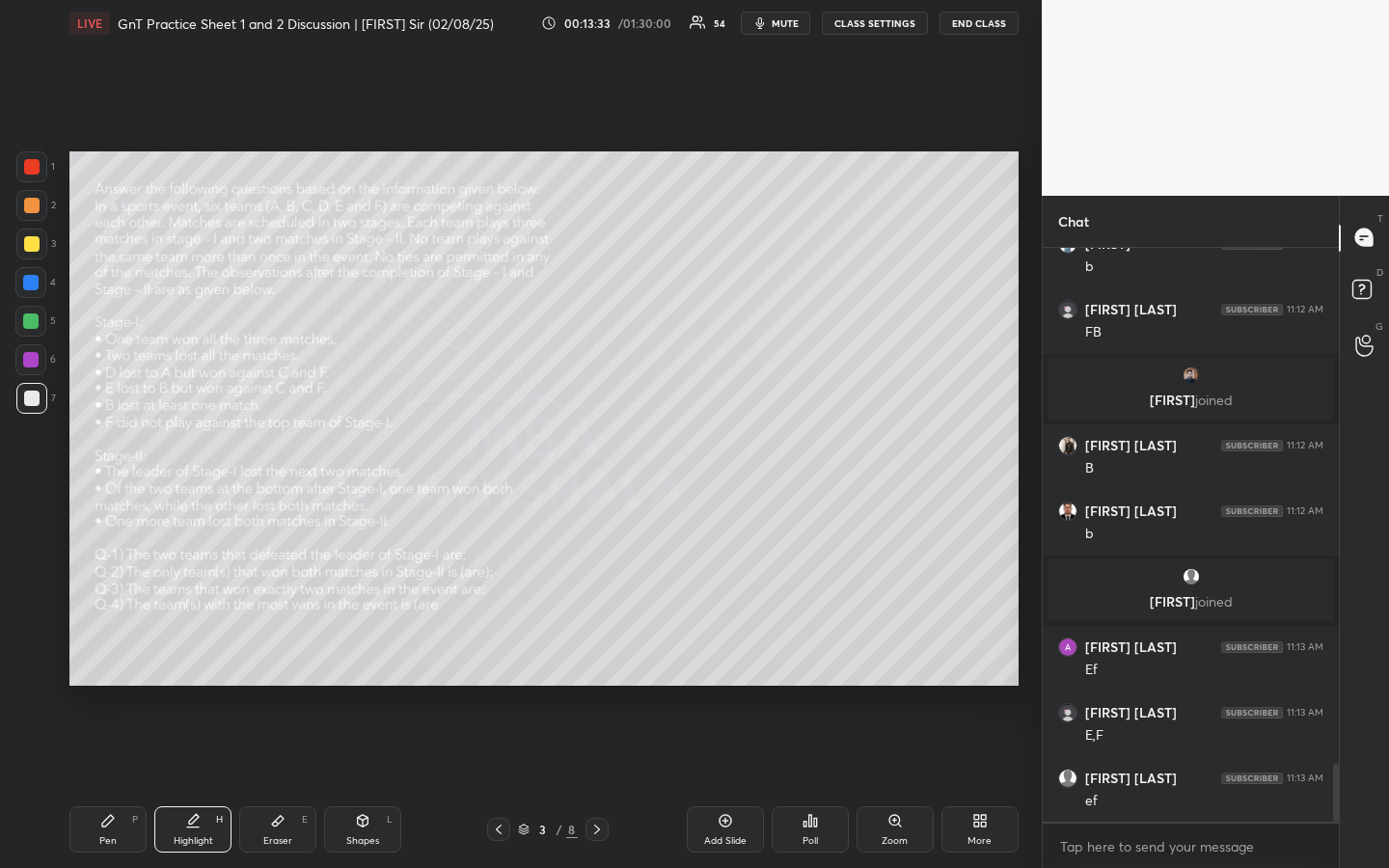 click on "Pen P" at bounding box center [108, 829] 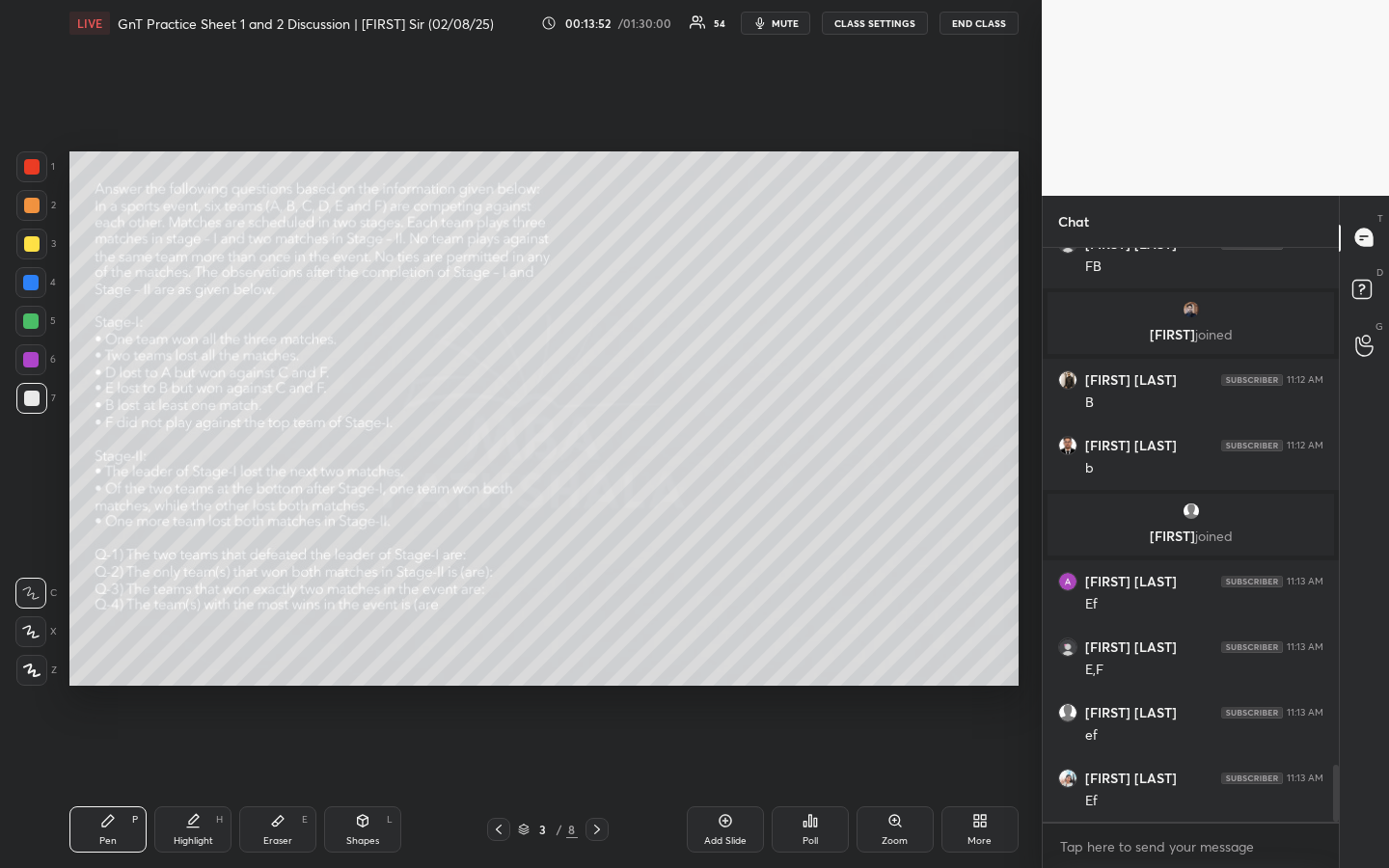 scroll, scrollTop: 5250, scrollLeft: 0, axis: vertical 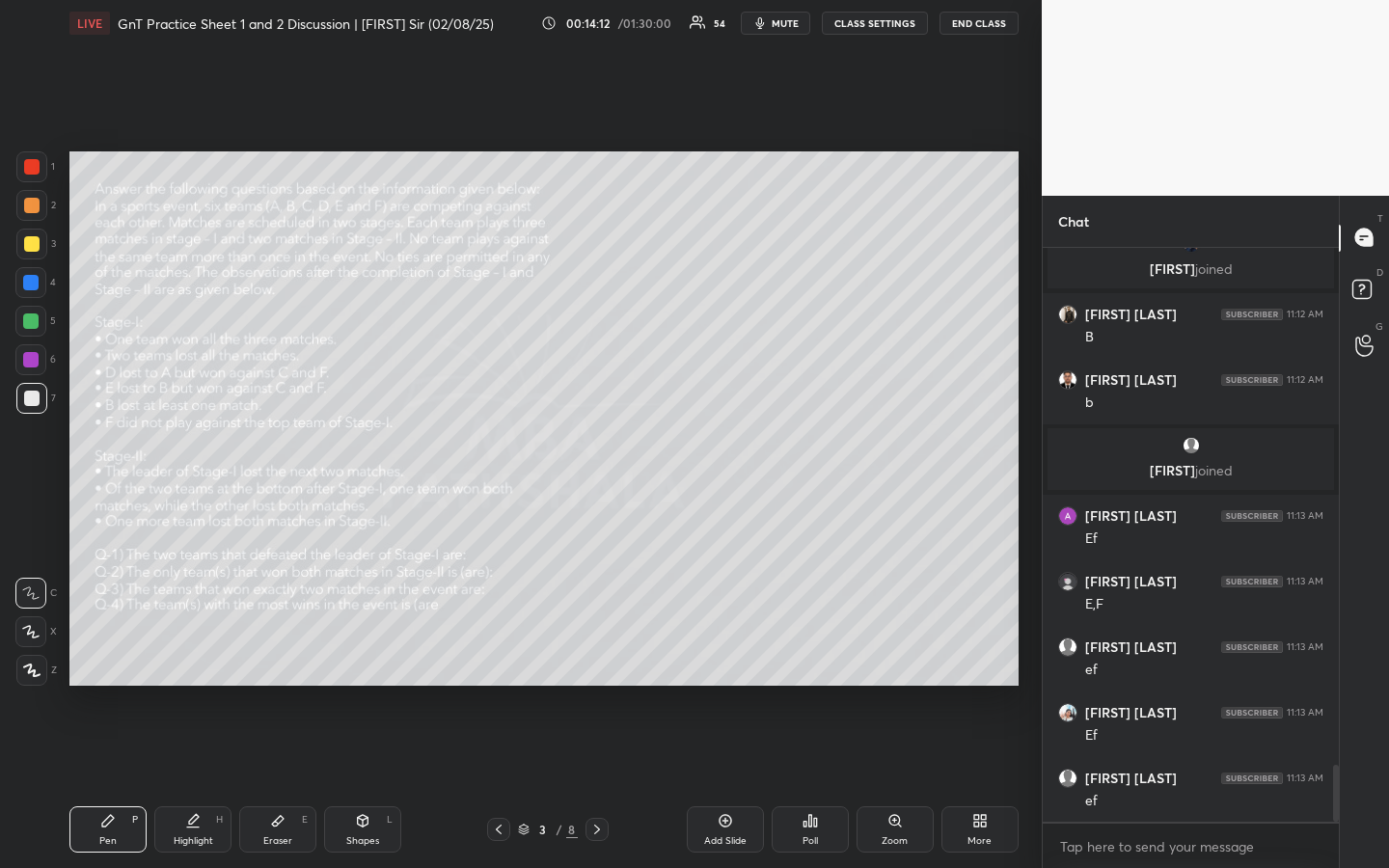 click on "Highlight H" at bounding box center [193, 829] 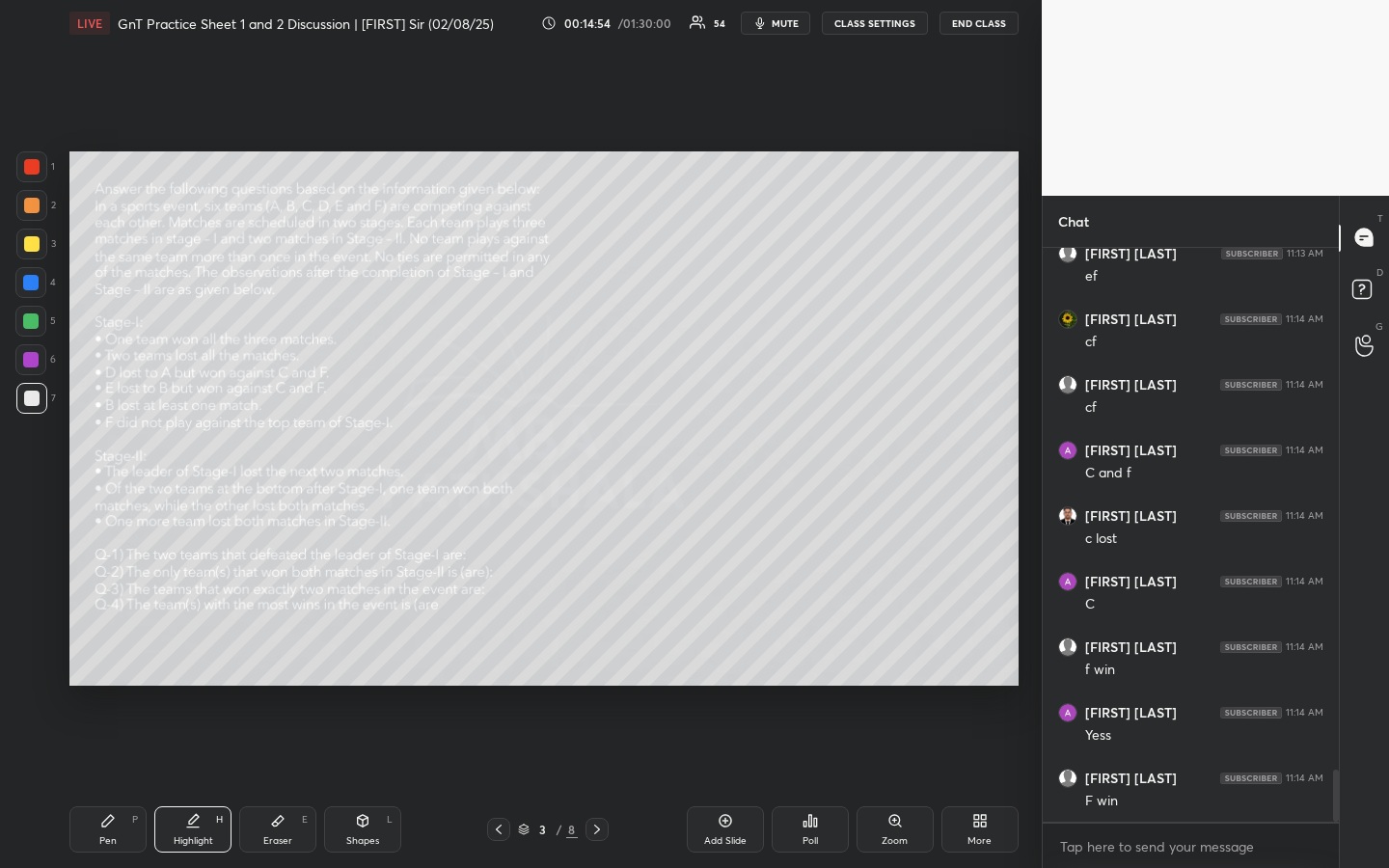 scroll, scrollTop: 5841, scrollLeft: 0, axis: vertical 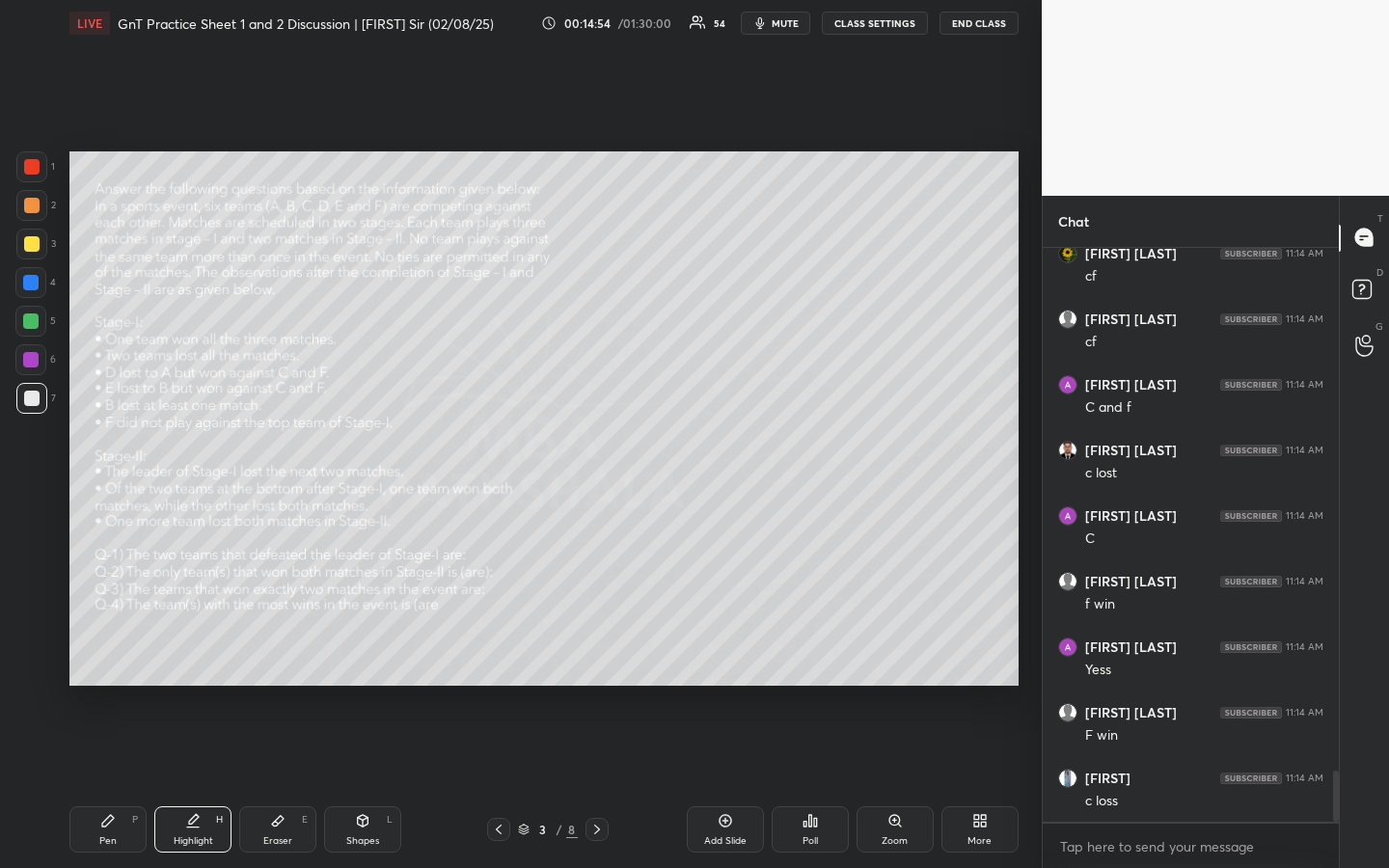 click on "Pen P" at bounding box center (108, 829) 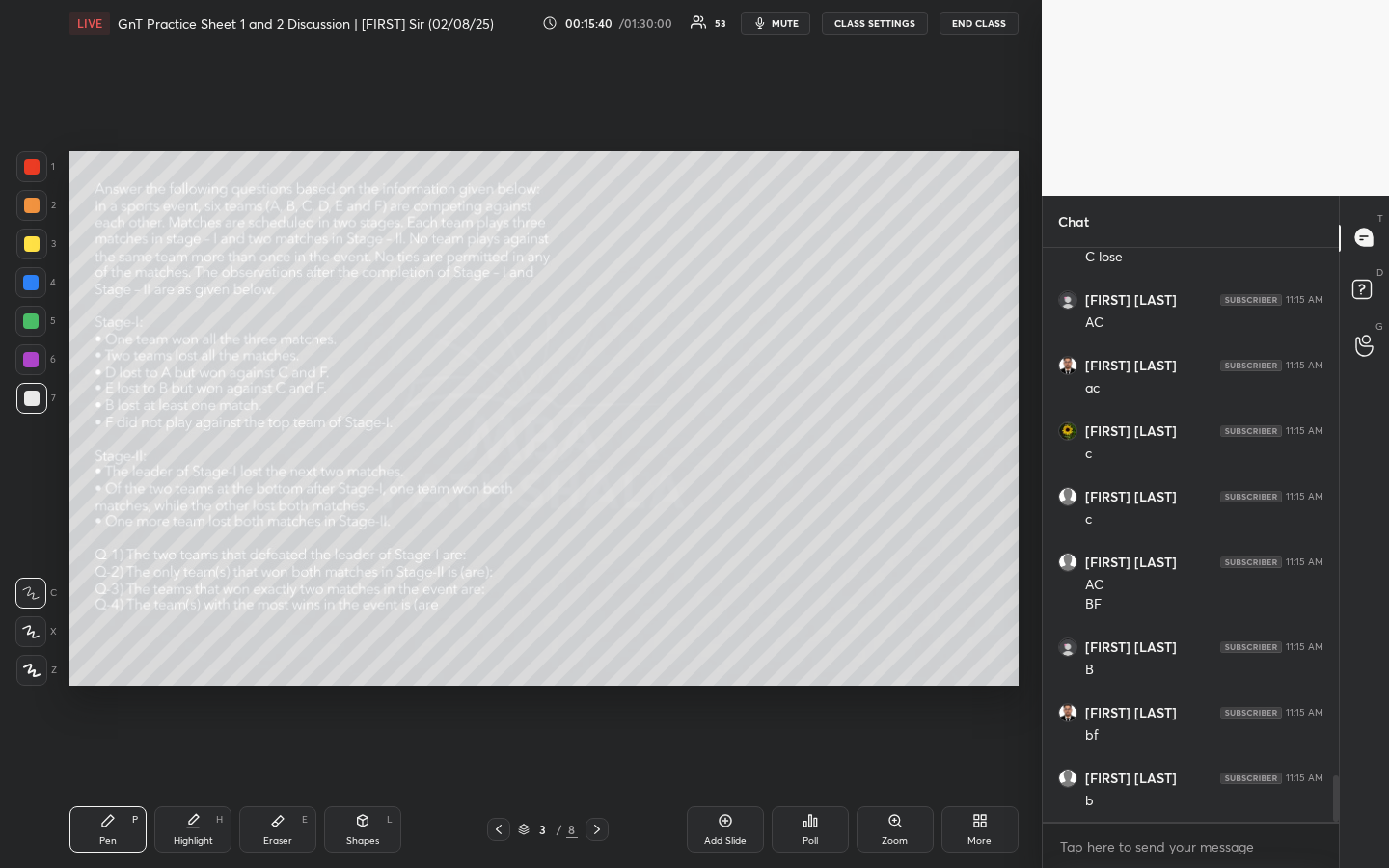 scroll, scrollTop: 6516, scrollLeft: 0, axis: vertical 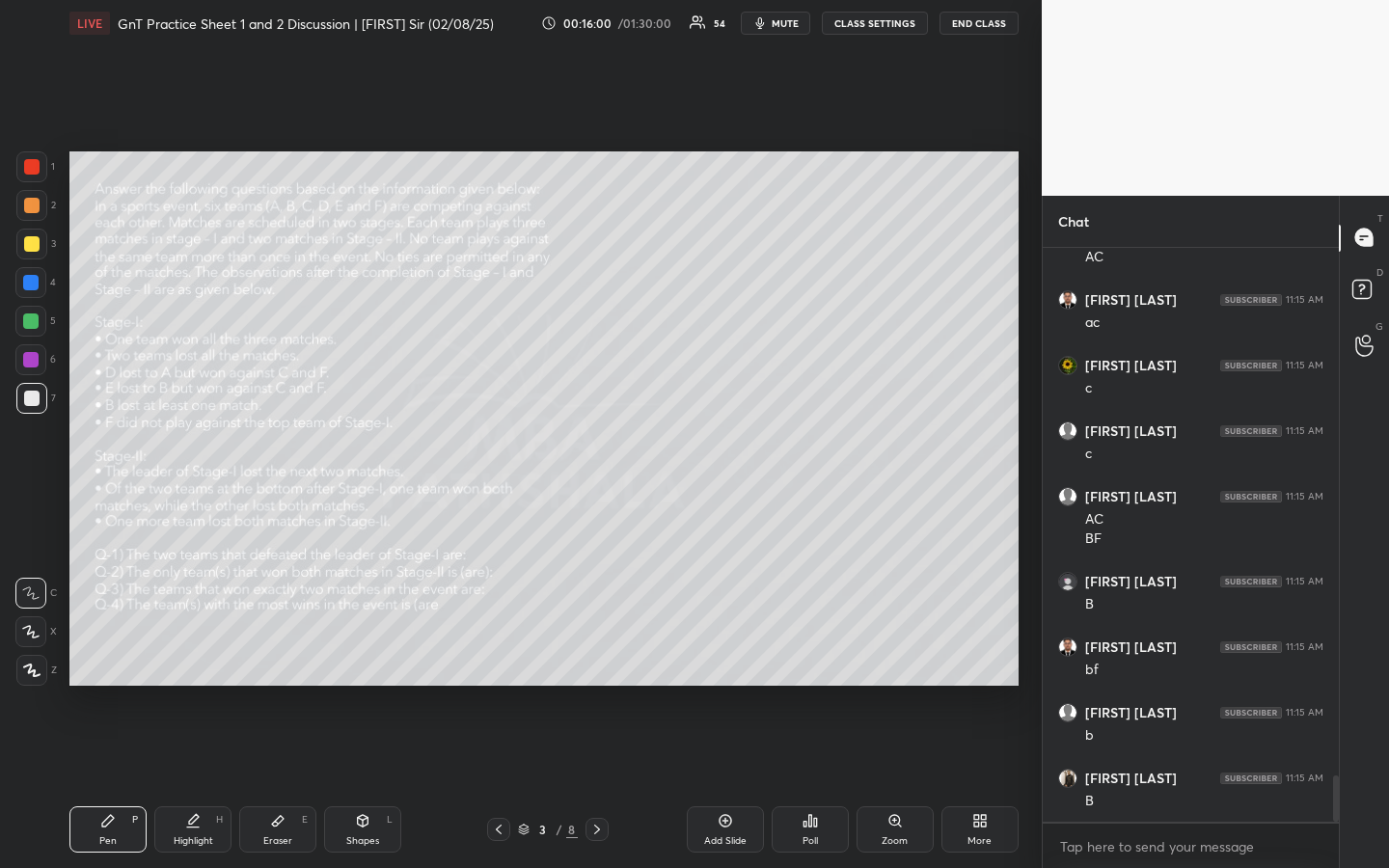 drag, startPoint x: 206, startPoint y: 830, endPoint x: 213, endPoint y: 795, distance: 35.69314 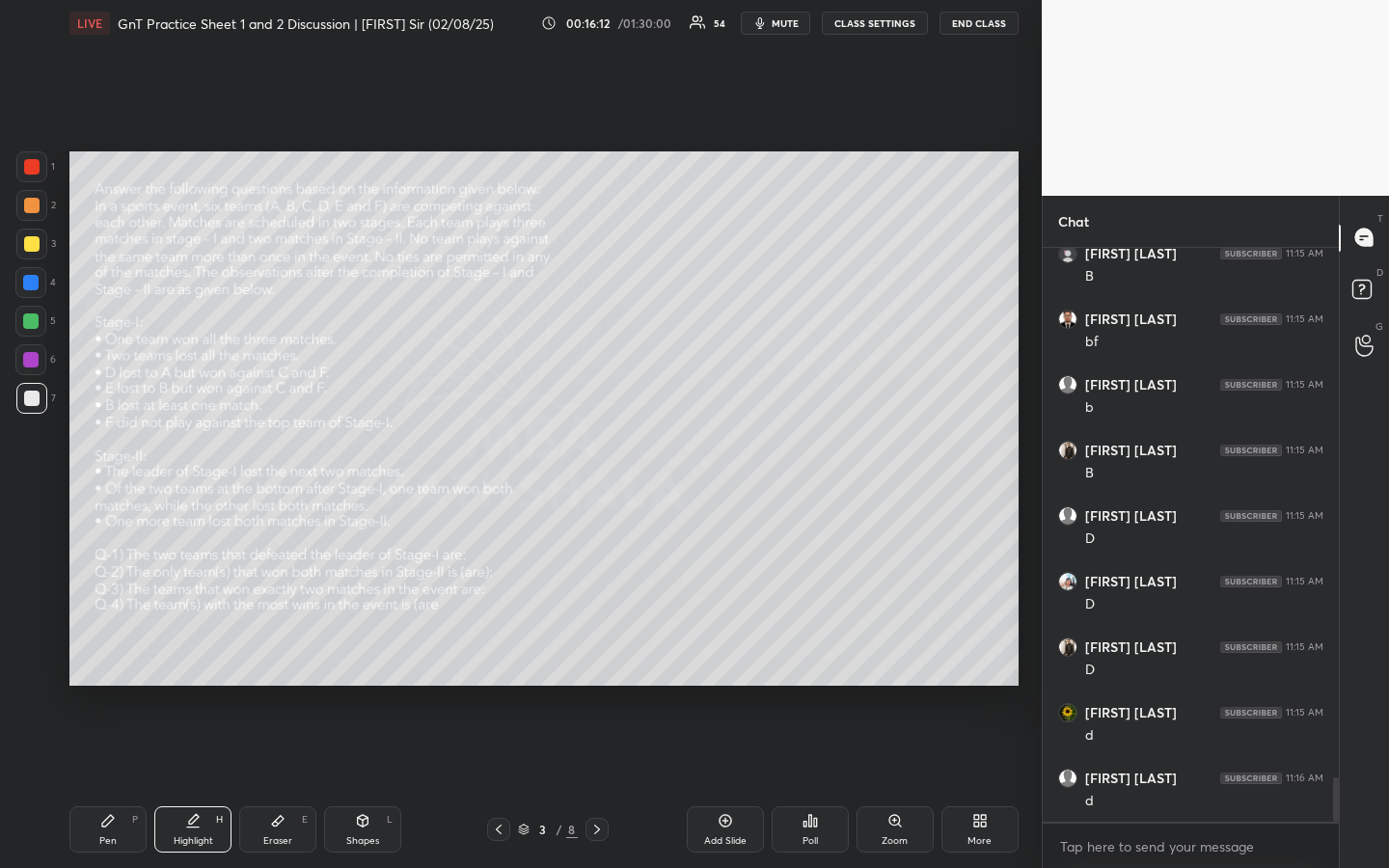 scroll, scrollTop: 6909, scrollLeft: 0, axis: vertical 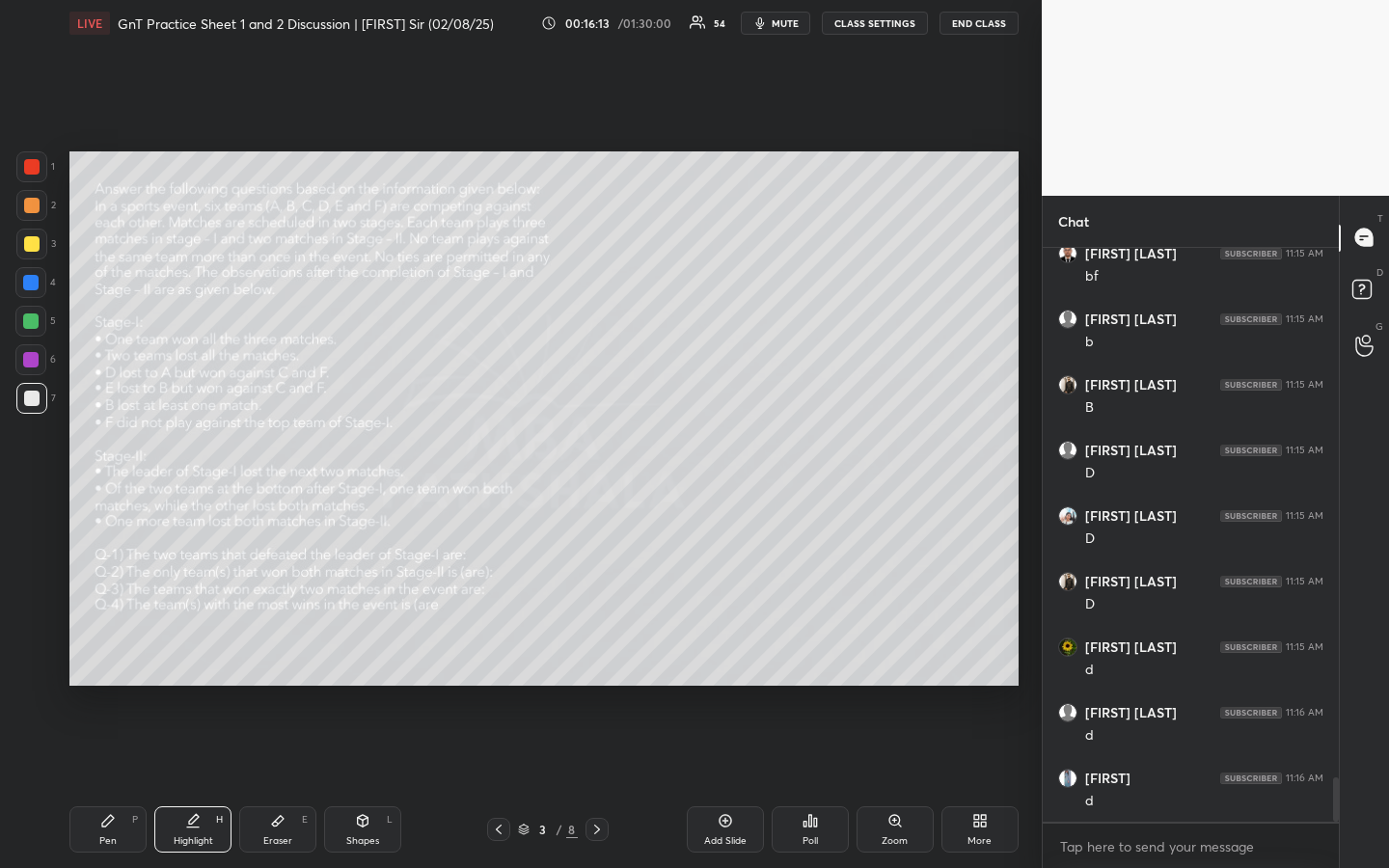 click on "Pen P" at bounding box center [108, 829] 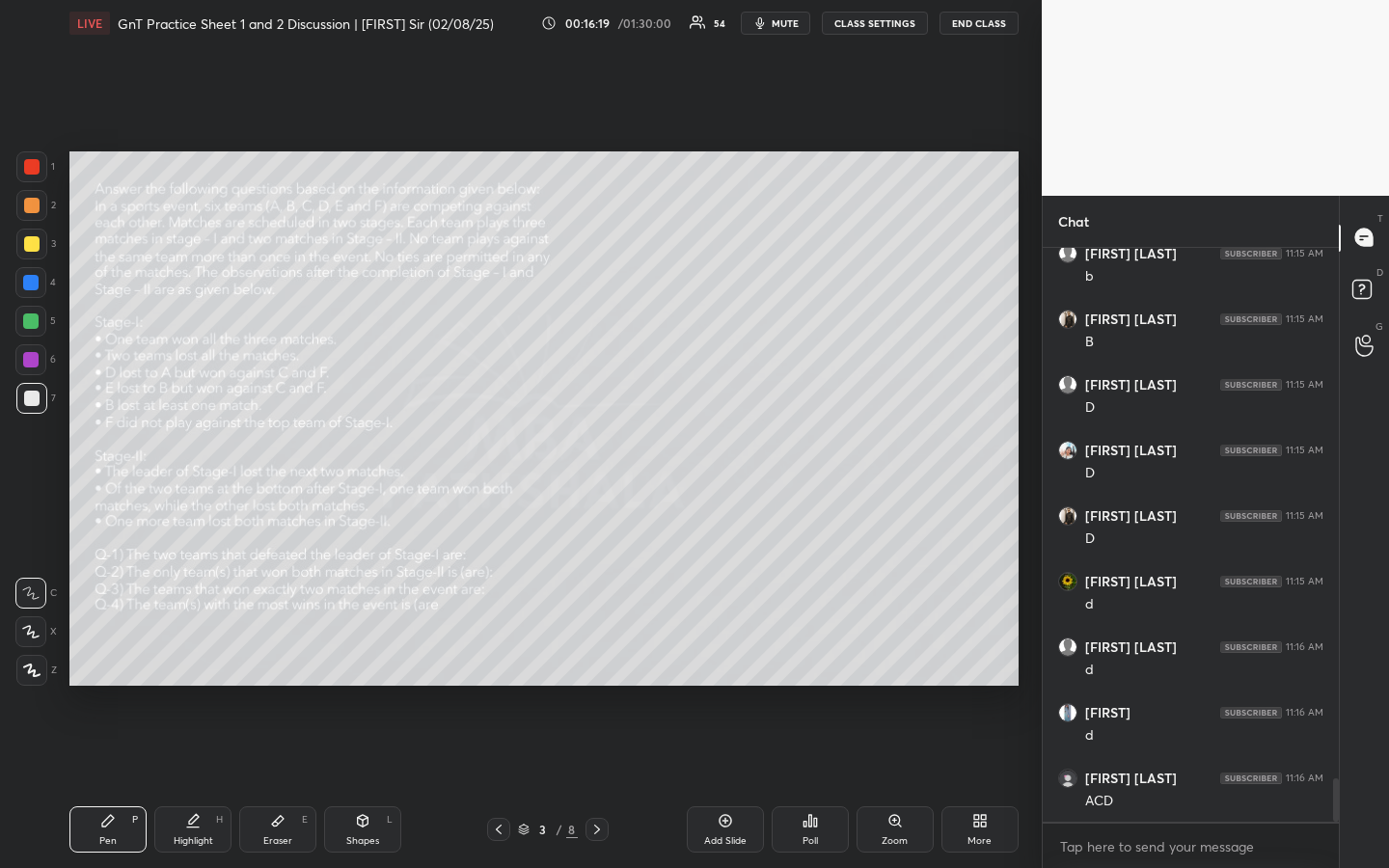 scroll, scrollTop: 7040, scrollLeft: 0, axis: vertical 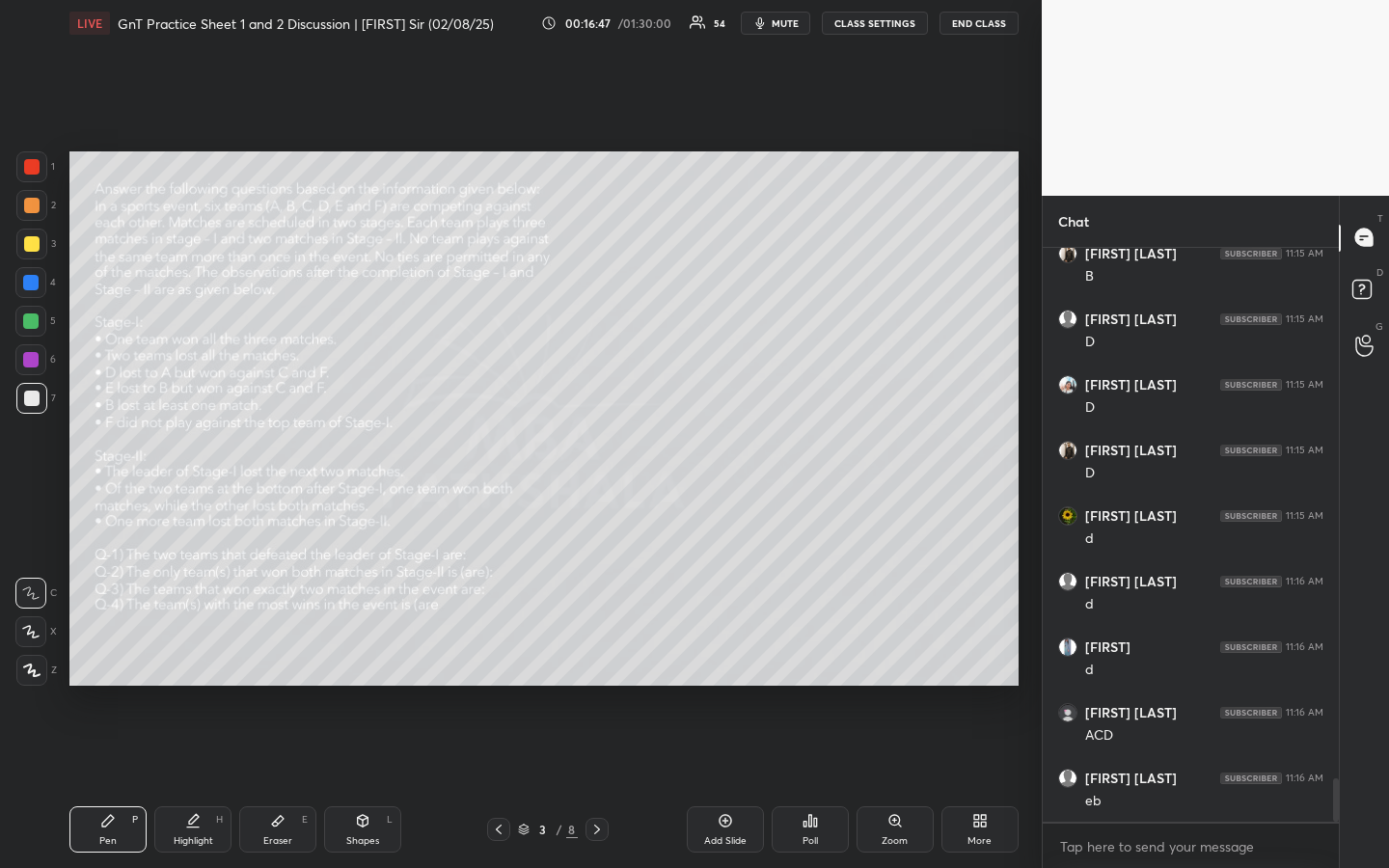 click at bounding box center (32, 244) 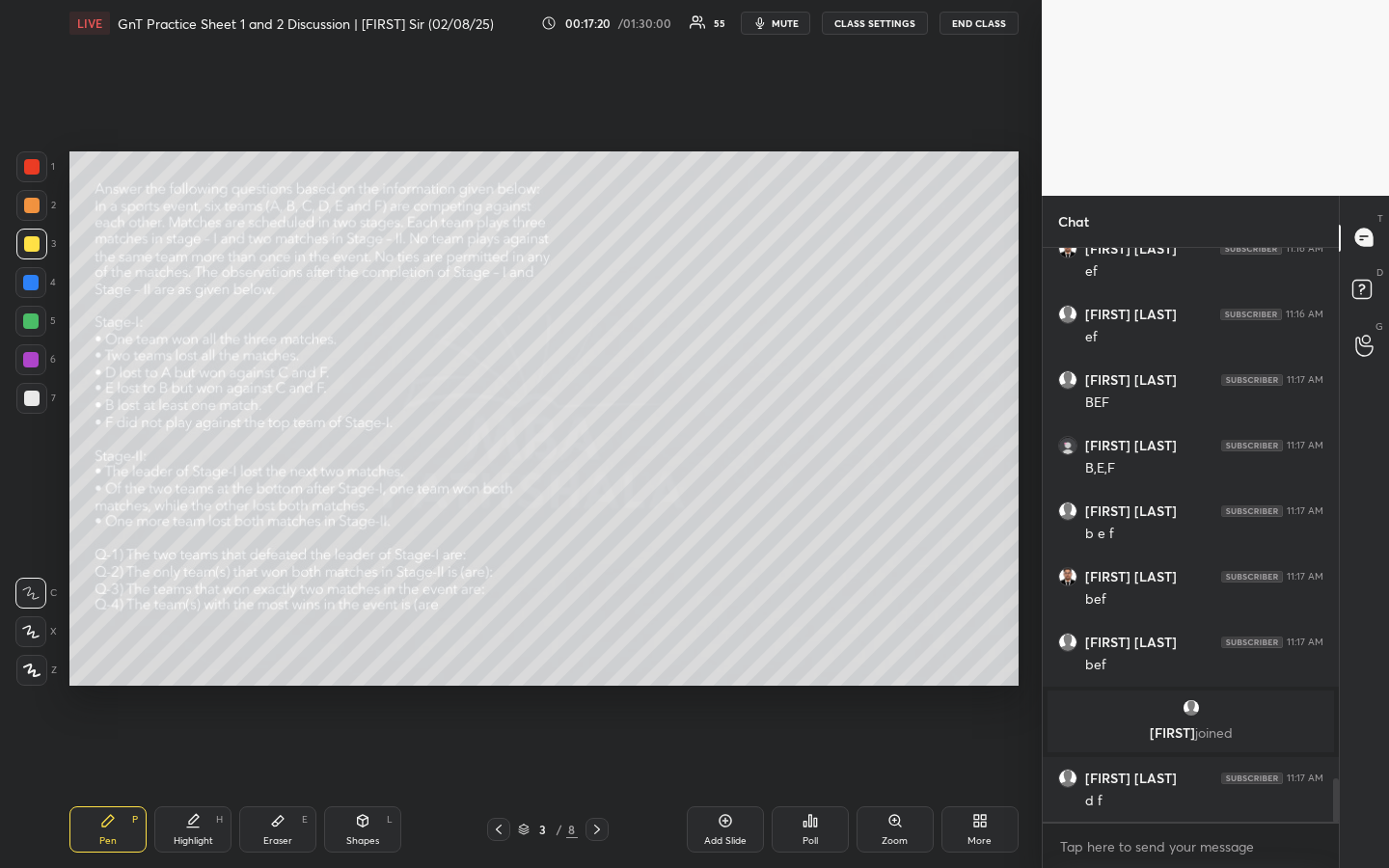 scroll, scrollTop: 7113, scrollLeft: 0, axis: vertical 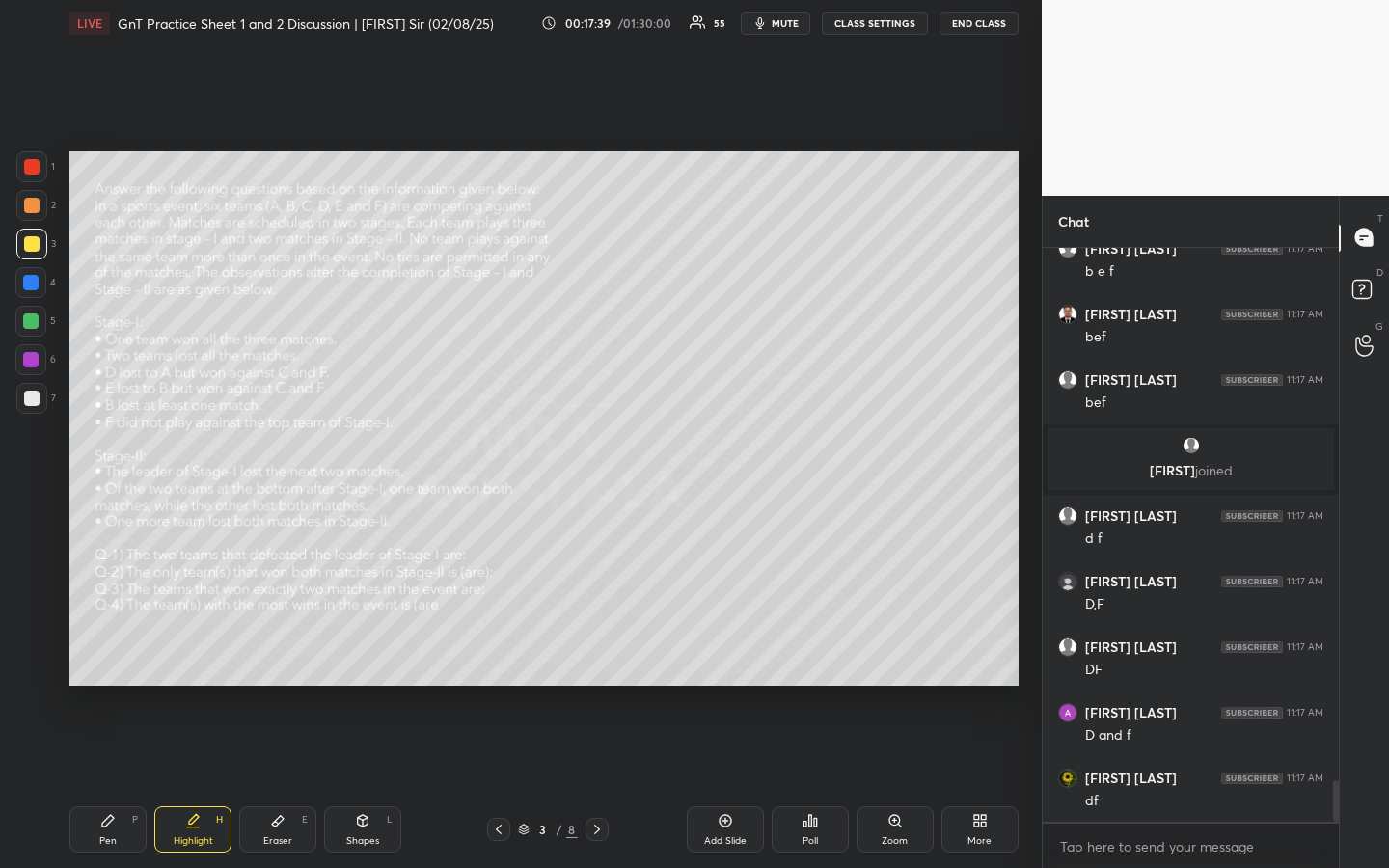 click on "Pen" at bounding box center [108, 841] 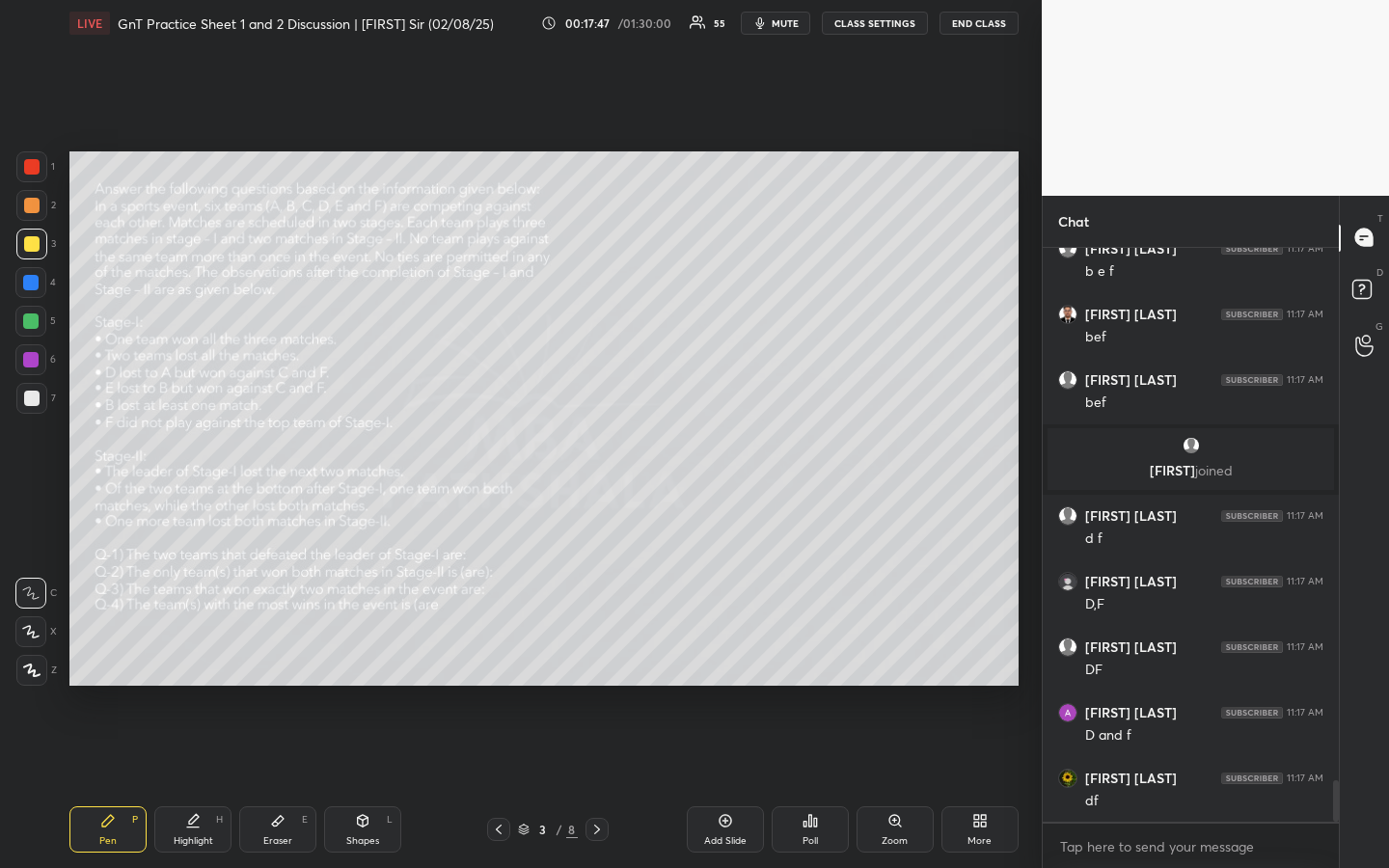 click on "Highlight H" at bounding box center (193, 829) 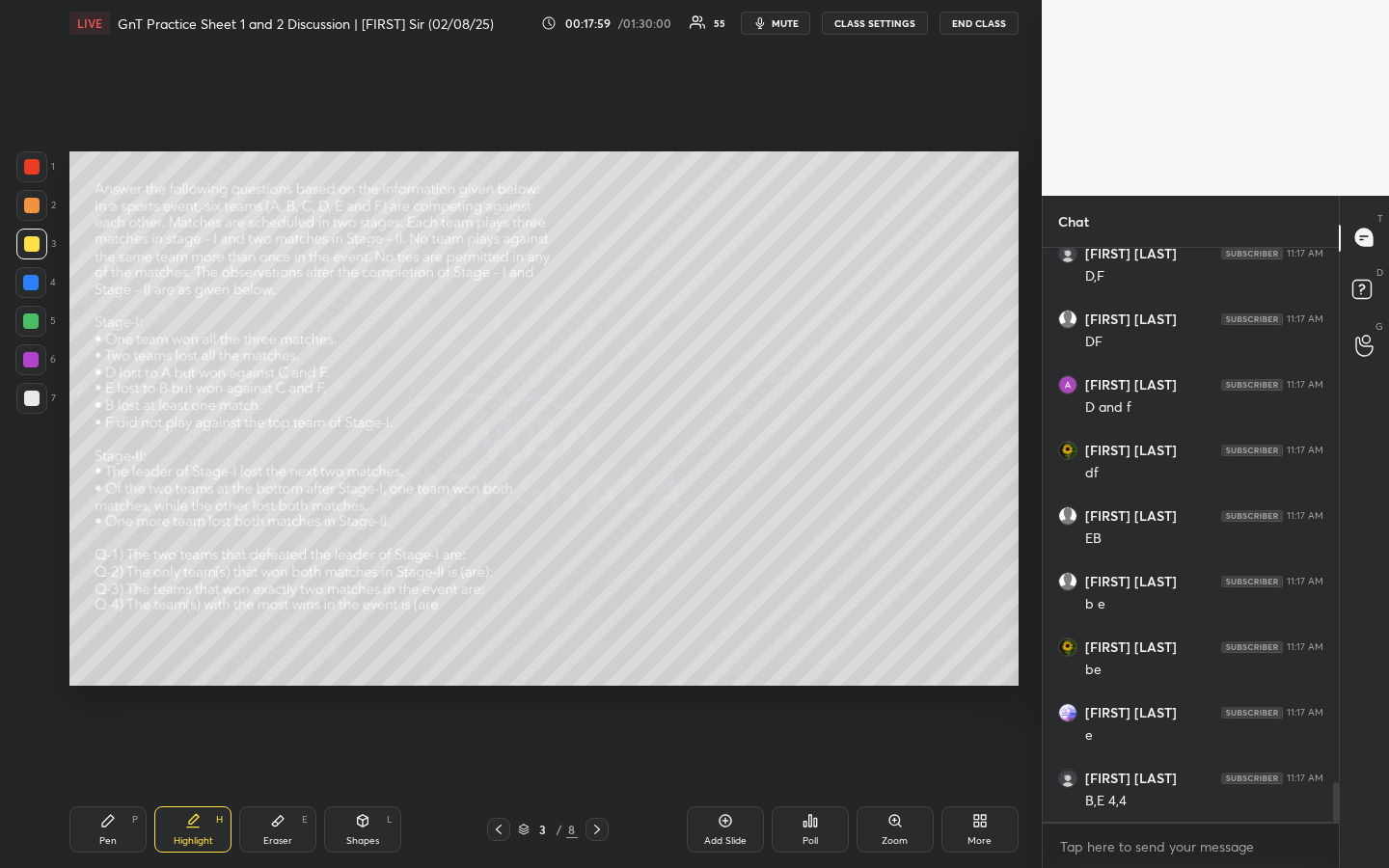 scroll, scrollTop: 7769, scrollLeft: 0, axis: vertical 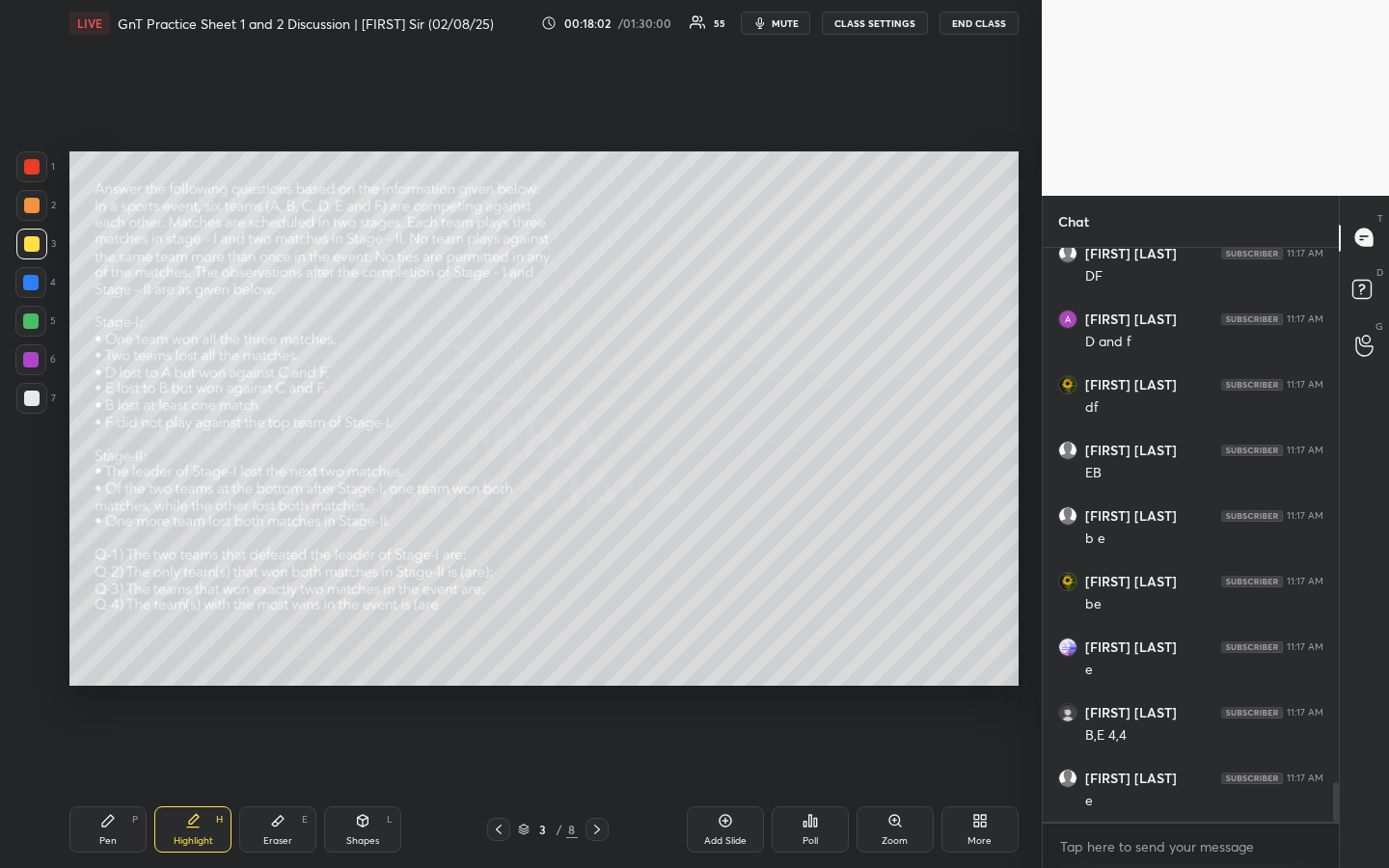 click on "Pen P" at bounding box center (108, 829) 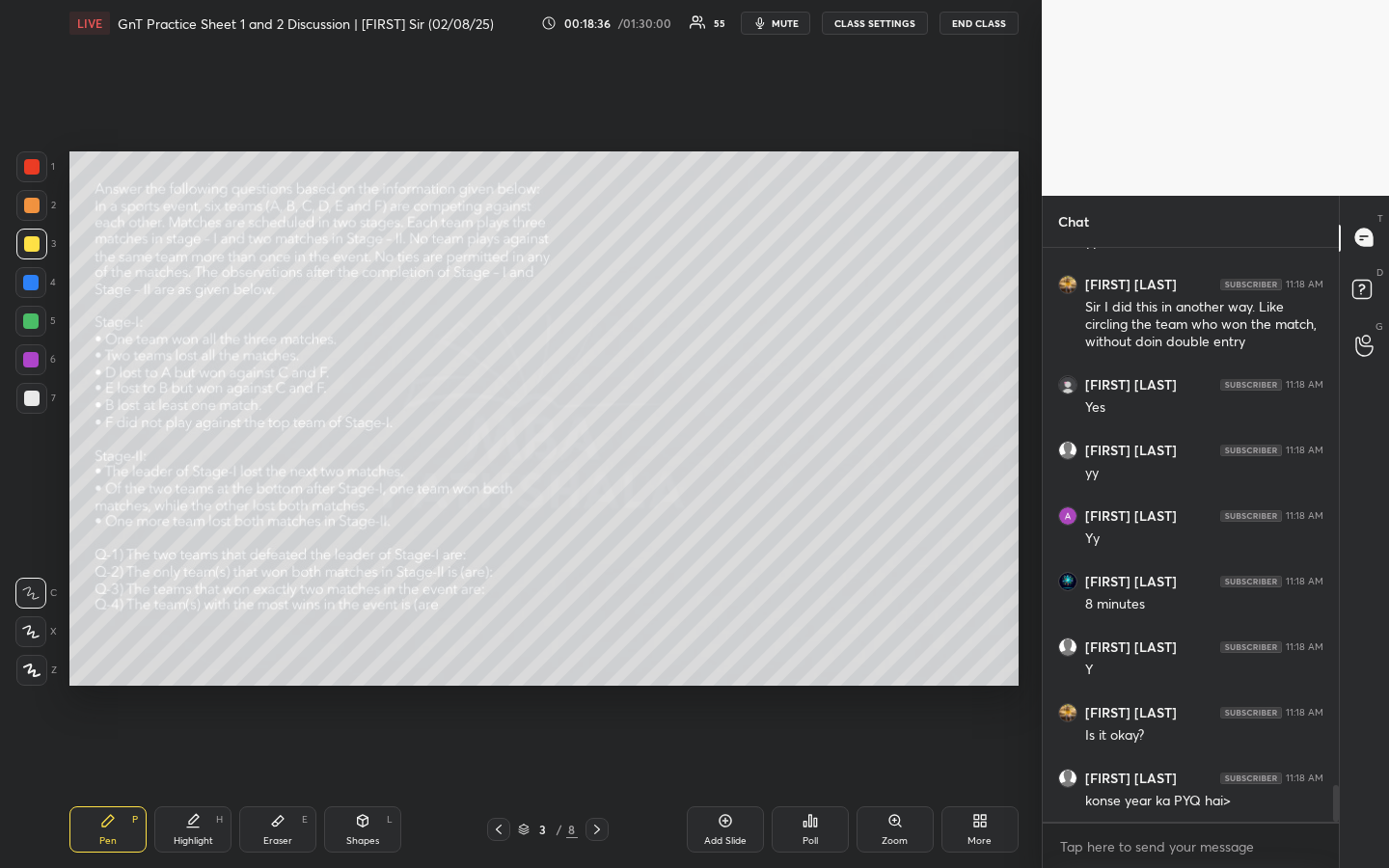 scroll, scrollTop: 8525, scrollLeft: 0, axis: vertical 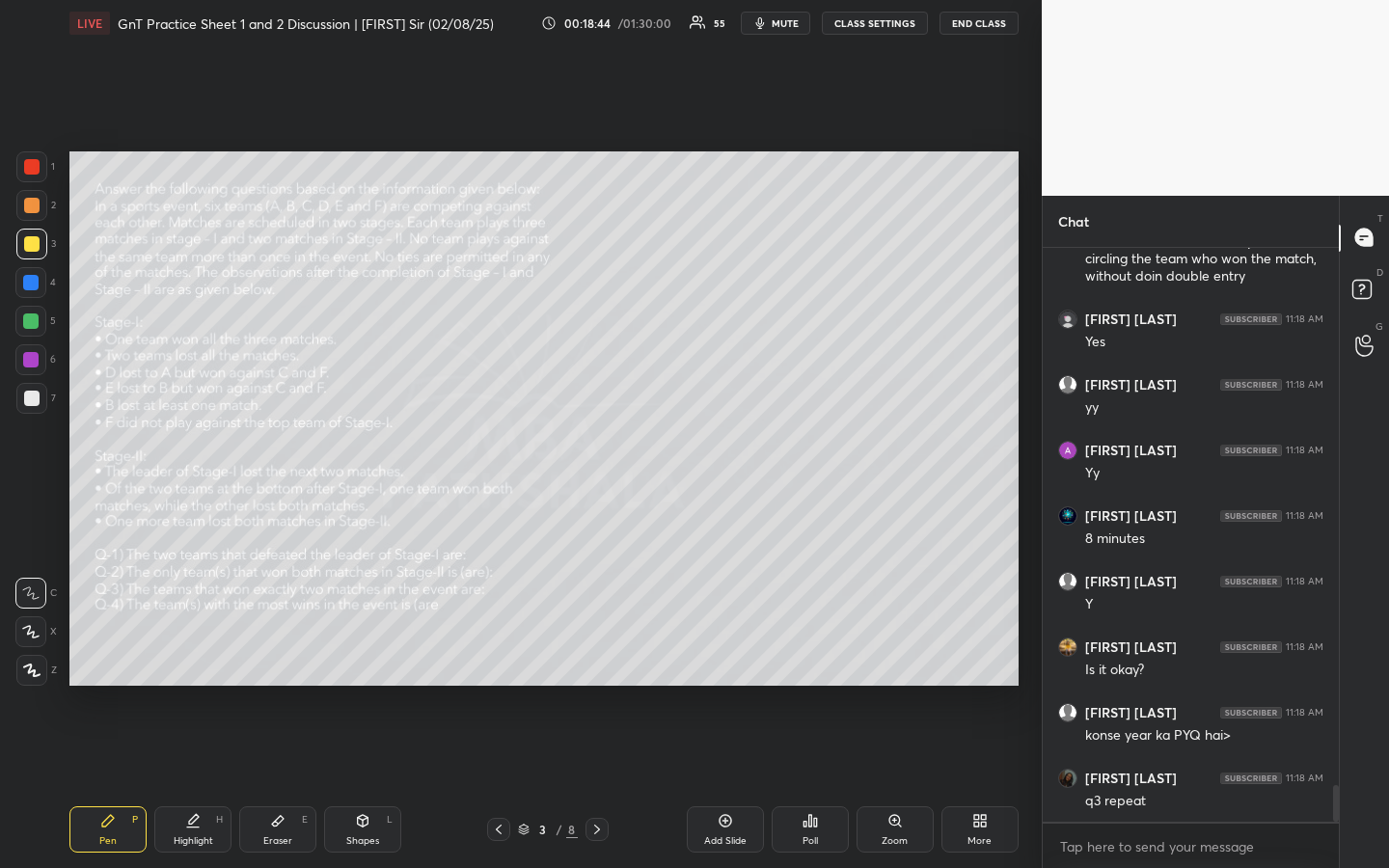 click on "Highlight" at bounding box center (193, 841) 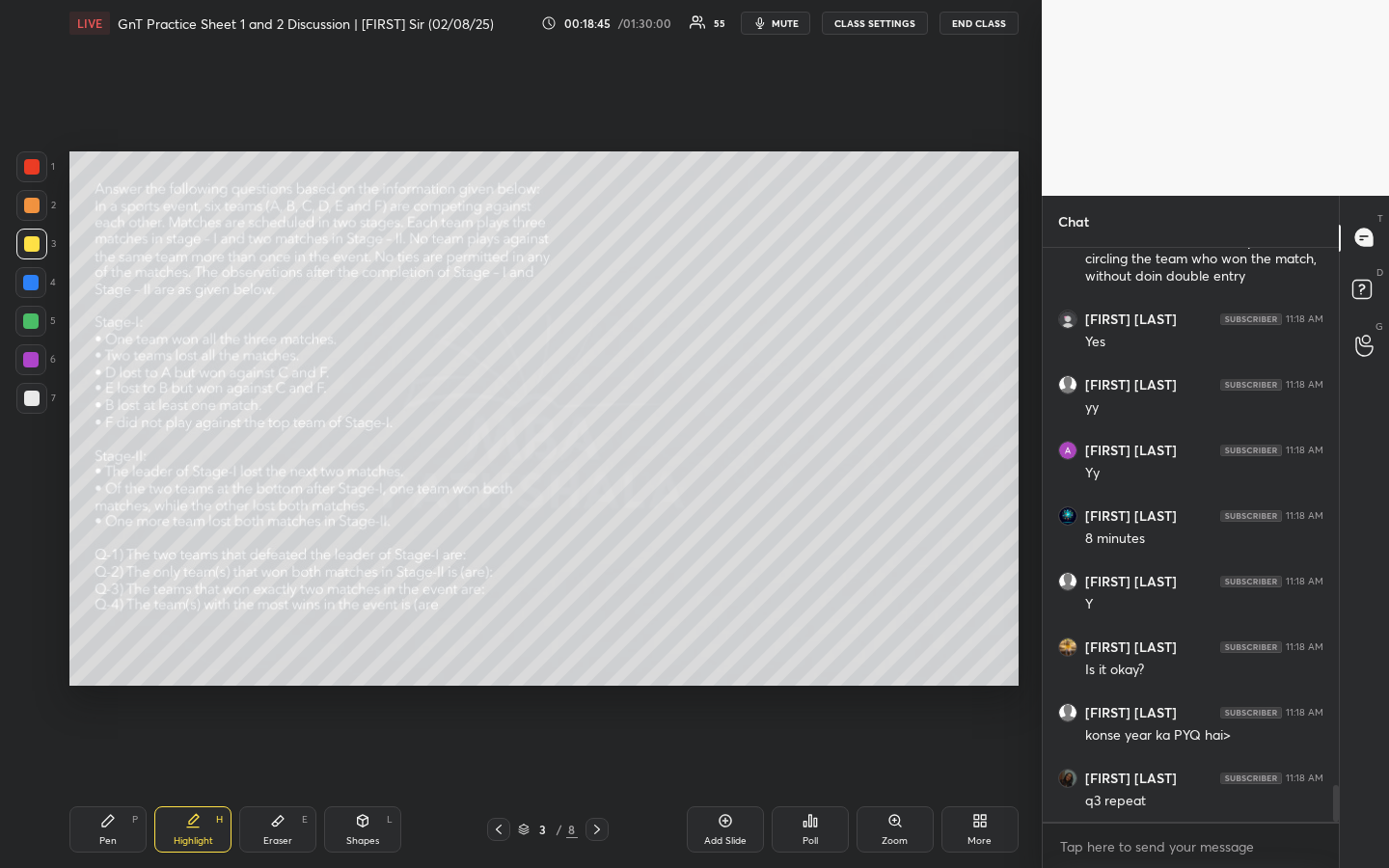 scroll, scrollTop: 8590, scrollLeft: 0, axis: vertical 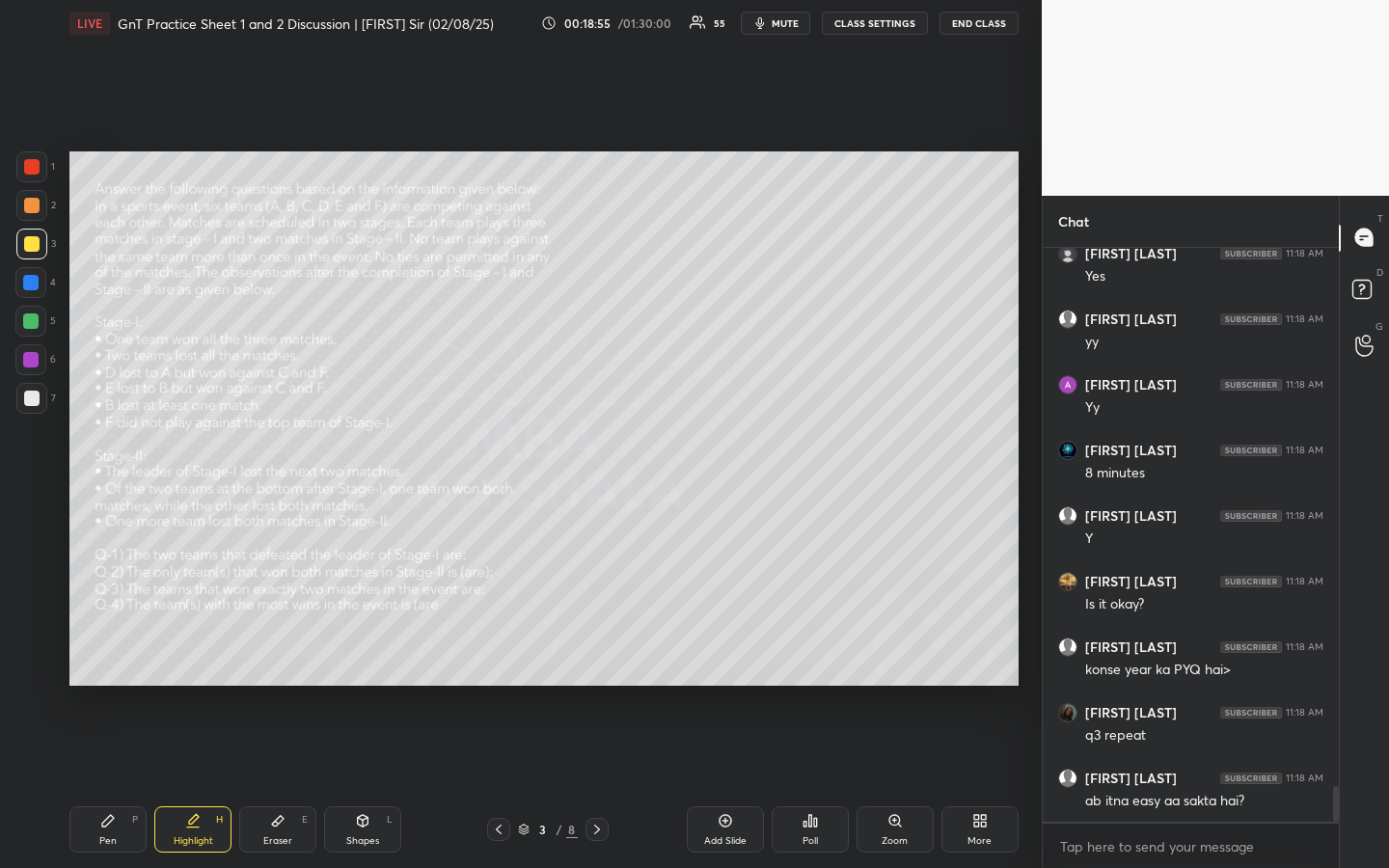 click on "Highlight H" at bounding box center (193, 829) 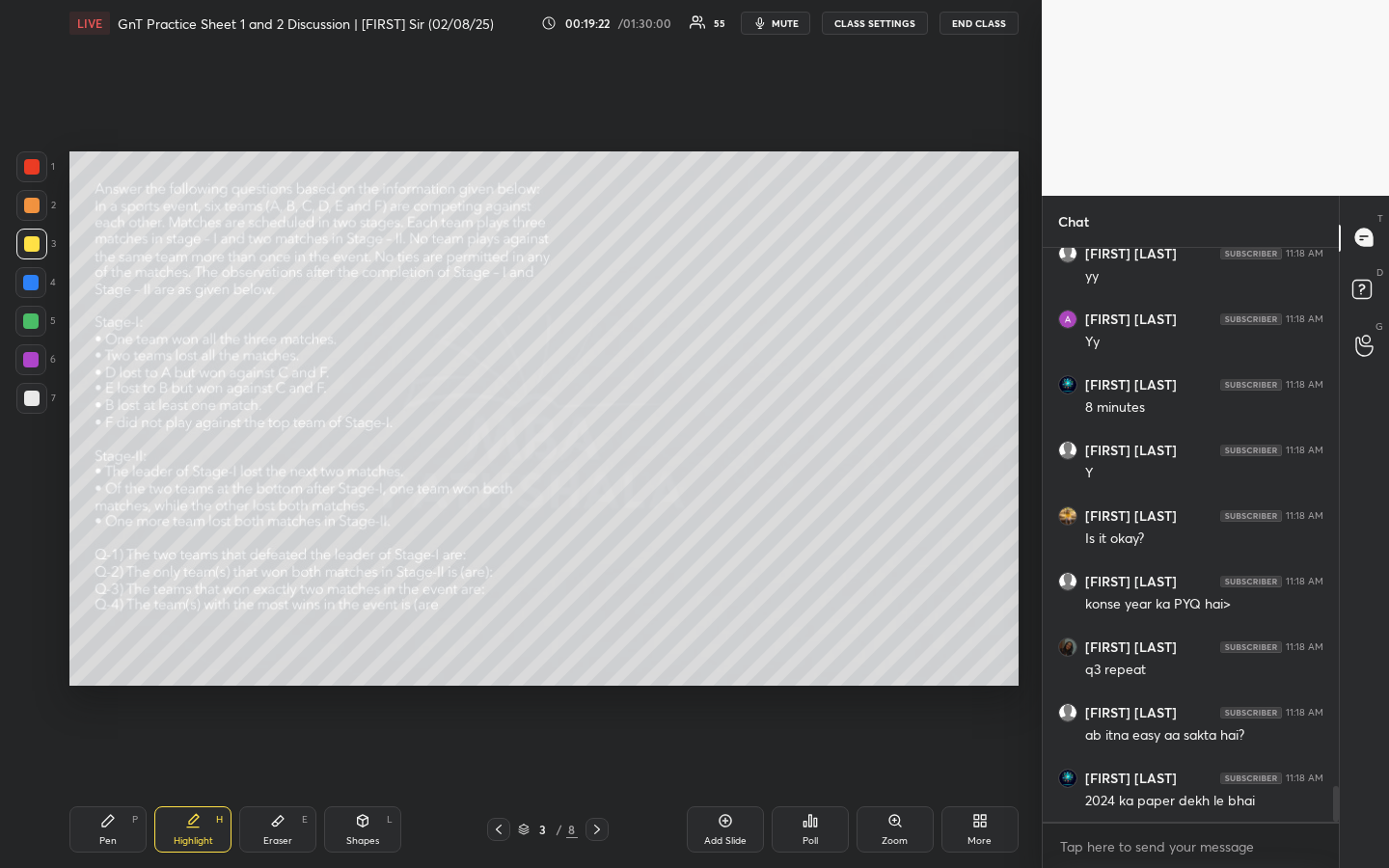 scroll, scrollTop: 8721, scrollLeft: 0, axis: vertical 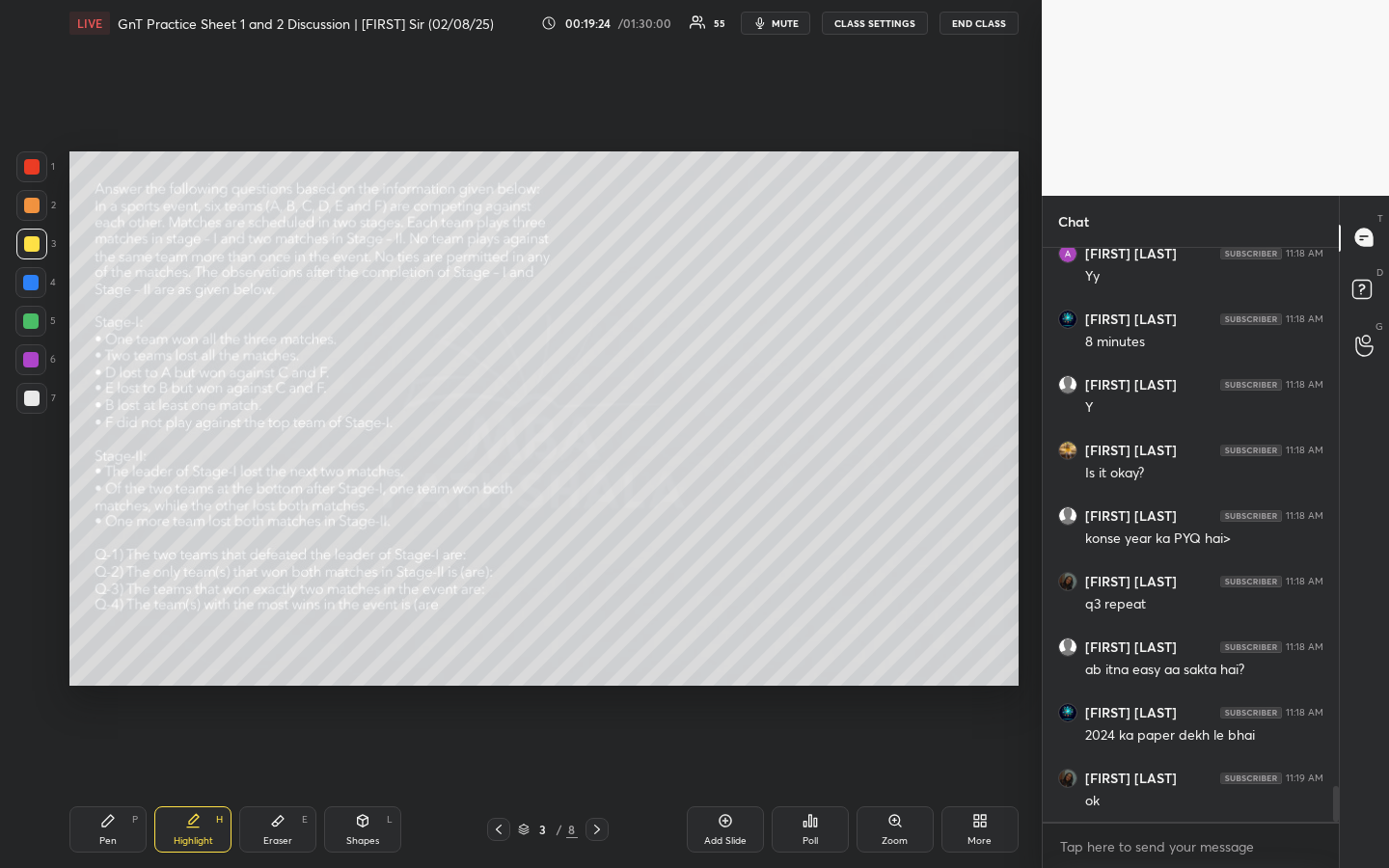 click at bounding box center [32, 244] 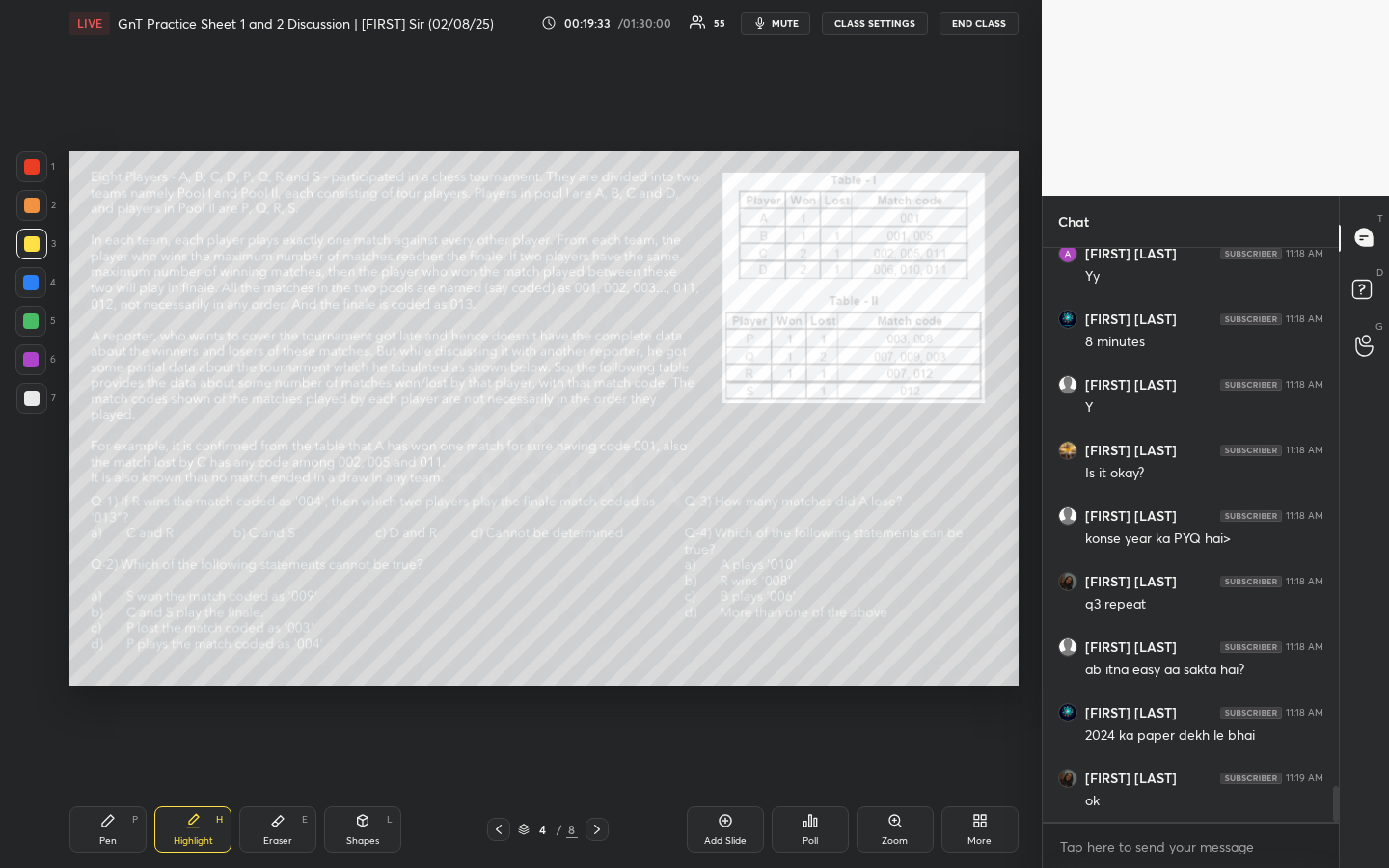 scroll, scrollTop: 8787, scrollLeft: 0, axis: vertical 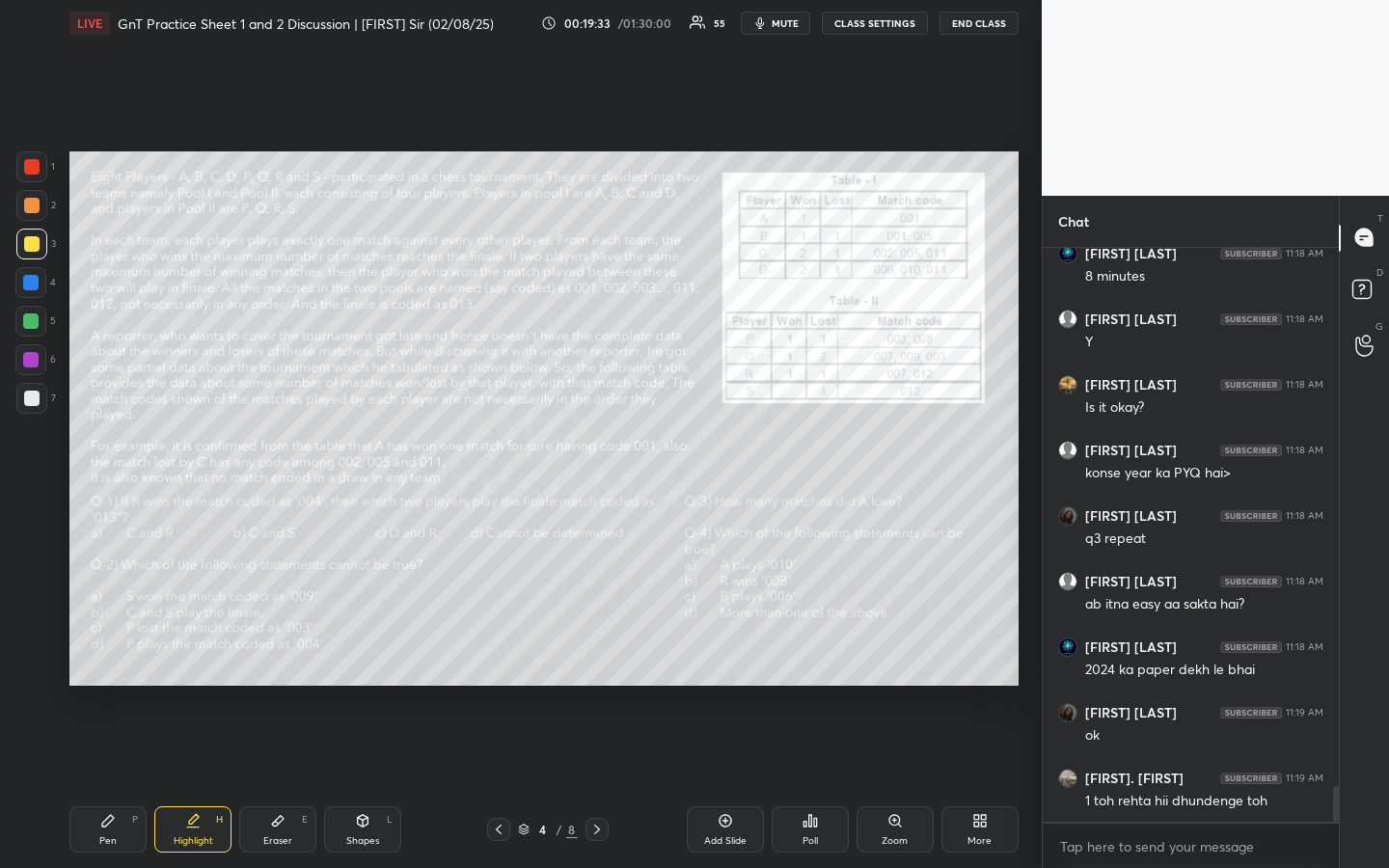 click on "Highlight H" at bounding box center (193, 829) 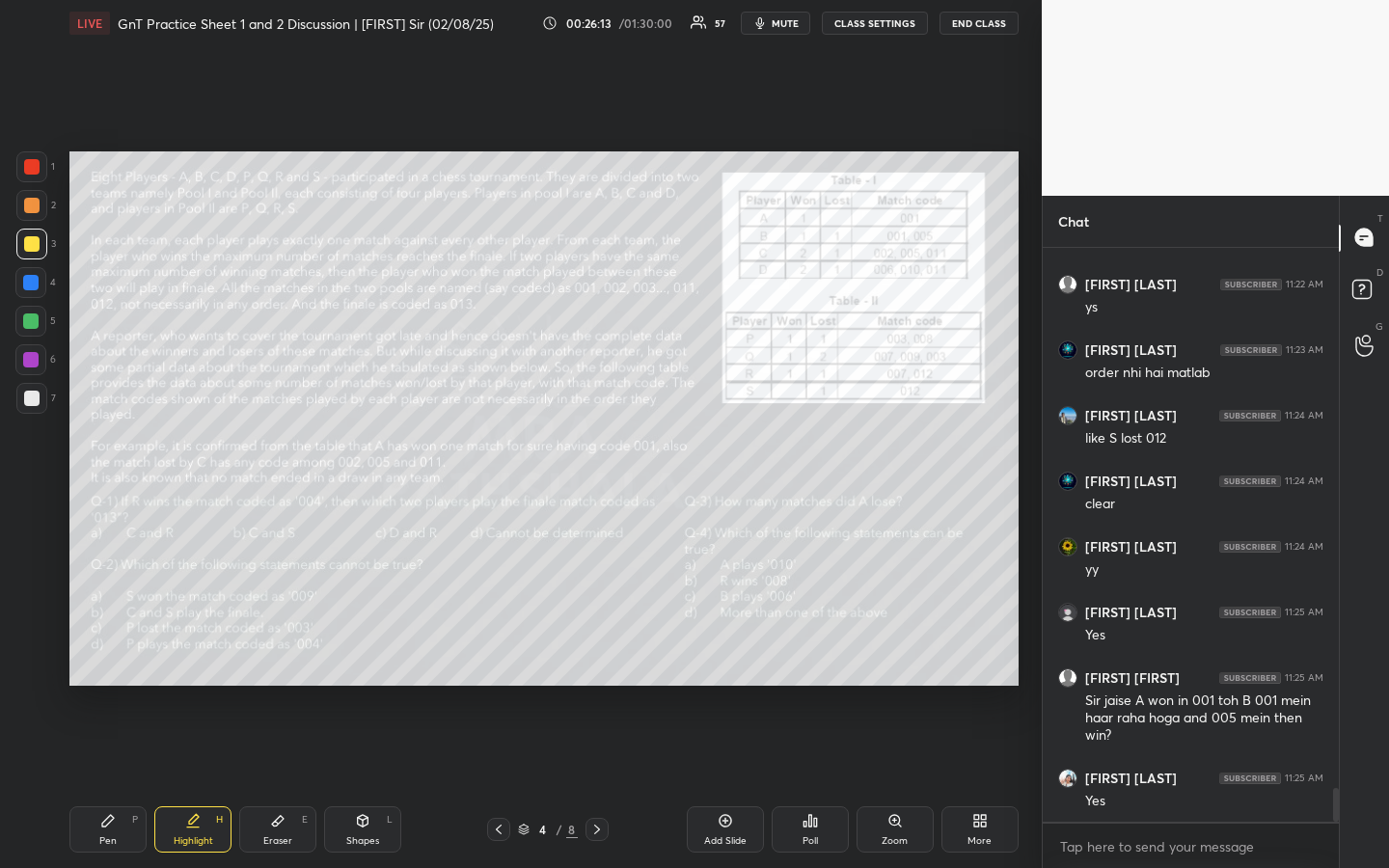 scroll, scrollTop: 9275, scrollLeft: 0, axis: vertical 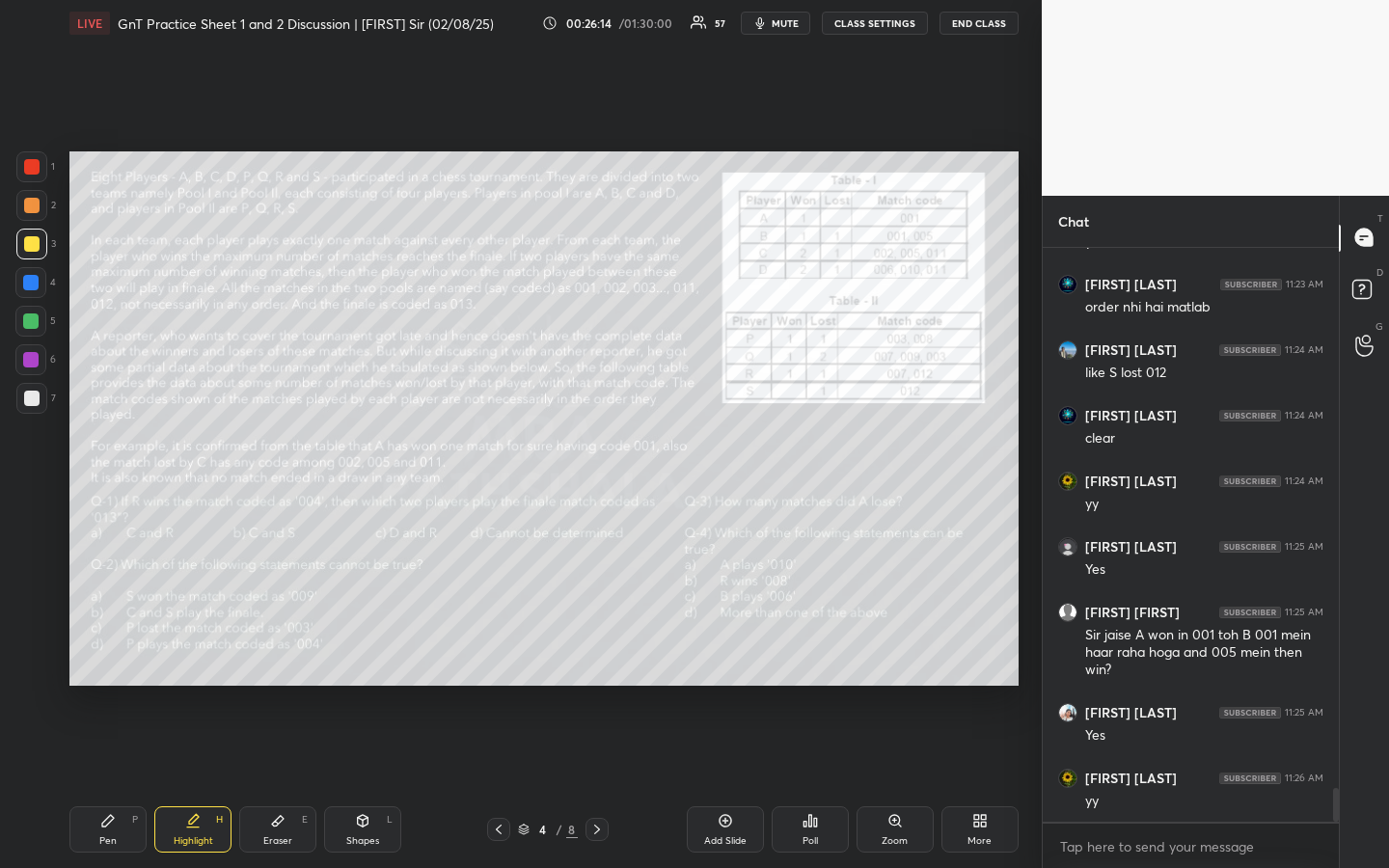 click on "Highlight" at bounding box center [193, 841] 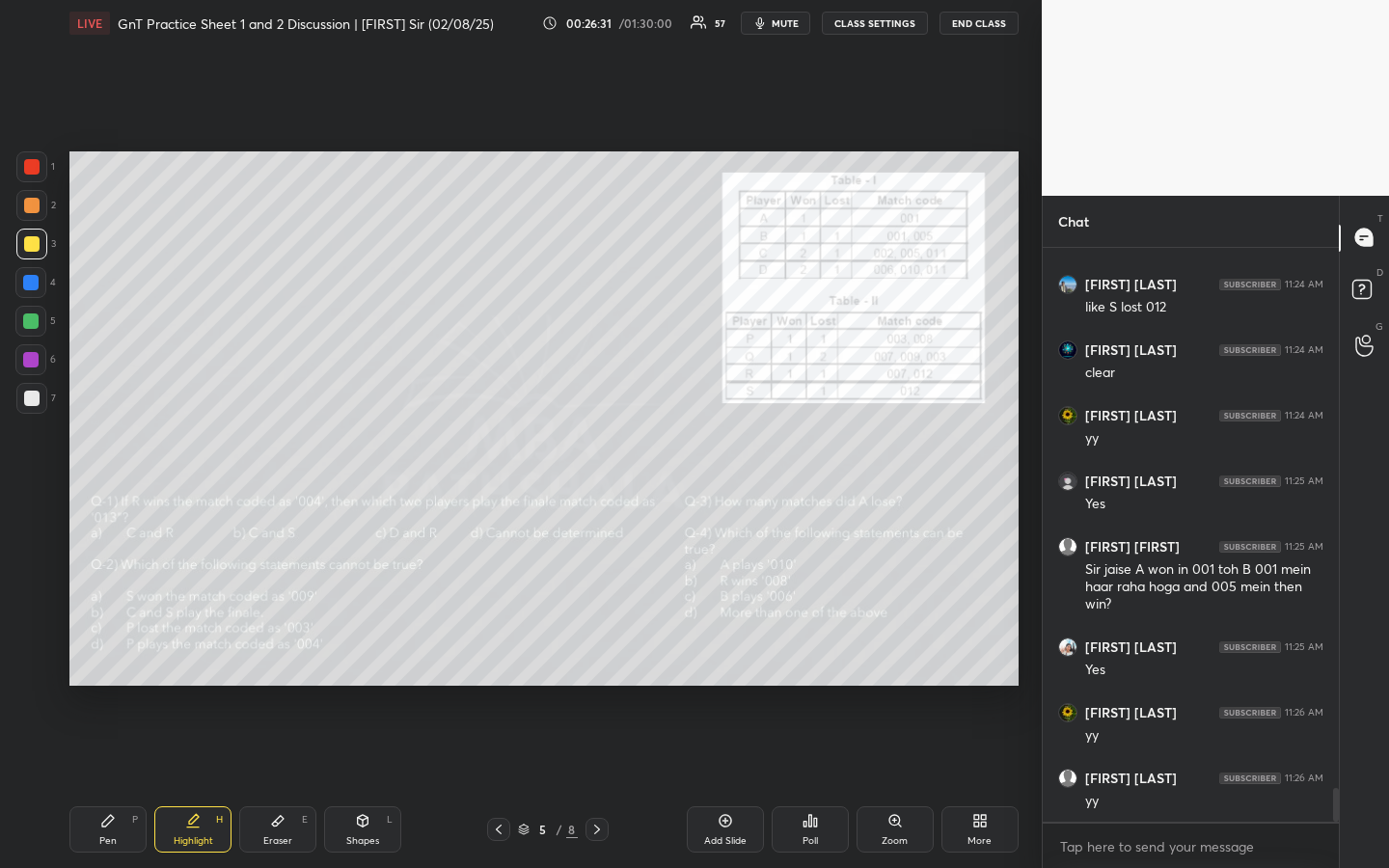 click at bounding box center [32, 205] 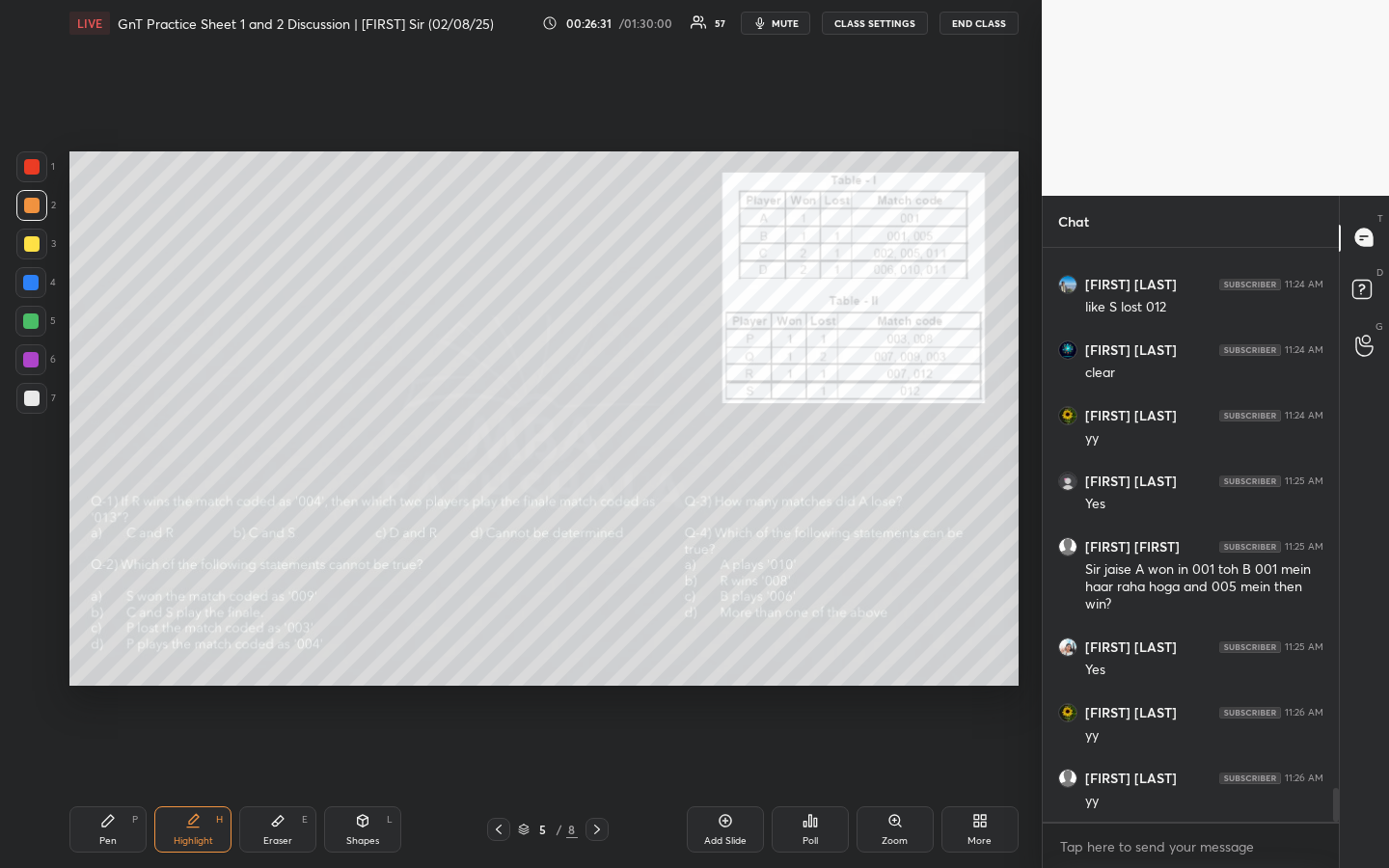 click at bounding box center [32, 244] 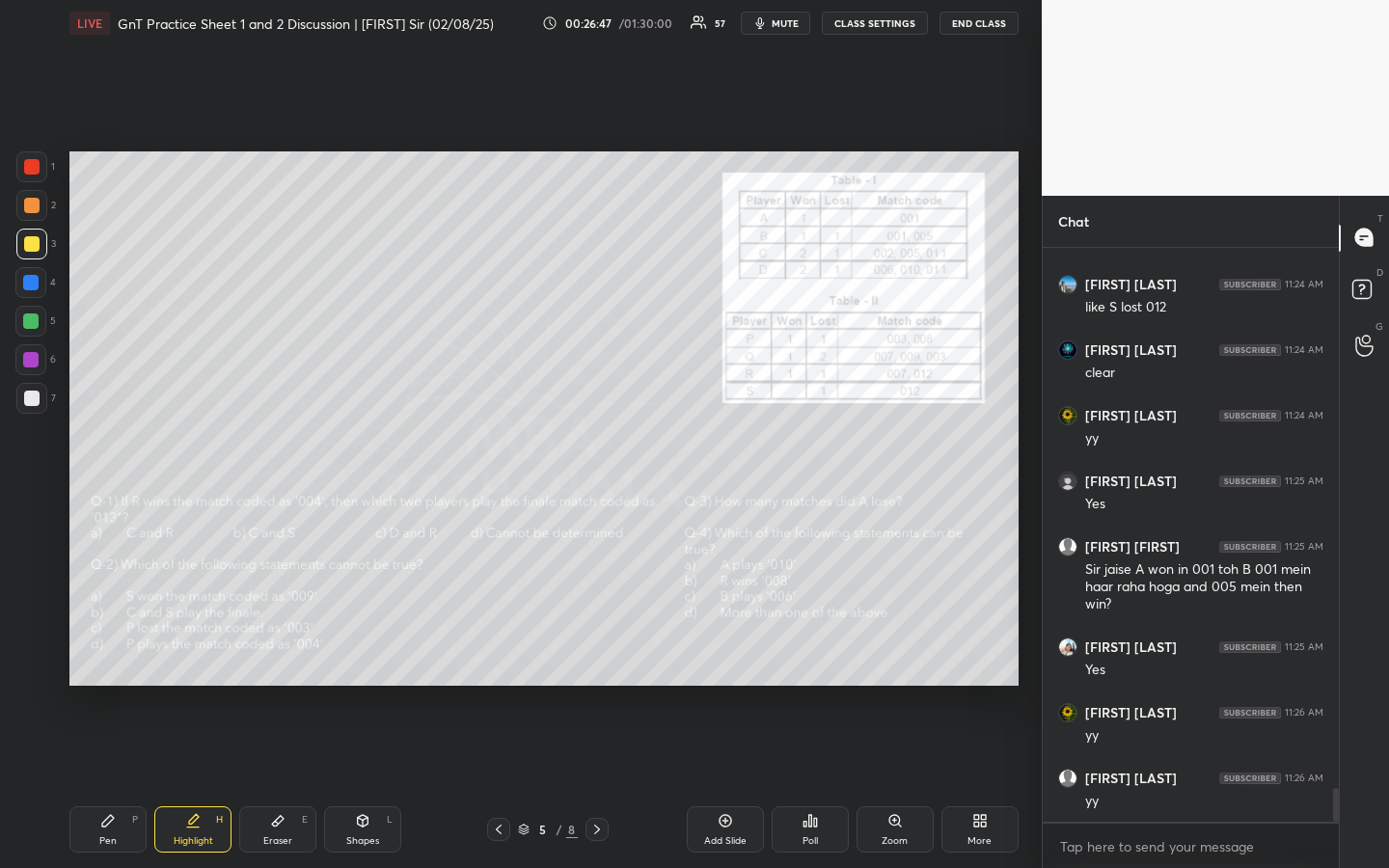 drag, startPoint x: 107, startPoint y: 820, endPoint x: 115, endPoint y: 753, distance: 67.47592 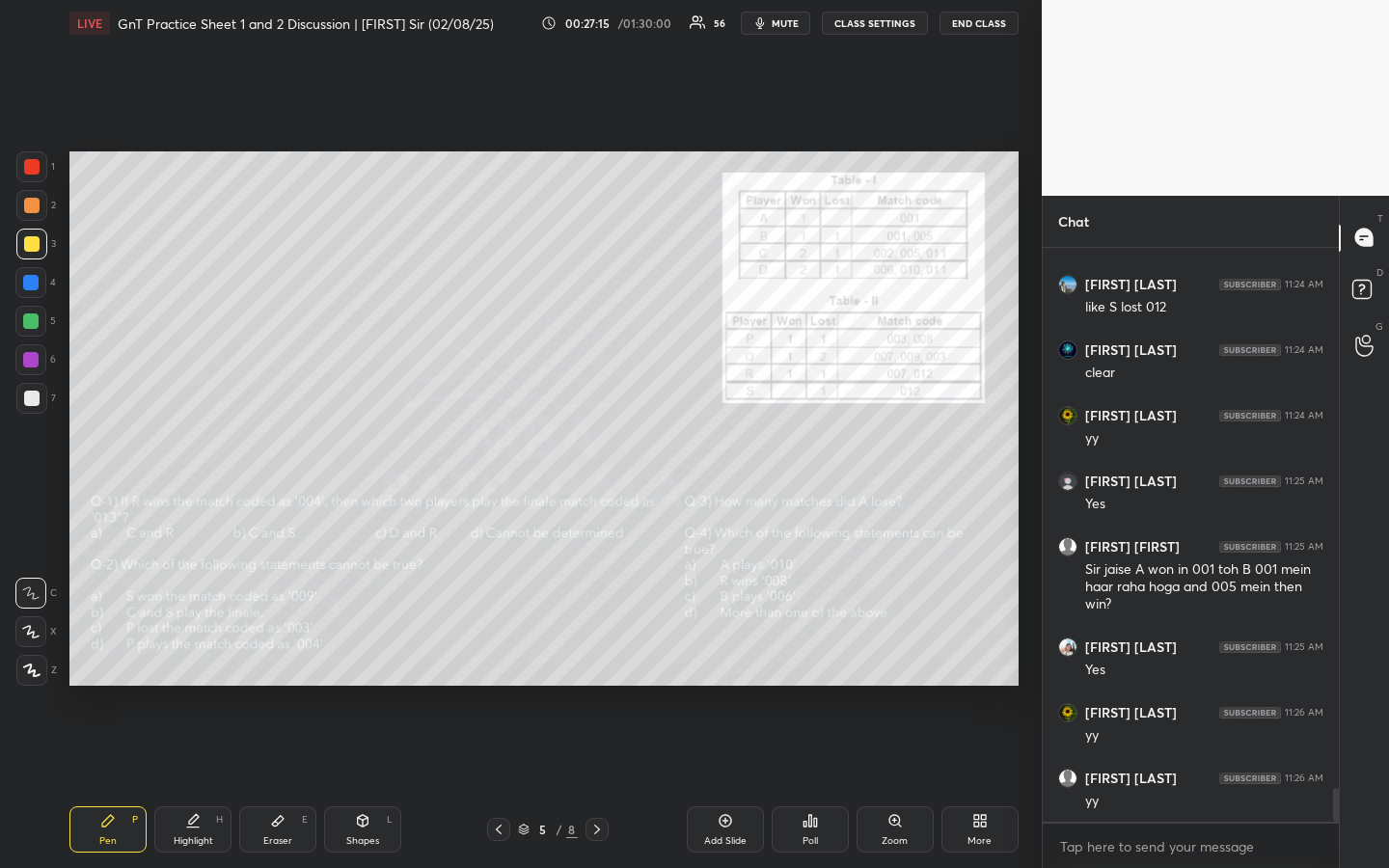 scroll, scrollTop: 9406, scrollLeft: 0, axis: vertical 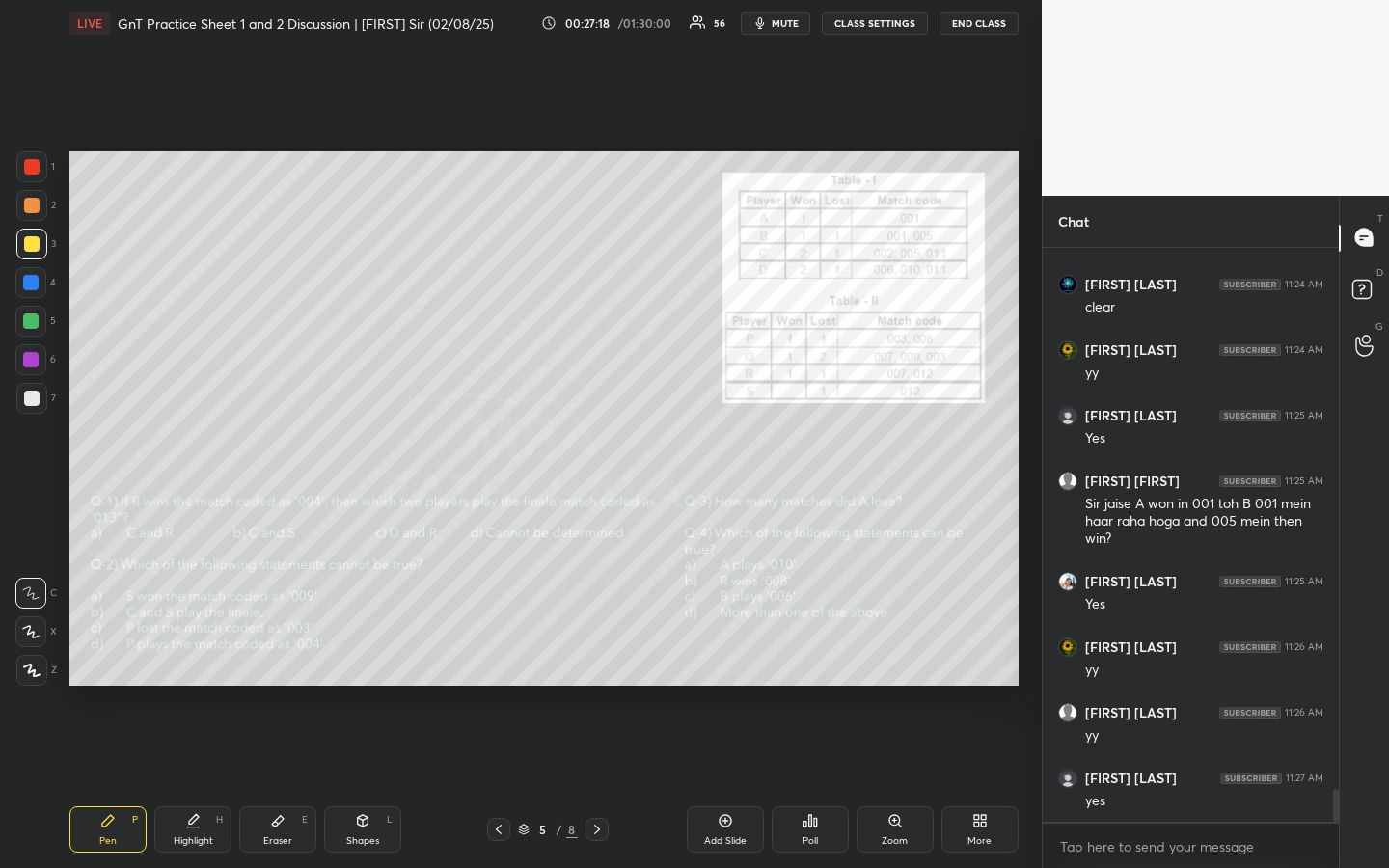 click at bounding box center [32, 205] 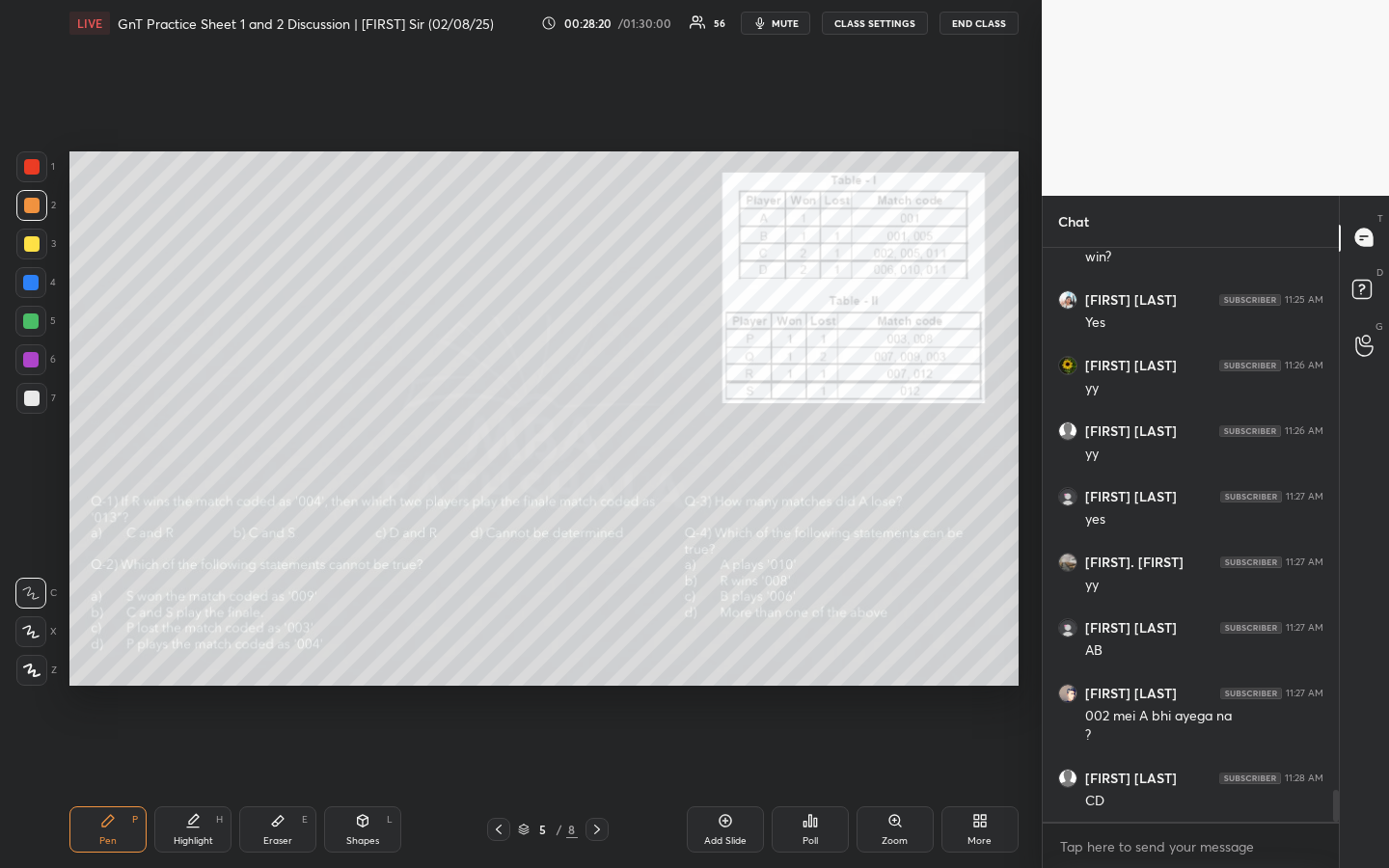 scroll, scrollTop: 9753, scrollLeft: 0, axis: vertical 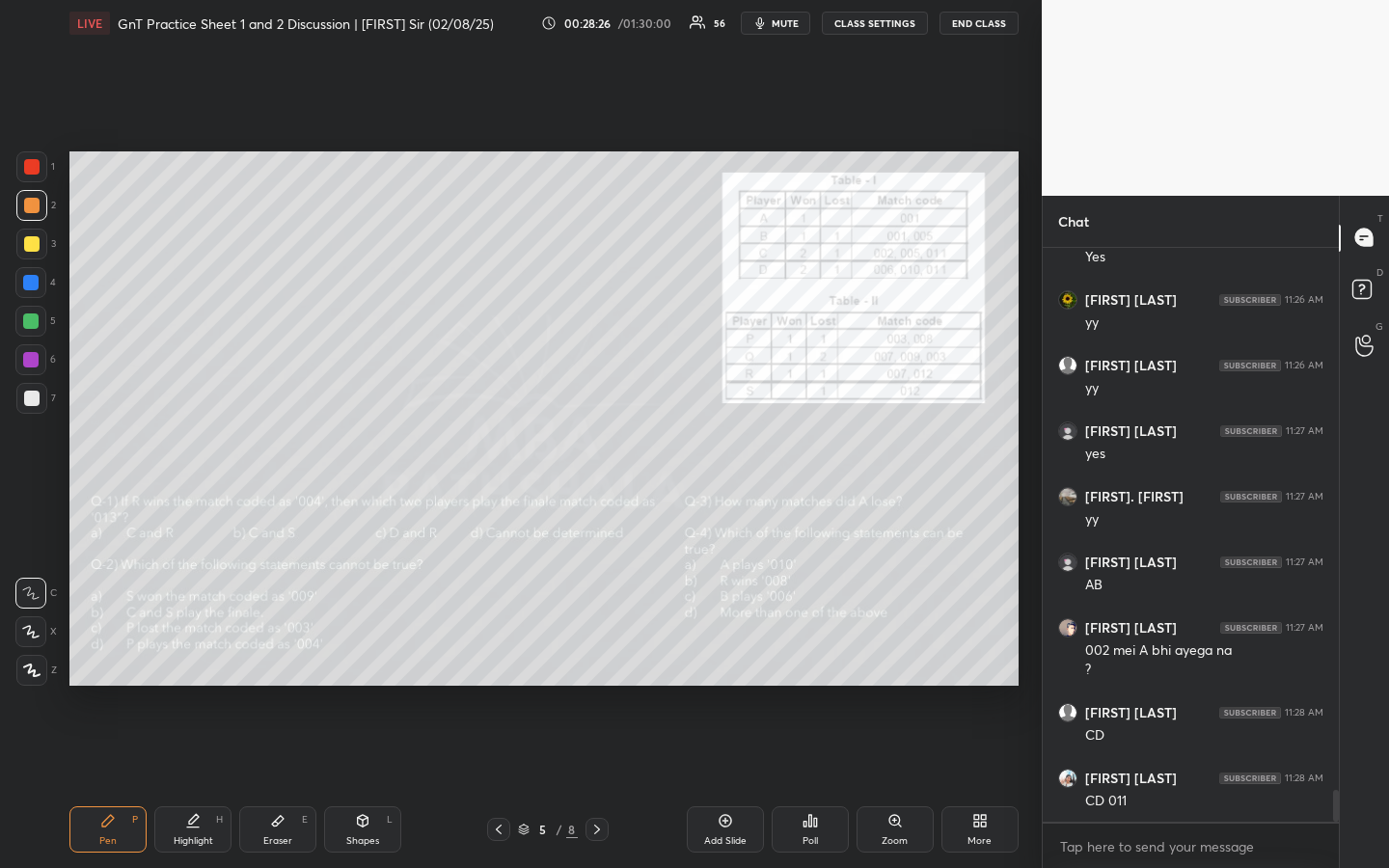 click at bounding box center [31, 321] 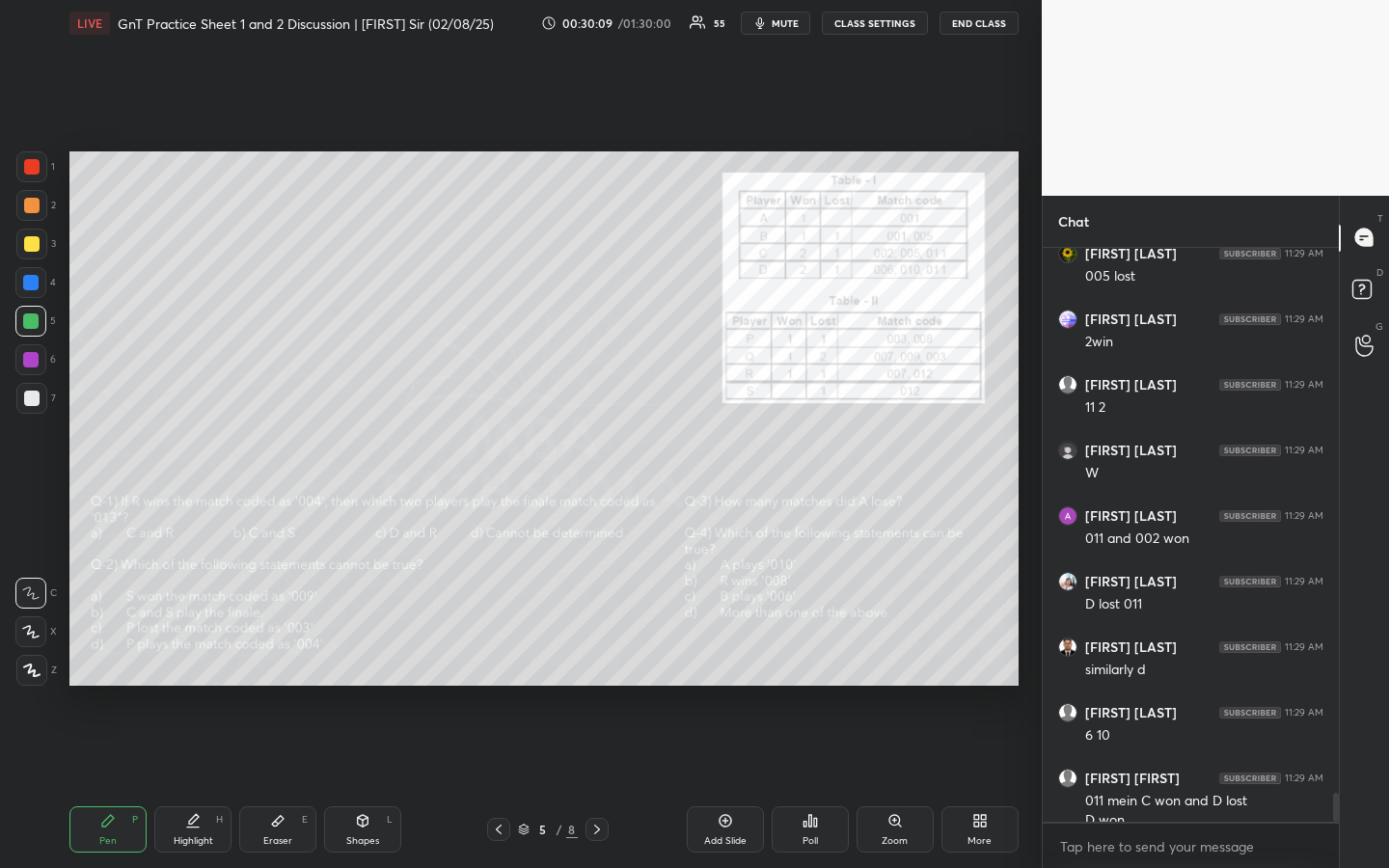 scroll, scrollTop: 10953, scrollLeft: 0, axis: vertical 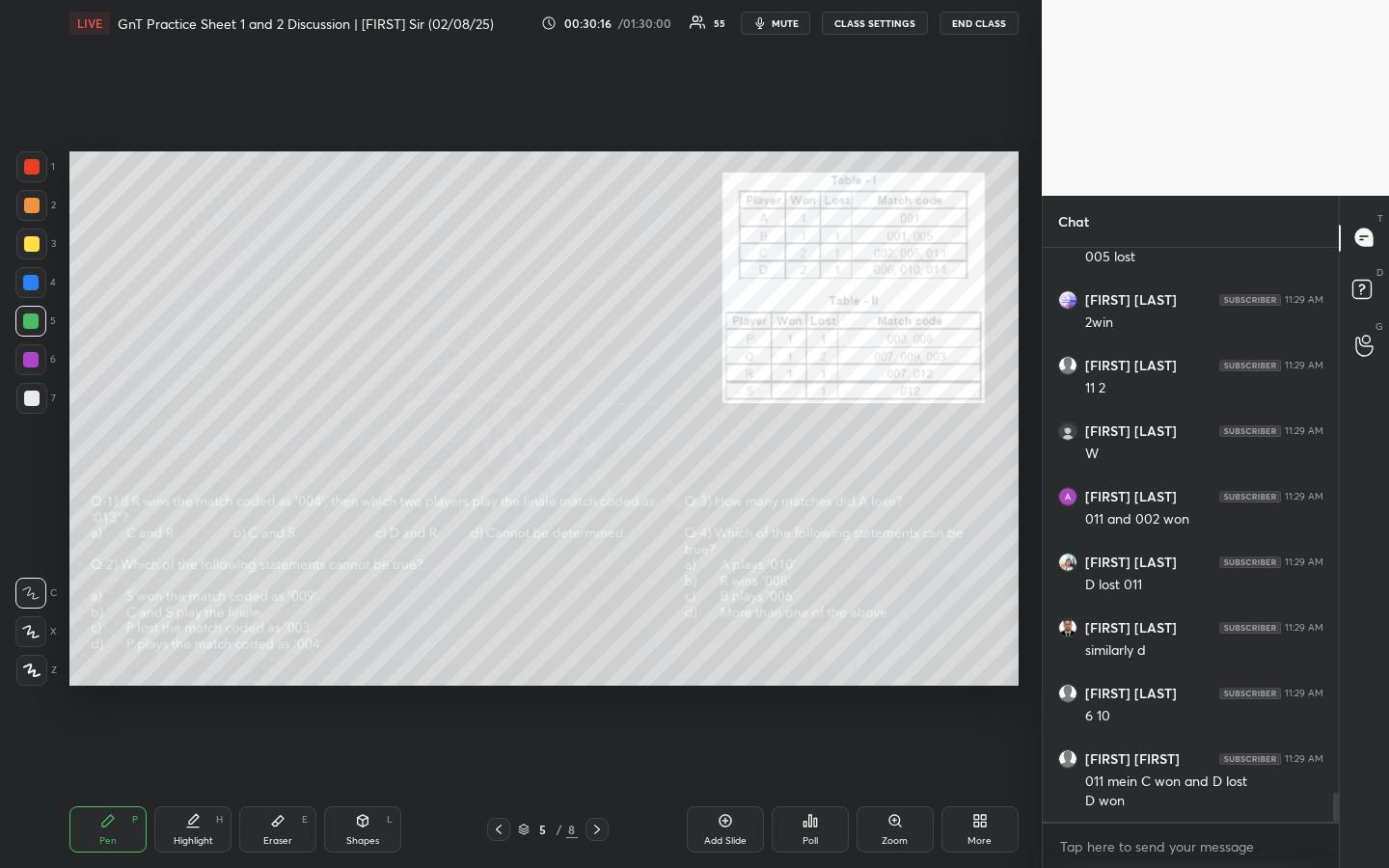 click at bounding box center [32, 398] 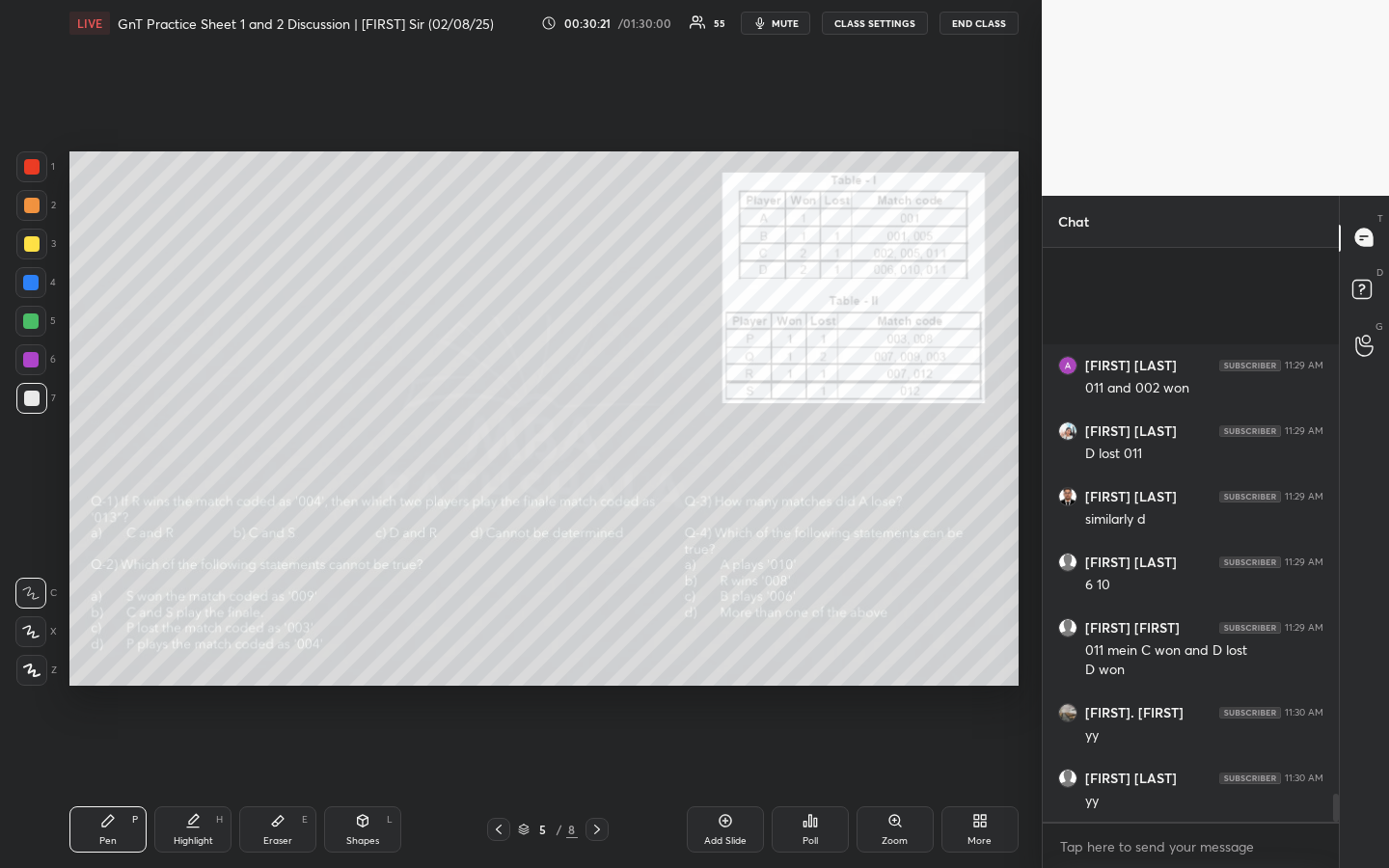 scroll, scrollTop: 11286, scrollLeft: 0, axis: vertical 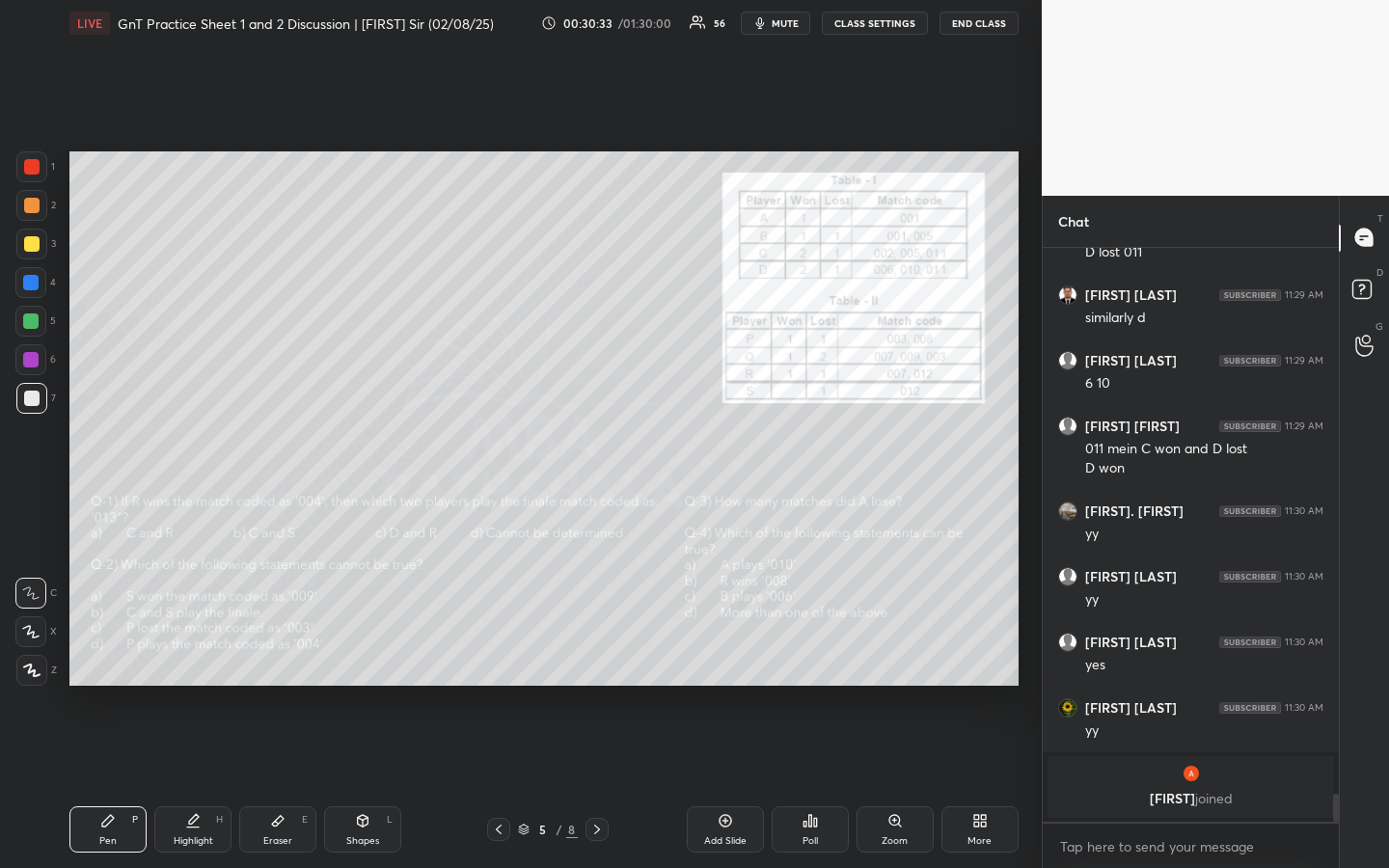 click at bounding box center [32, 167] 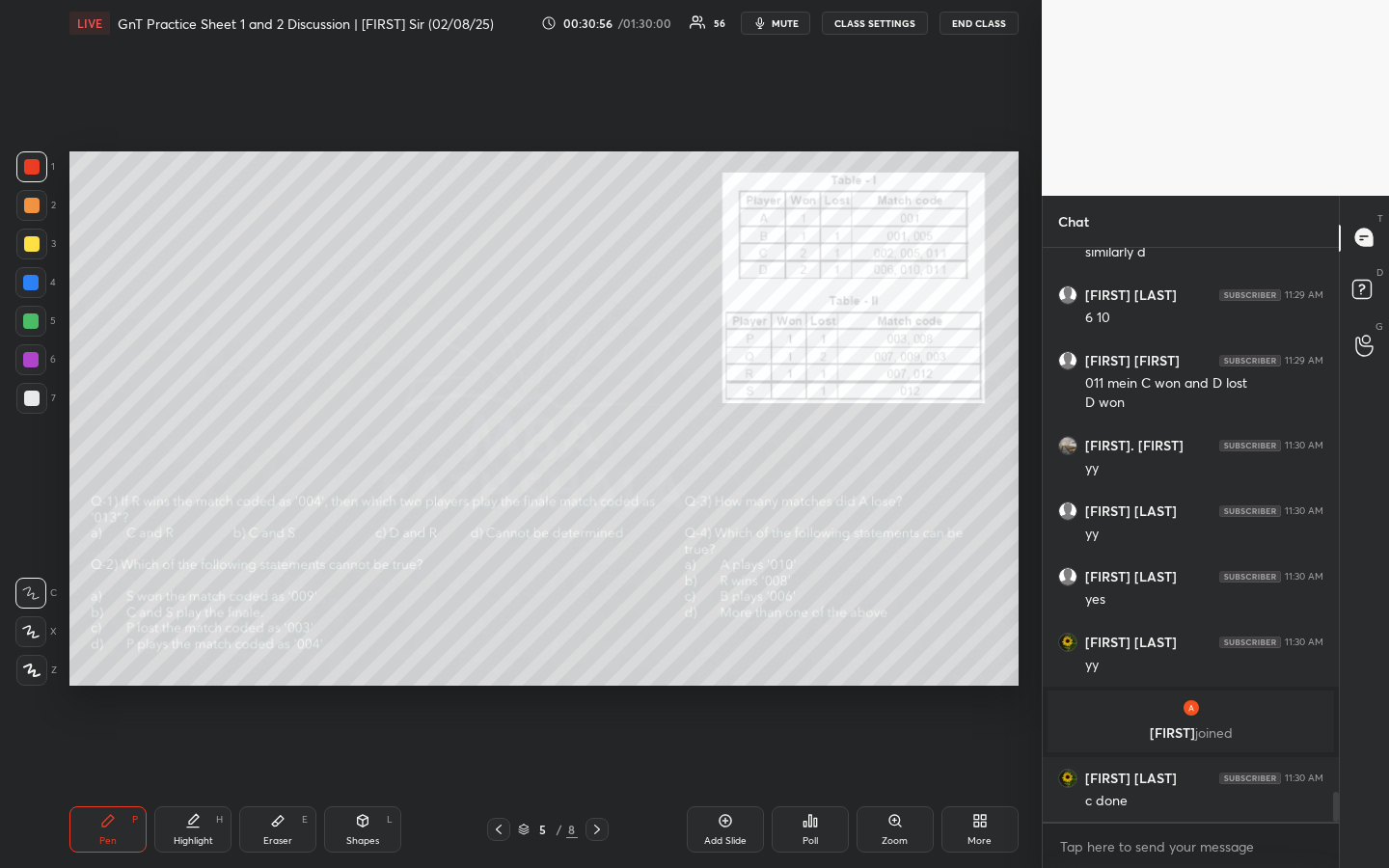 scroll, scrollTop: 10454, scrollLeft: 0, axis: vertical 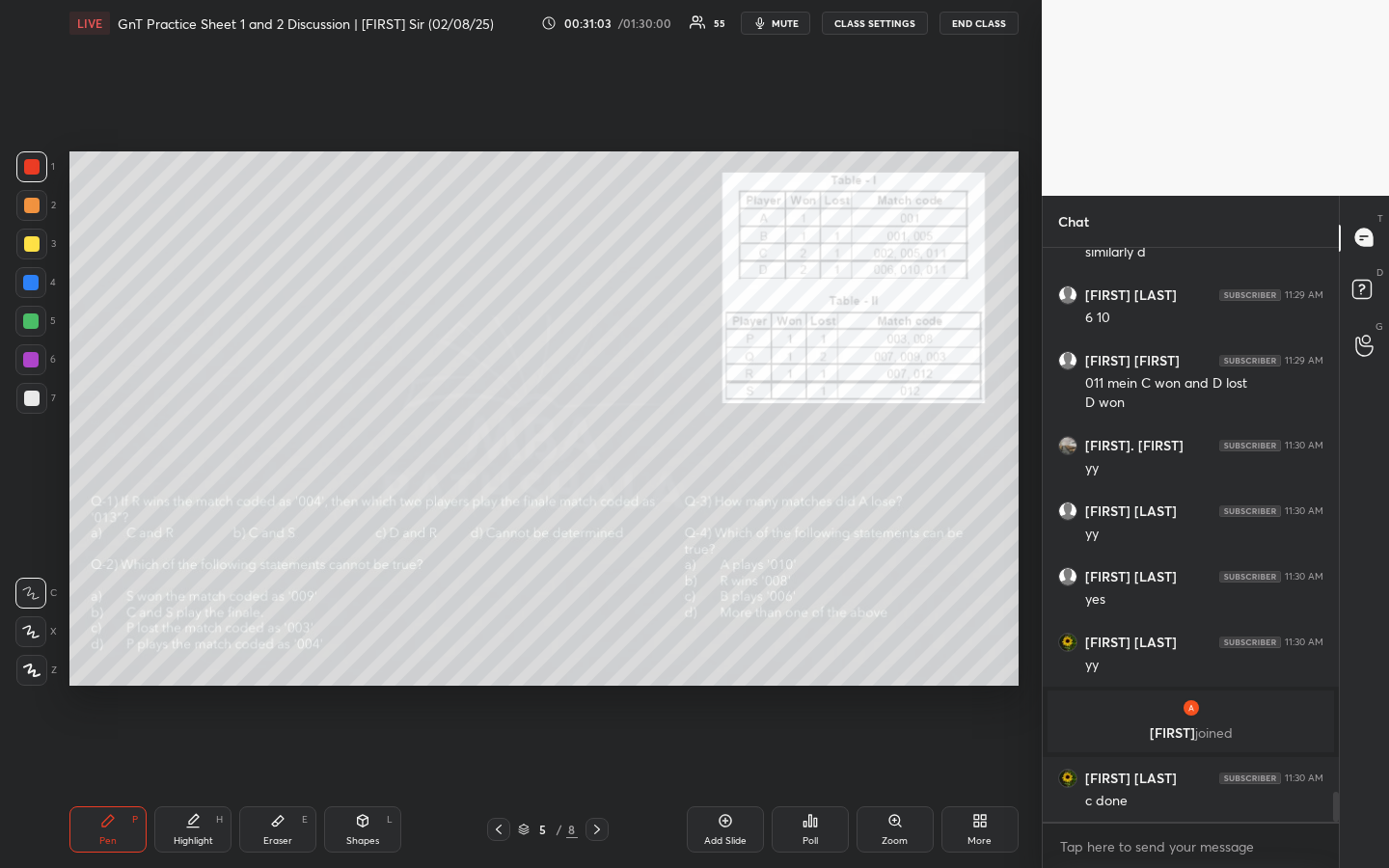 drag, startPoint x: 204, startPoint y: 819, endPoint x: 209, endPoint y: 764, distance: 55.22681 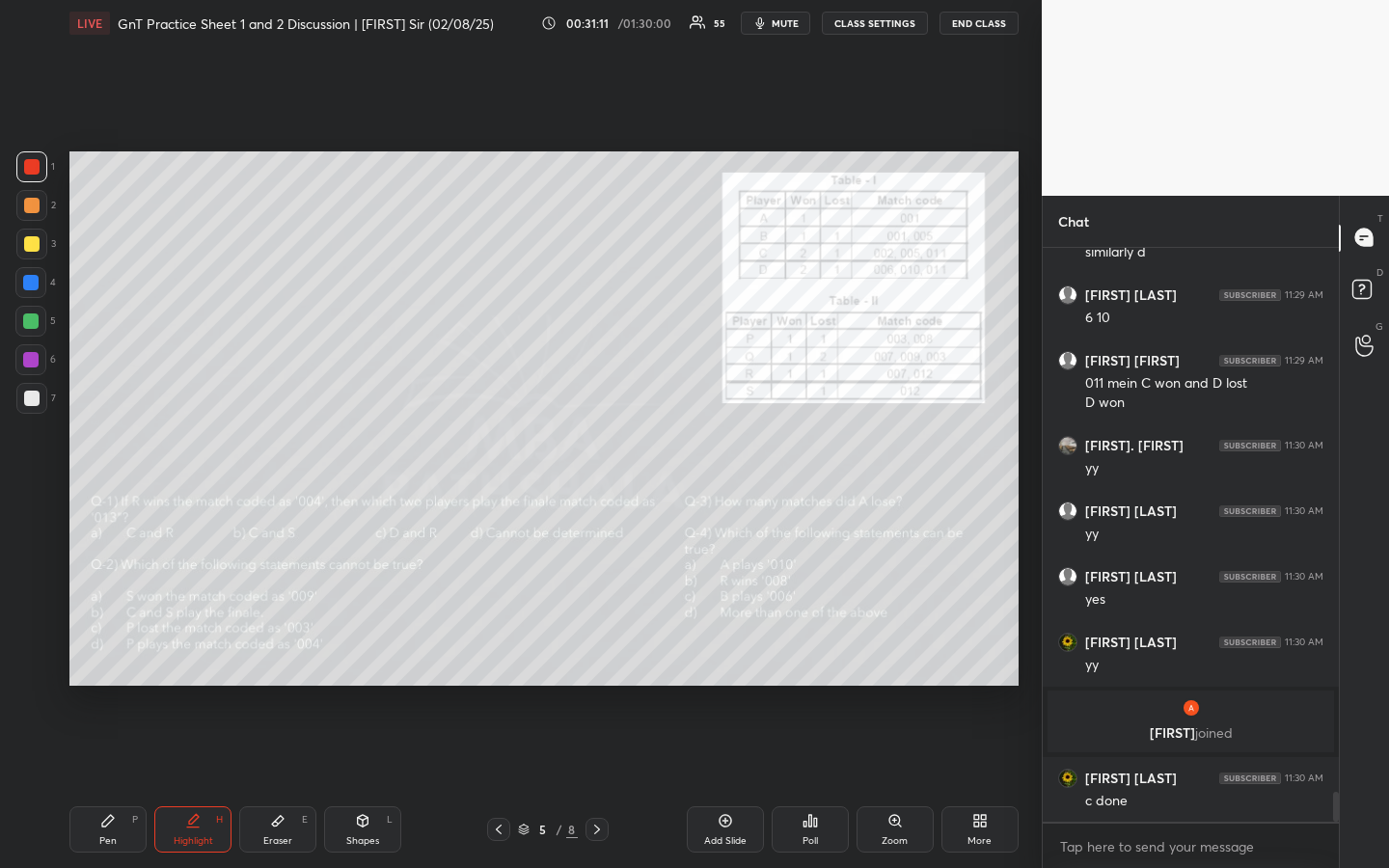 click on "Pen P" at bounding box center [108, 829] 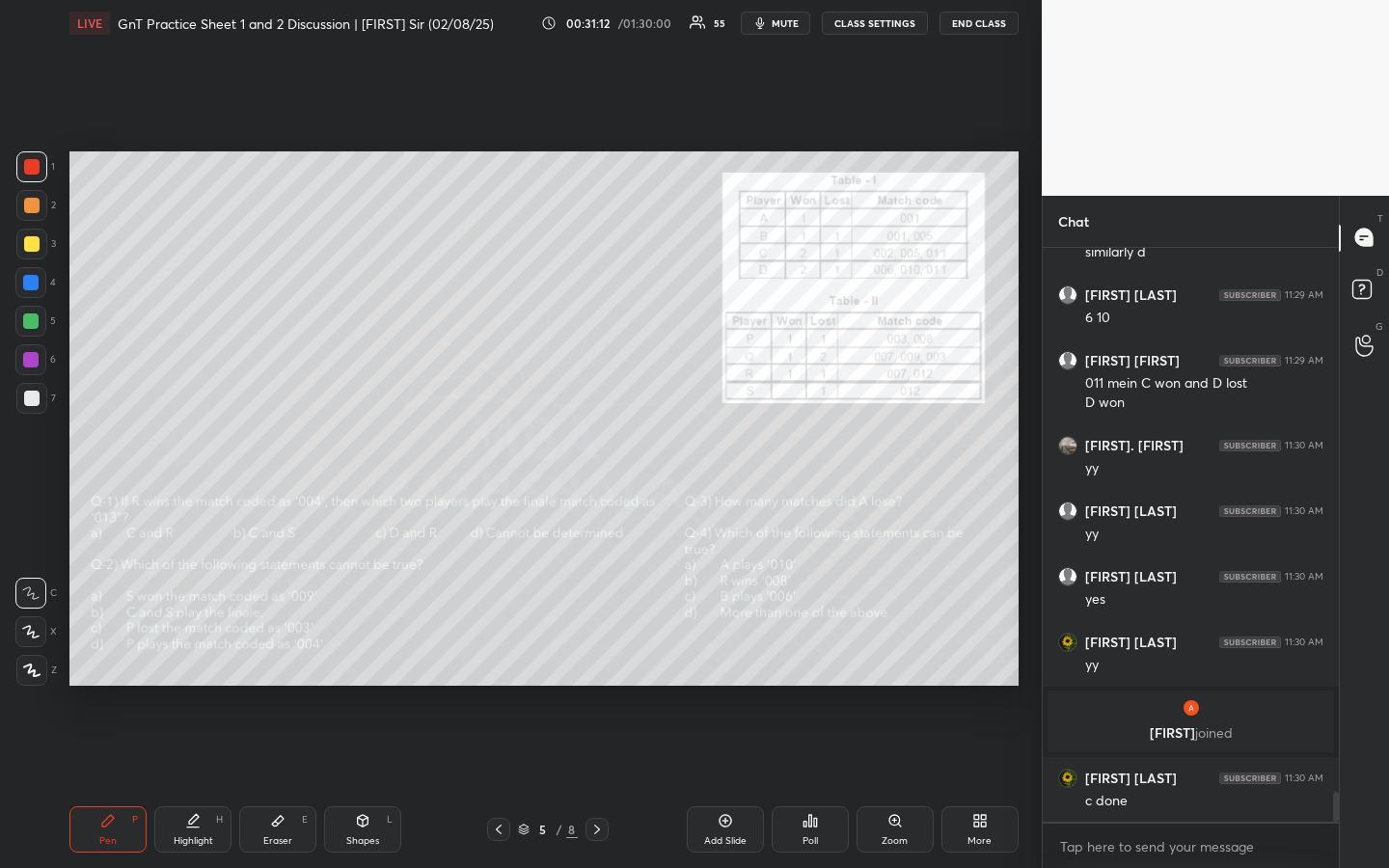 click at bounding box center [32, 244] 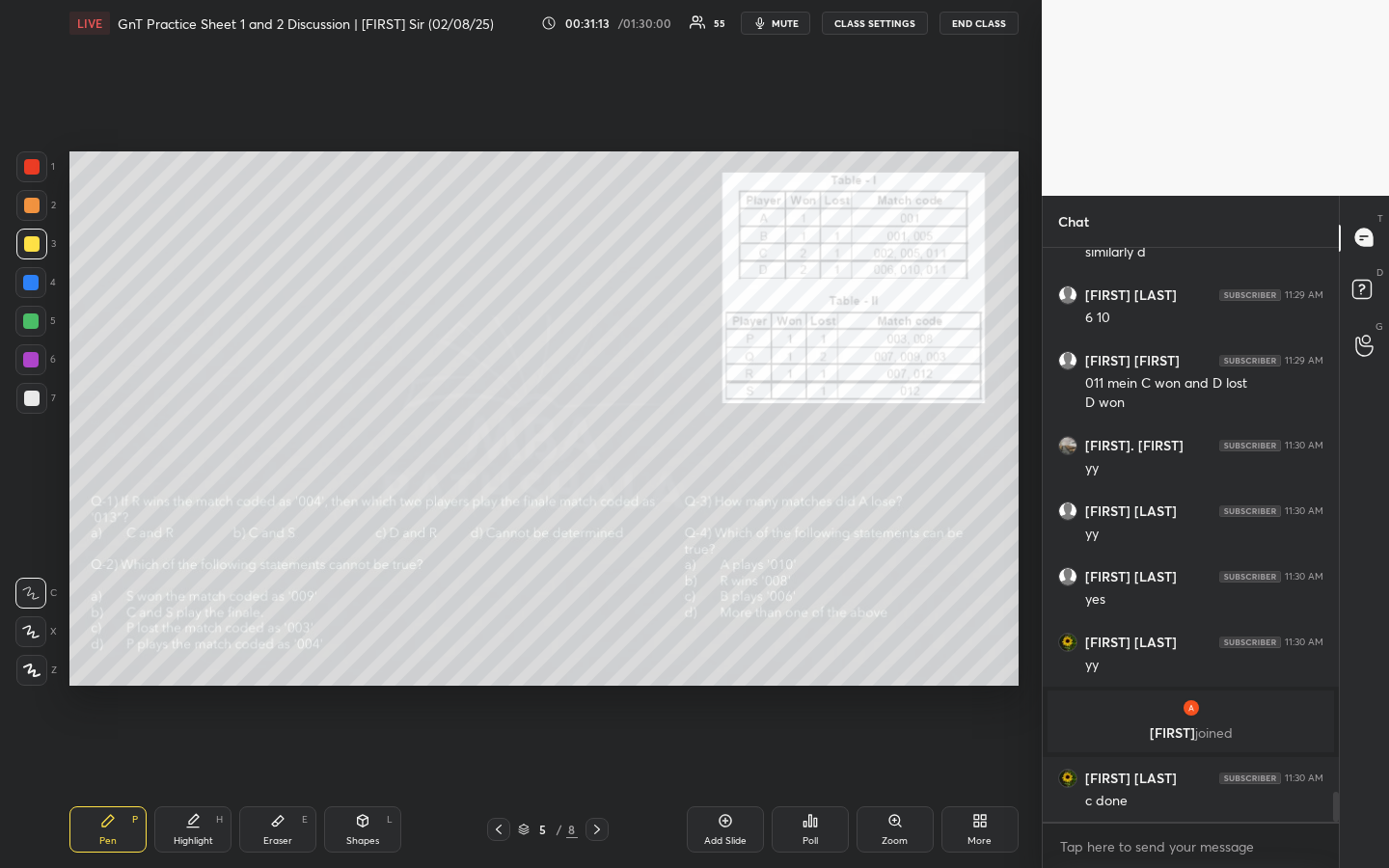 click at bounding box center [32, 205] 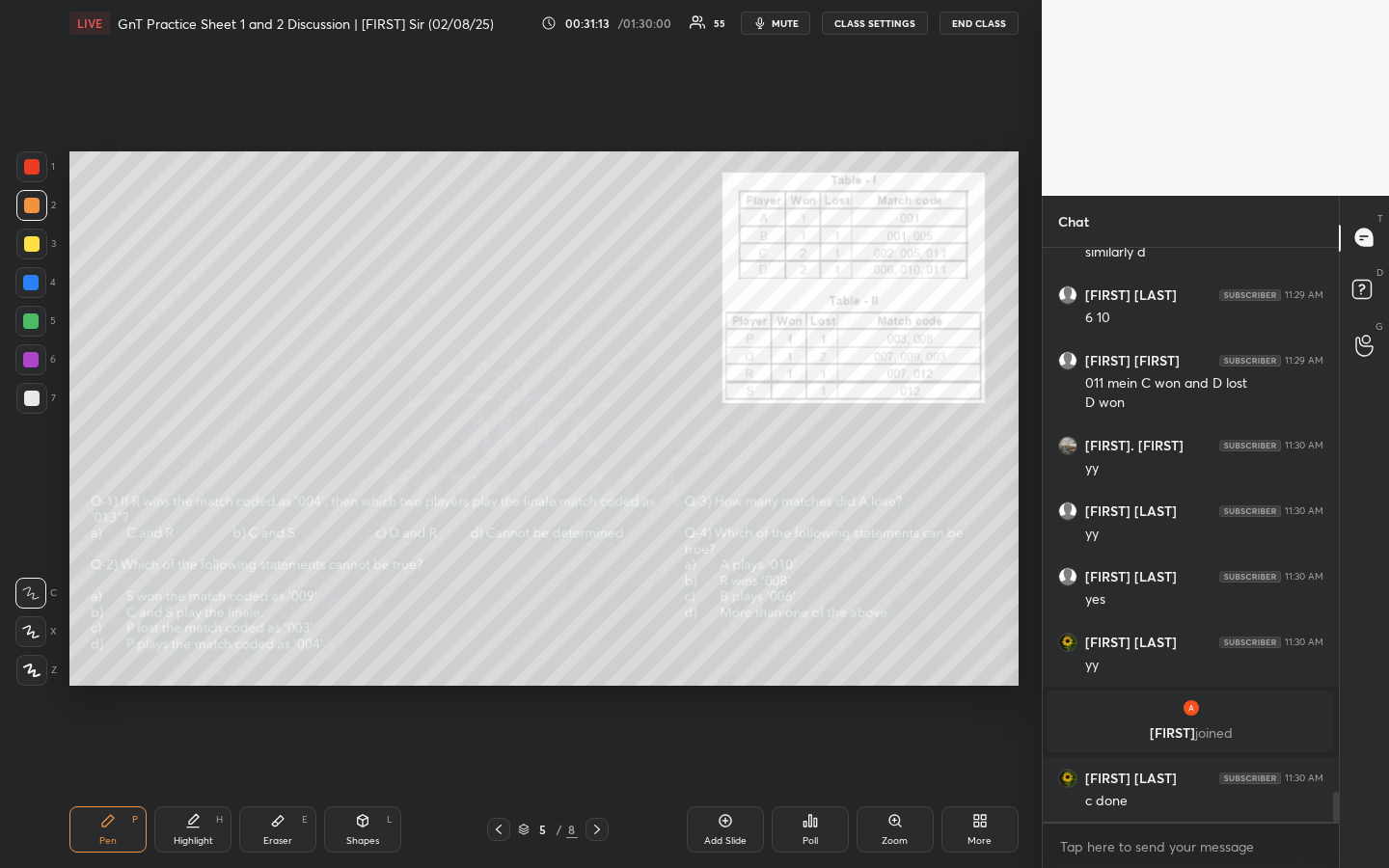 scroll, scrollTop: 10519, scrollLeft: 0, axis: vertical 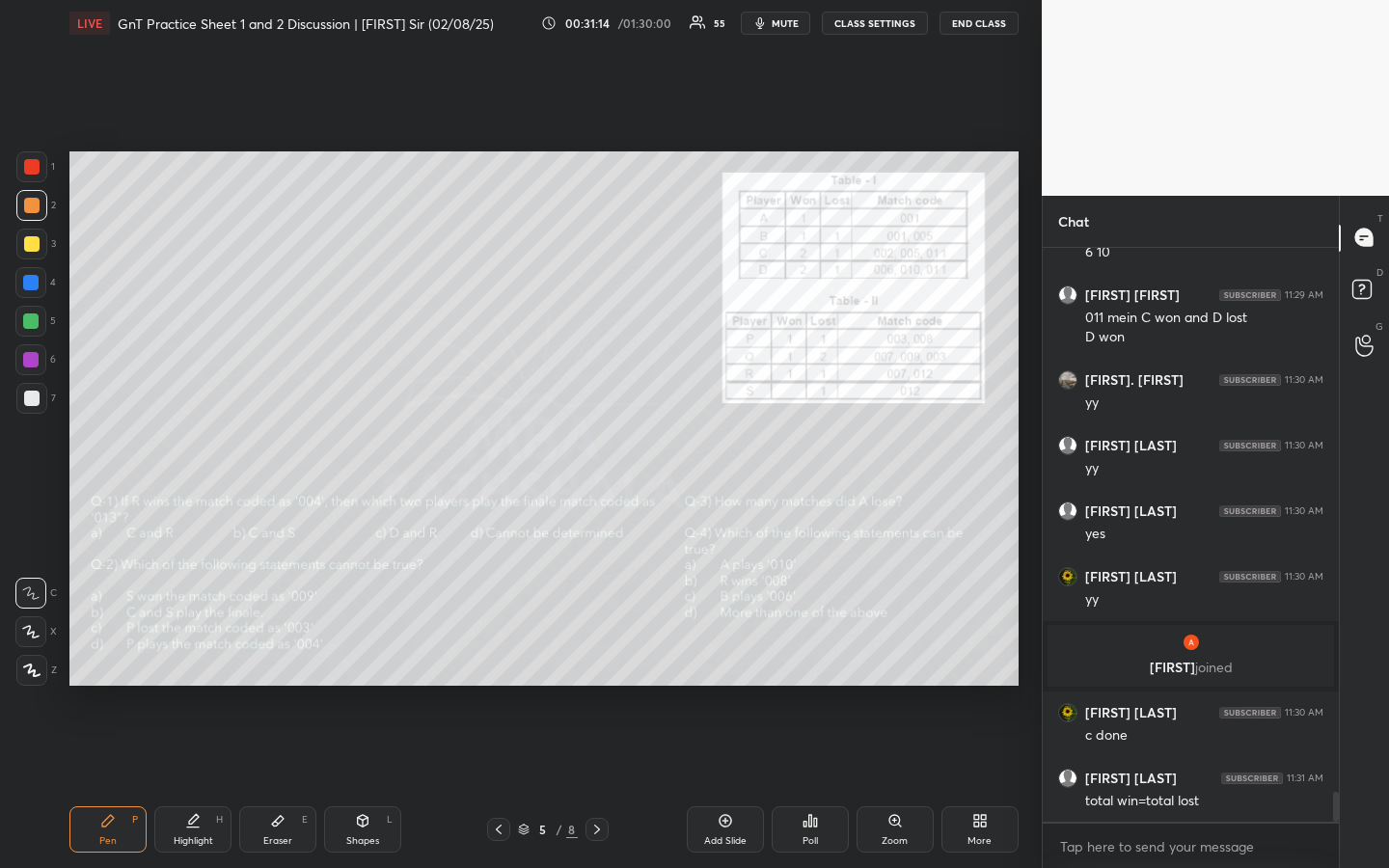 click at bounding box center [31, 321] 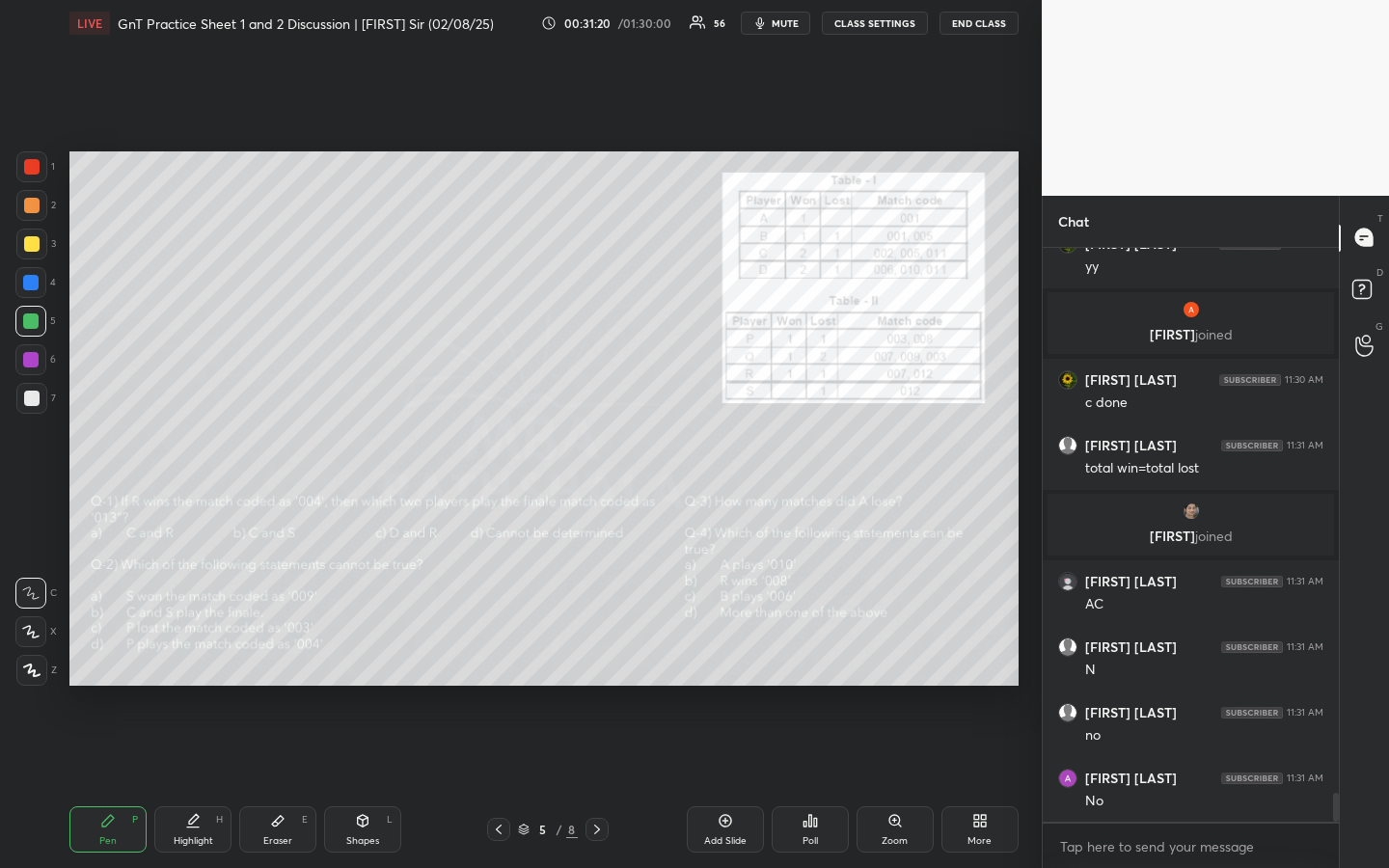 scroll, scrollTop: 10883, scrollLeft: 0, axis: vertical 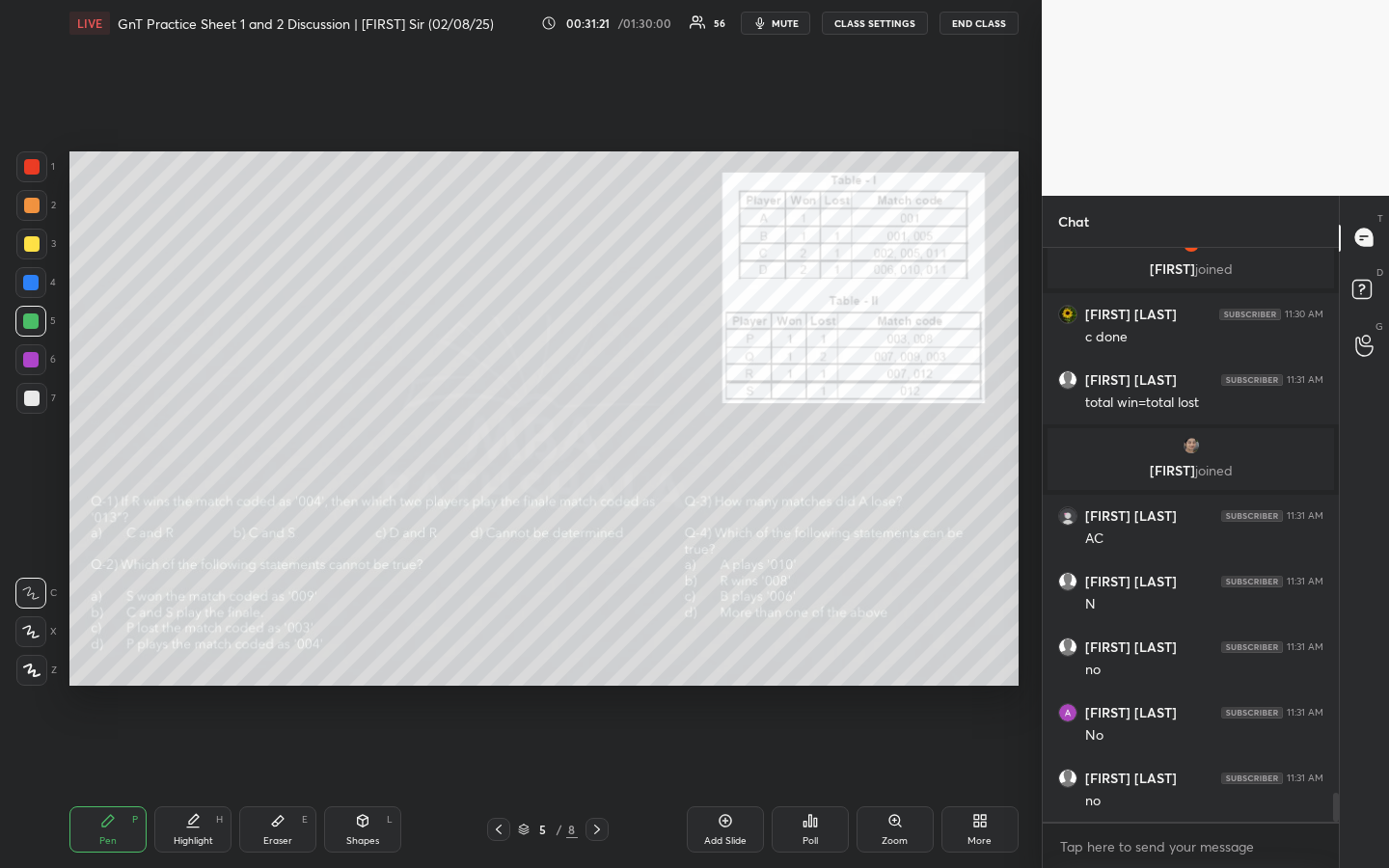click 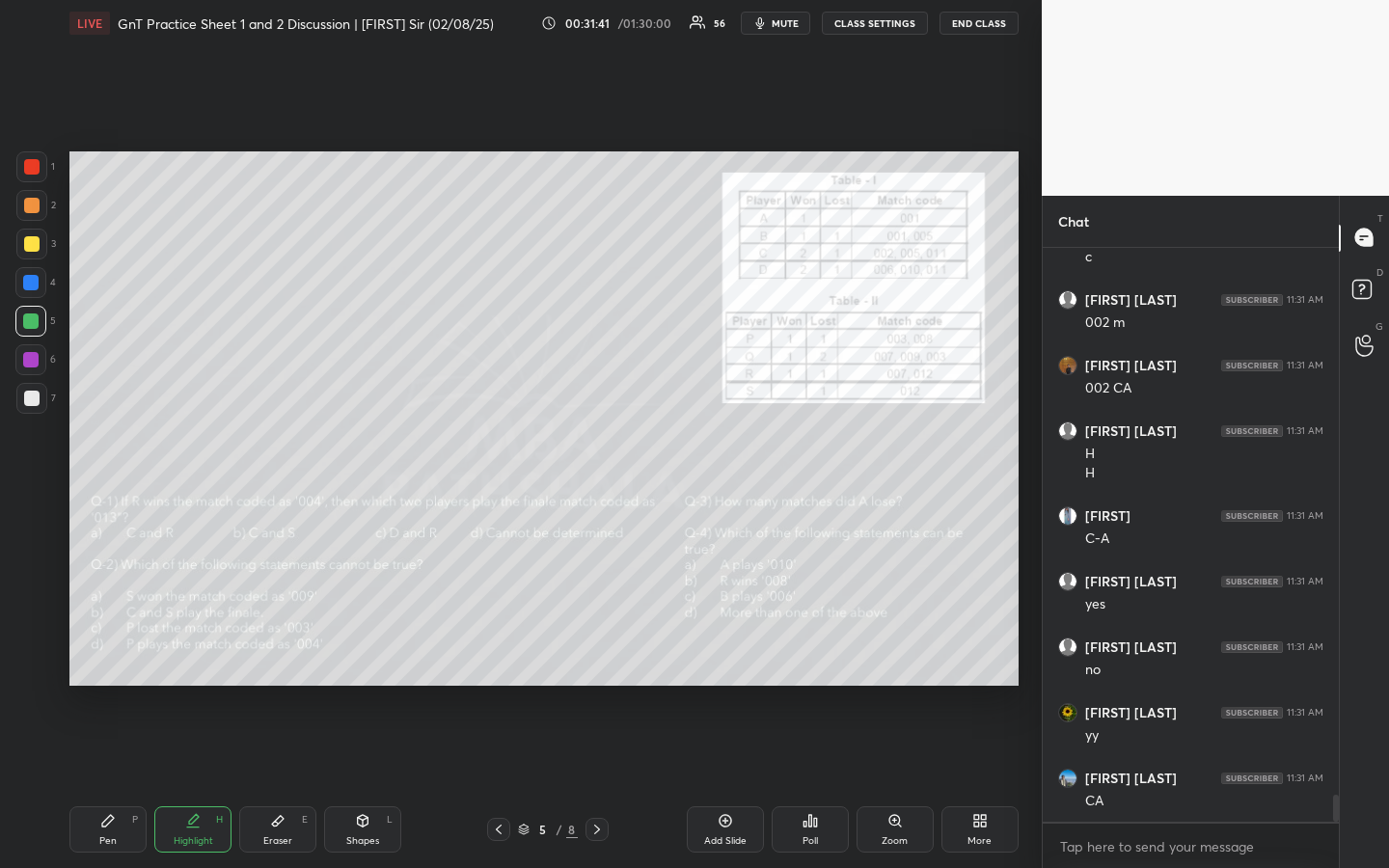 scroll, scrollTop: 11623, scrollLeft: 0, axis: vertical 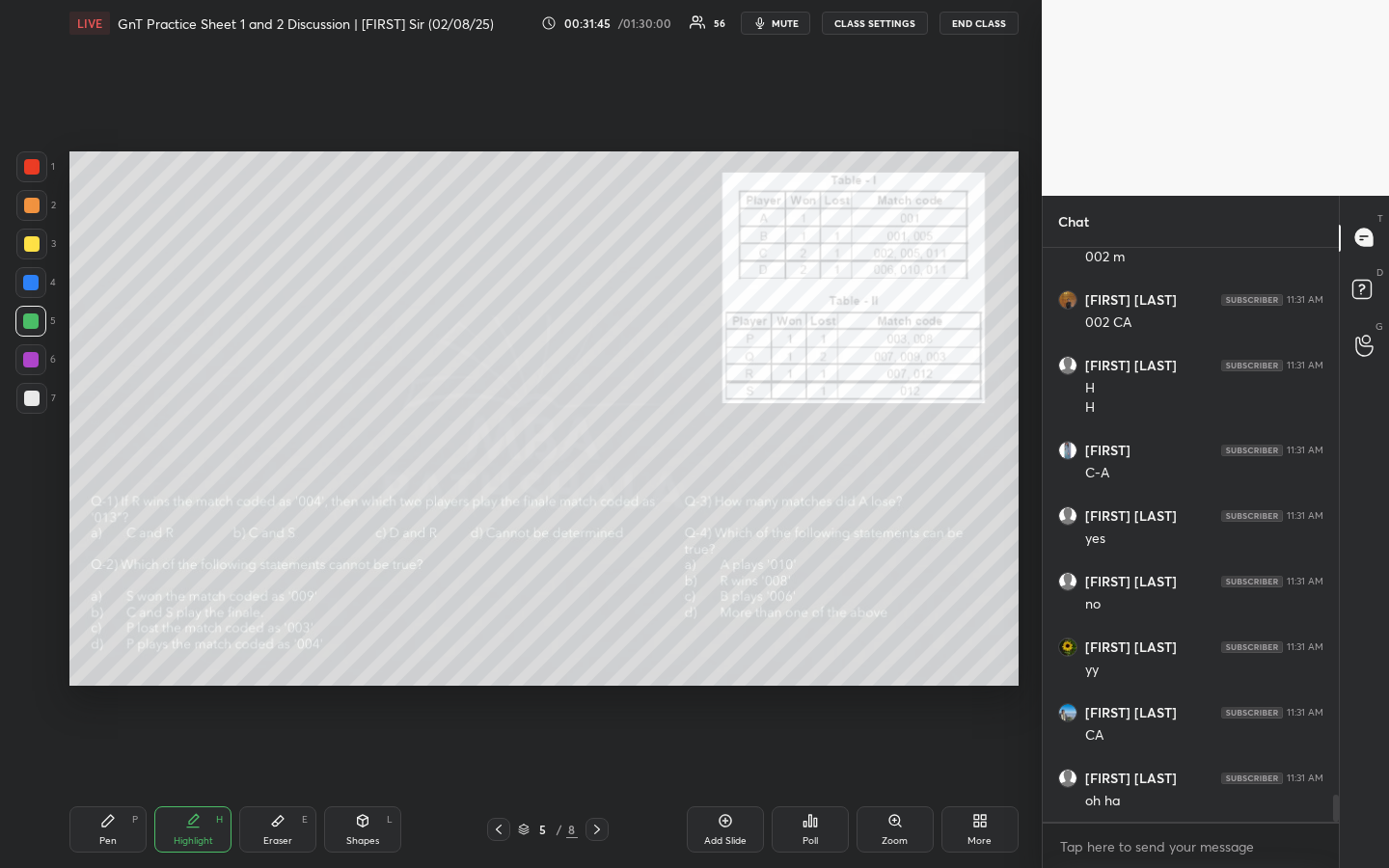 click on "Pen P" at bounding box center [108, 829] 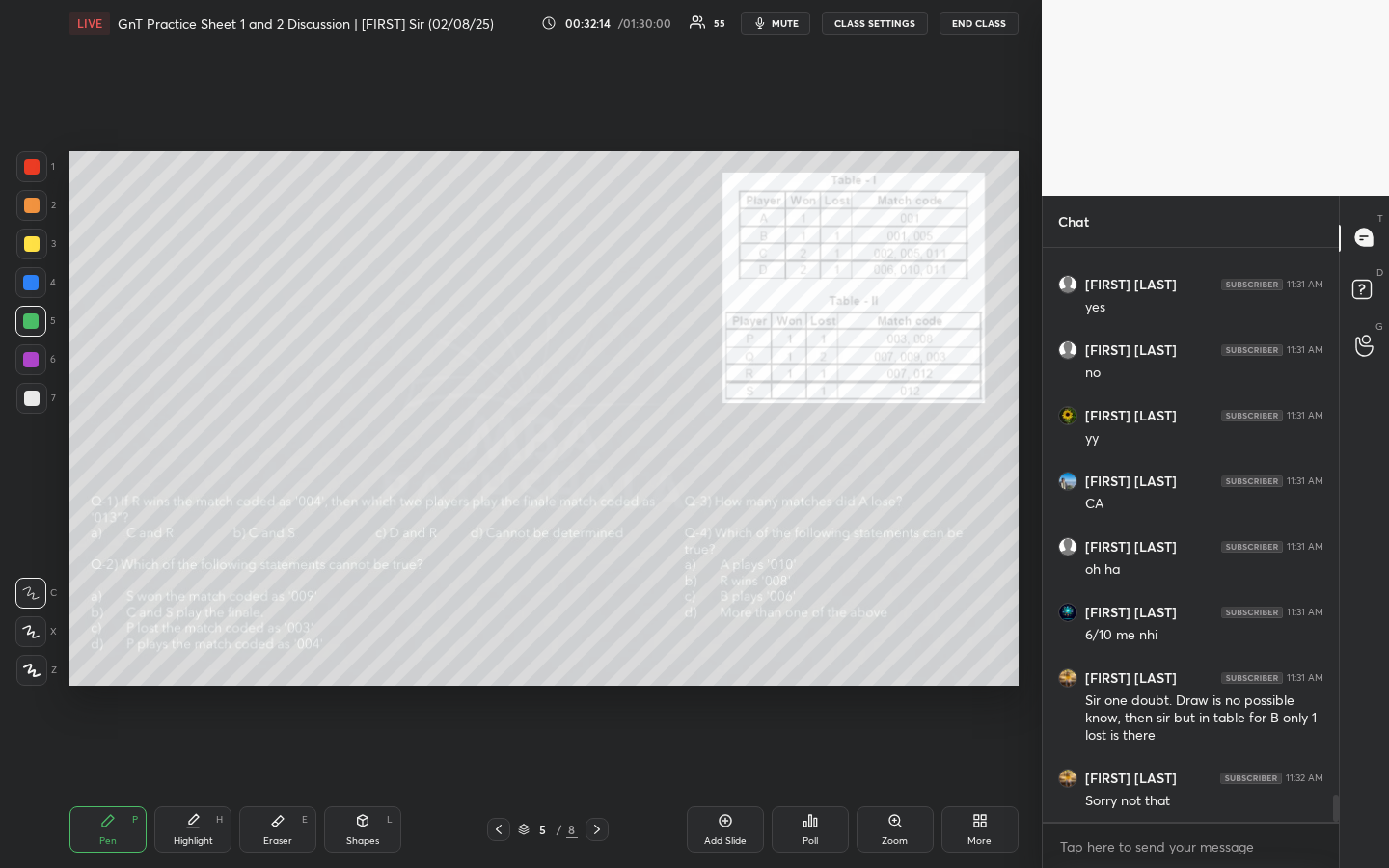 scroll, scrollTop: 11921, scrollLeft: 0, axis: vertical 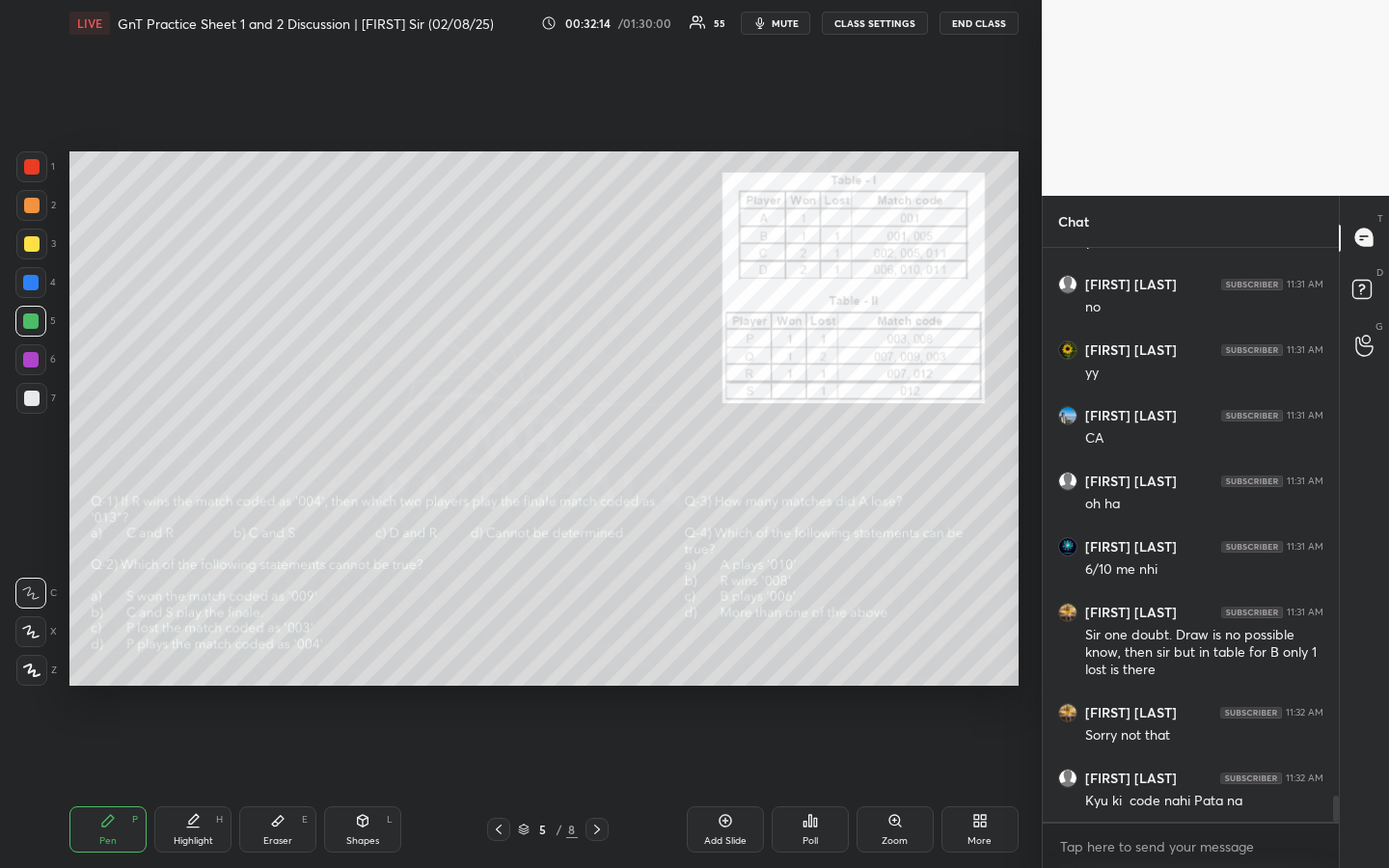 click on "Highlight H" at bounding box center (193, 829) 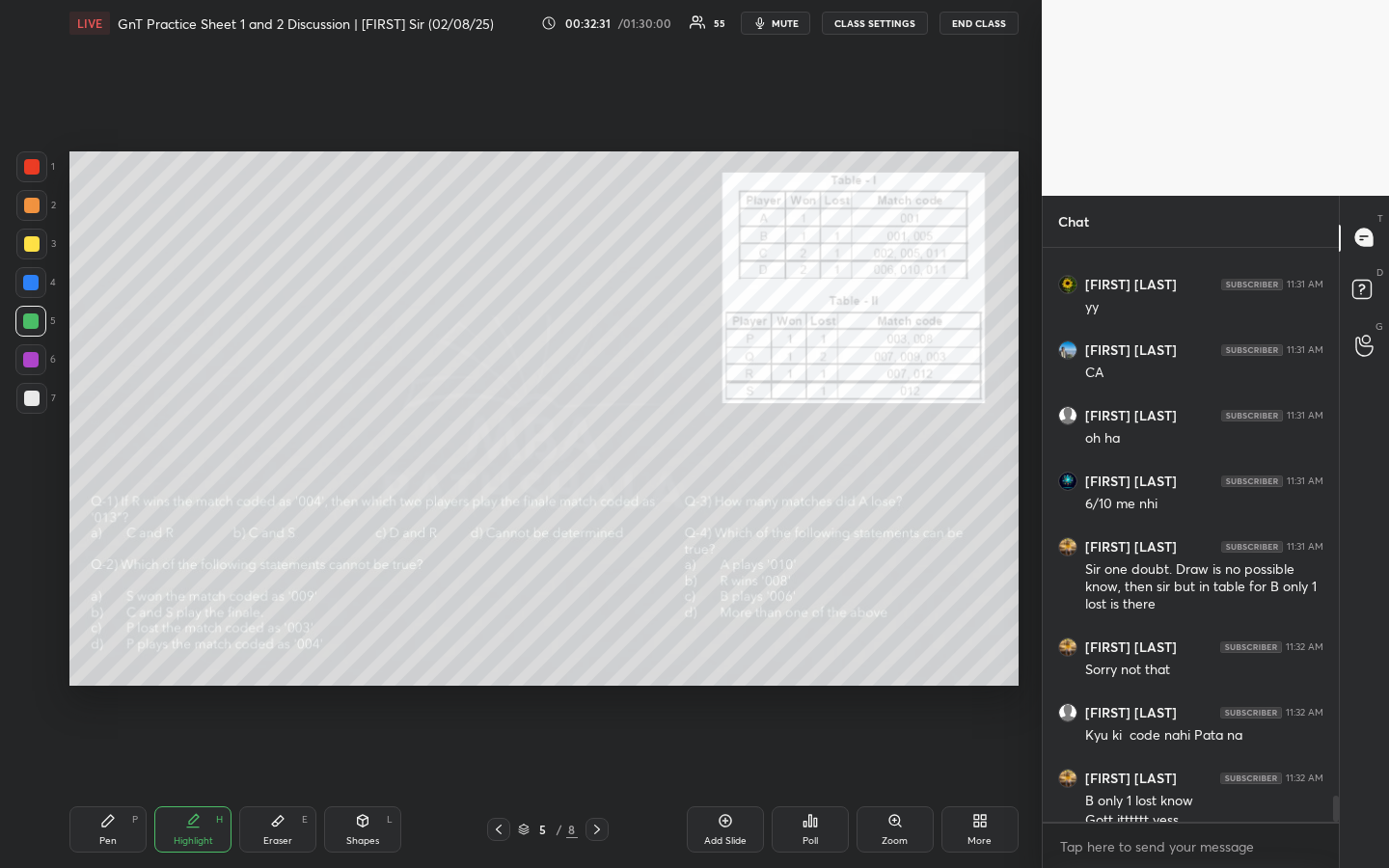 scroll, scrollTop: 12005, scrollLeft: 0, axis: vertical 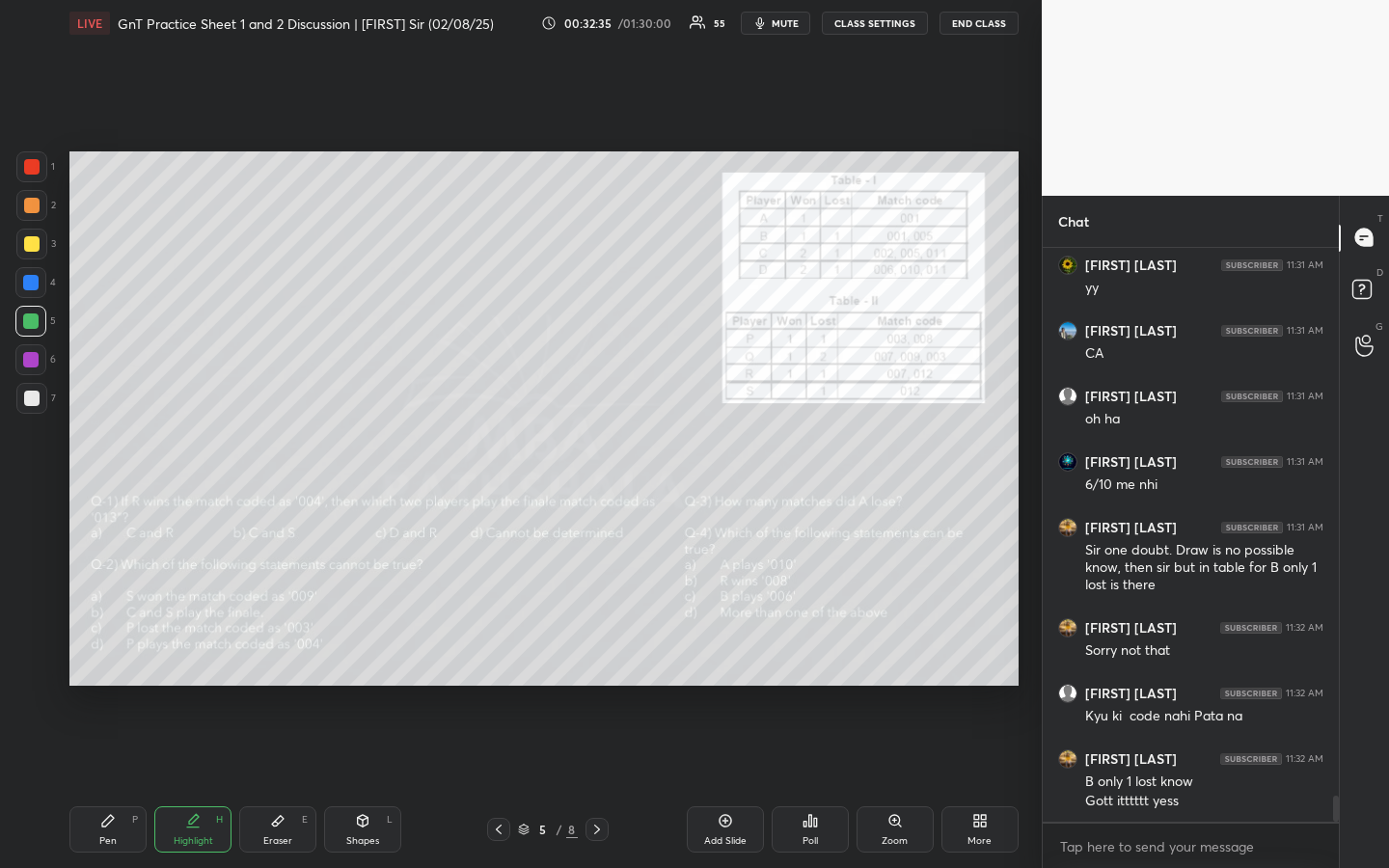 click on "Pen P" at bounding box center [108, 829] 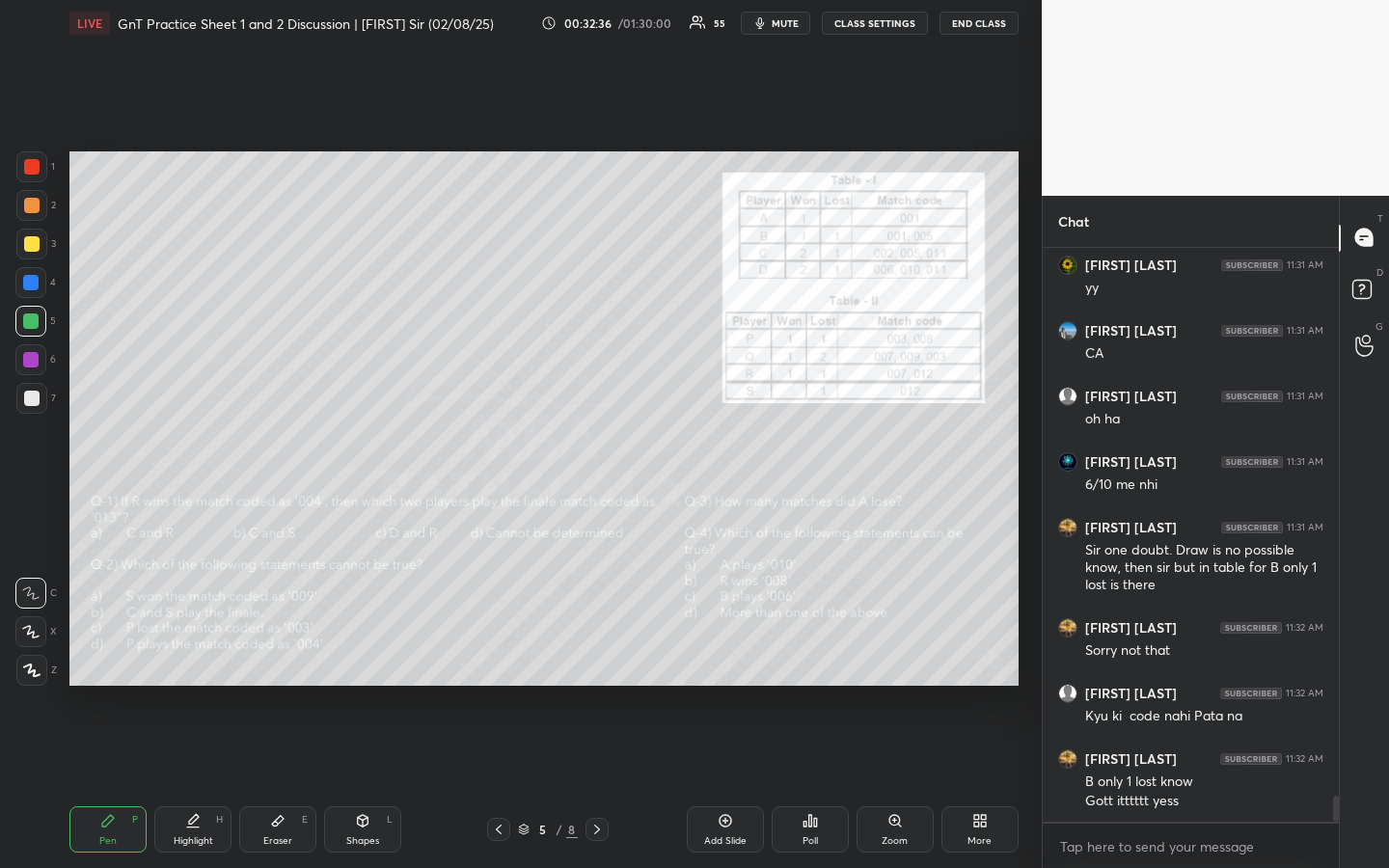 click at bounding box center (32, 244) 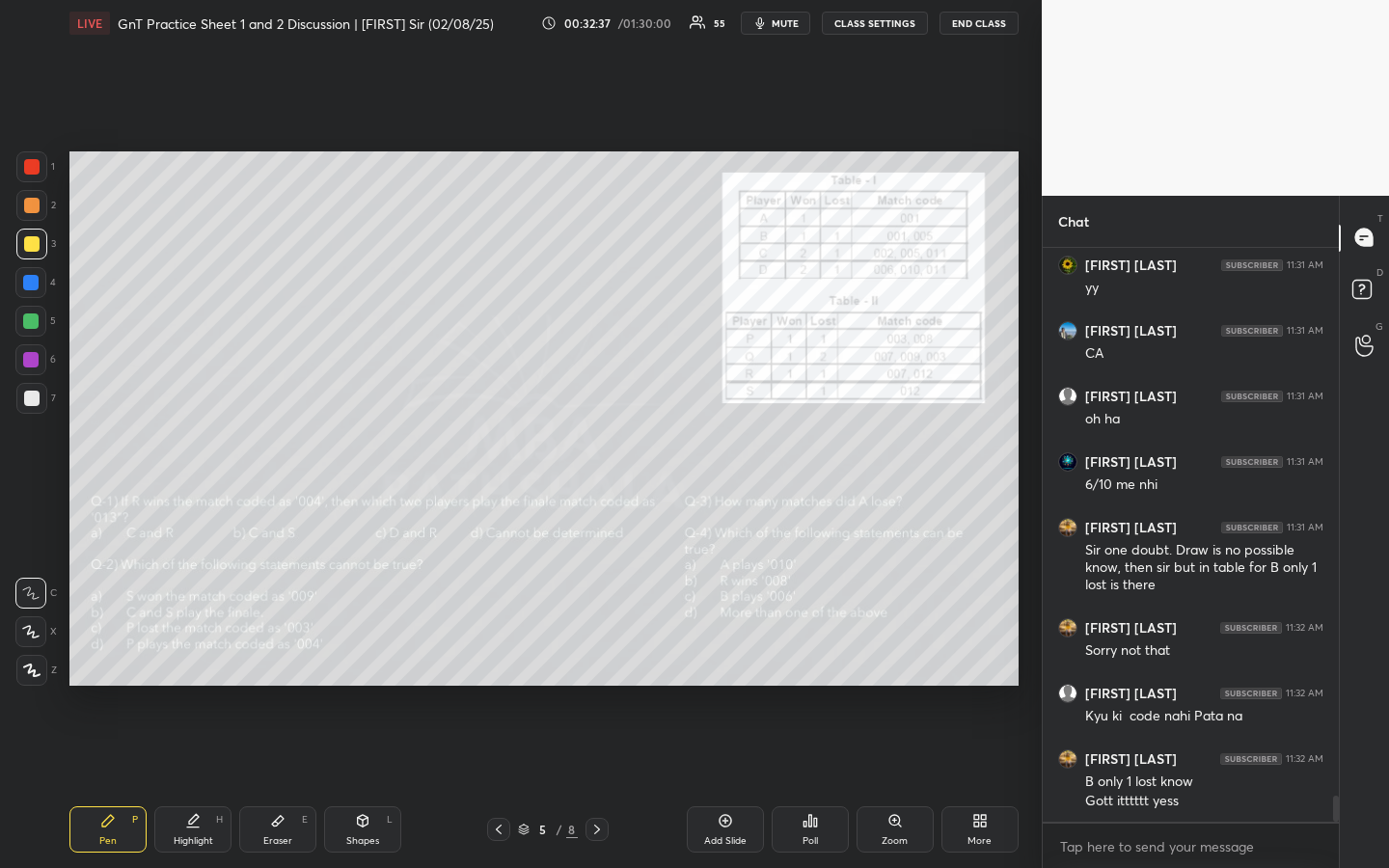 click at bounding box center (32, 205) 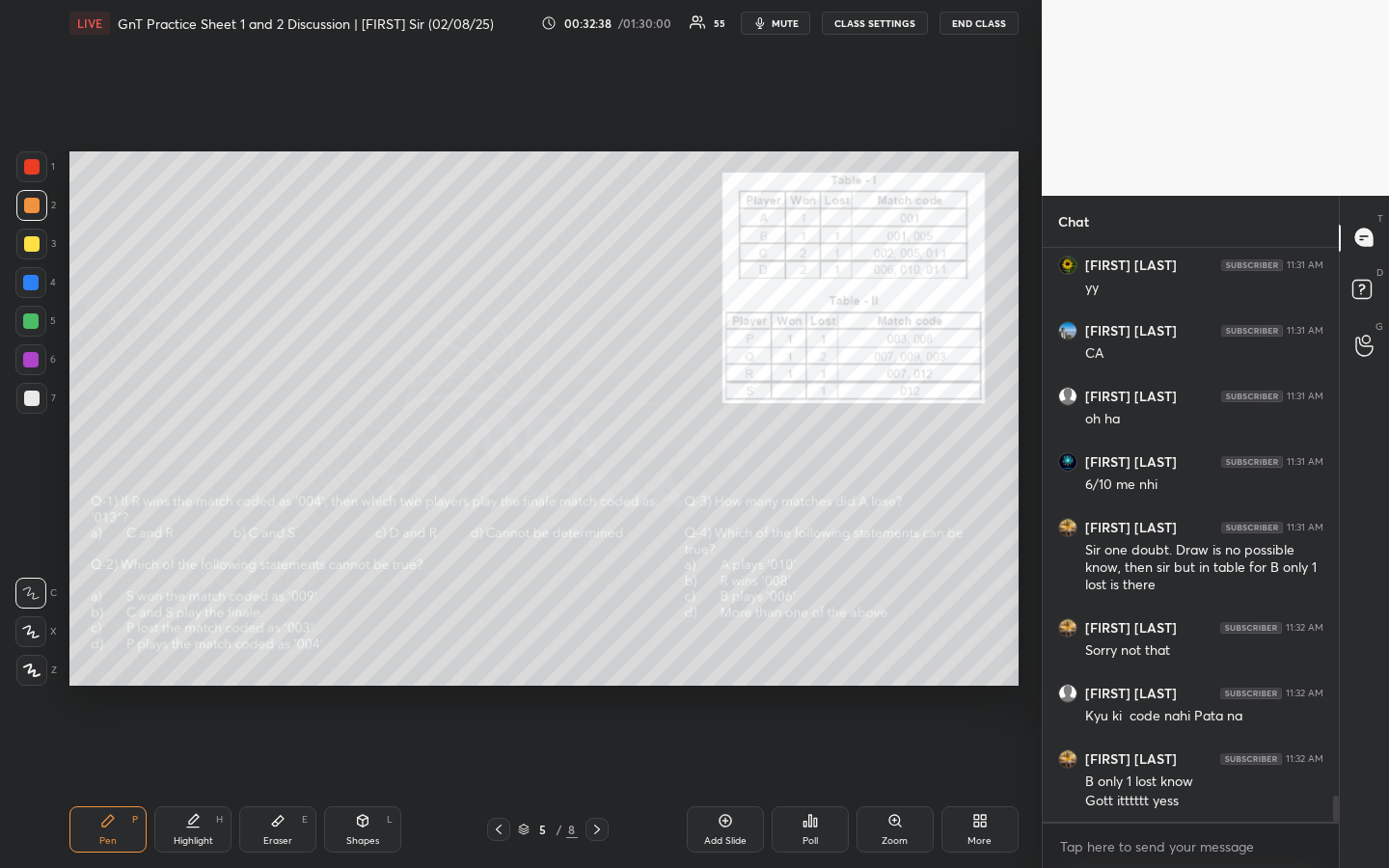 scroll, scrollTop: 12071, scrollLeft: 0, axis: vertical 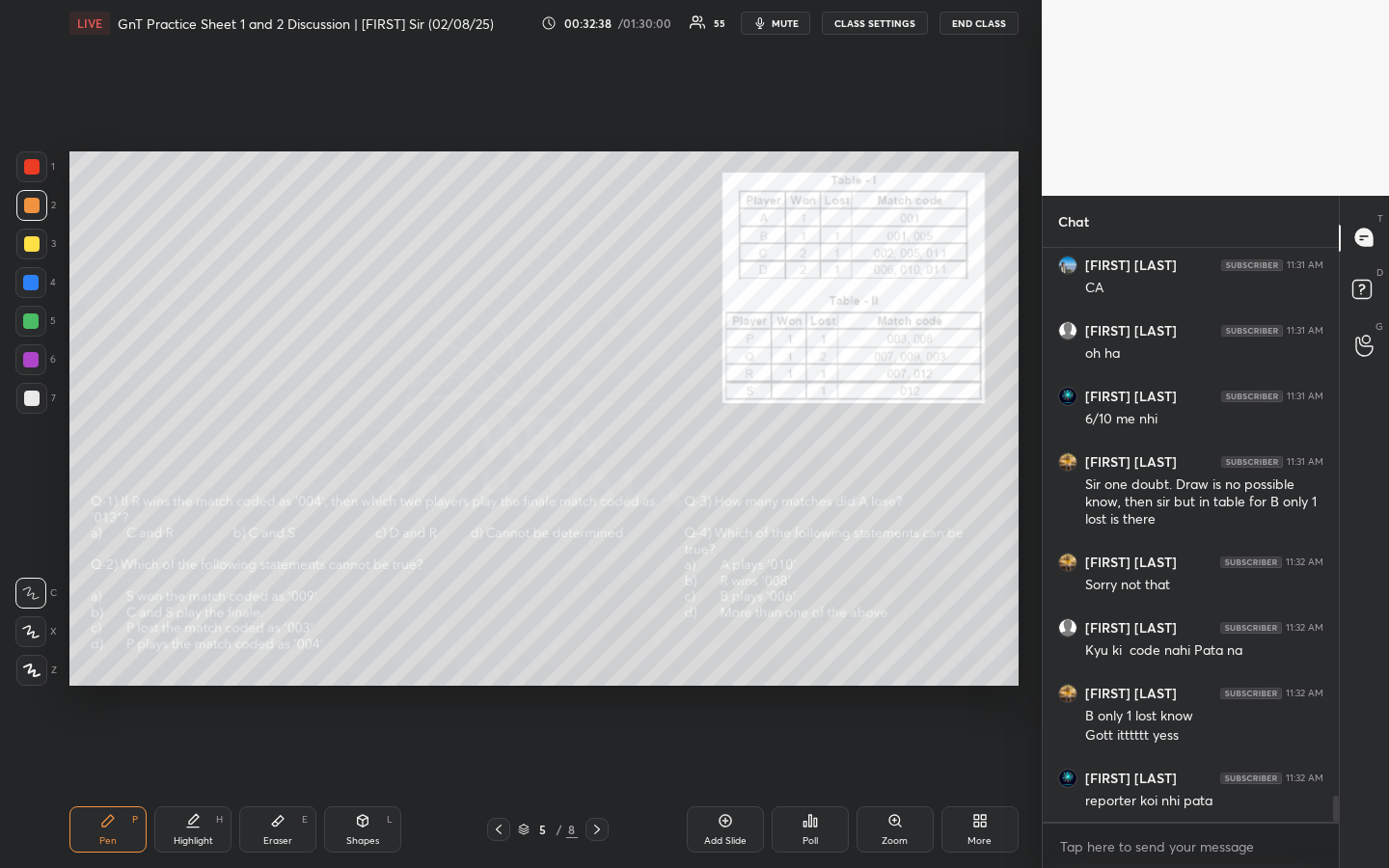 click at bounding box center [32, 244] 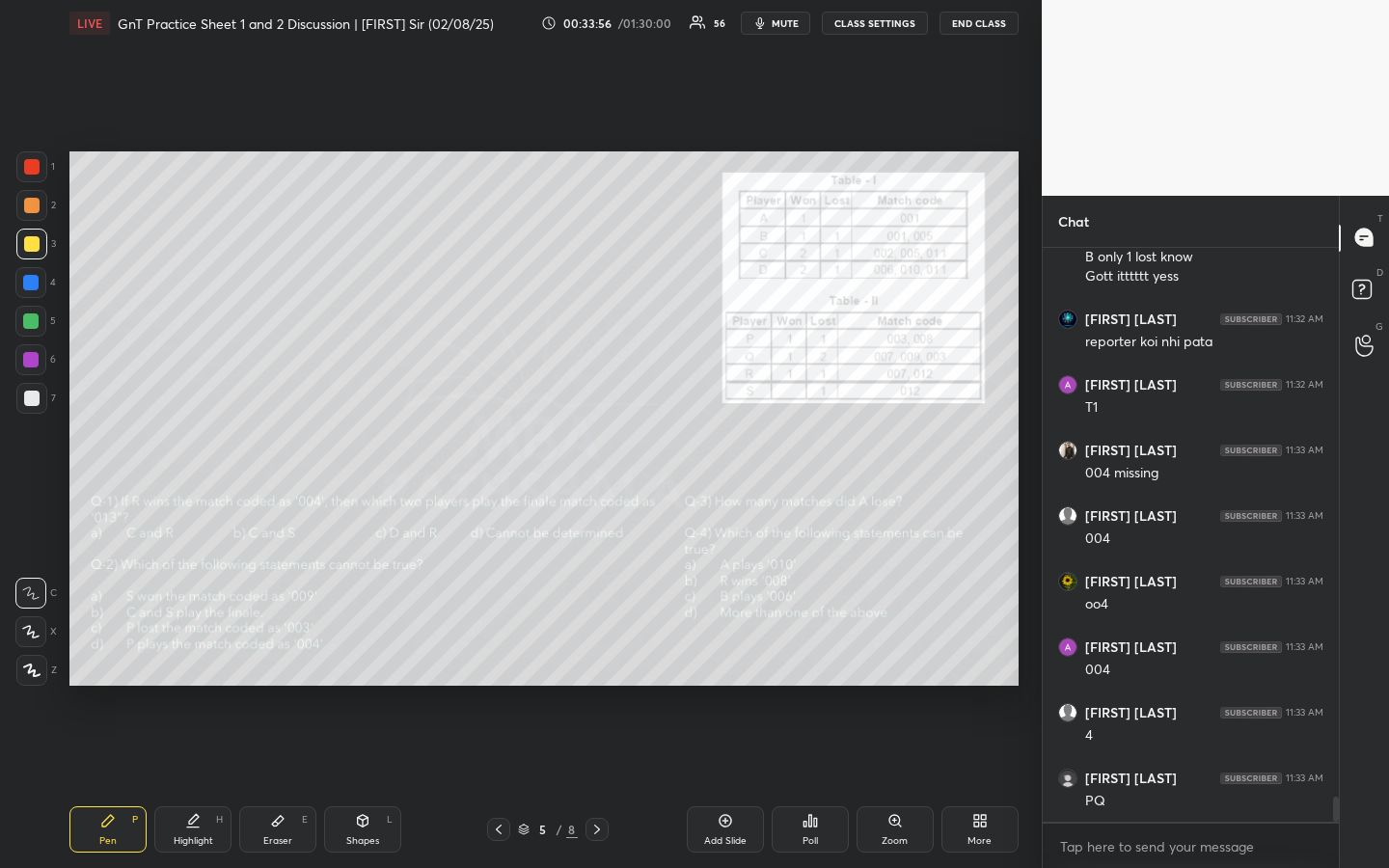 scroll, scrollTop: 12596, scrollLeft: 0, axis: vertical 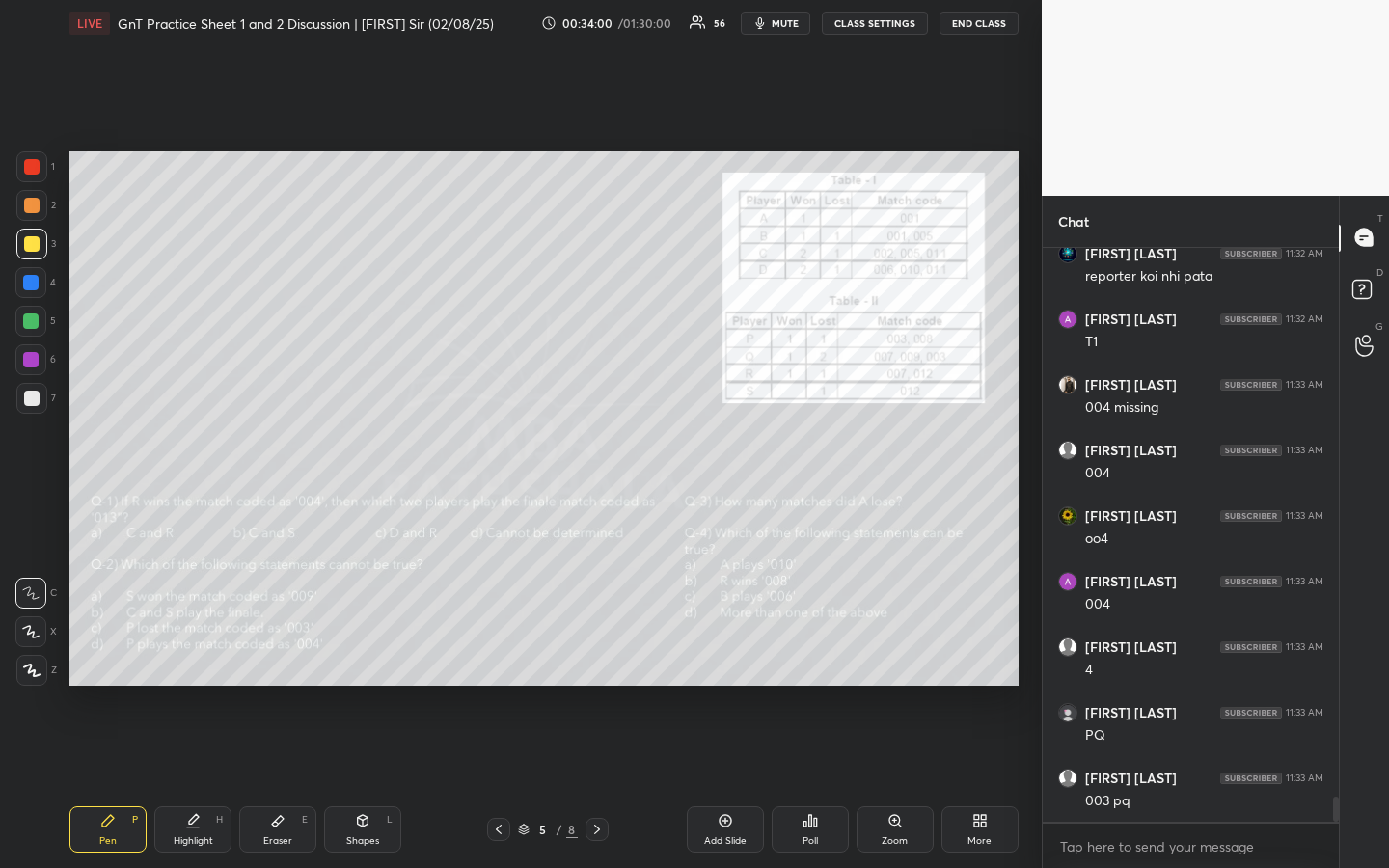 click at bounding box center [32, 205] 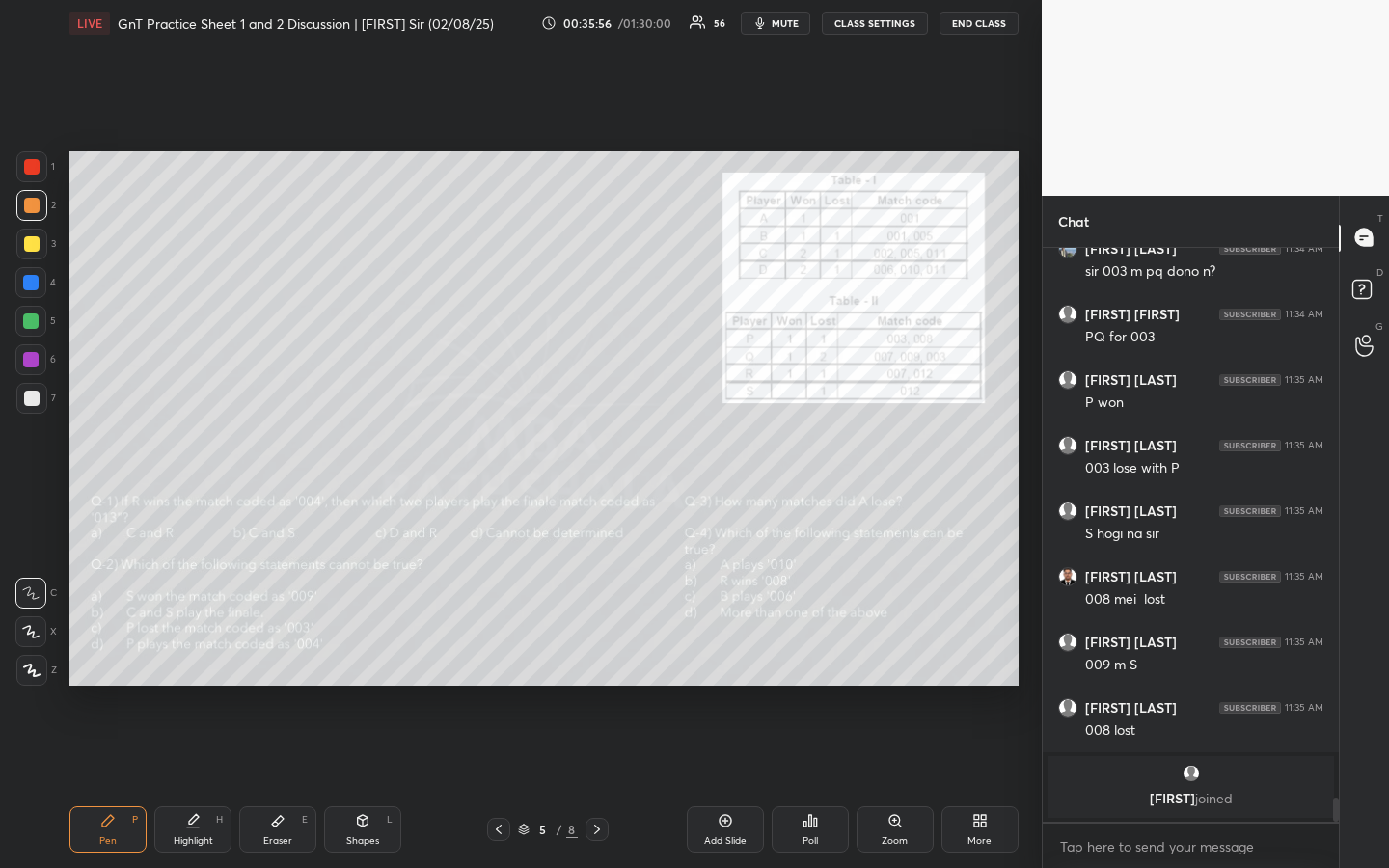 scroll, scrollTop: 12885, scrollLeft: 0, axis: vertical 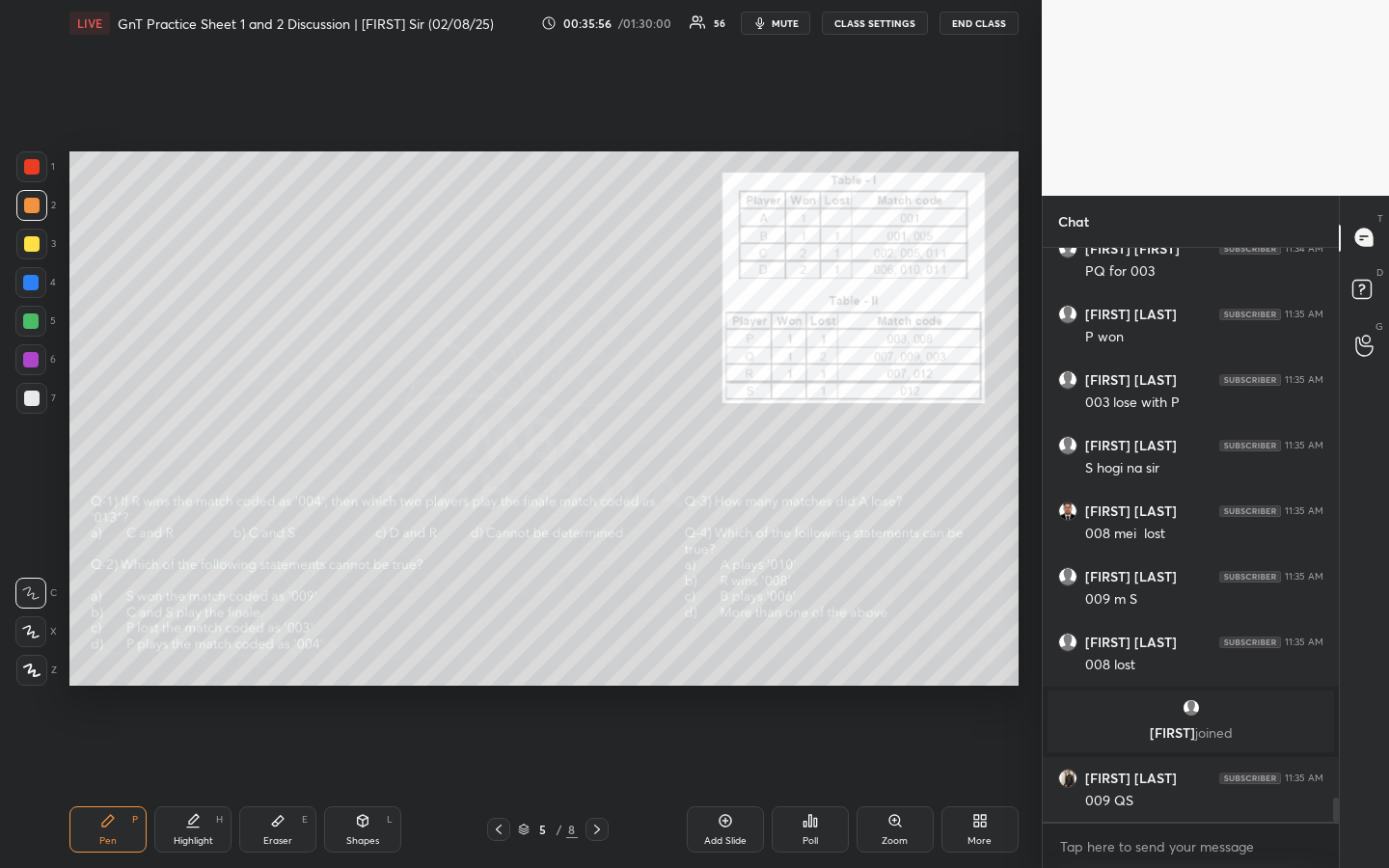 click at bounding box center [31, 321] 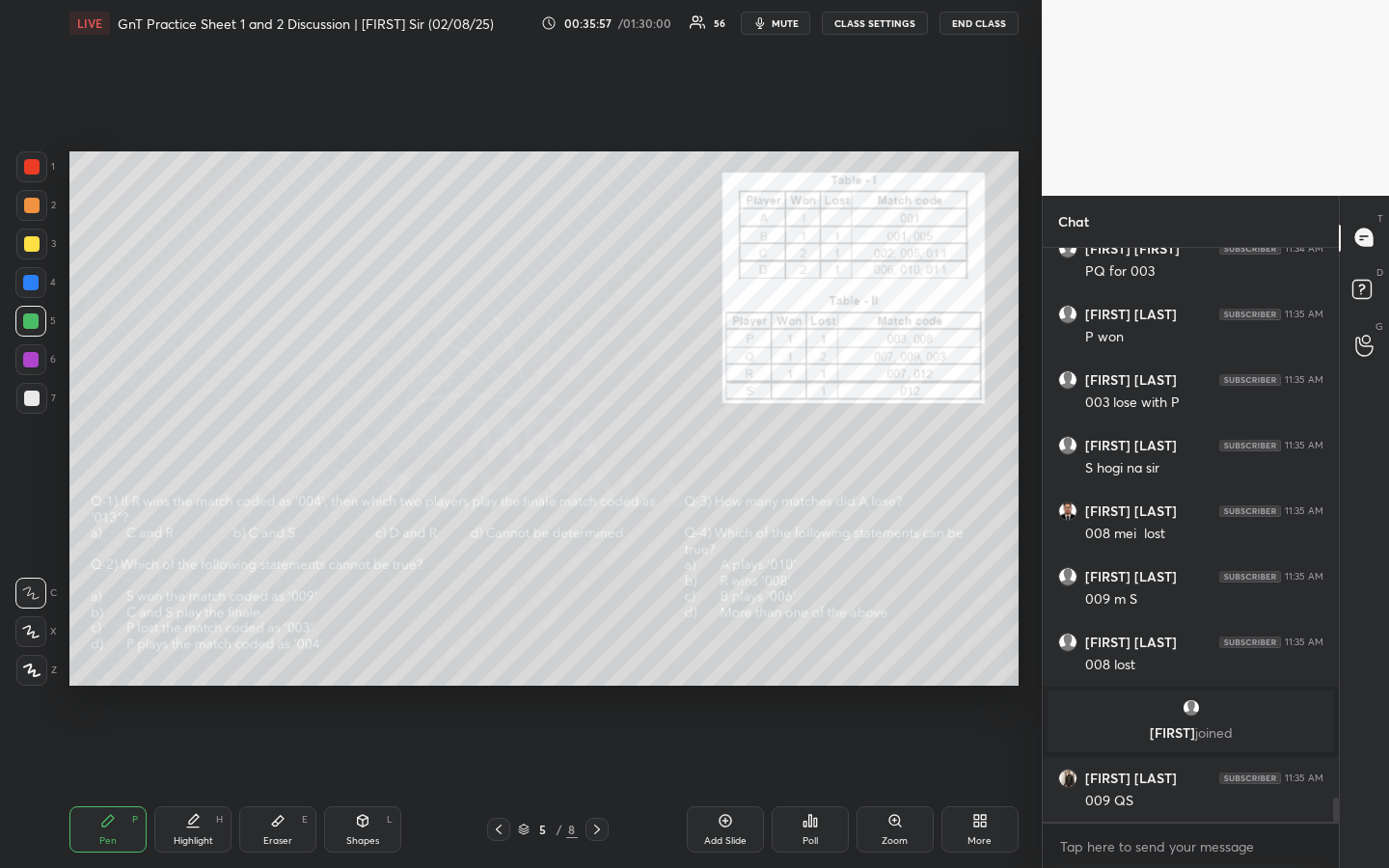 drag, startPoint x: 191, startPoint y: 817, endPoint x: 223, endPoint y: 763, distance: 63 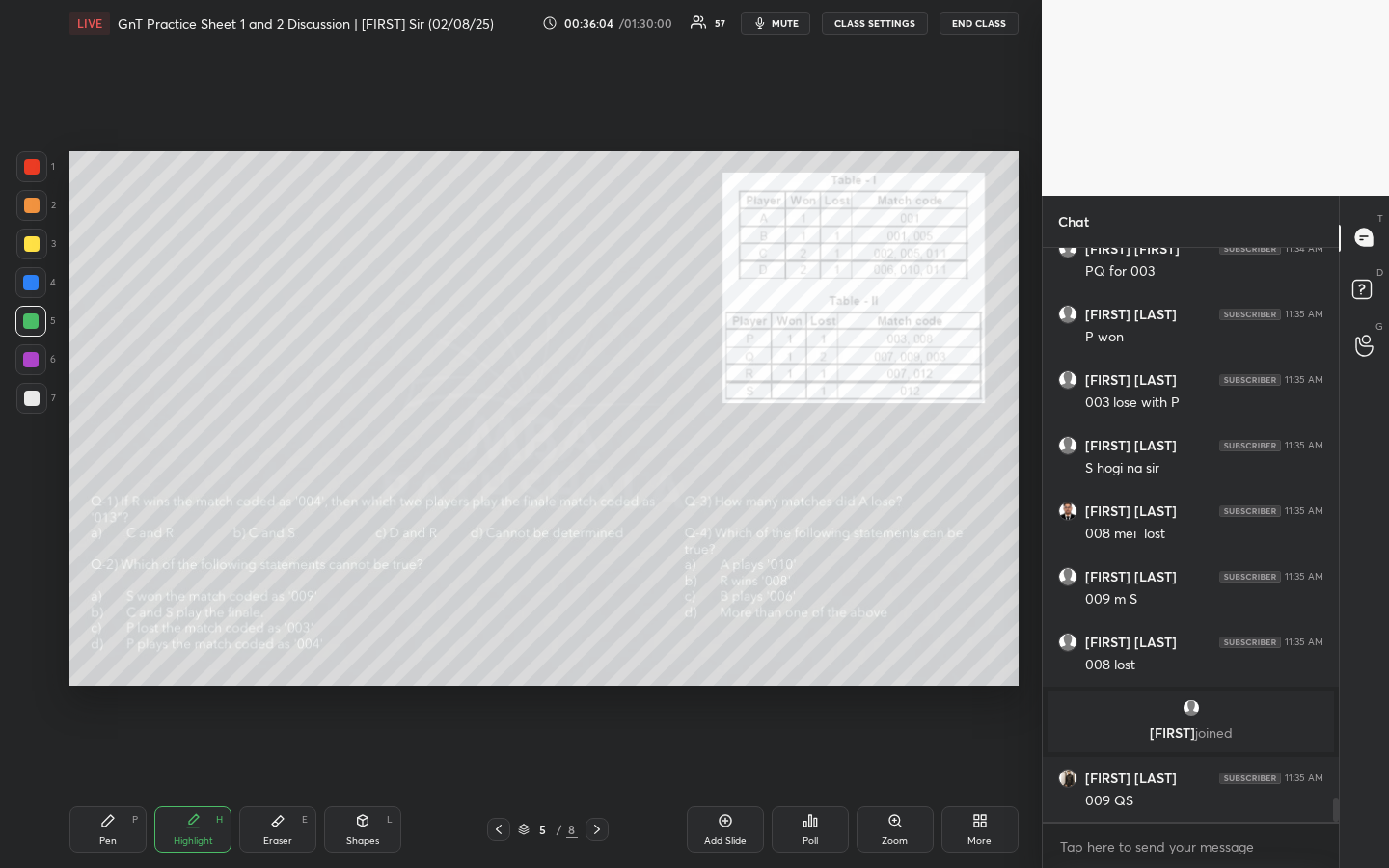 click at bounding box center (32, 167) 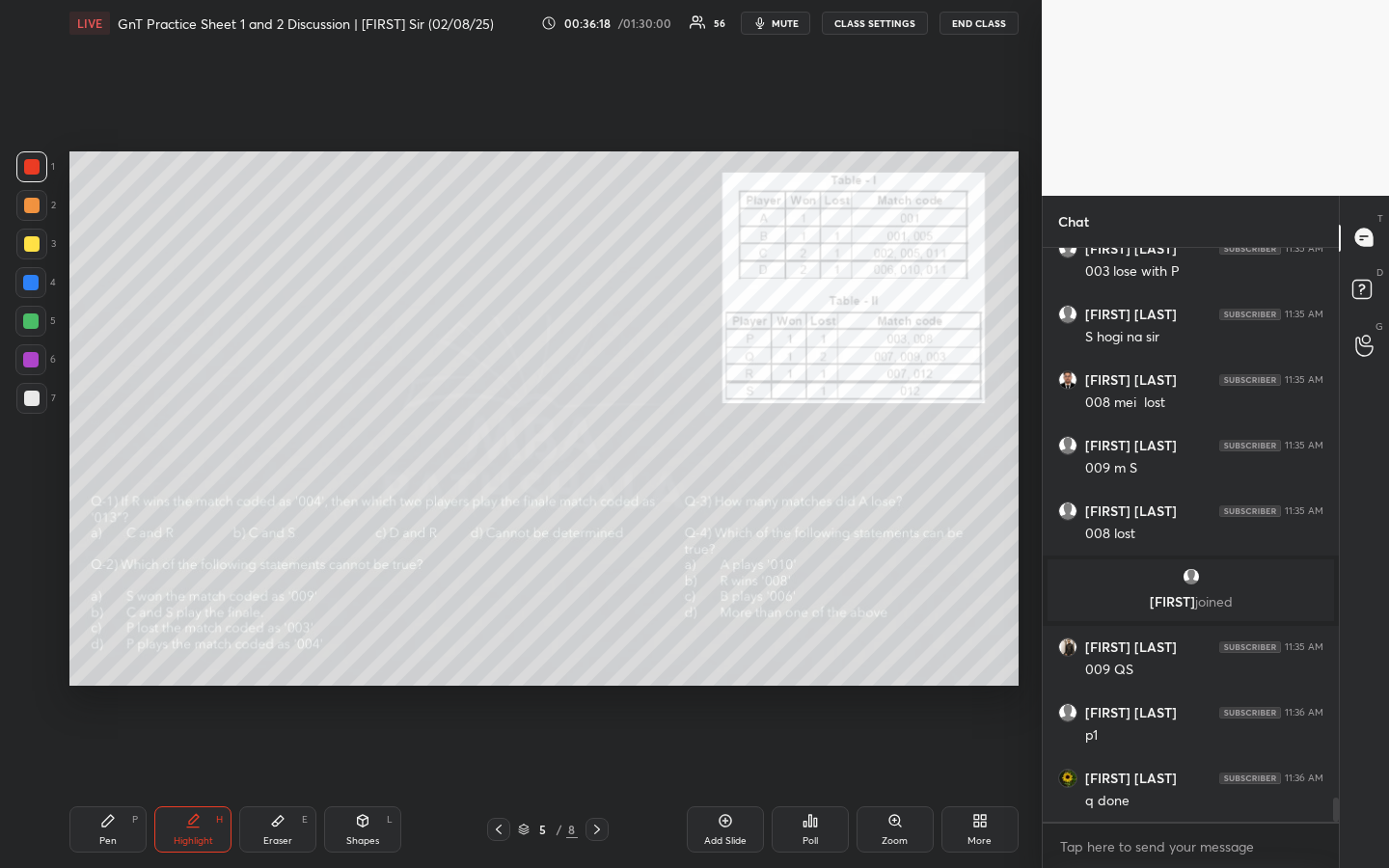 scroll, scrollTop: 13087, scrollLeft: 0, axis: vertical 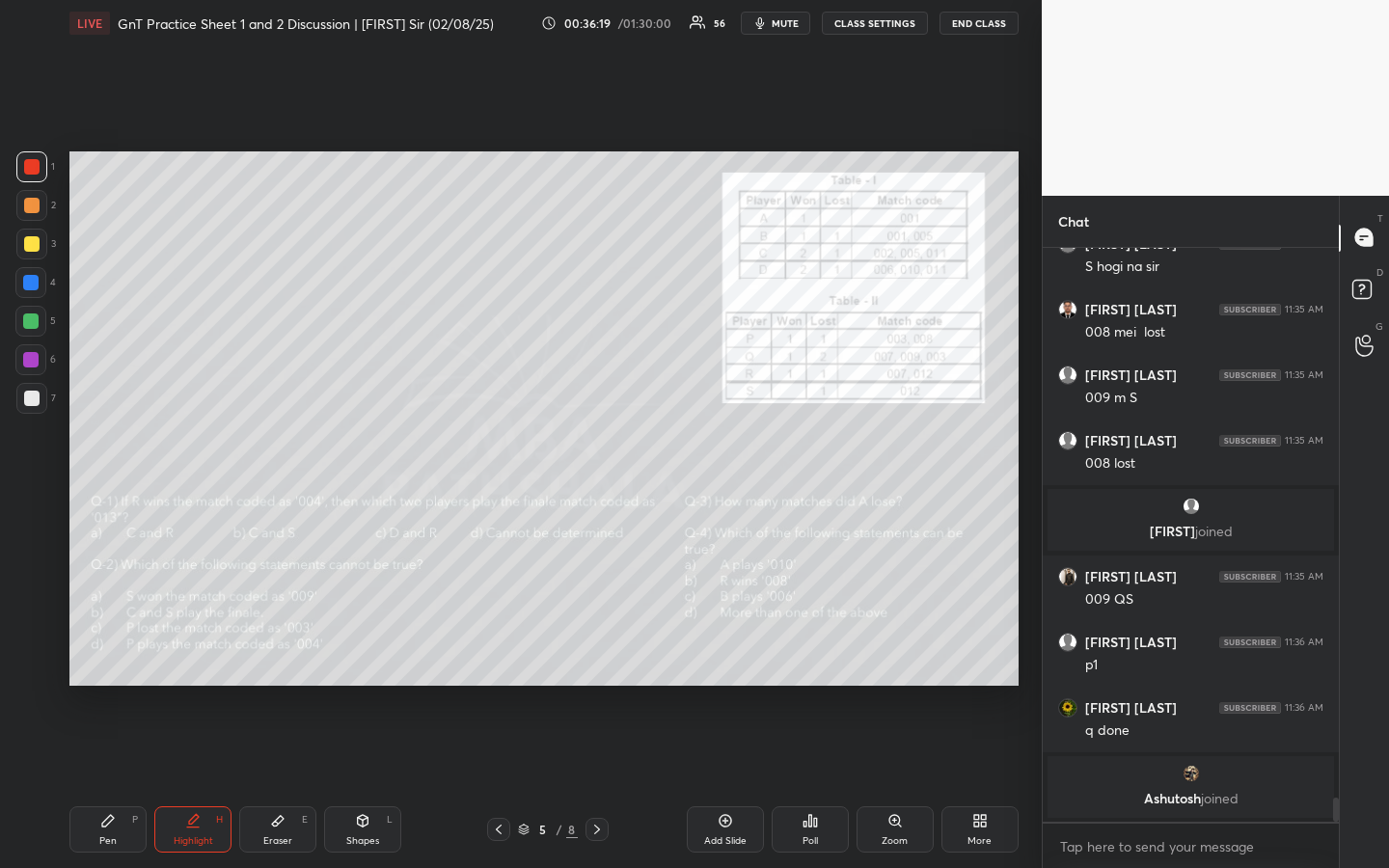 click on "Pen P" at bounding box center (108, 829) 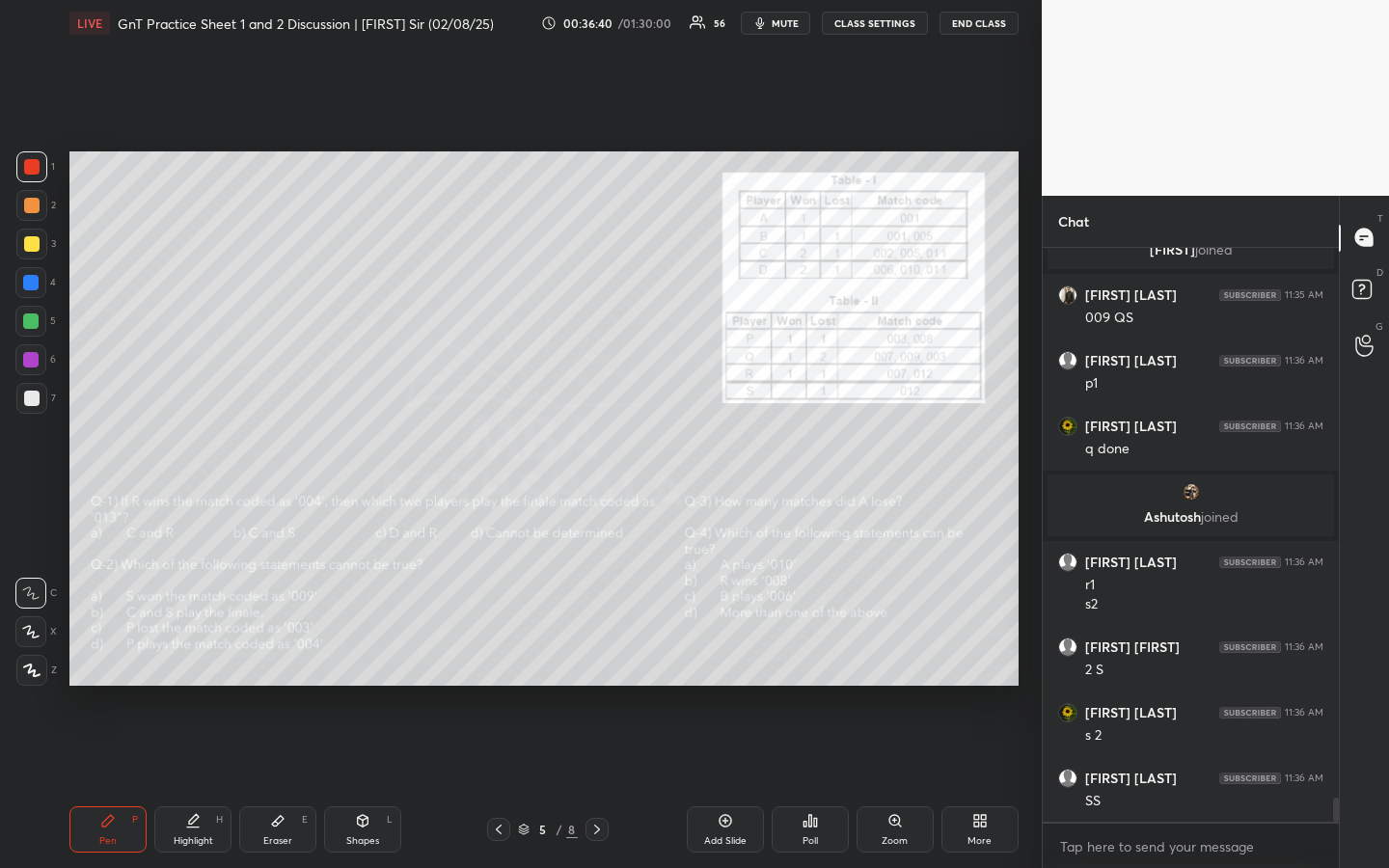 scroll, scrollTop: 13364, scrollLeft: 0, axis: vertical 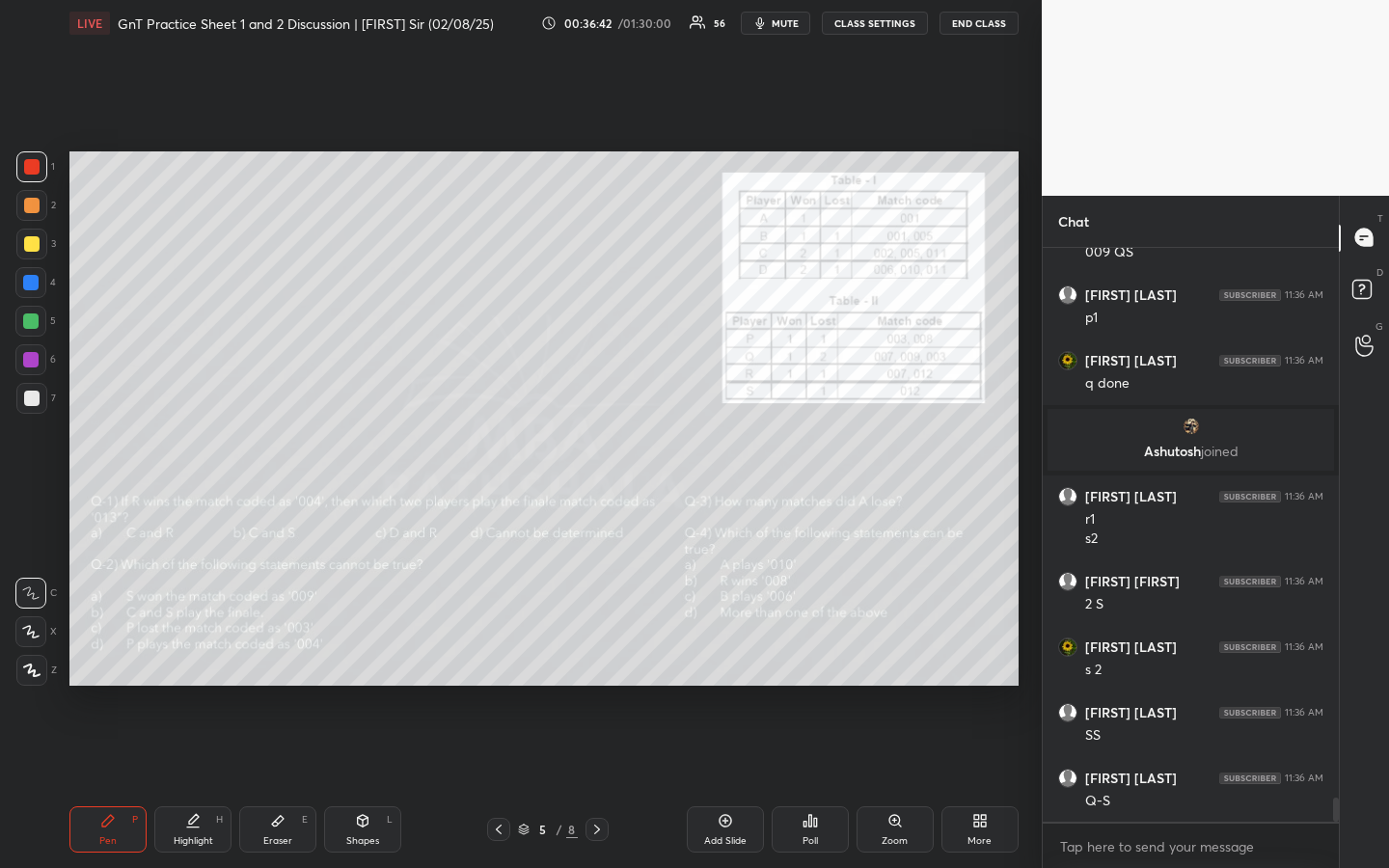 click on "Highlight H" at bounding box center (193, 829) 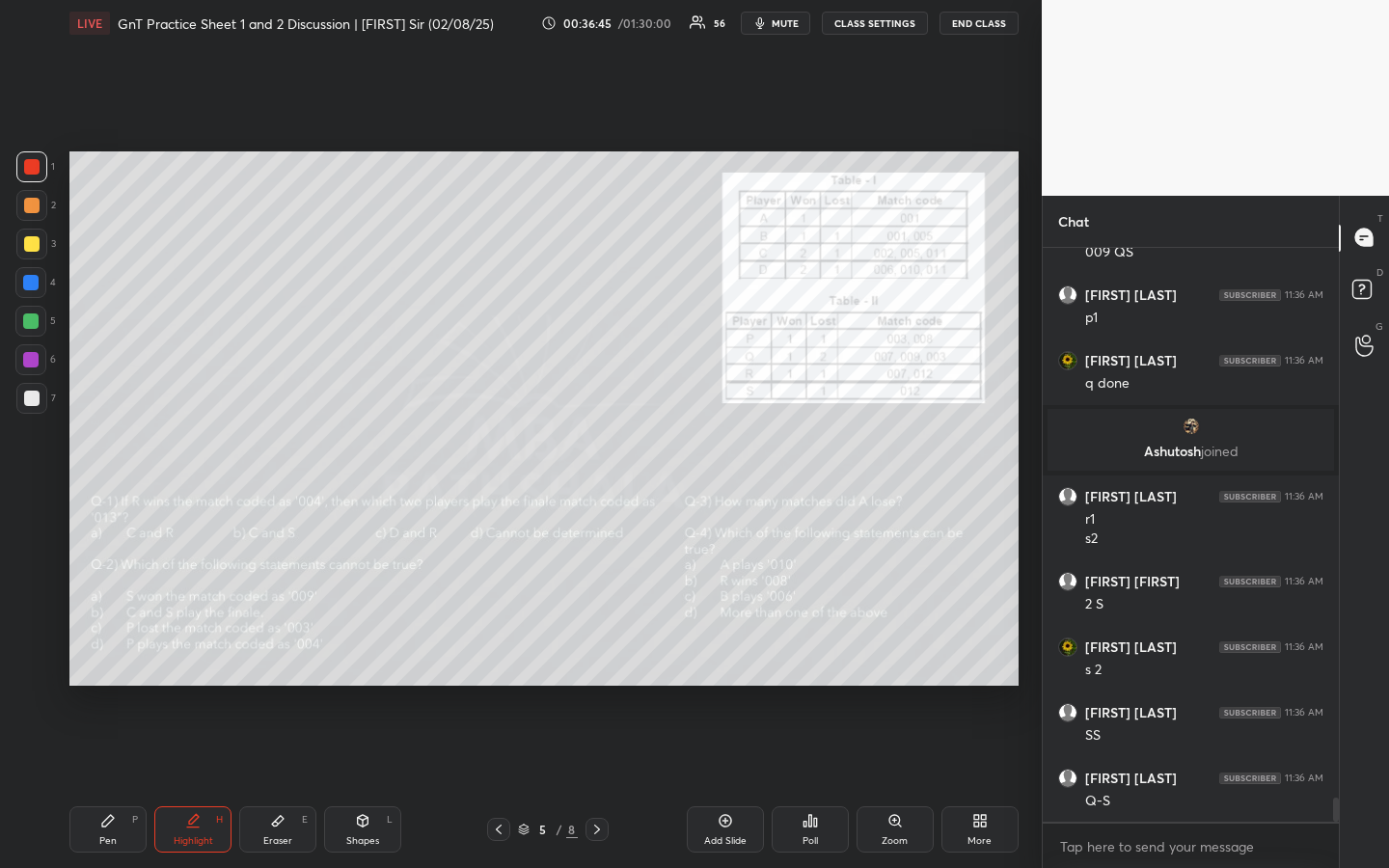 click on "Pen" at bounding box center (108, 841) 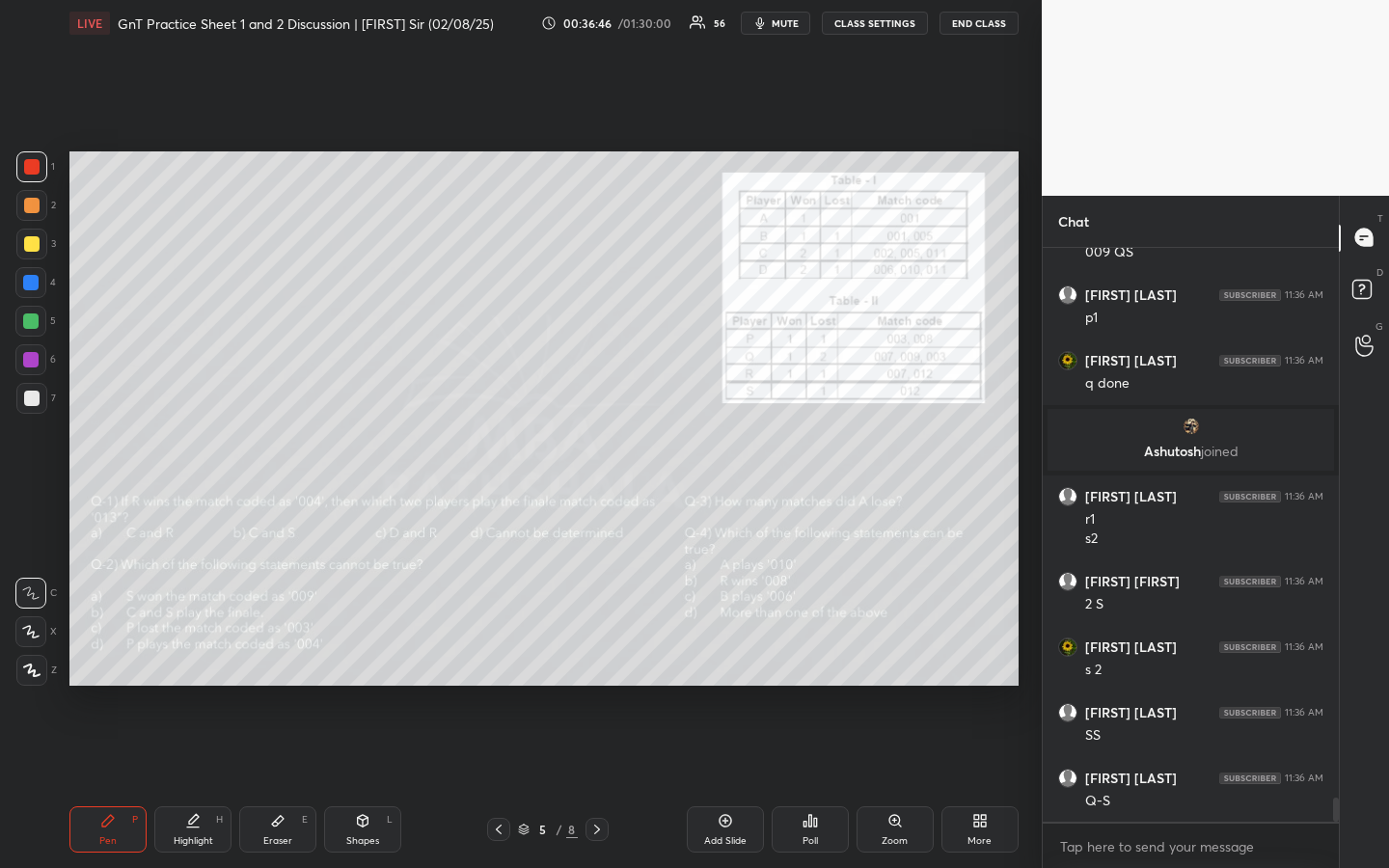 scroll, scrollTop: 13384, scrollLeft: 0, axis: vertical 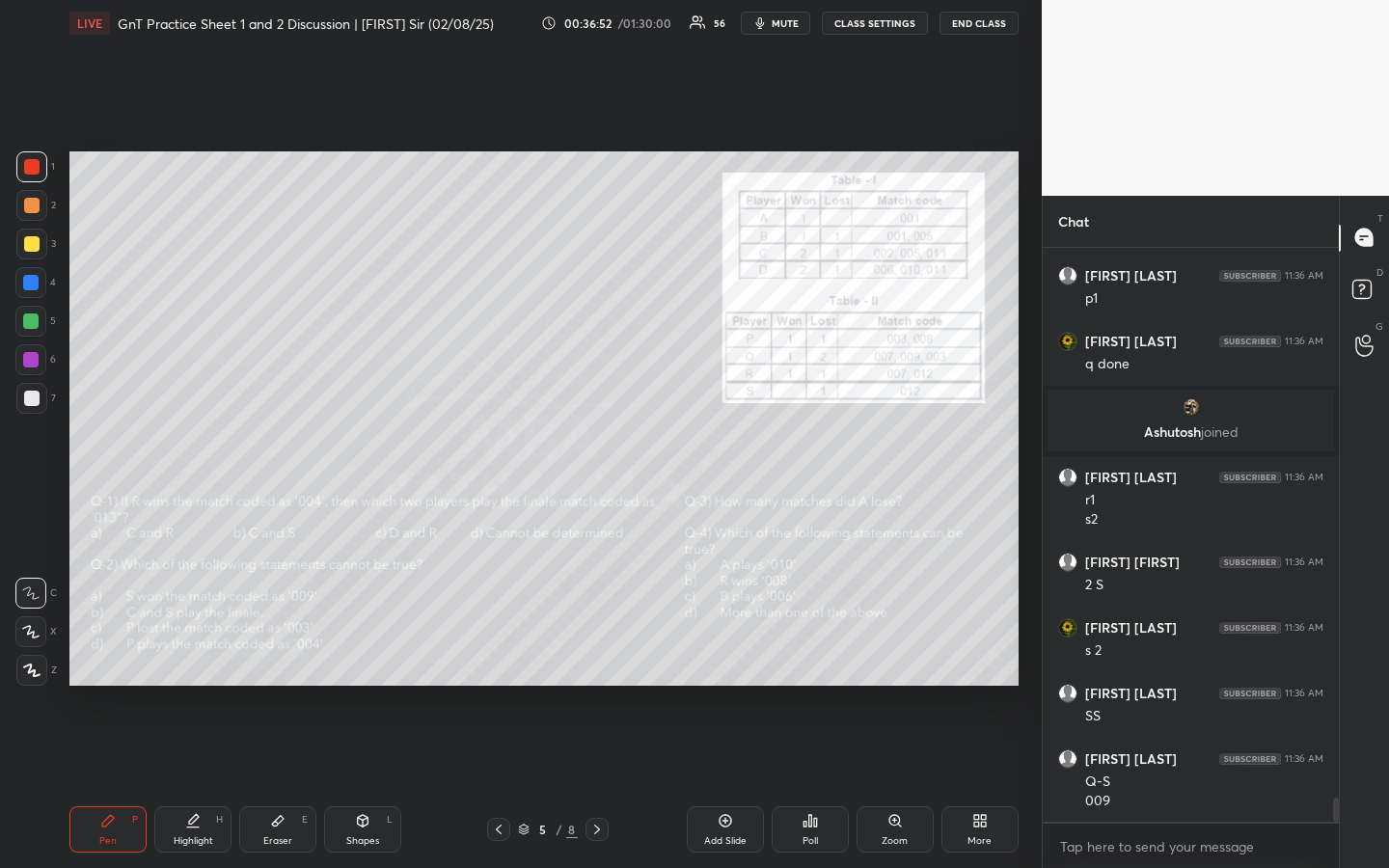 drag, startPoint x: 203, startPoint y: 831, endPoint x: 241, endPoint y: 799, distance: 49.67897 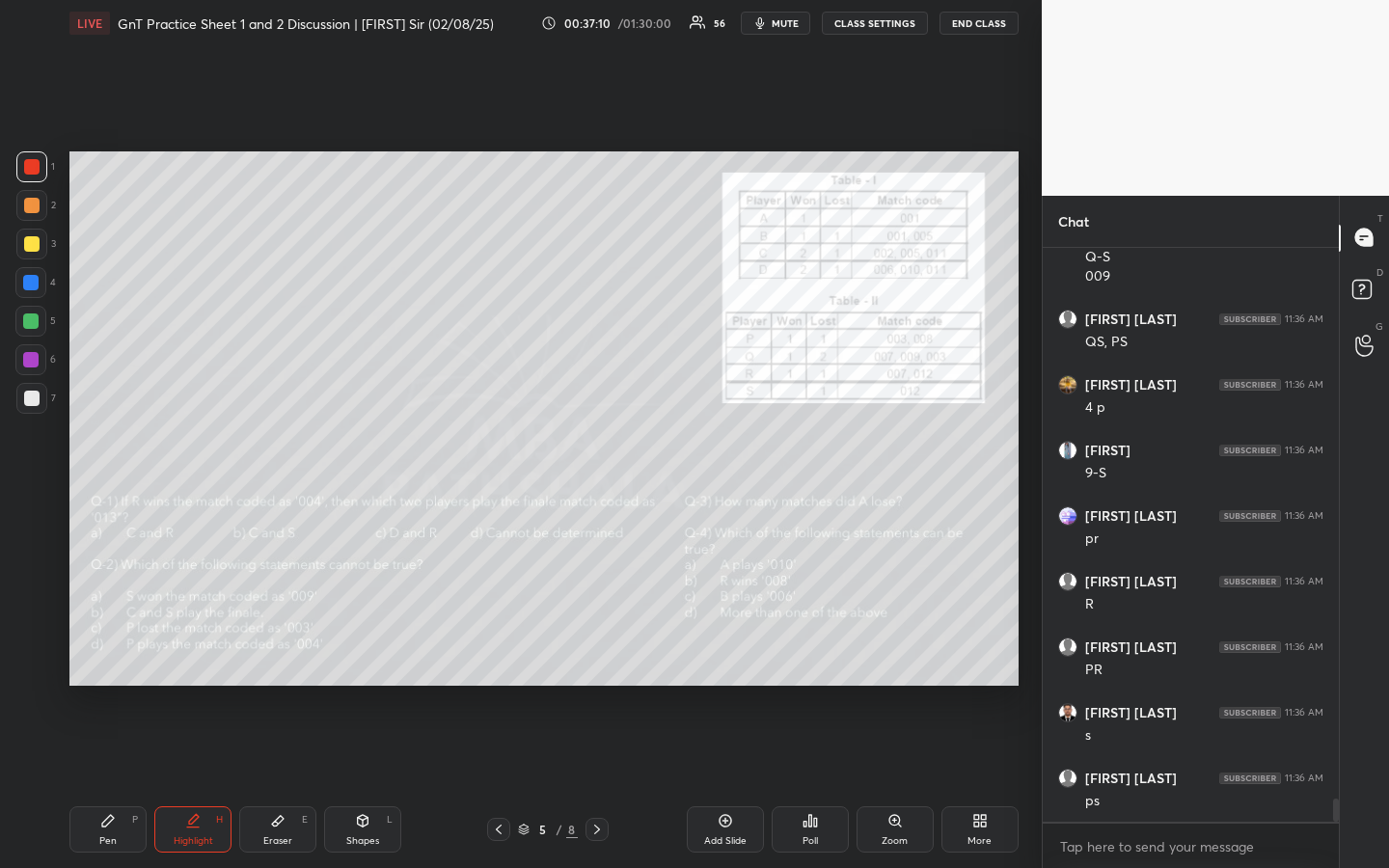 scroll, scrollTop: 13974, scrollLeft: 0, axis: vertical 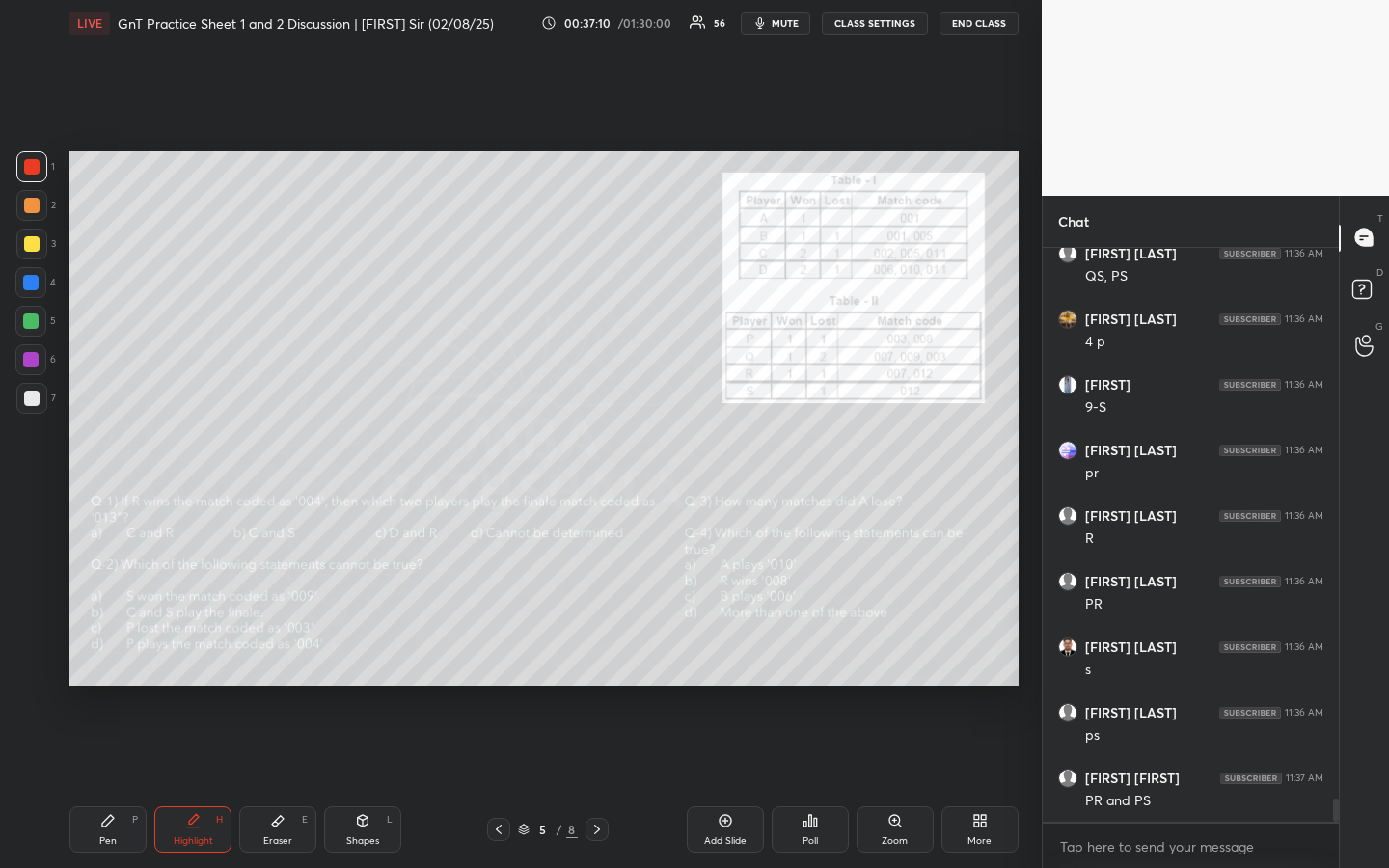 click on "Pen P" at bounding box center (108, 829) 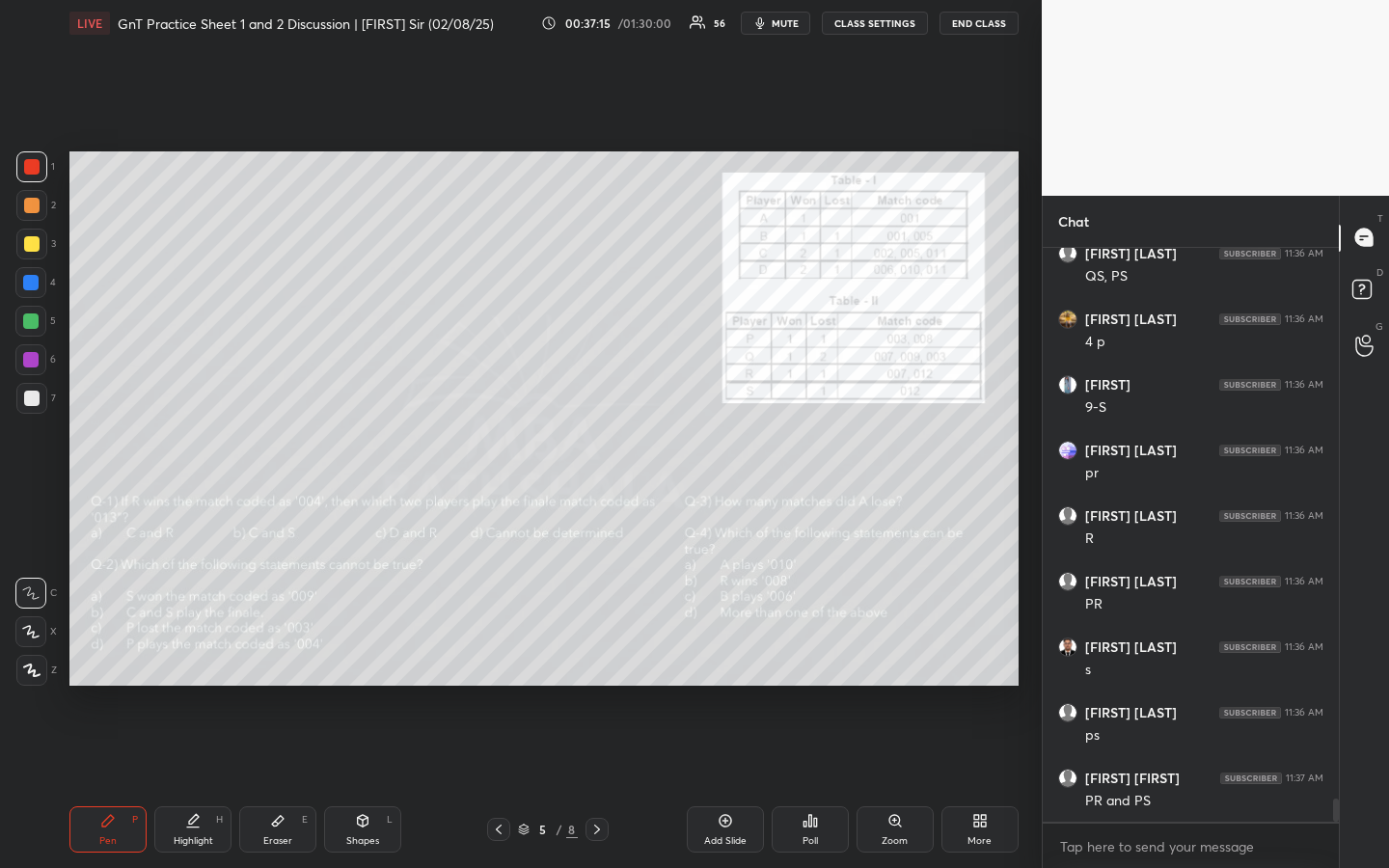 click on "Highlight H" at bounding box center (193, 829) 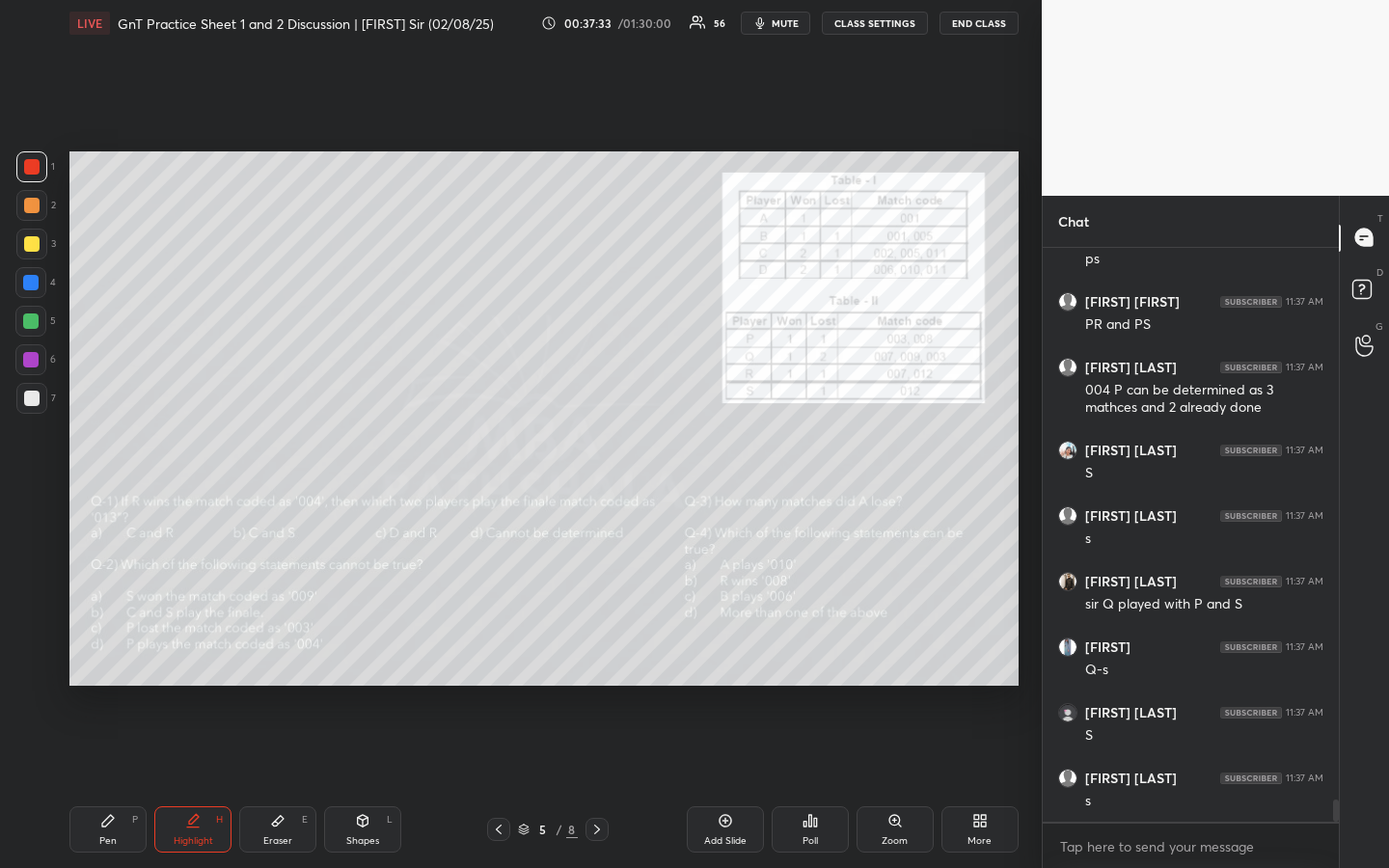 scroll, scrollTop: 14516, scrollLeft: 0, axis: vertical 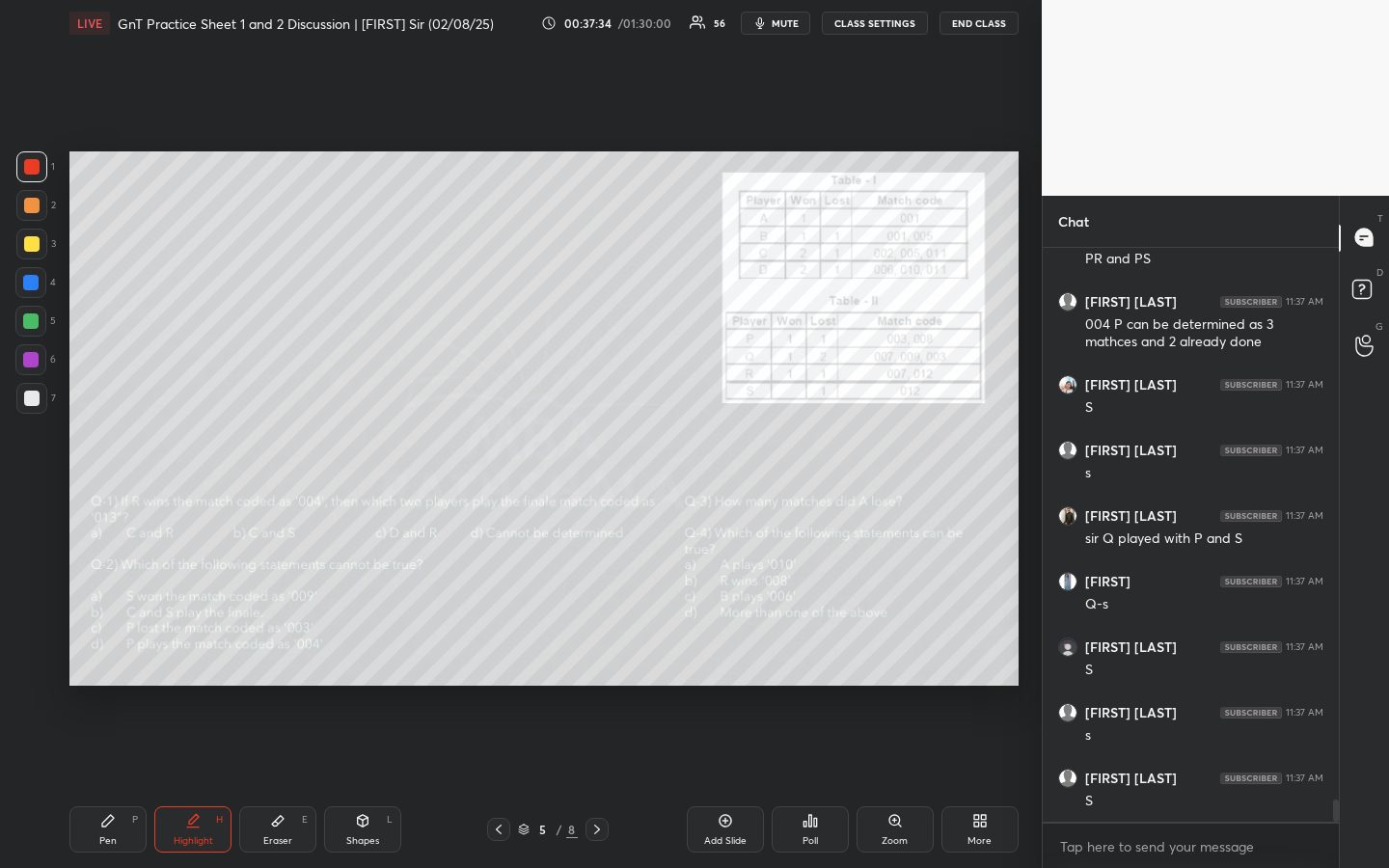 click on "Pen P" at bounding box center [108, 829] 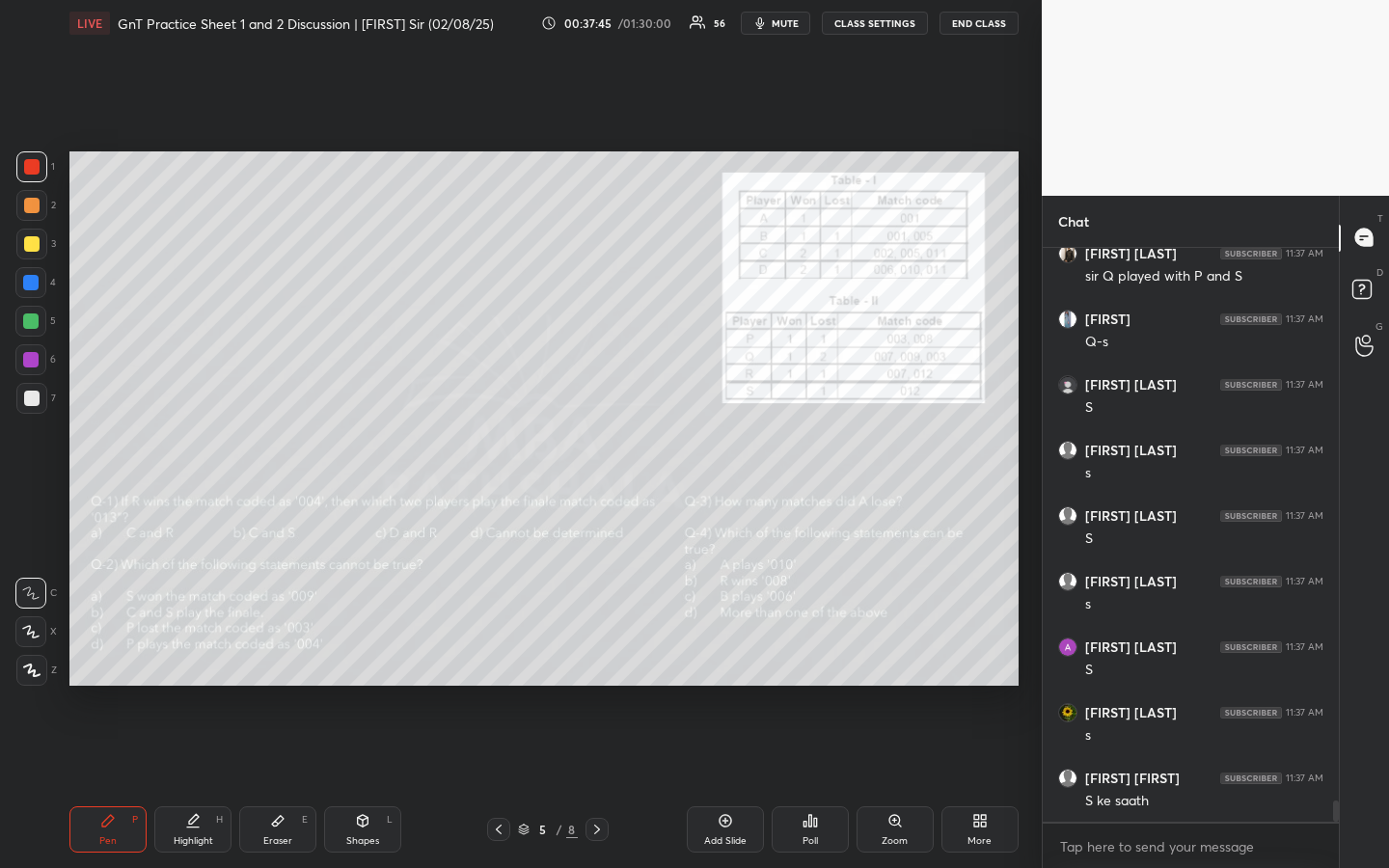scroll, scrollTop: 14844, scrollLeft: 0, axis: vertical 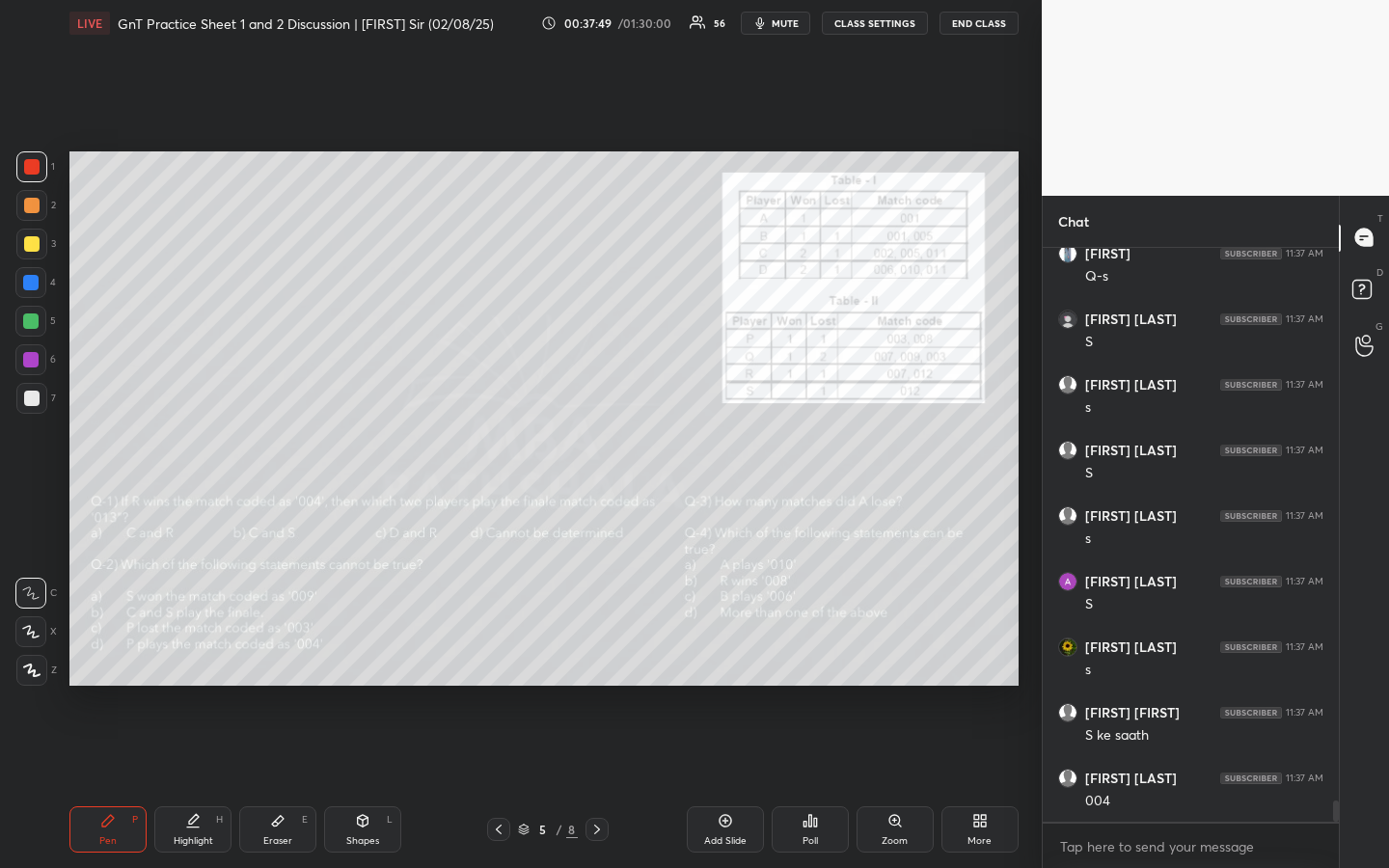 click at bounding box center [32, 244] 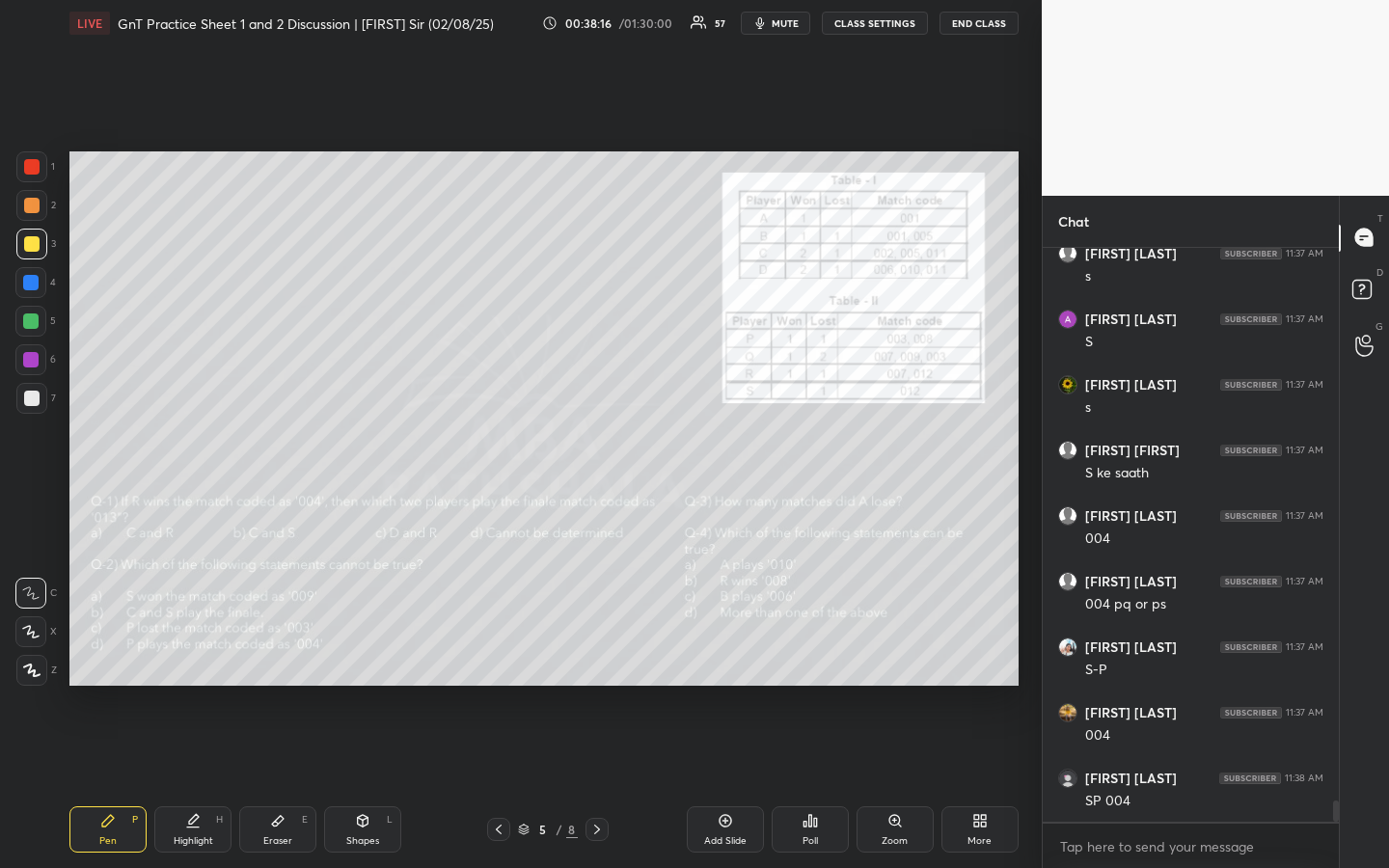 scroll, scrollTop: 15172, scrollLeft: 0, axis: vertical 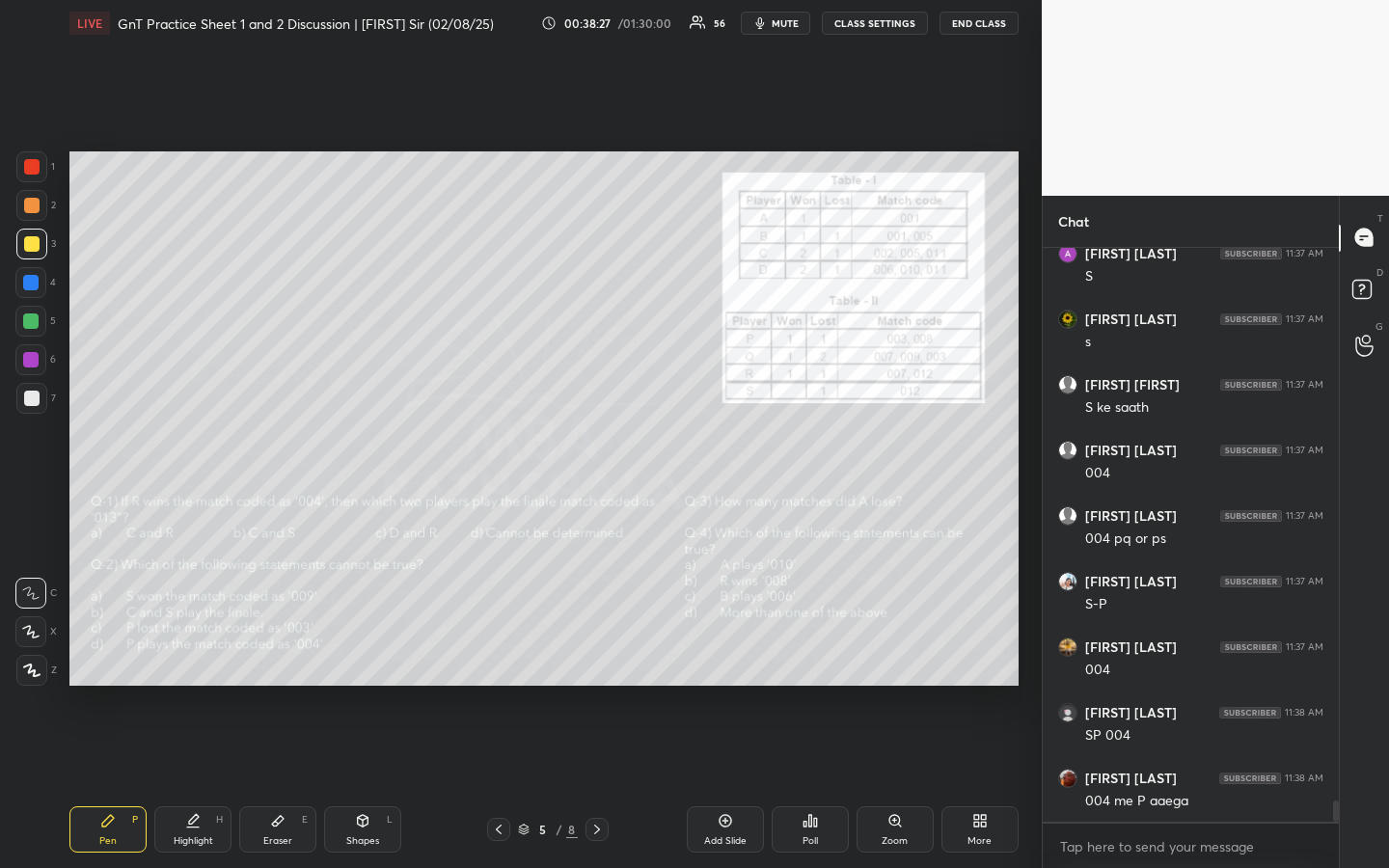 click on "Highlight H" at bounding box center [193, 829] 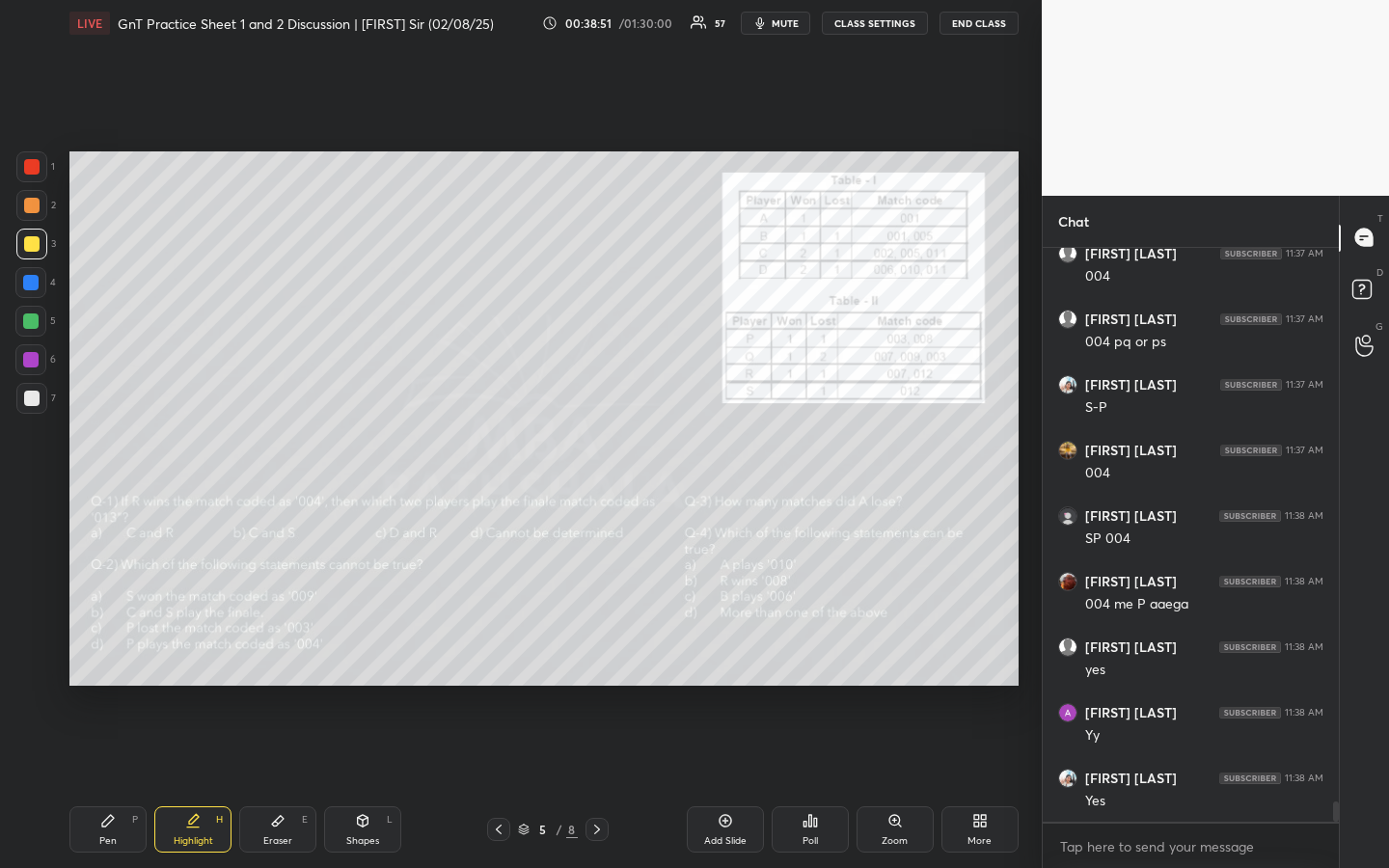 scroll, scrollTop: 15434, scrollLeft: 0, axis: vertical 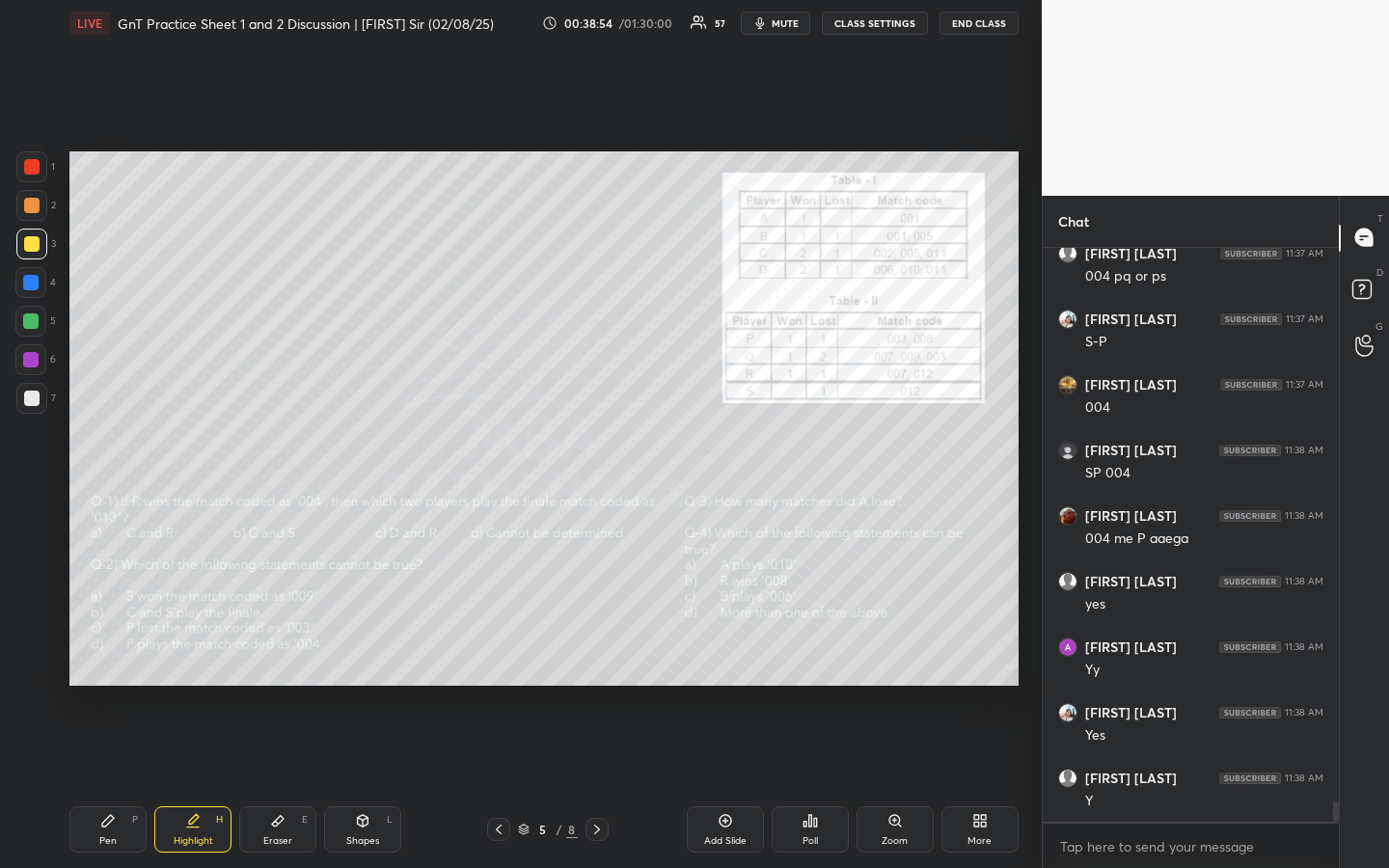 click on "Pen P" at bounding box center [108, 829] 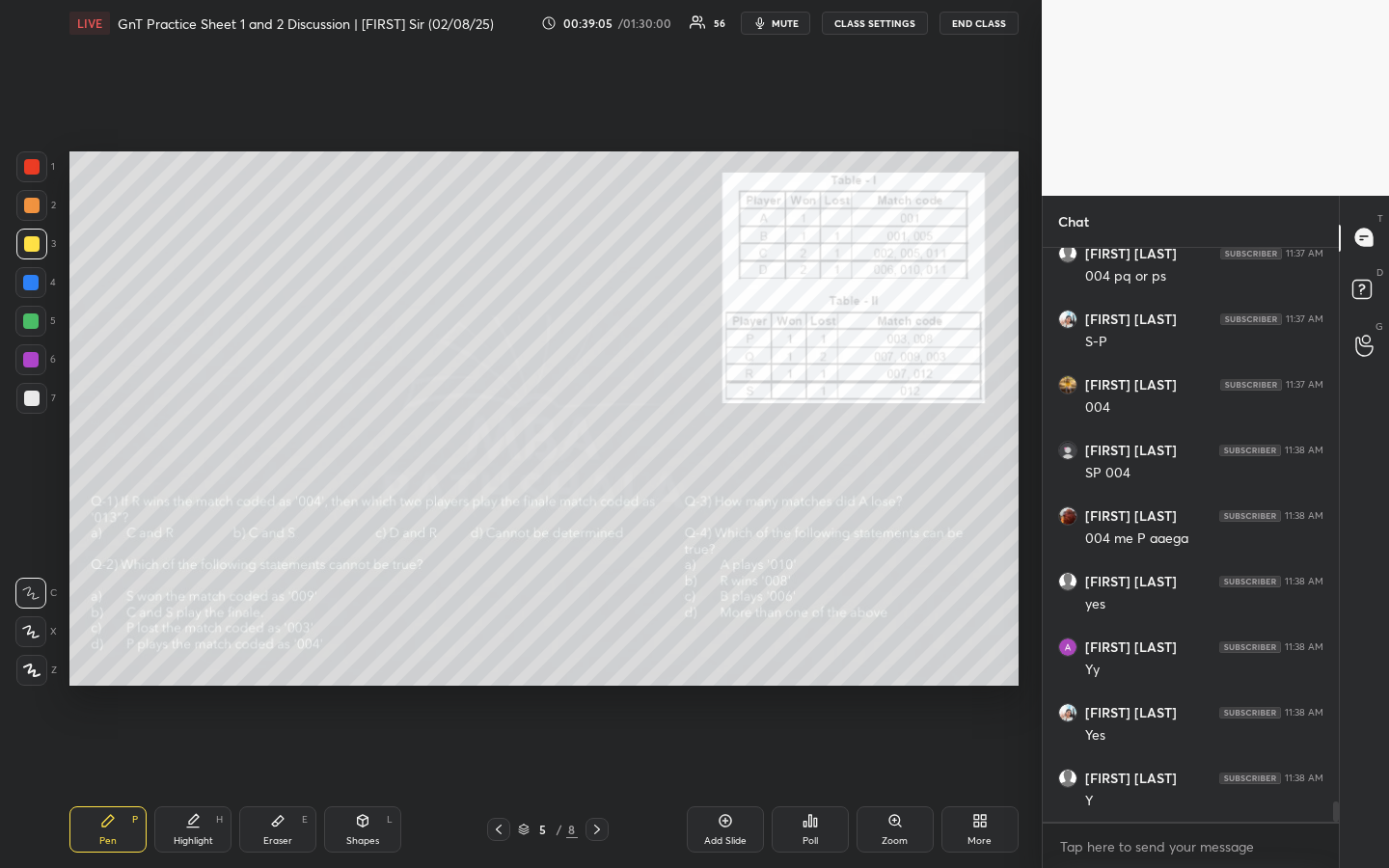 click 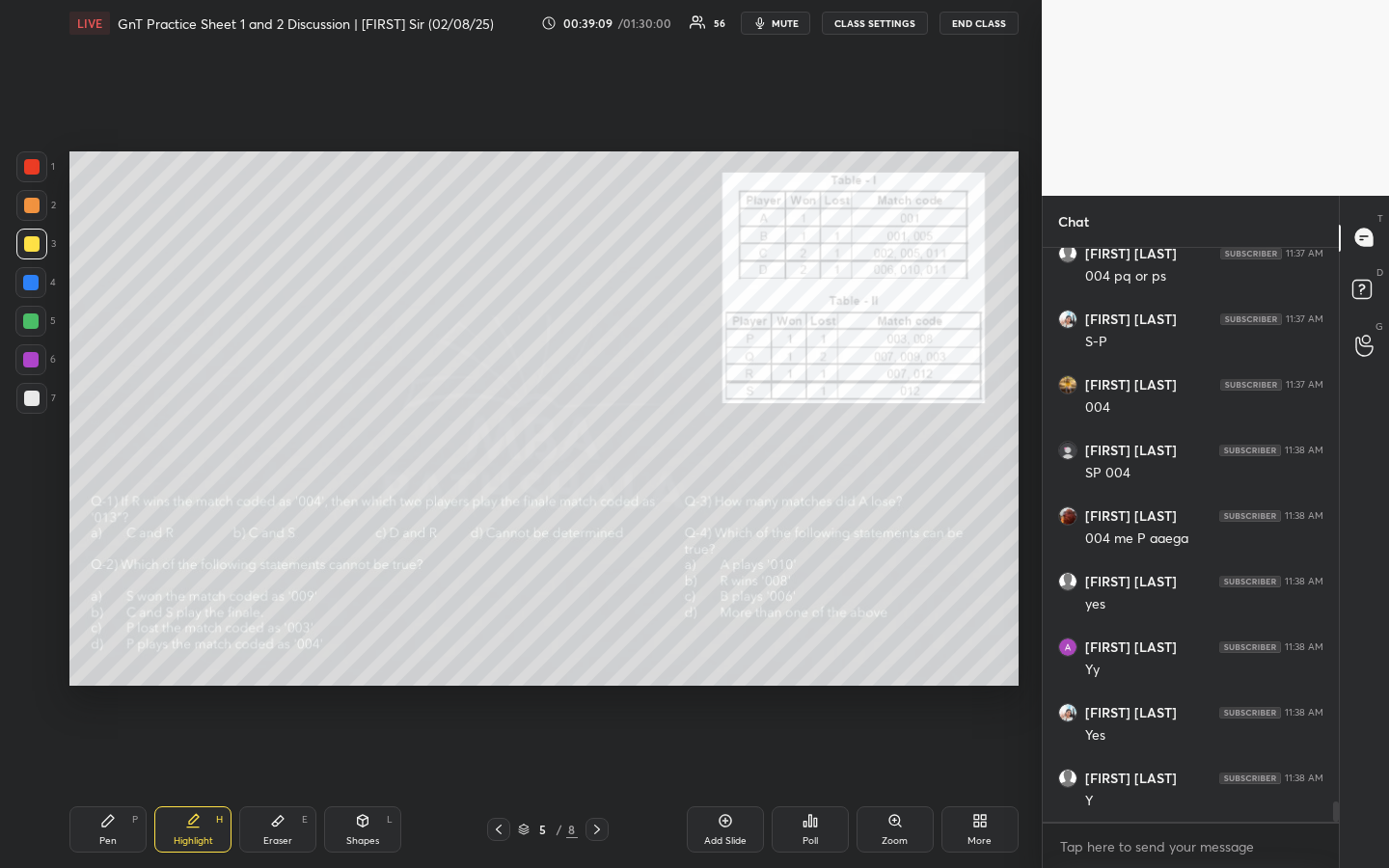 click on "Pen P" at bounding box center [108, 829] 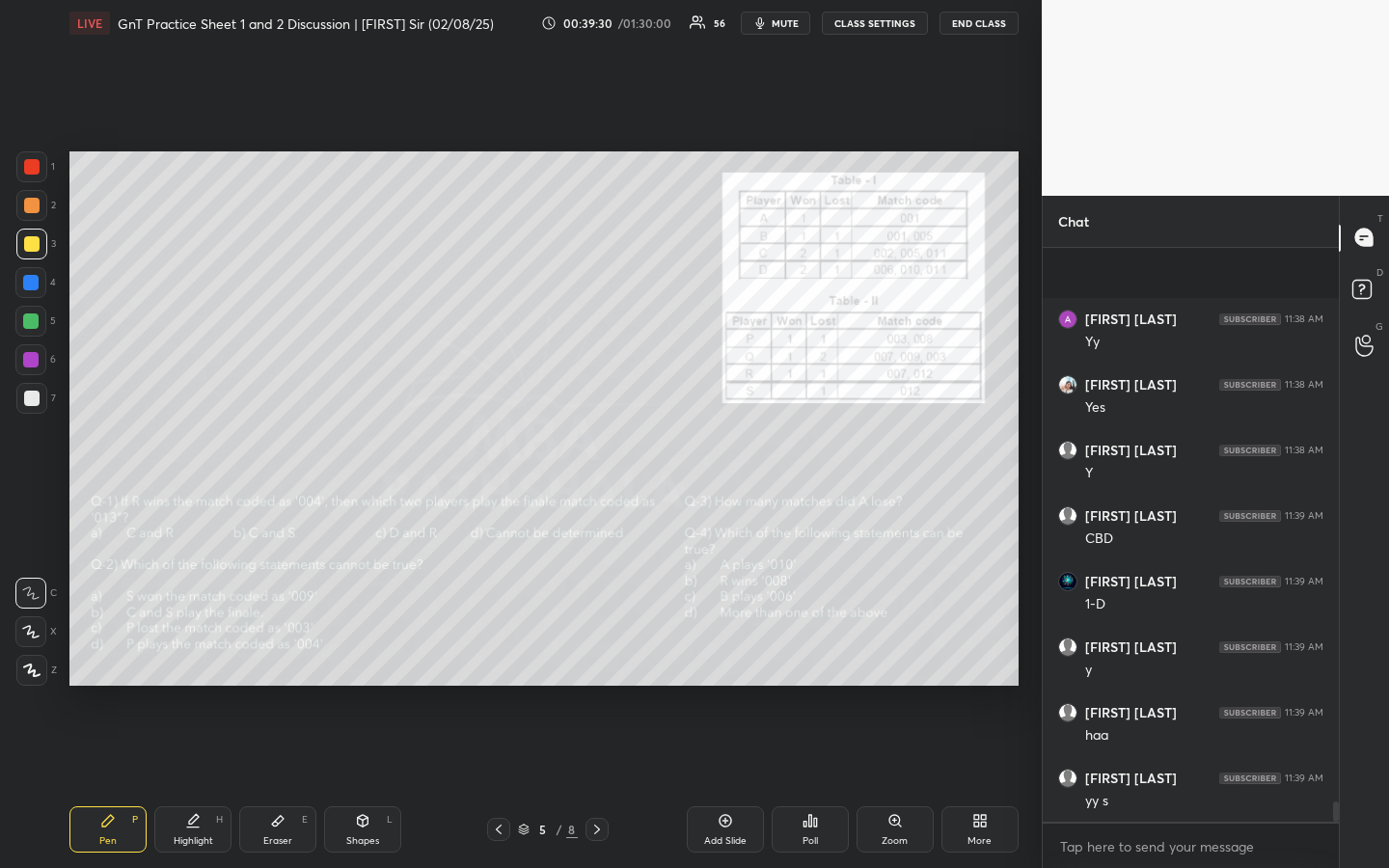 scroll, scrollTop: 15893, scrollLeft: 0, axis: vertical 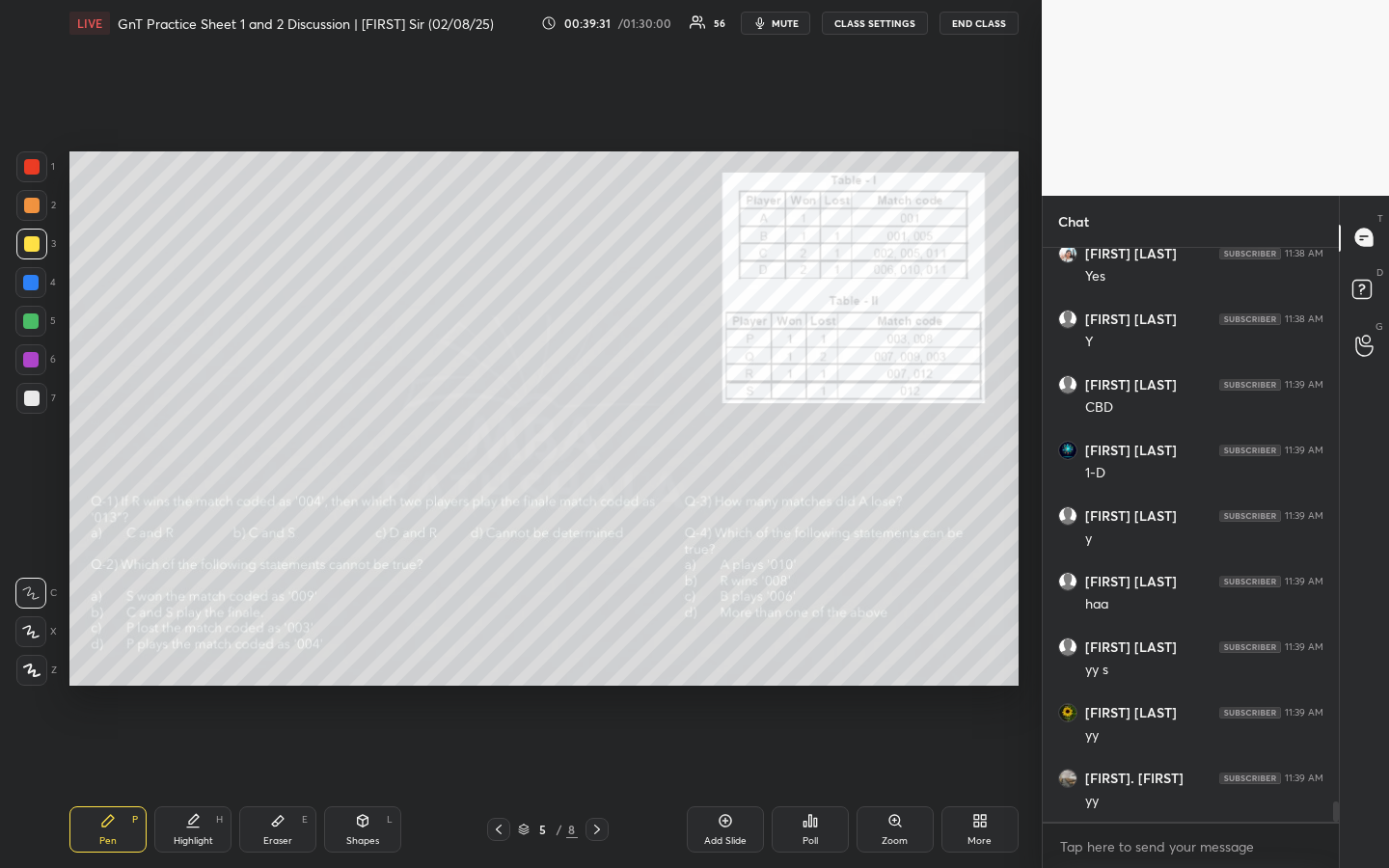 click at bounding box center (32, 167) 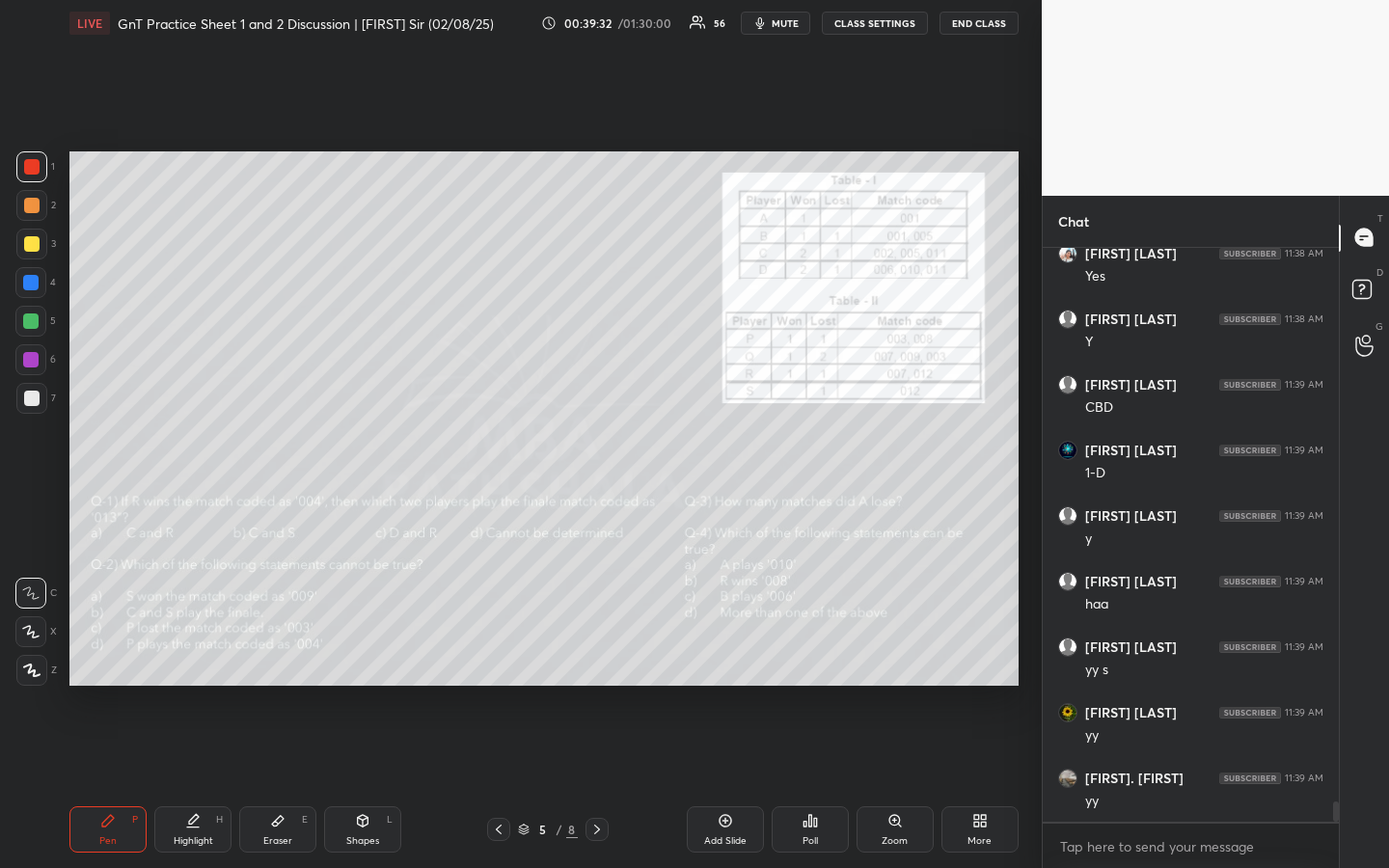 click at bounding box center (31, 360) 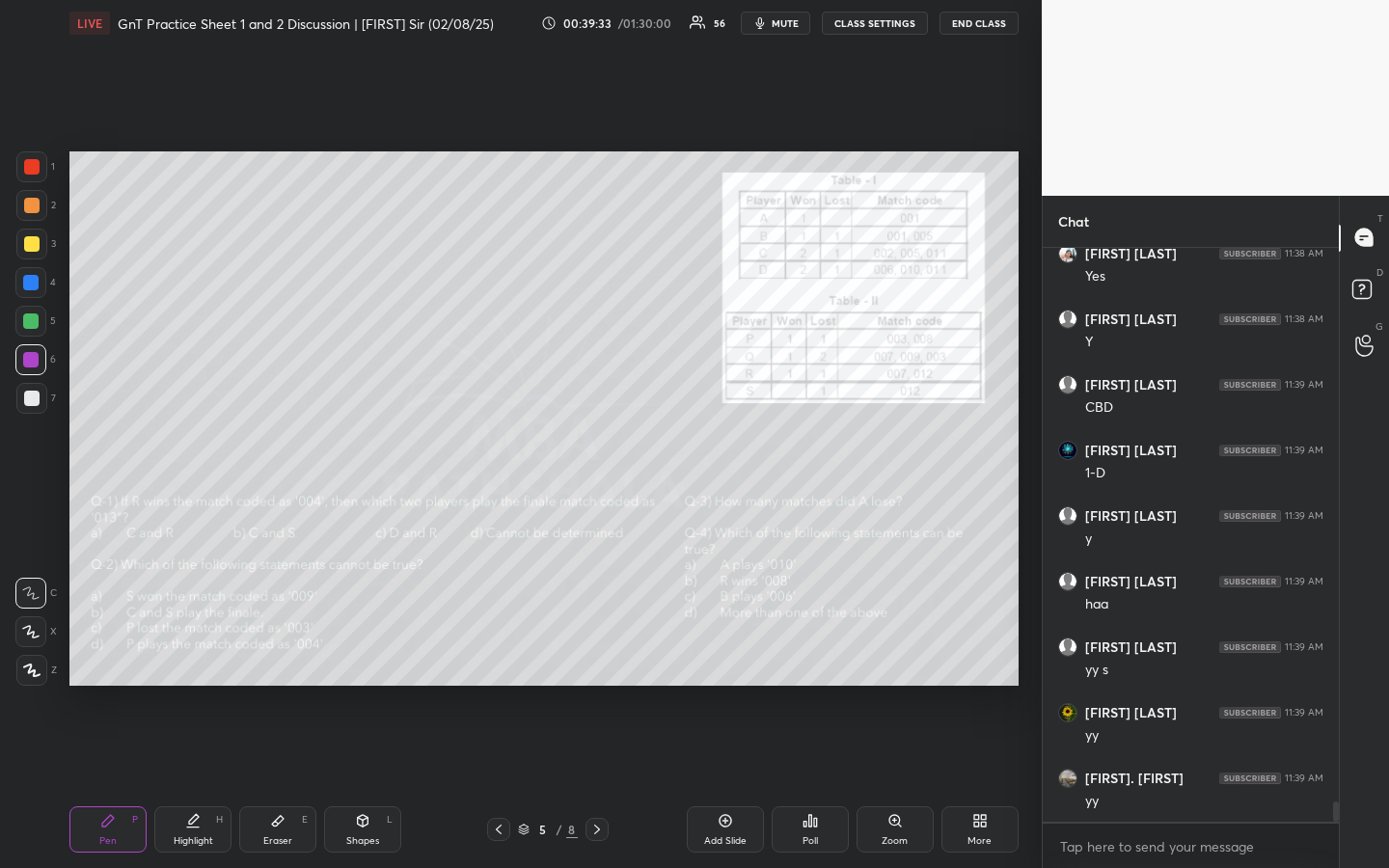 scroll, scrollTop: 15959, scrollLeft: 0, axis: vertical 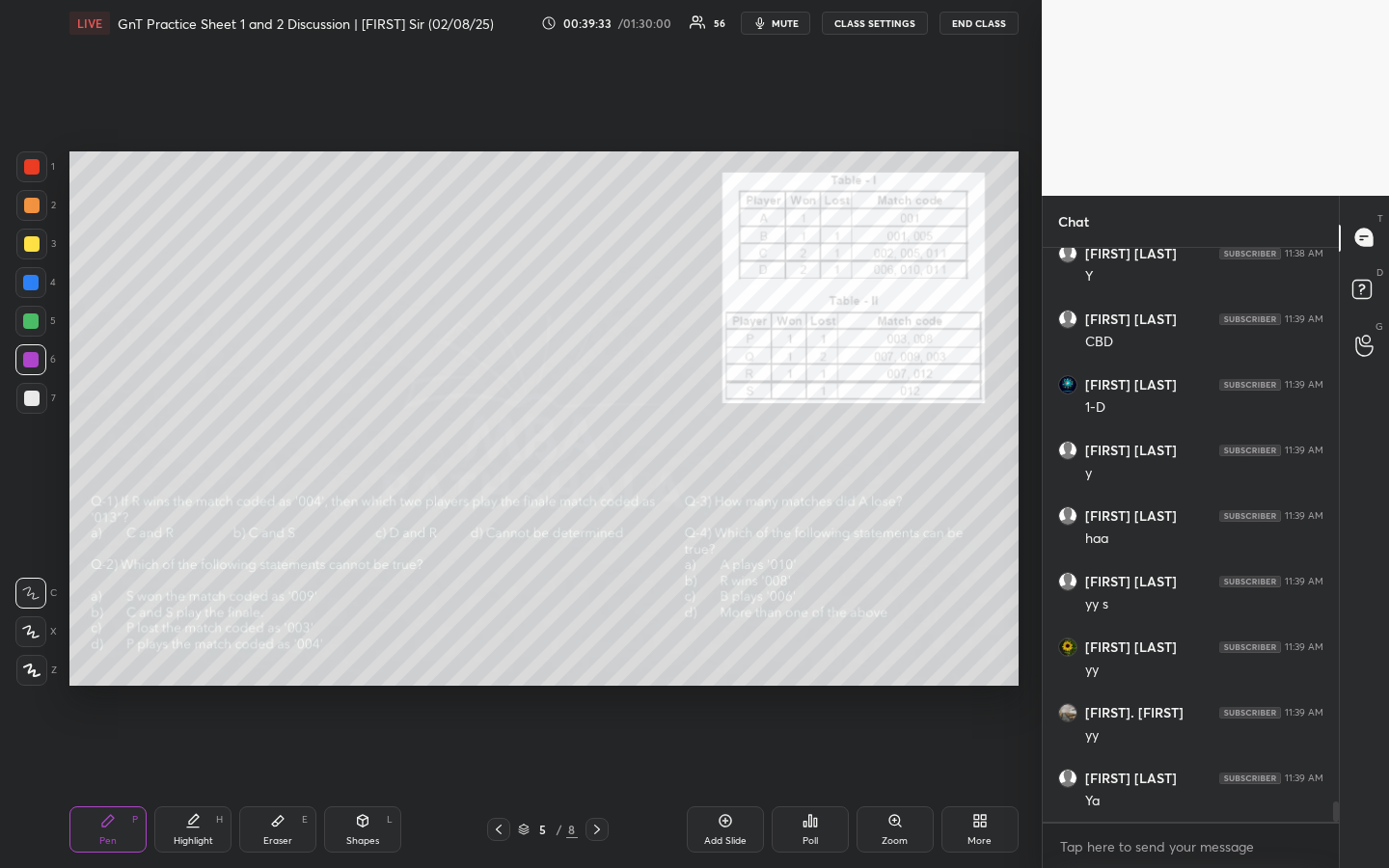 drag, startPoint x: 34, startPoint y: 248, endPoint x: 48, endPoint y: 250, distance: 14.142136 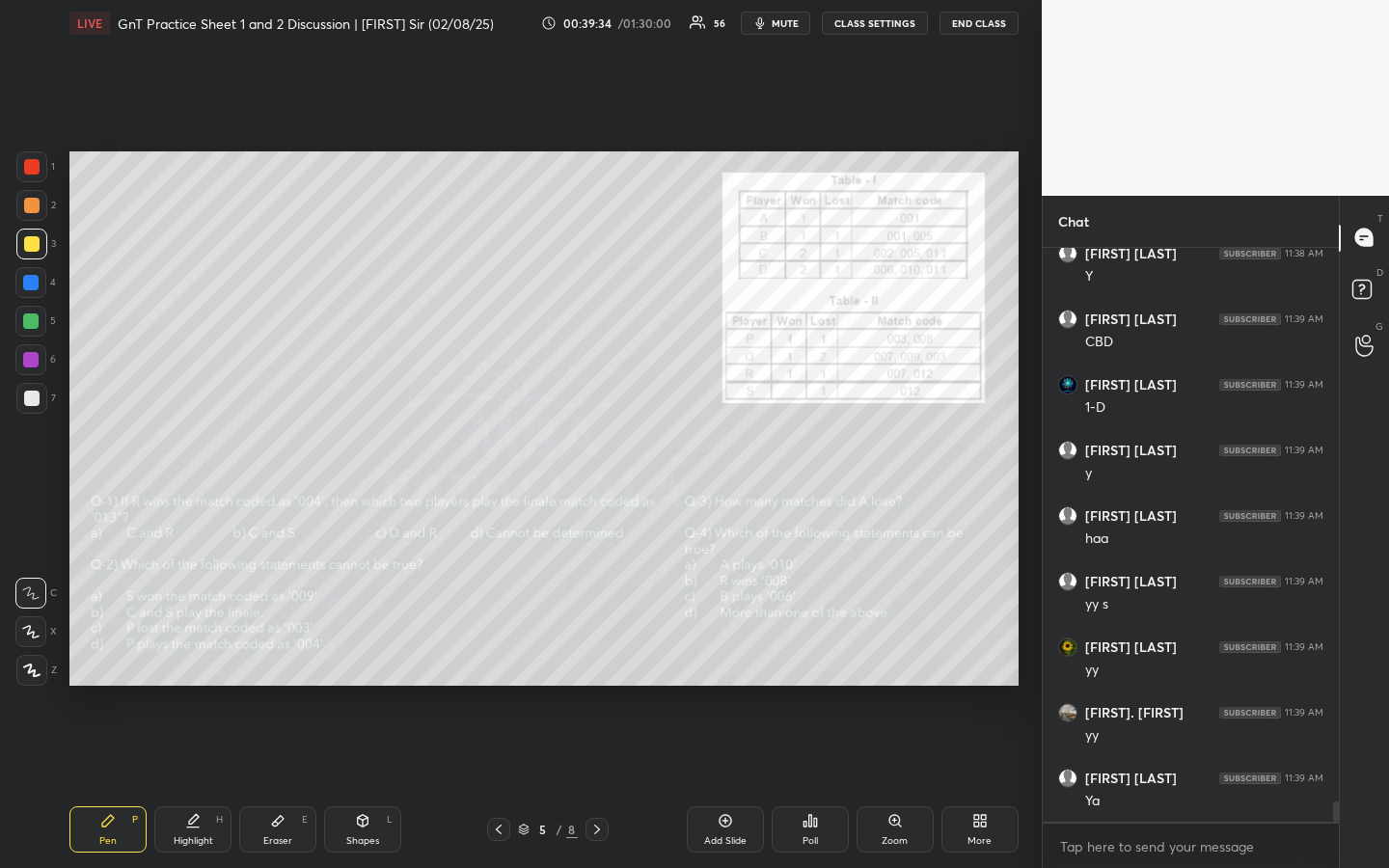 scroll, scrollTop: 16024, scrollLeft: 0, axis: vertical 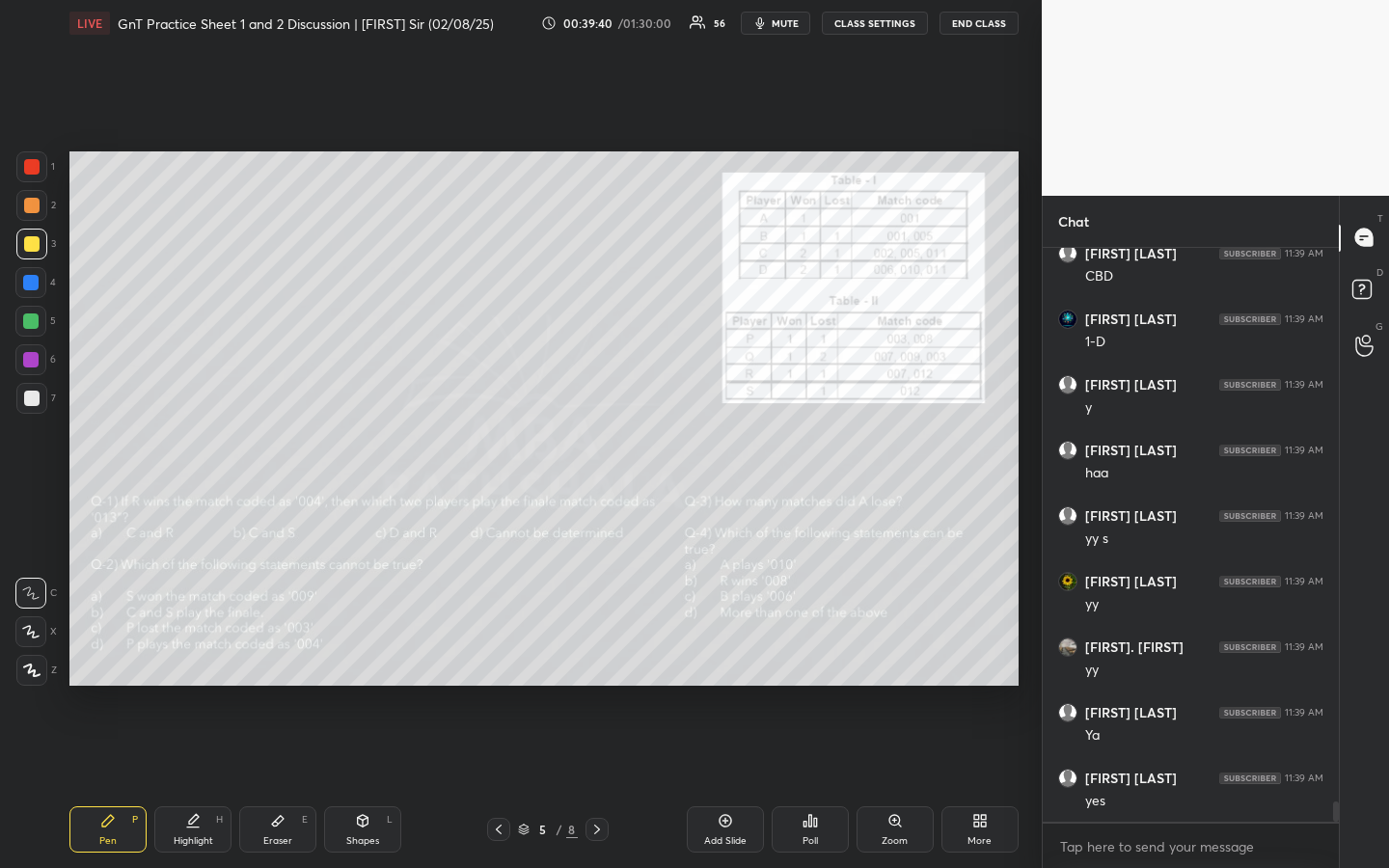 click 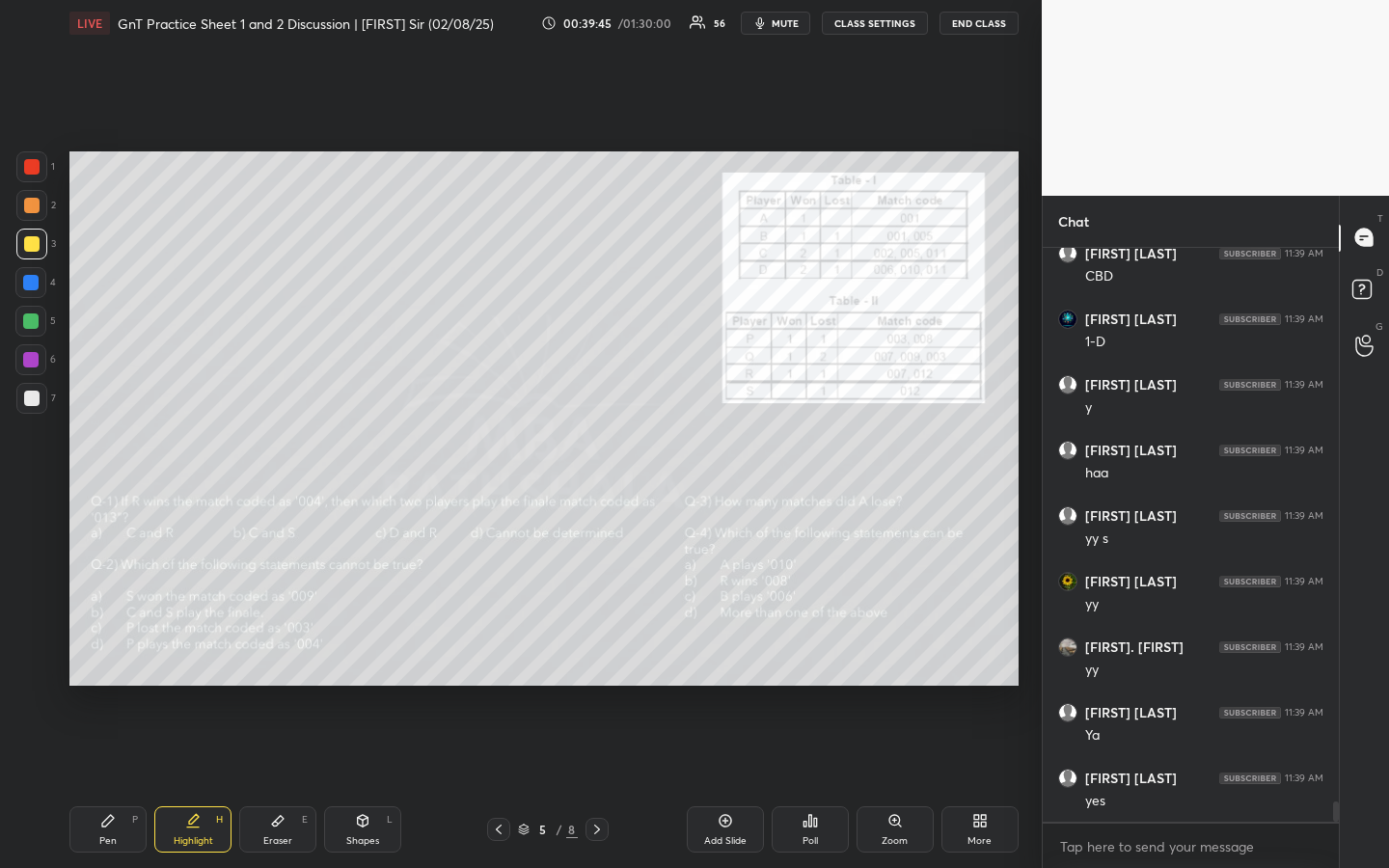 click on "Pen P" at bounding box center (108, 829) 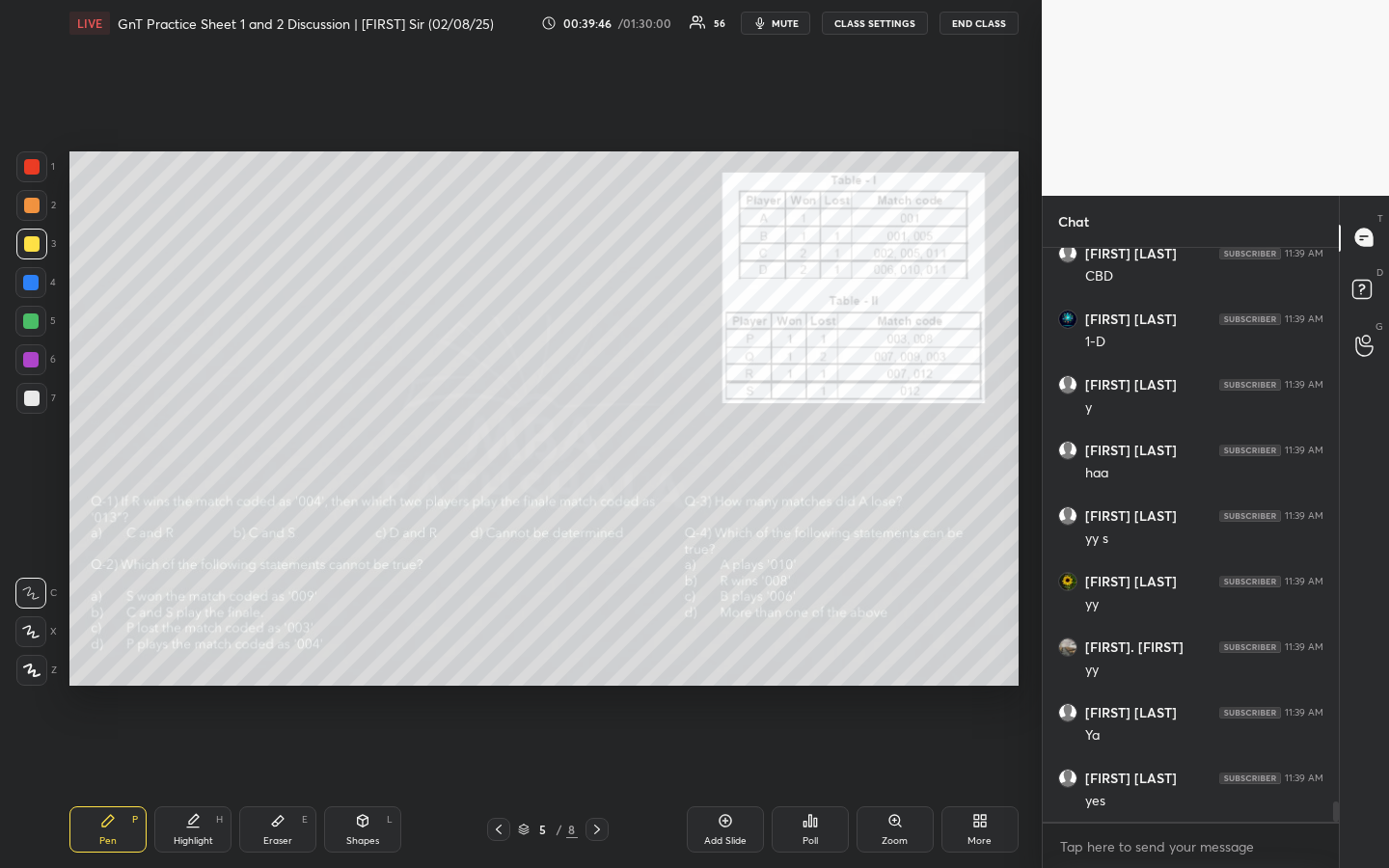 click at bounding box center (31, 321) 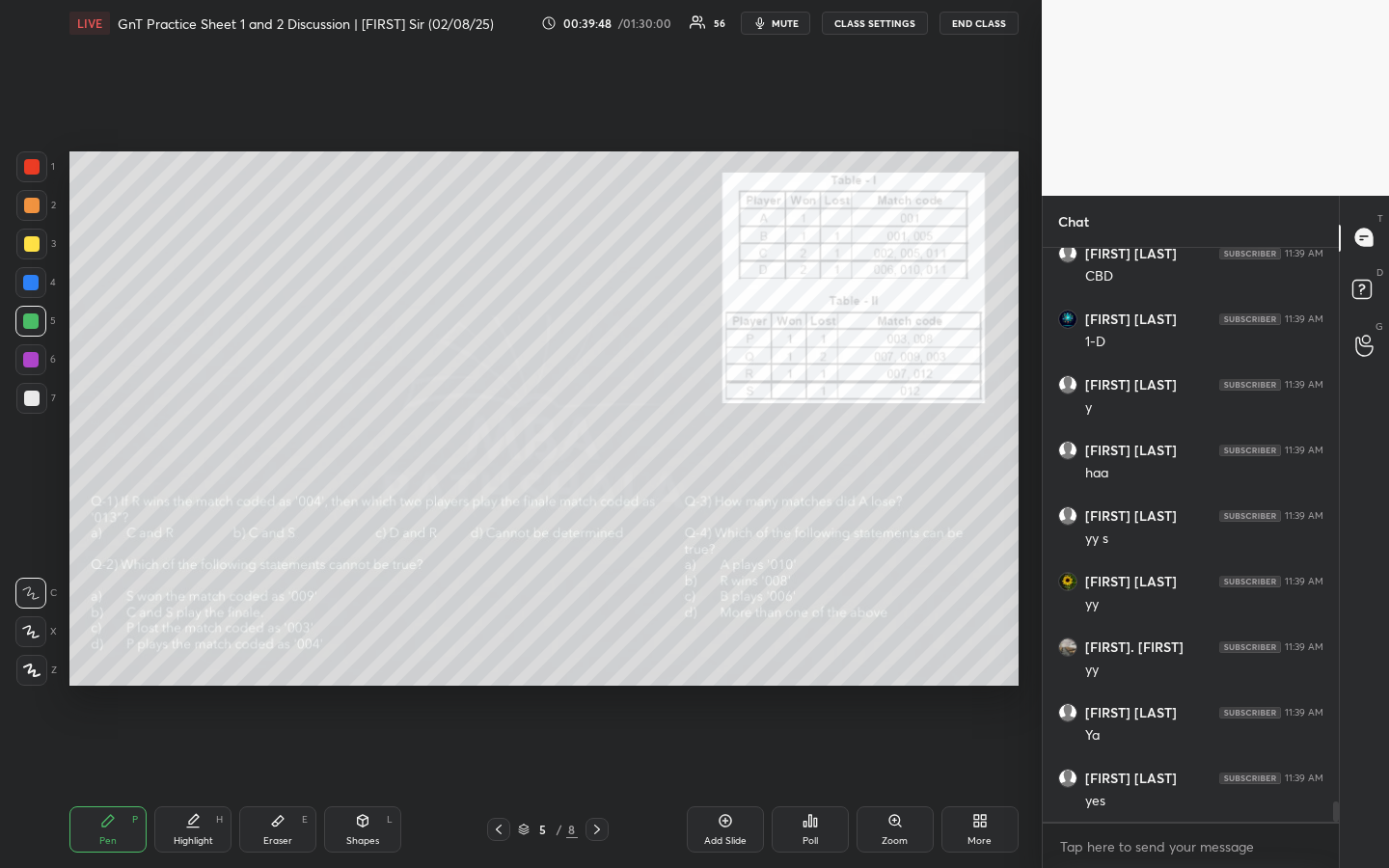 click at bounding box center (31, 360) 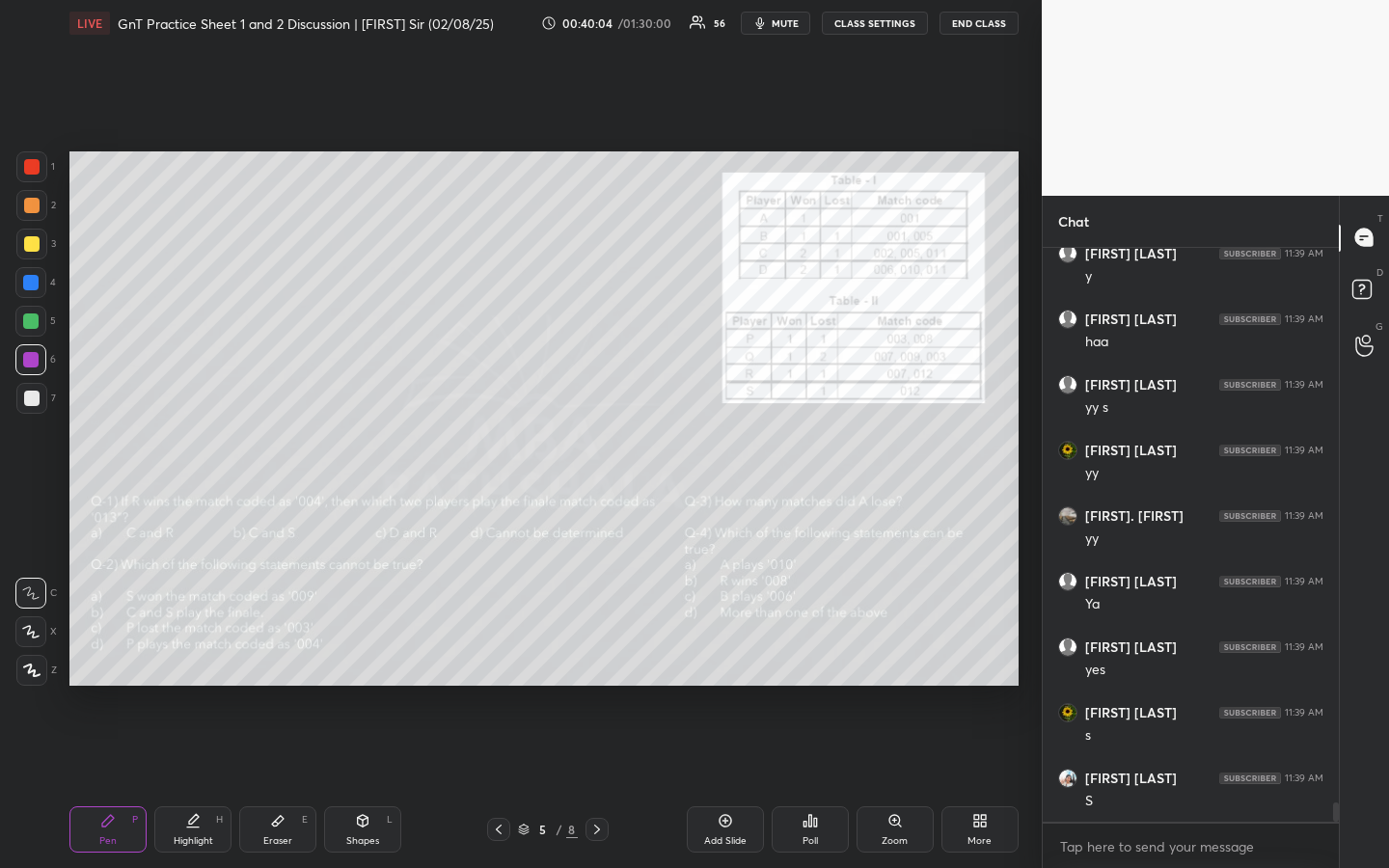 scroll, scrollTop: 16221, scrollLeft: 0, axis: vertical 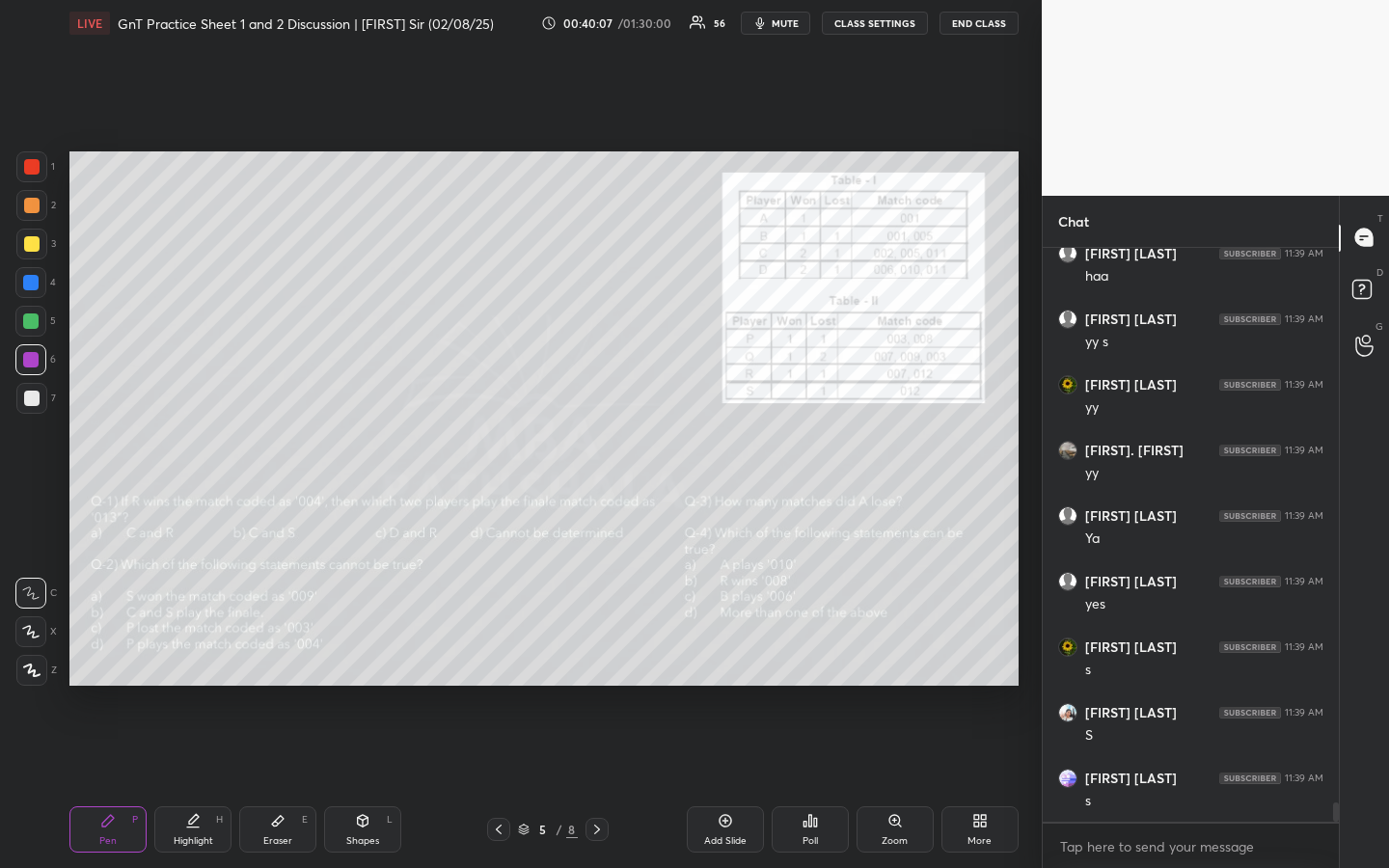 drag, startPoint x: 194, startPoint y: 824, endPoint x: 218, endPoint y: 813, distance: 26.401 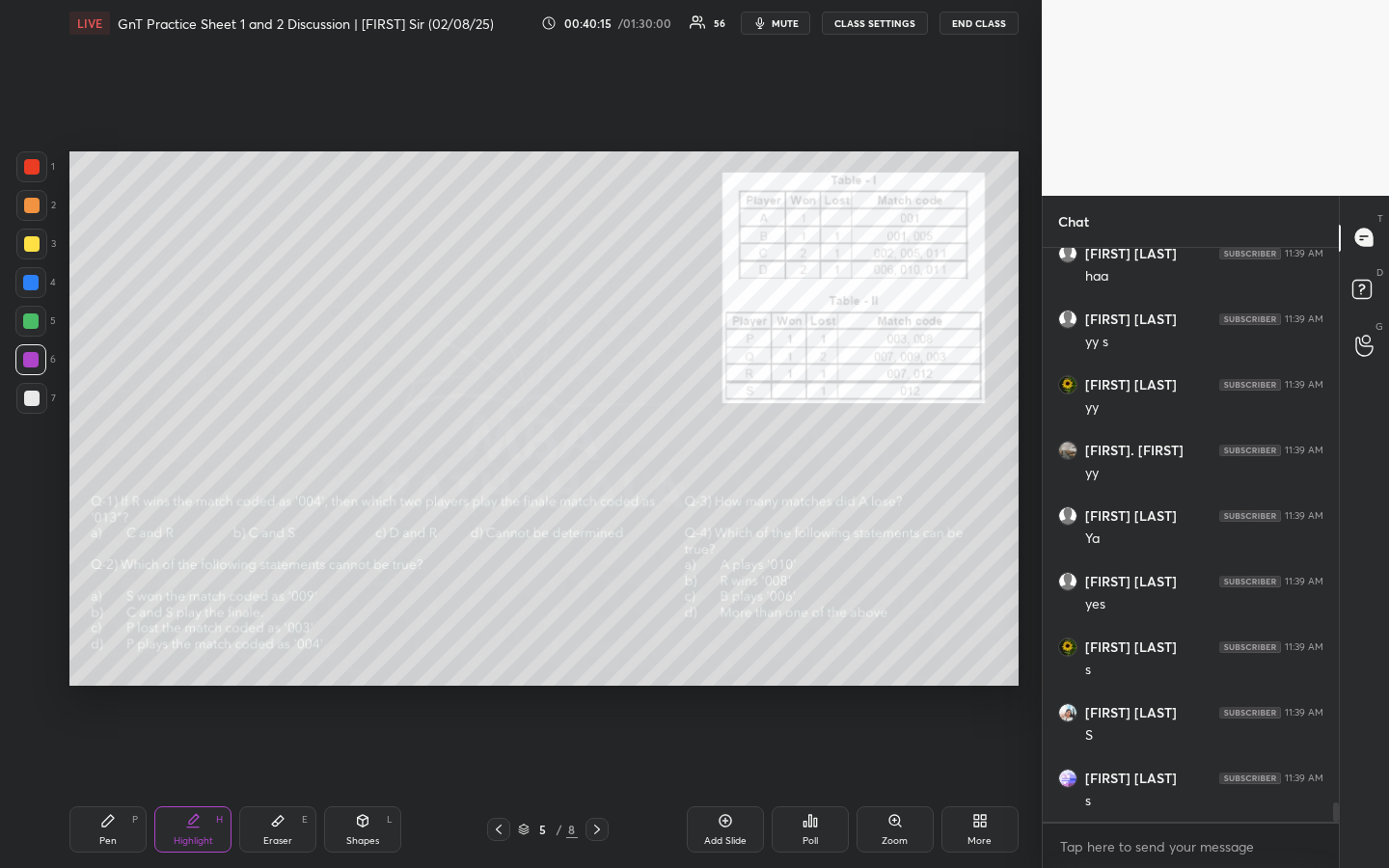 drag, startPoint x: 195, startPoint y: 831, endPoint x: 192, endPoint y: 817, distance: 14.317821 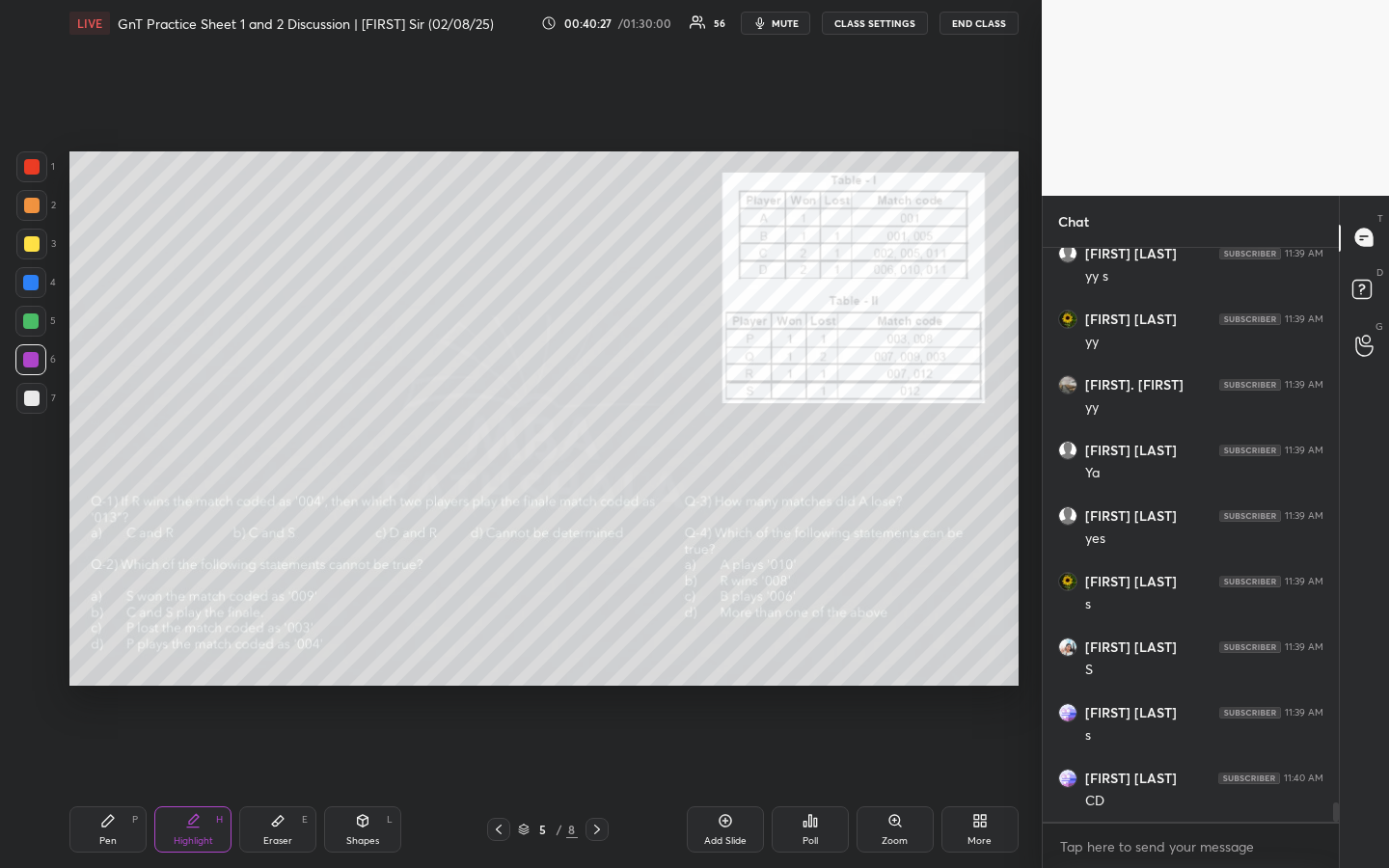 scroll, scrollTop: 16352, scrollLeft: 0, axis: vertical 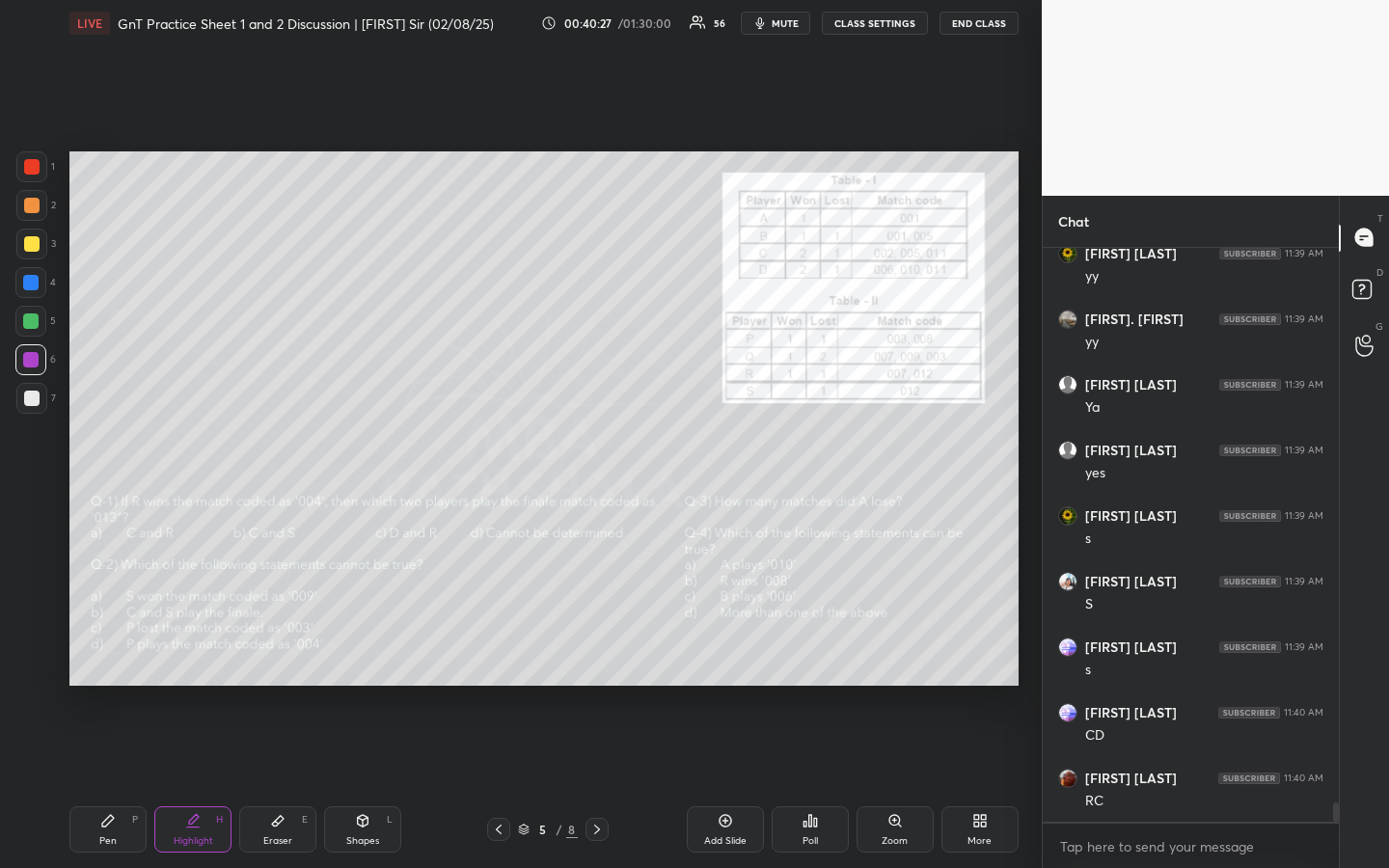 click on "Highlight" at bounding box center (193, 841) 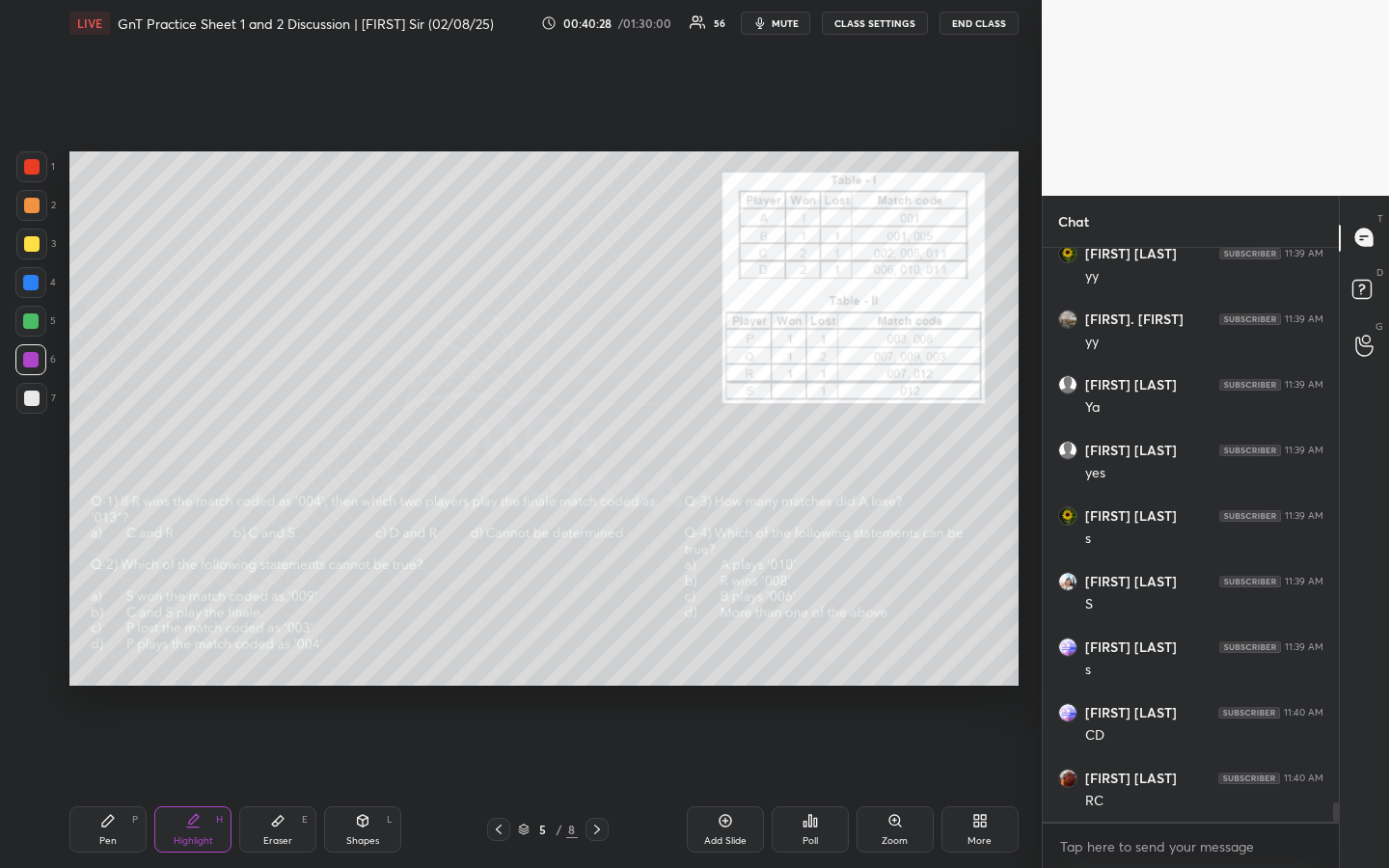 click on "Highlight" at bounding box center (193, 841) 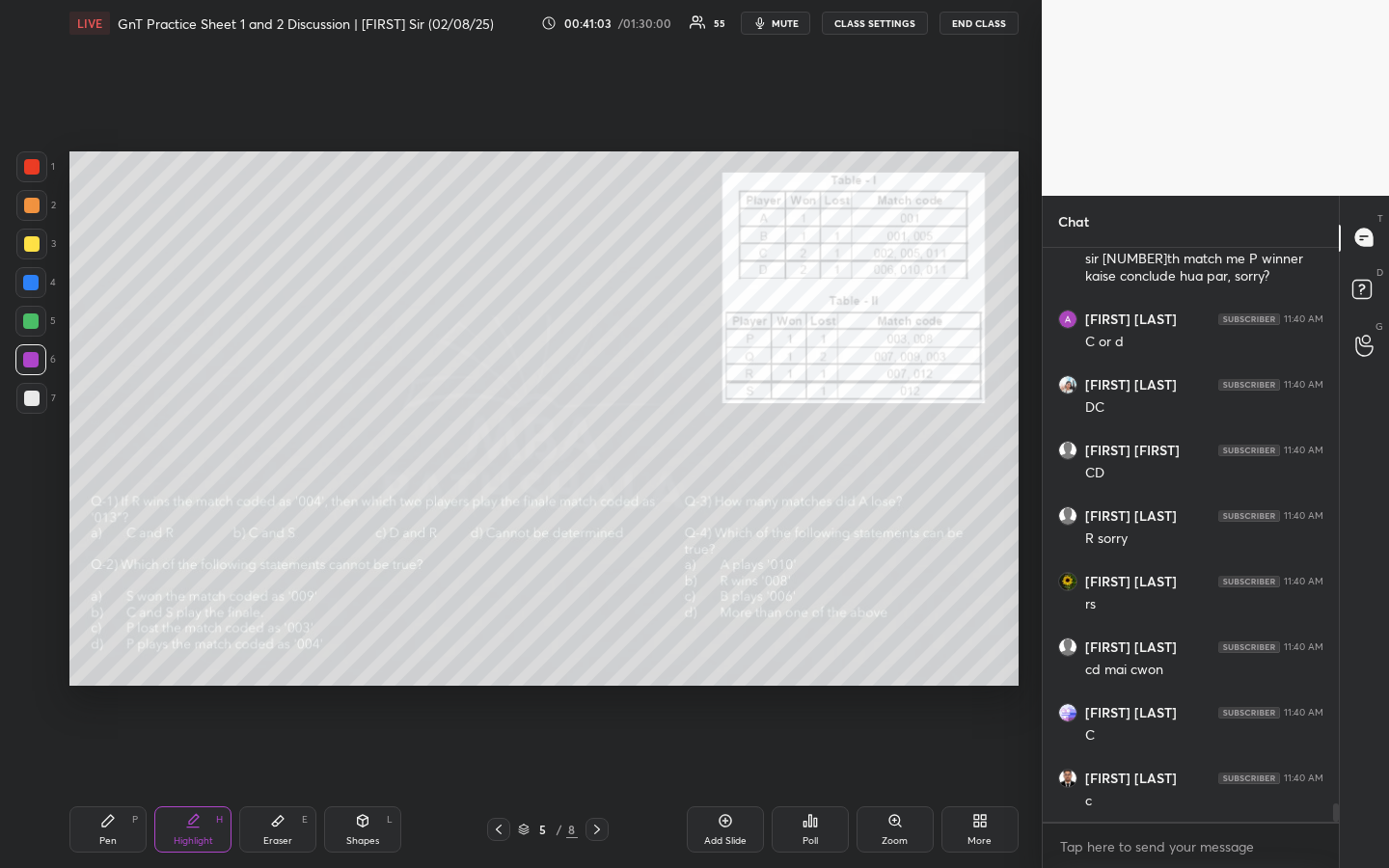 scroll, scrollTop: 17222, scrollLeft: 0, axis: vertical 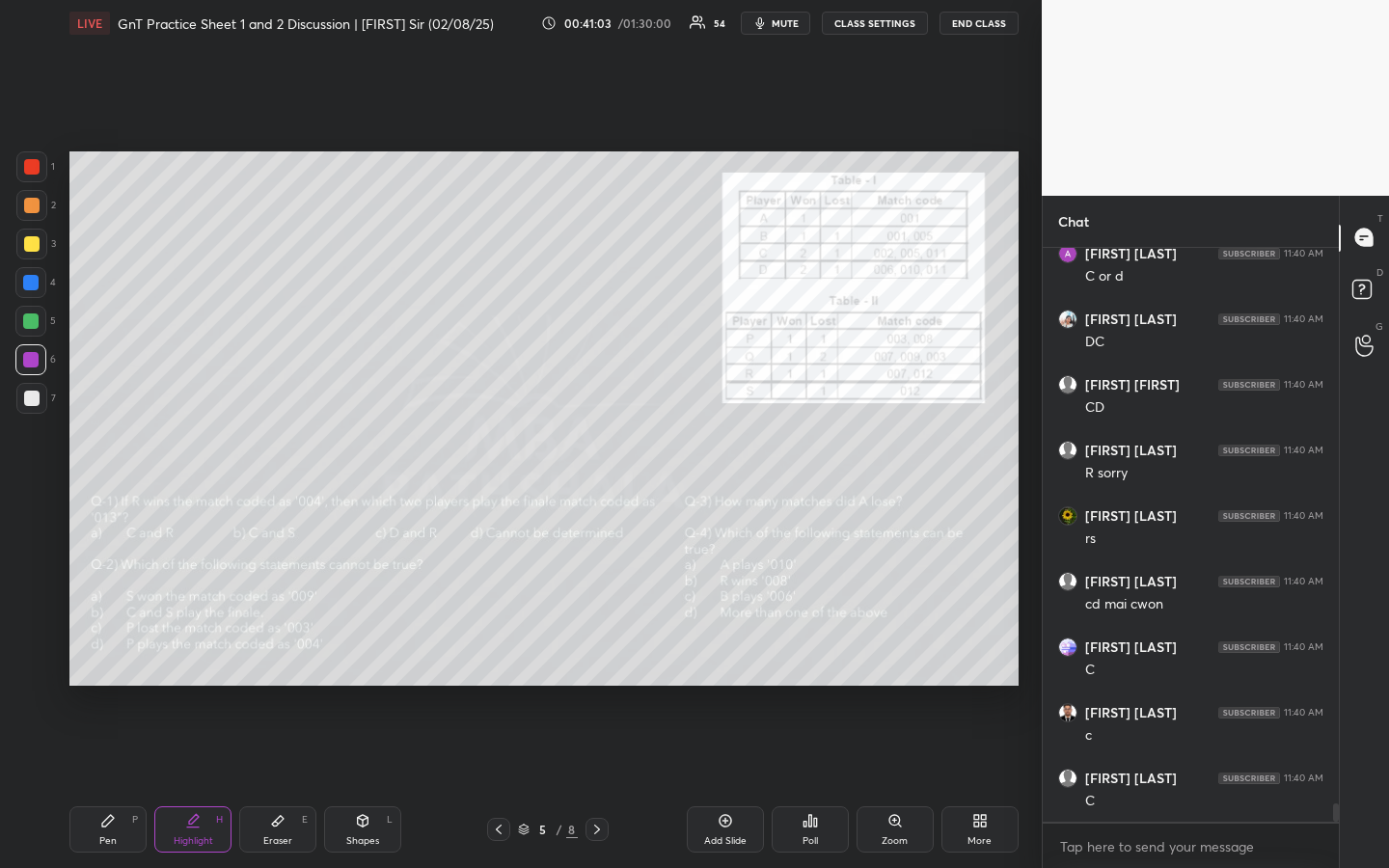 click on "Pen P Highlight H Eraser E Shapes L 5 / 8 Add Slide Poll Zoom More" at bounding box center [544, 829] 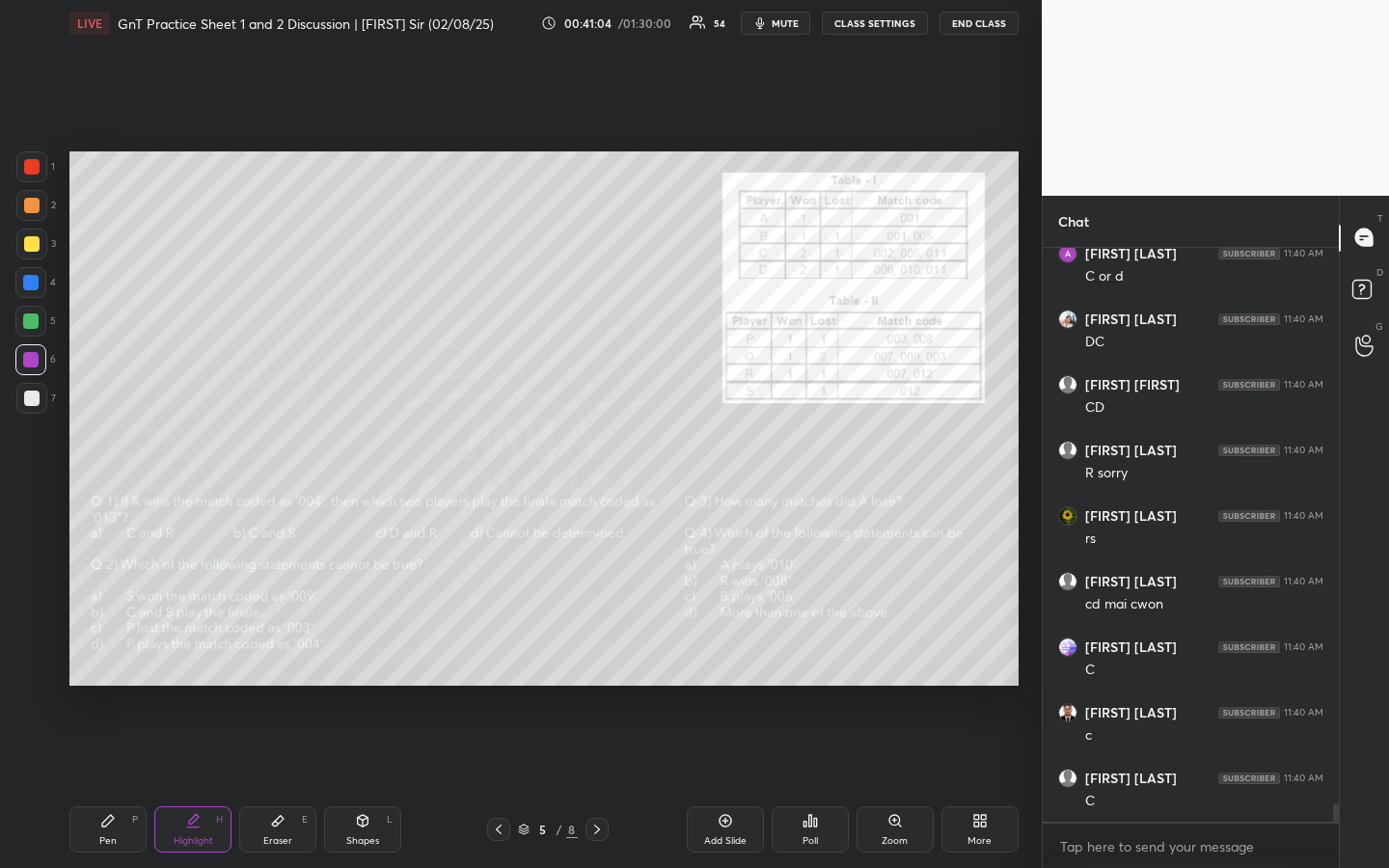 scroll, scrollTop: 17288, scrollLeft: 0, axis: vertical 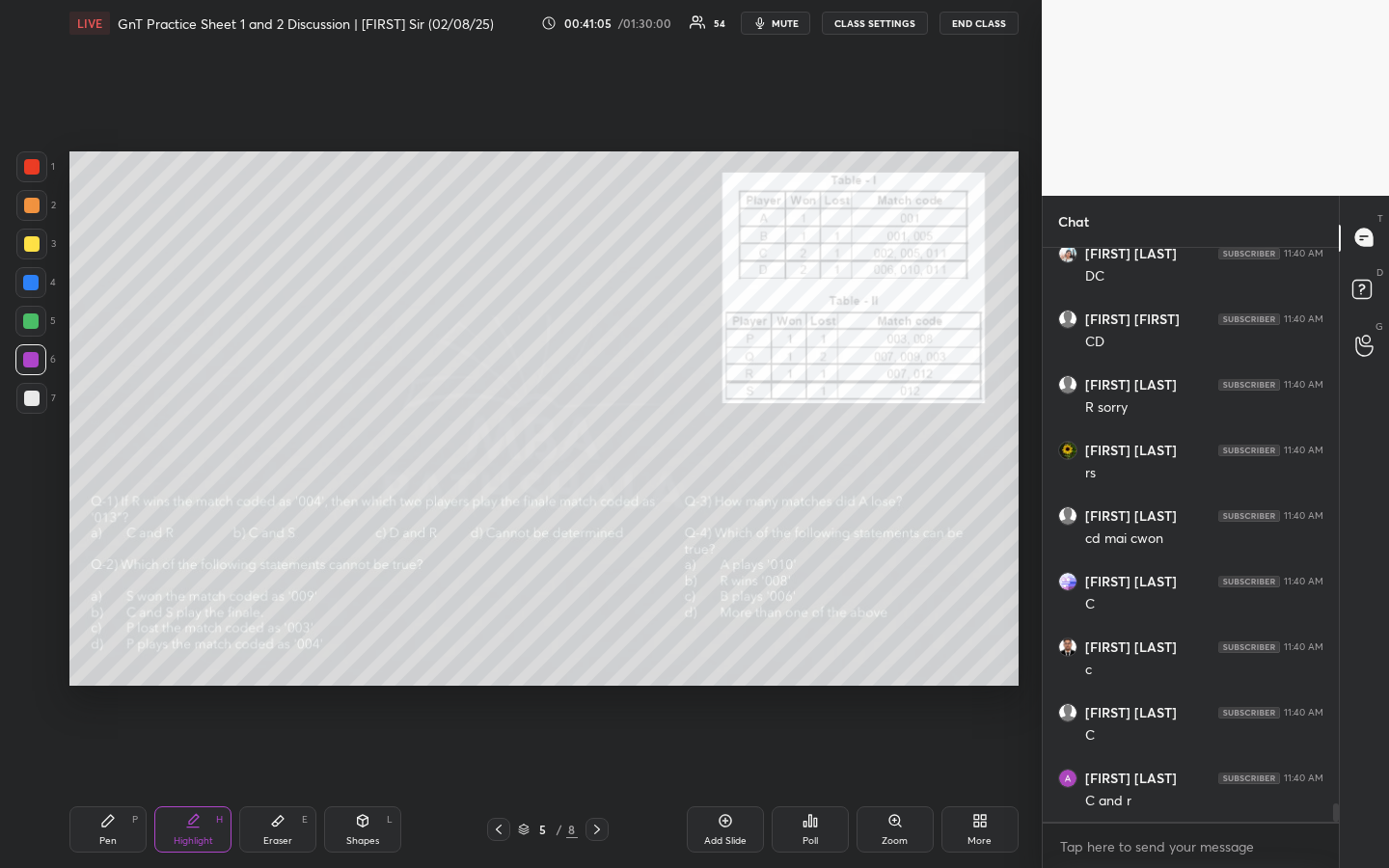 drag, startPoint x: 99, startPoint y: 833, endPoint x: 110, endPoint y: 759, distance: 74.8131 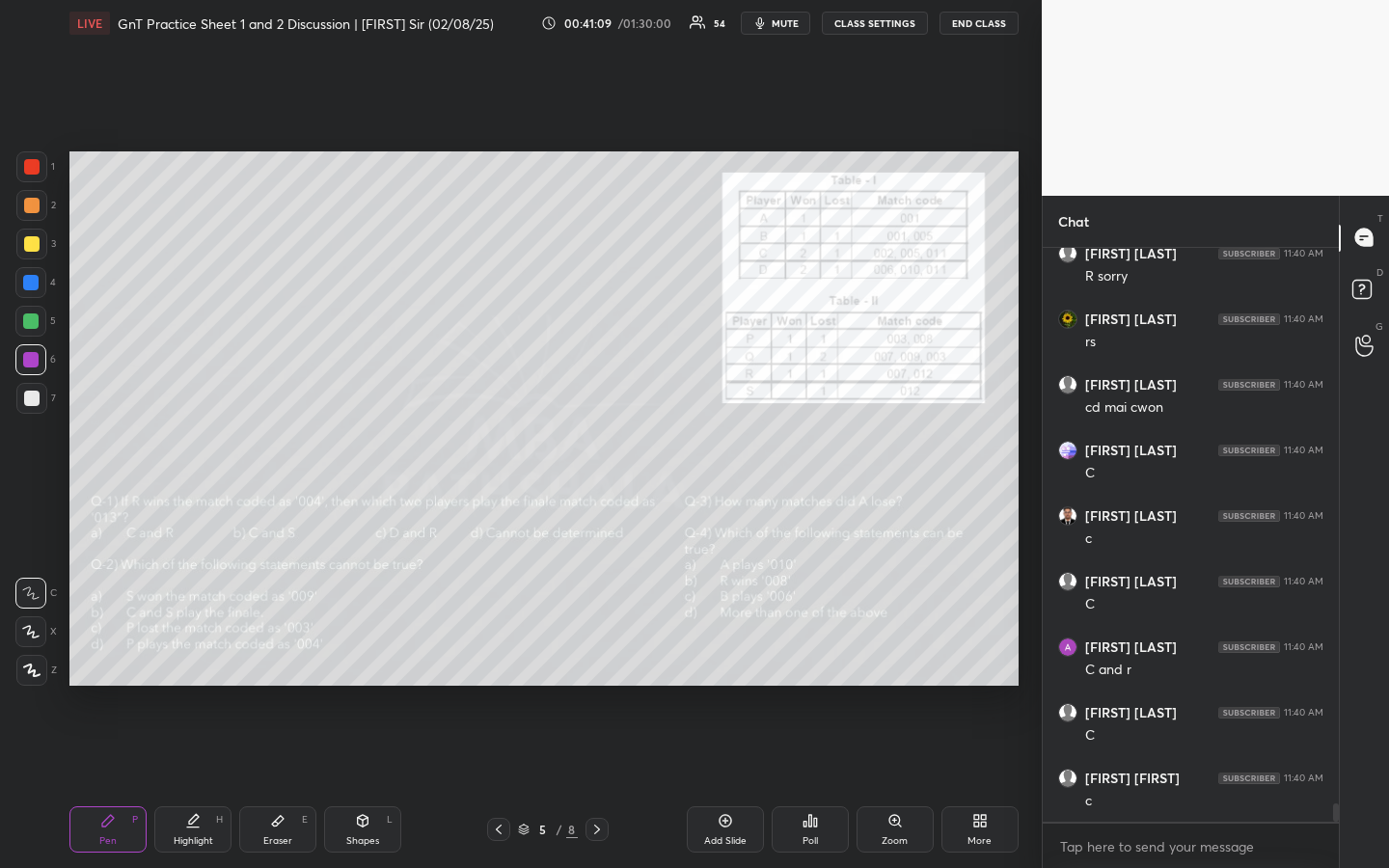scroll, scrollTop: 17484, scrollLeft: 0, axis: vertical 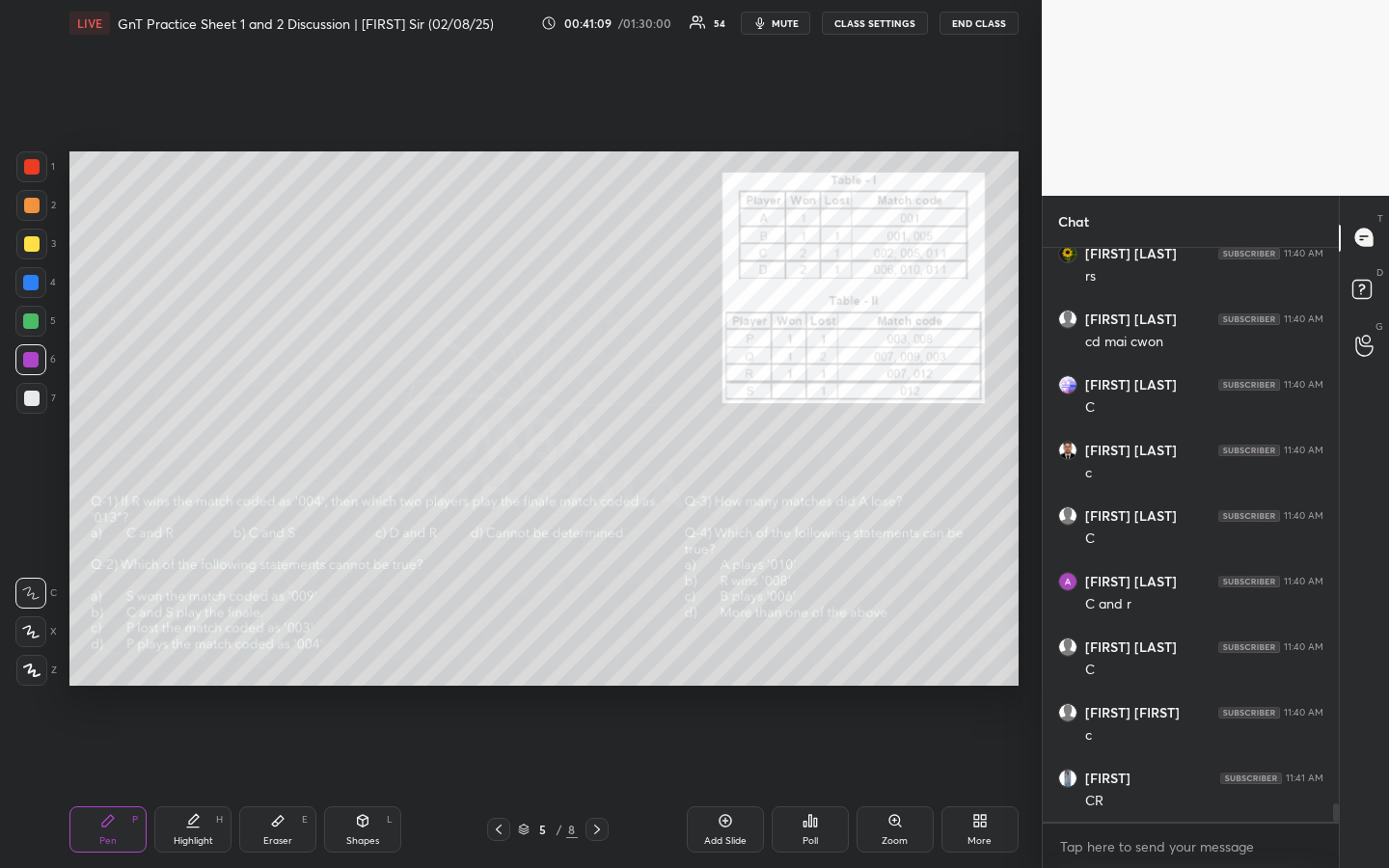 click on "Highlight" at bounding box center (193, 841) 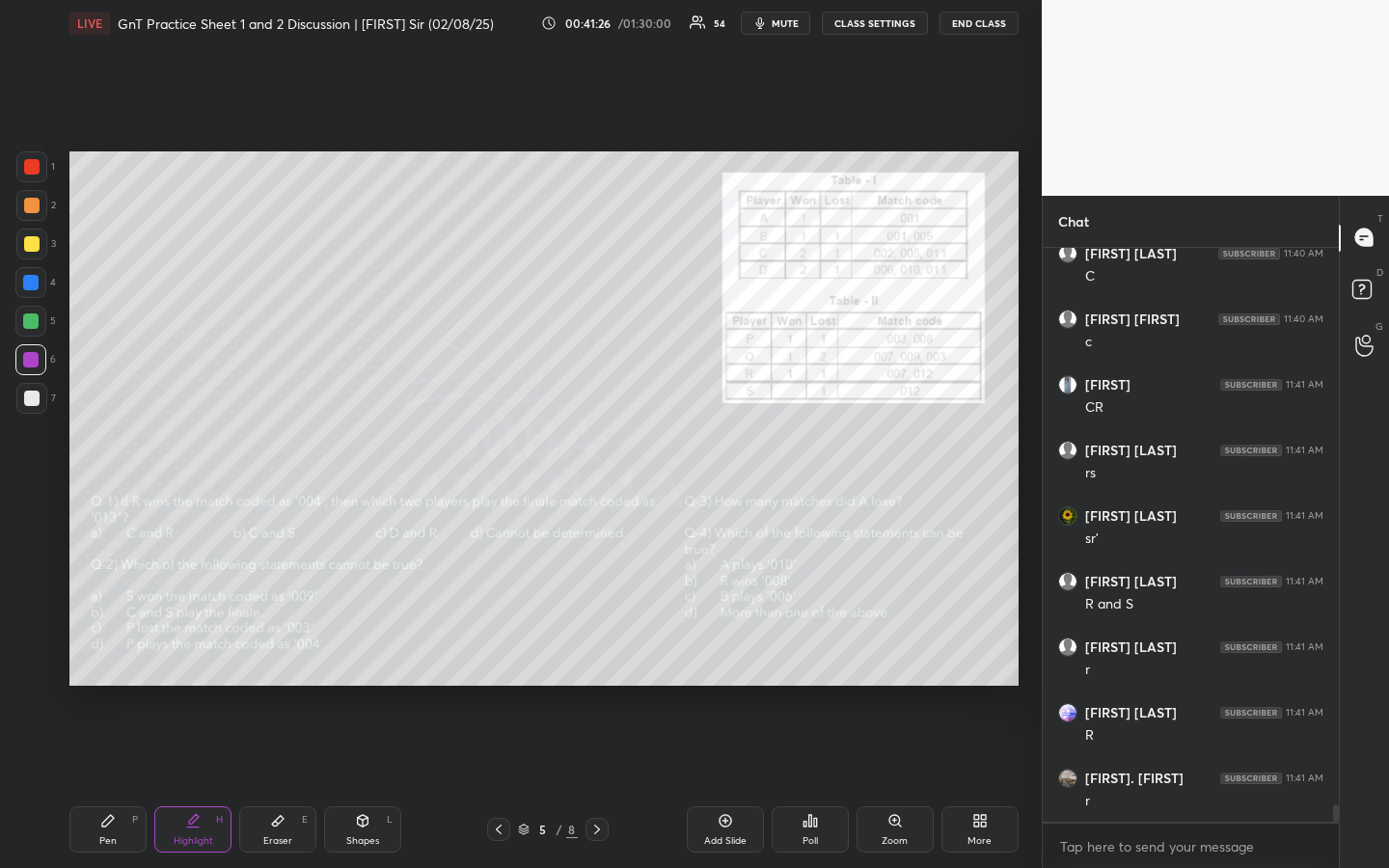 scroll, scrollTop: 17943, scrollLeft: 0, axis: vertical 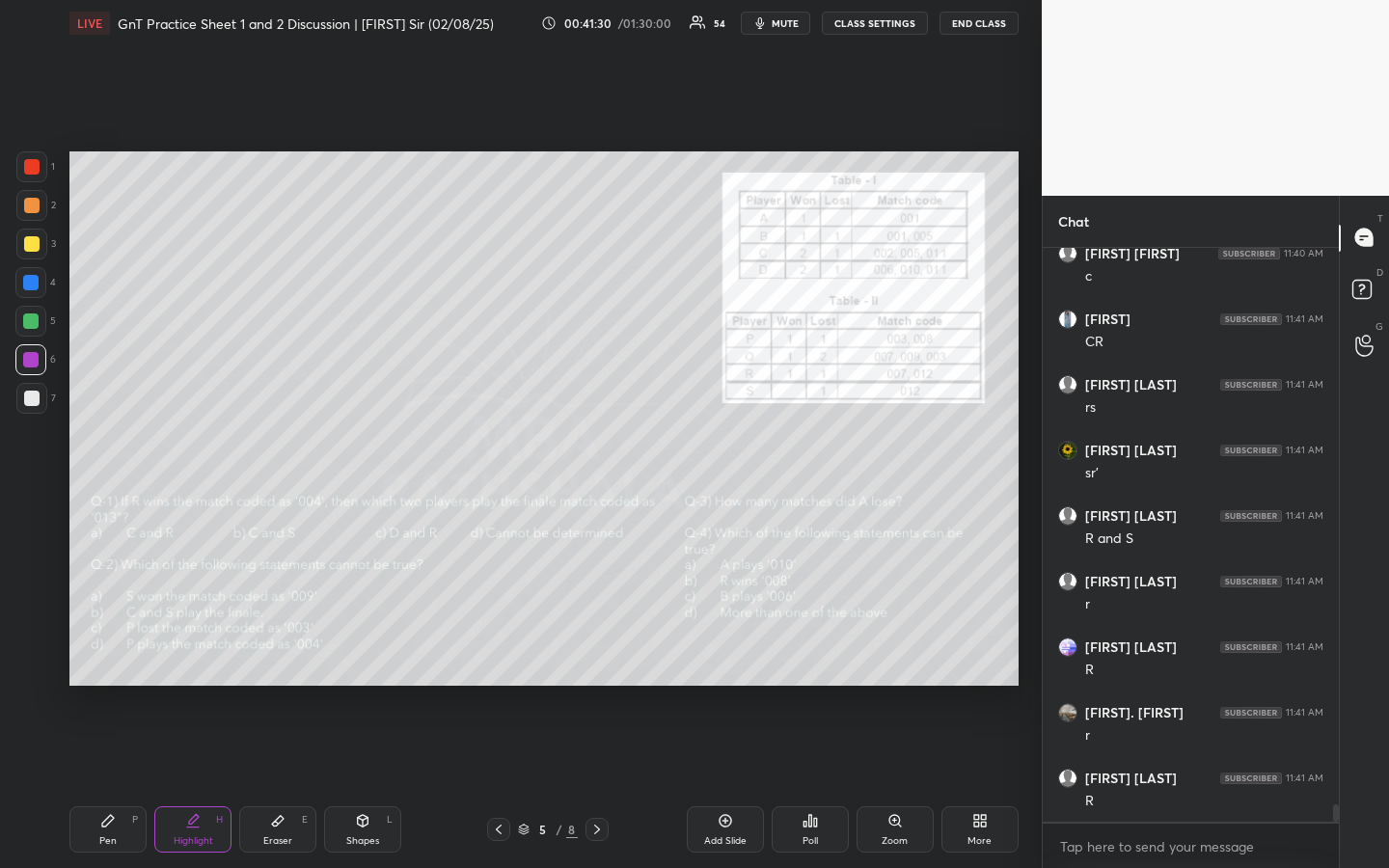 click on "Pen P" at bounding box center (108, 829) 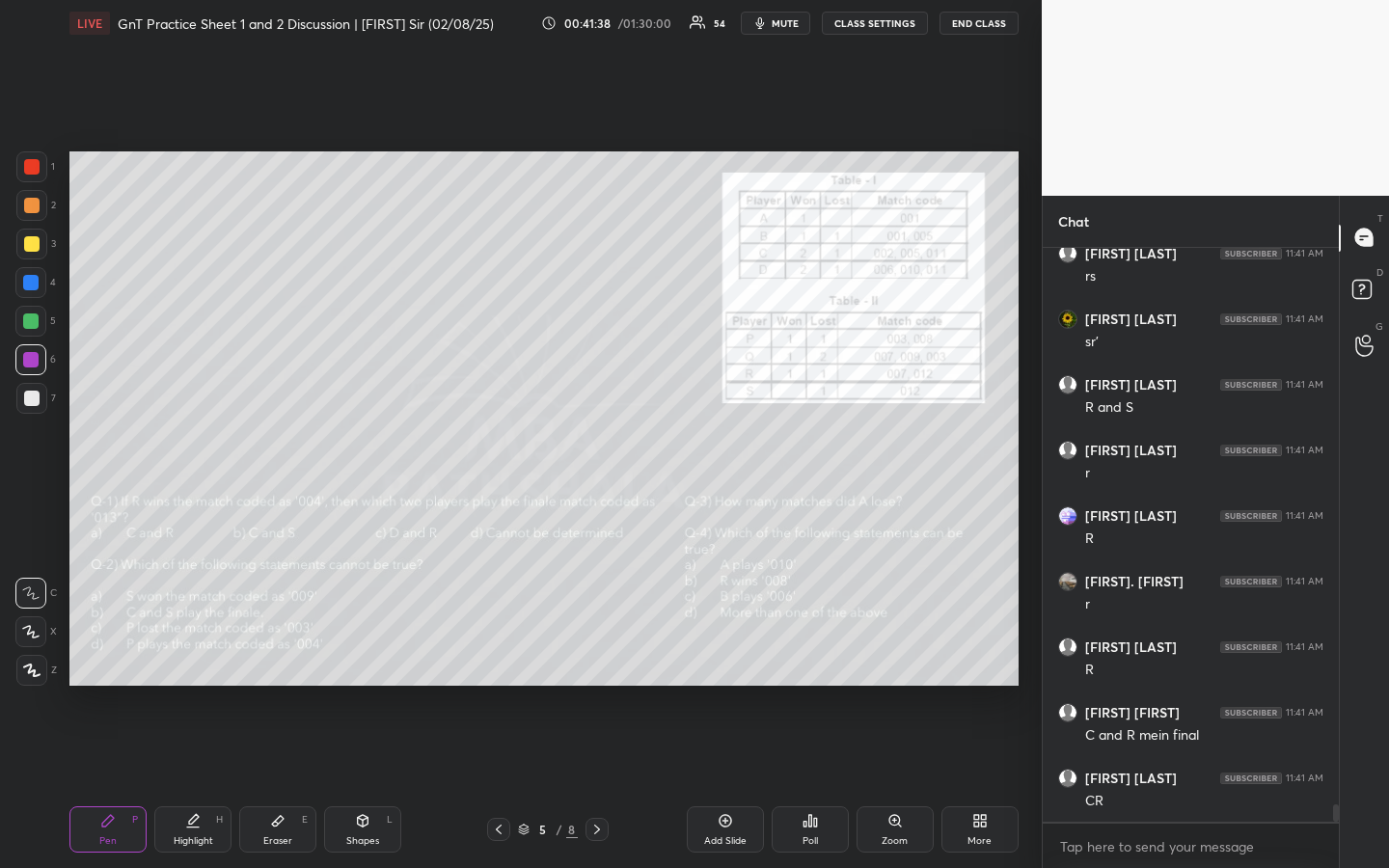 scroll, scrollTop: 18140, scrollLeft: 0, axis: vertical 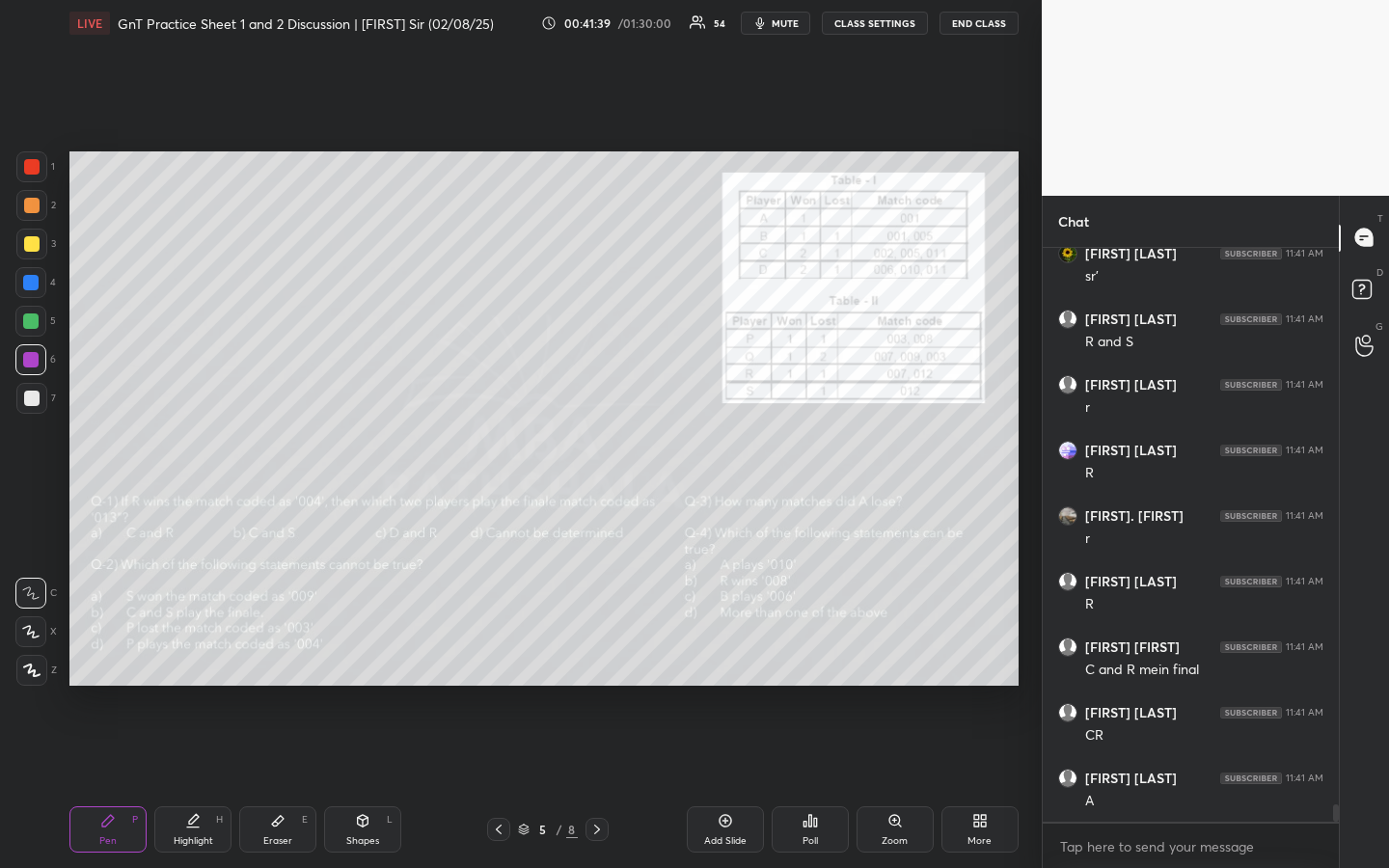 click on "Eraser" at bounding box center [278, 841] 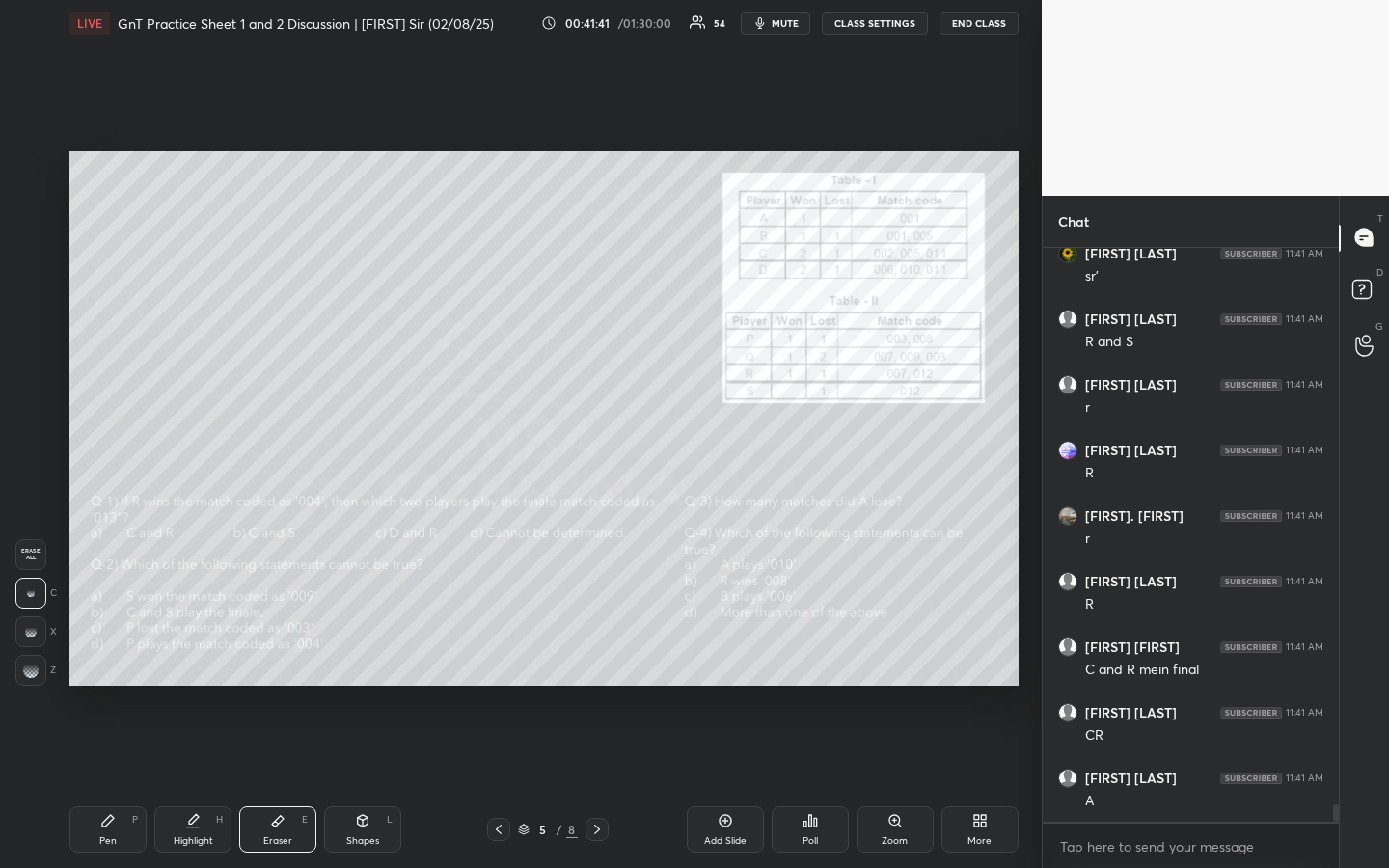 scroll, scrollTop: 18206, scrollLeft: 0, axis: vertical 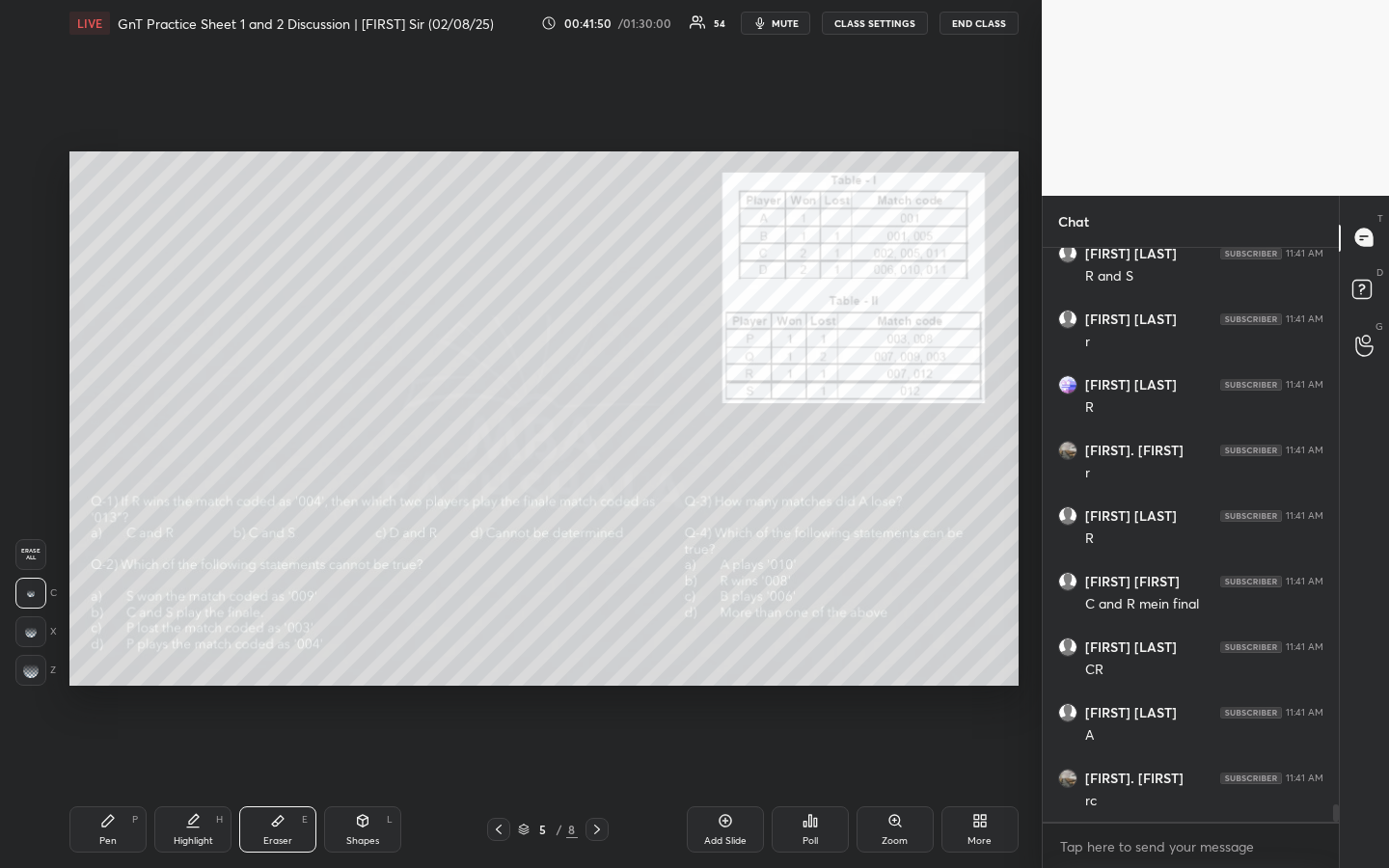 click on "Pen P" at bounding box center (108, 829) 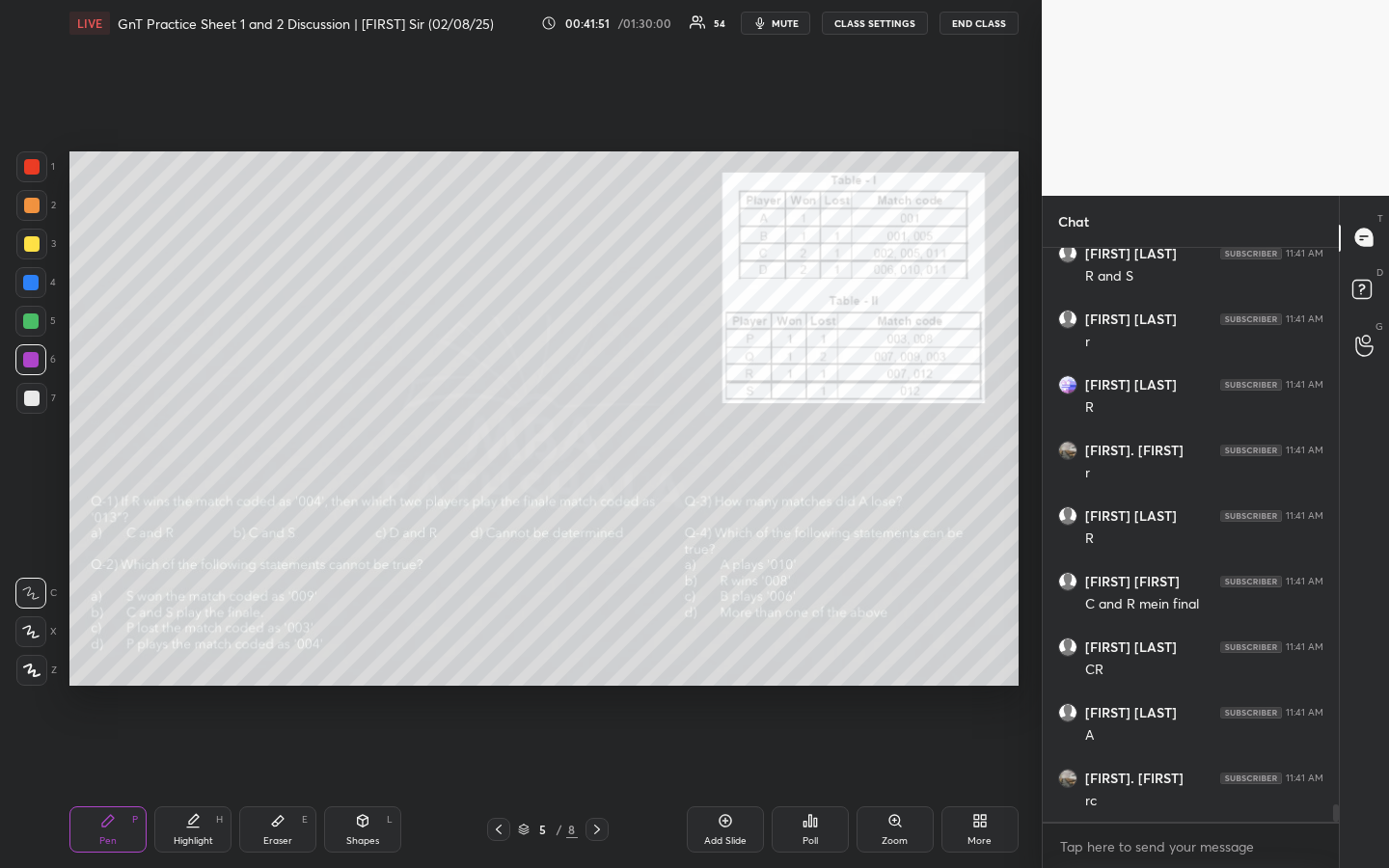 click at bounding box center [32, 244] 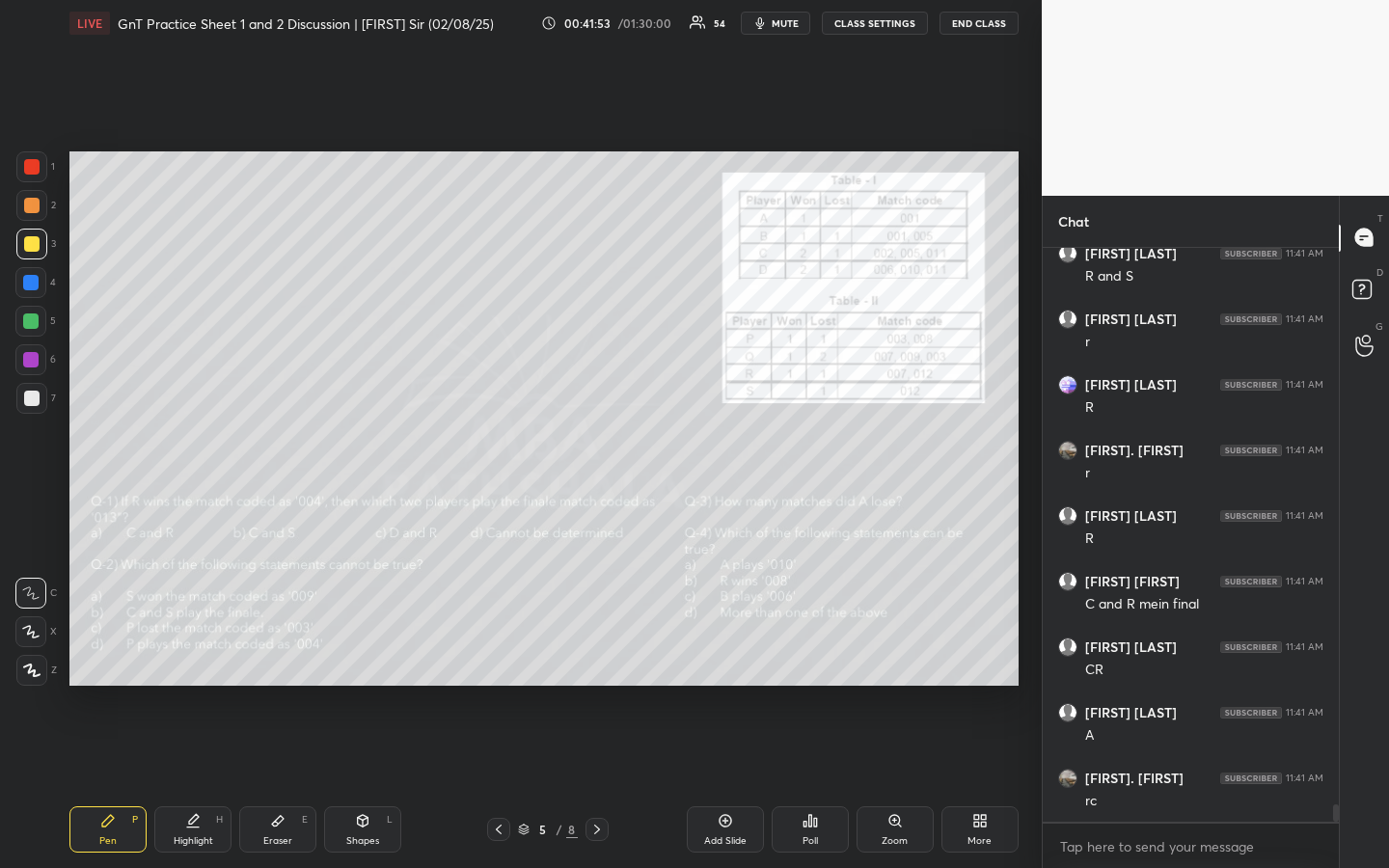 click on "Highlight H" at bounding box center [193, 829] 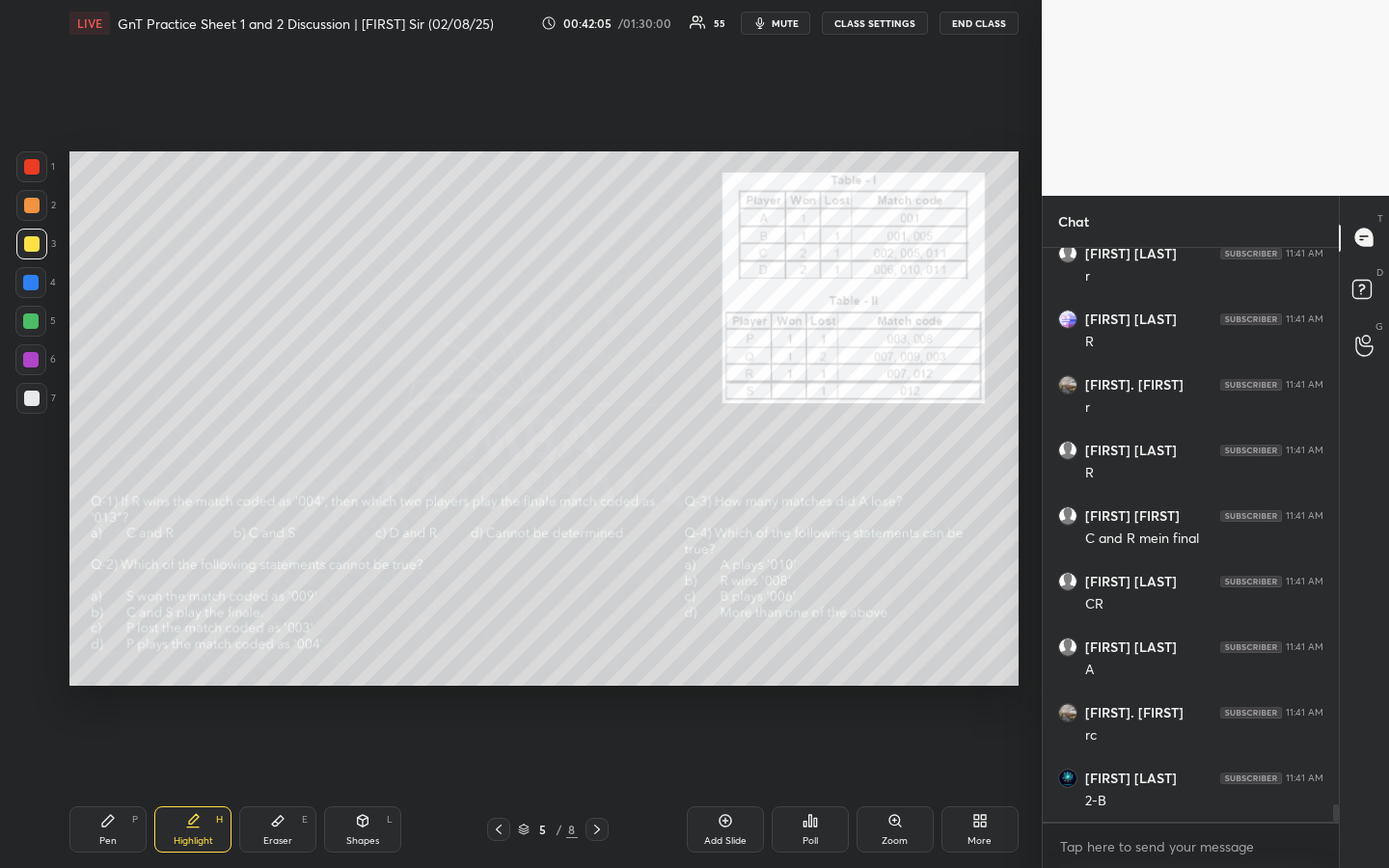 scroll, scrollTop: 18337, scrollLeft: 0, axis: vertical 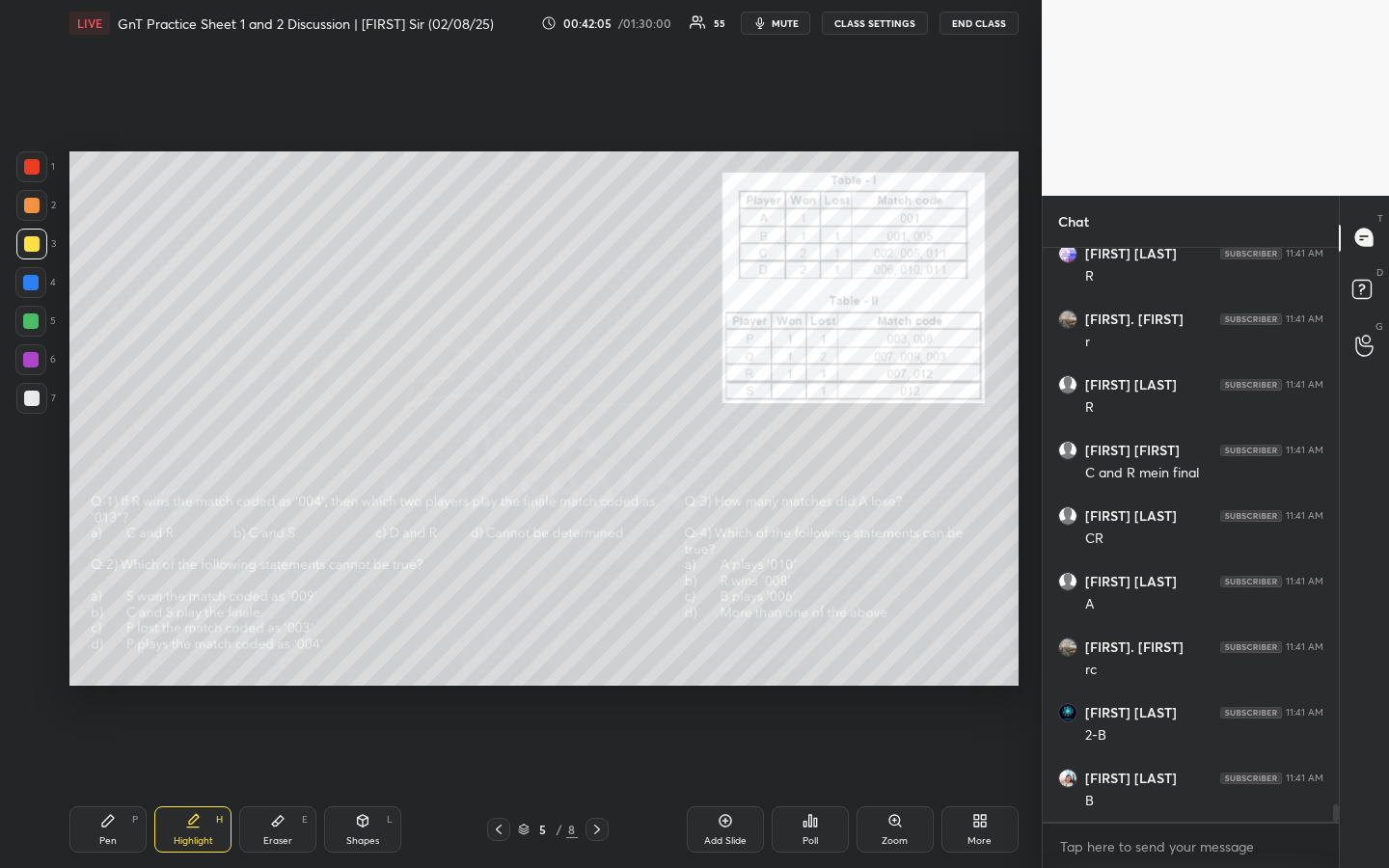 click on "Pen P" at bounding box center (108, 829) 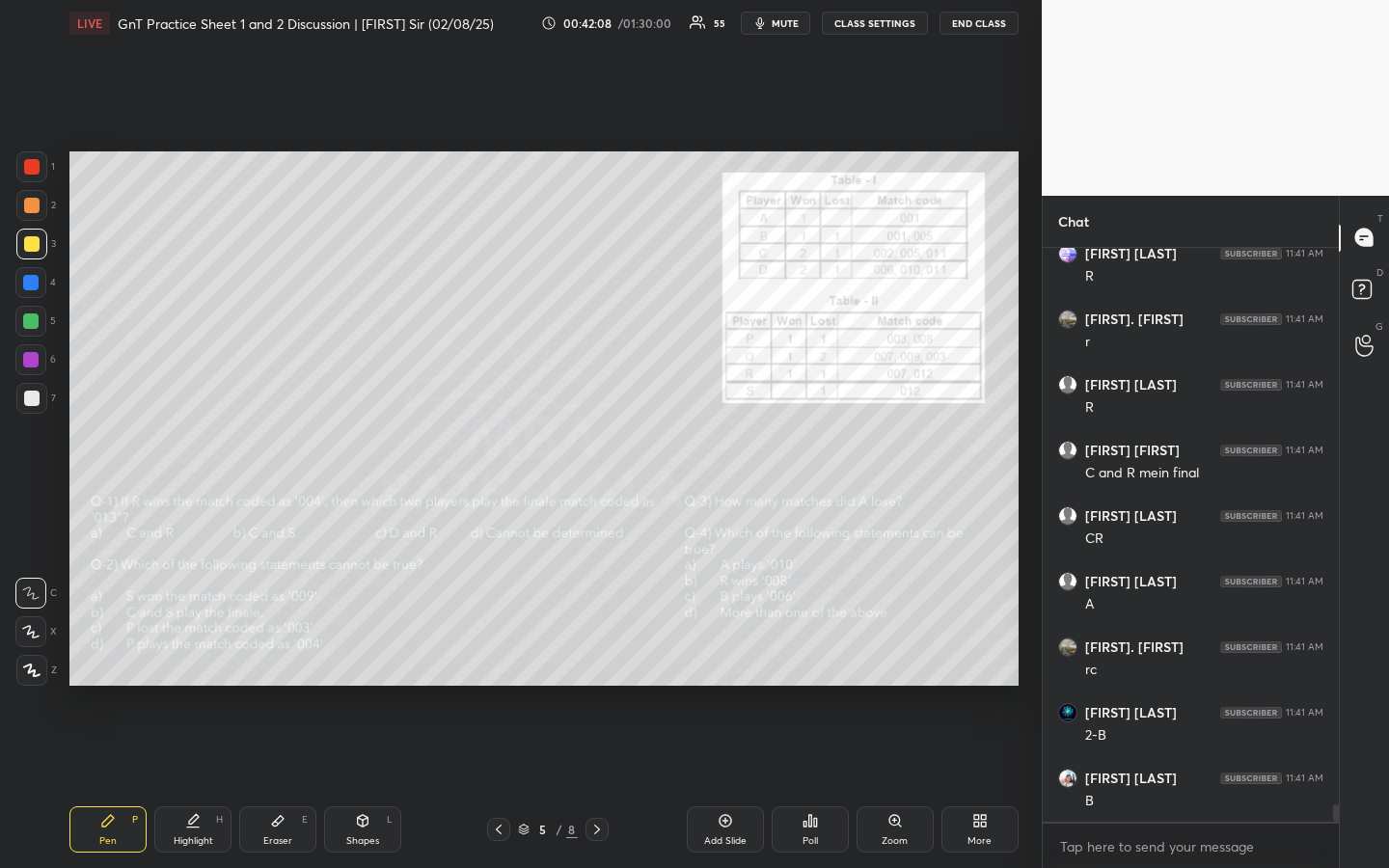 click on "Highlight" at bounding box center [193, 841] 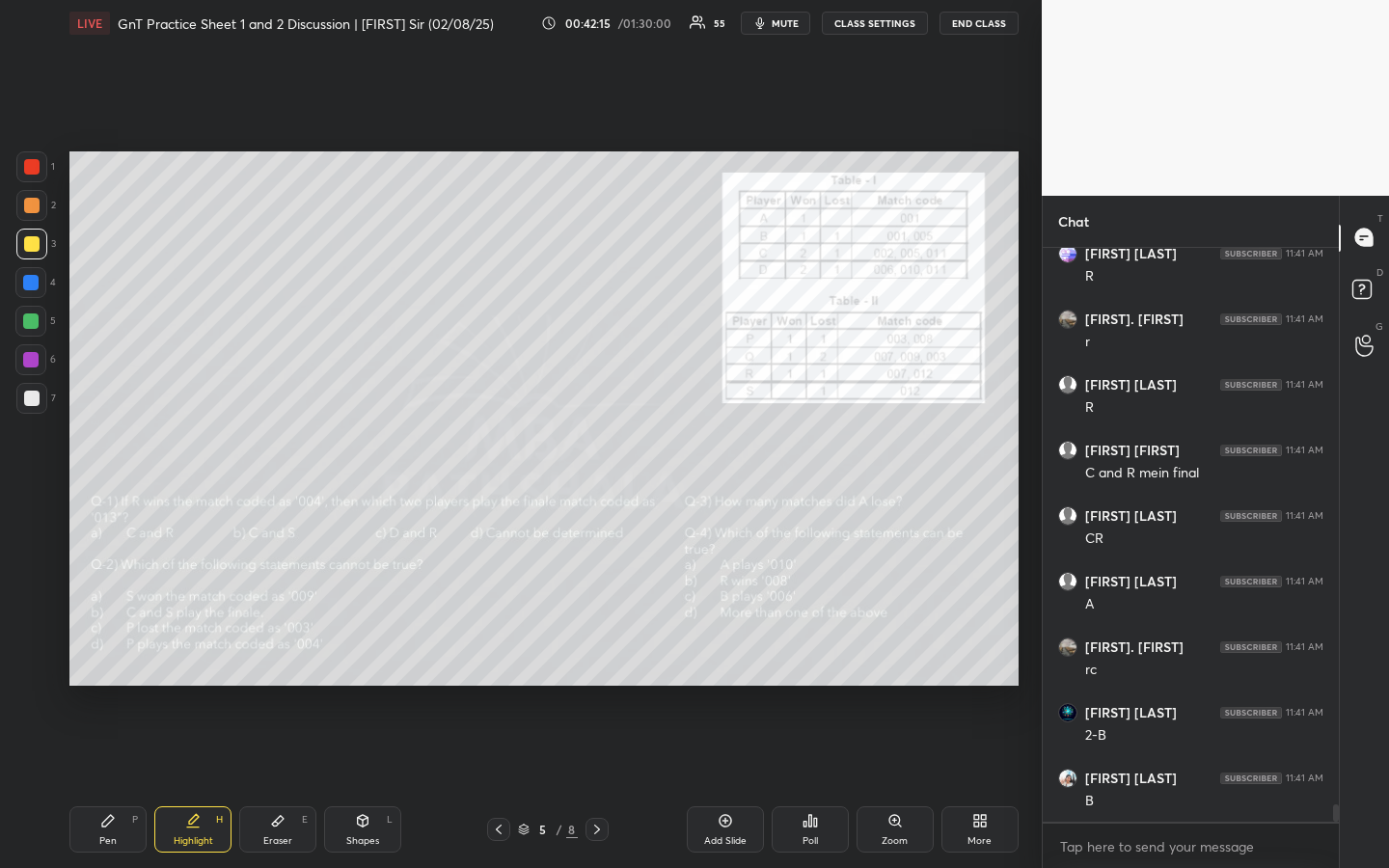drag, startPoint x: 107, startPoint y: 815, endPoint x: 104, endPoint y: 804, distance: 11.401754 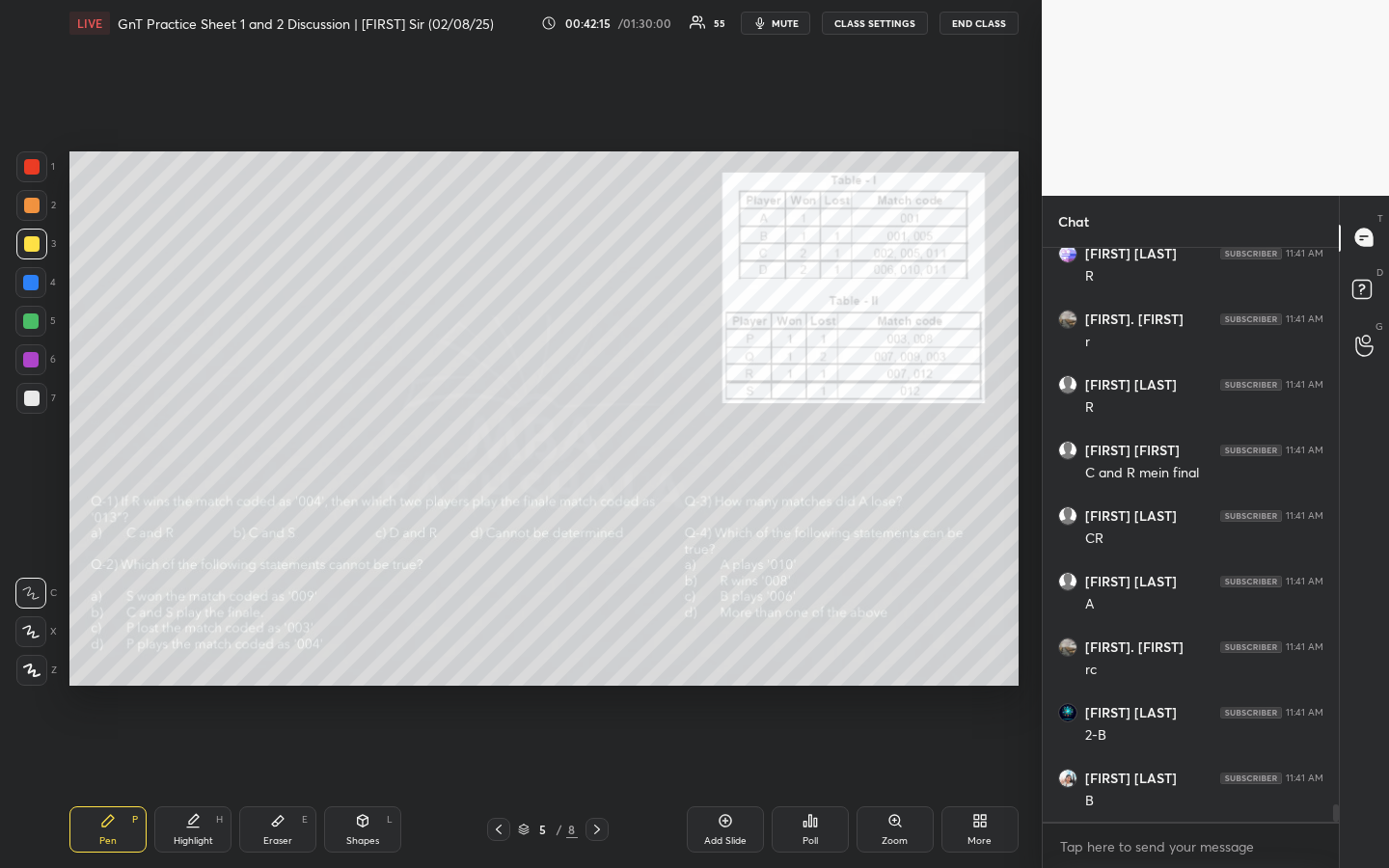 scroll, scrollTop: 18403, scrollLeft: 0, axis: vertical 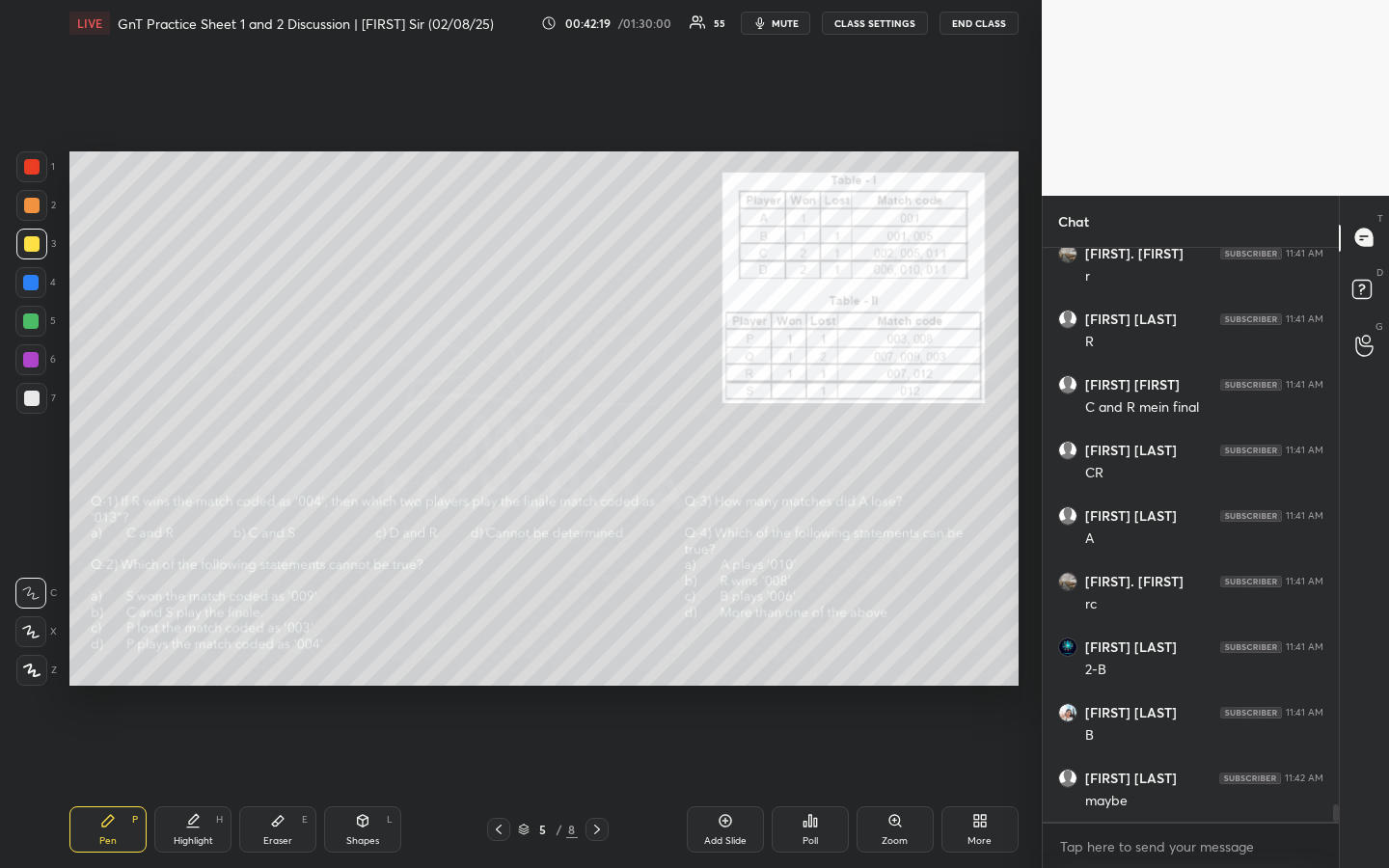 click on "Highlight" at bounding box center (193, 841) 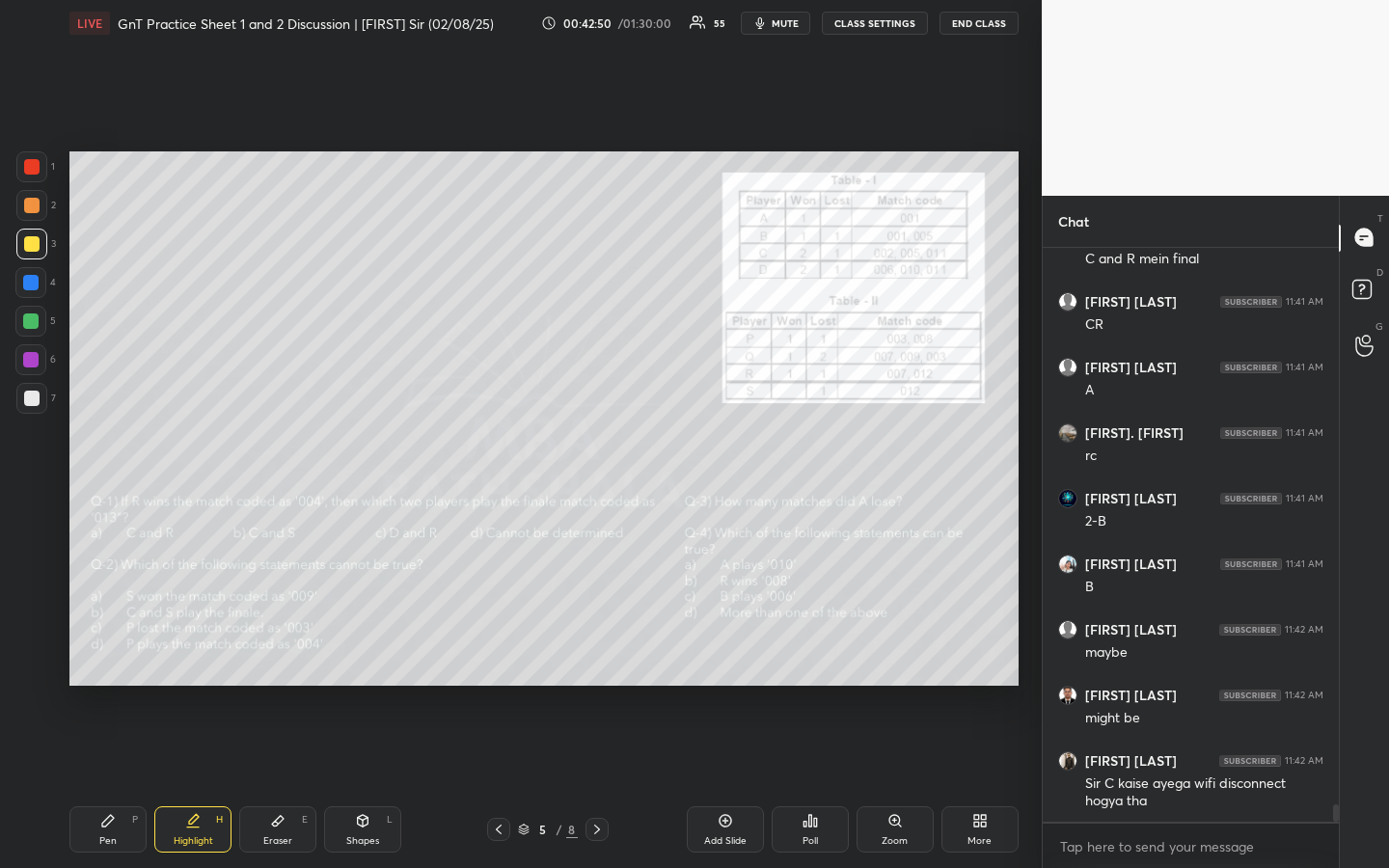 scroll, scrollTop: 18617, scrollLeft: 0, axis: vertical 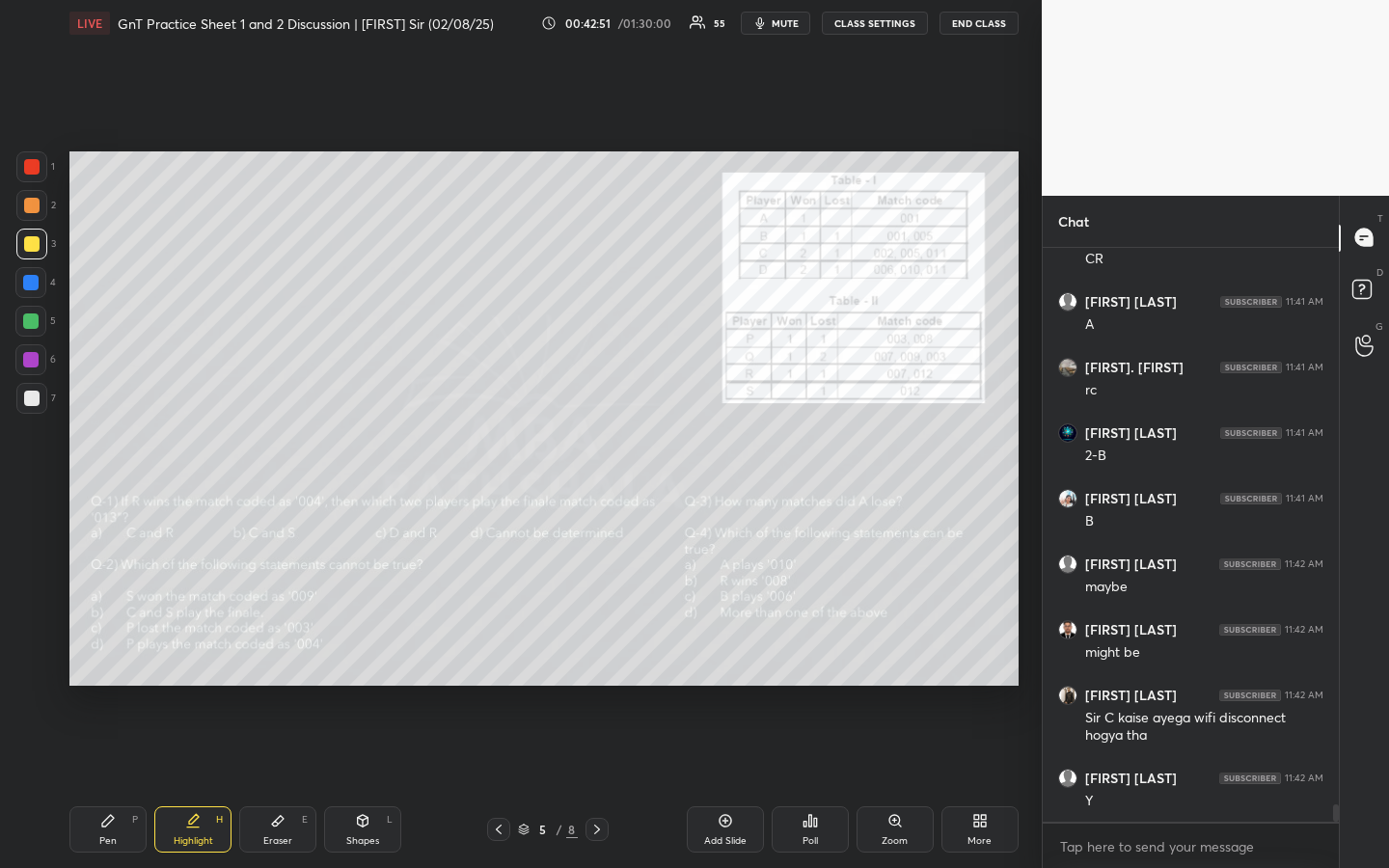 drag, startPoint x: 213, startPoint y: 823, endPoint x: 220, endPoint y: 815, distance: 10.630146 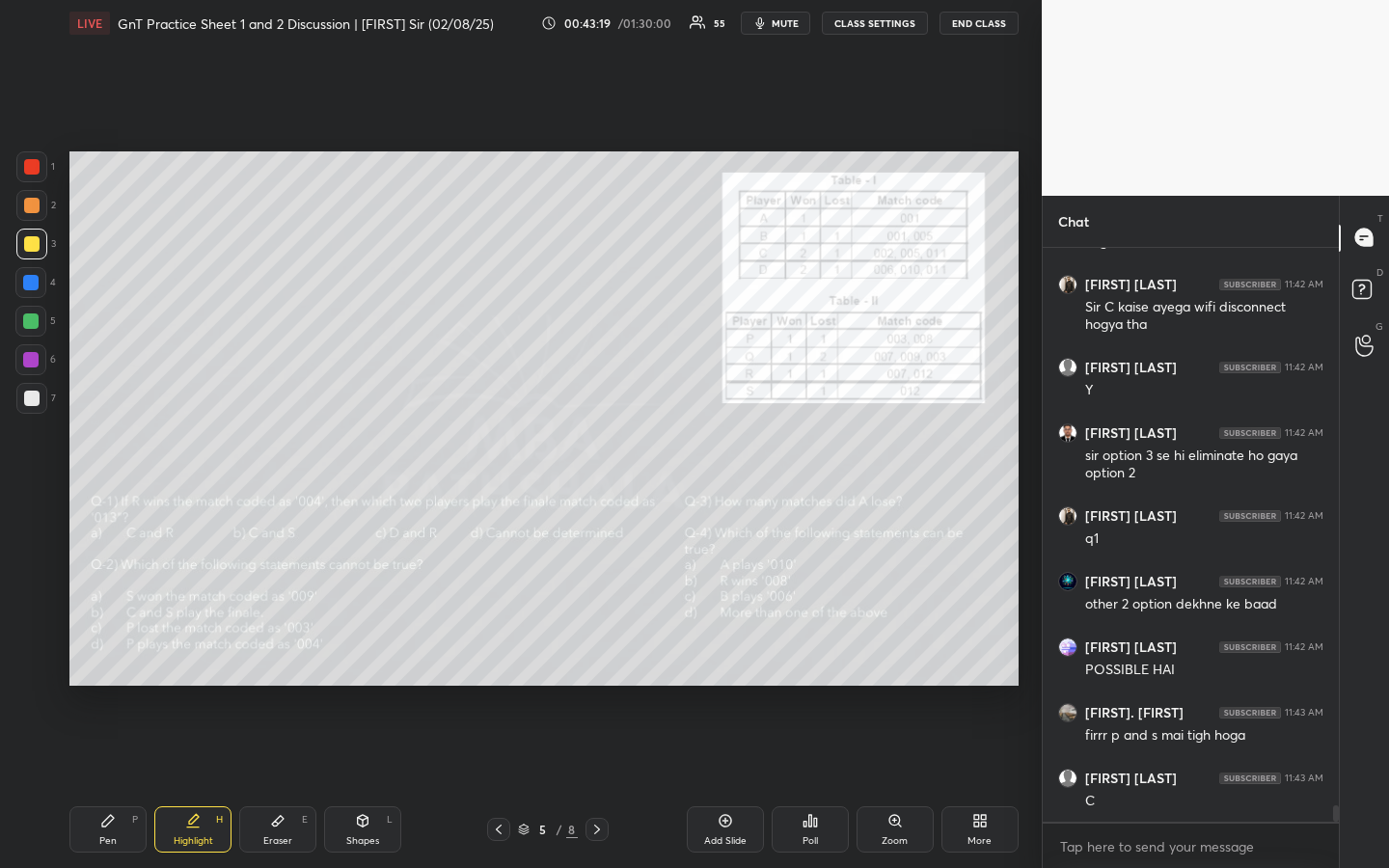scroll, scrollTop: 19093, scrollLeft: 0, axis: vertical 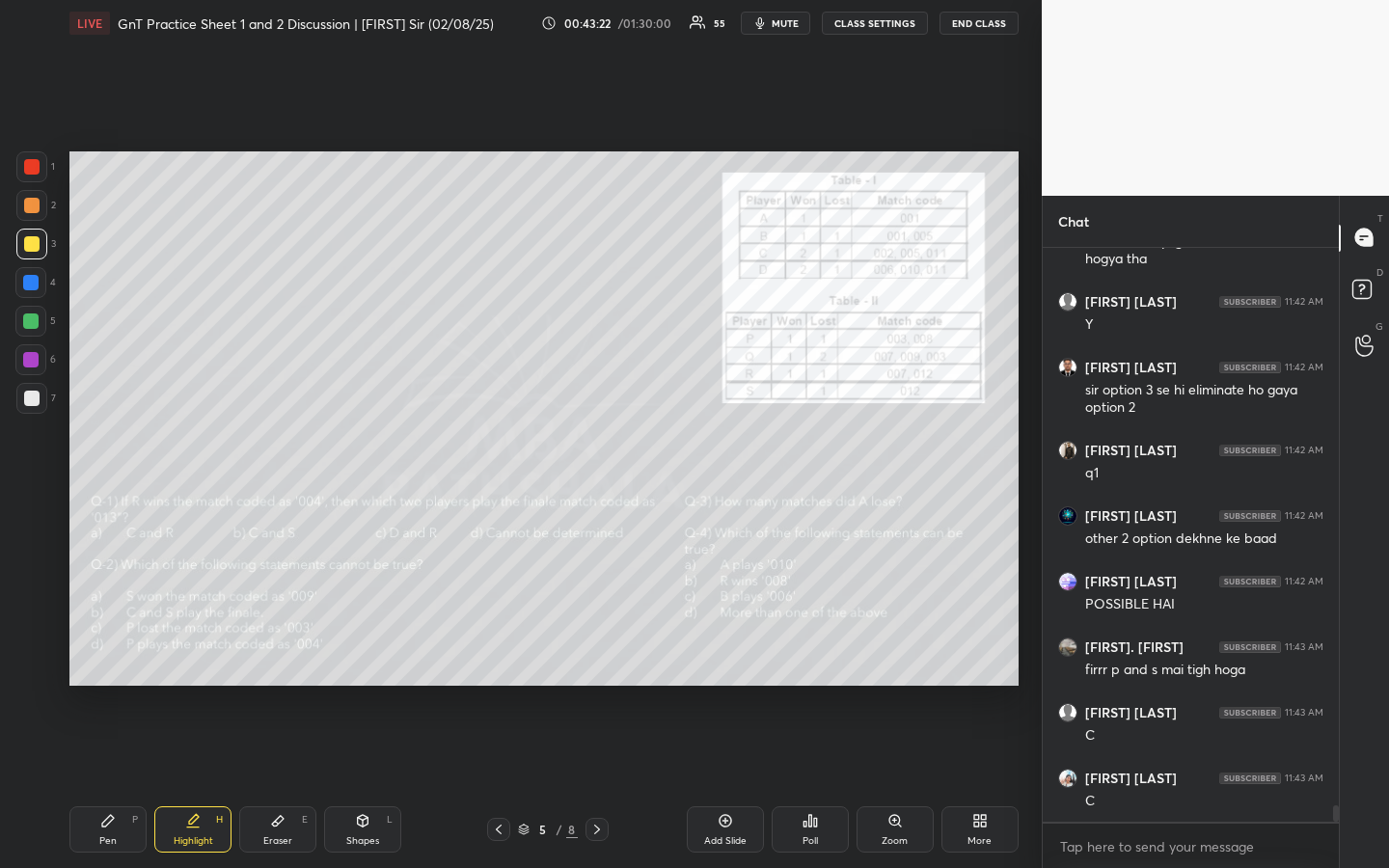 click on "Highlight" at bounding box center (193, 841) 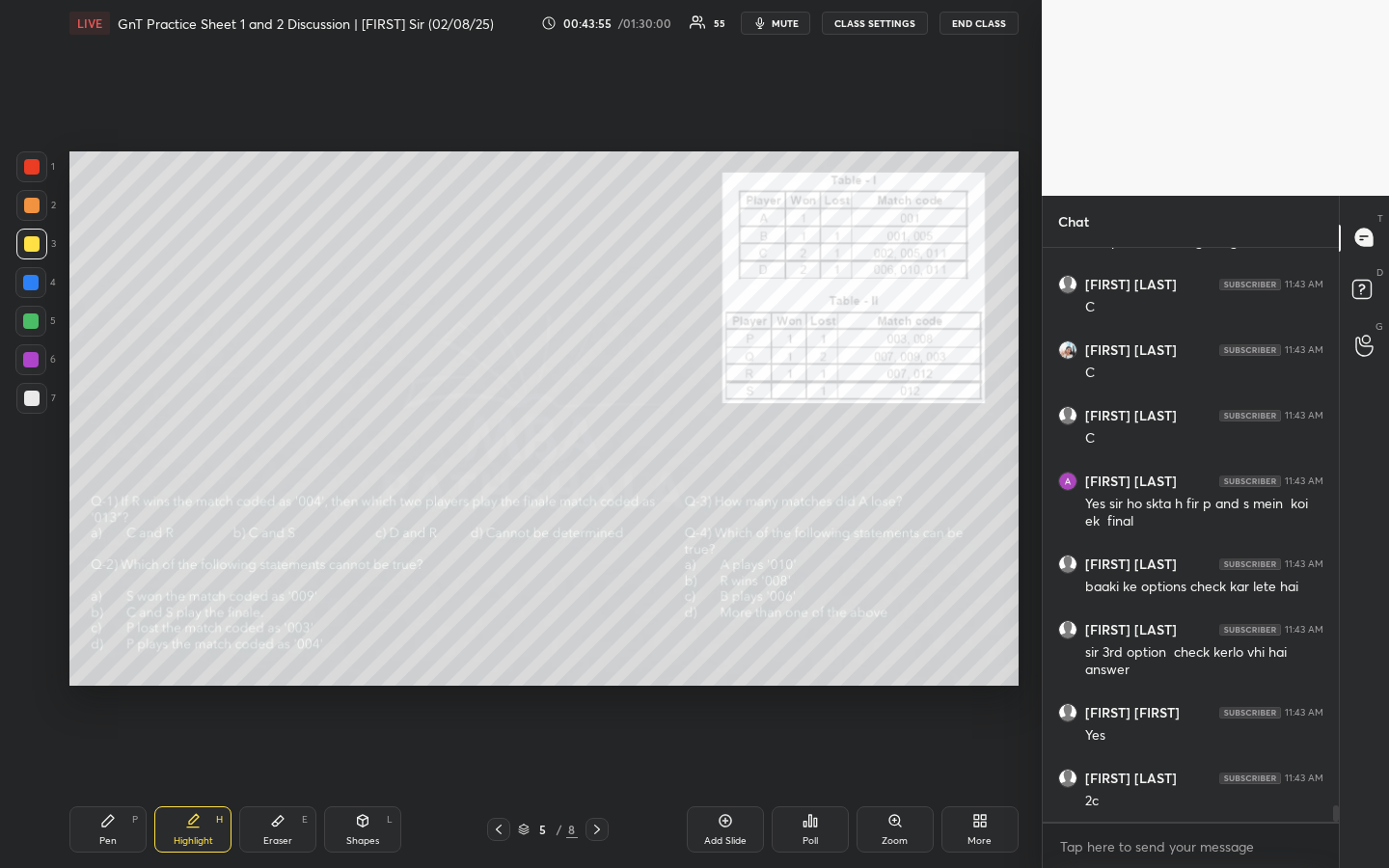 scroll, scrollTop: 19587, scrollLeft: 0, axis: vertical 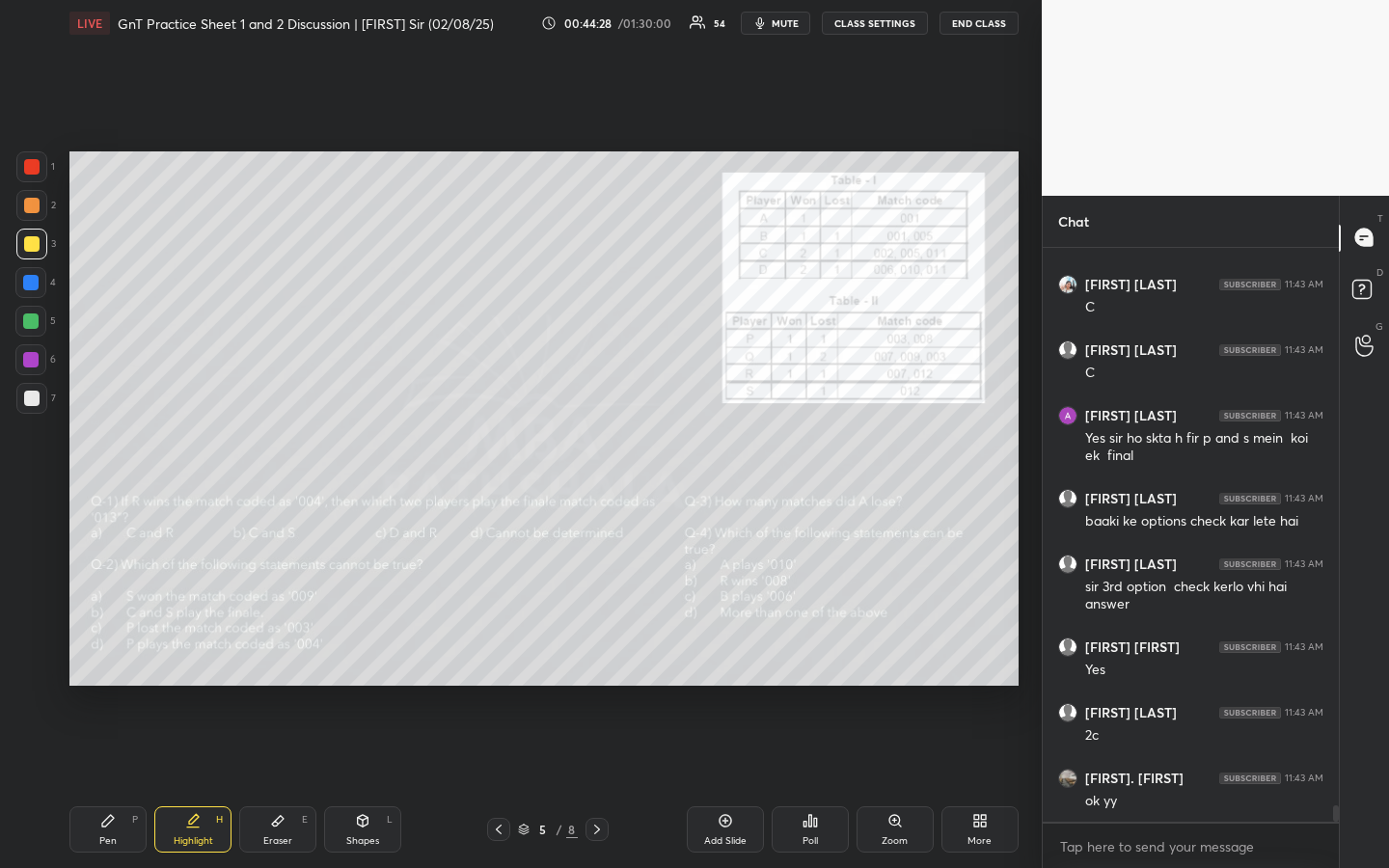 click on "Pen P" at bounding box center [108, 829] 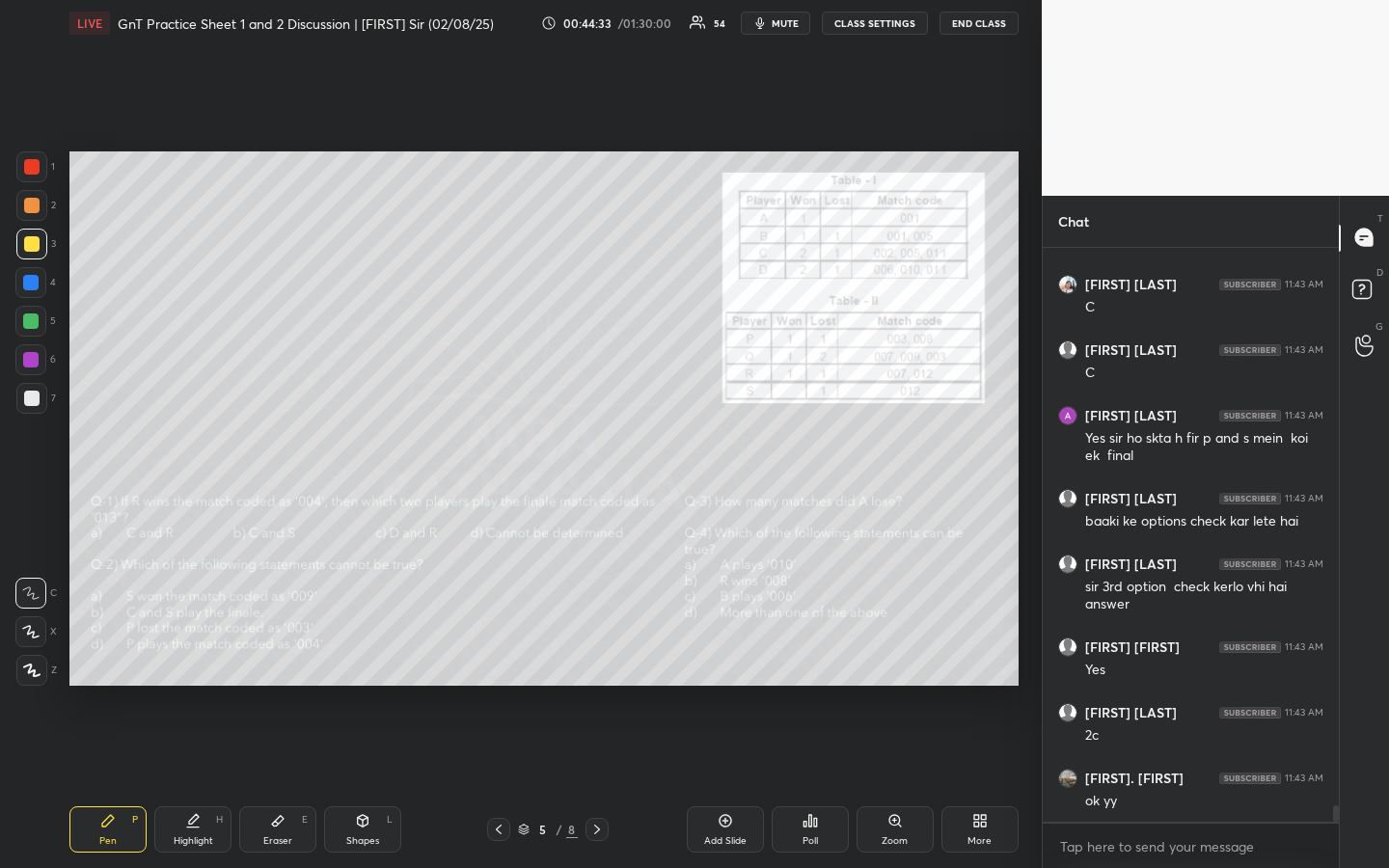 click on "Highlight H" at bounding box center (193, 829) 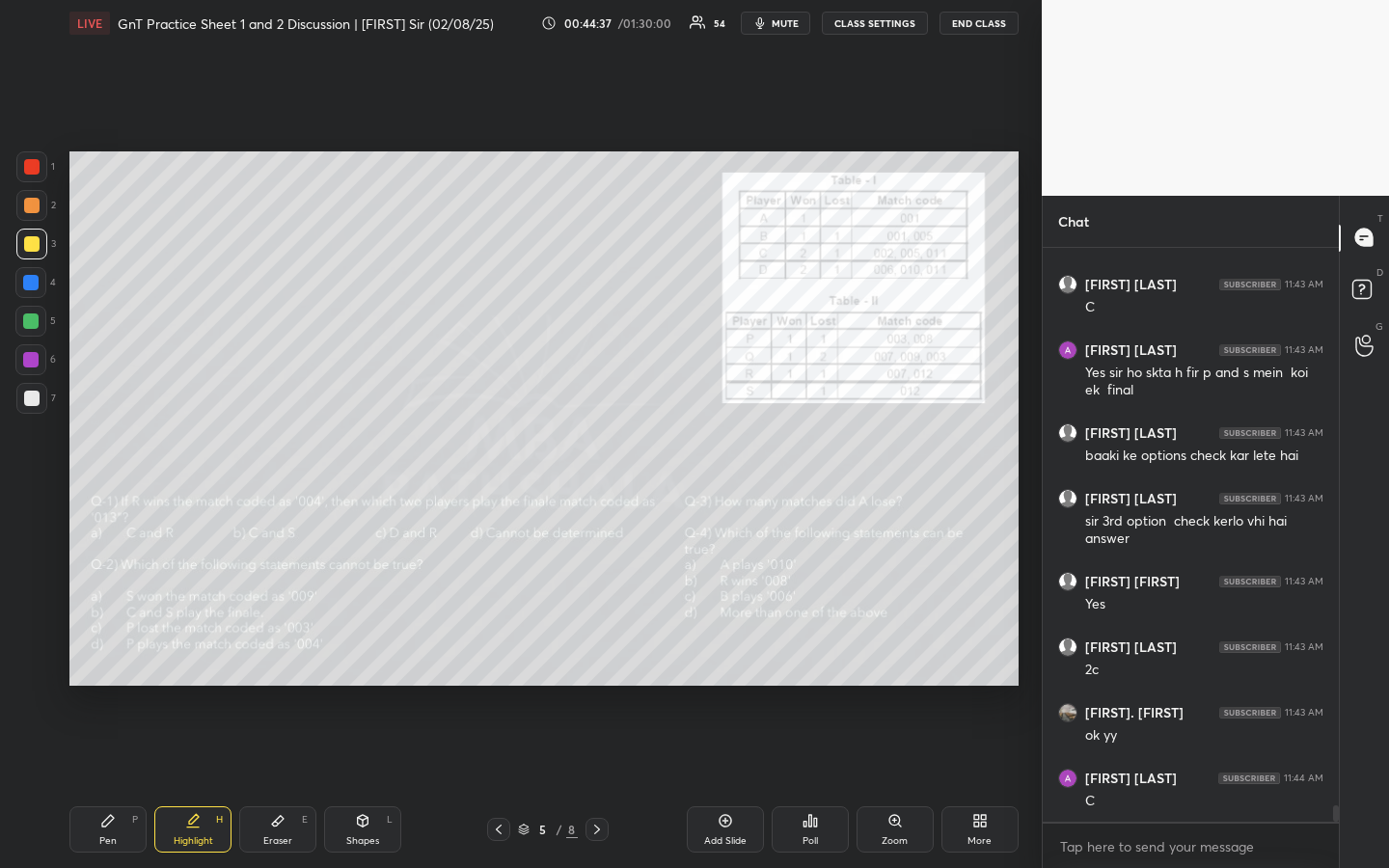 scroll, scrollTop: 19718, scrollLeft: 0, axis: vertical 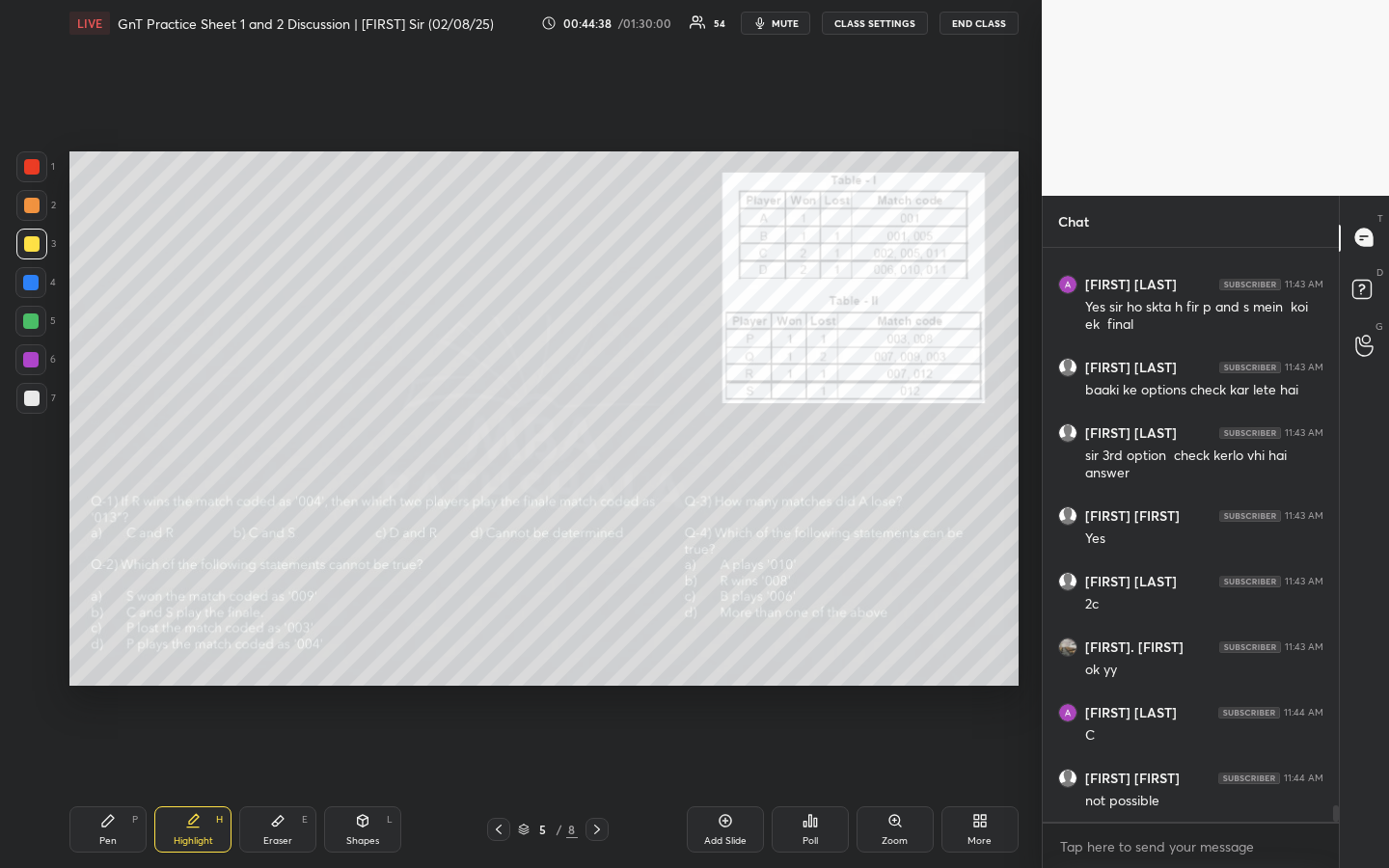 click on "Pen P Highlight H Eraser E Shapes L 5 / 8 Add Slide Poll Zoom More" at bounding box center [544, 829] 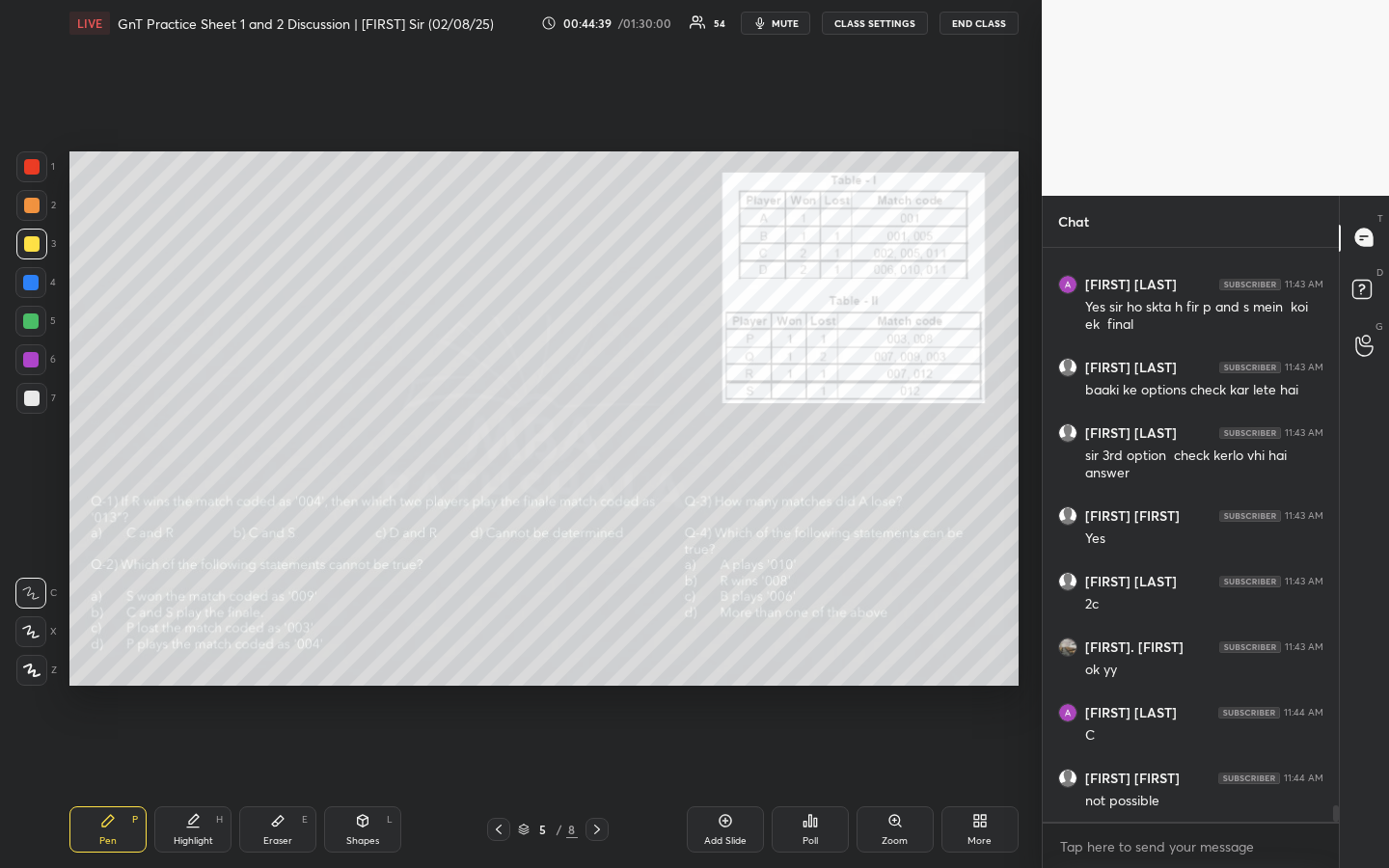 scroll, scrollTop: 19784, scrollLeft: 0, axis: vertical 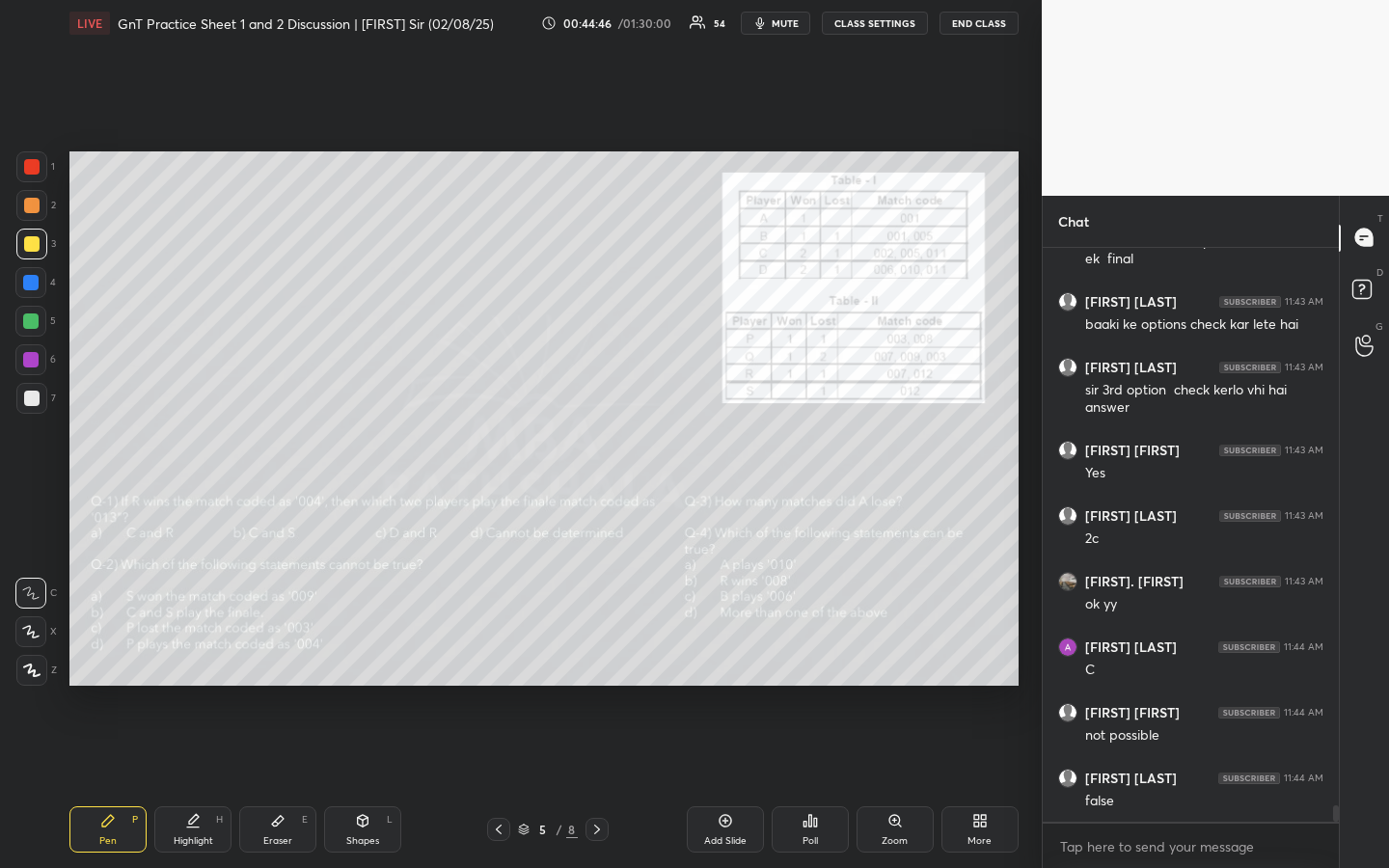 click on "Highlight H" at bounding box center (193, 829) 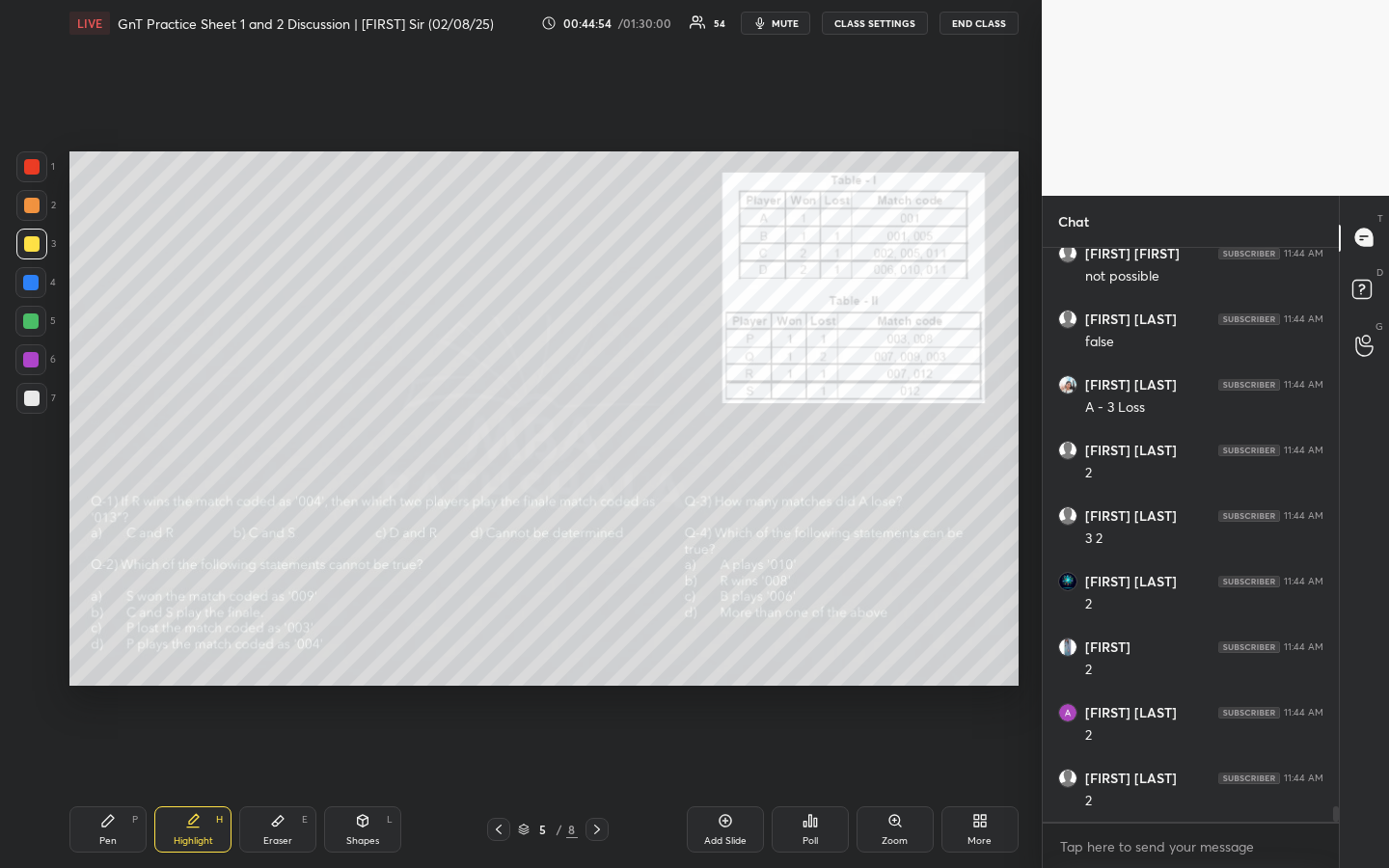 scroll, scrollTop: 20308, scrollLeft: 0, axis: vertical 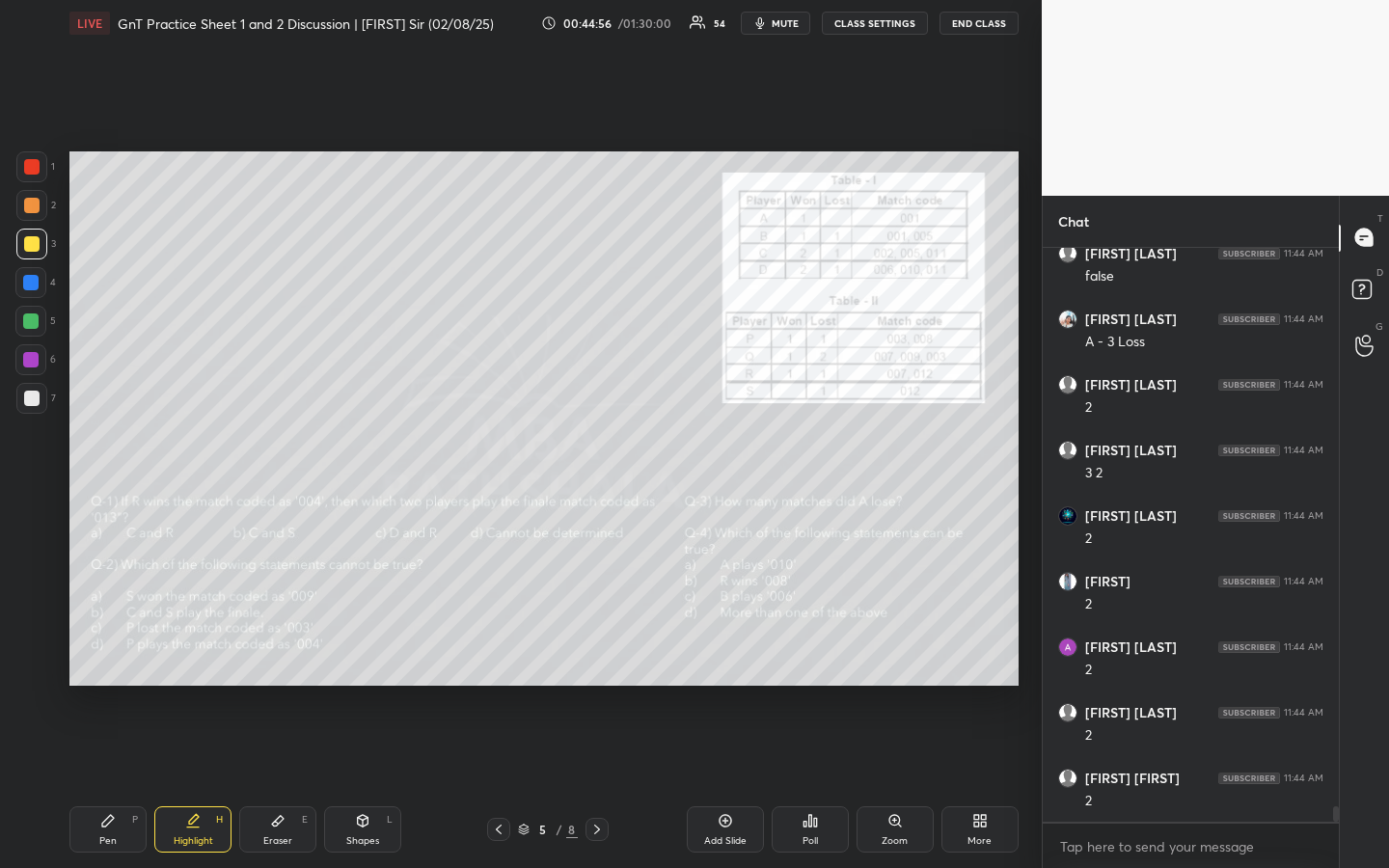 click on "Pen" at bounding box center [108, 841] 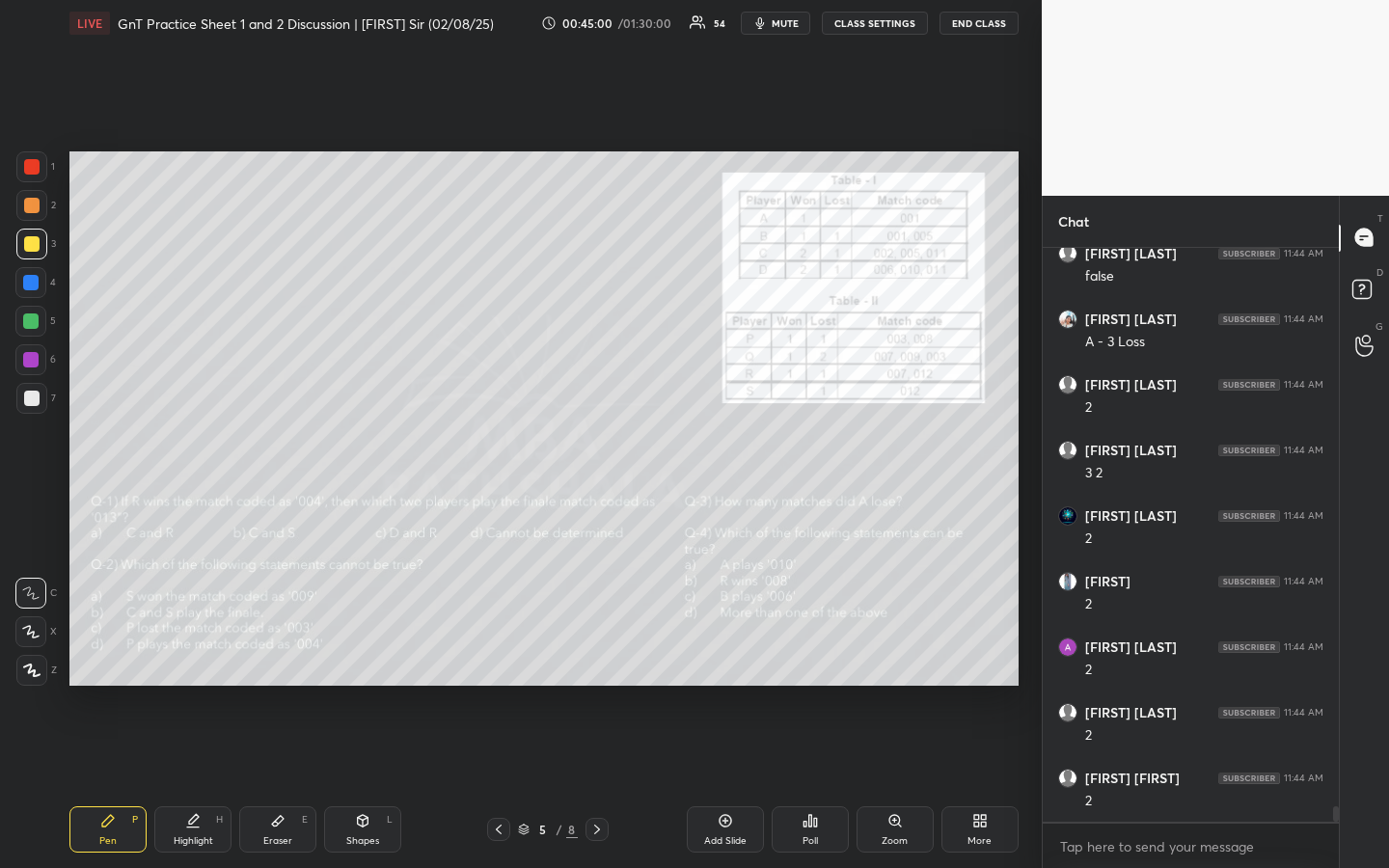 click on "Highlight H" at bounding box center (193, 829) 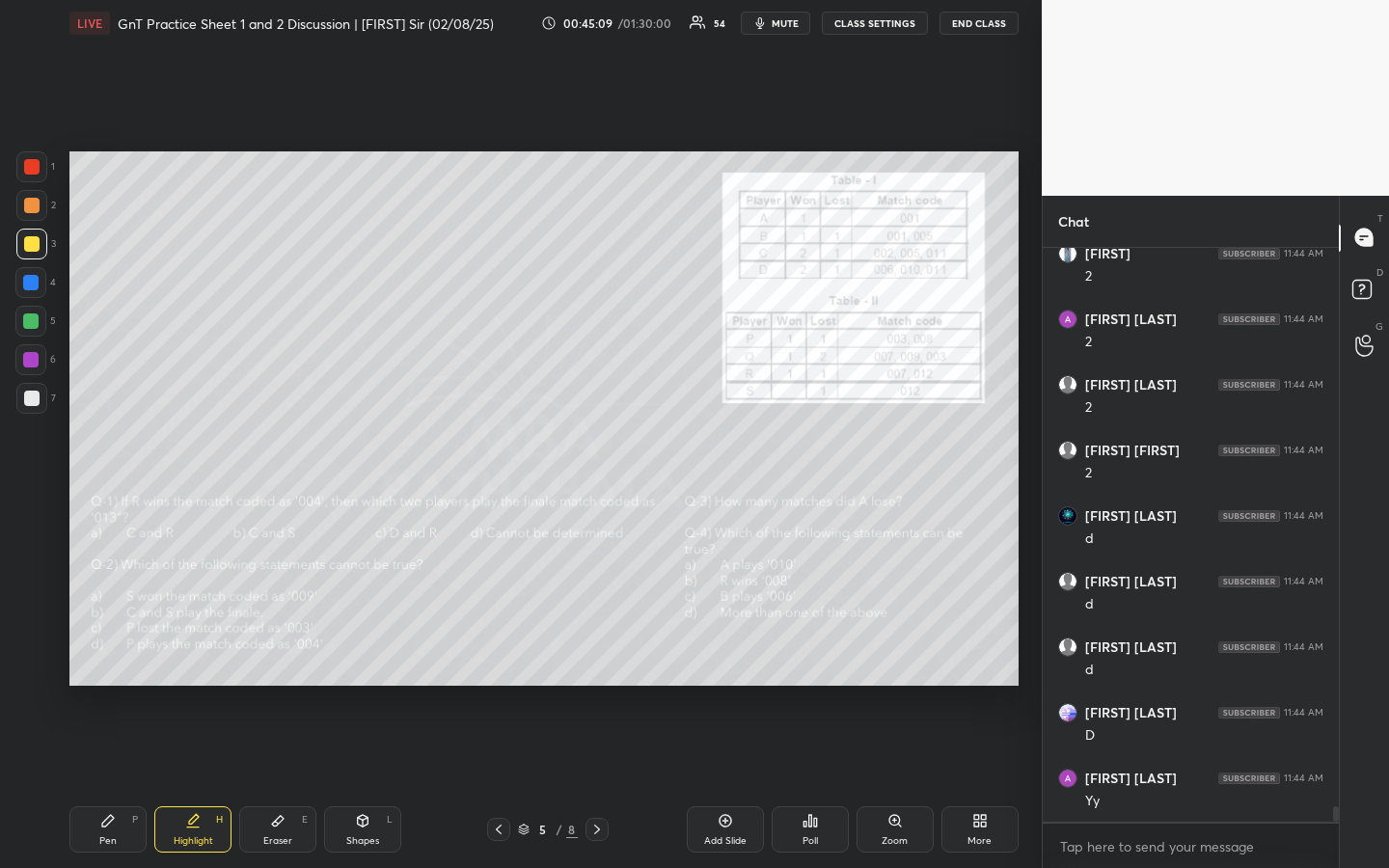 scroll, scrollTop: 20702, scrollLeft: 0, axis: vertical 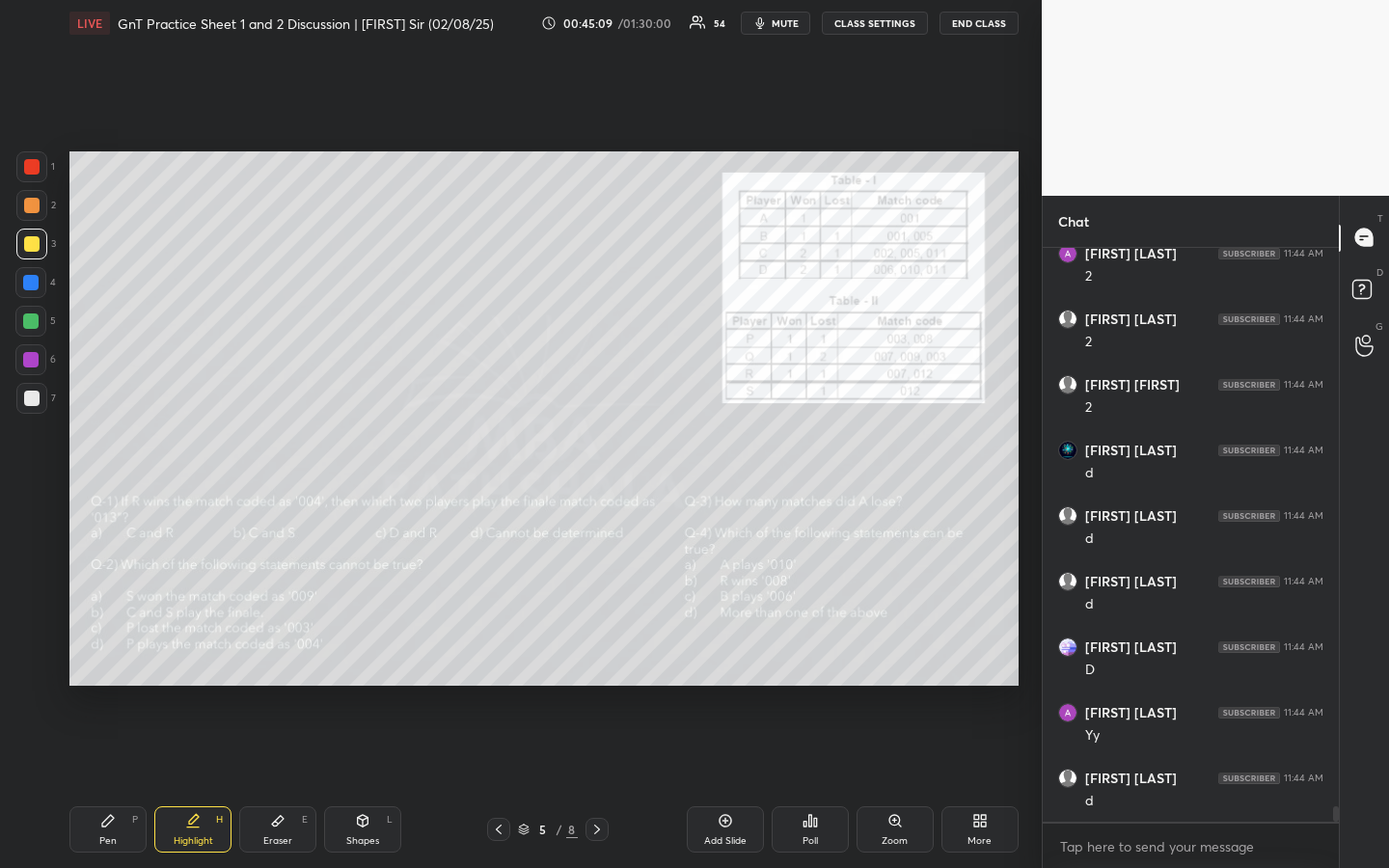 click on "Pen P" at bounding box center (108, 829) 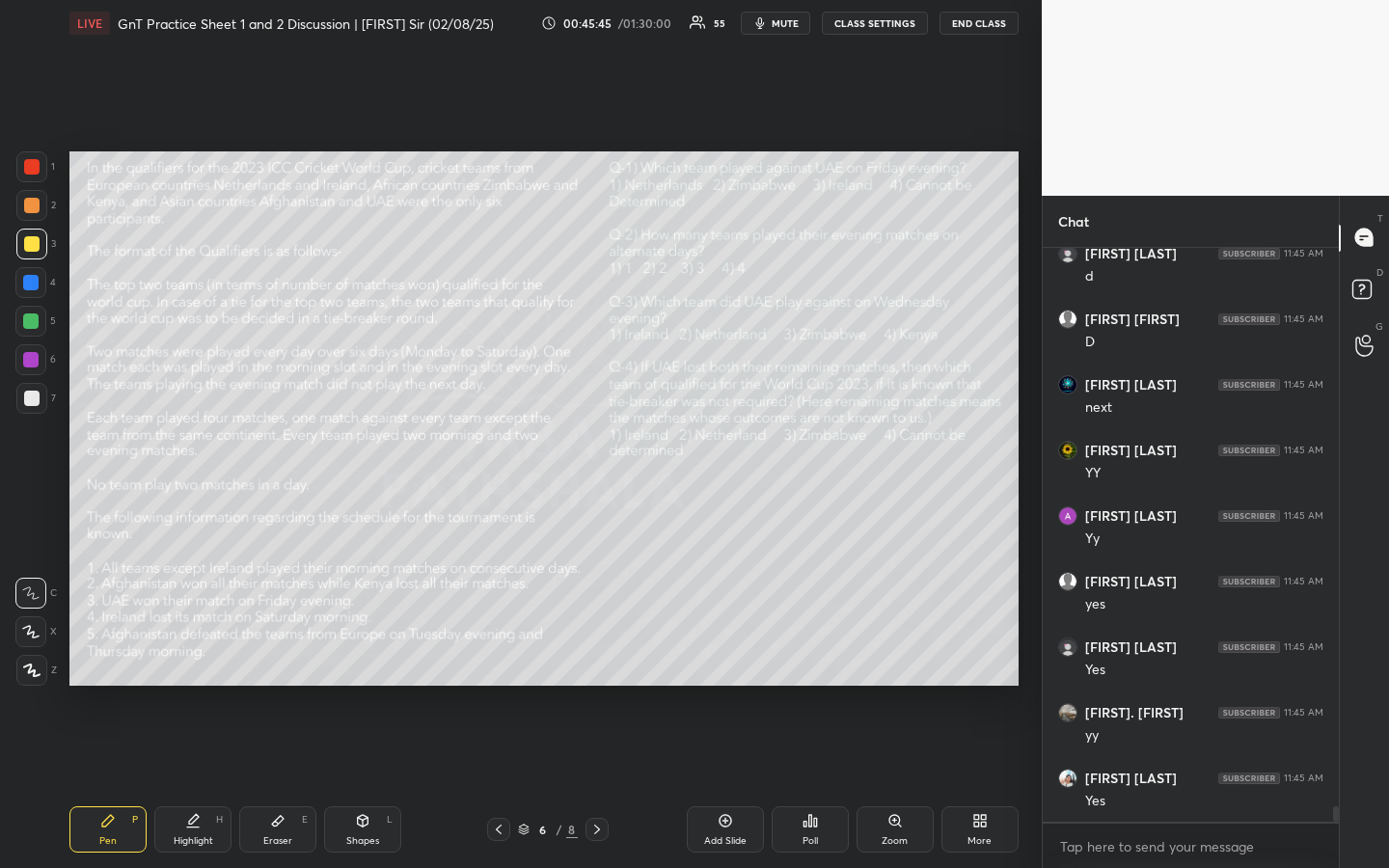 scroll, scrollTop: 21489, scrollLeft: 0, axis: vertical 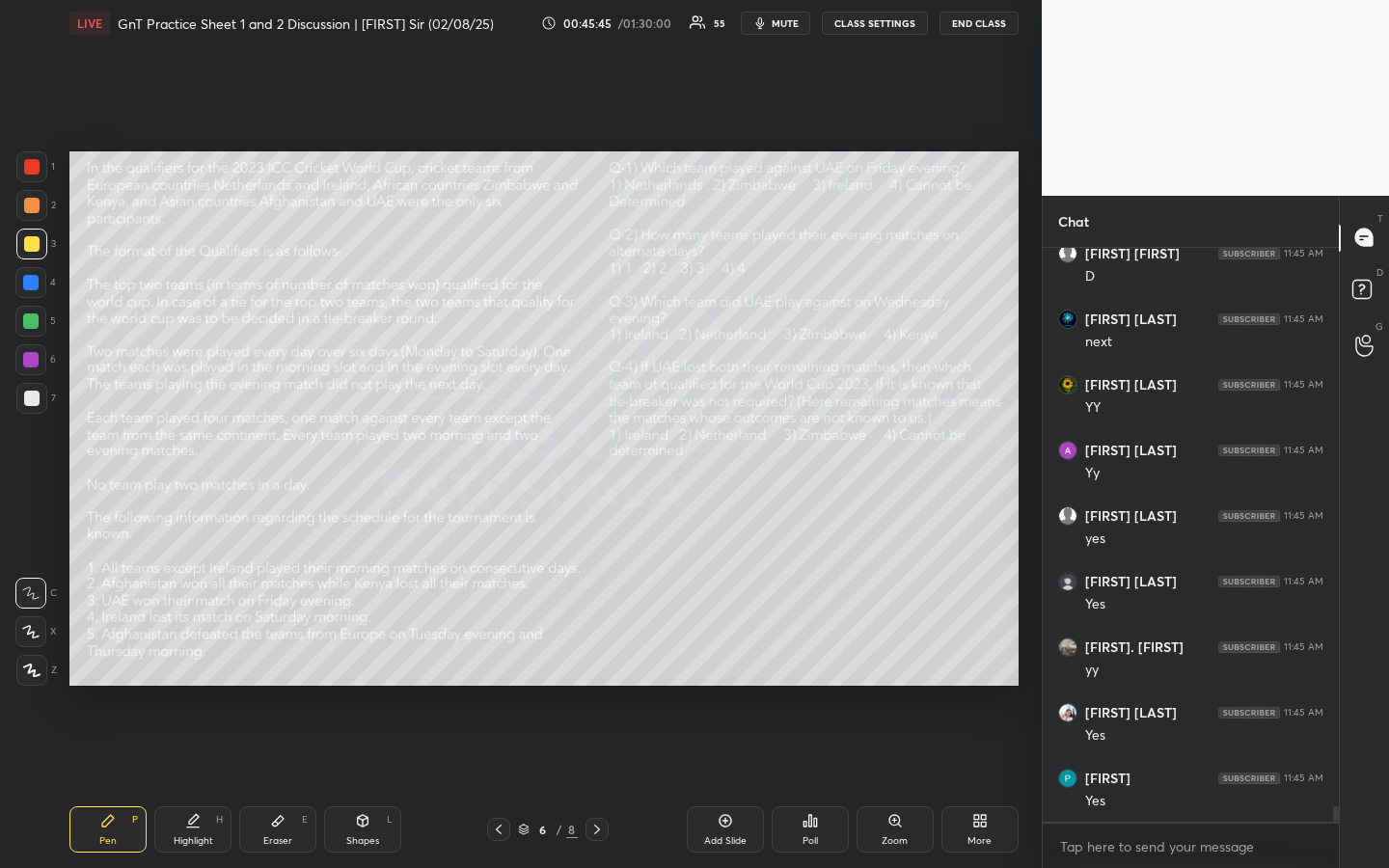 click at bounding box center (32, 205) 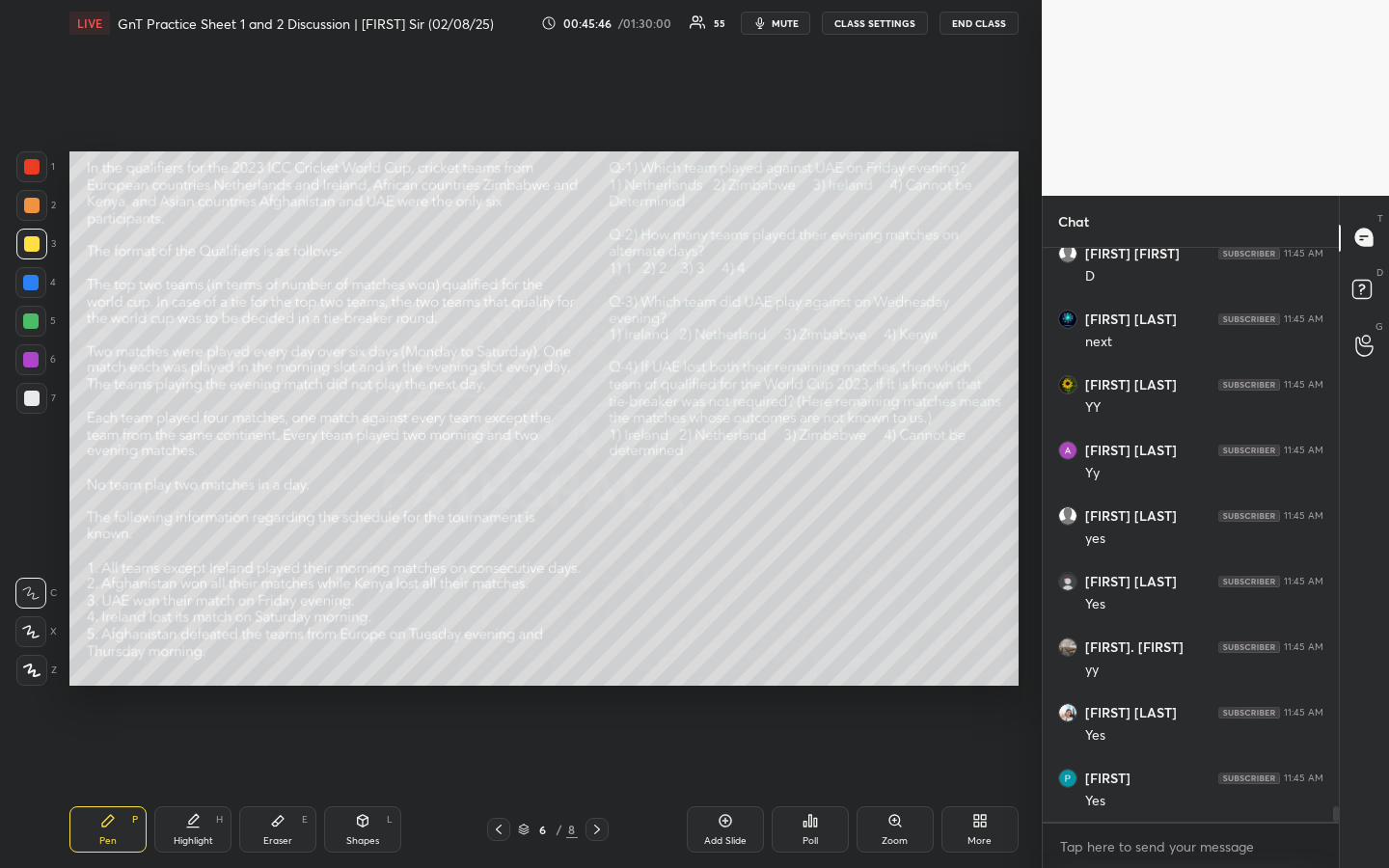 click on "Pen P" at bounding box center (108, 829) 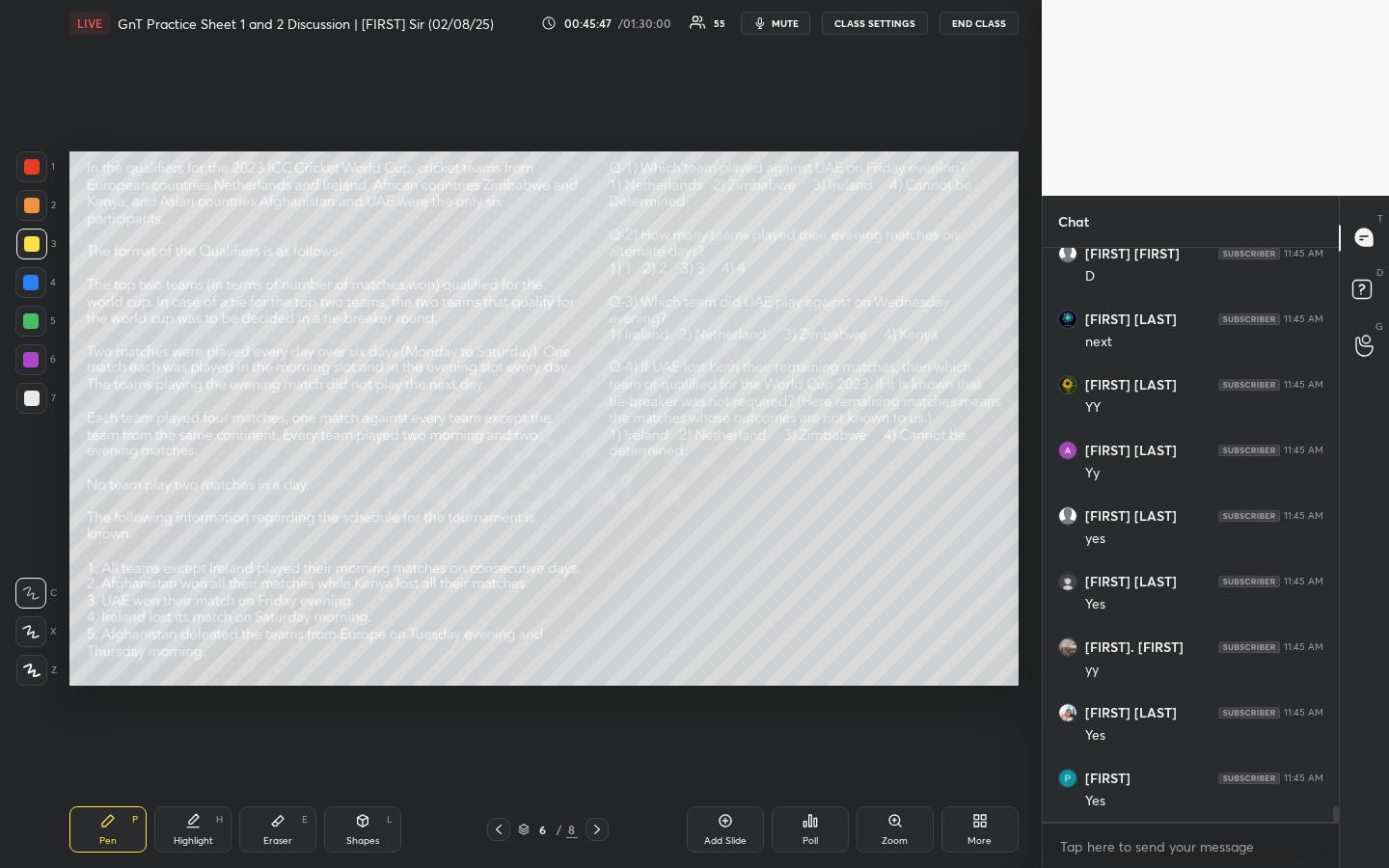 click at bounding box center (32, 244) 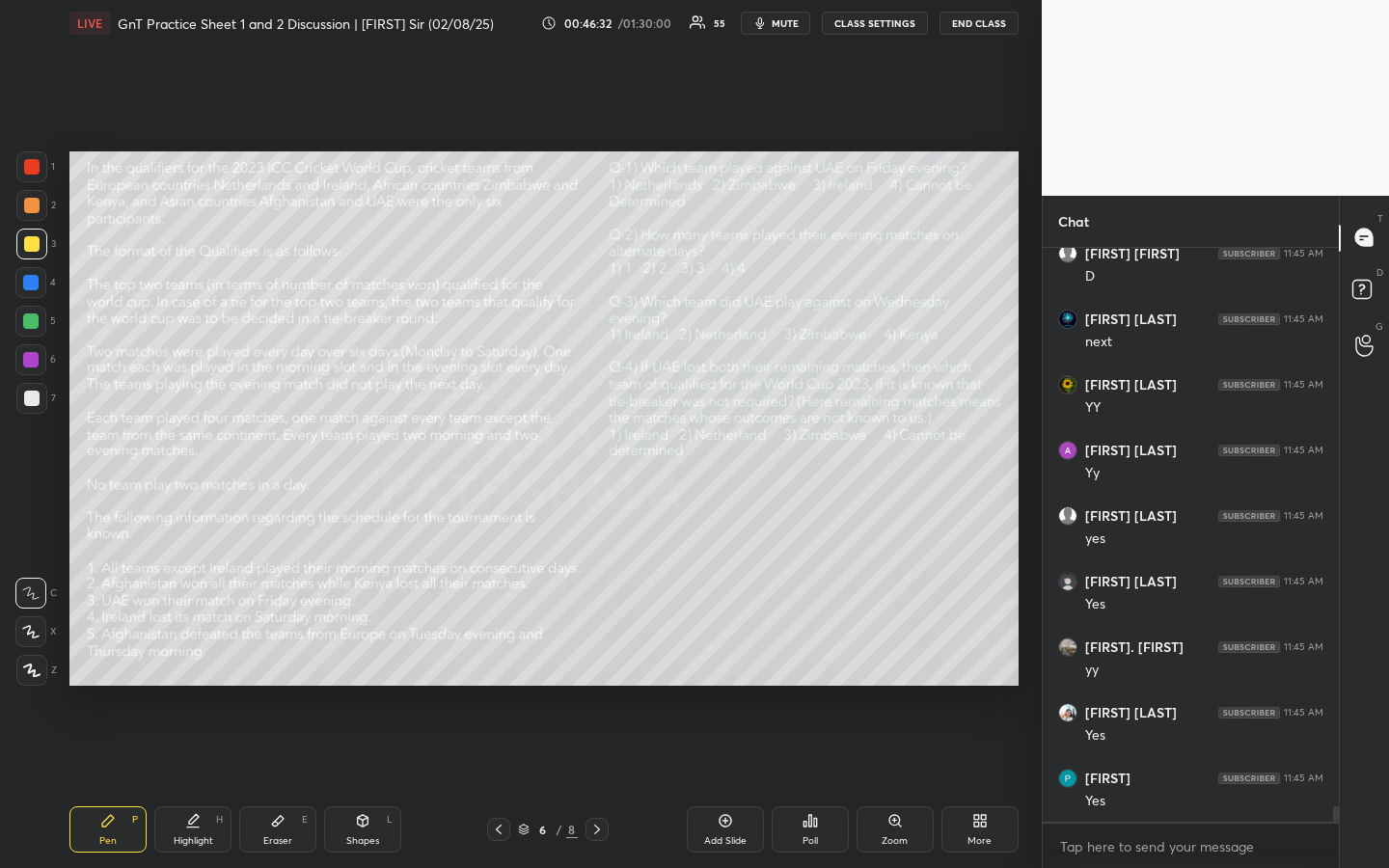 click on "Highlight H" at bounding box center (193, 829) 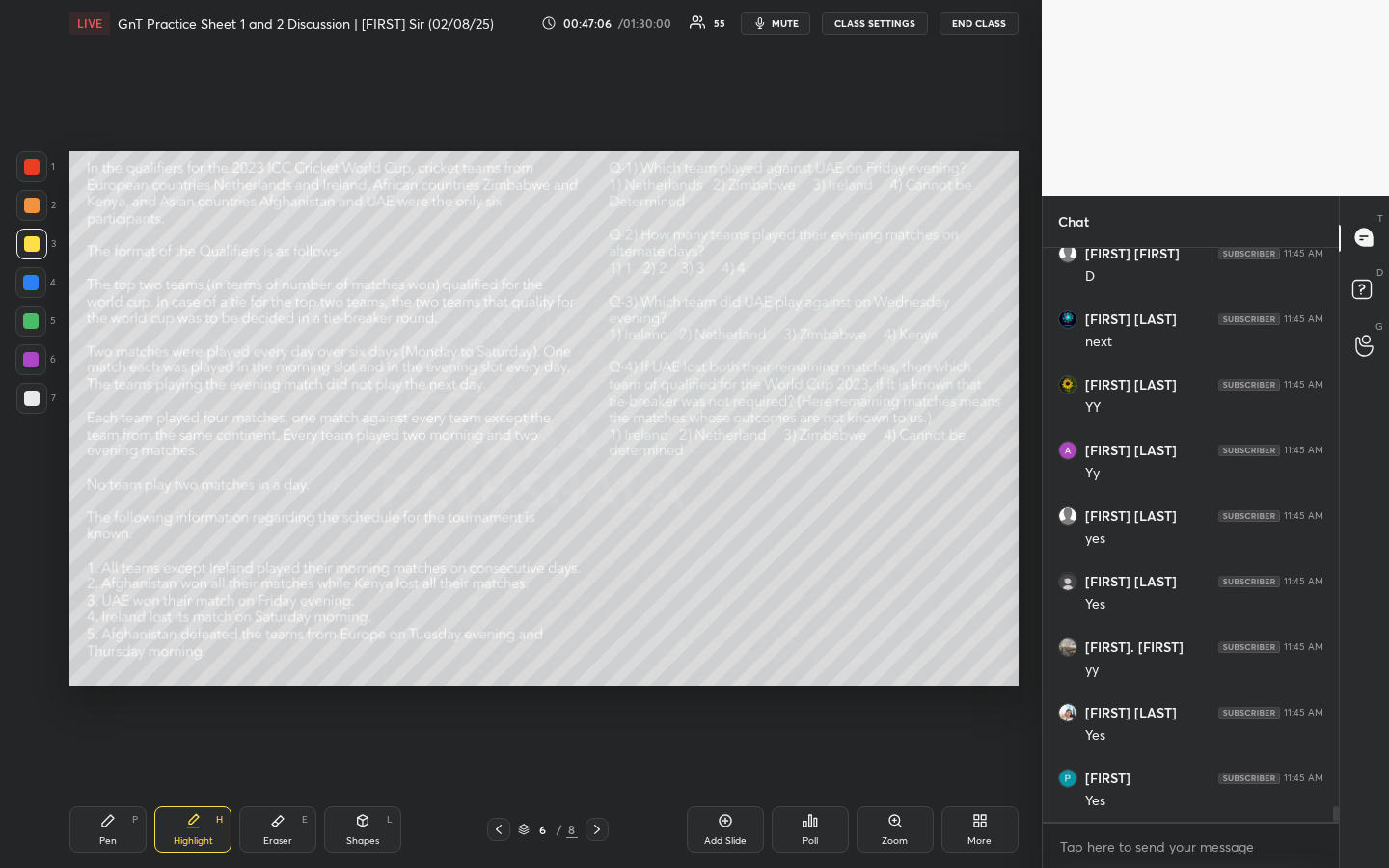 click on "Pen P" at bounding box center (108, 829) 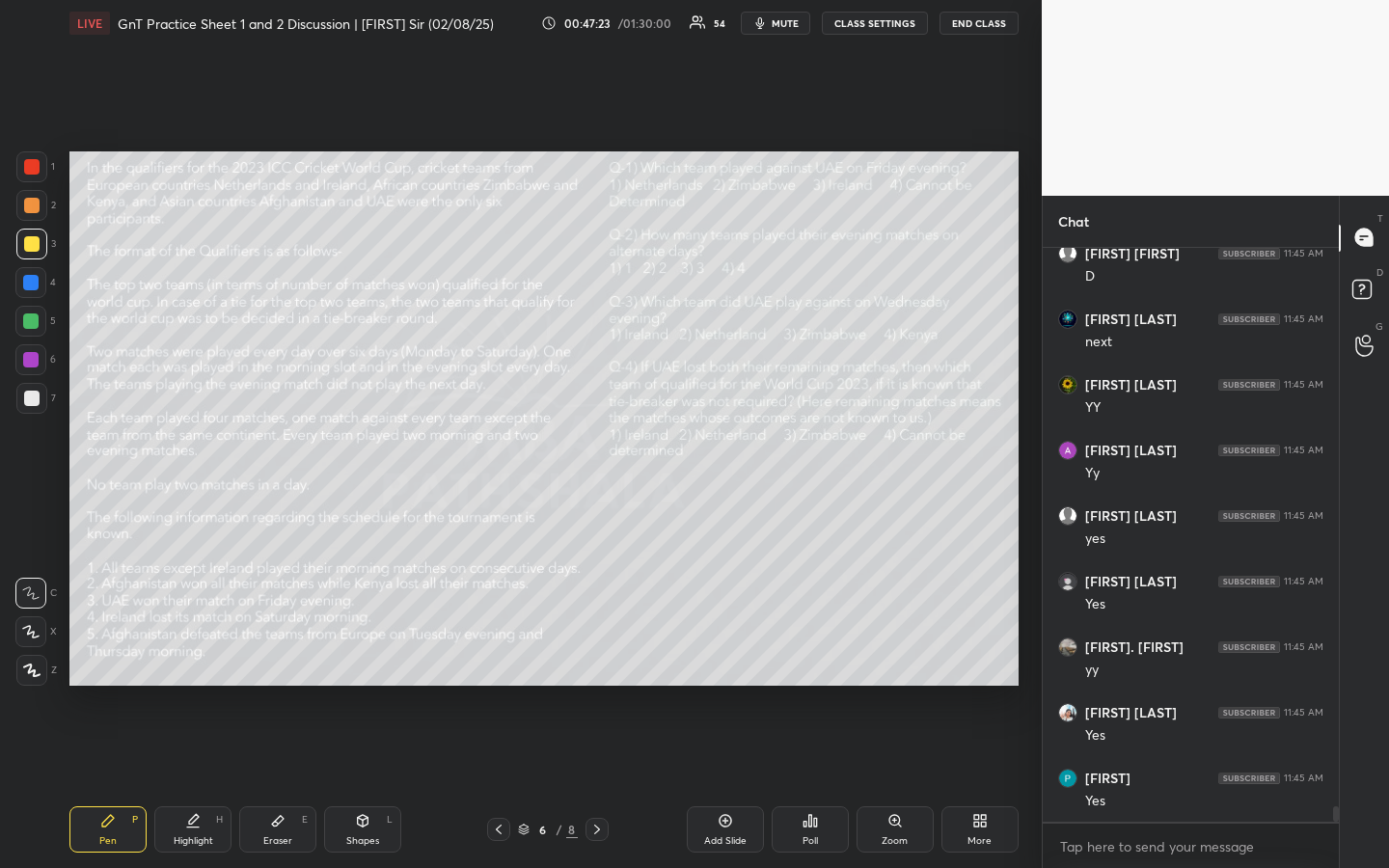 drag, startPoint x: 364, startPoint y: 842, endPoint x: 339, endPoint y: 845, distance: 25.179357 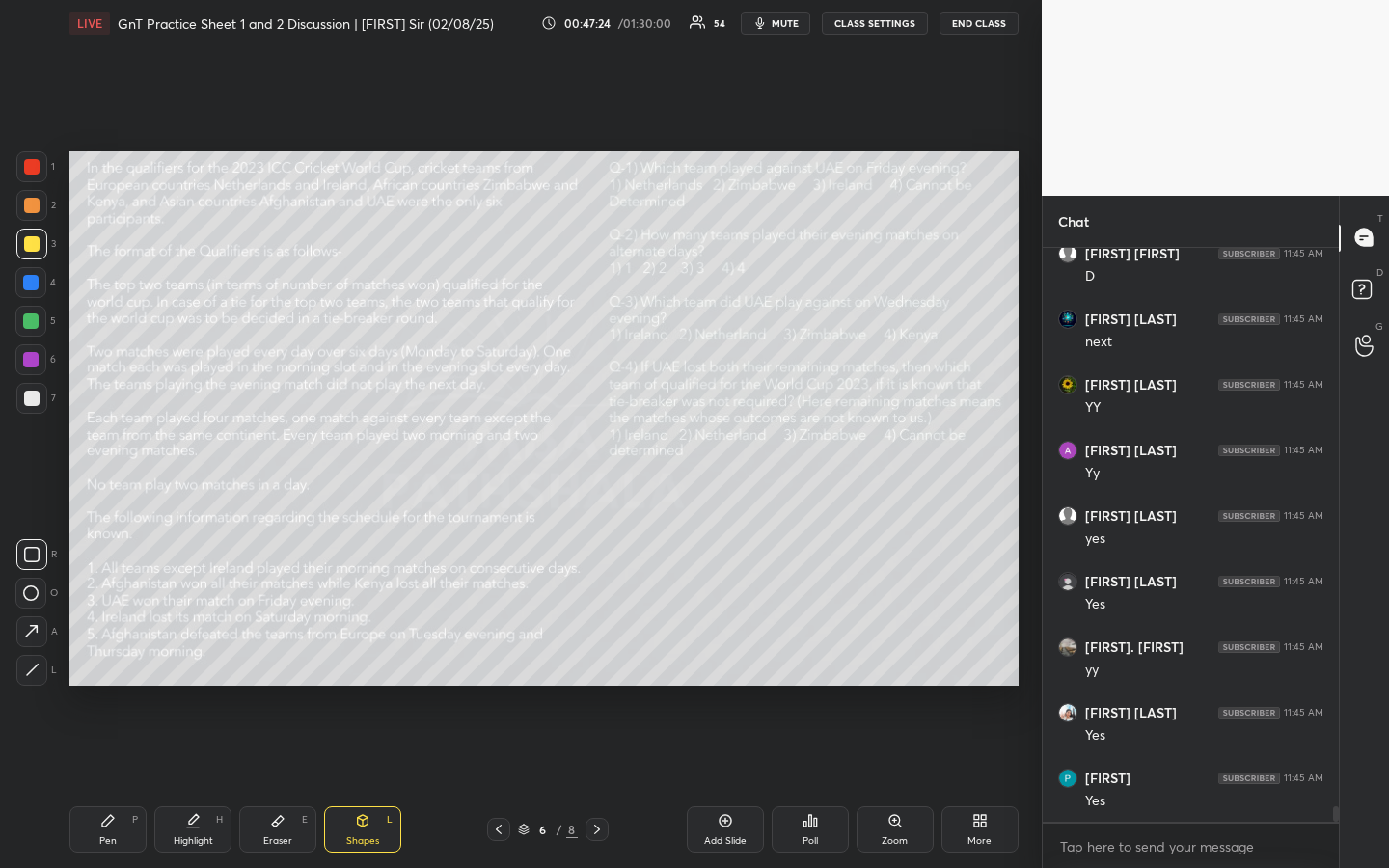 click 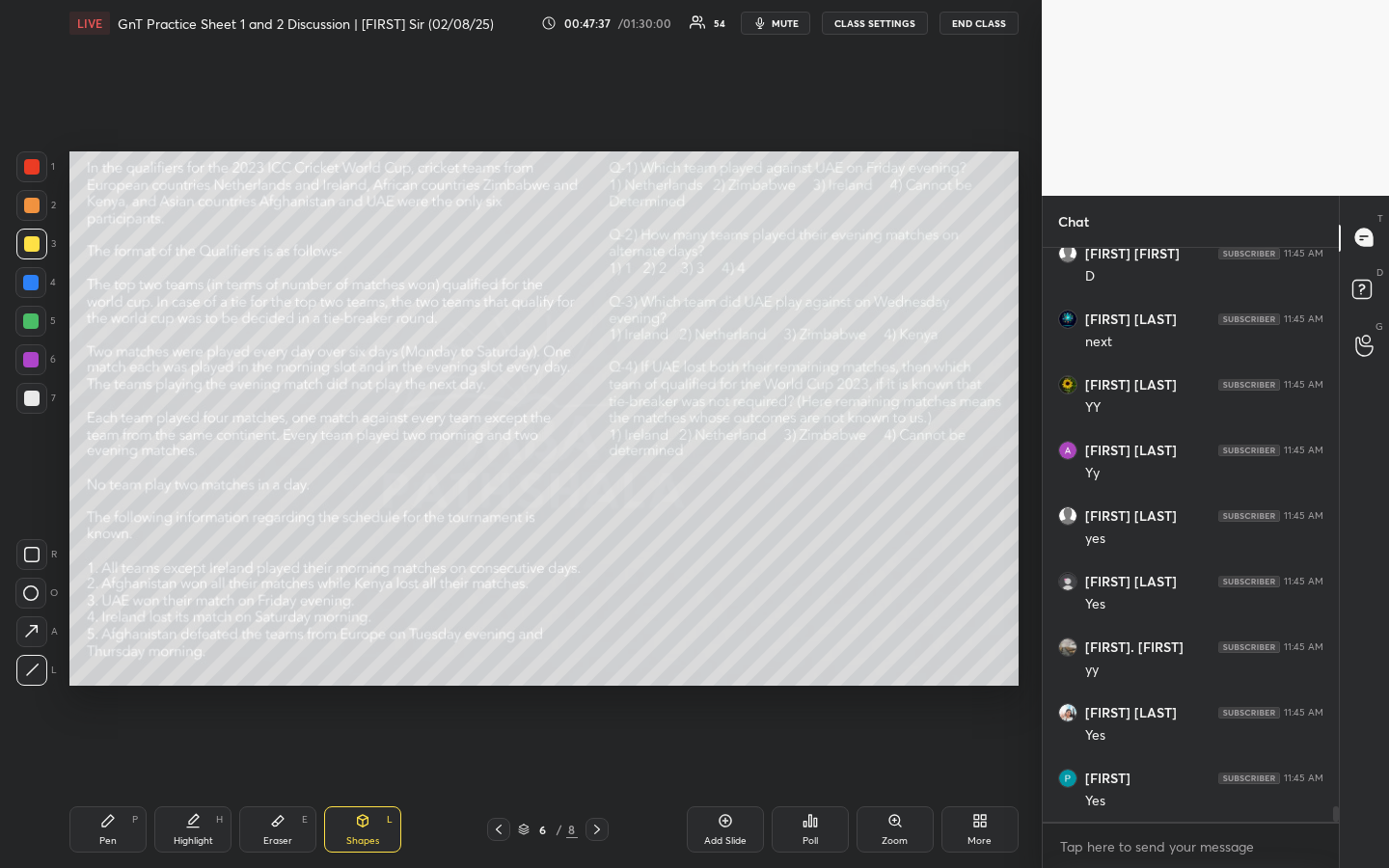 click at bounding box center [31, 321] 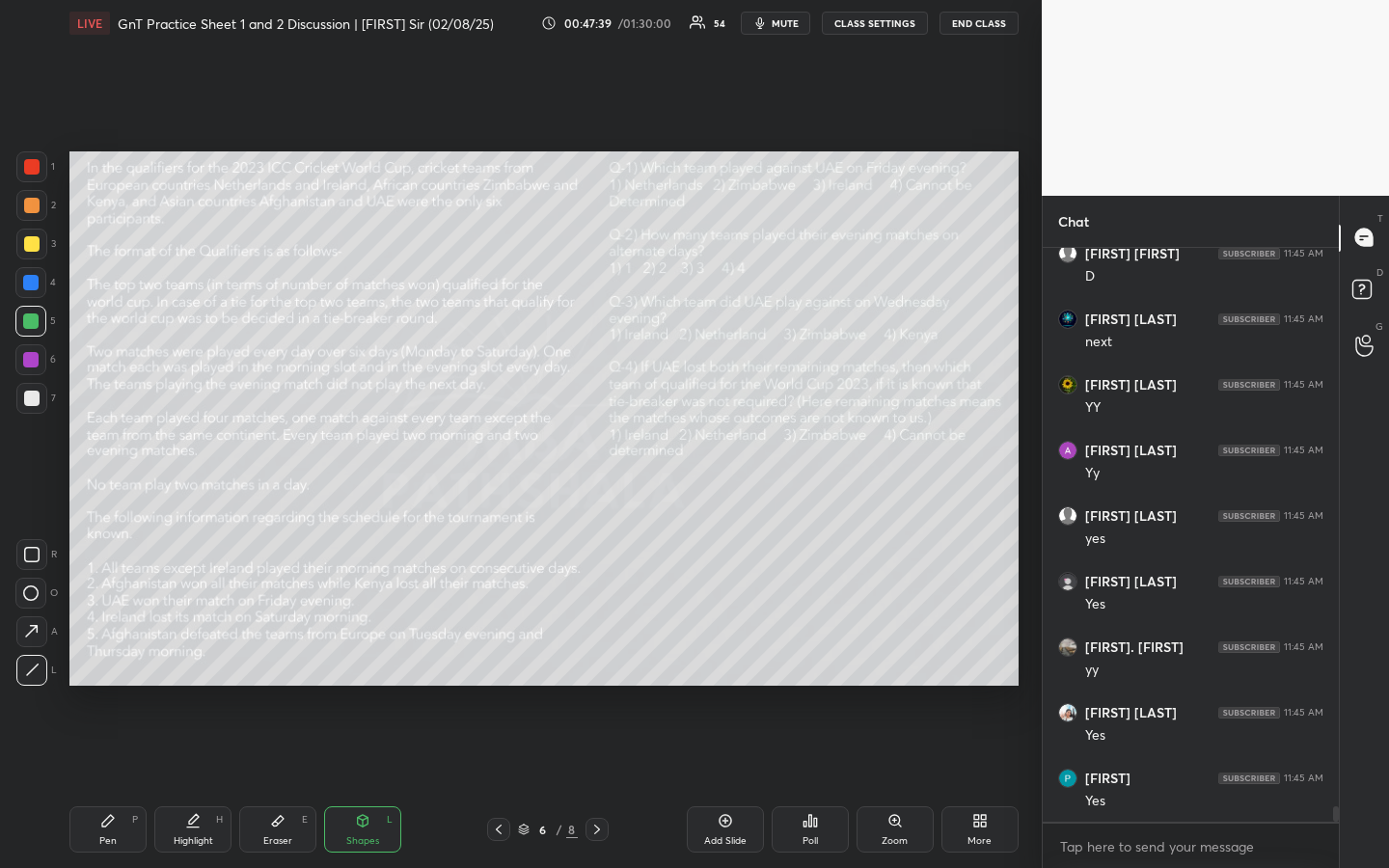 click on "Pen P" at bounding box center (108, 829) 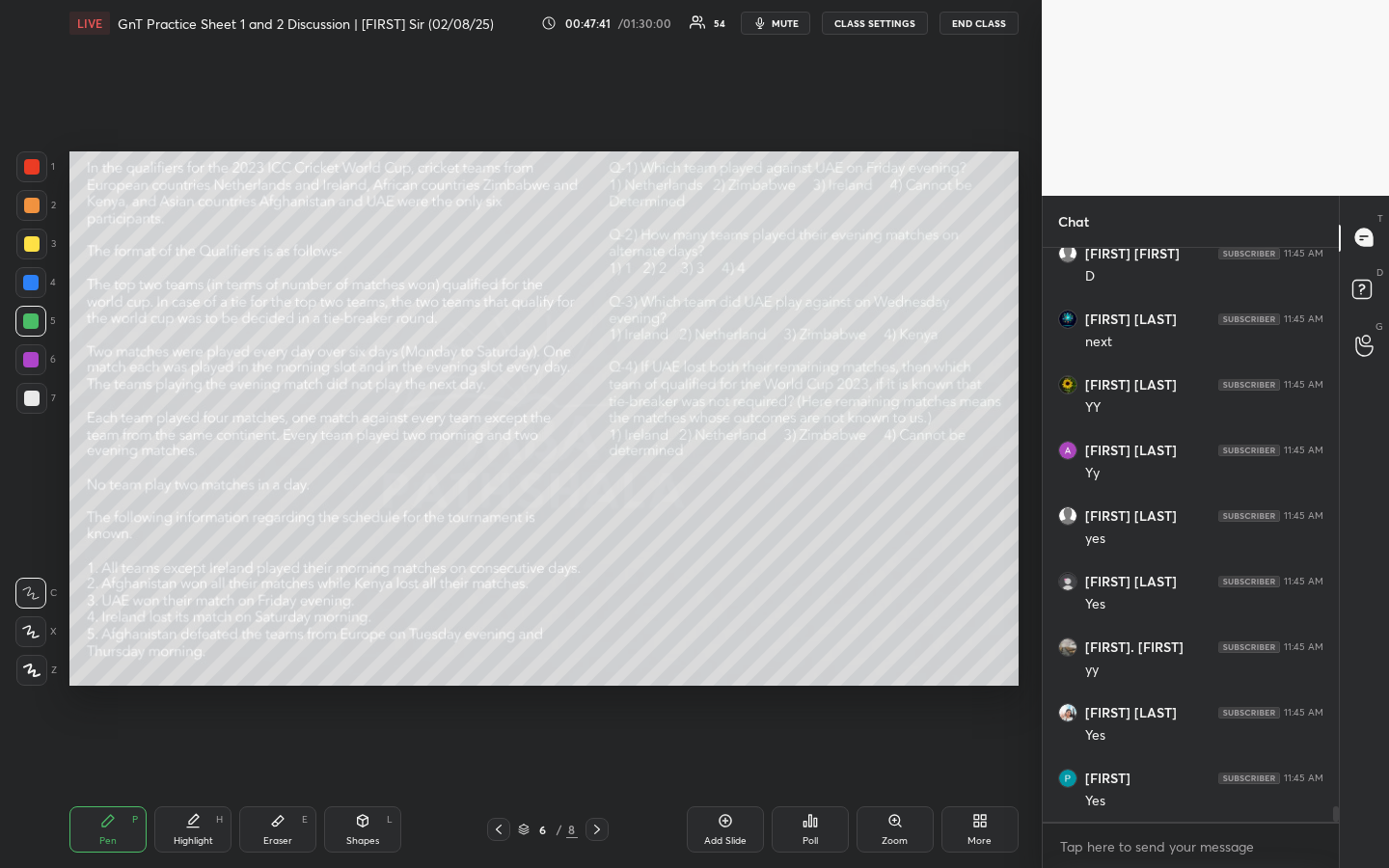 drag, startPoint x: 201, startPoint y: 827, endPoint x: 228, endPoint y: 800, distance: 38.18377 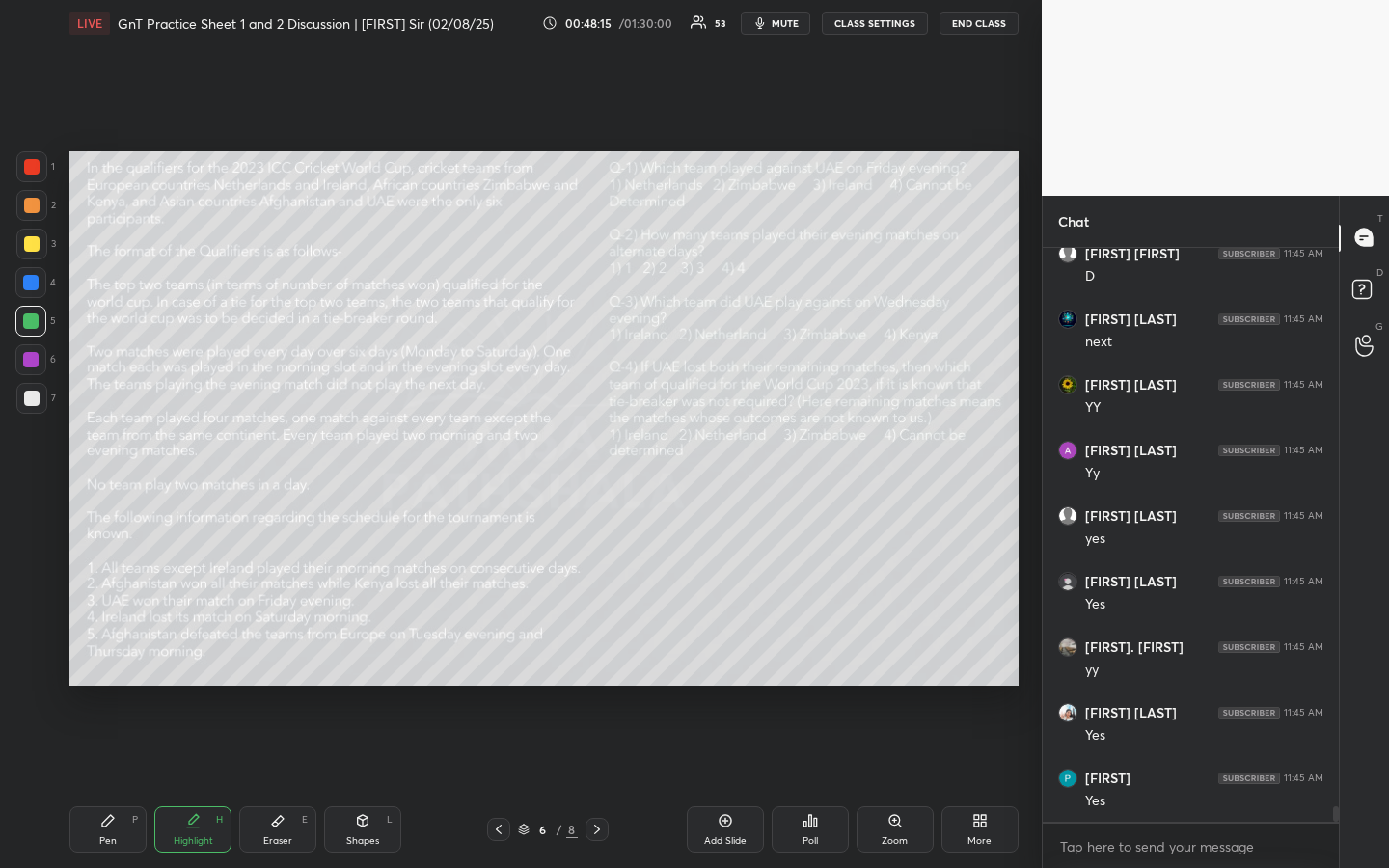 click 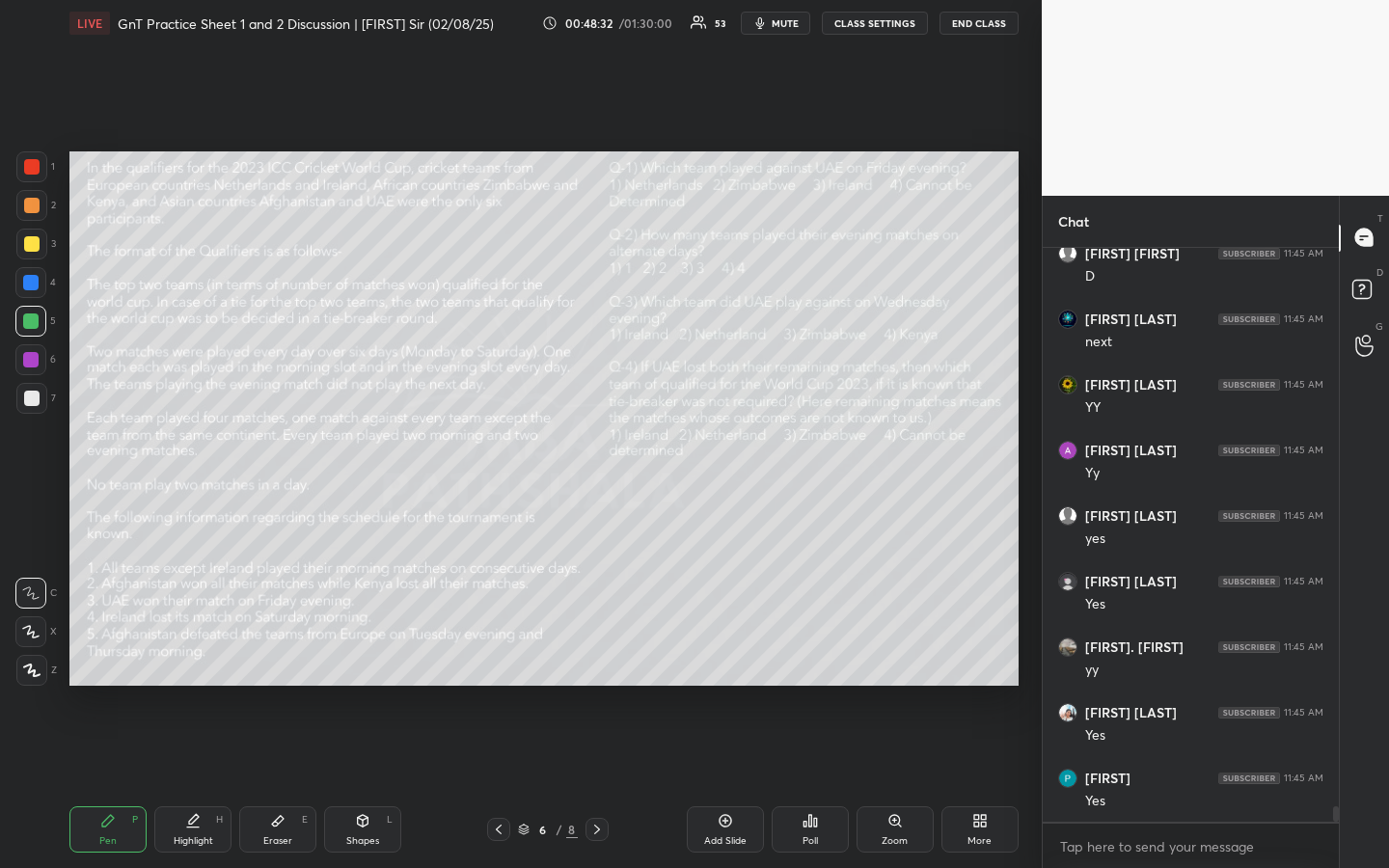 click on "Highlight" at bounding box center [193, 841] 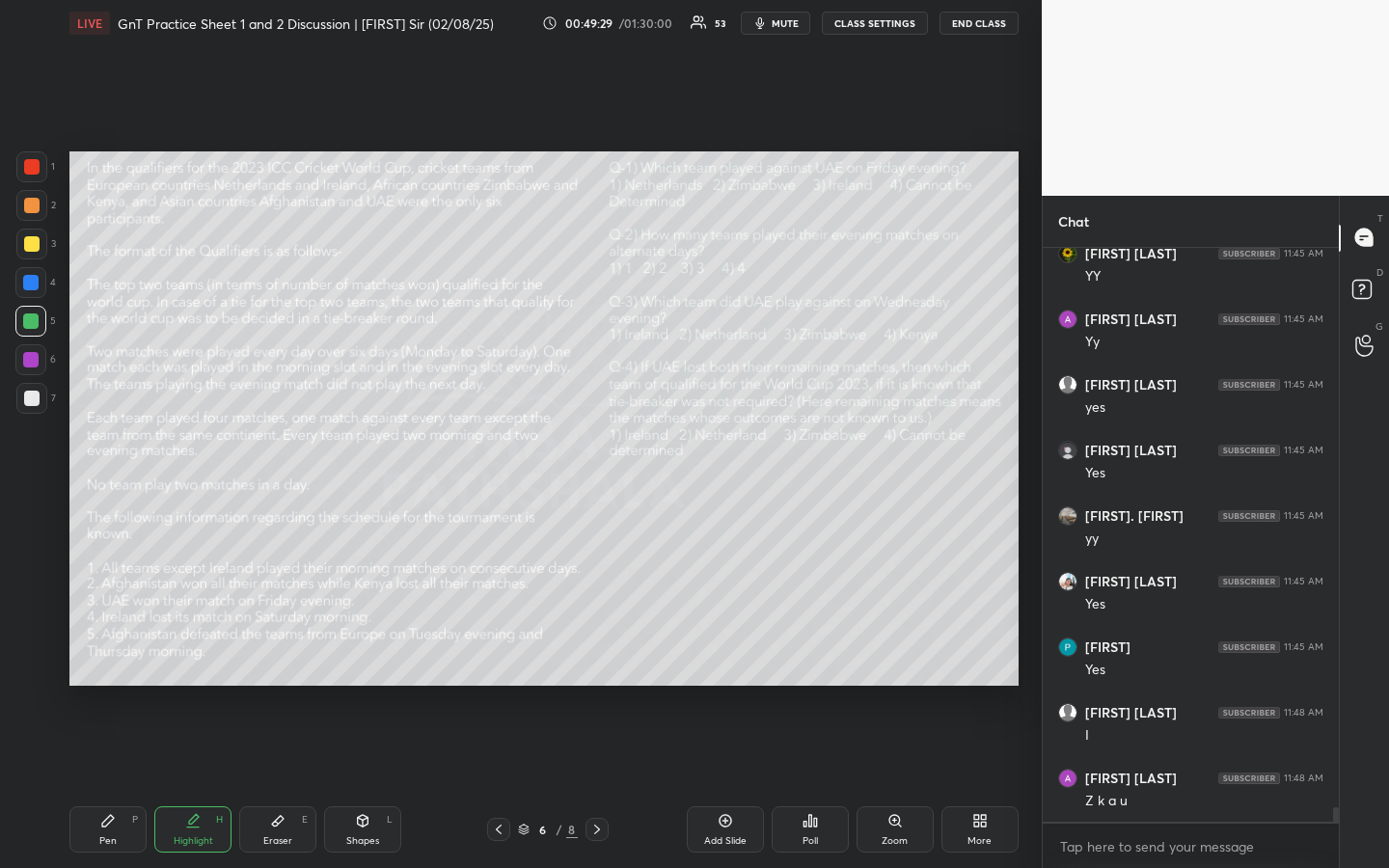 scroll, scrollTop: 21686, scrollLeft: 0, axis: vertical 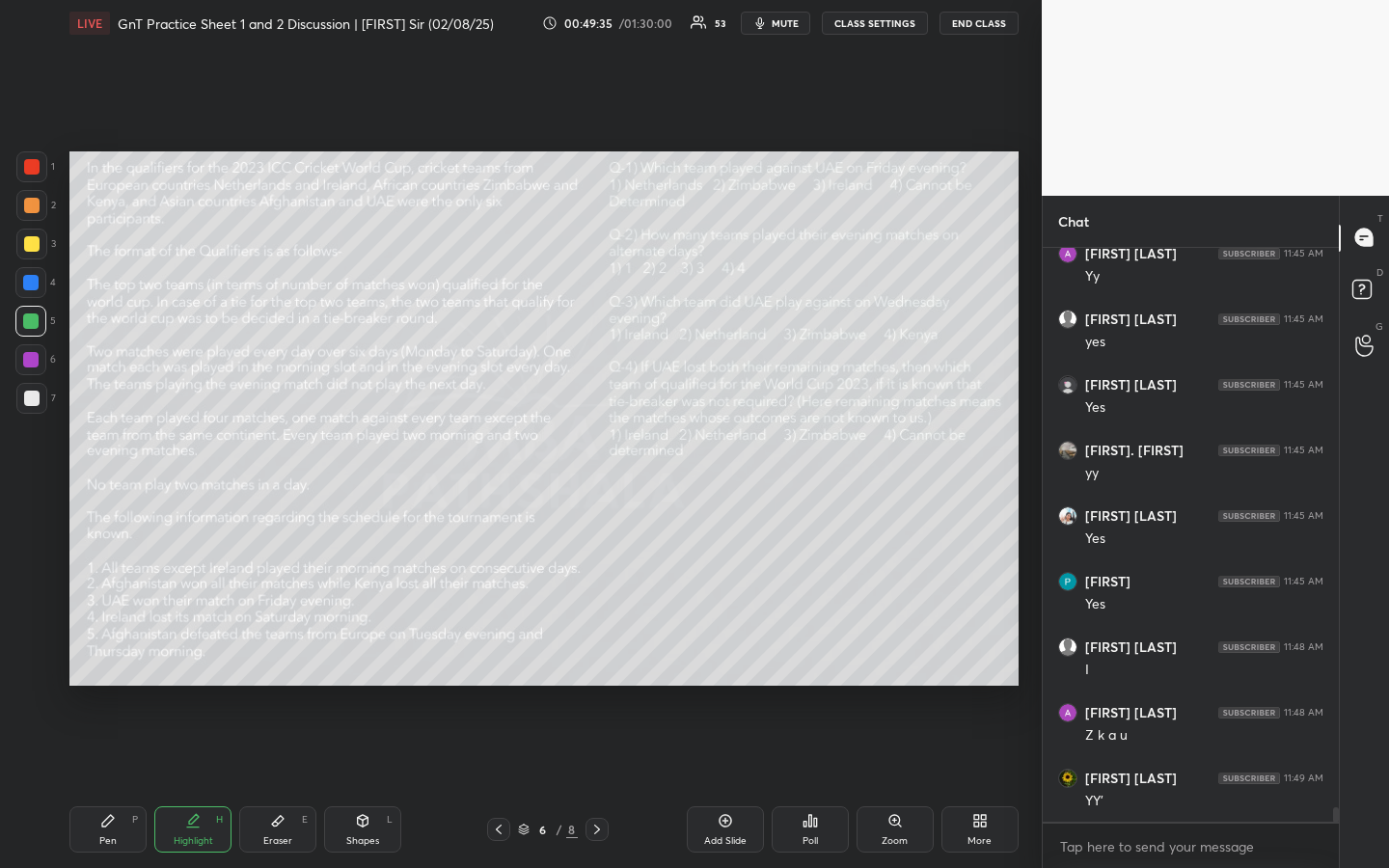 drag, startPoint x: 112, startPoint y: 819, endPoint x: 119, endPoint y: 810, distance: 11.401754 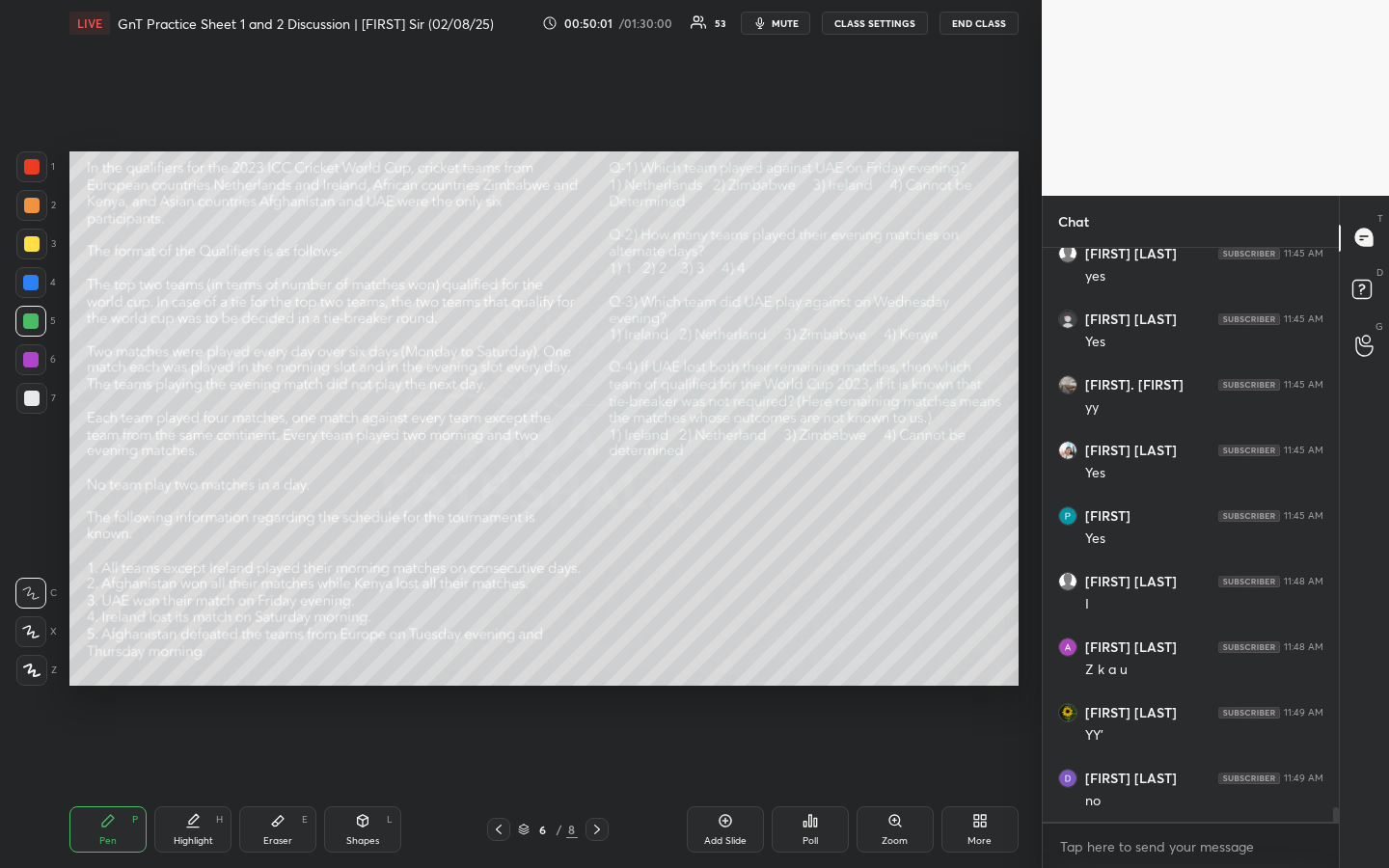 scroll, scrollTop: 21817, scrollLeft: 0, axis: vertical 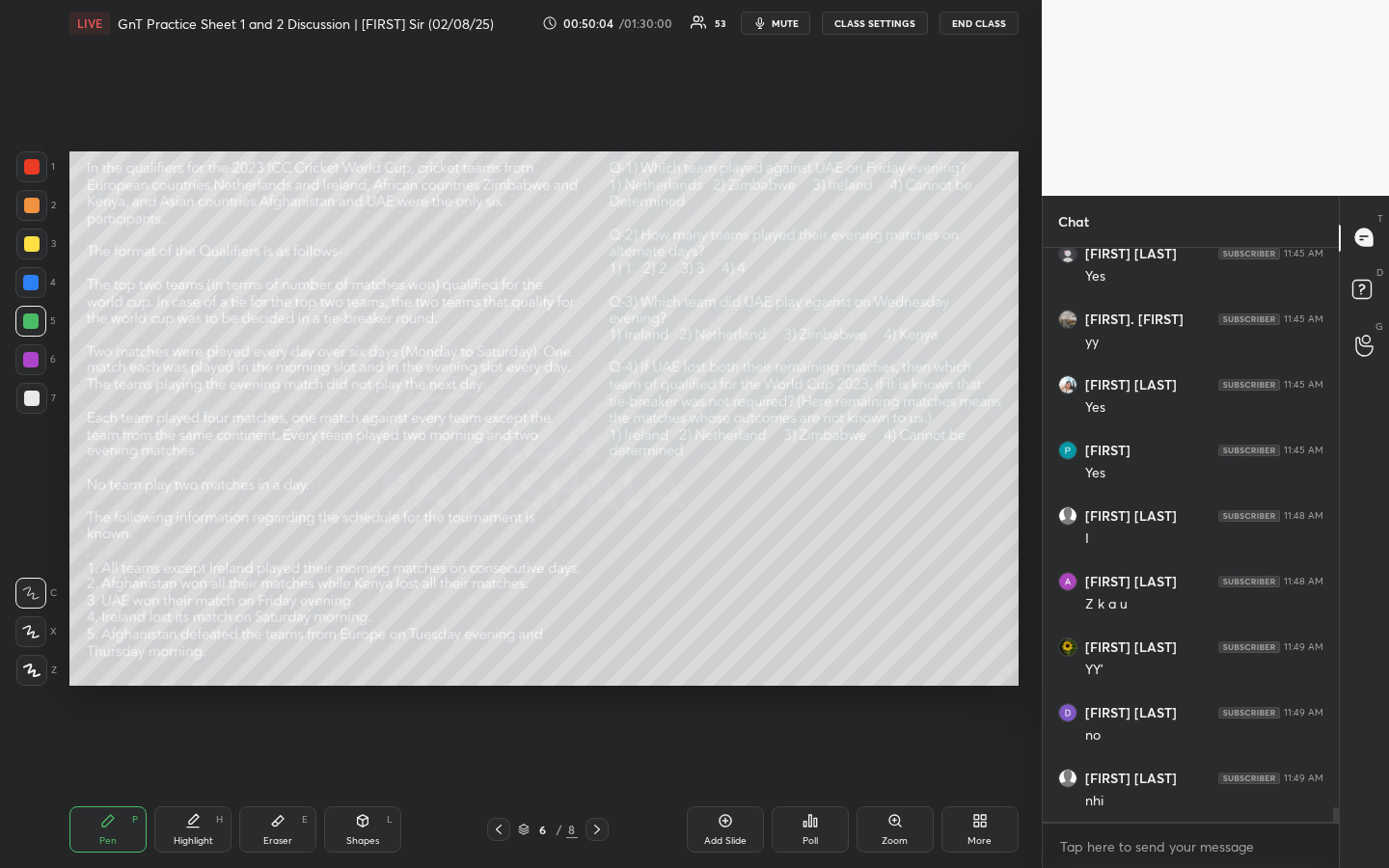 click on "Pen P" at bounding box center (108, 829) 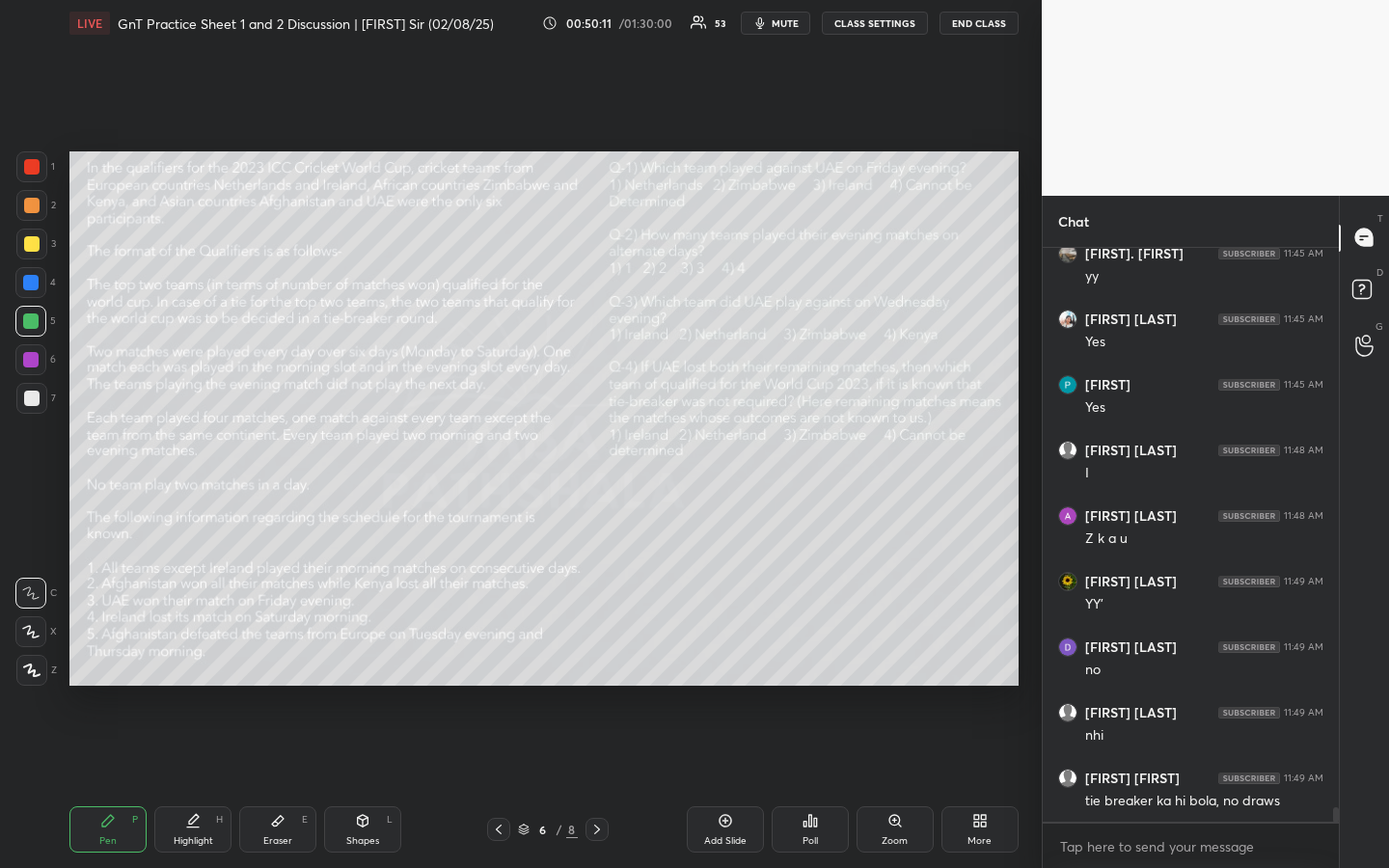 scroll, scrollTop: 21948, scrollLeft: 0, axis: vertical 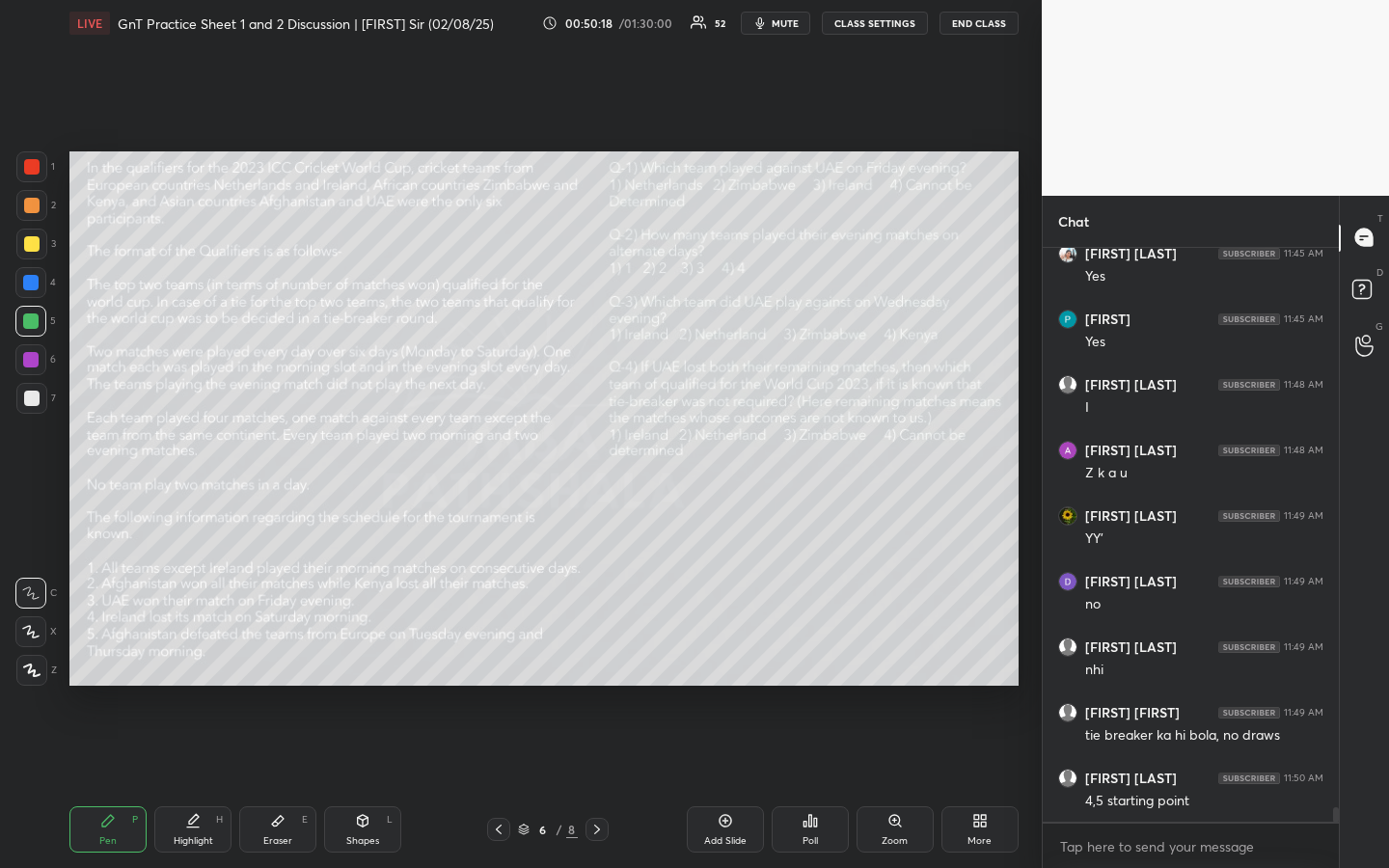click on "Highlight H" at bounding box center (193, 829) 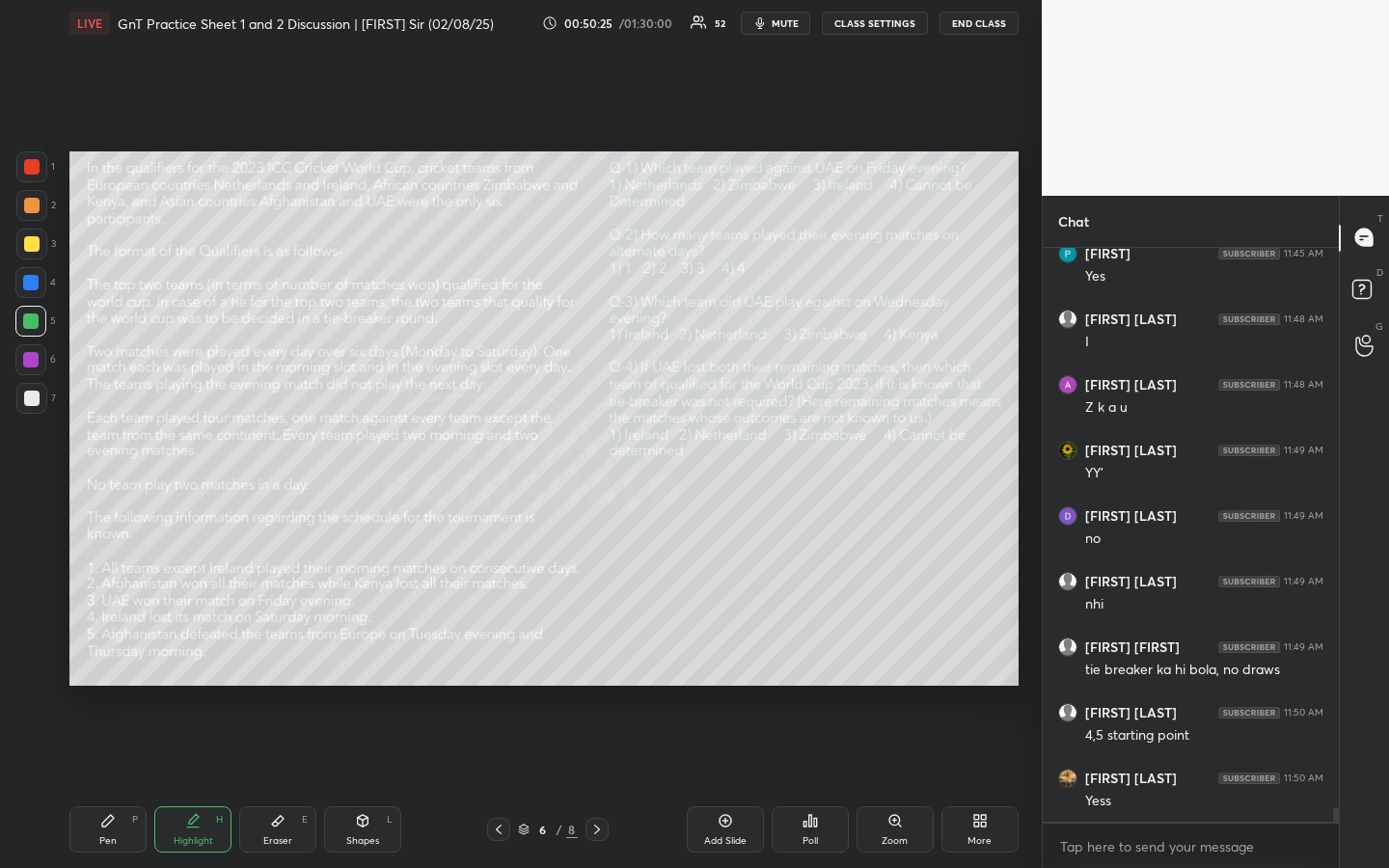 scroll, scrollTop: 22084, scrollLeft: 0, axis: vertical 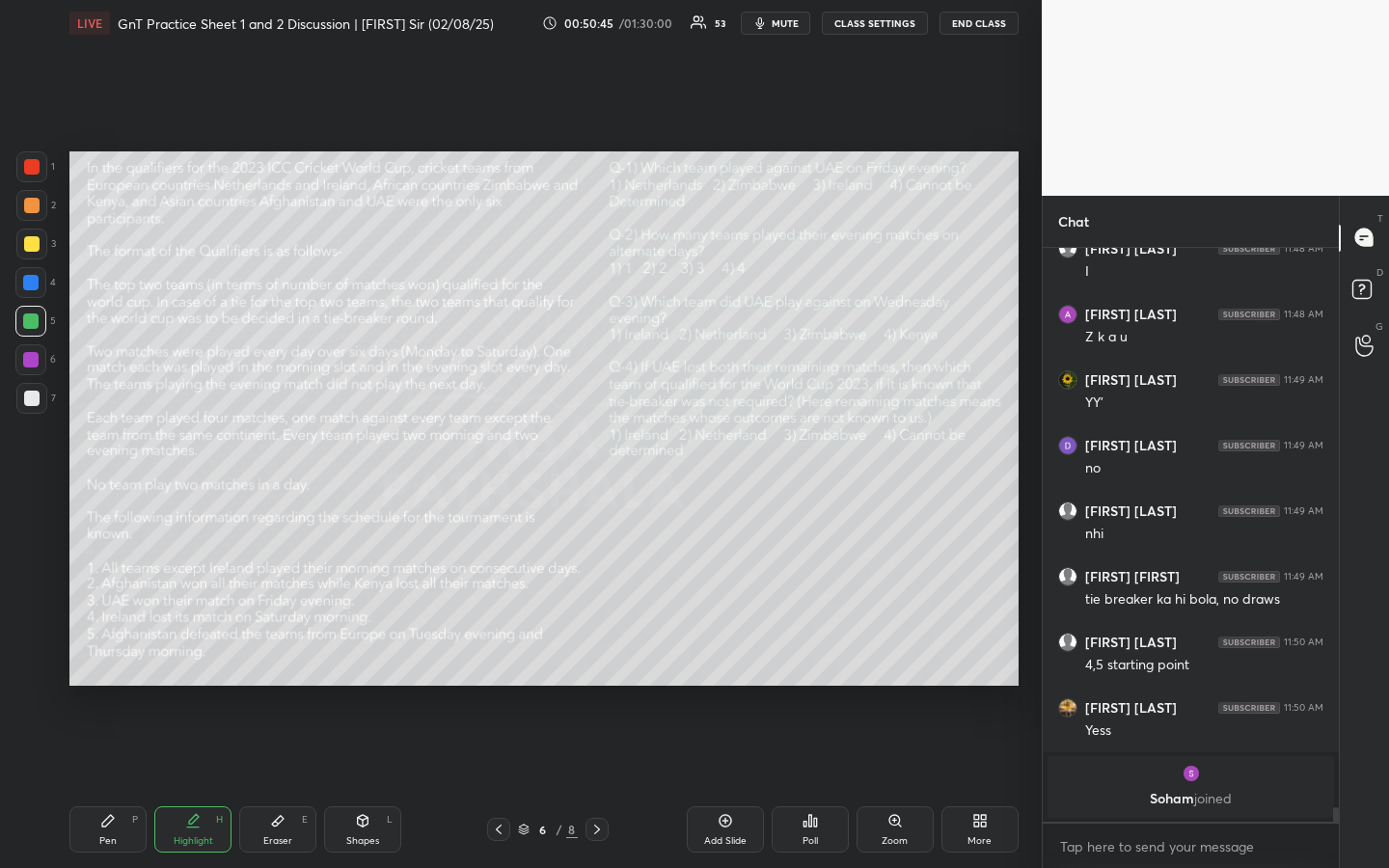 click on "Pen" at bounding box center (108, 841) 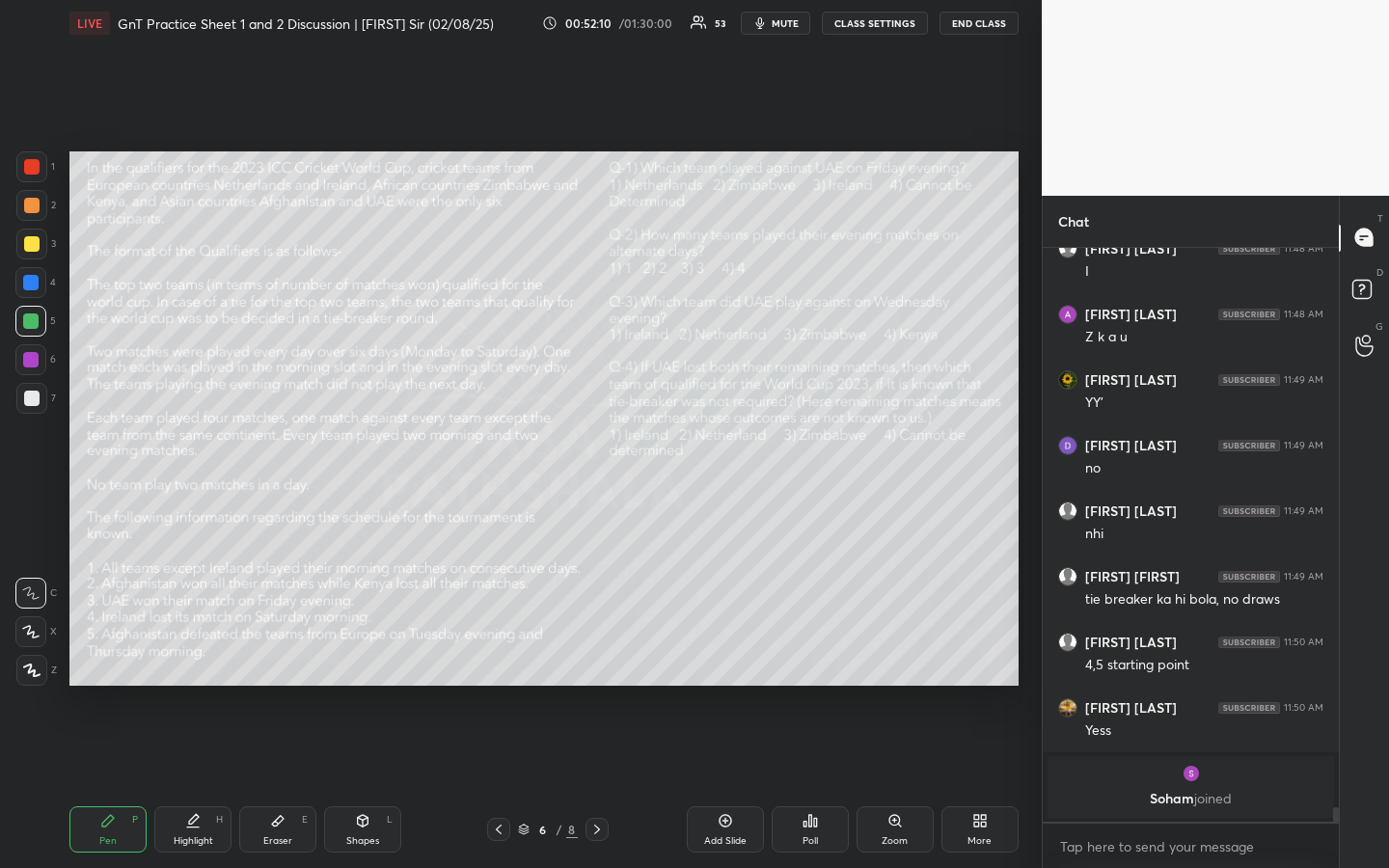 click on "Highlight H" at bounding box center [193, 829] 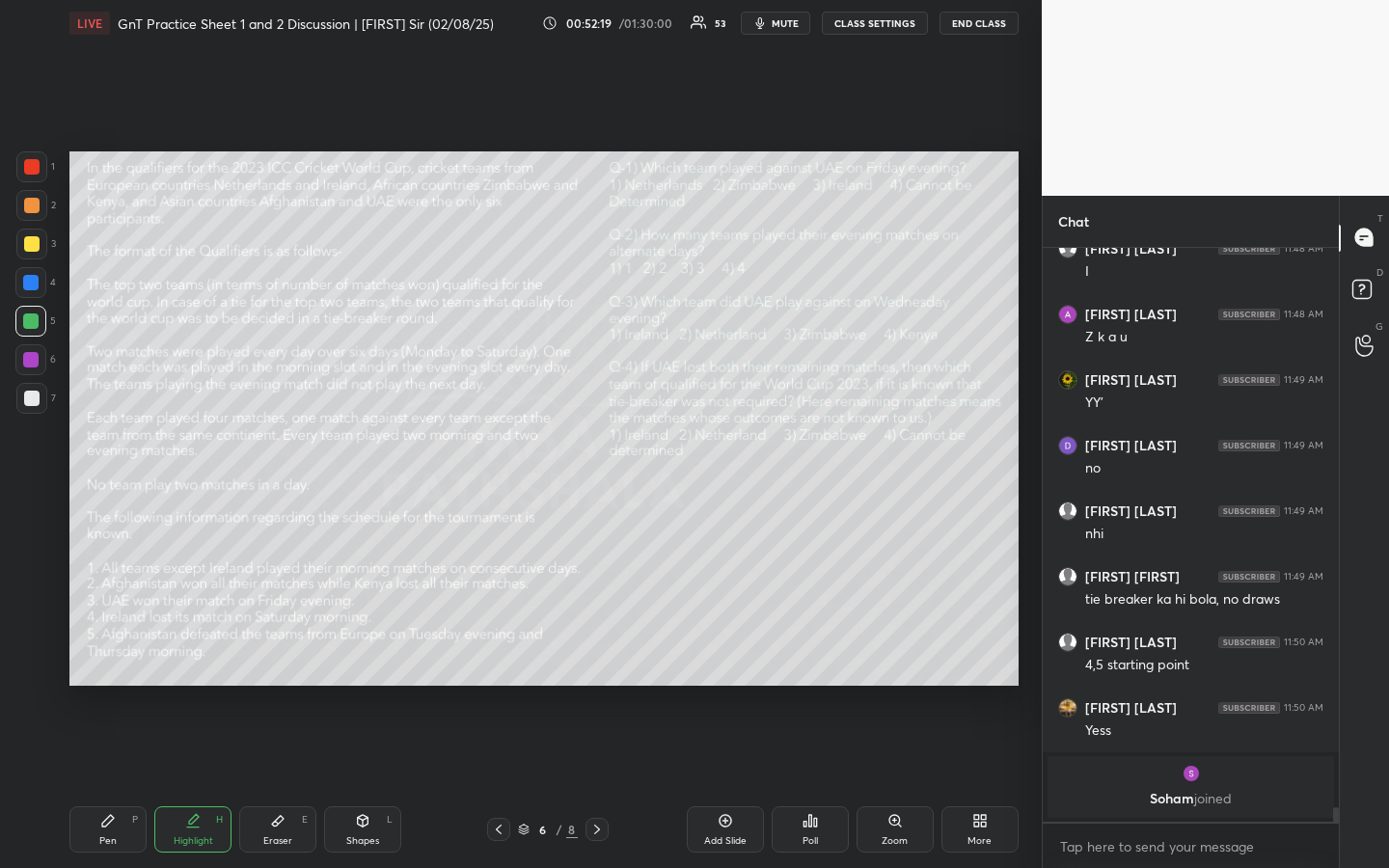 click on "Pen P" at bounding box center (108, 829) 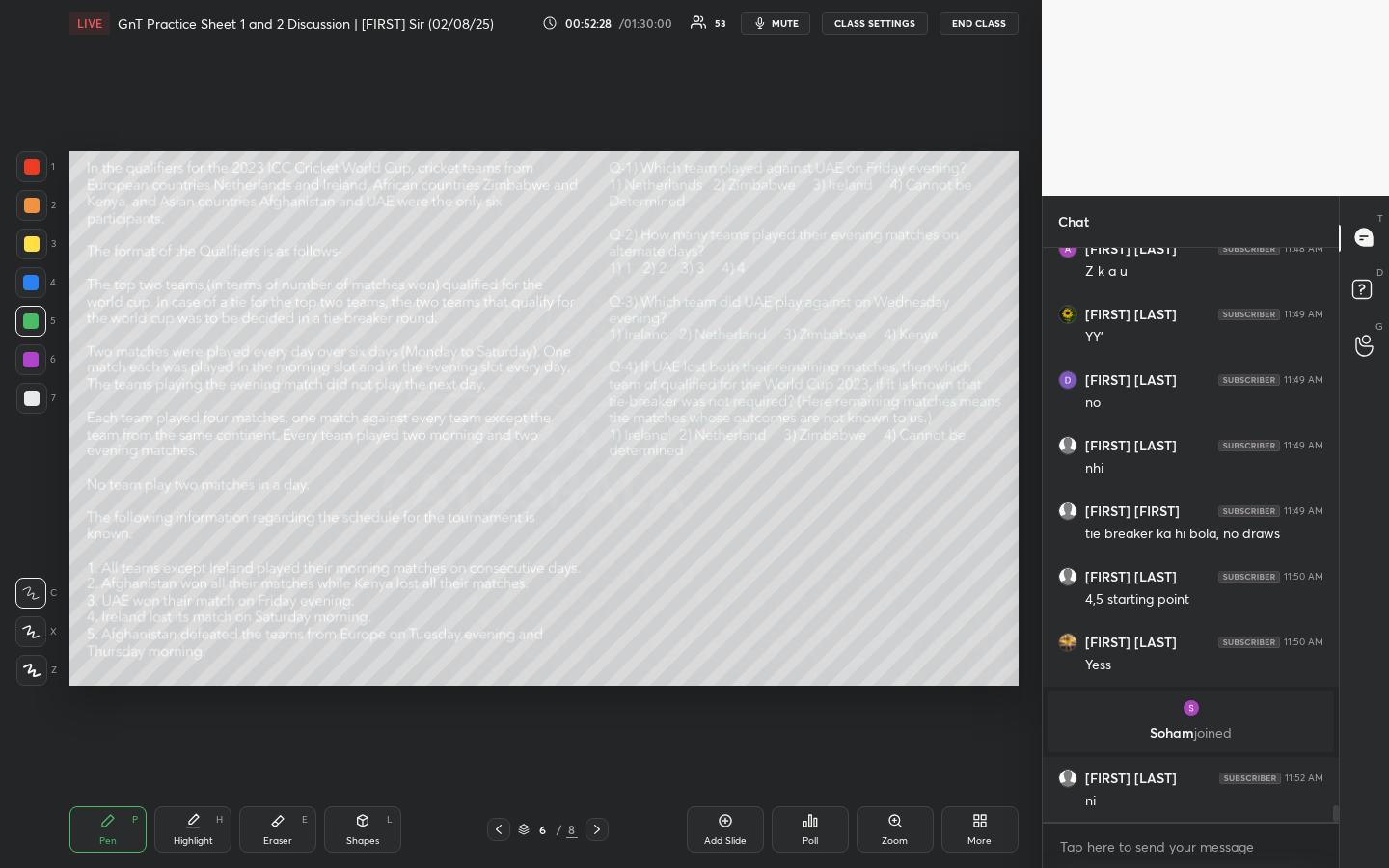 scroll, scrollTop: 19697, scrollLeft: 0, axis: vertical 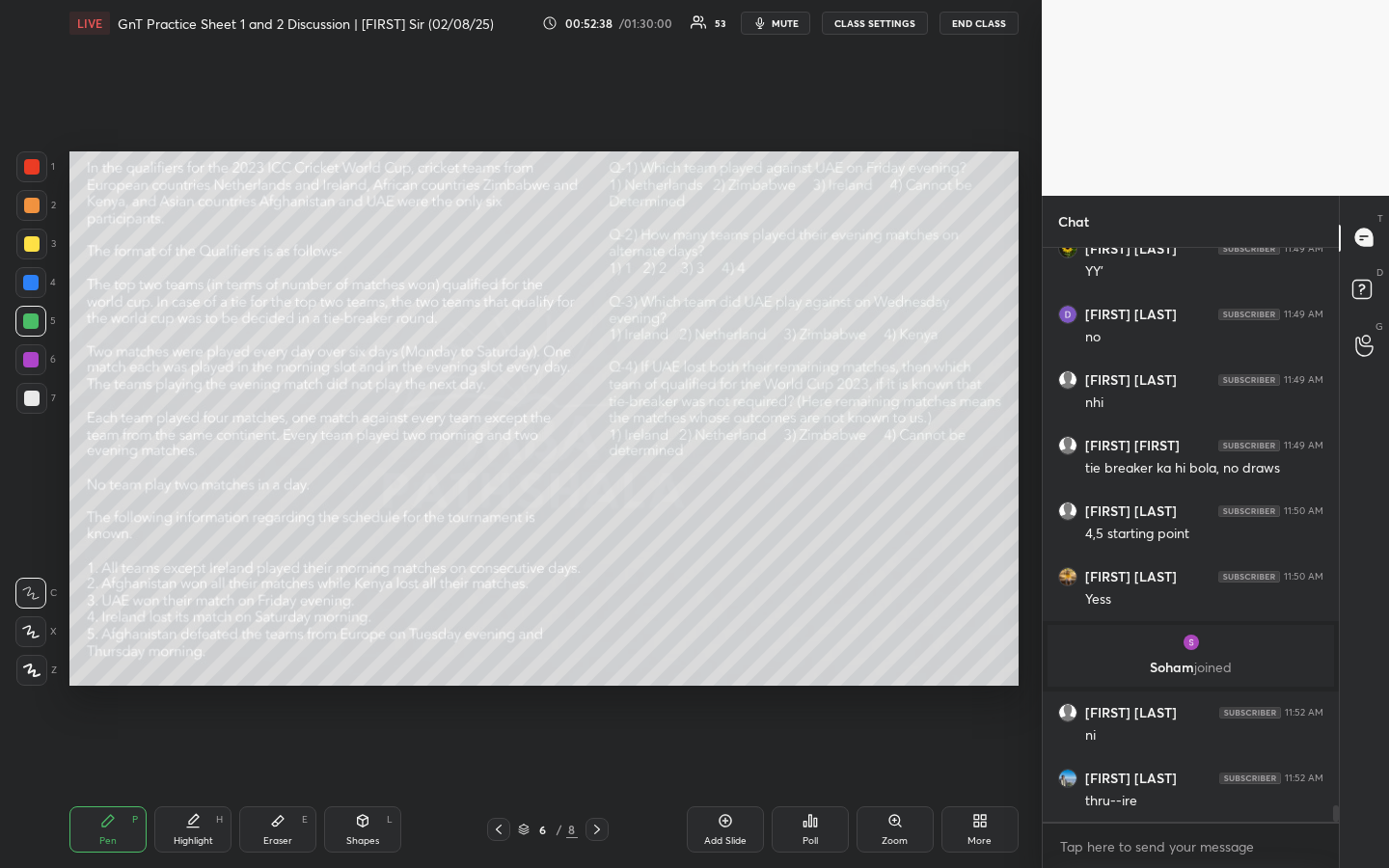 click on "Highlight H" at bounding box center (193, 829) 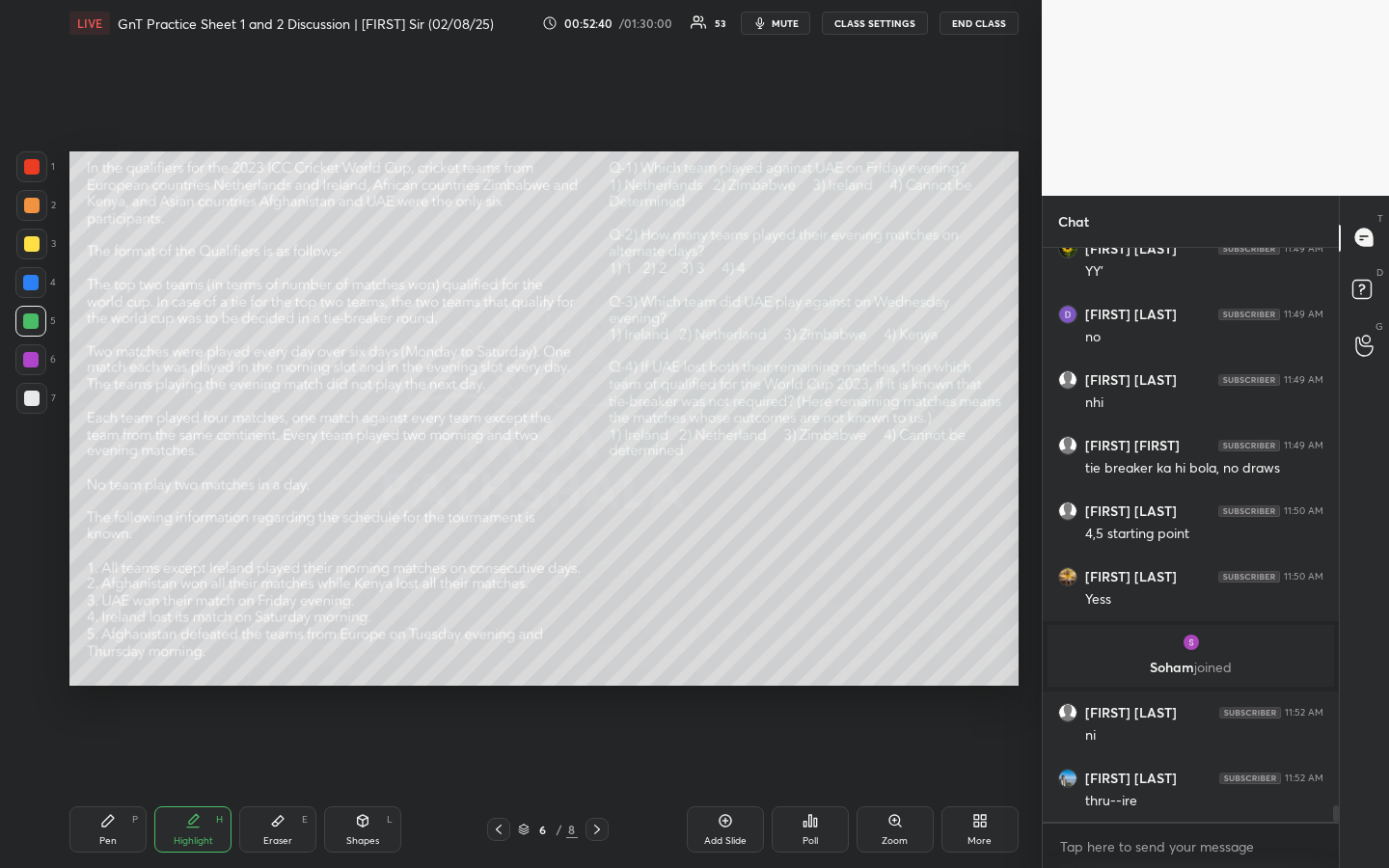 click 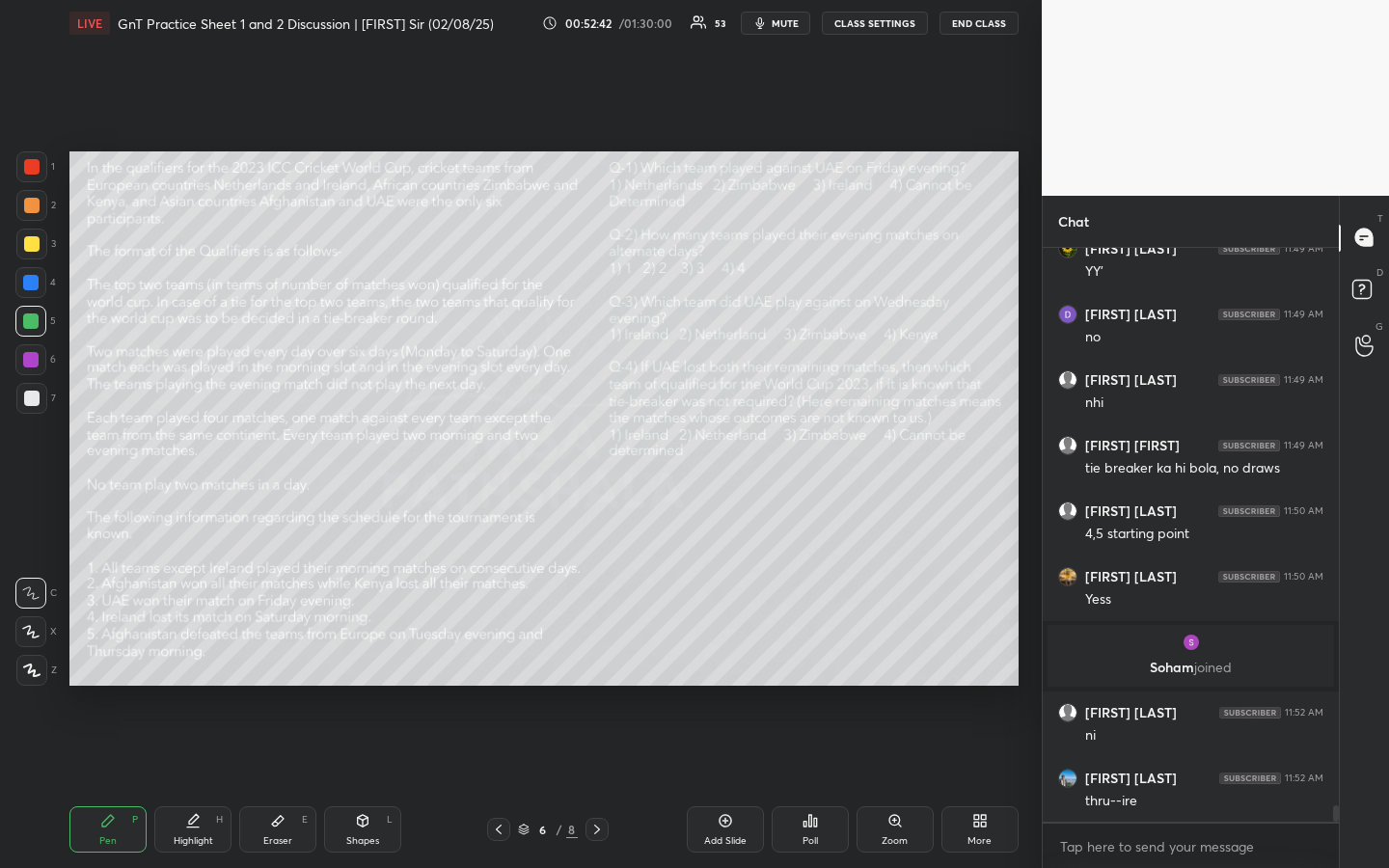 click on "Highlight" at bounding box center [193, 841] 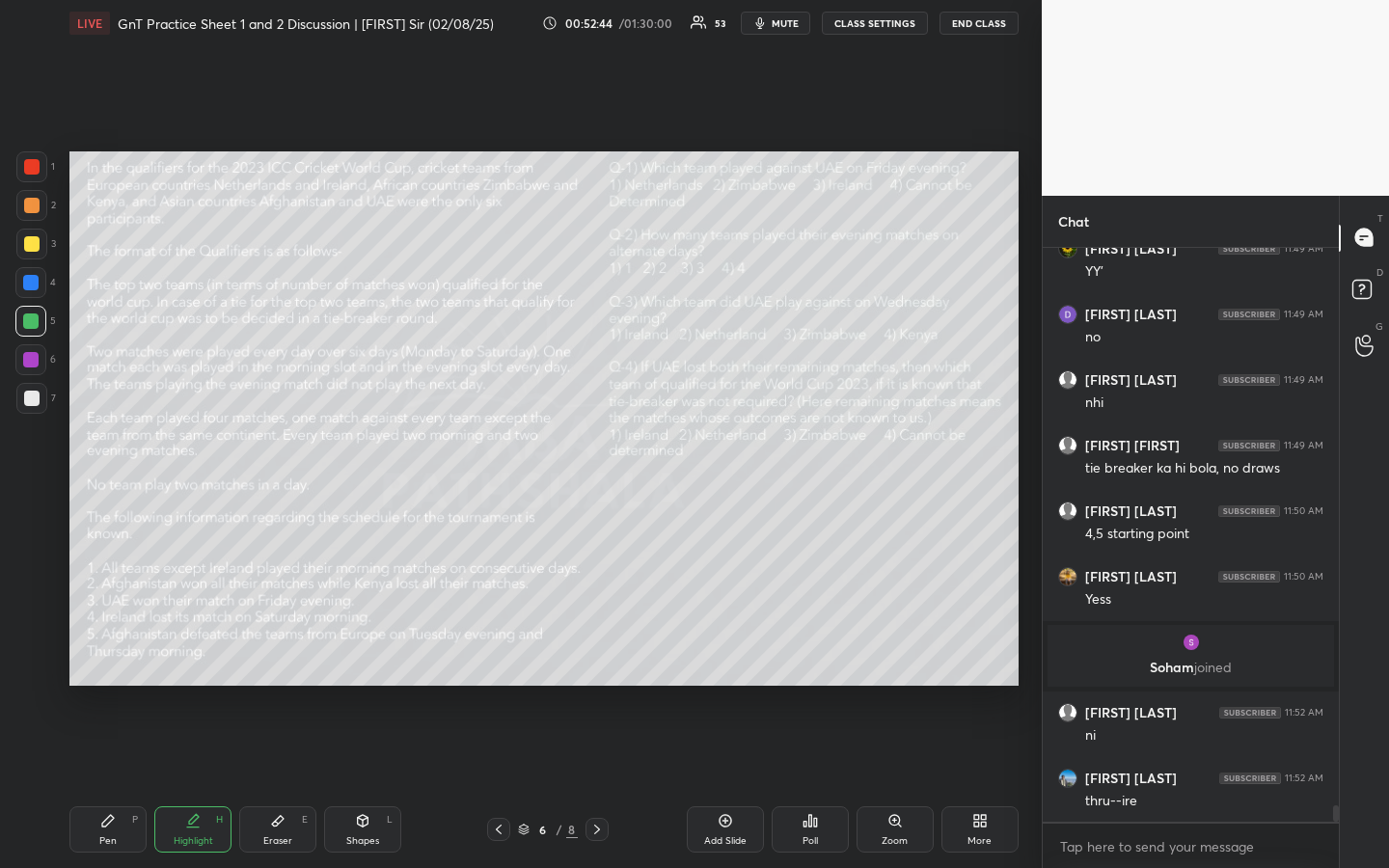 click at bounding box center [32, 205] 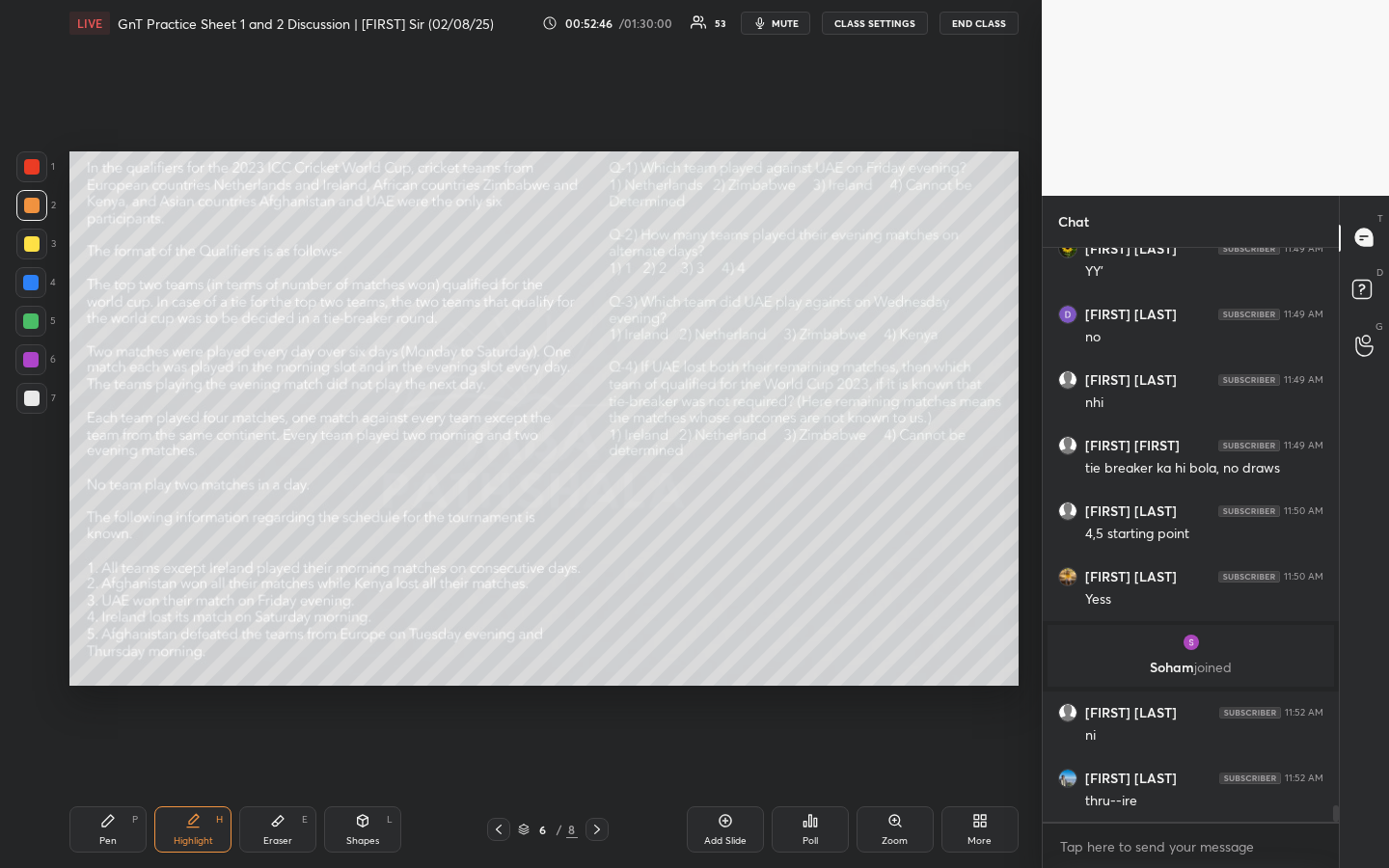 click on "Highlight H" at bounding box center [193, 829] 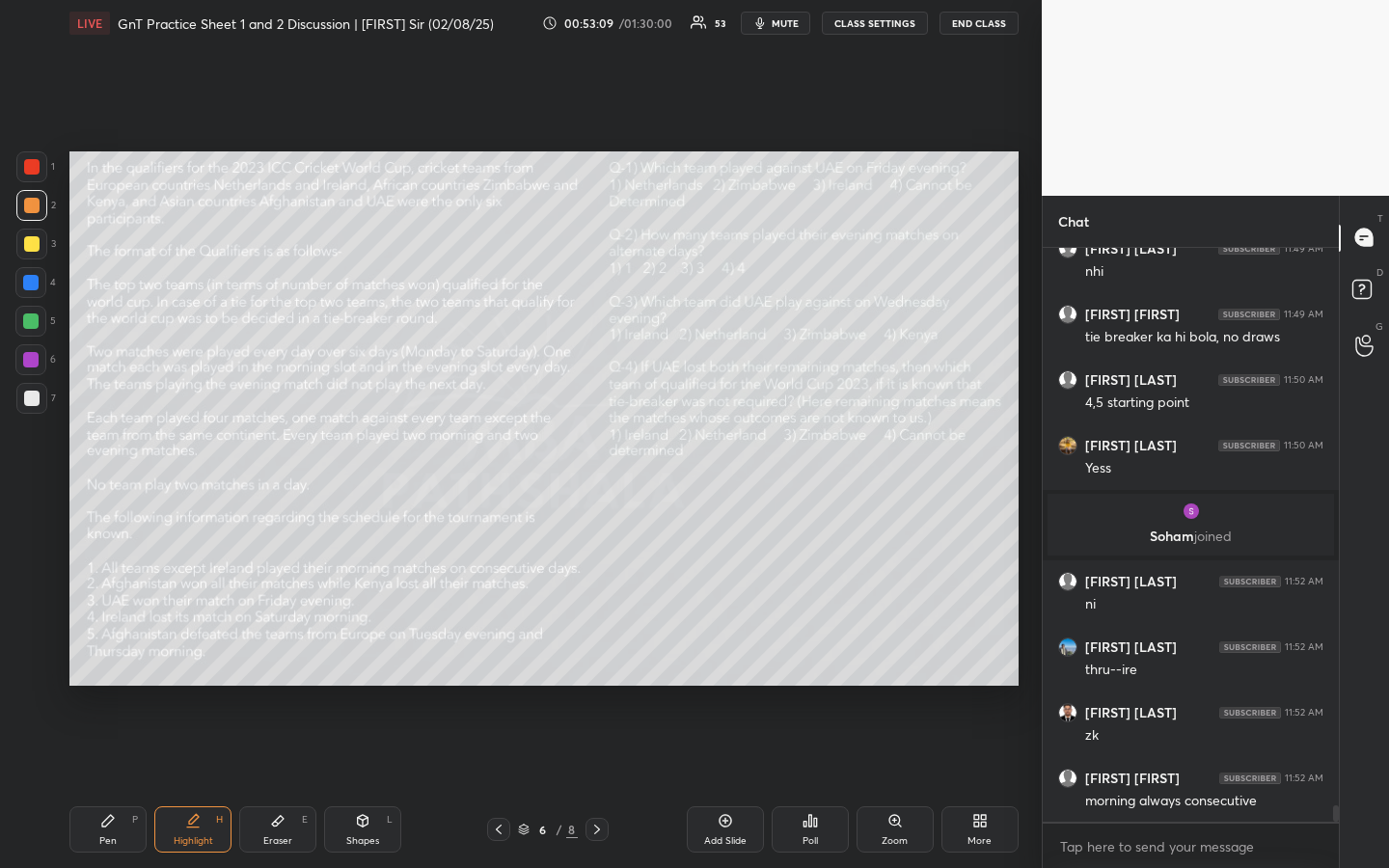 scroll, scrollTop: 19911, scrollLeft: 0, axis: vertical 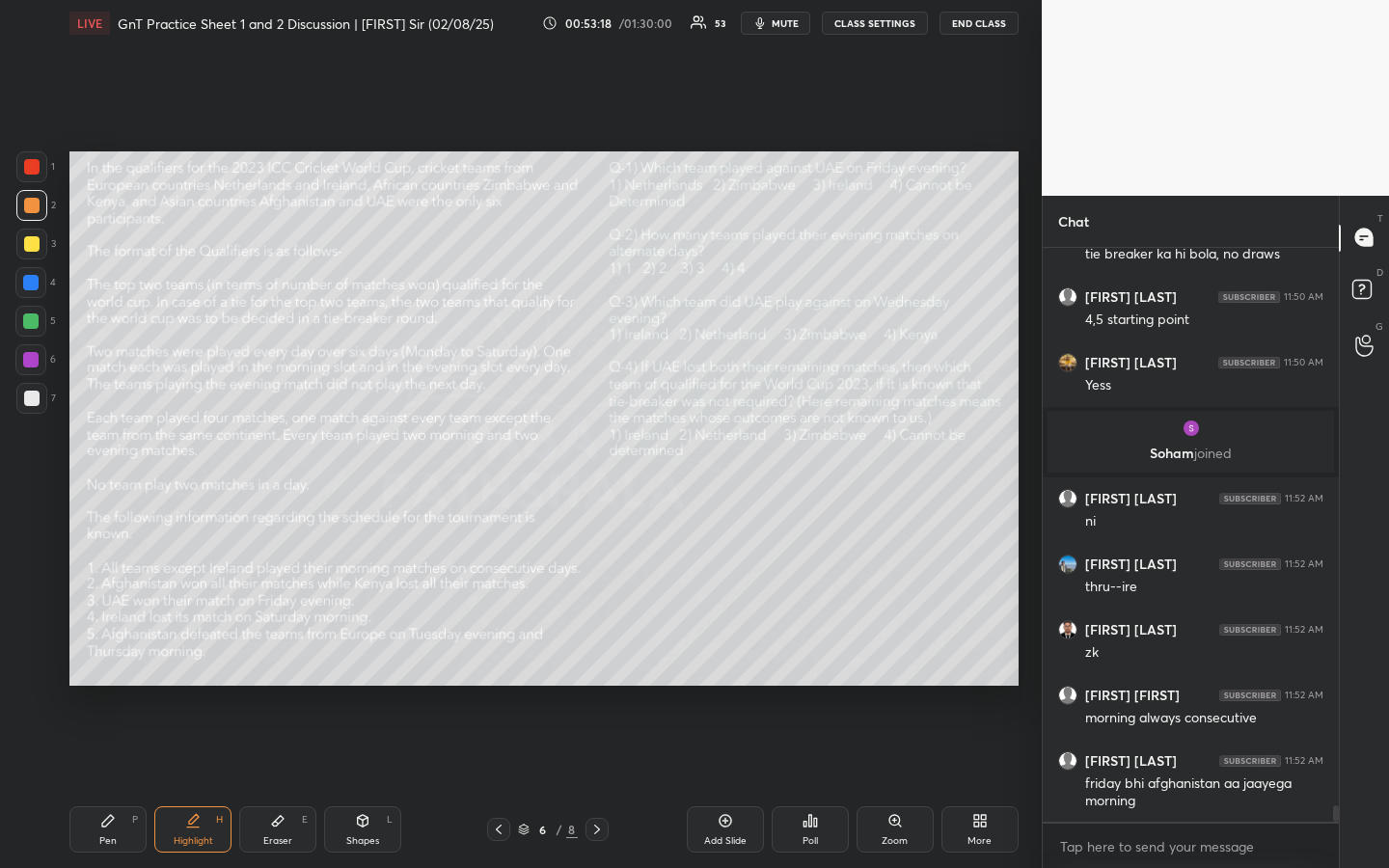 click on "Pen P" at bounding box center (108, 829) 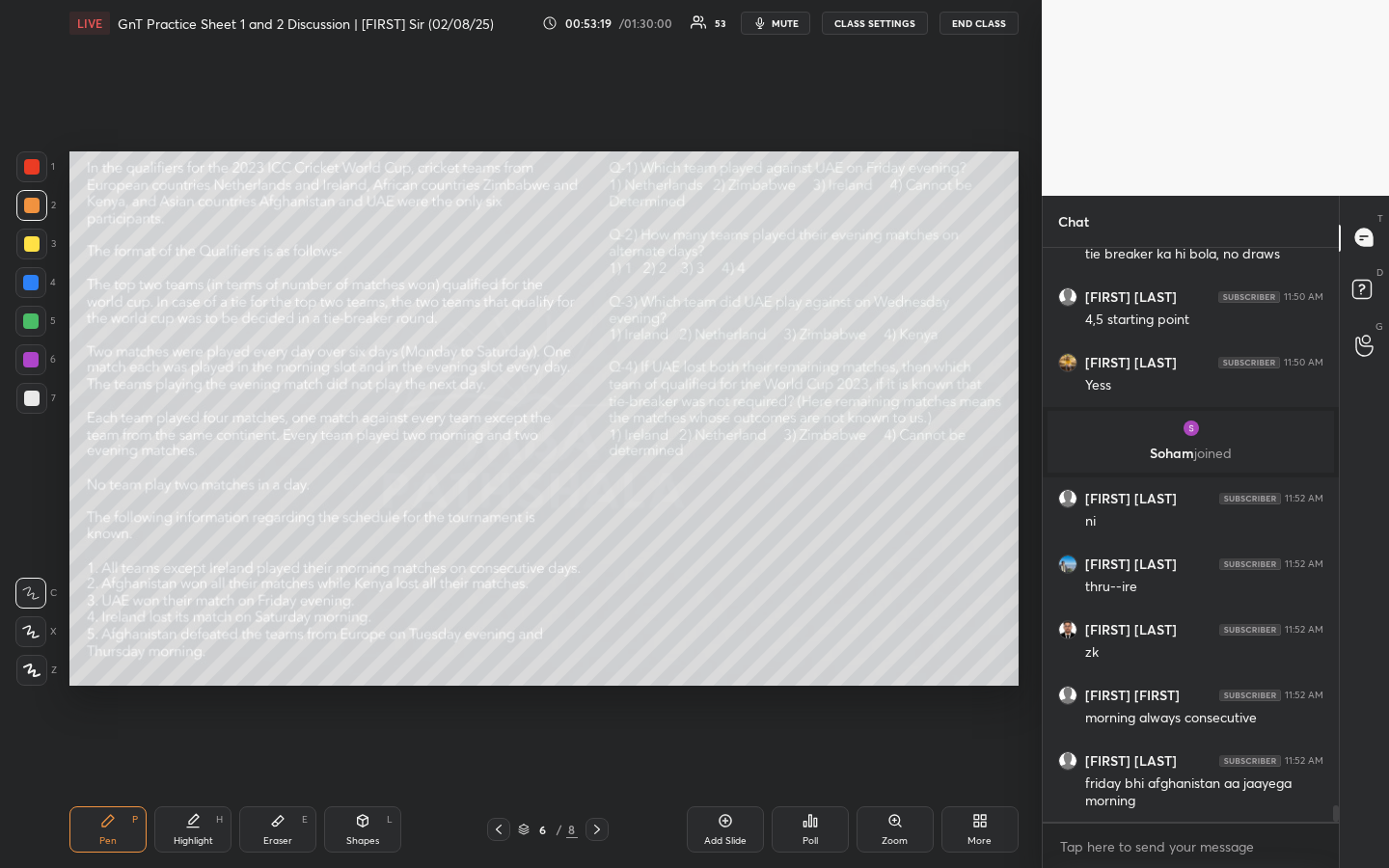 click on "Highlight" at bounding box center (193, 841) 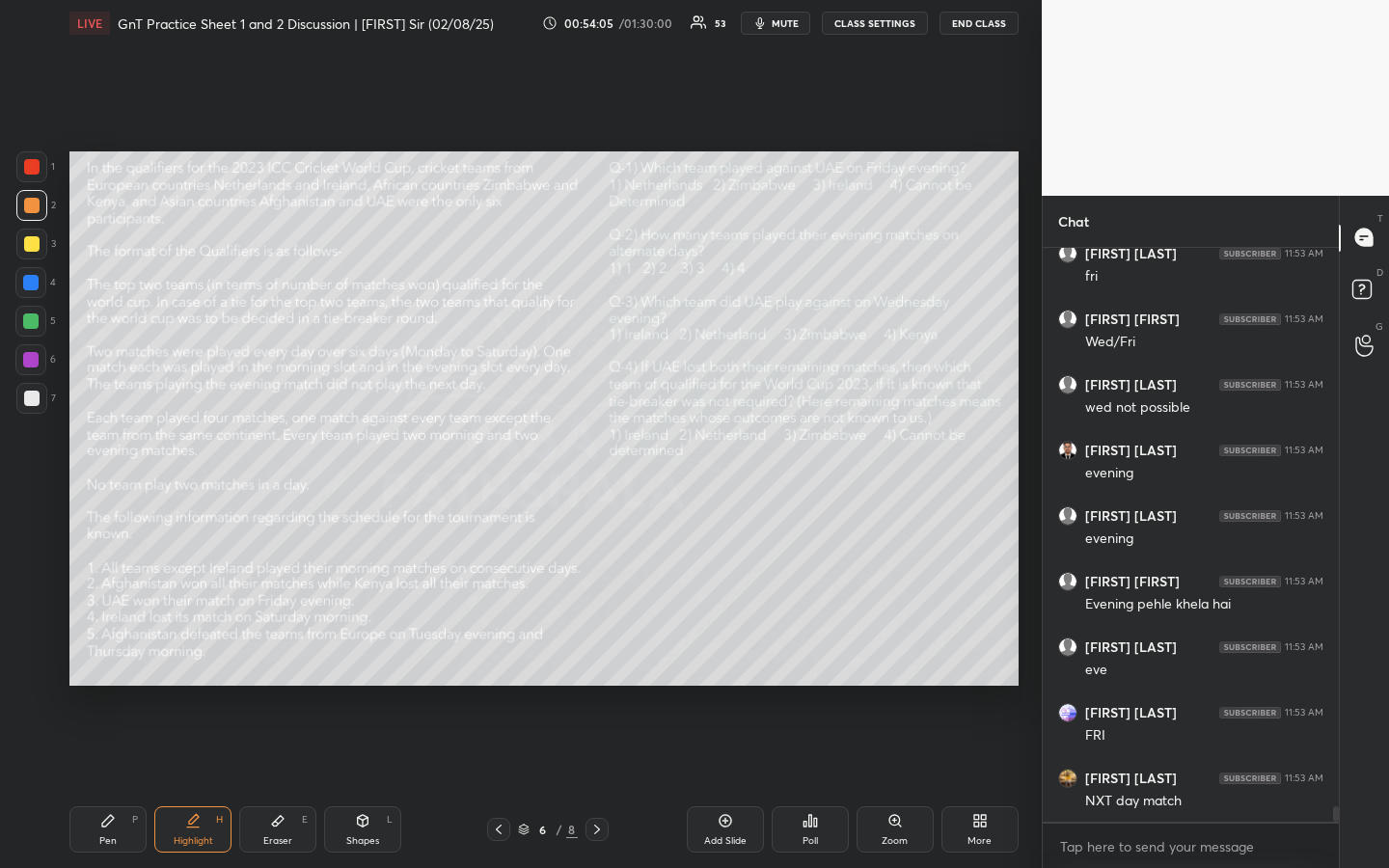 scroll, scrollTop: 21091, scrollLeft: 0, axis: vertical 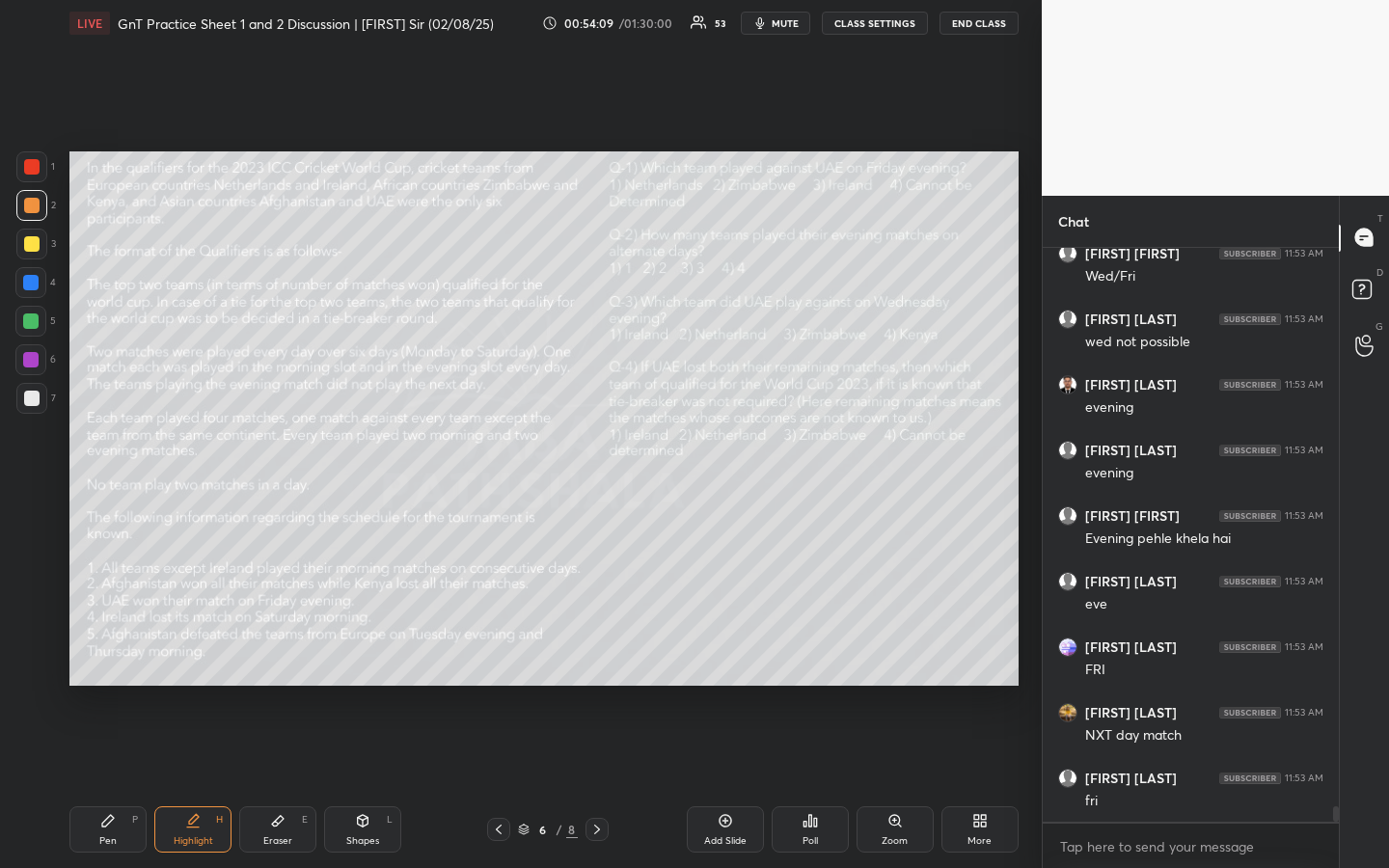 click on "Pen P" at bounding box center (108, 829) 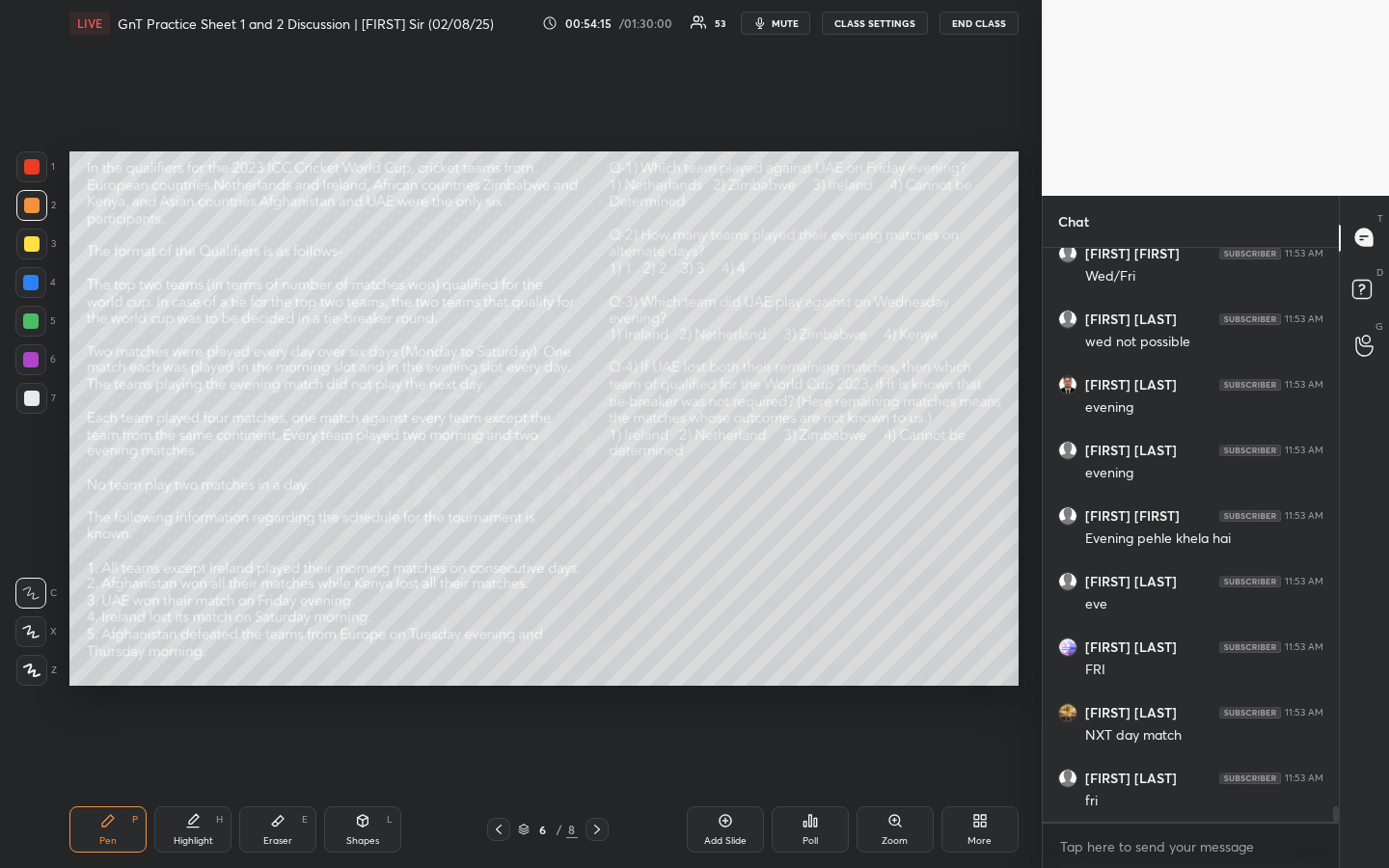 click 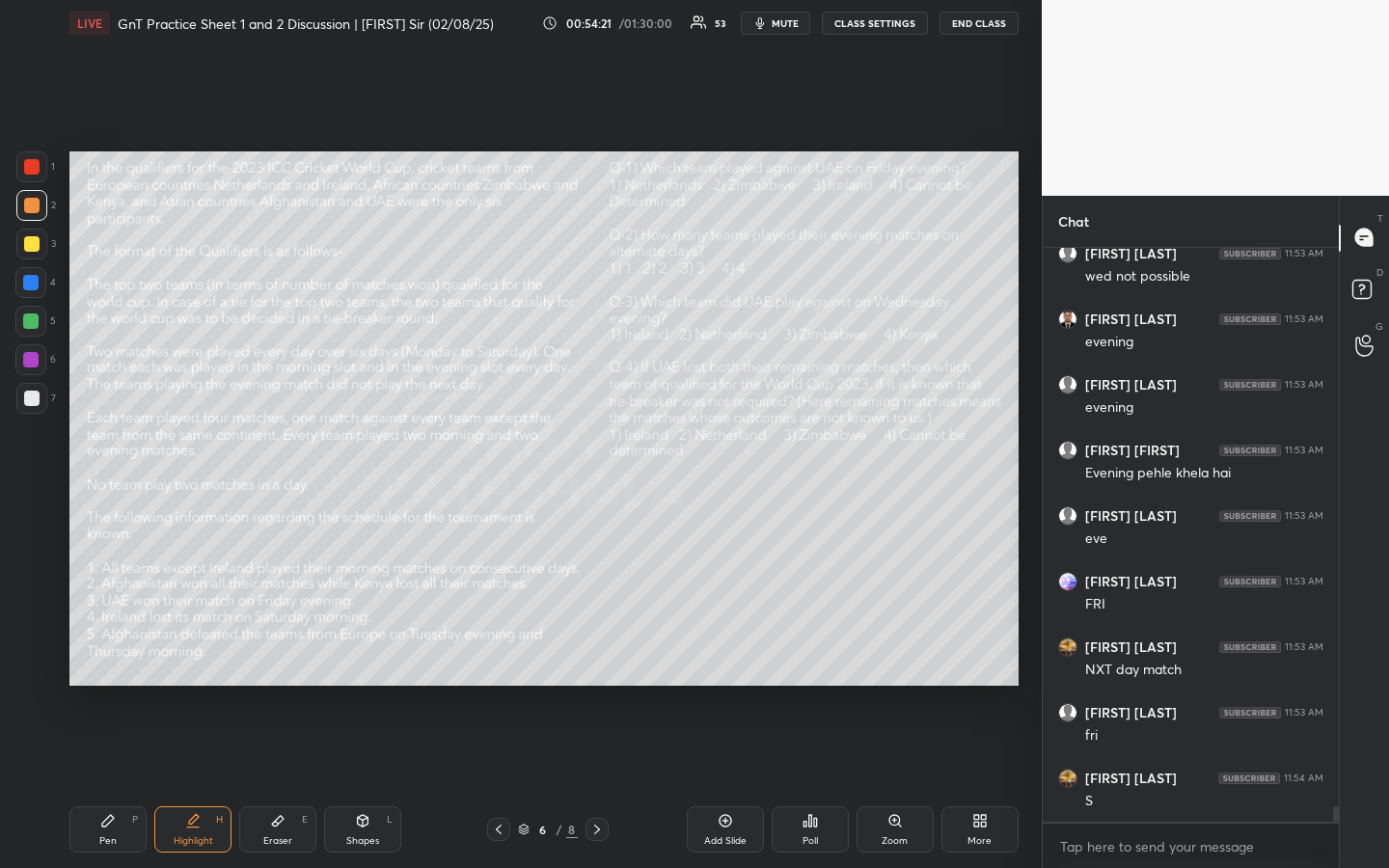 scroll, scrollTop: 21223, scrollLeft: 0, axis: vertical 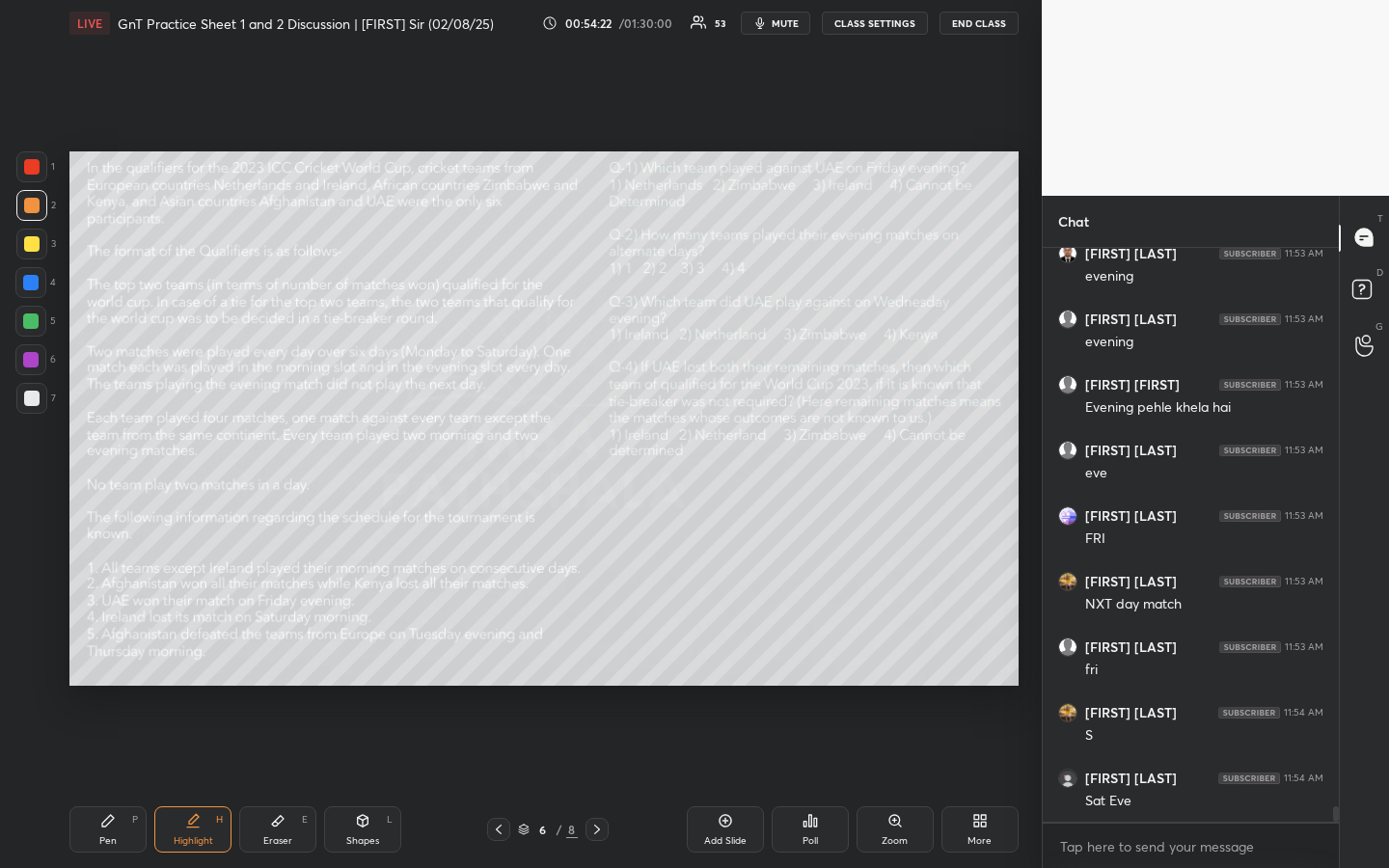 click on "Pen P" at bounding box center [108, 829] 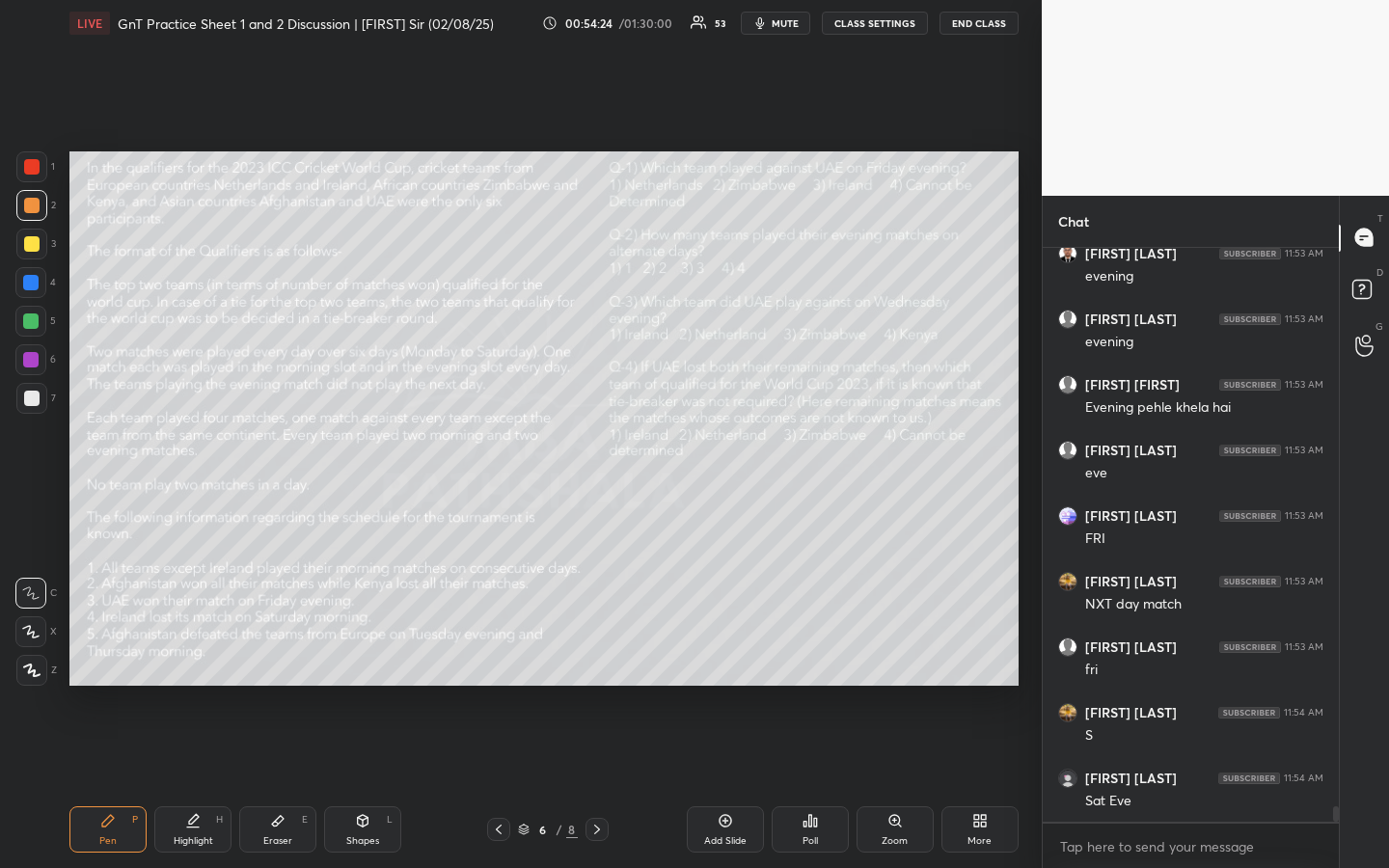 click 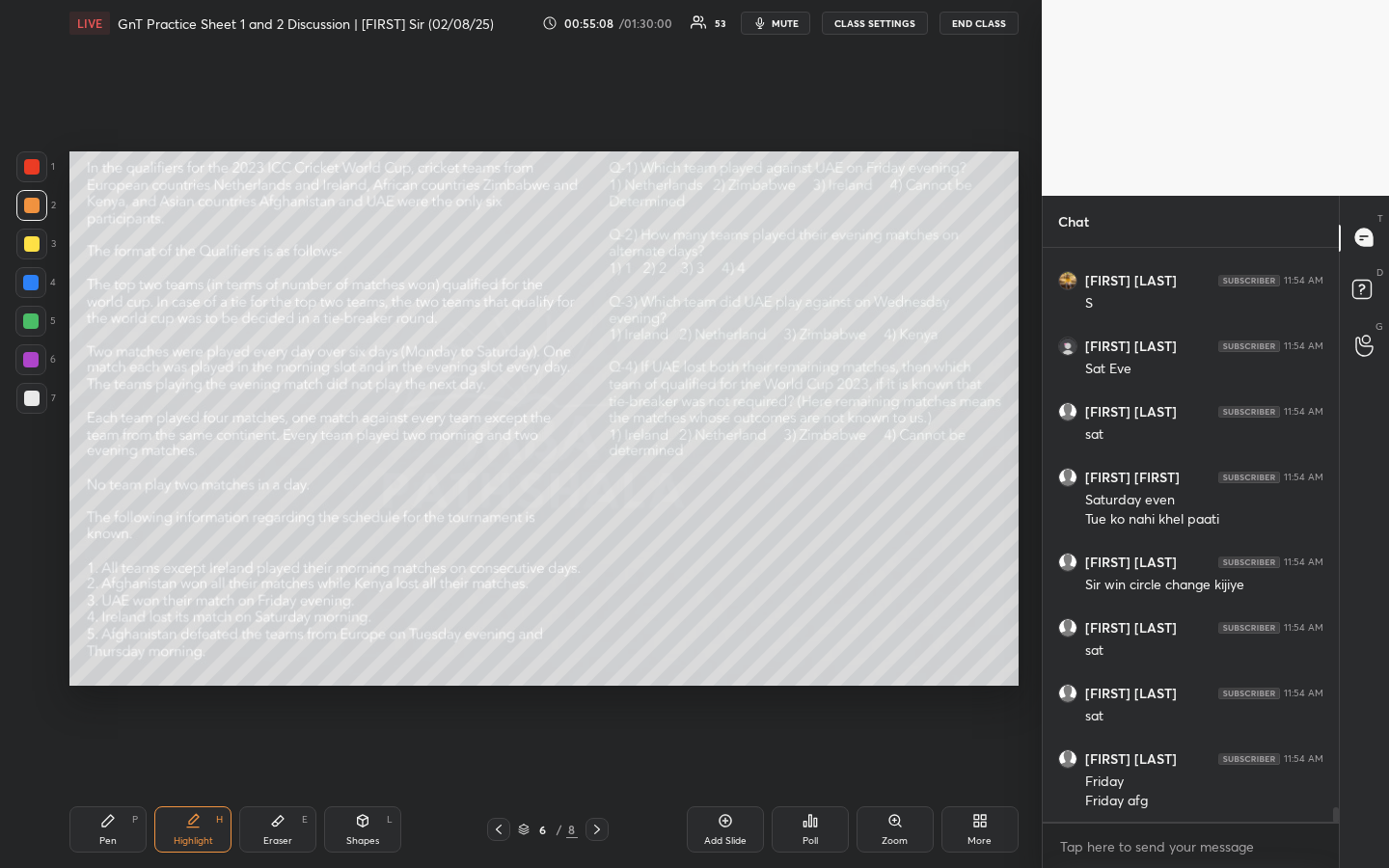 scroll, scrollTop: 21720, scrollLeft: 0, axis: vertical 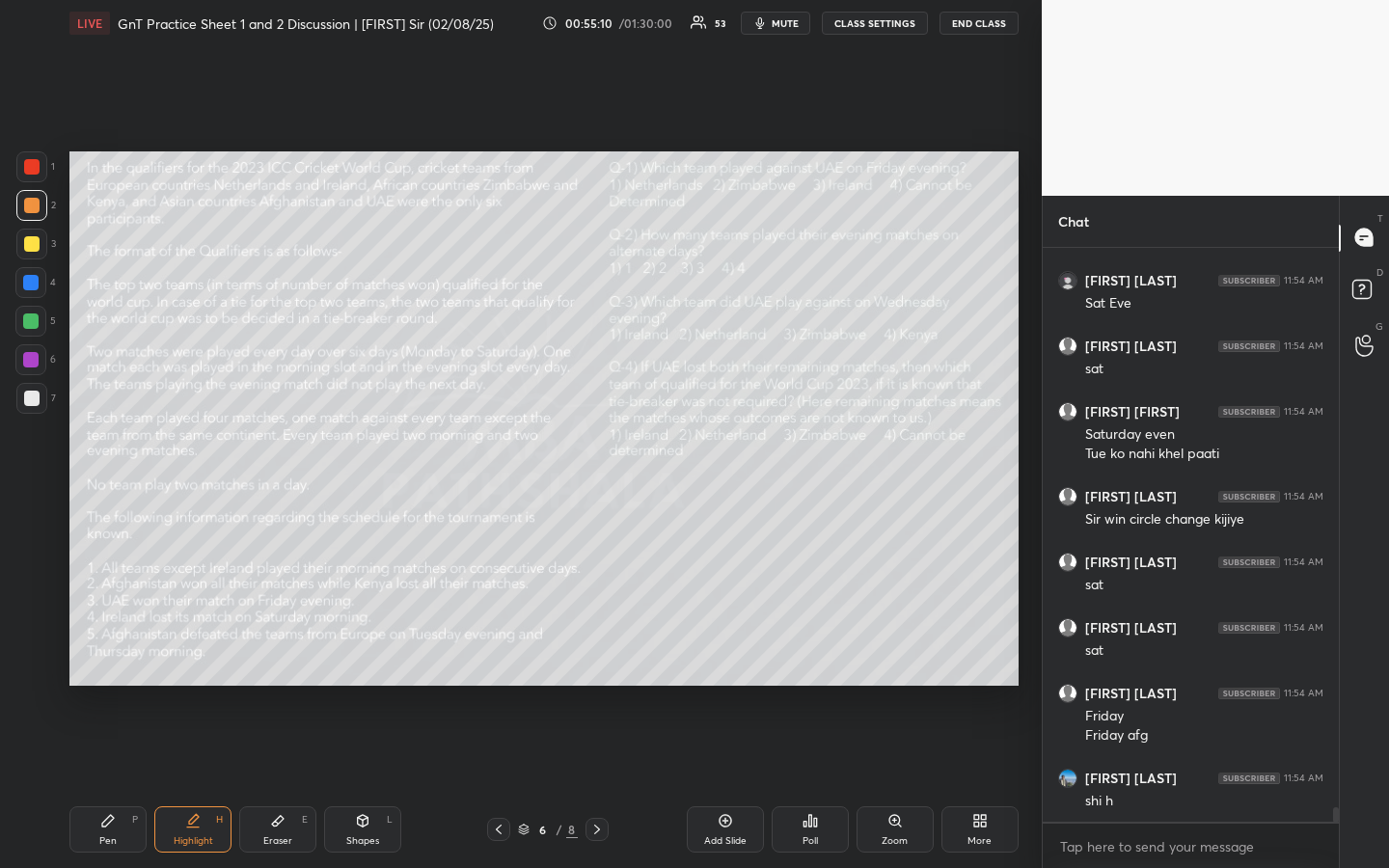 click on "Pen P" at bounding box center [108, 829] 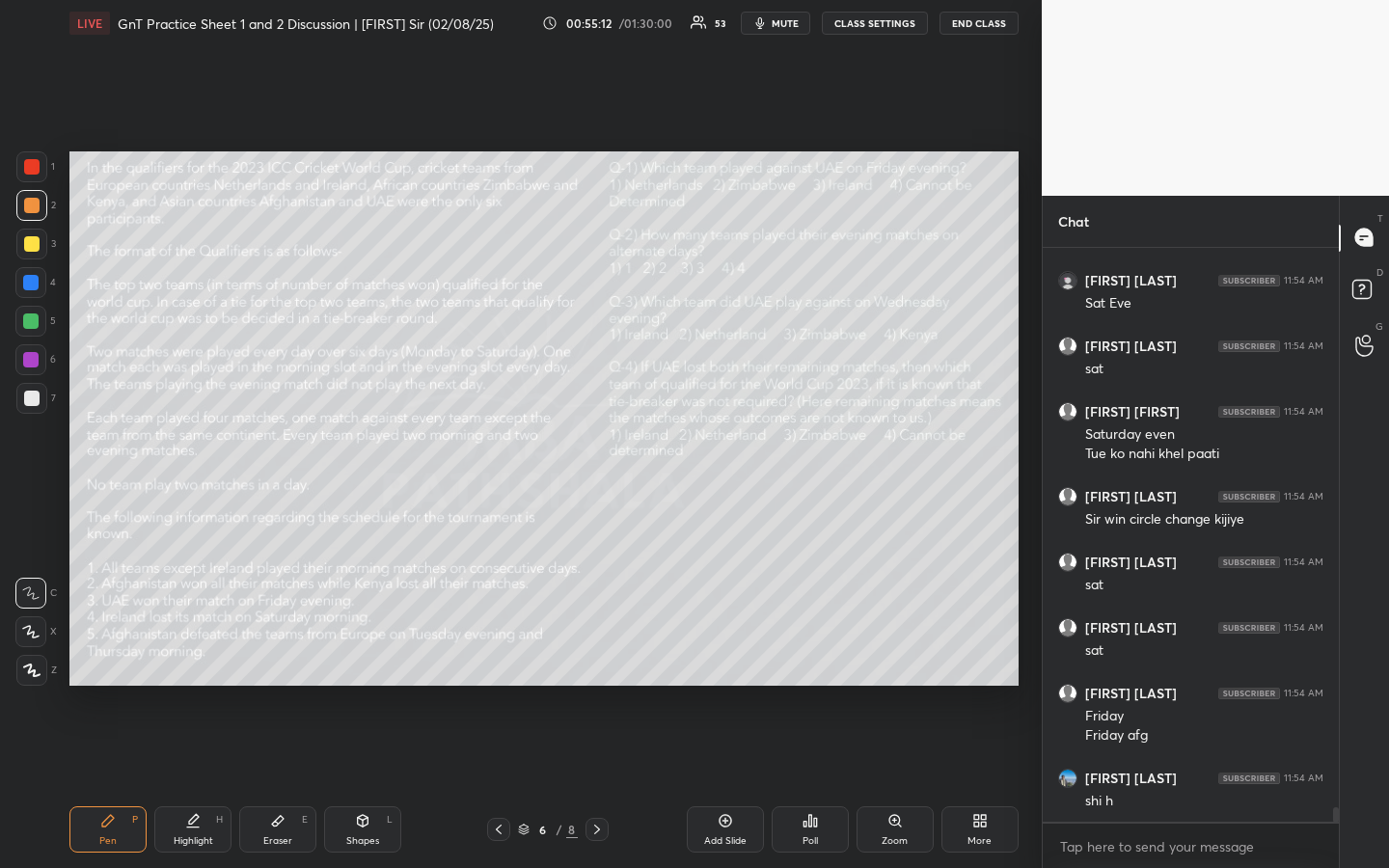 scroll, scrollTop: 21786, scrollLeft: 0, axis: vertical 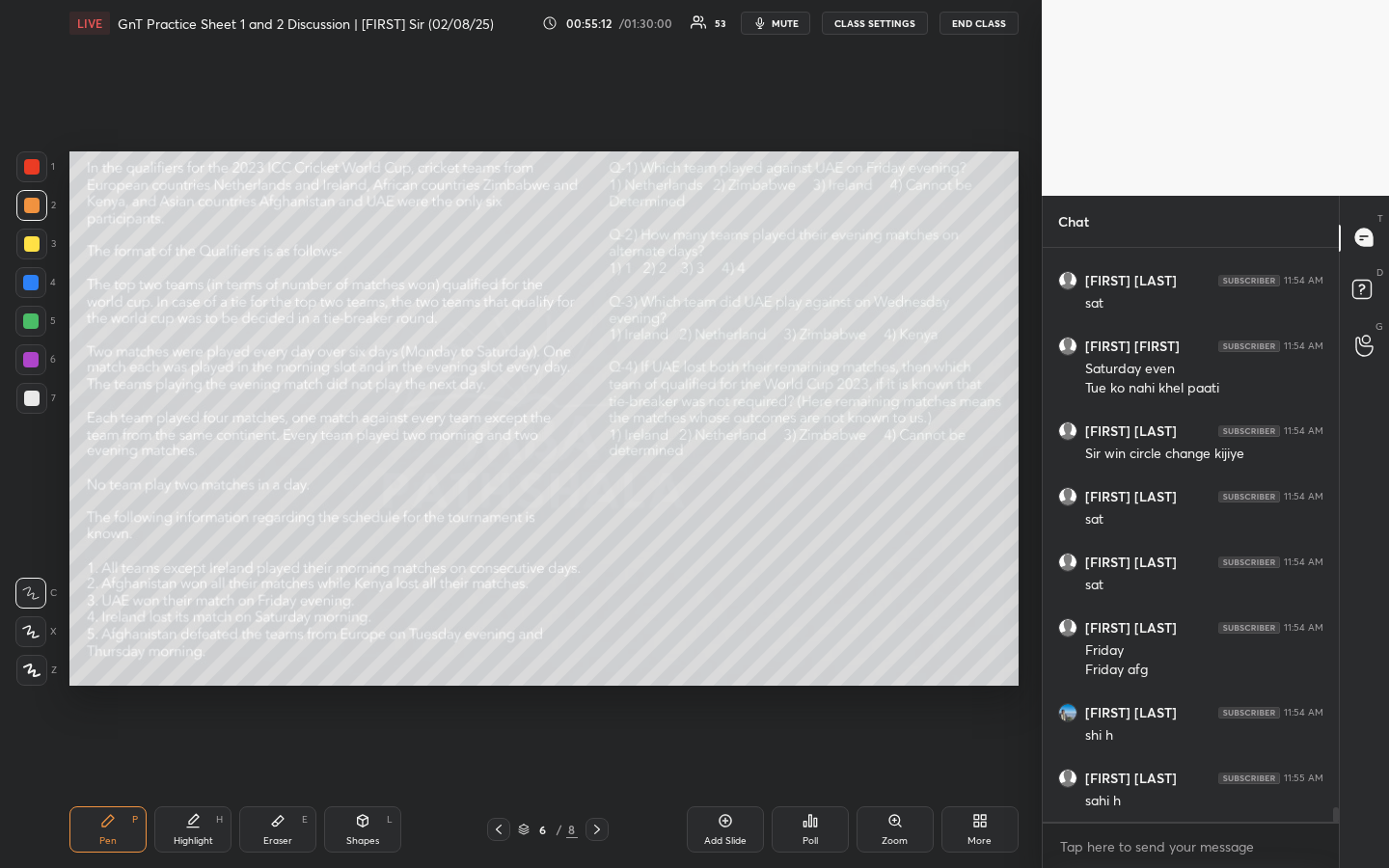 click on "Highlight H" at bounding box center [193, 829] 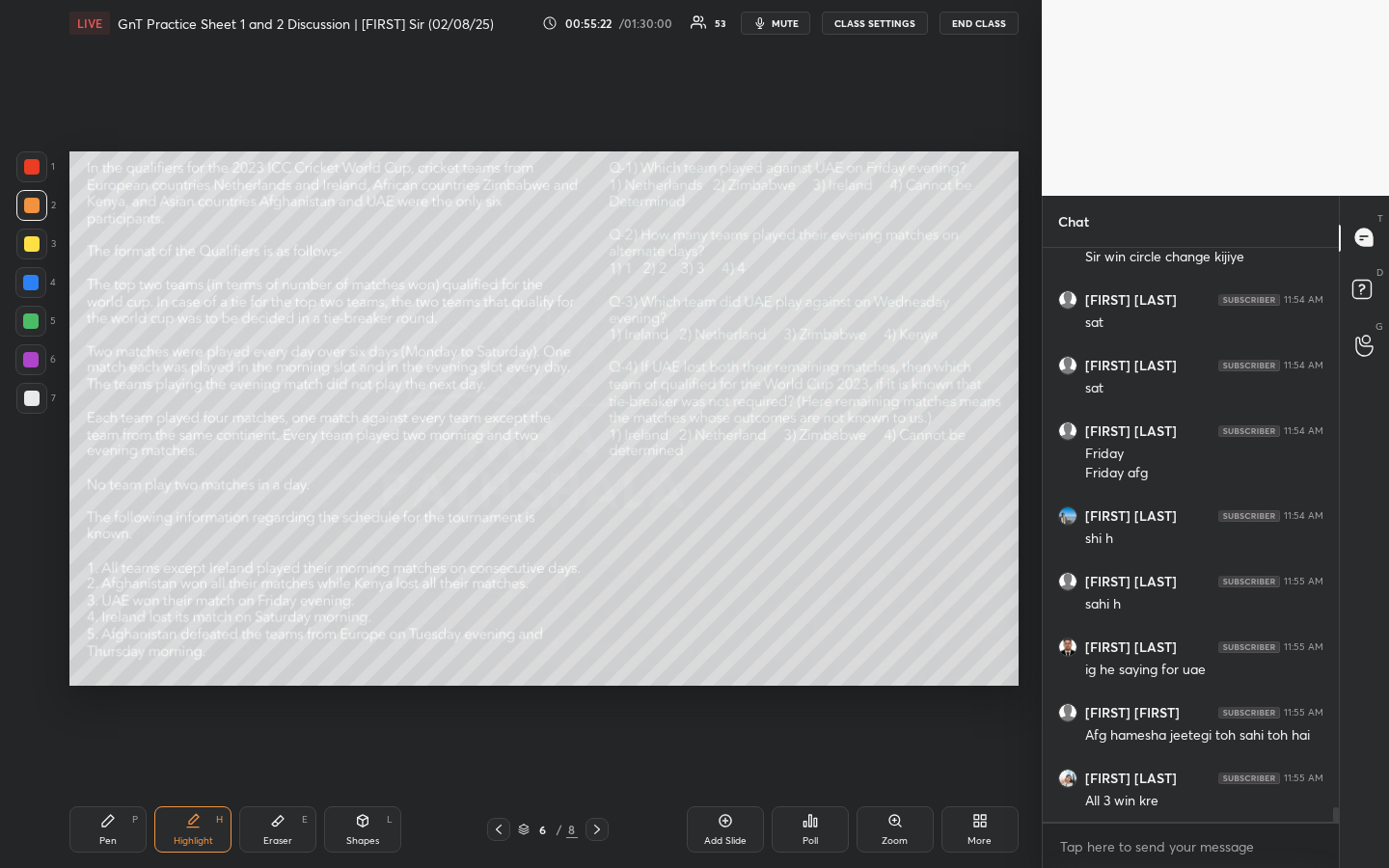scroll, scrollTop: 22002, scrollLeft: 0, axis: vertical 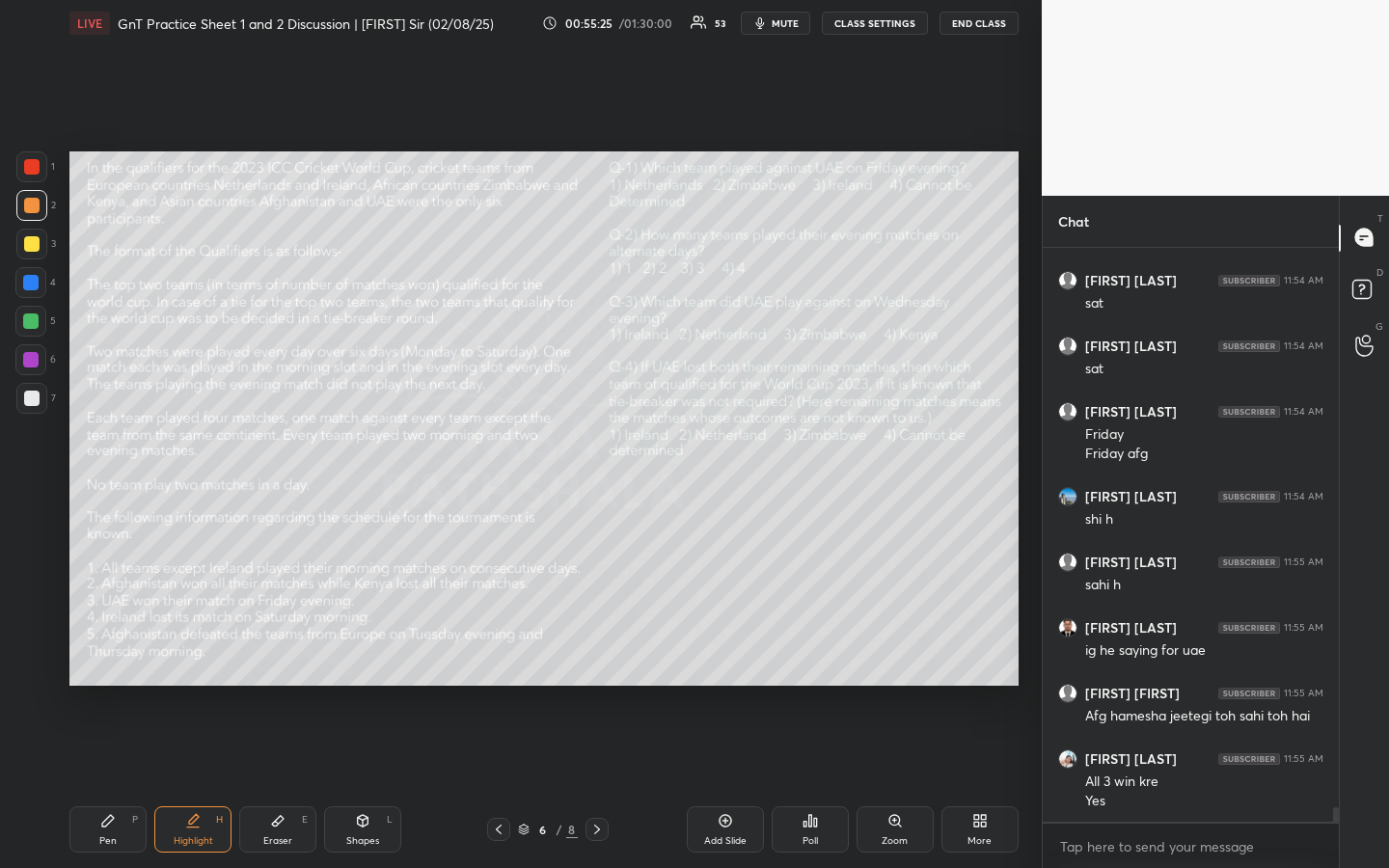 click on "Pen P" at bounding box center [108, 829] 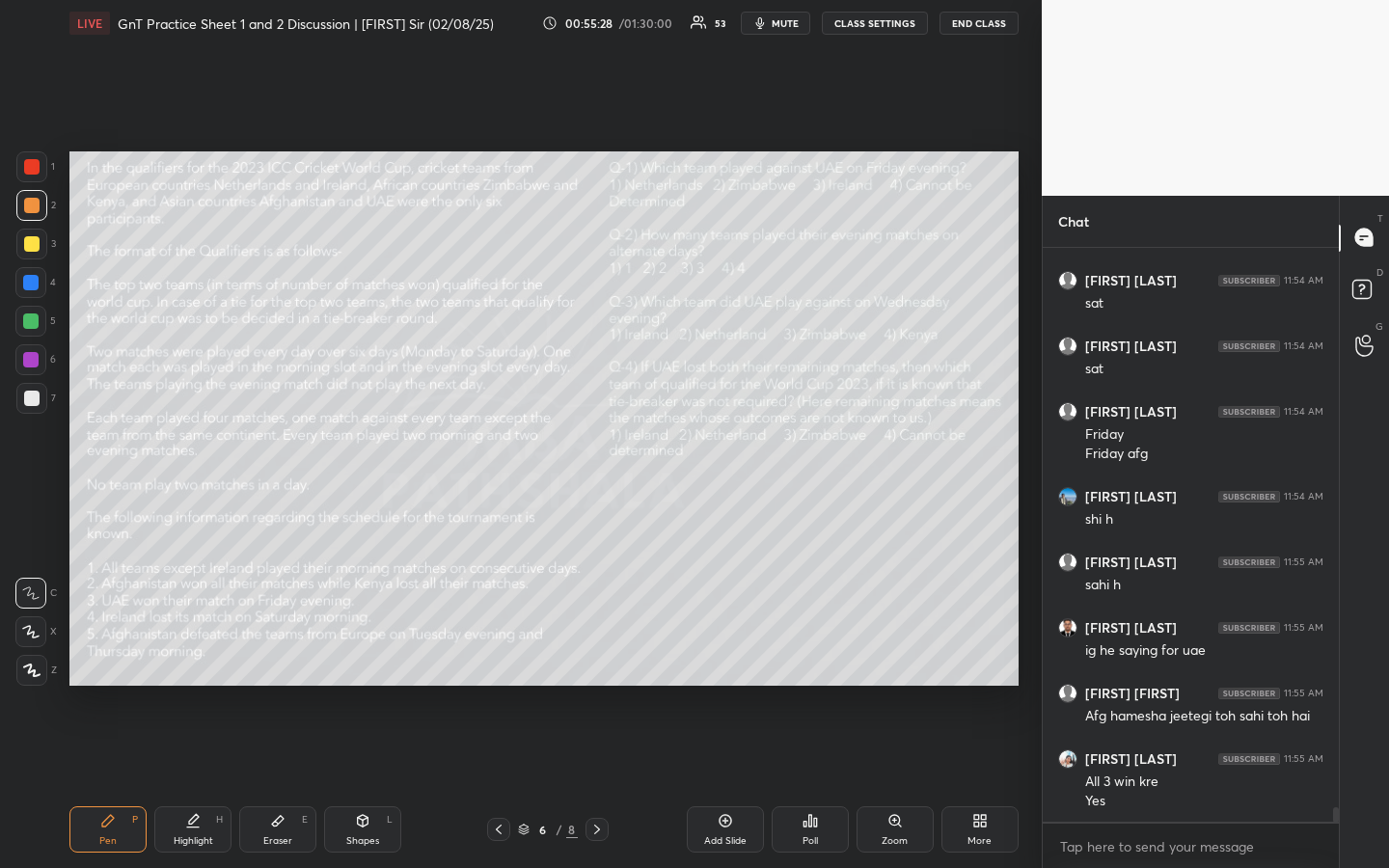 scroll, scrollTop: 22067, scrollLeft: 0, axis: vertical 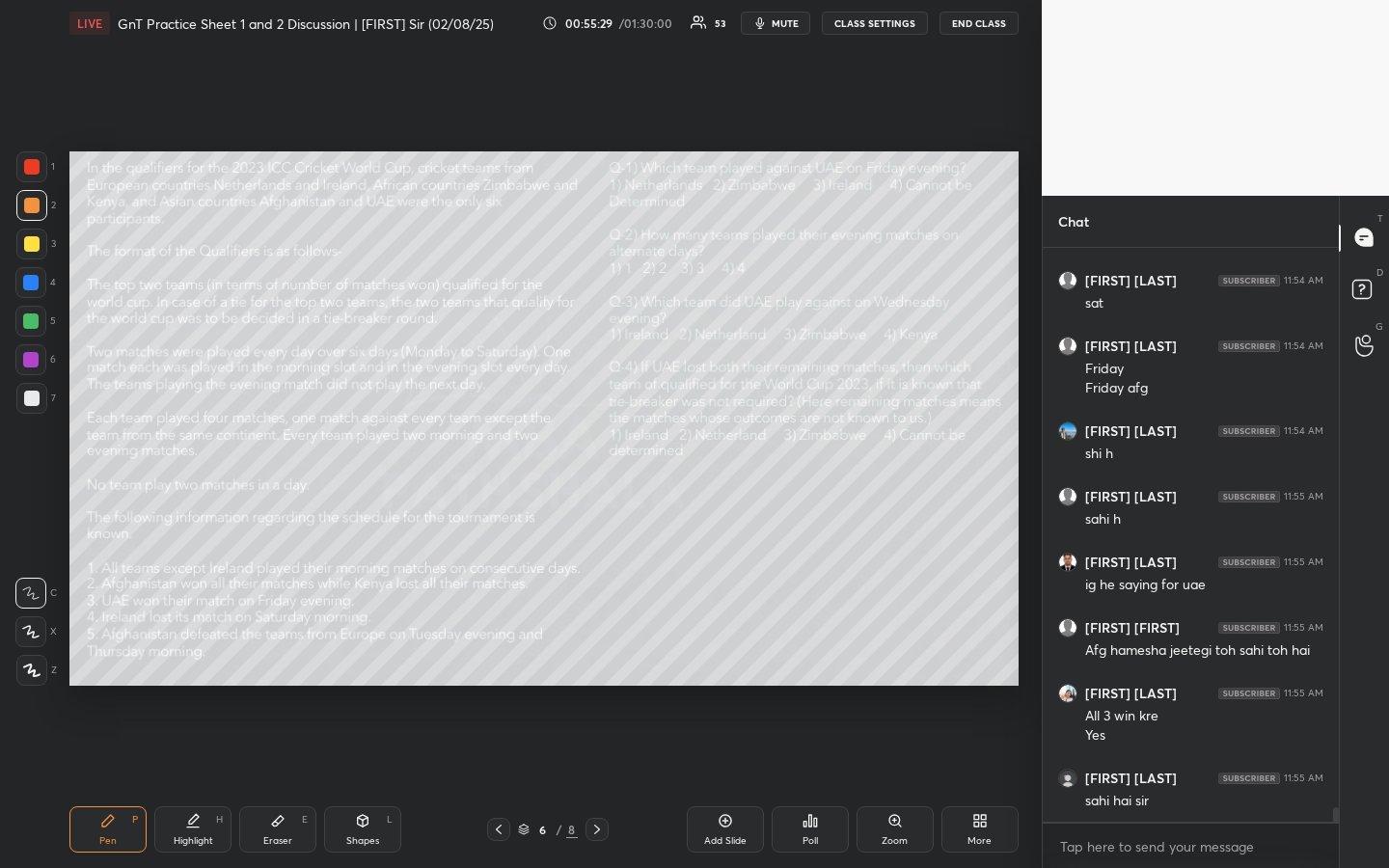 click on "Highlight" at bounding box center [193, 841] 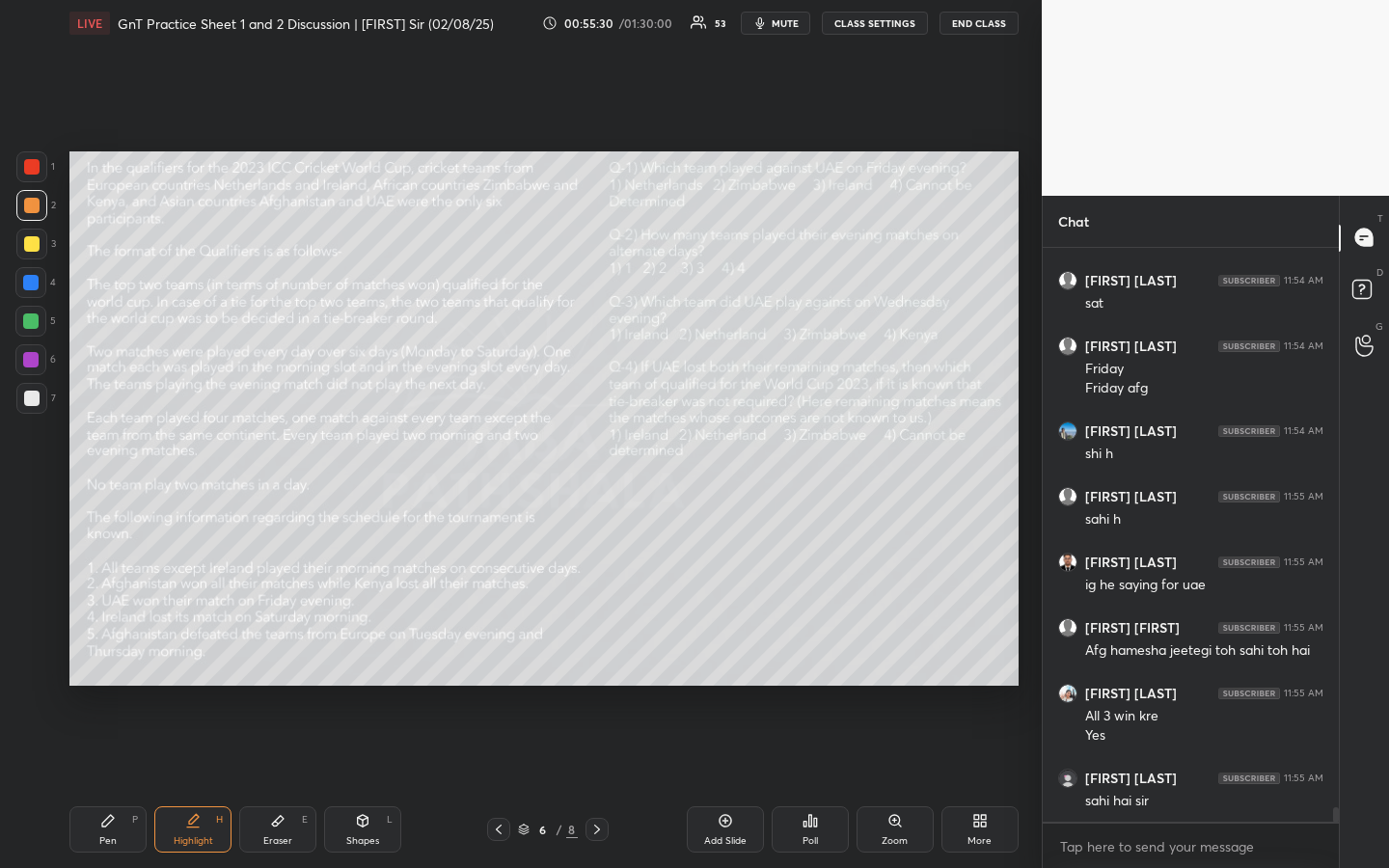 scroll, scrollTop: 22133, scrollLeft: 0, axis: vertical 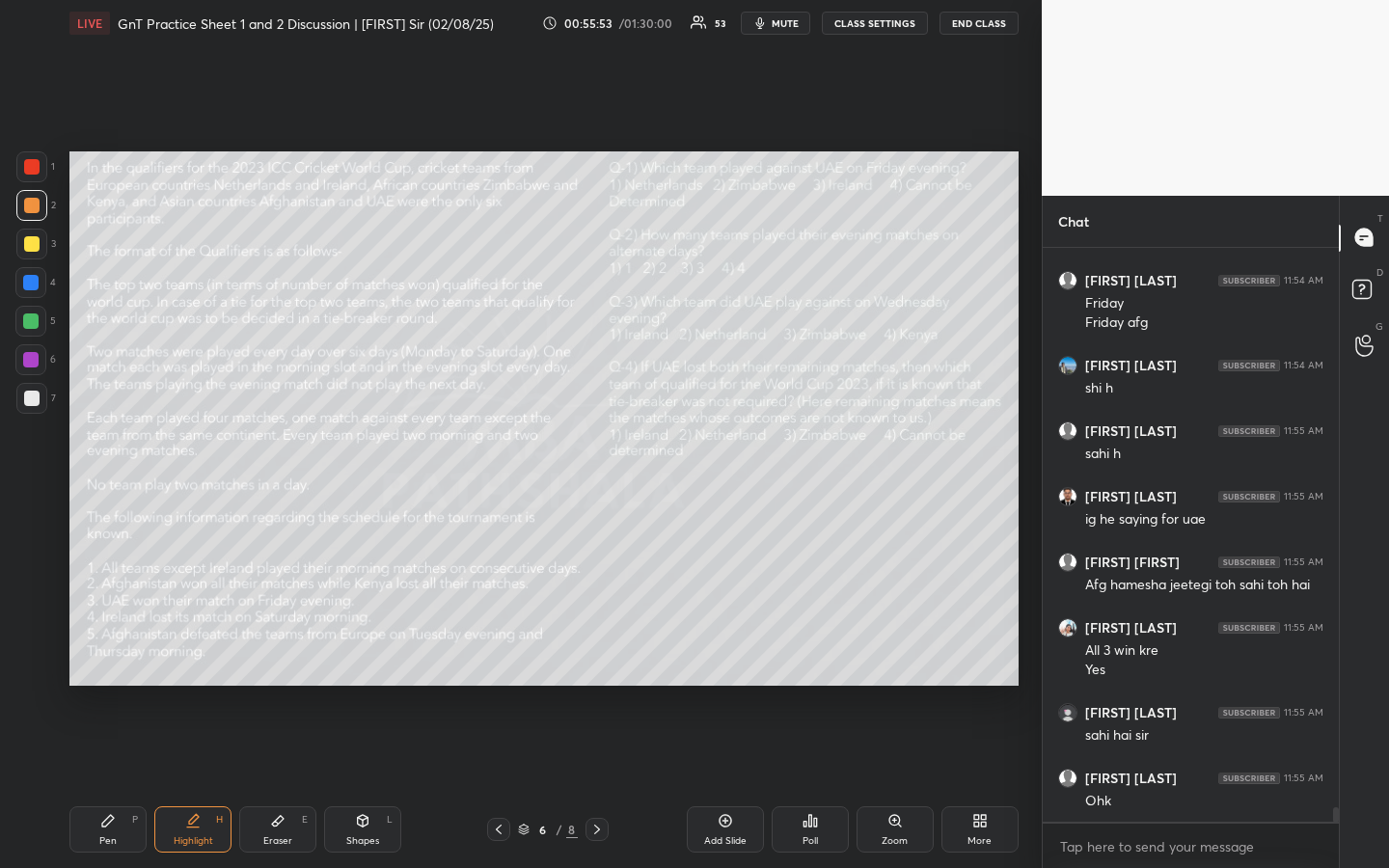 click on "Pen" at bounding box center [108, 841] 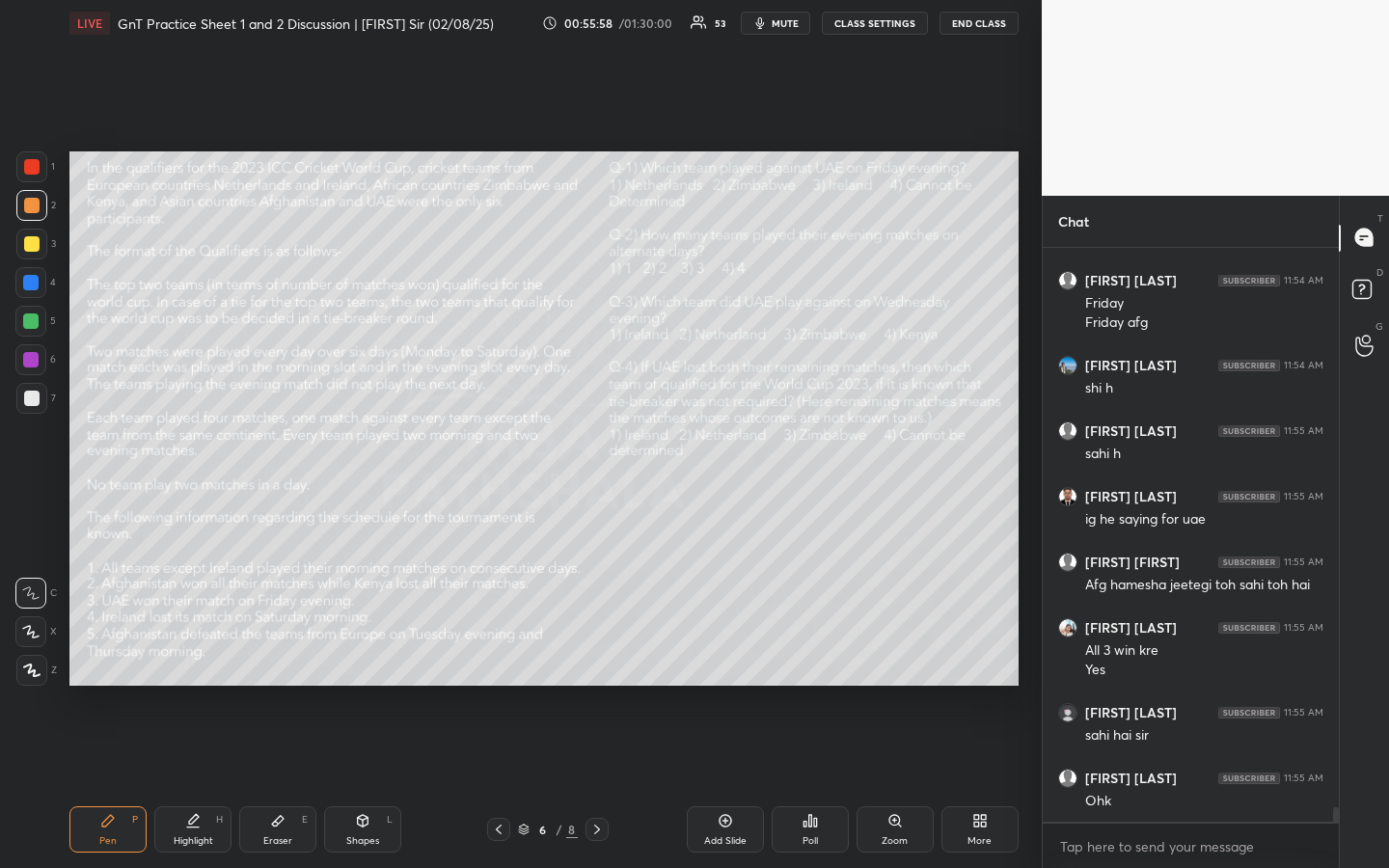 click 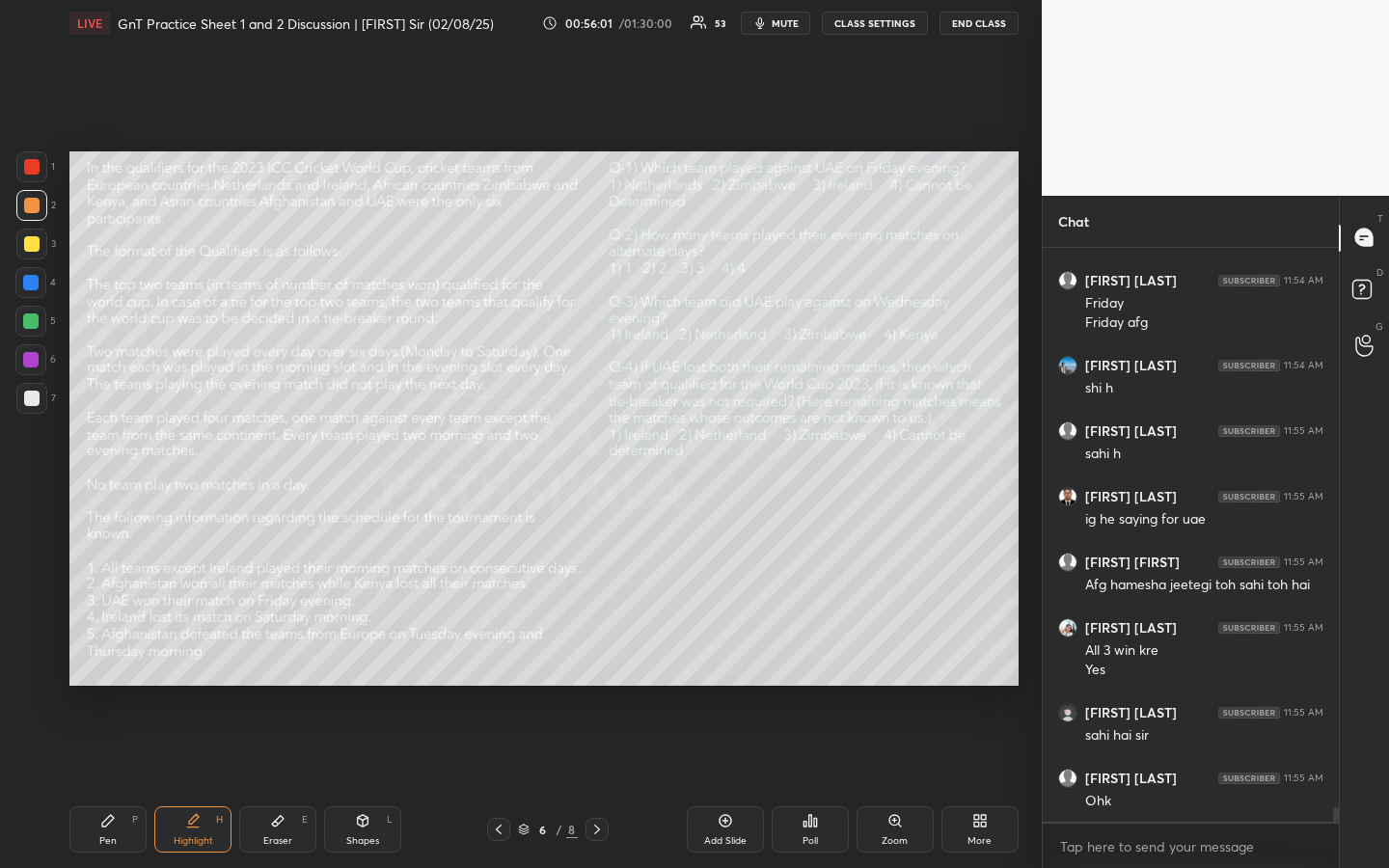 scroll, scrollTop: 22199, scrollLeft: 0, axis: vertical 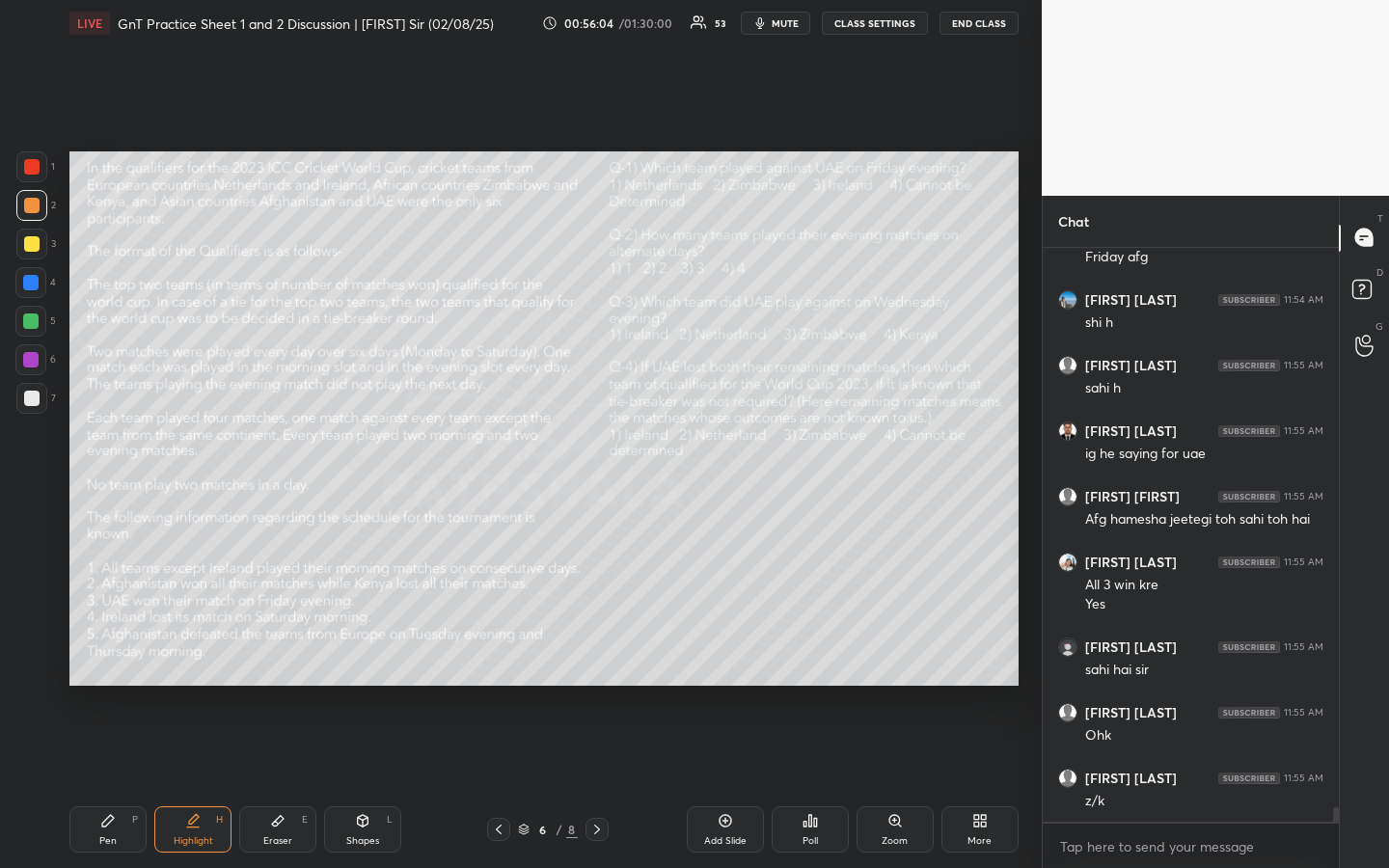 click at bounding box center (32, 398) 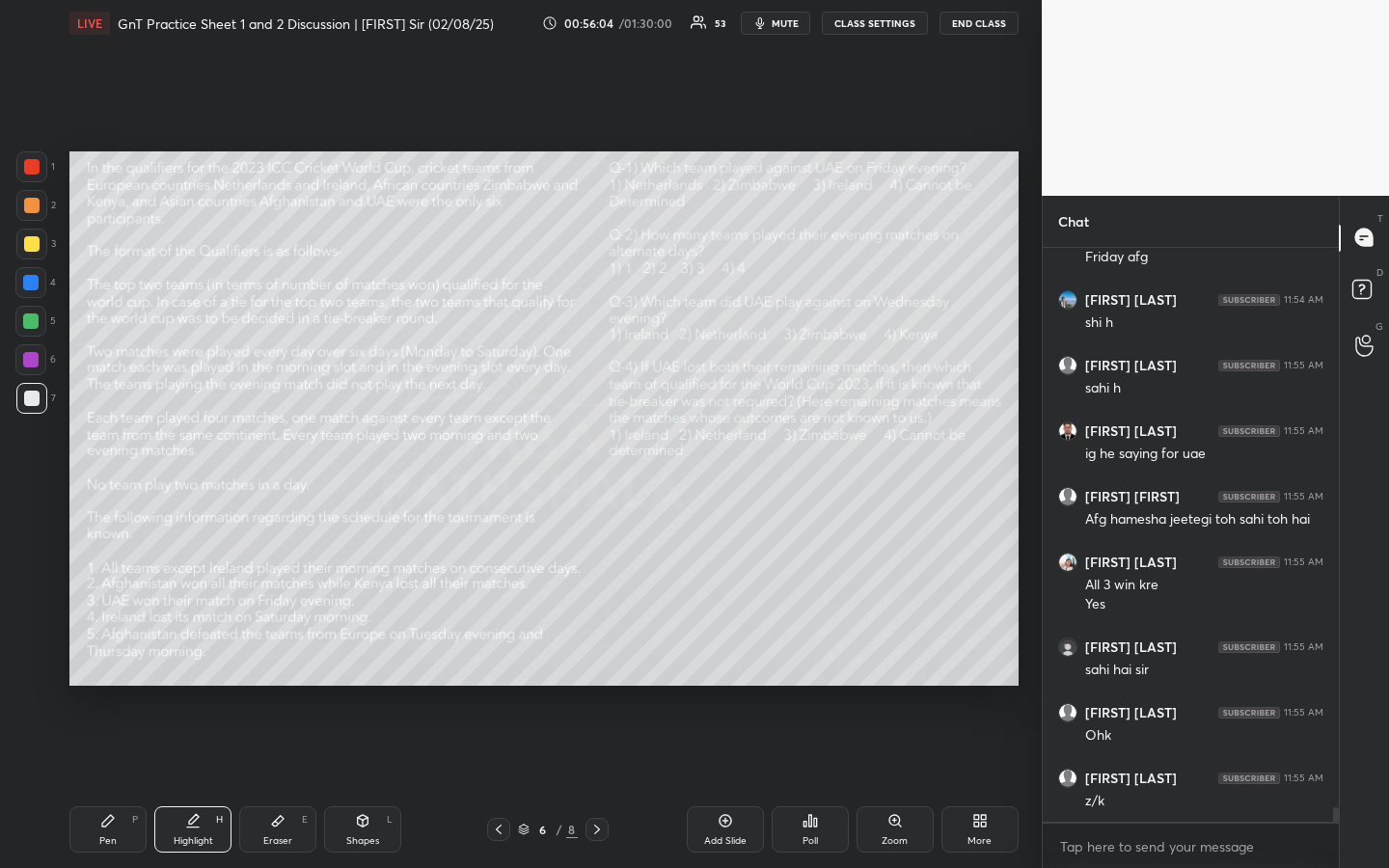 click on "Highlight H" at bounding box center (193, 829) 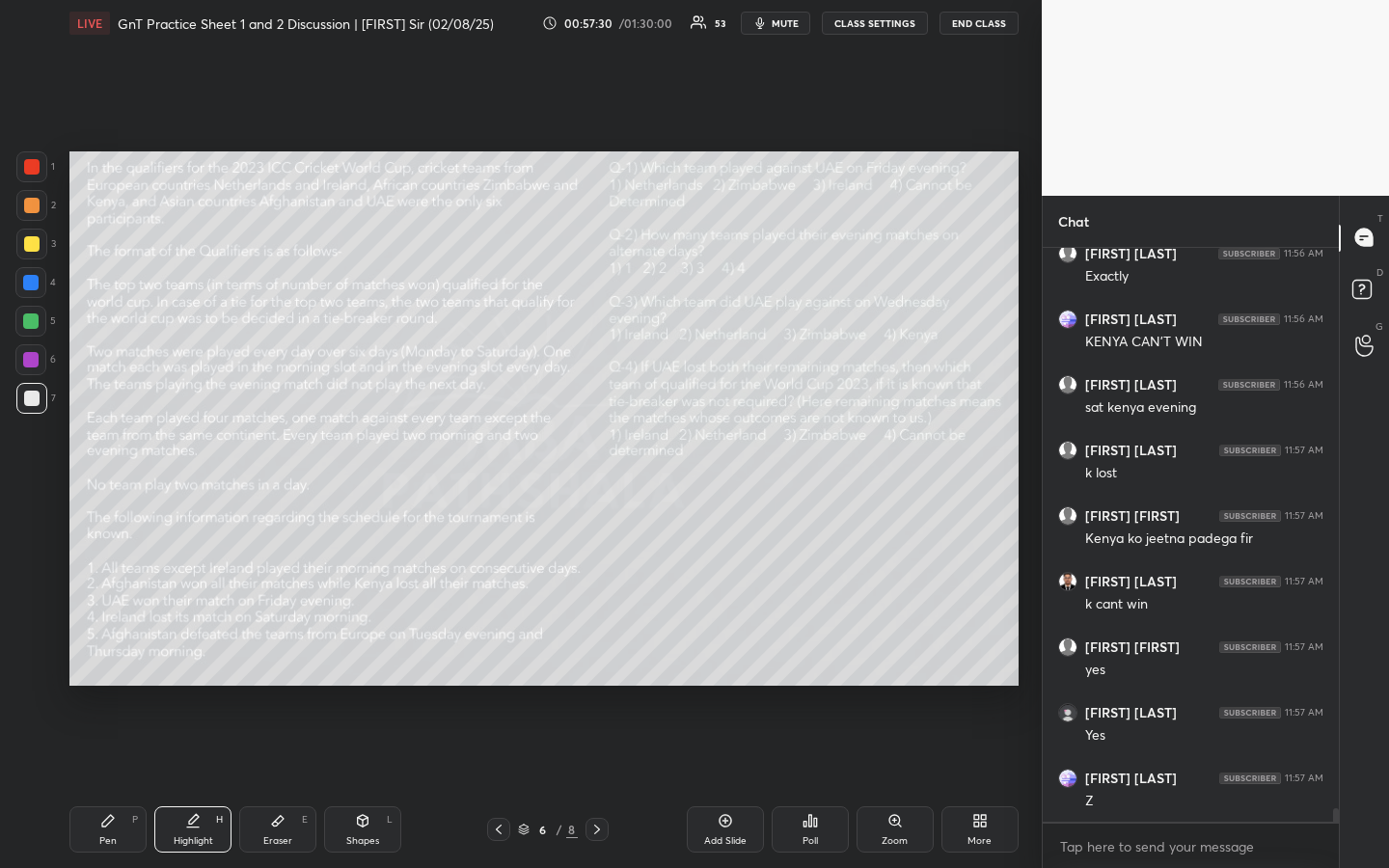 scroll, scrollTop: 23182, scrollLeft: 0, axis: vertical 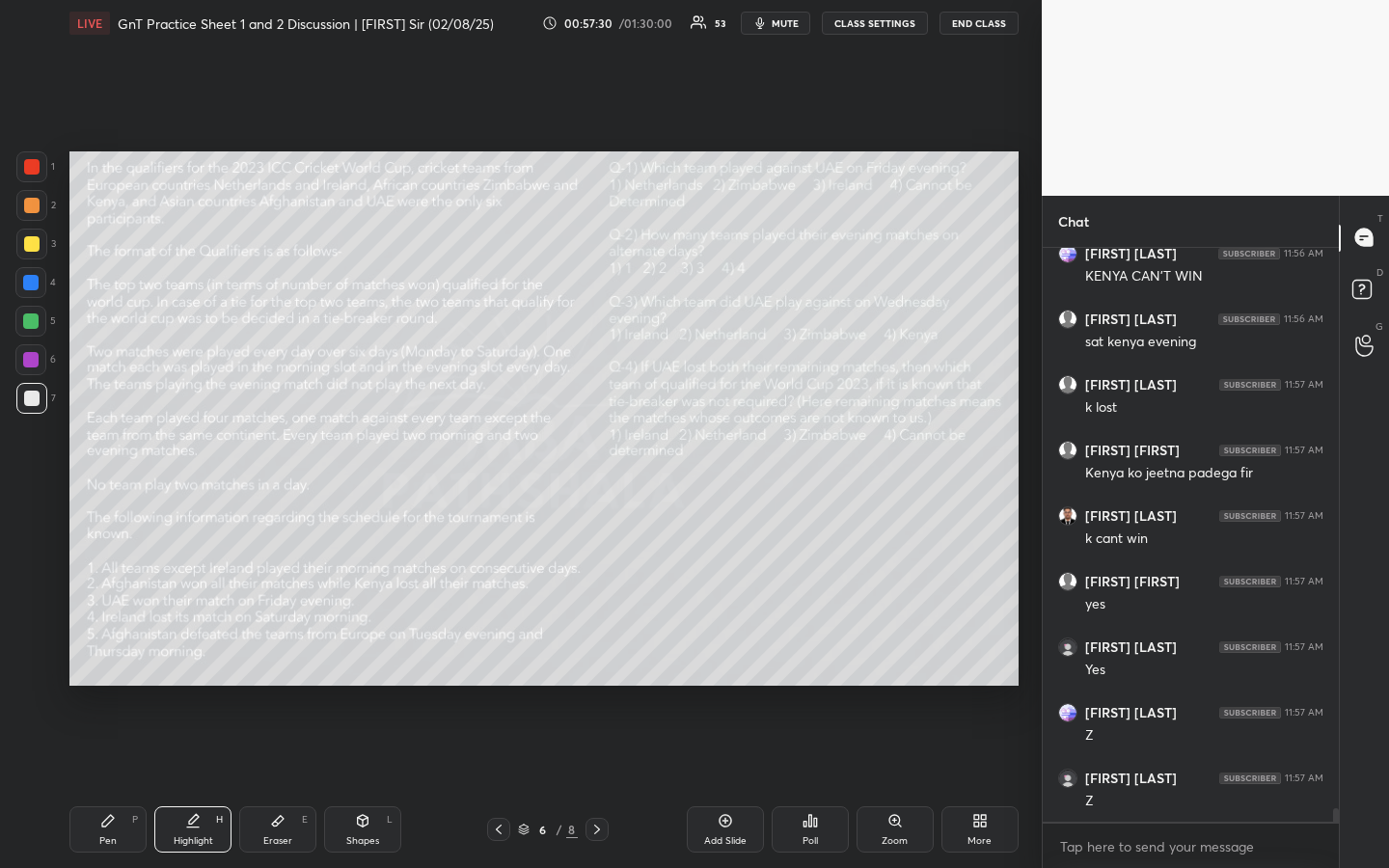 click 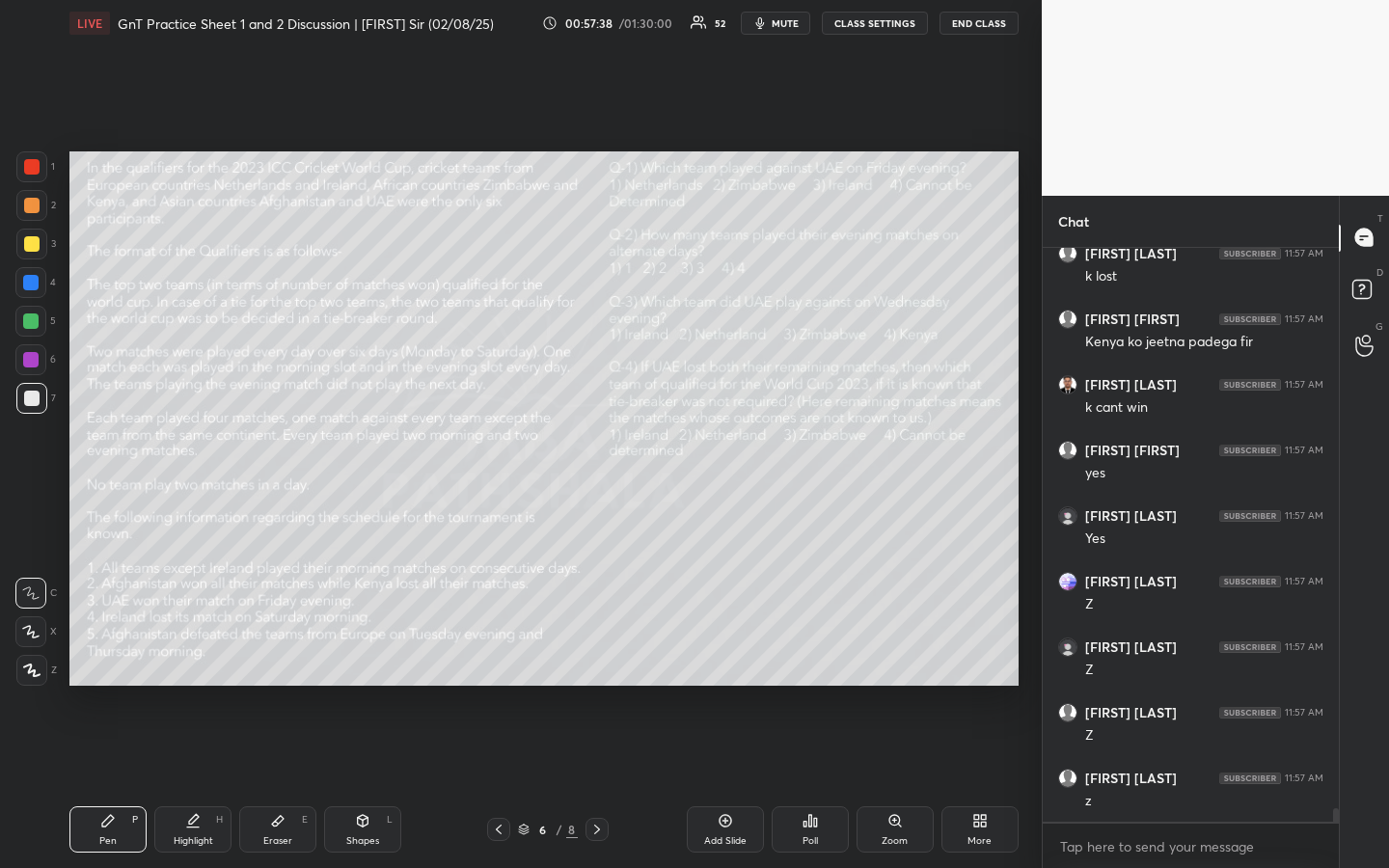 scroll, scrollTop: 23333, scrollLeft: 0, axis: vertical 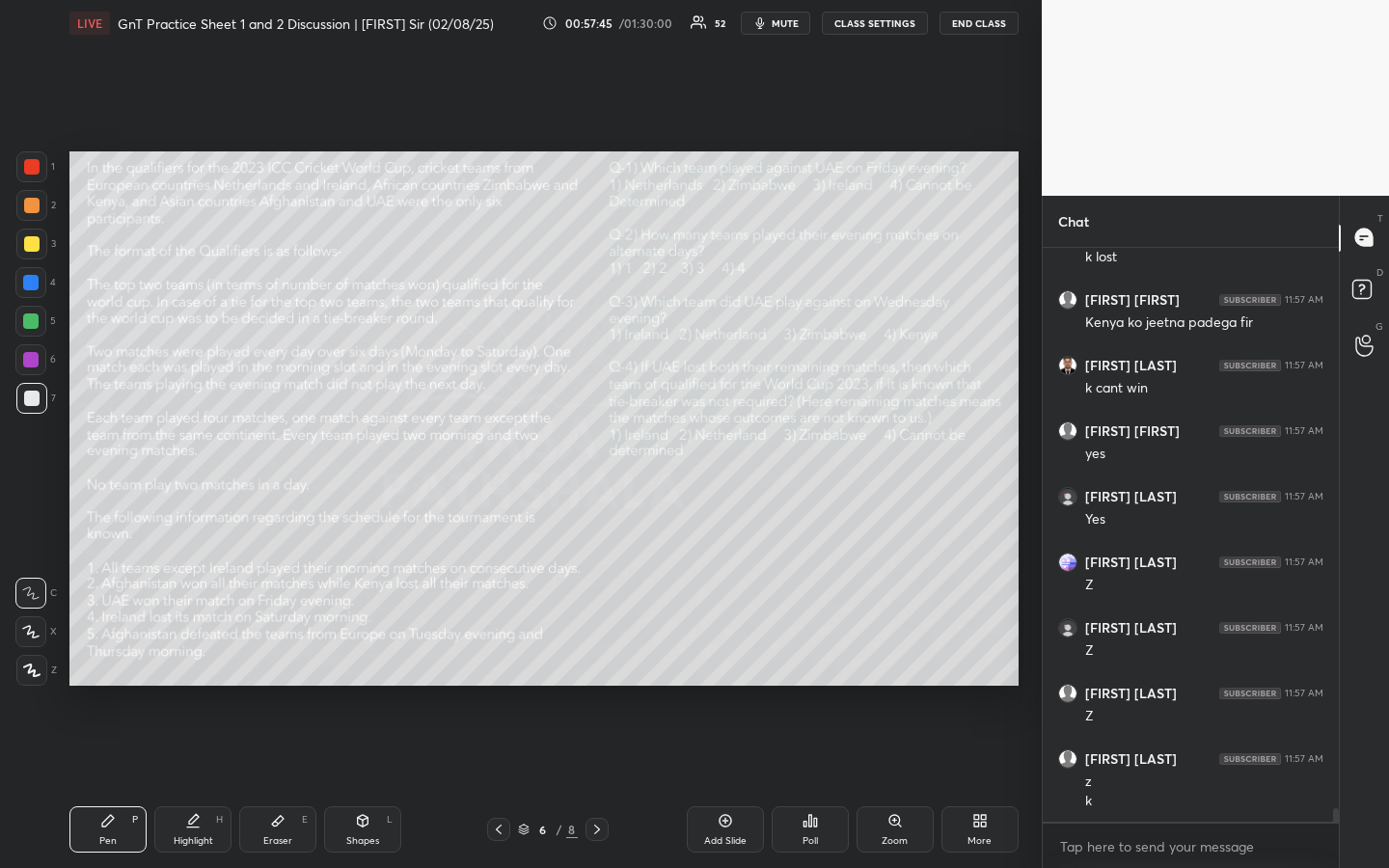 click on "Highlight" at bounding box center (193, 841) 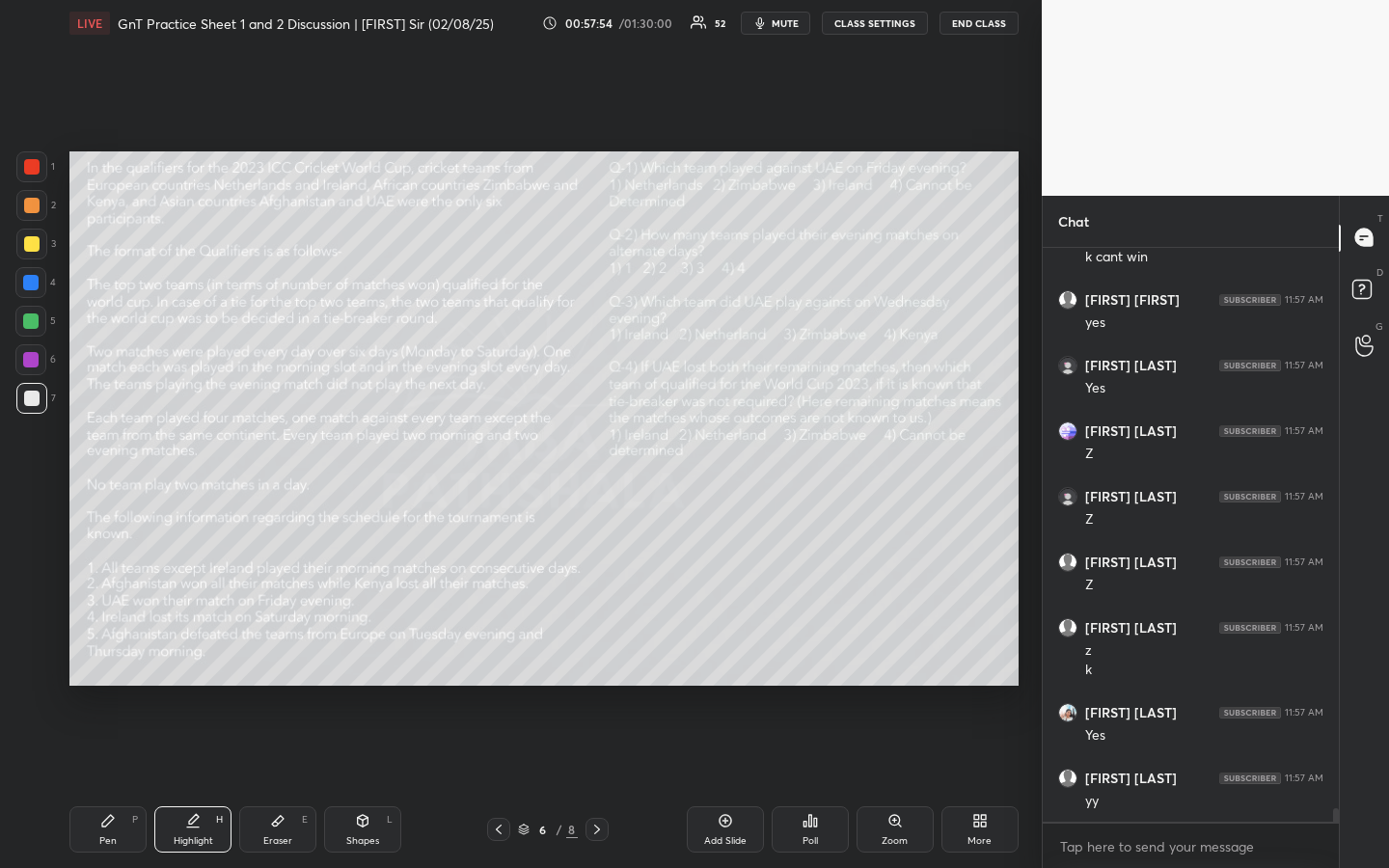 scroll, scrollTop: 23530, scrollLeft: 0, axis: vertical 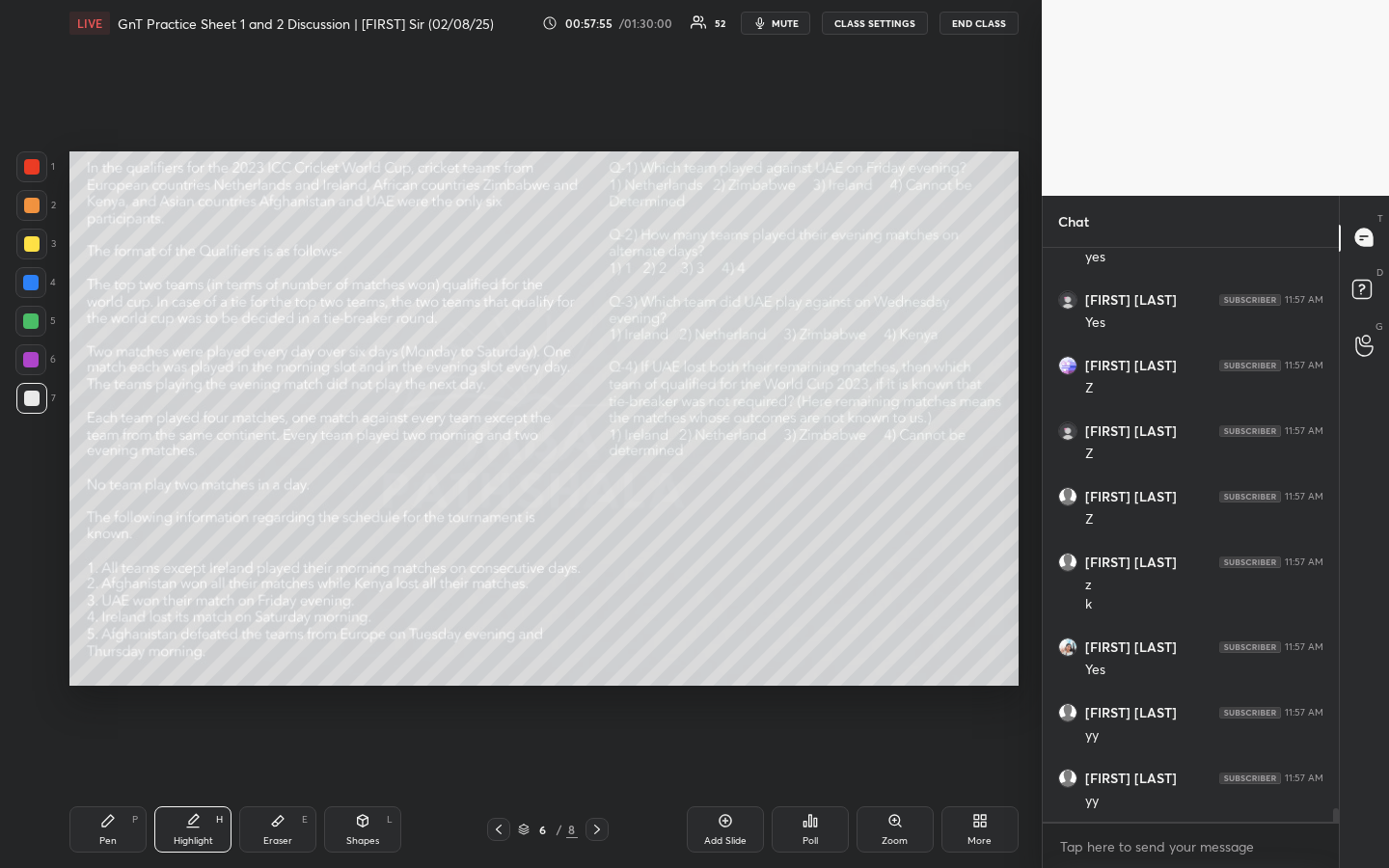 click on "Highlight" at bounding box center [193, 841] 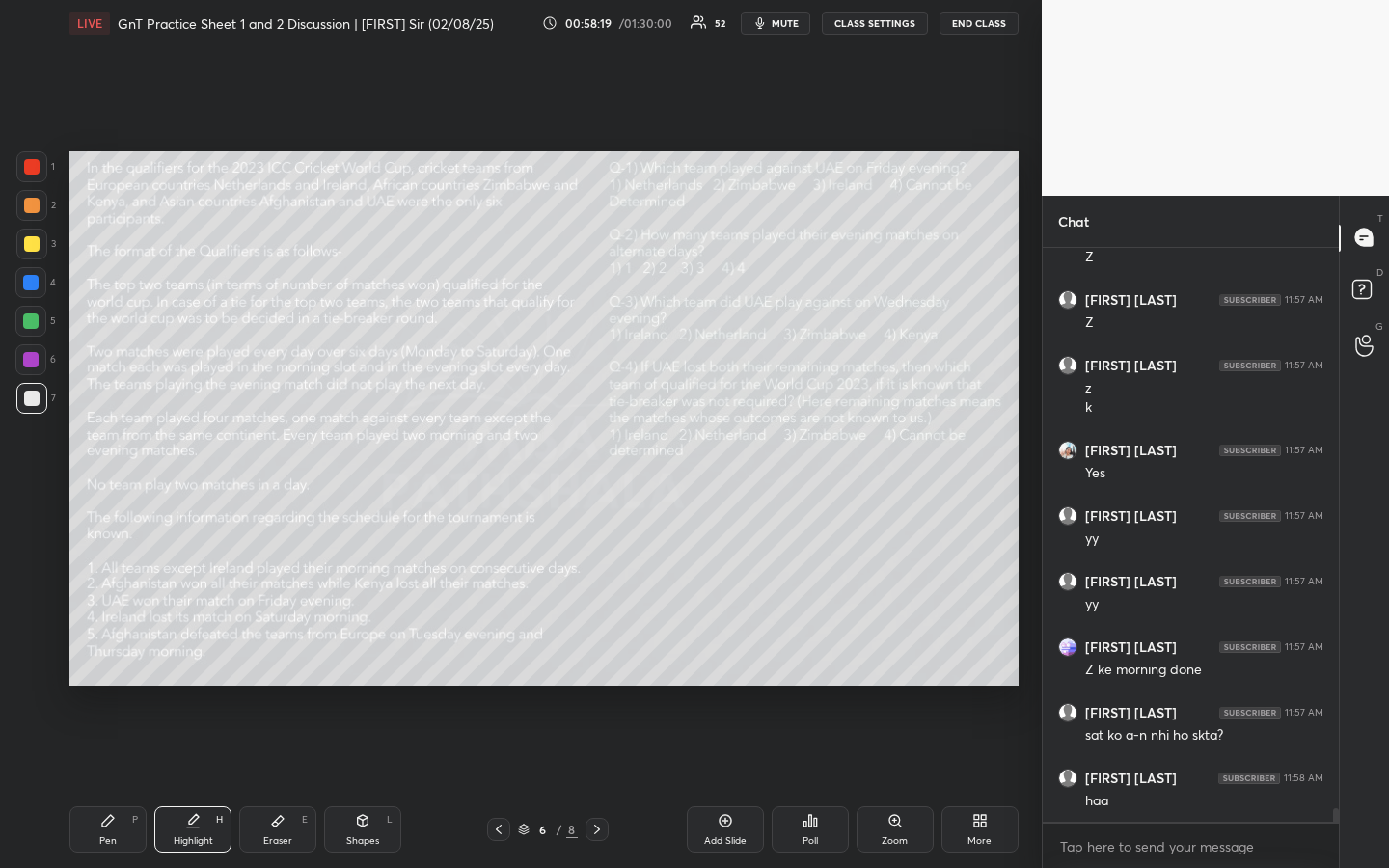 scroll, scrollTop: 23792, scrollLeft: 0, axis: vertical 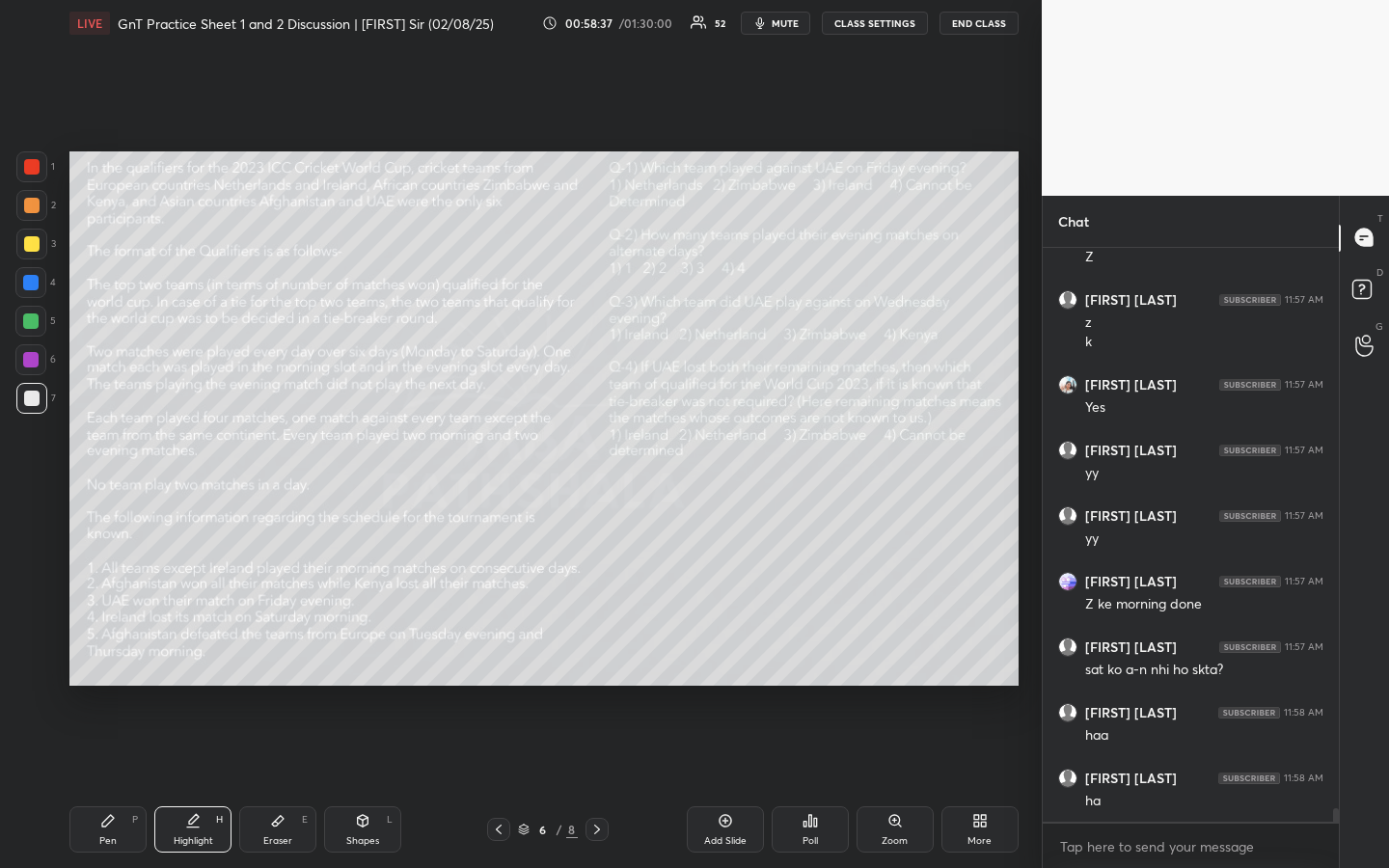click on "Pen P" at bounding box center (108, 829) 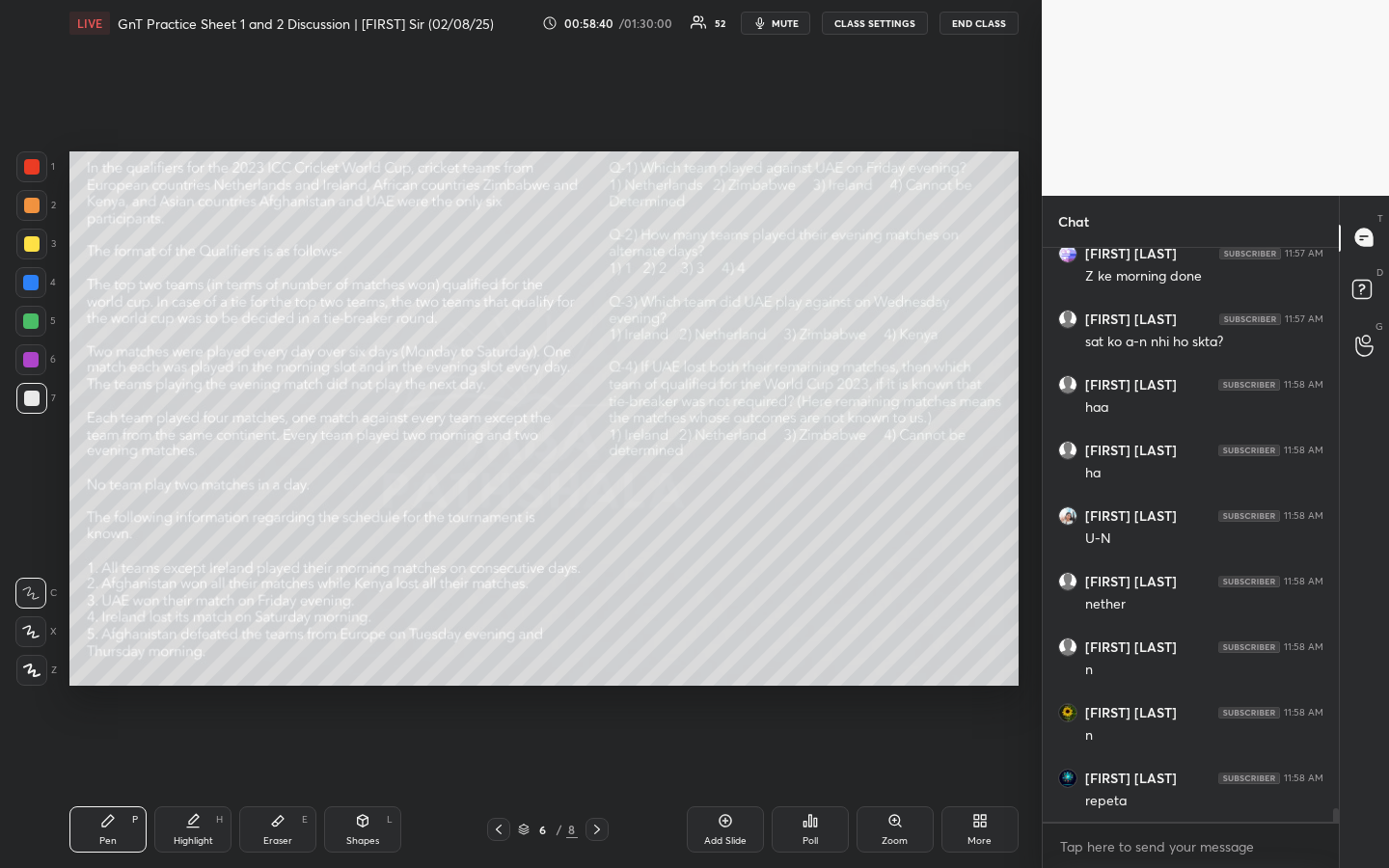 scroll, scrollTop: 24185, scrollLeft: 0, axis: vertical 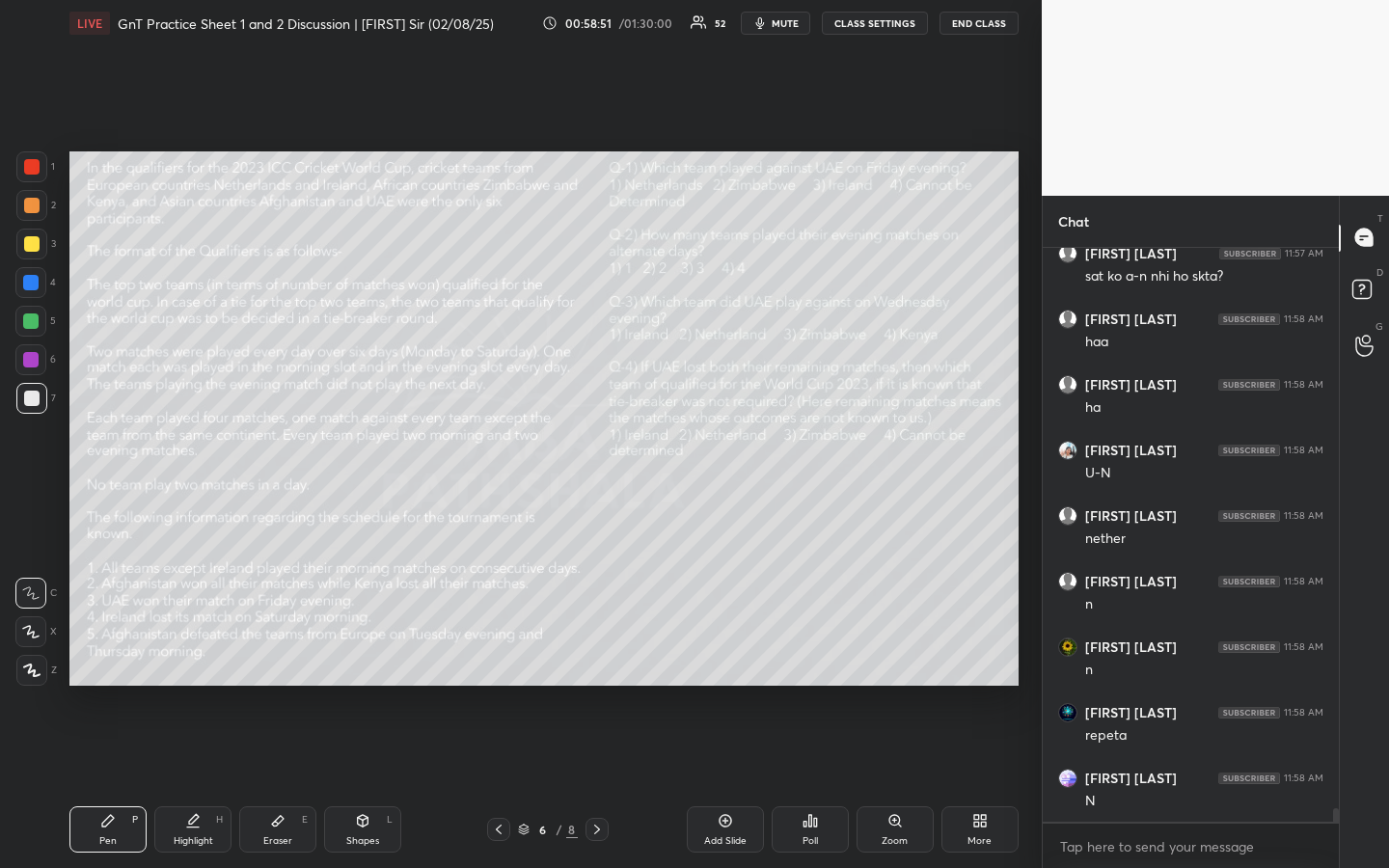 click on "Highlight H" at bounding box center (193, 829) 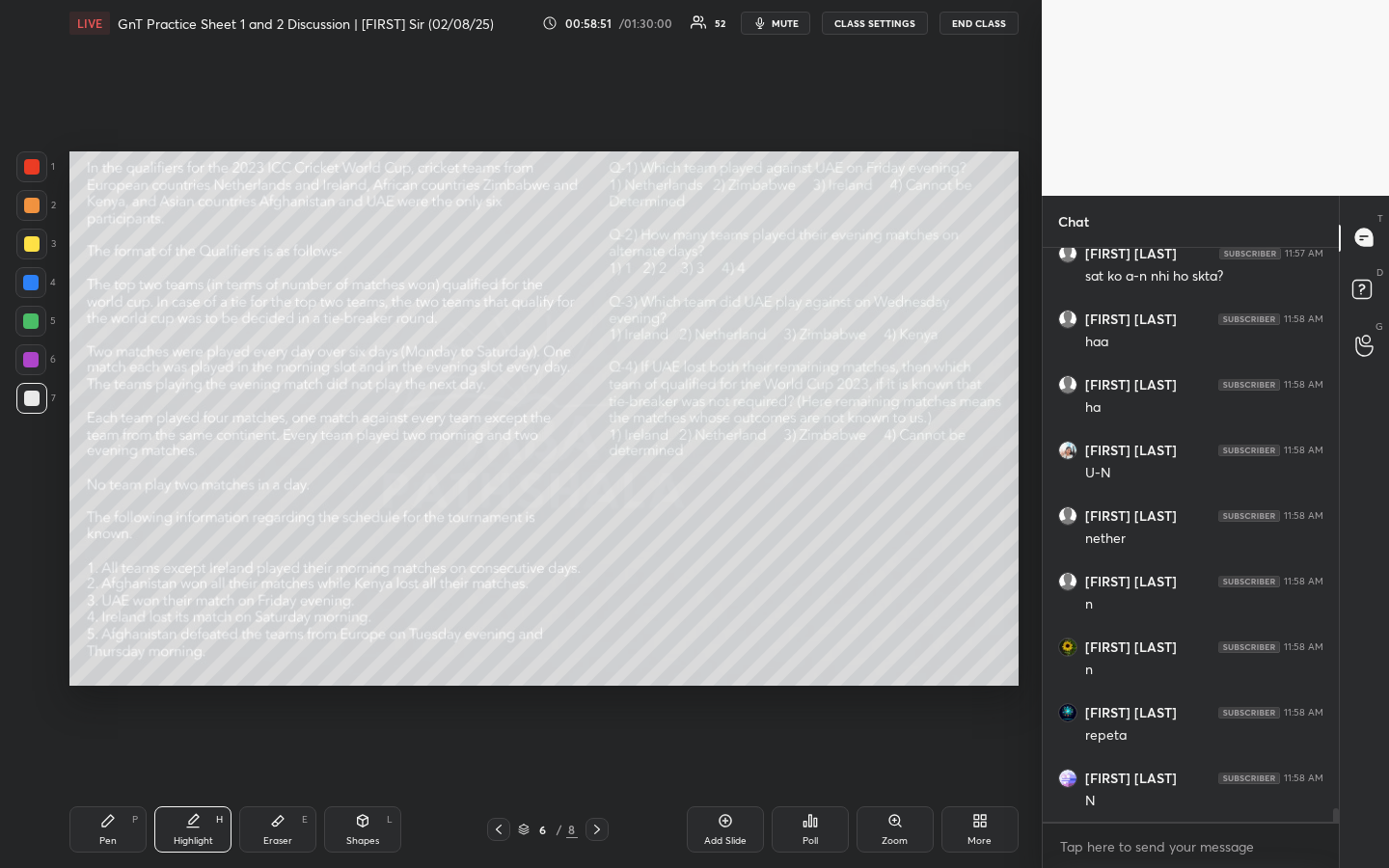 scroll, scrollTop: 24251, scrollLeft: 0, axis: vertical 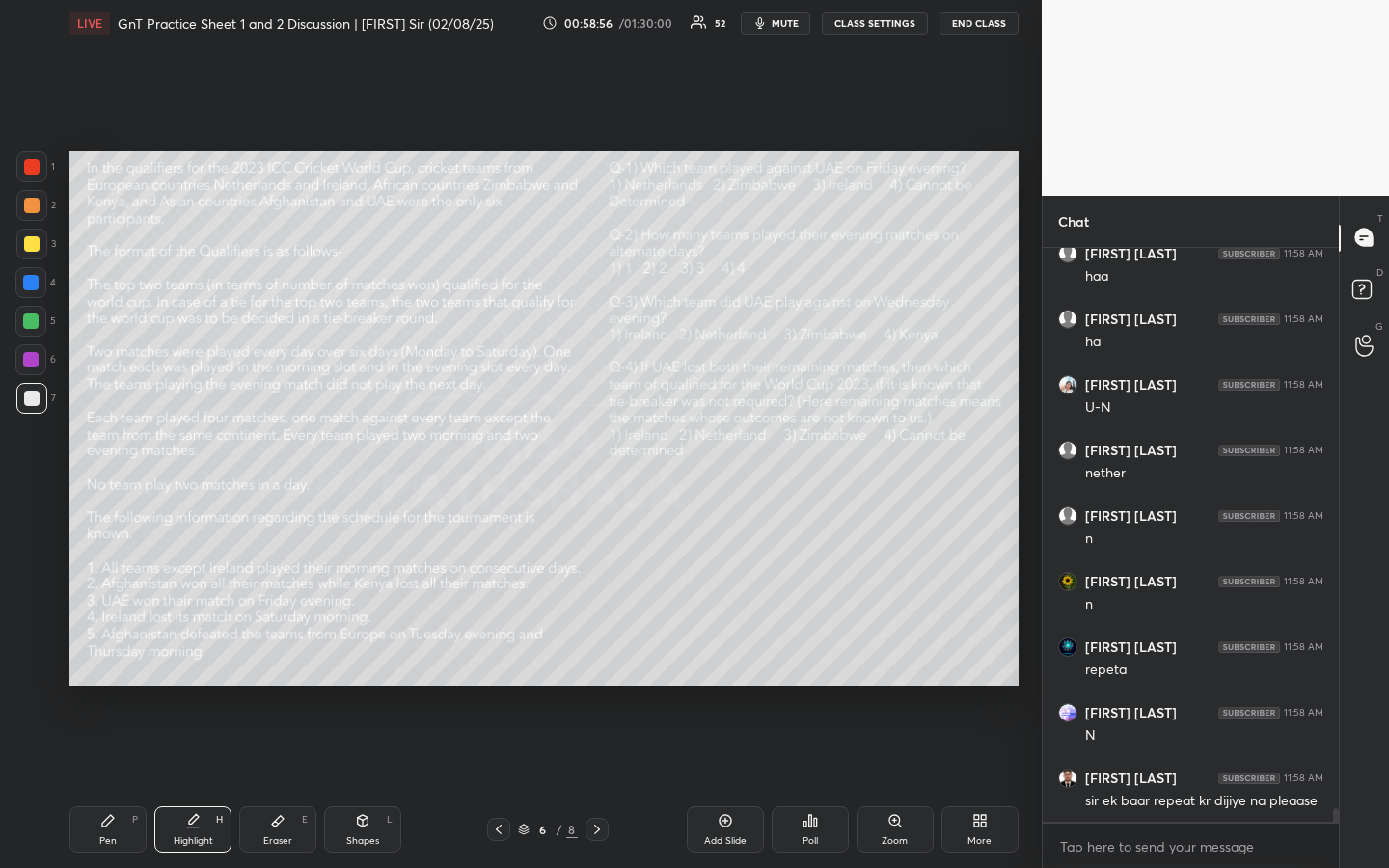 drag, startPoint x: 206, startPoint y: 831, endPoint x: 258, endPoint y: 780, distance: 72.835431 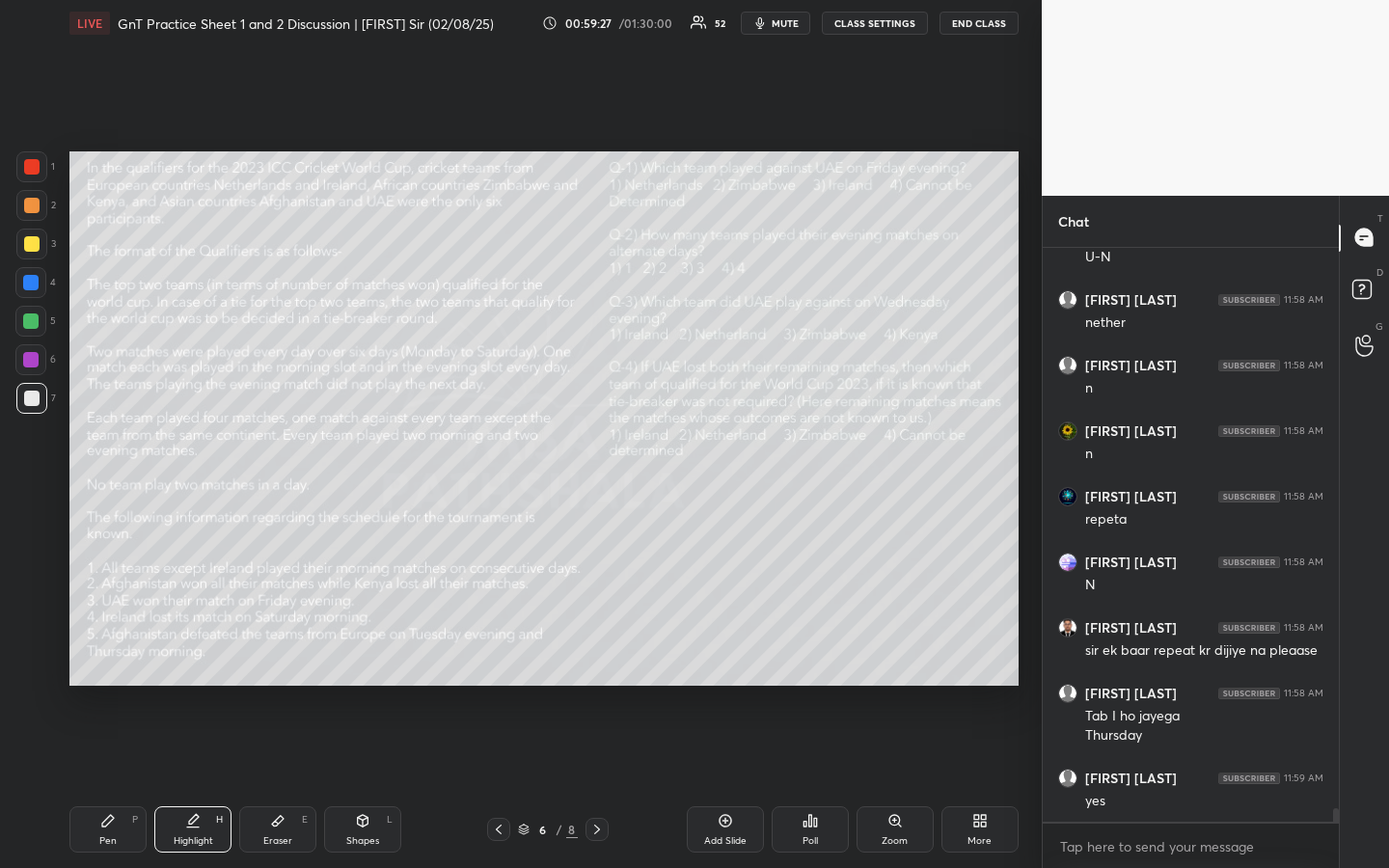scroll, scrollTop: 24467, scrollLeft: 0, axis: vertical 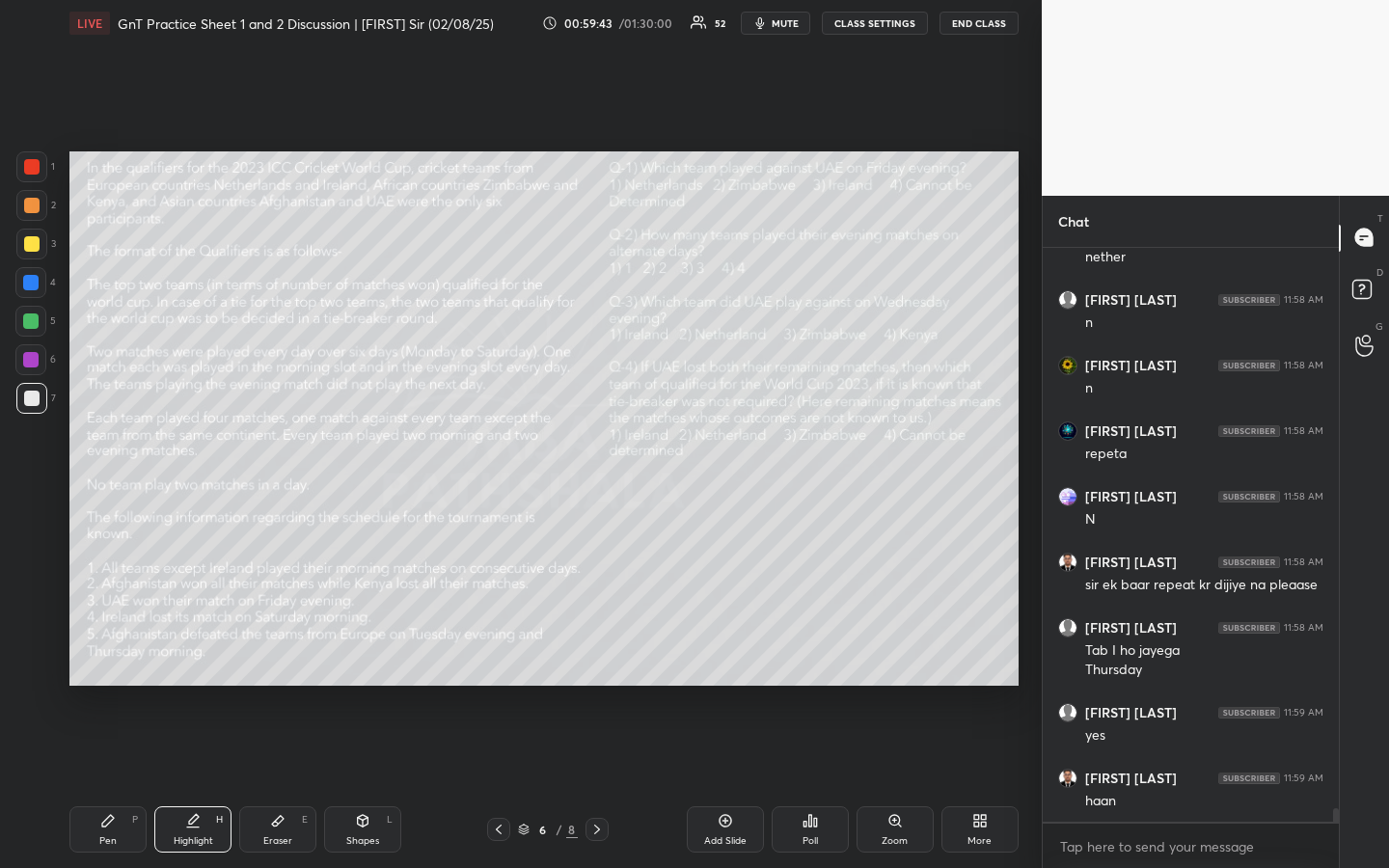 click on "Pen P" at bounding box center (108, 829) 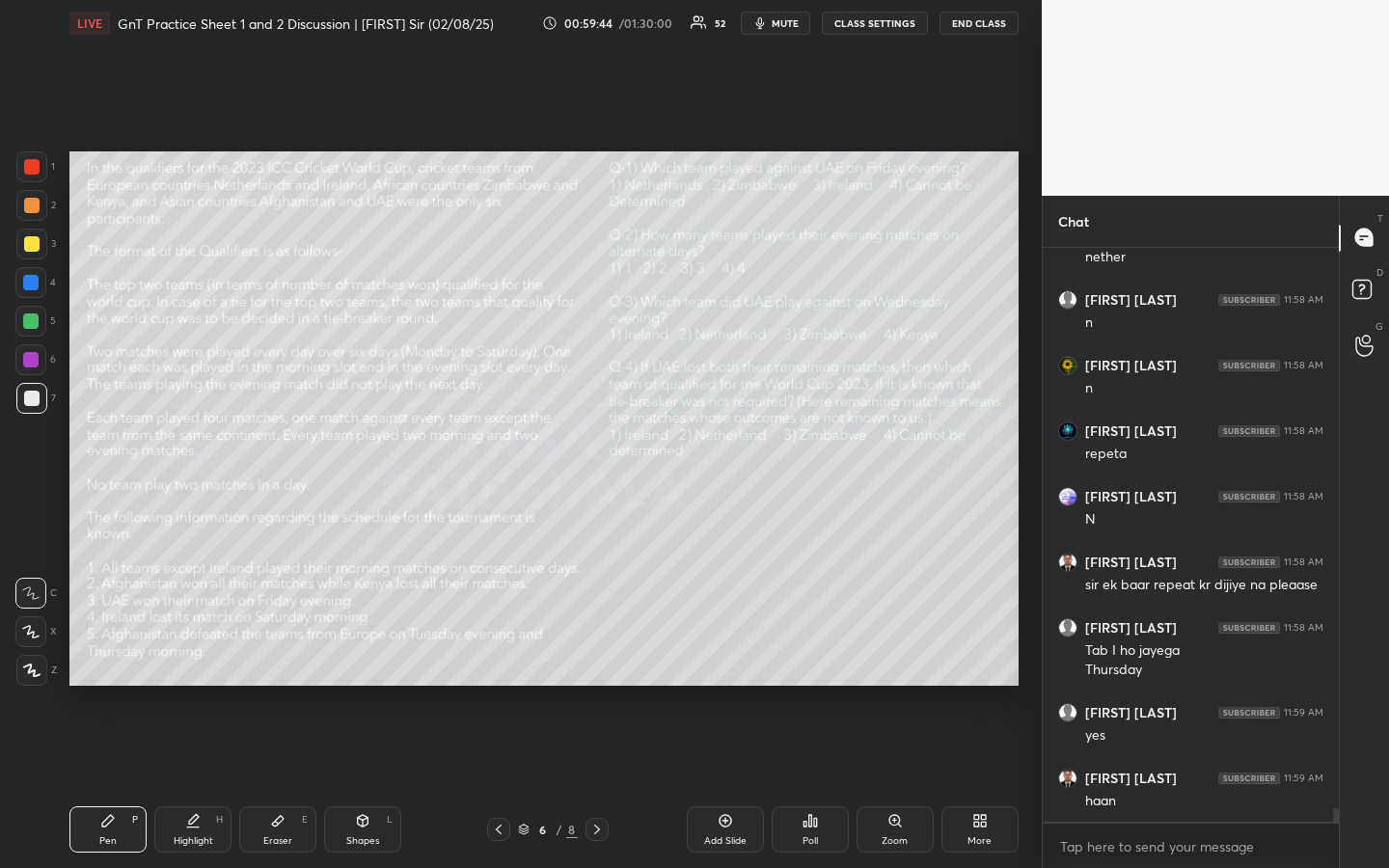 scroll, scrollTop: 24533, scrollLeft: 0, axis: vertical 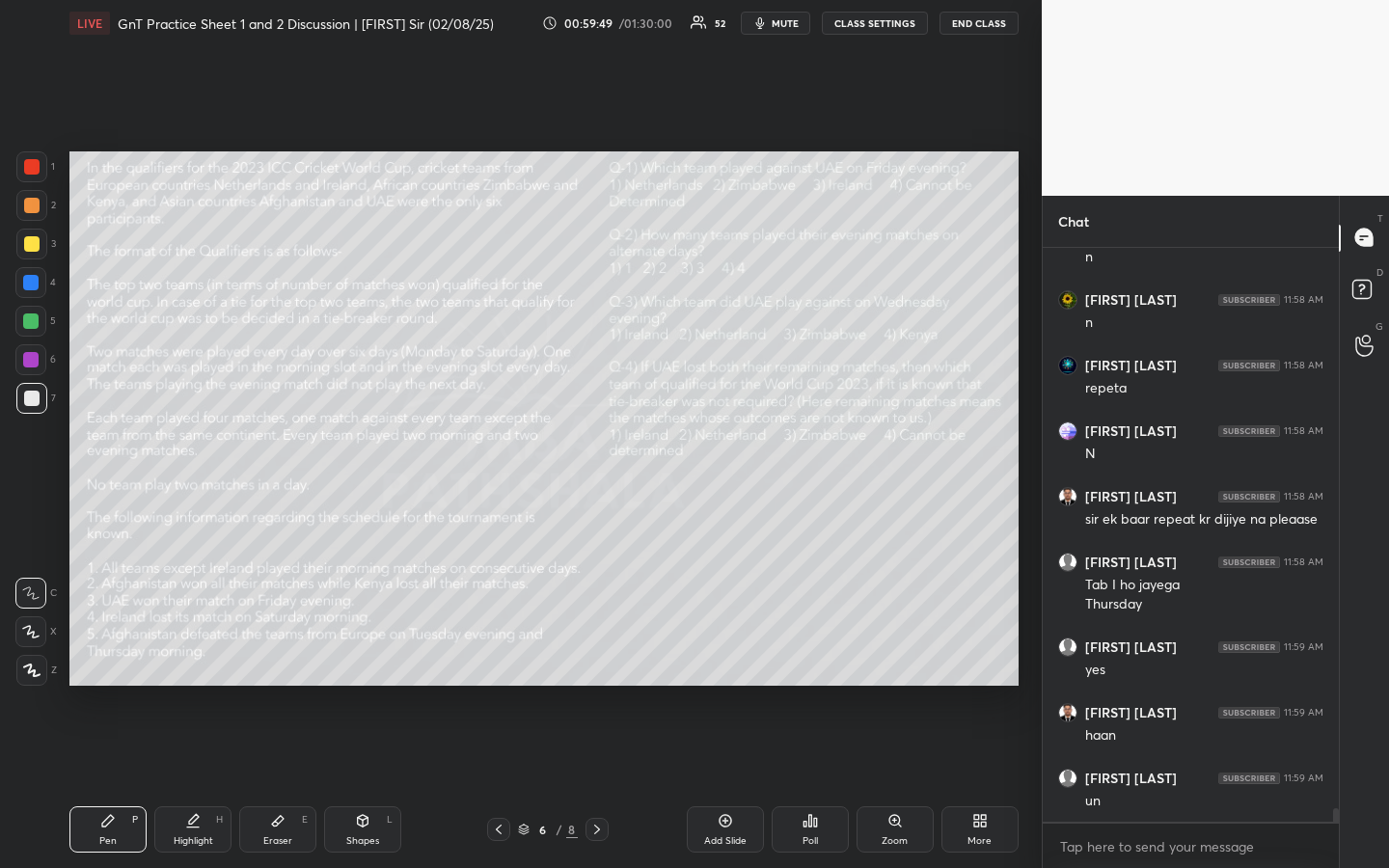 click on "Highlight H" at bounding box center [193, 829] 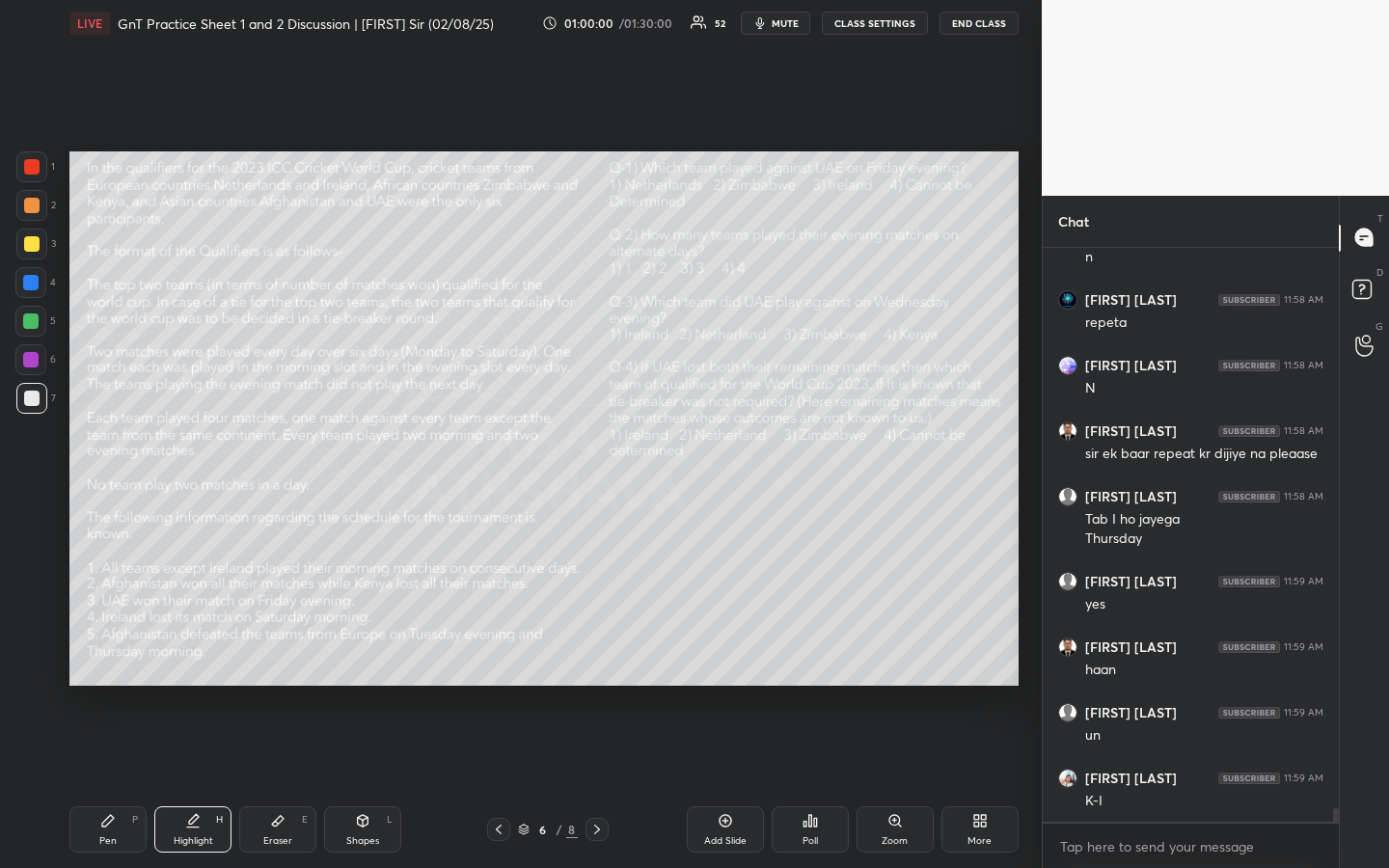 scroll, scrollTop: 24664, scrollLeft: 0, axis: vertical 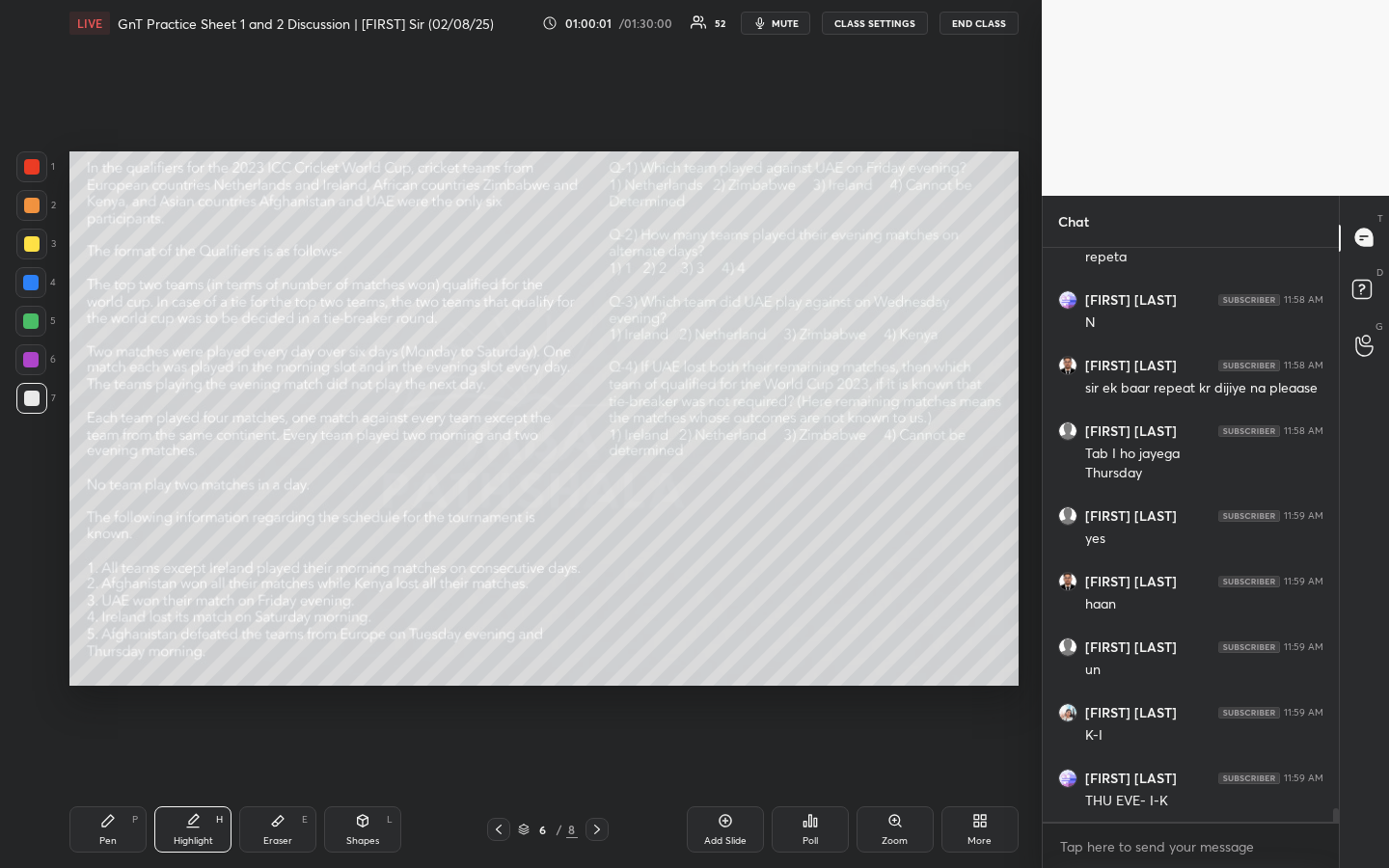 click on "Pen" at bounding box center (108, 841) 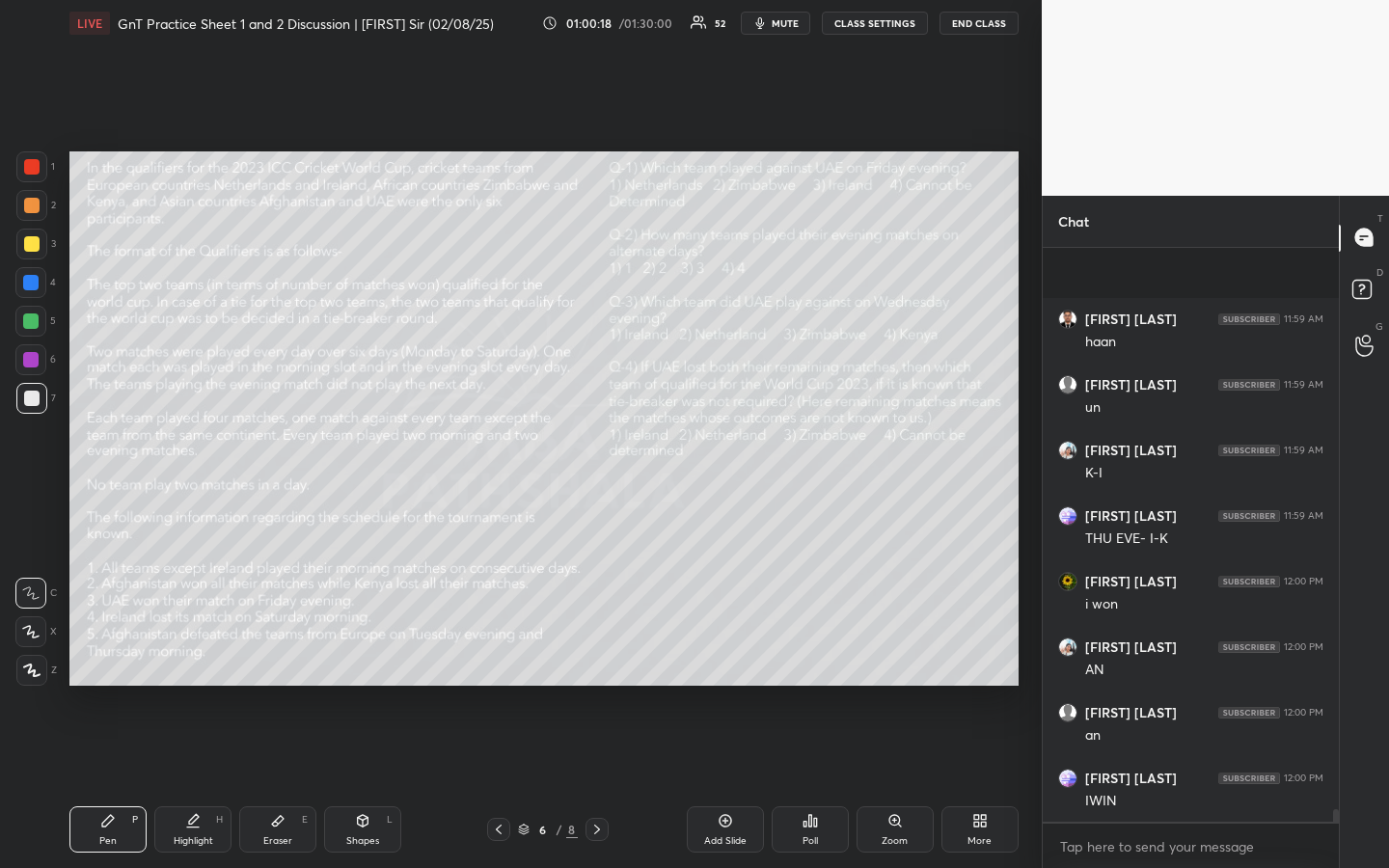scroll, scrollTop: 25057, scrollLeft: 0, axis: vertical 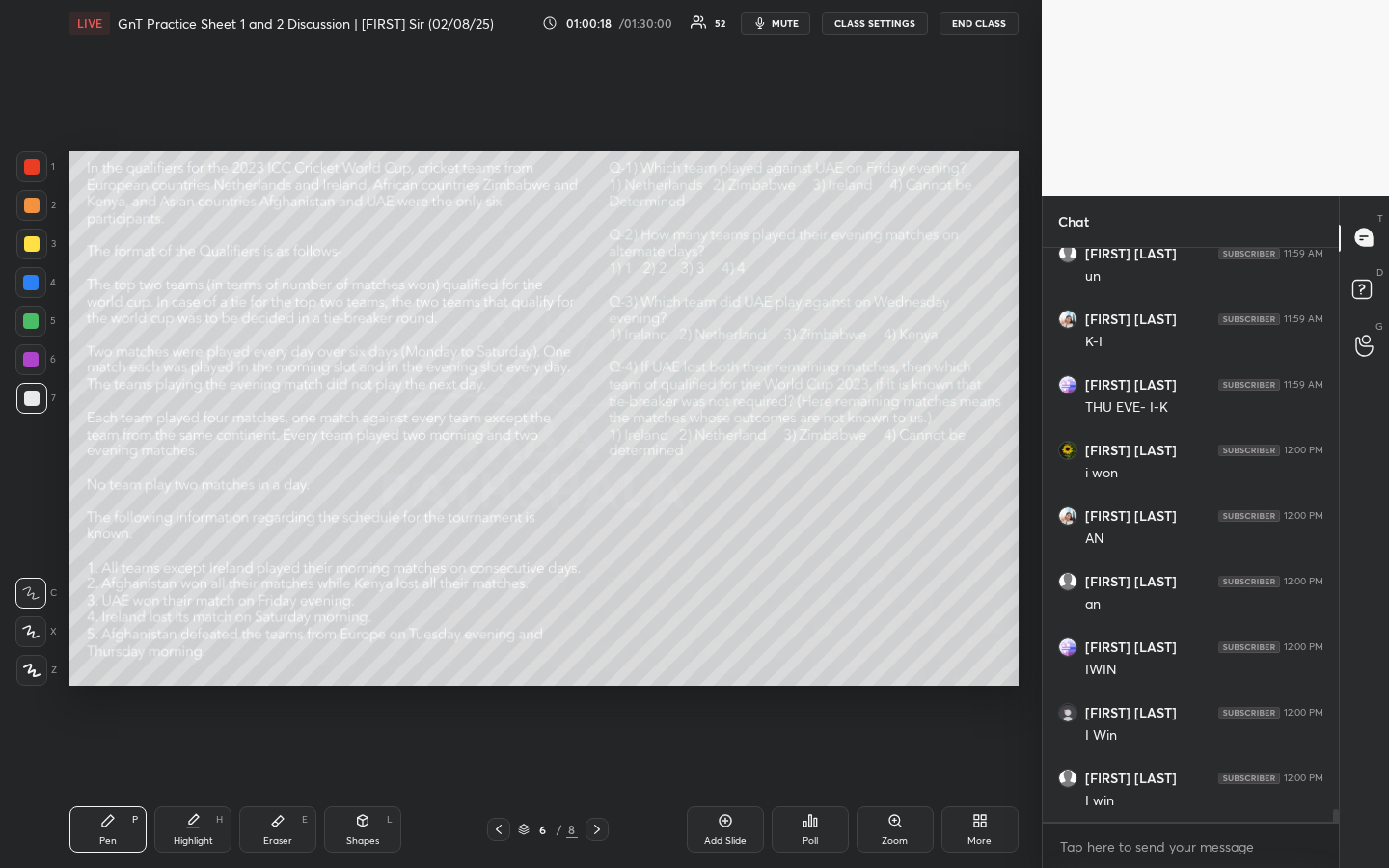 click on "Eraser" at bounding box center [278, 841] 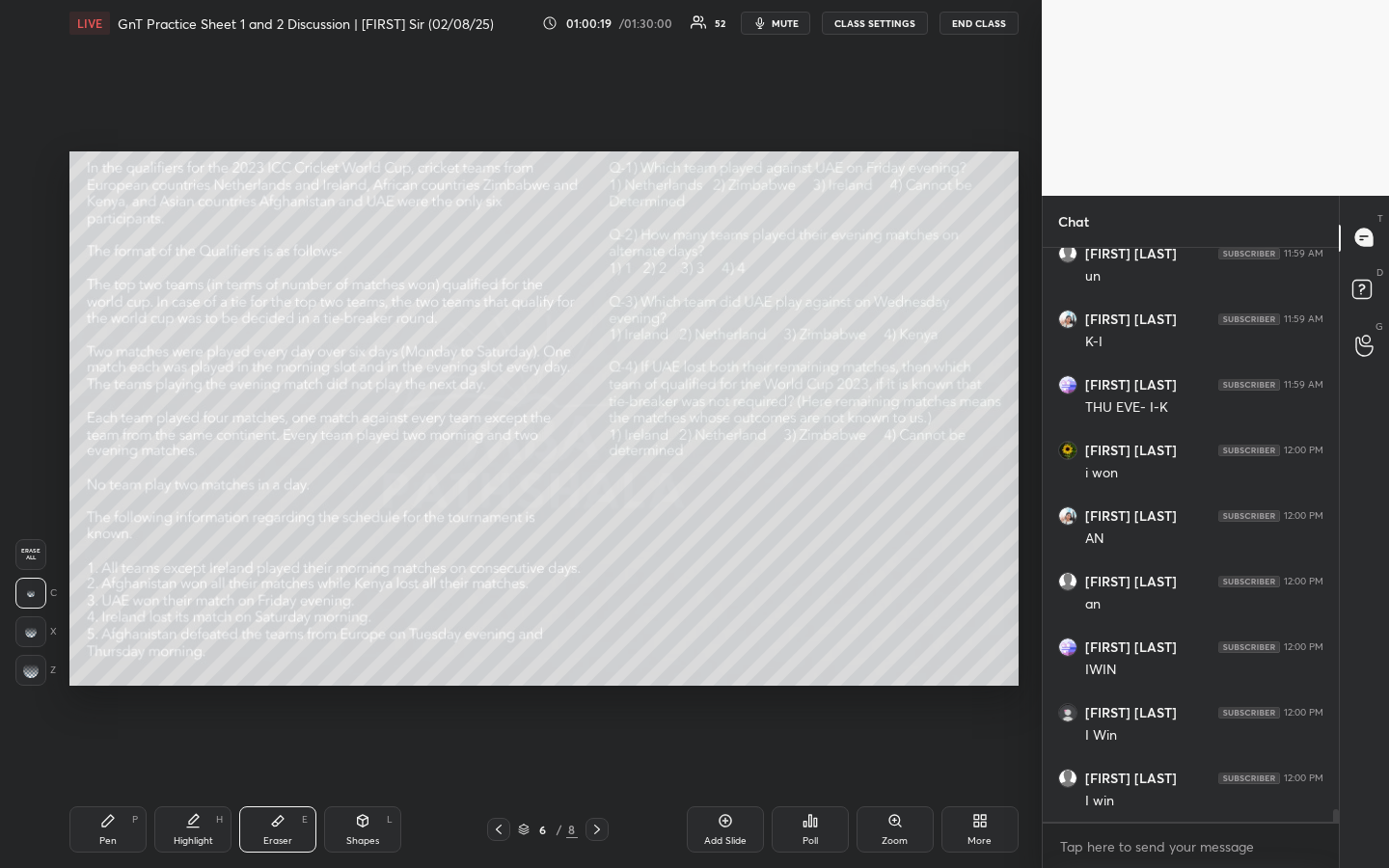 click at bounding box center [31, 593] 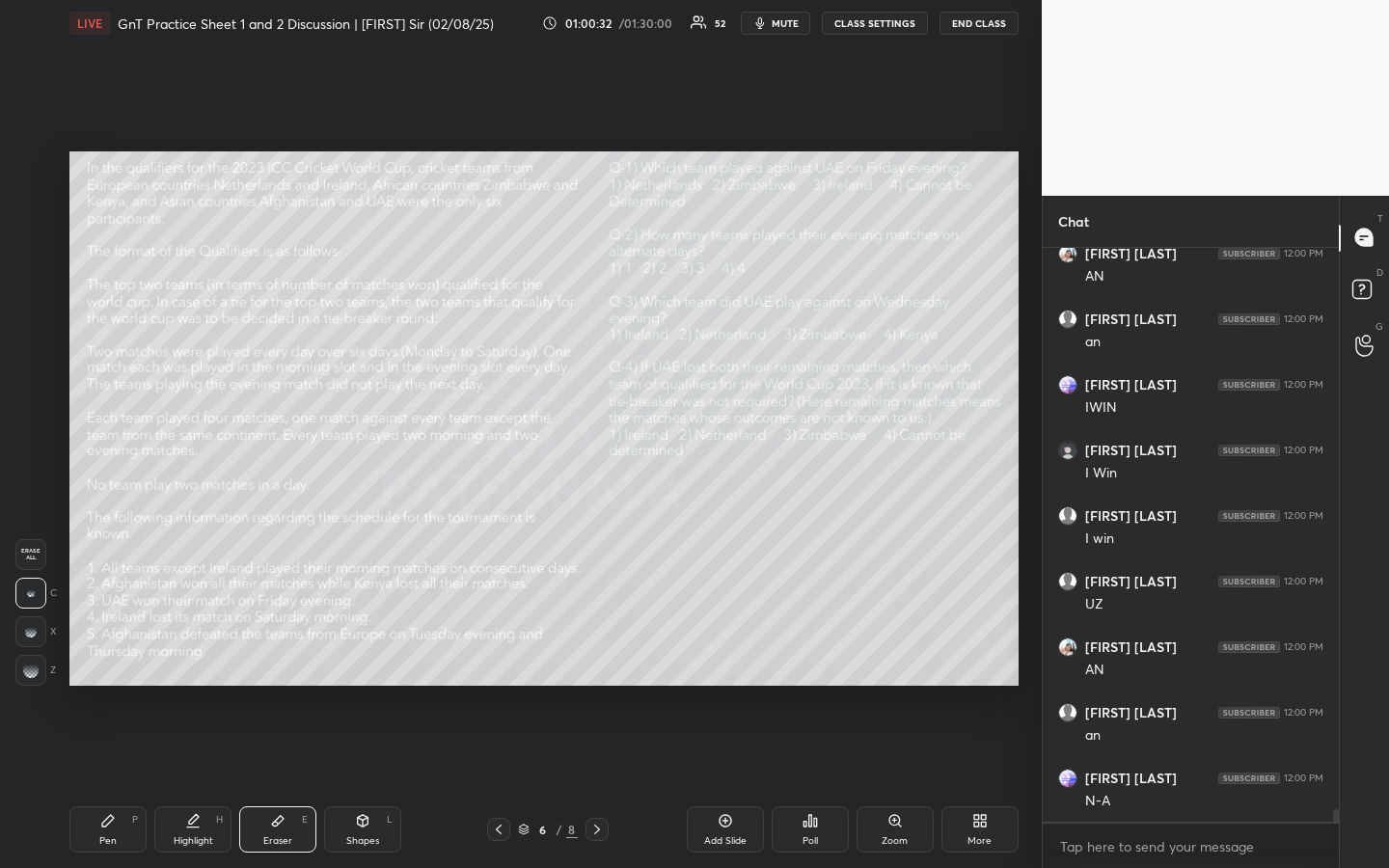 scroll, scrollTop: 25385, scrollLeft: 0, axis: vertical 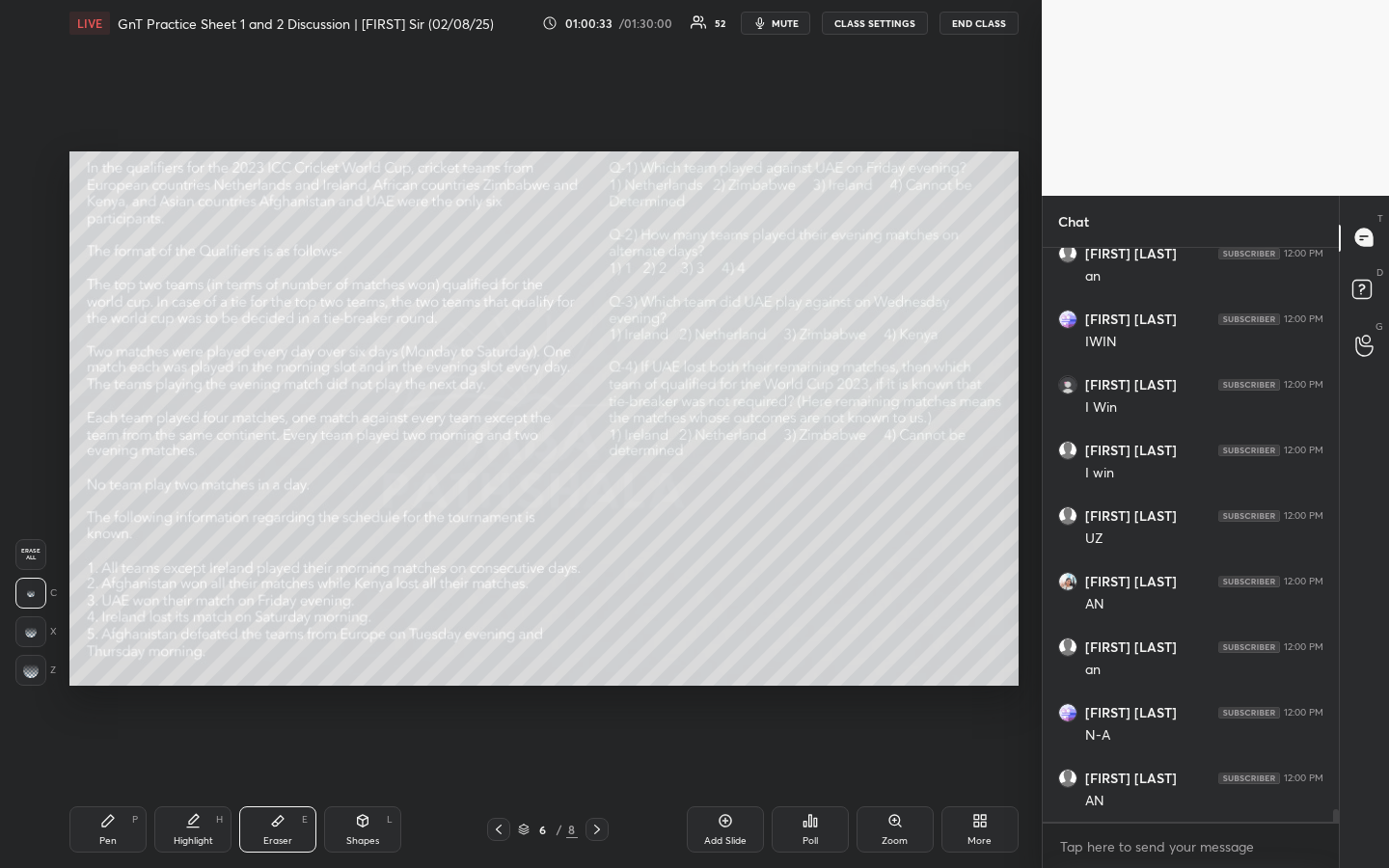 click on "Pen" at bounding box center [108, 841] 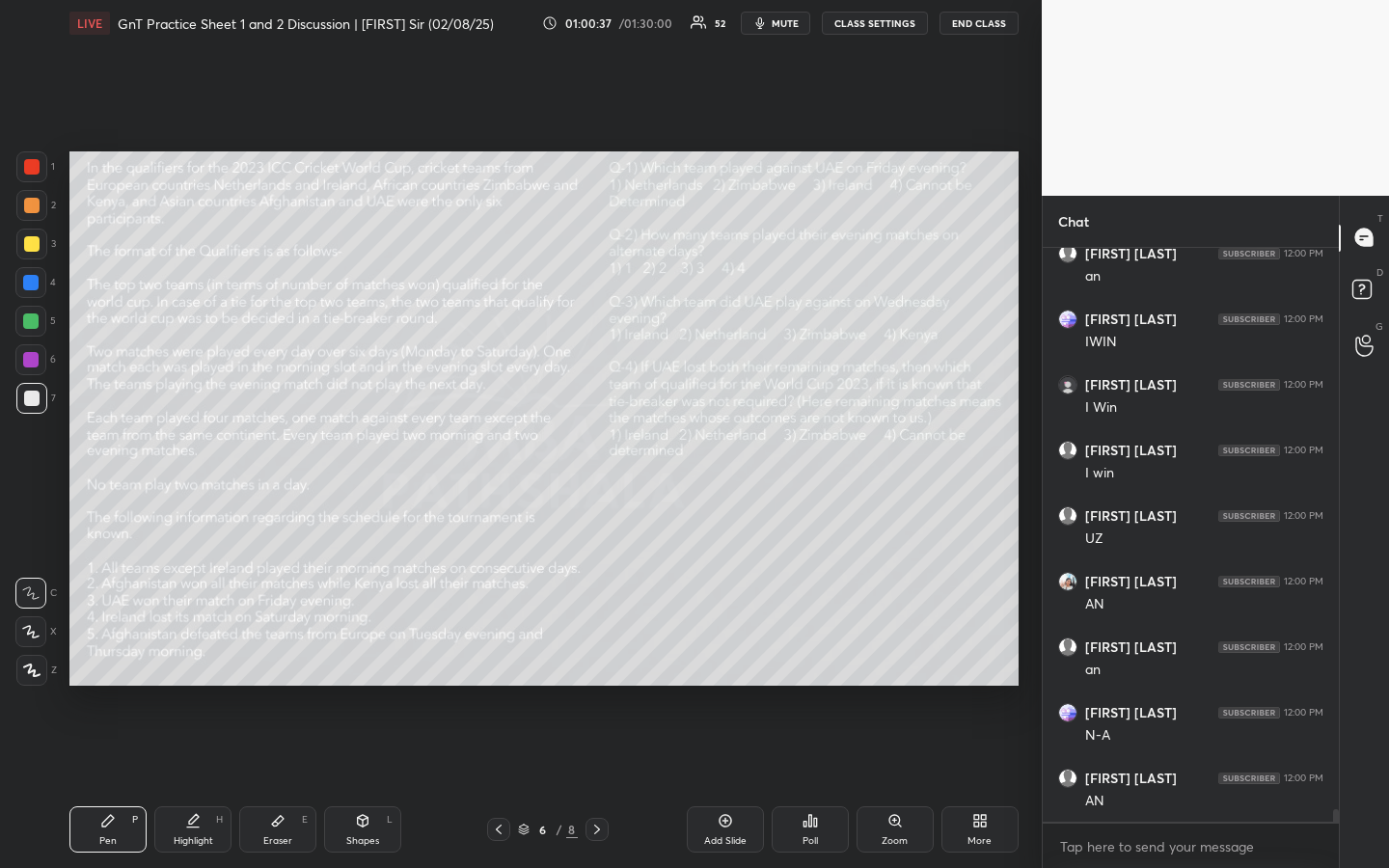 scroll, scrollTop: 25451, scrollLeft: 0, axis: vertical 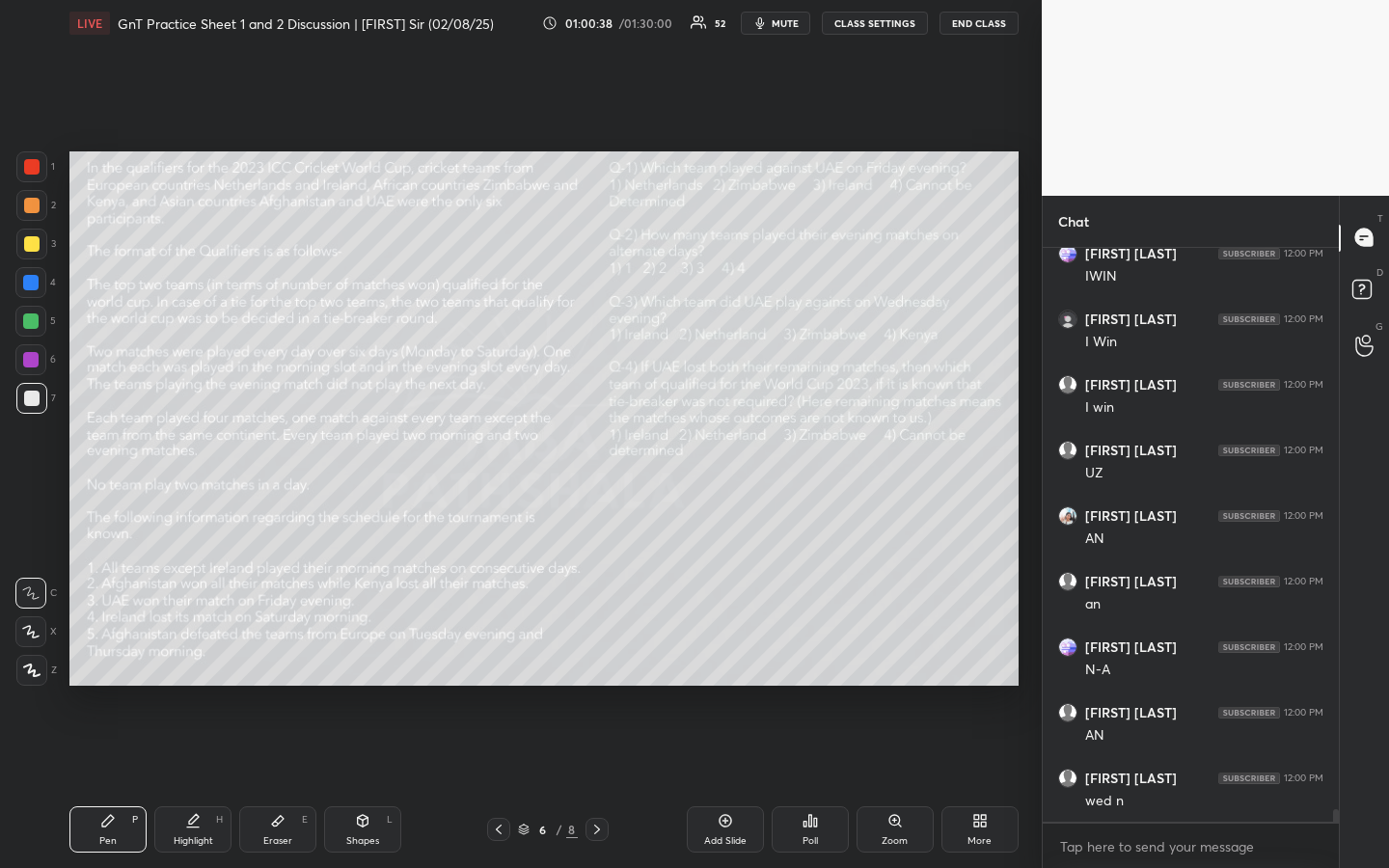 click on "Highlight H" at bounding box center [193, 829] 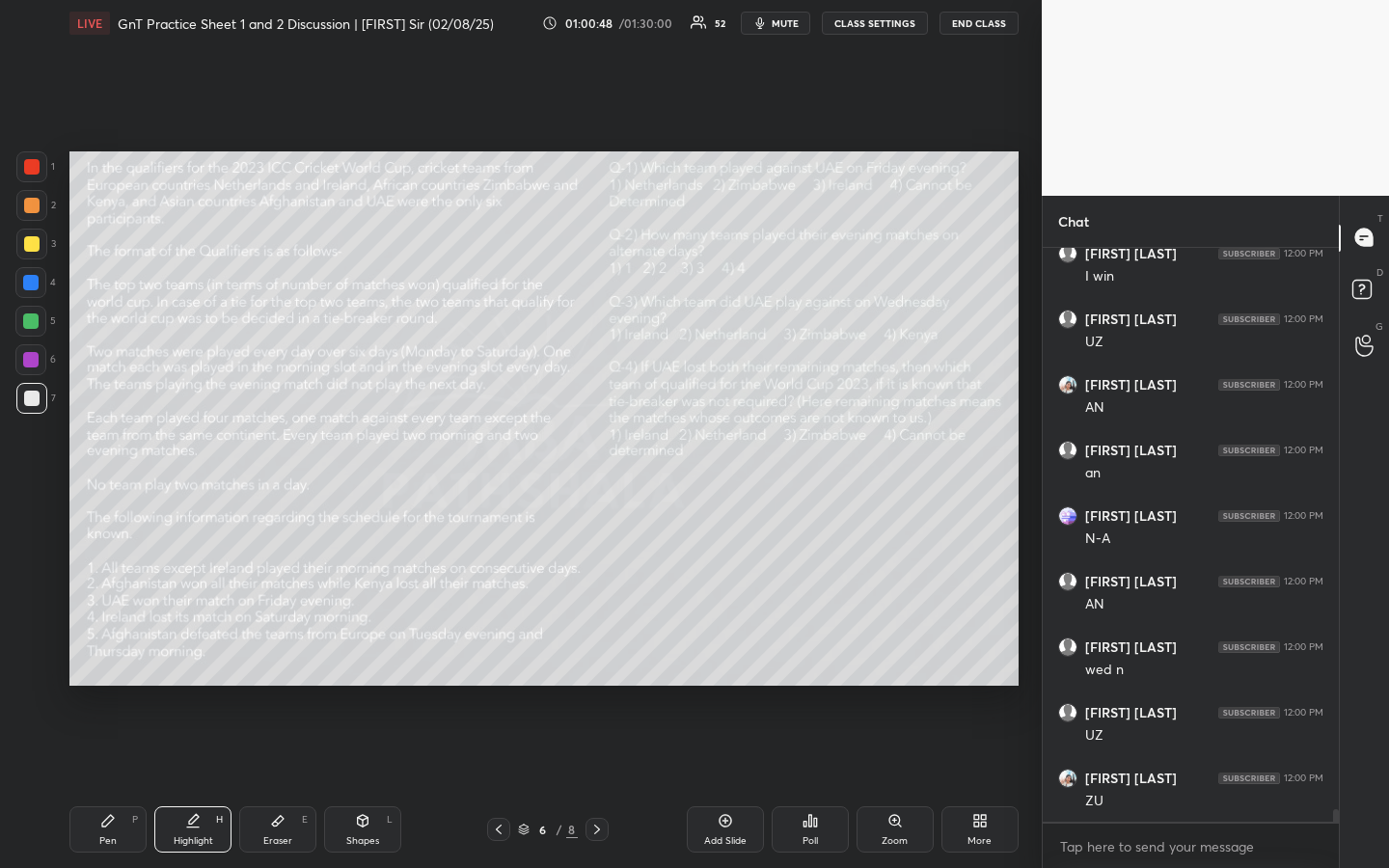 scroll, scrollTop: 25647, scrollLeft: 0, axis: vertical 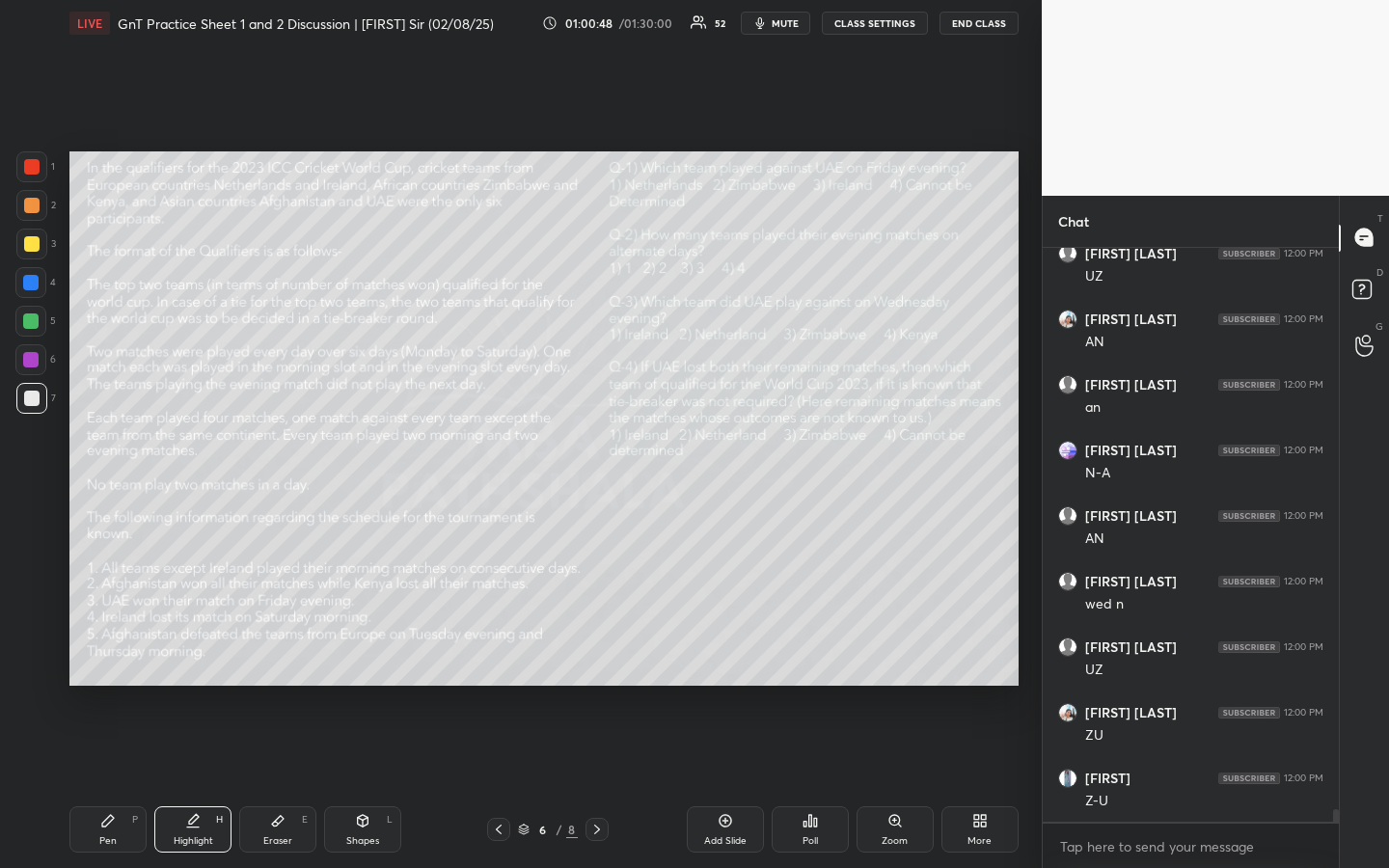 click on "Pen P" at bounding box center (108, 829) 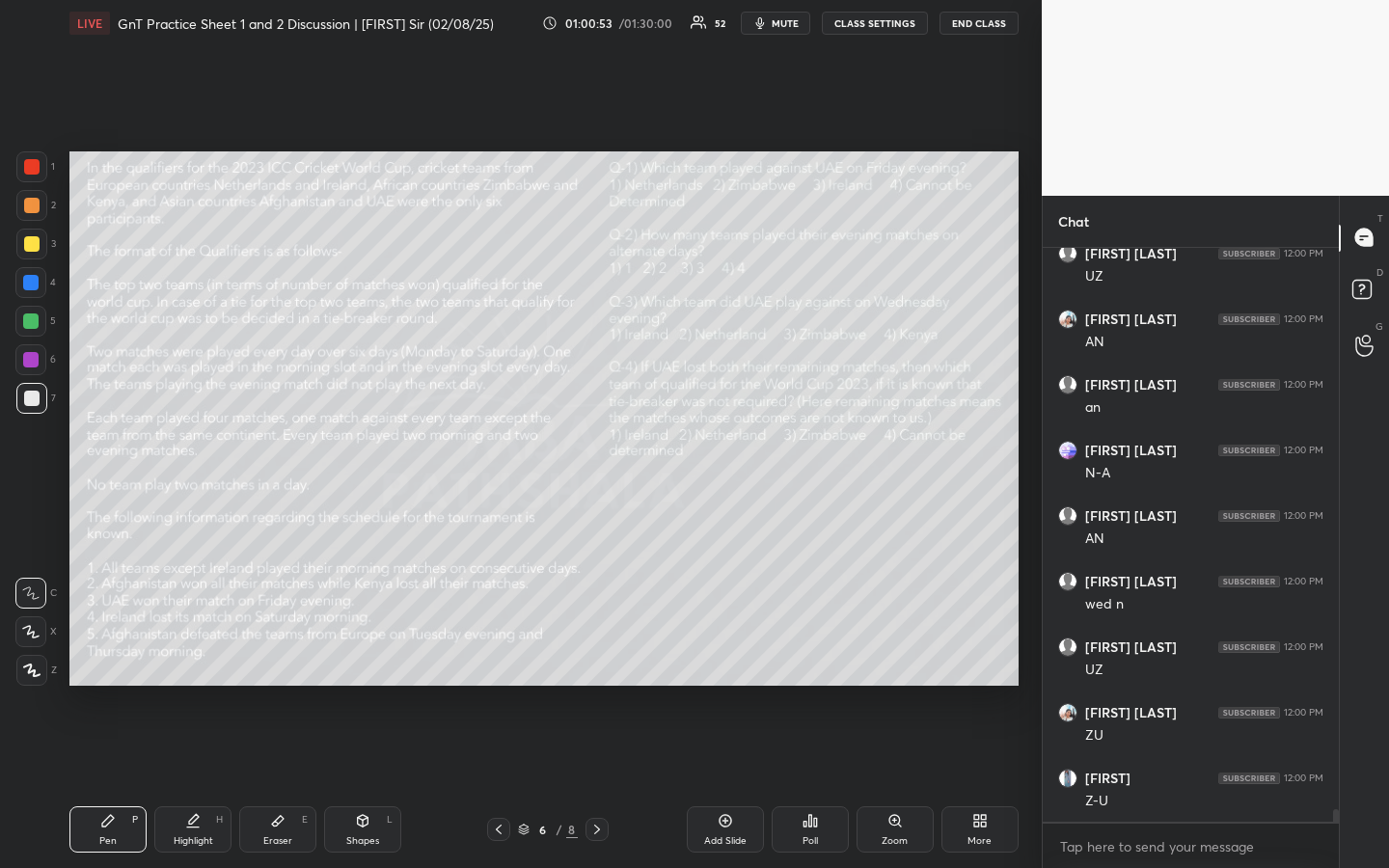 scroll, scrollTop: 25713, scrollLeft: 0, axis: vertical 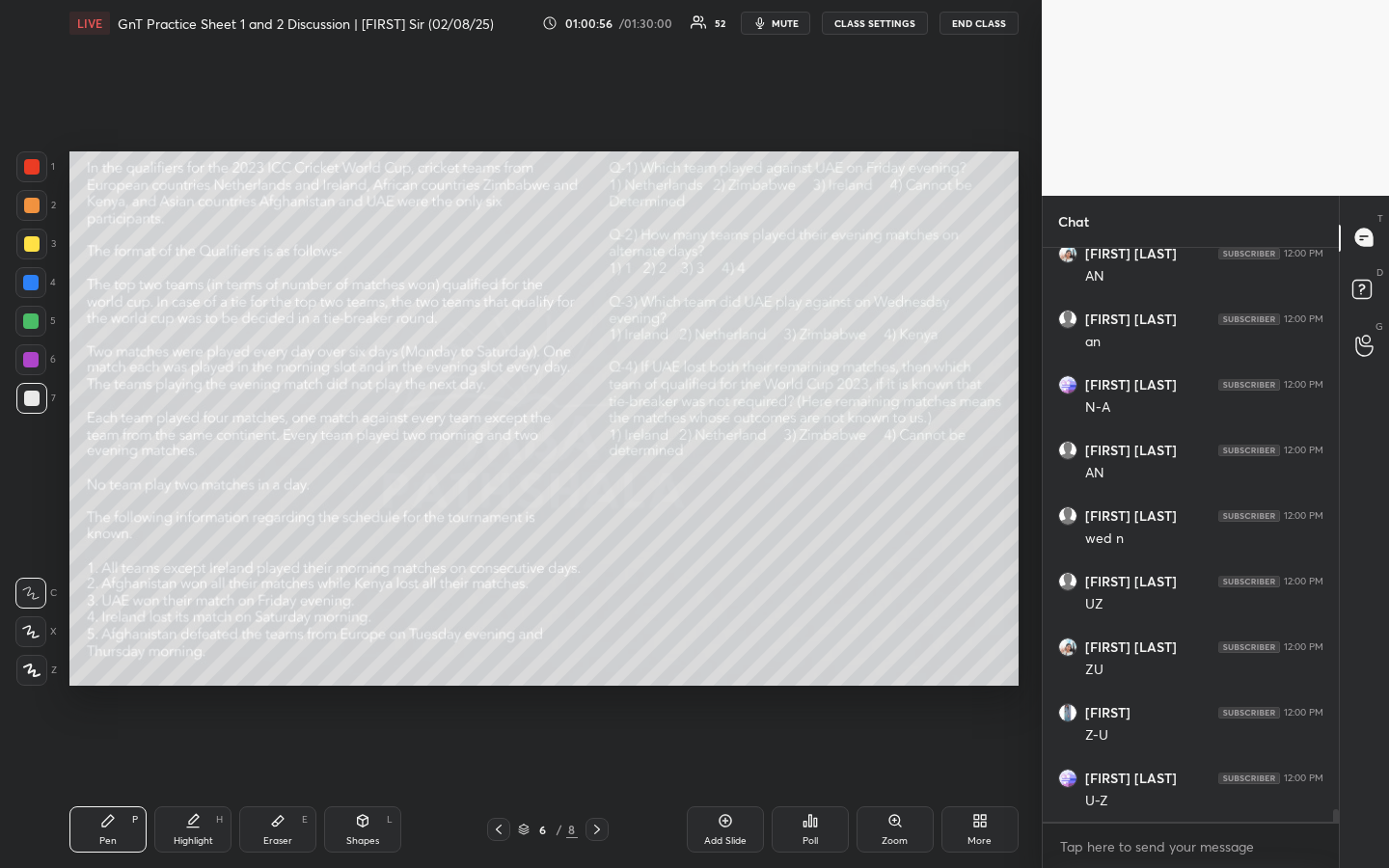 click on "Highlight H" at bounding box center (193, 829) 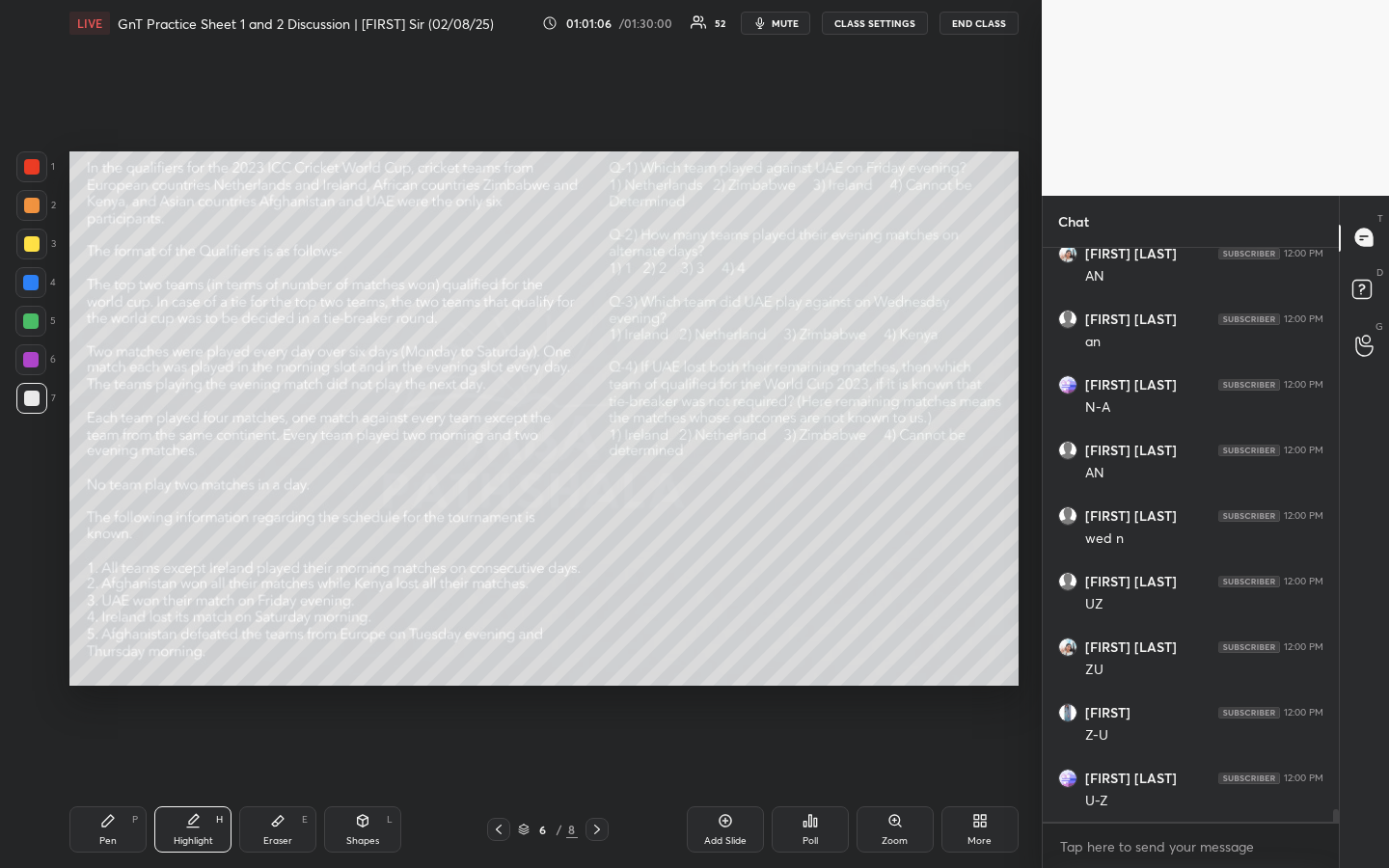 click on "Highlight H" at bounding box center (193, 829) 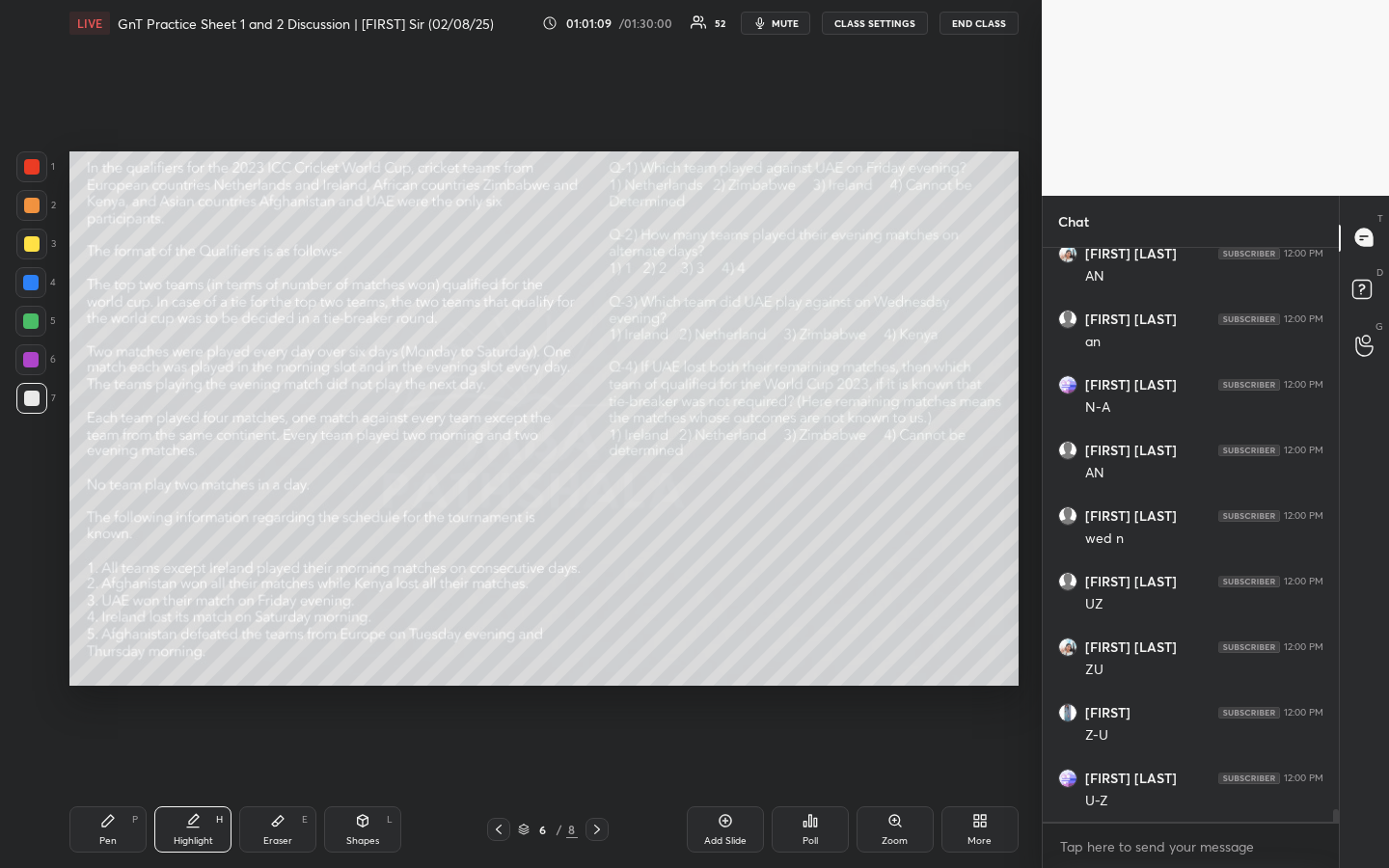 scroll, scrollTop: 25779, scrollLeft: 0, axis: vertical 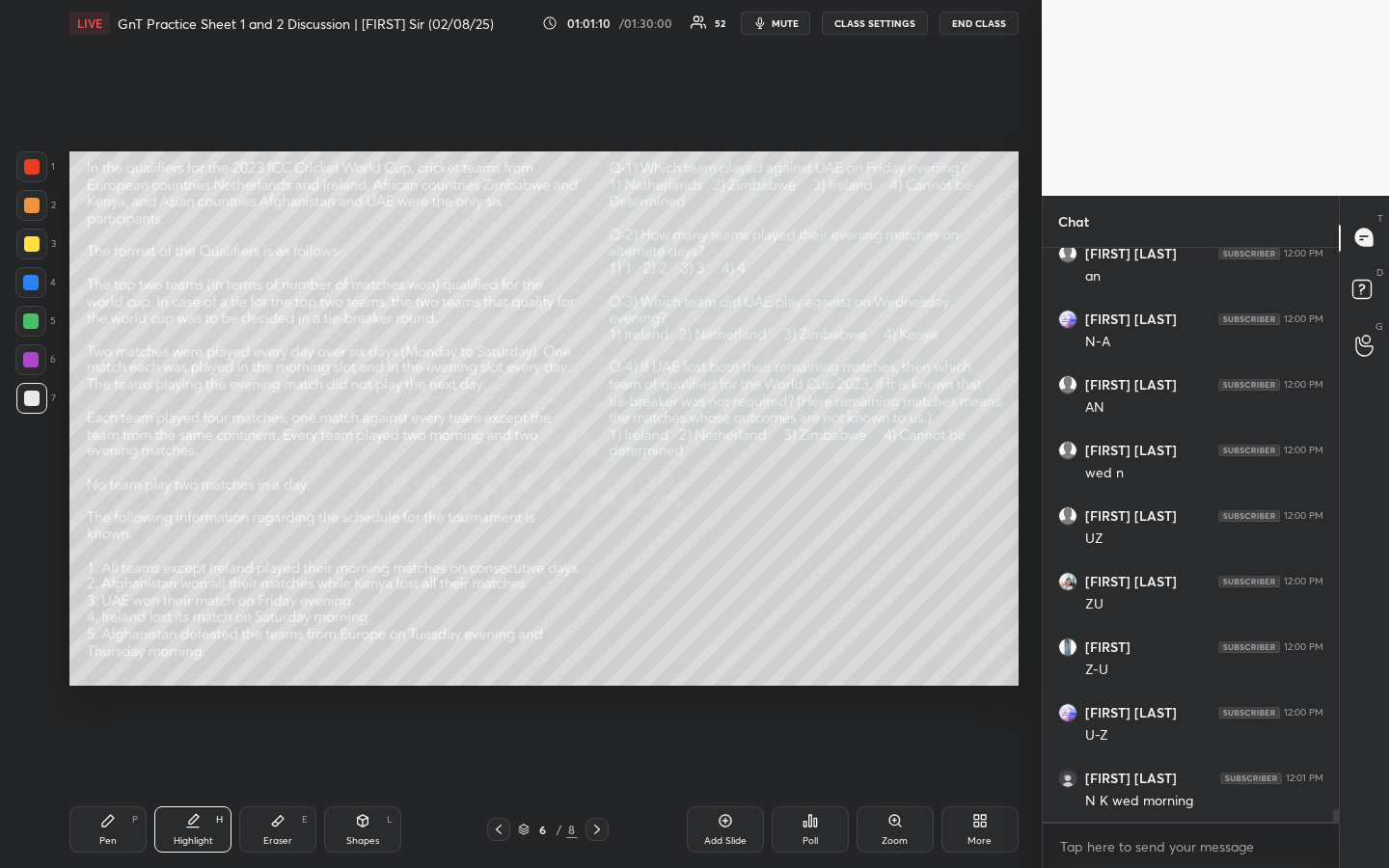 click on "Pen P" at bounding box center [108, 829] 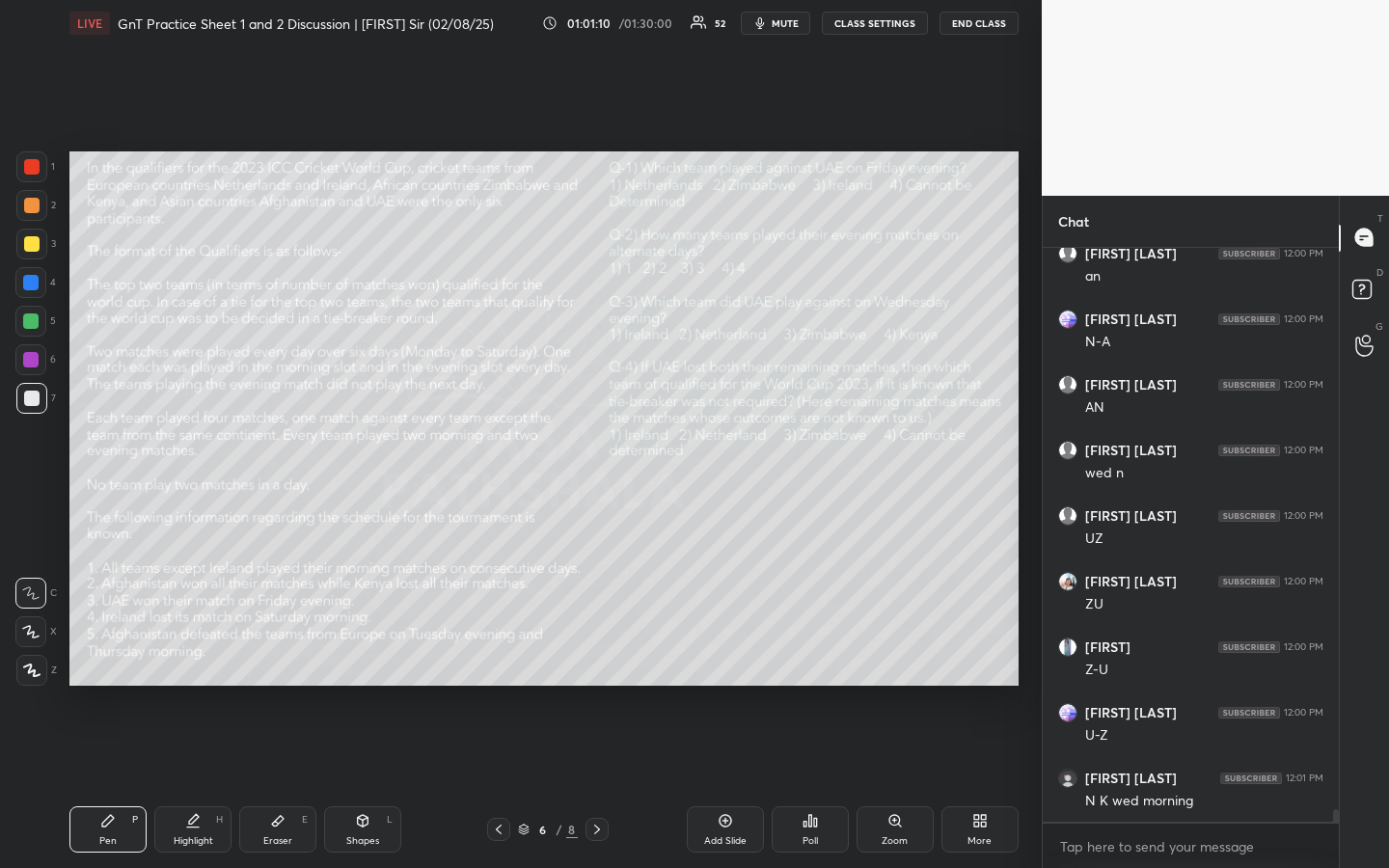 click on "Highlight H" at bounding box center (193, 829) 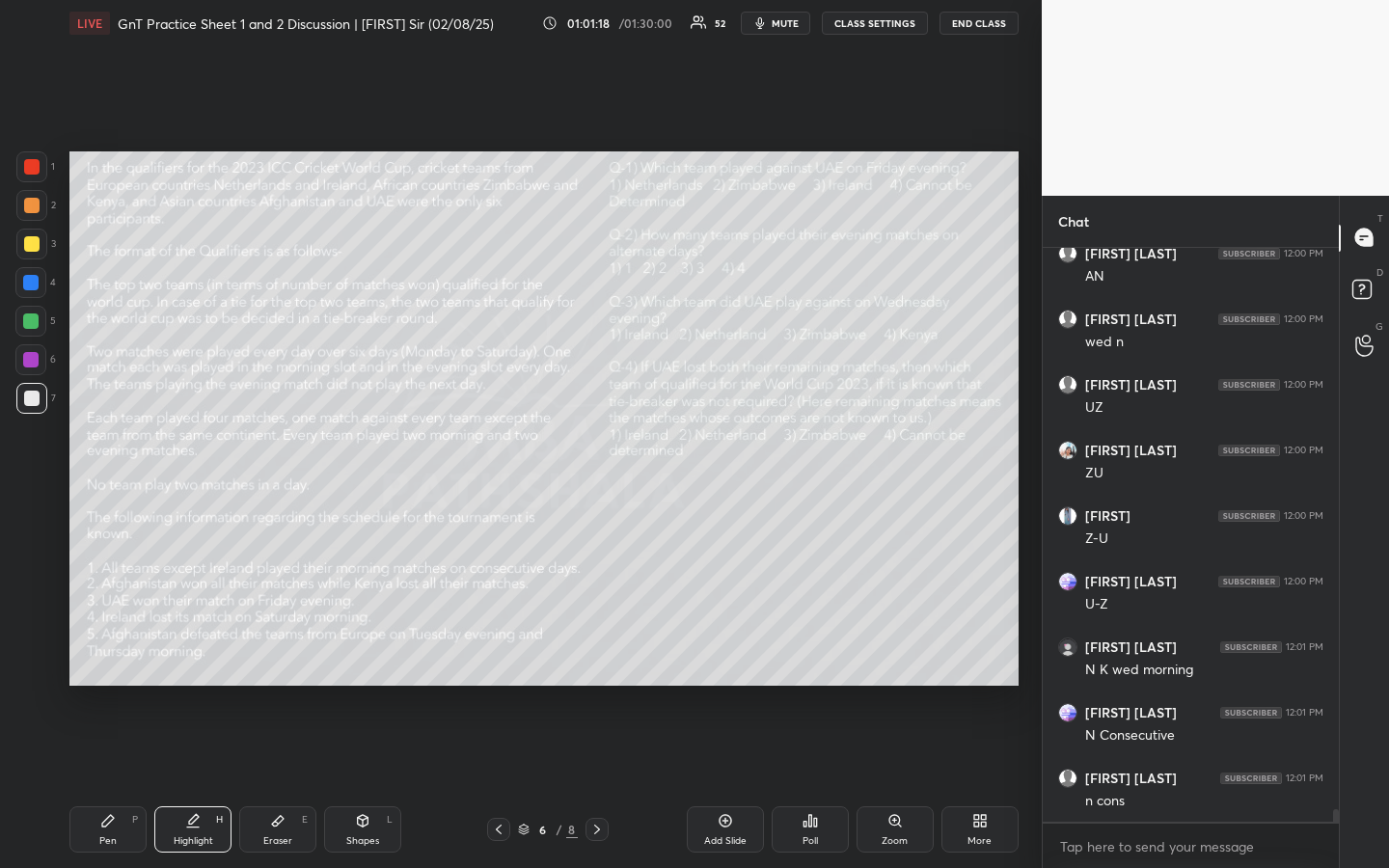 scroll, scrollTop: 25975, scrollLeft: 0, axis: vertical 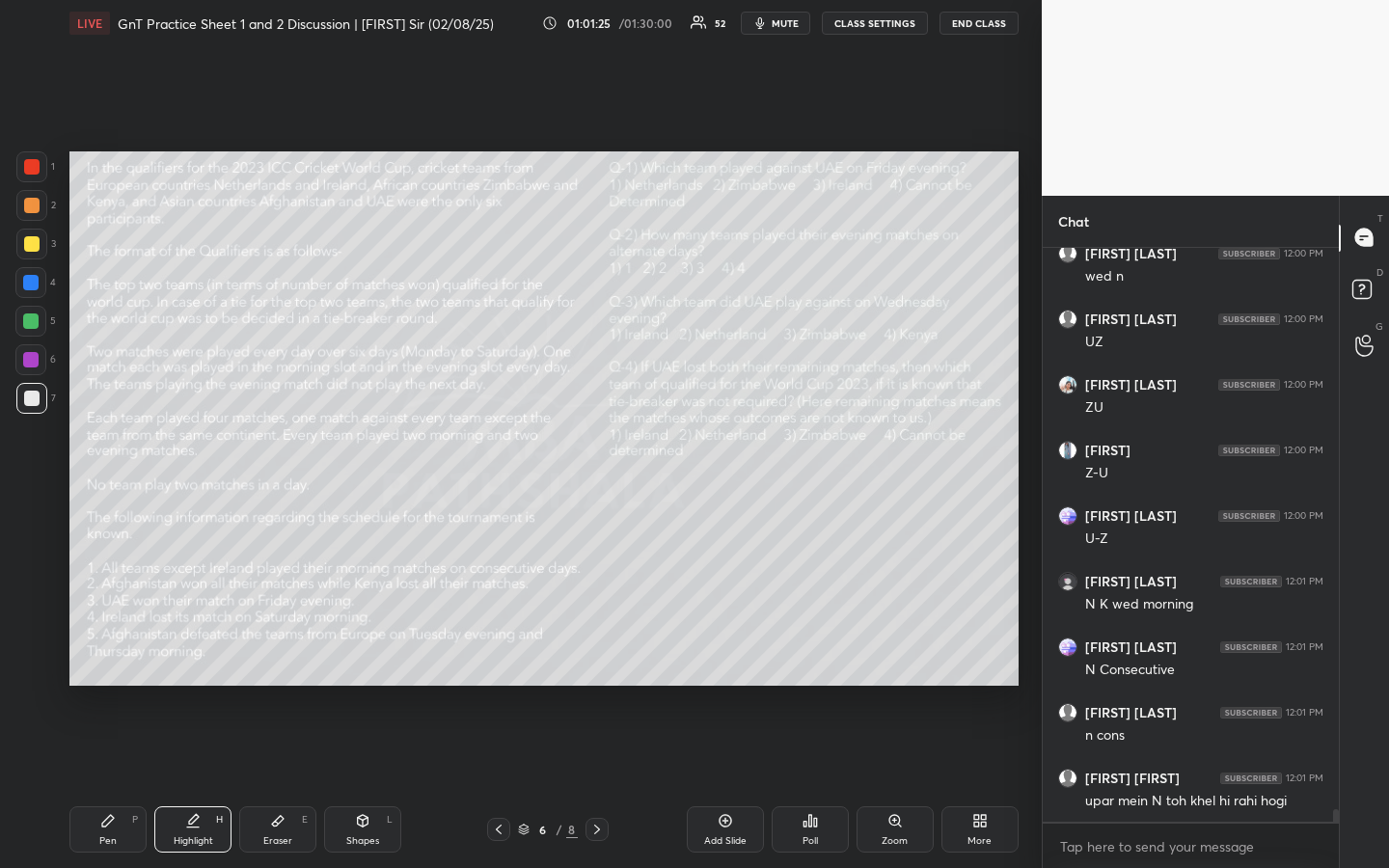 click on "Pen P" at bounding box center [108, 829] 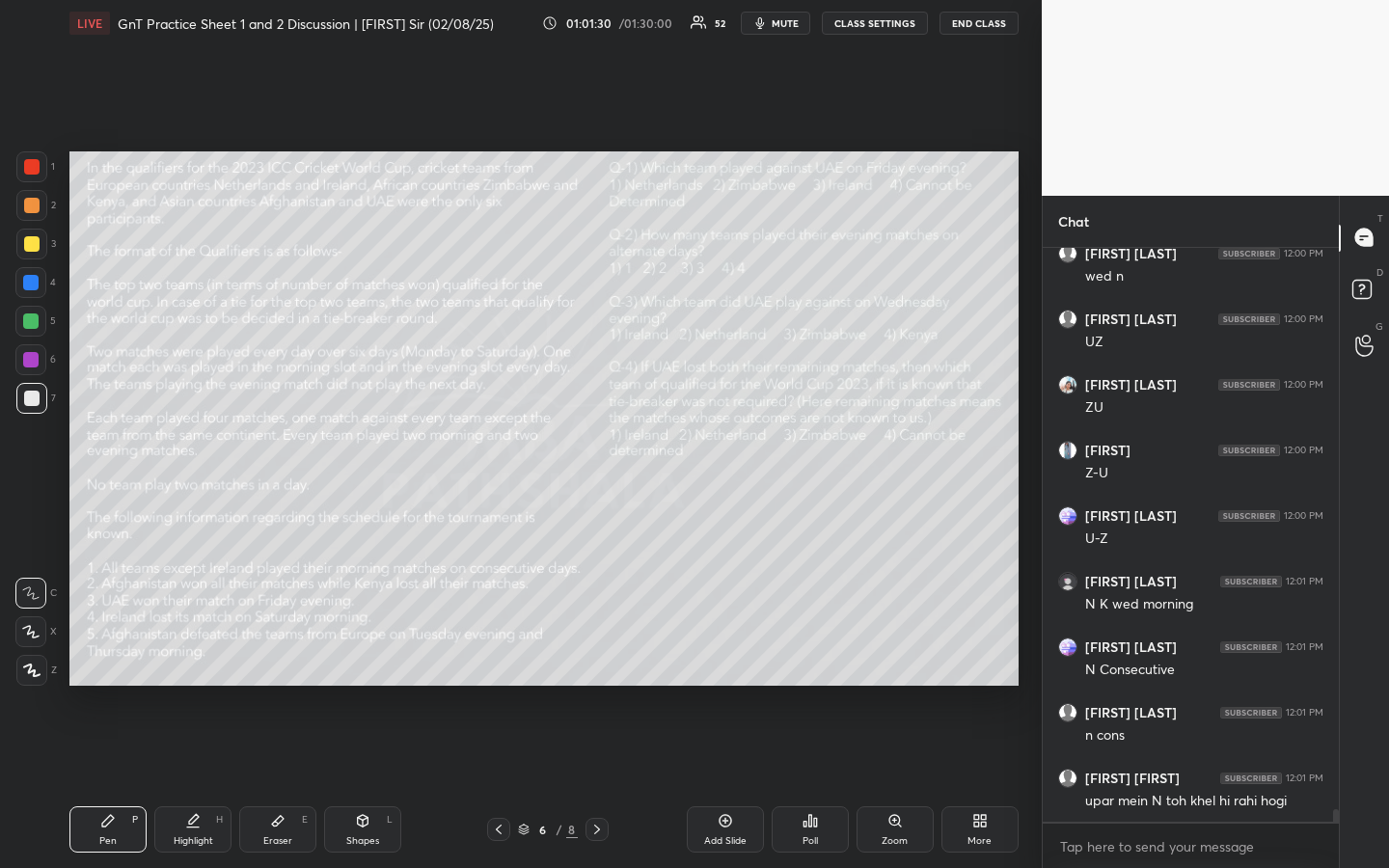 click on "Highlight H" at bounding box center [193, 829] 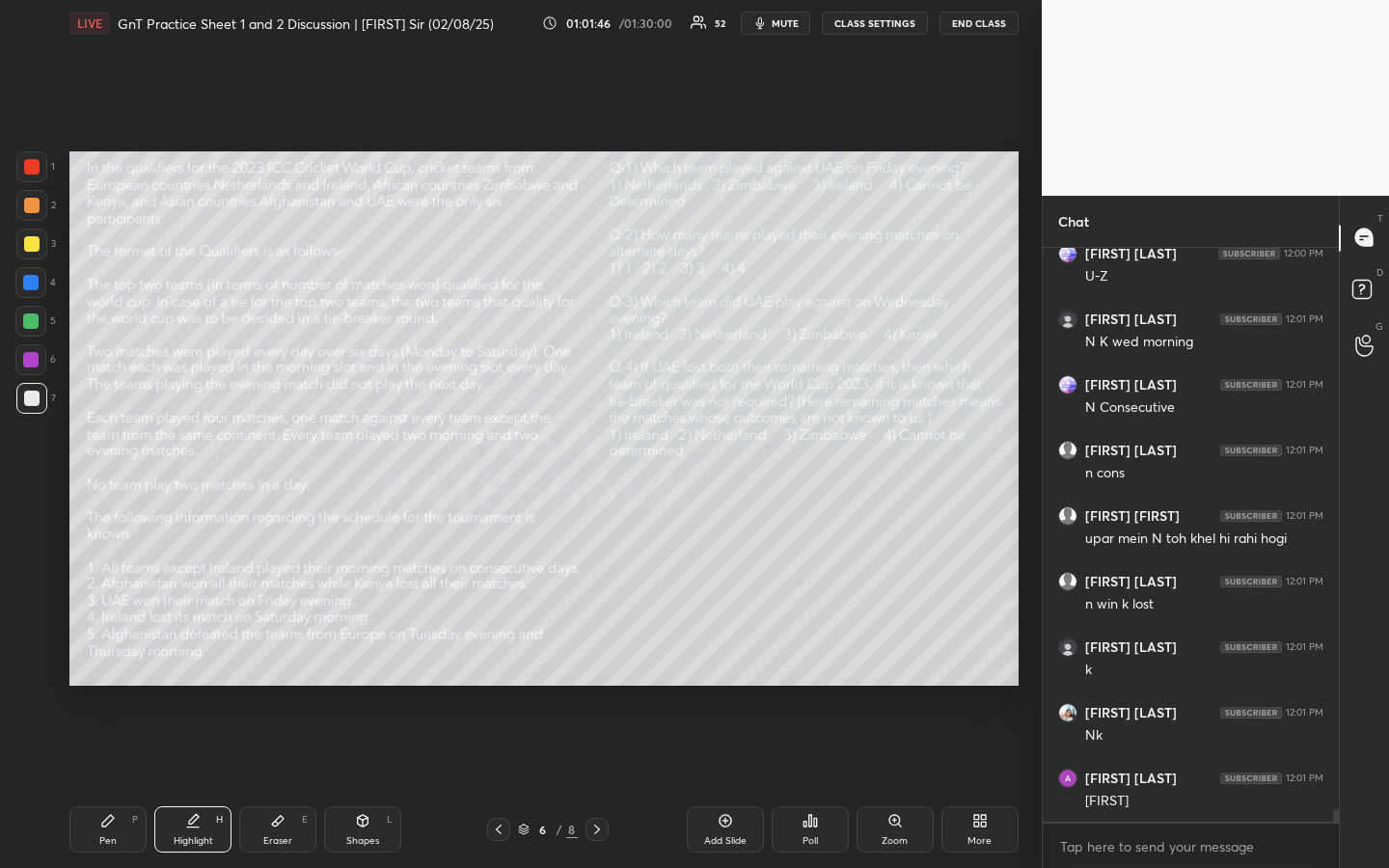 scroll, scrollTop: 26303, scrollLeft: 0, axis: vertical 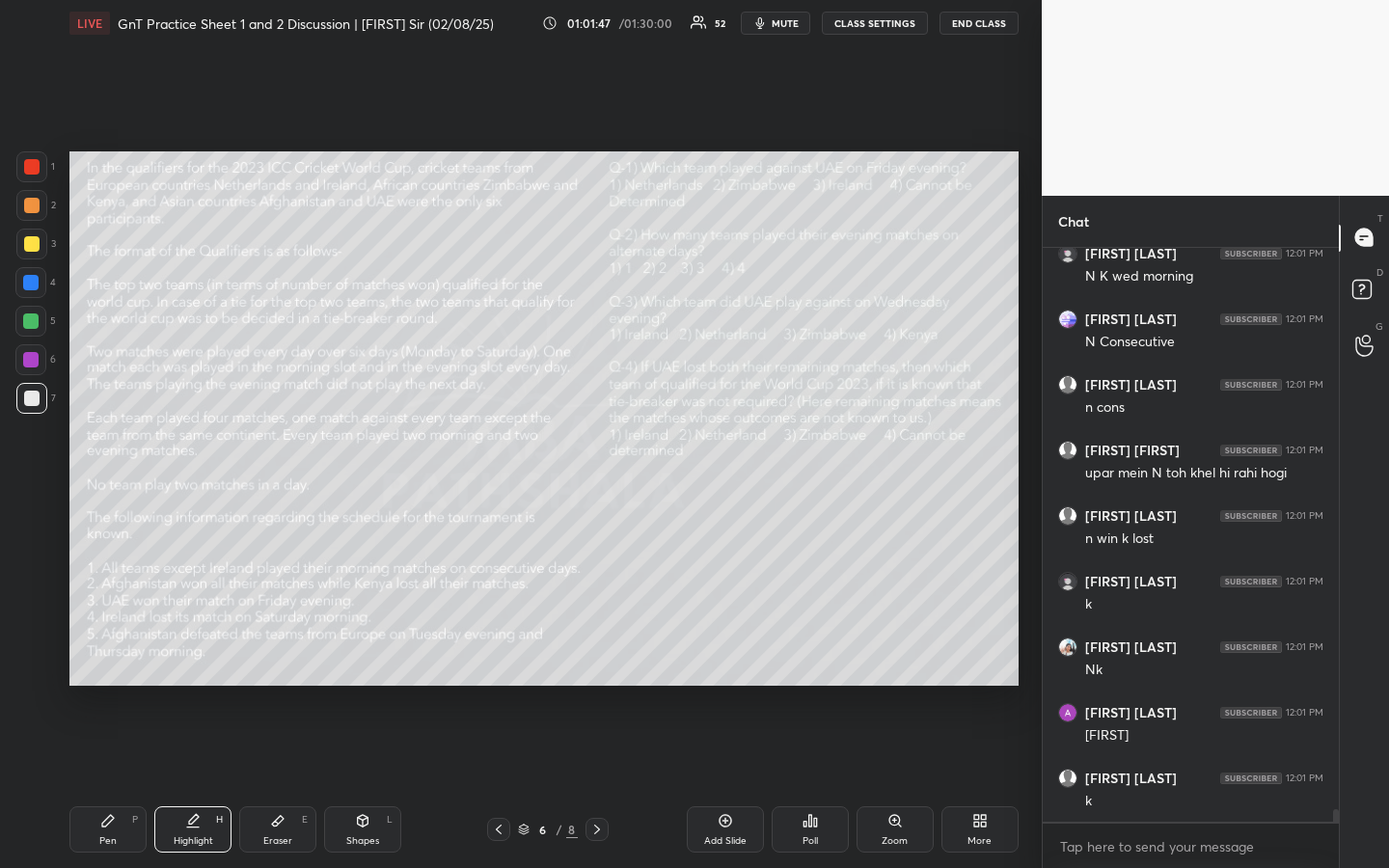 click on "Pen P" at bounding box center [108, 829] 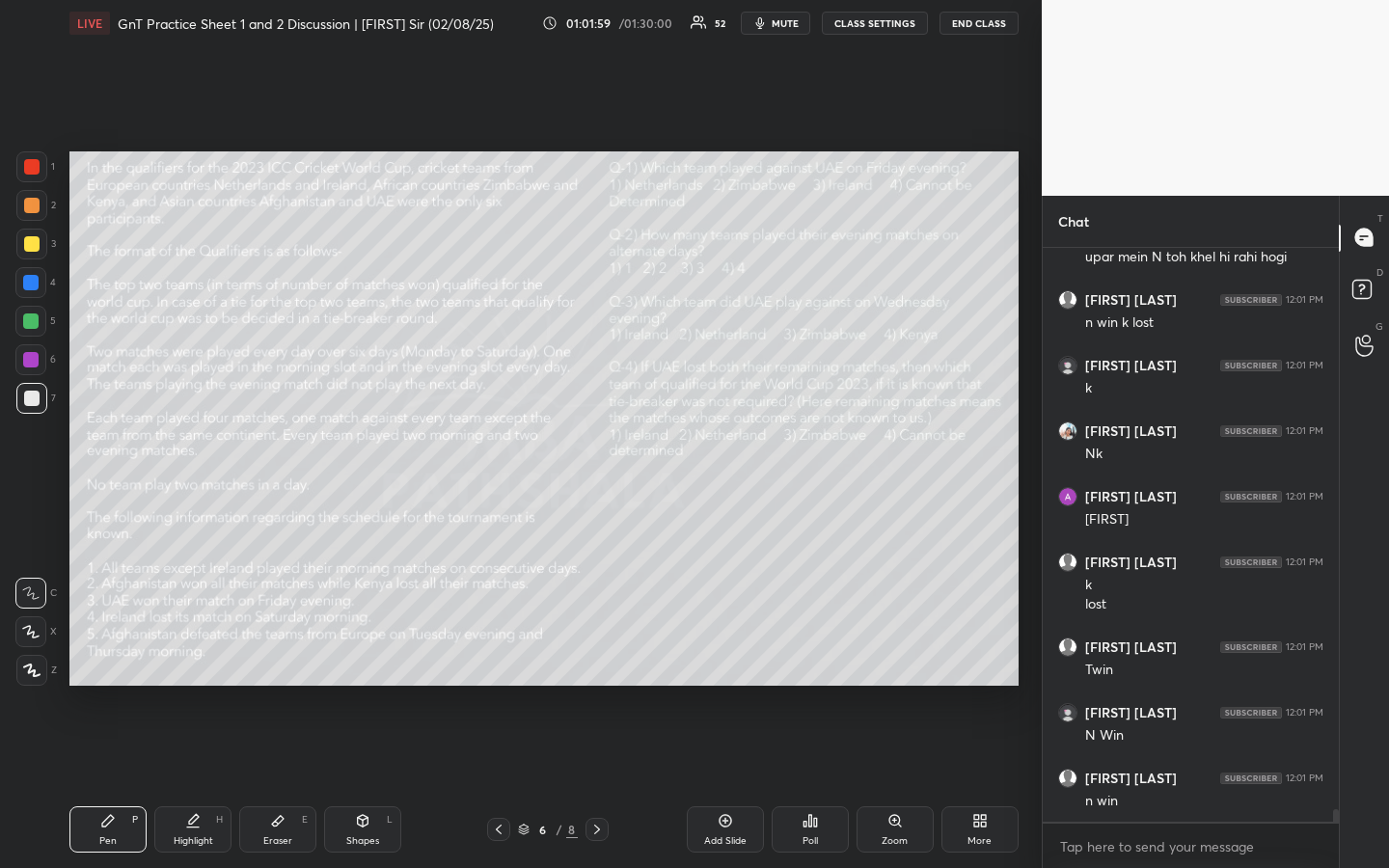 scroll, scrollTop: 26585, scrollLeft: 0, axis: vertical 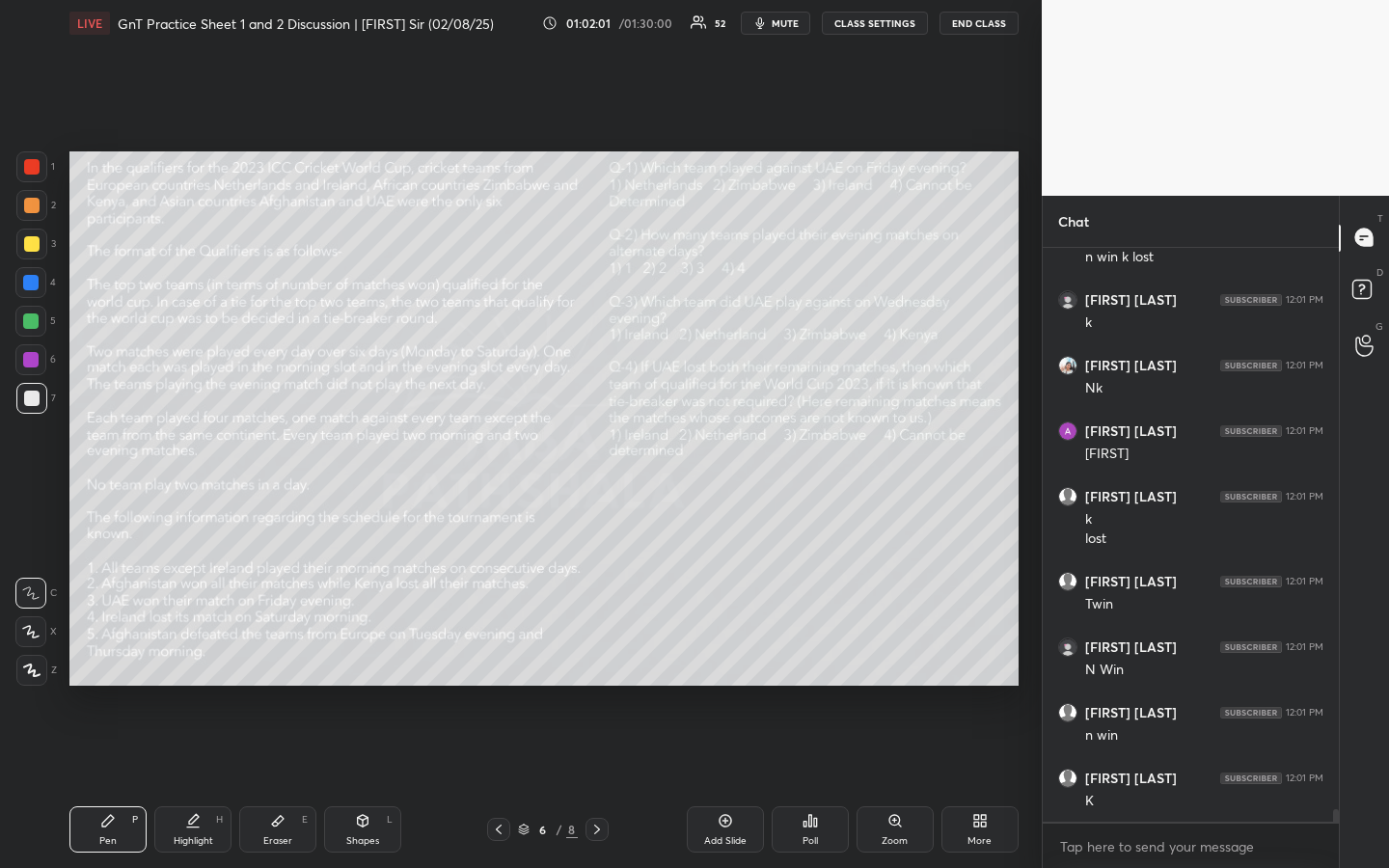 click on "Highlight H" at bounding box center (193, 829) 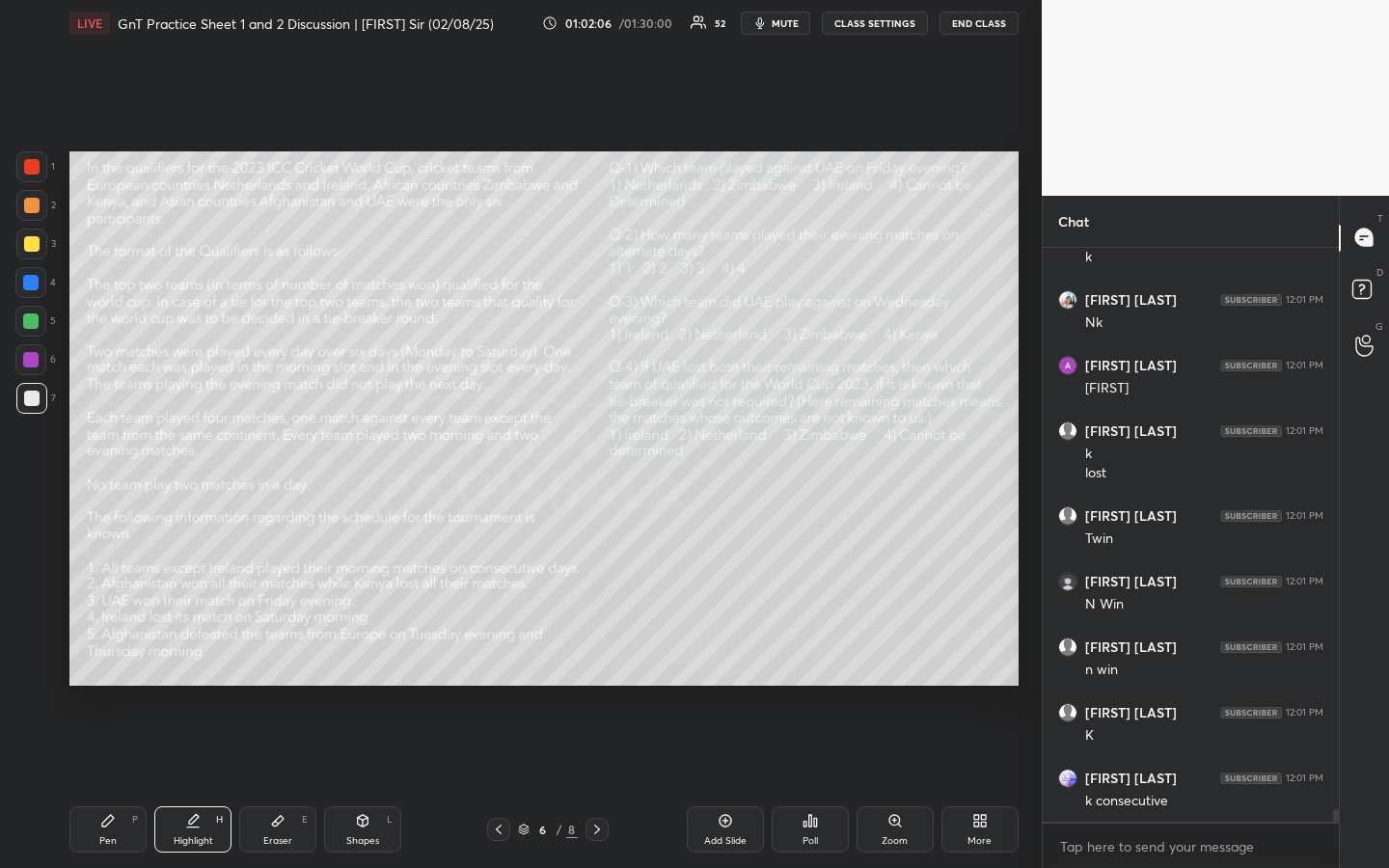 scroll, scrollTop: 26716, scrollLeft: 0, axis: vertical 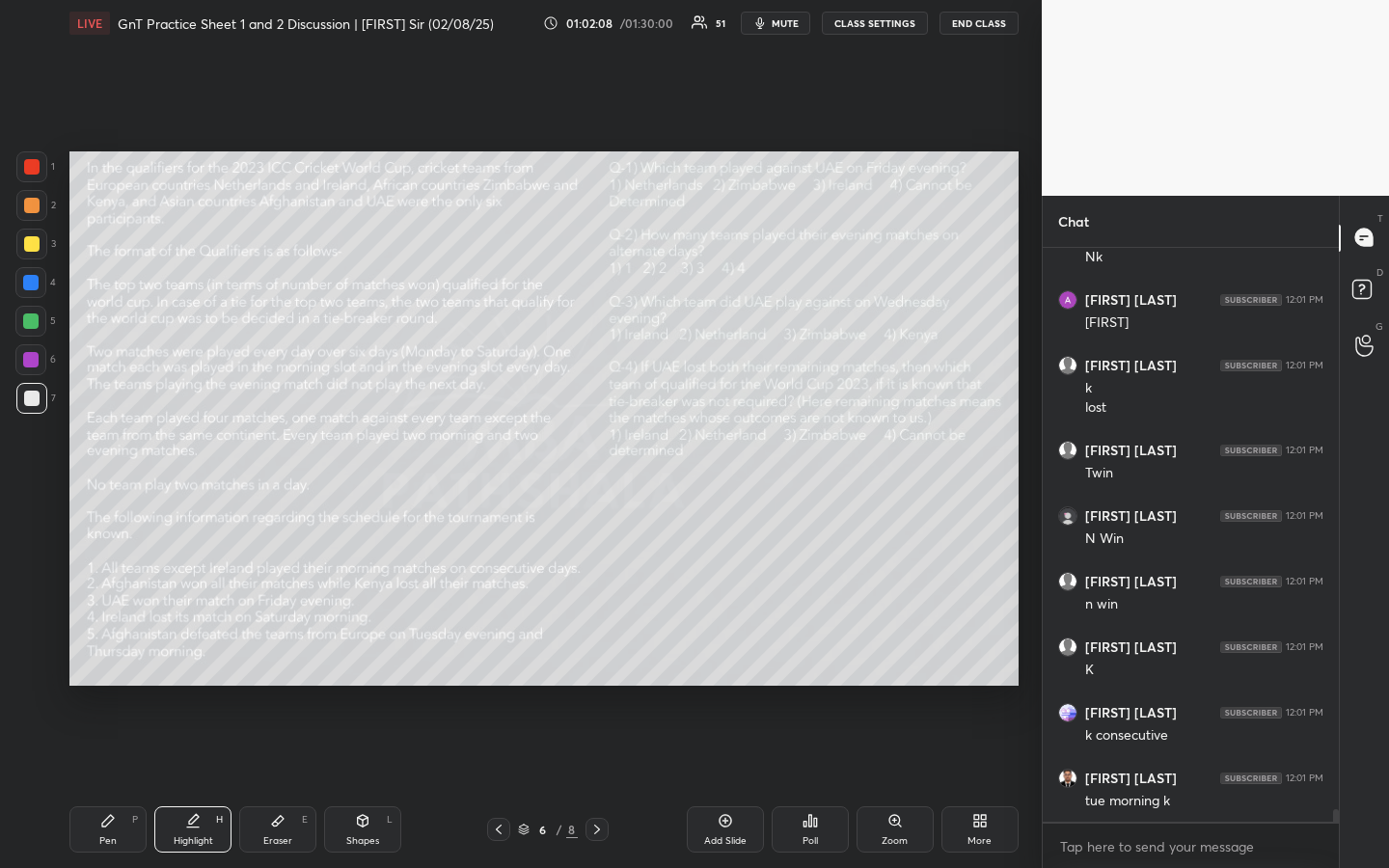 click on "Pen" at bounding box center (108, 841) 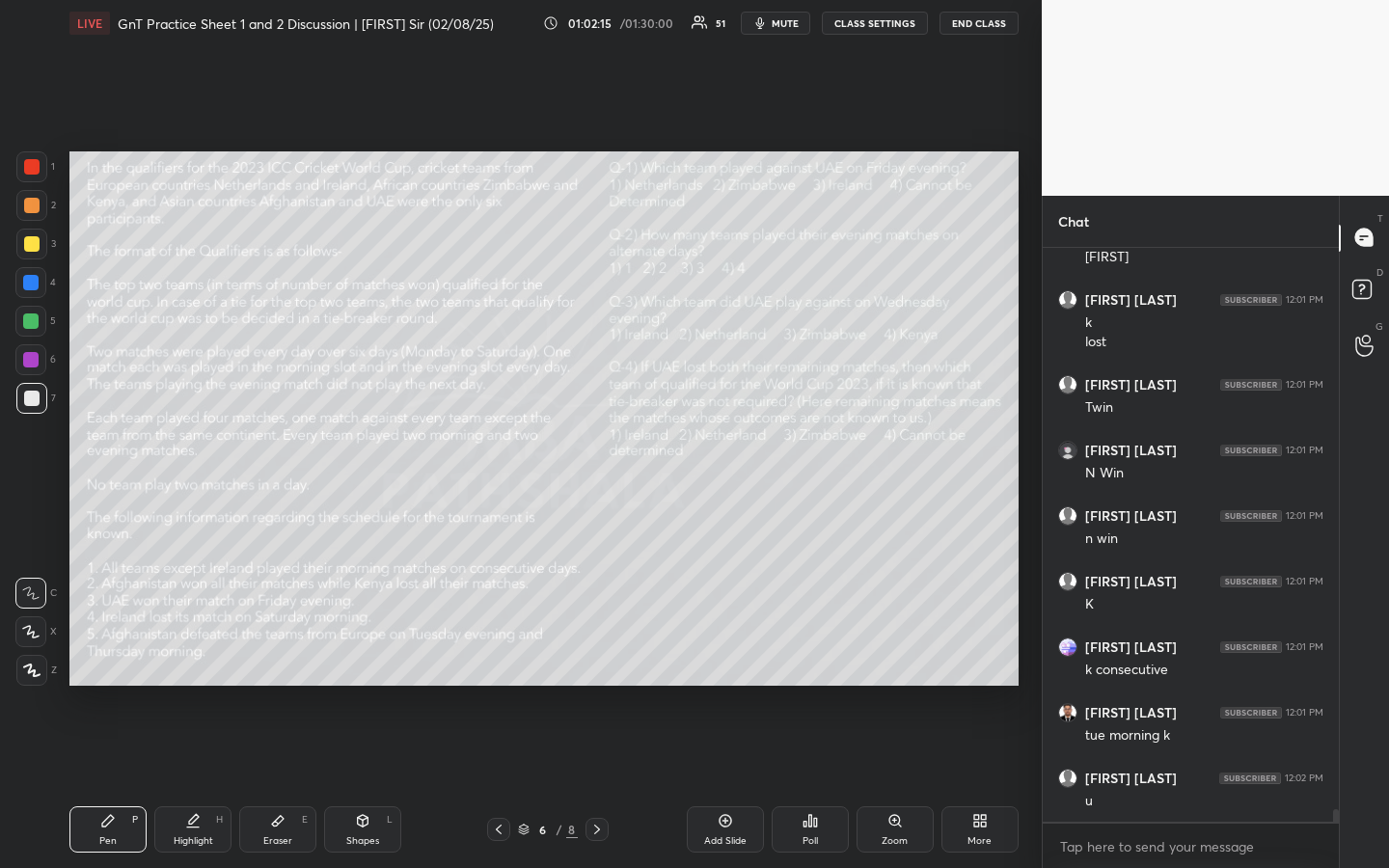 scroll, scrollTop: 26847, scrollLeft: 0, axis: vertical 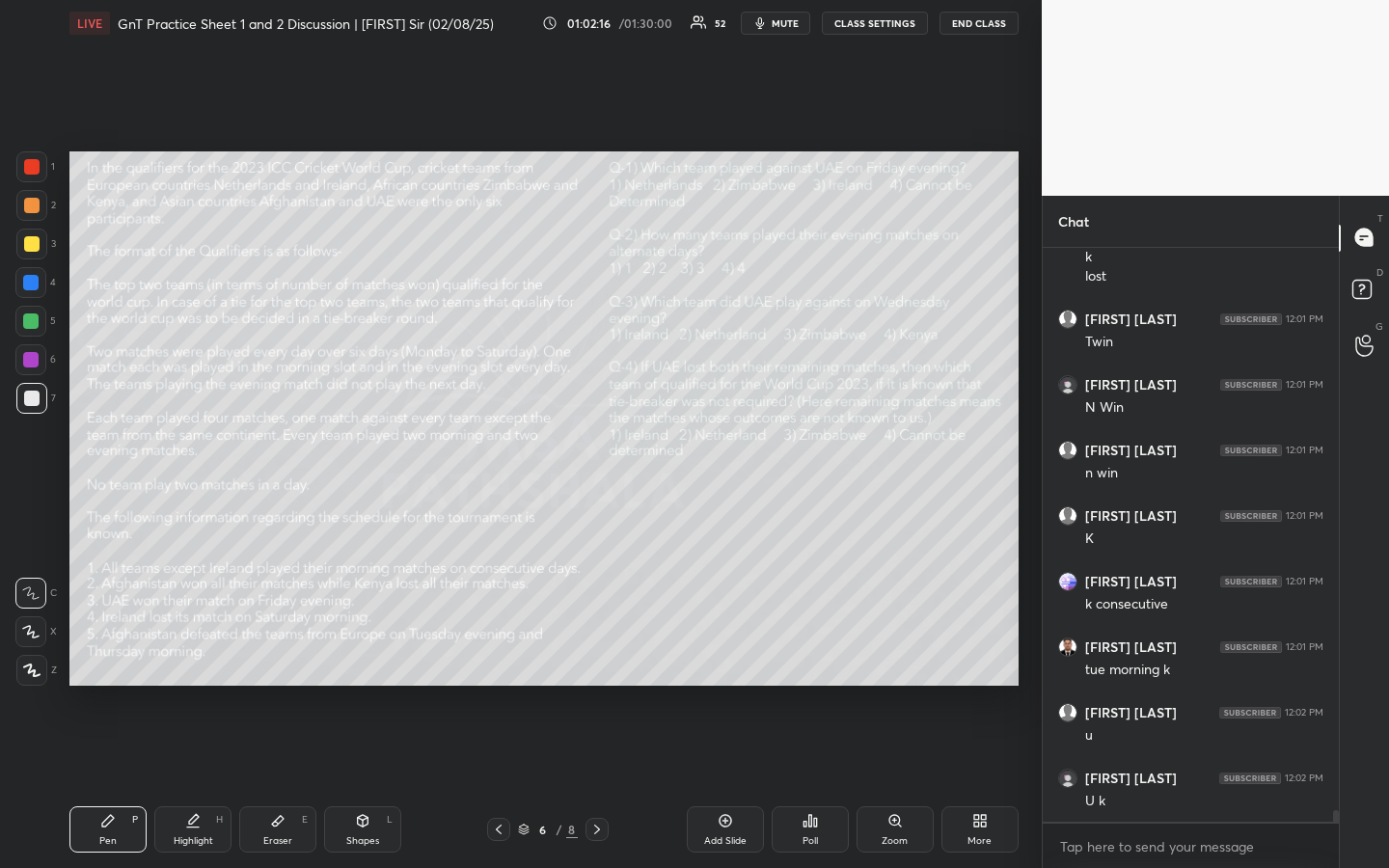 click on "Highlight H" at bounding box center (193, 829) 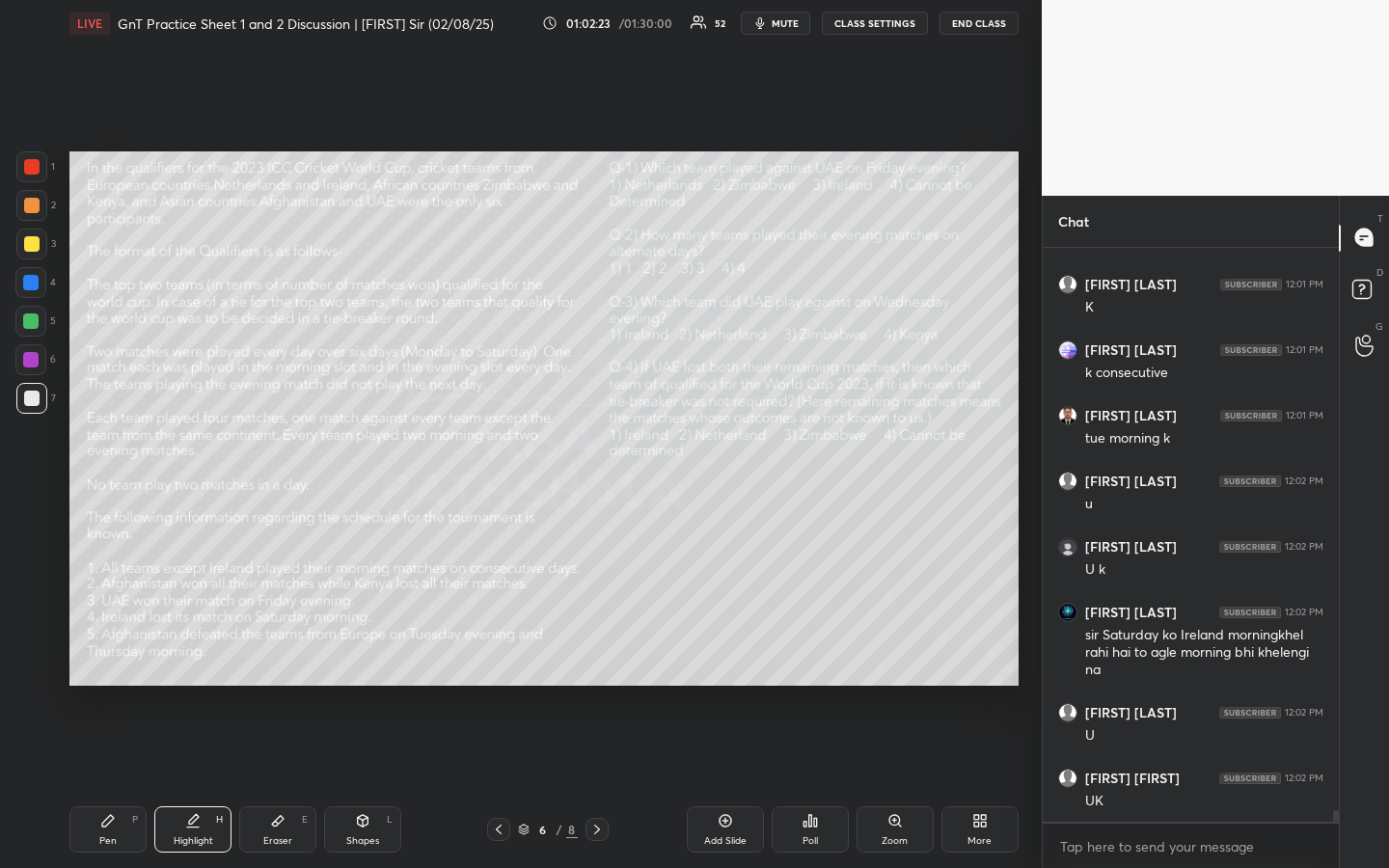 scroll, scrollTop: 27144, scrollLeft: 0, axis: vertical 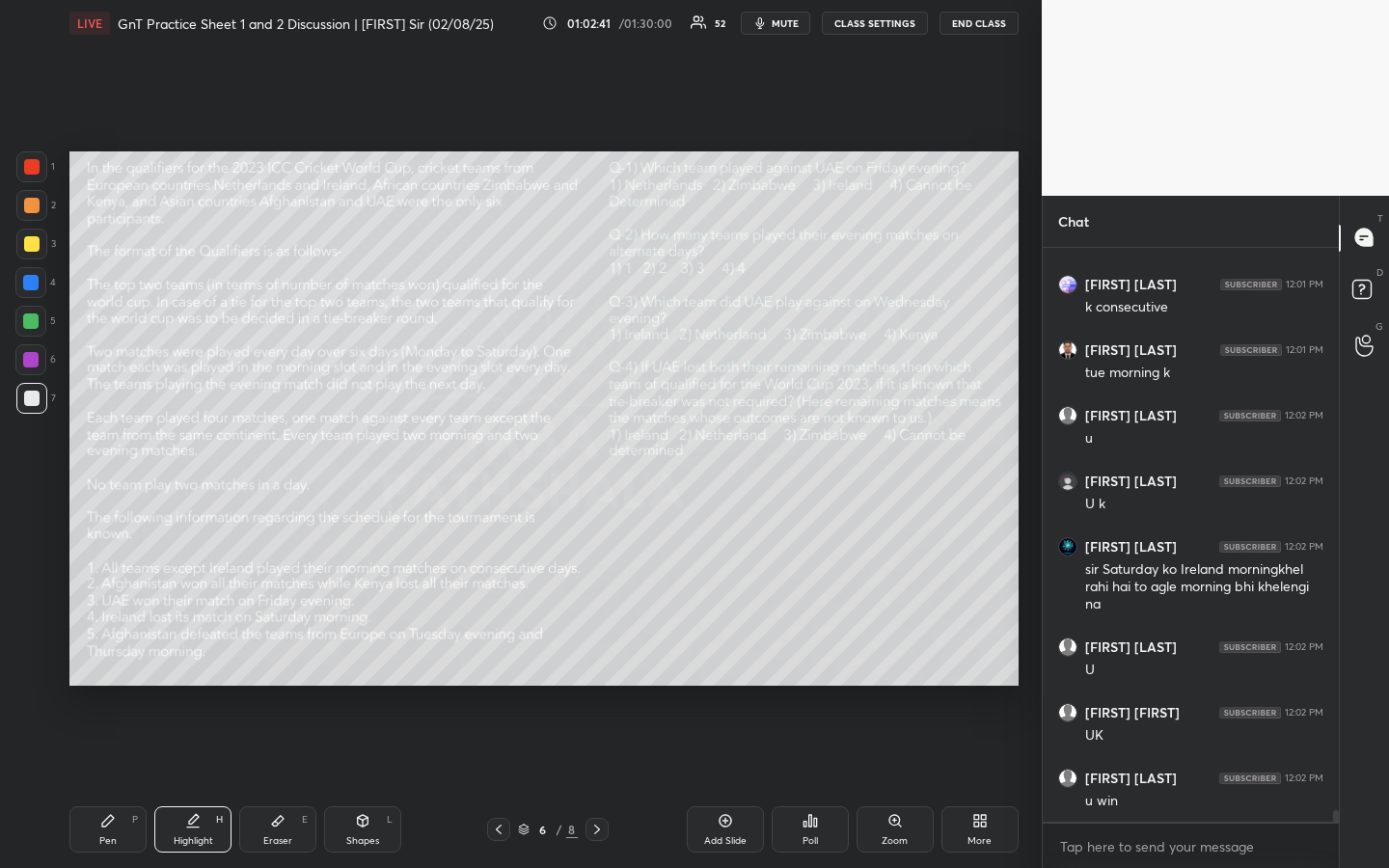 click on "Pen P" at bounding box center (108, 829) 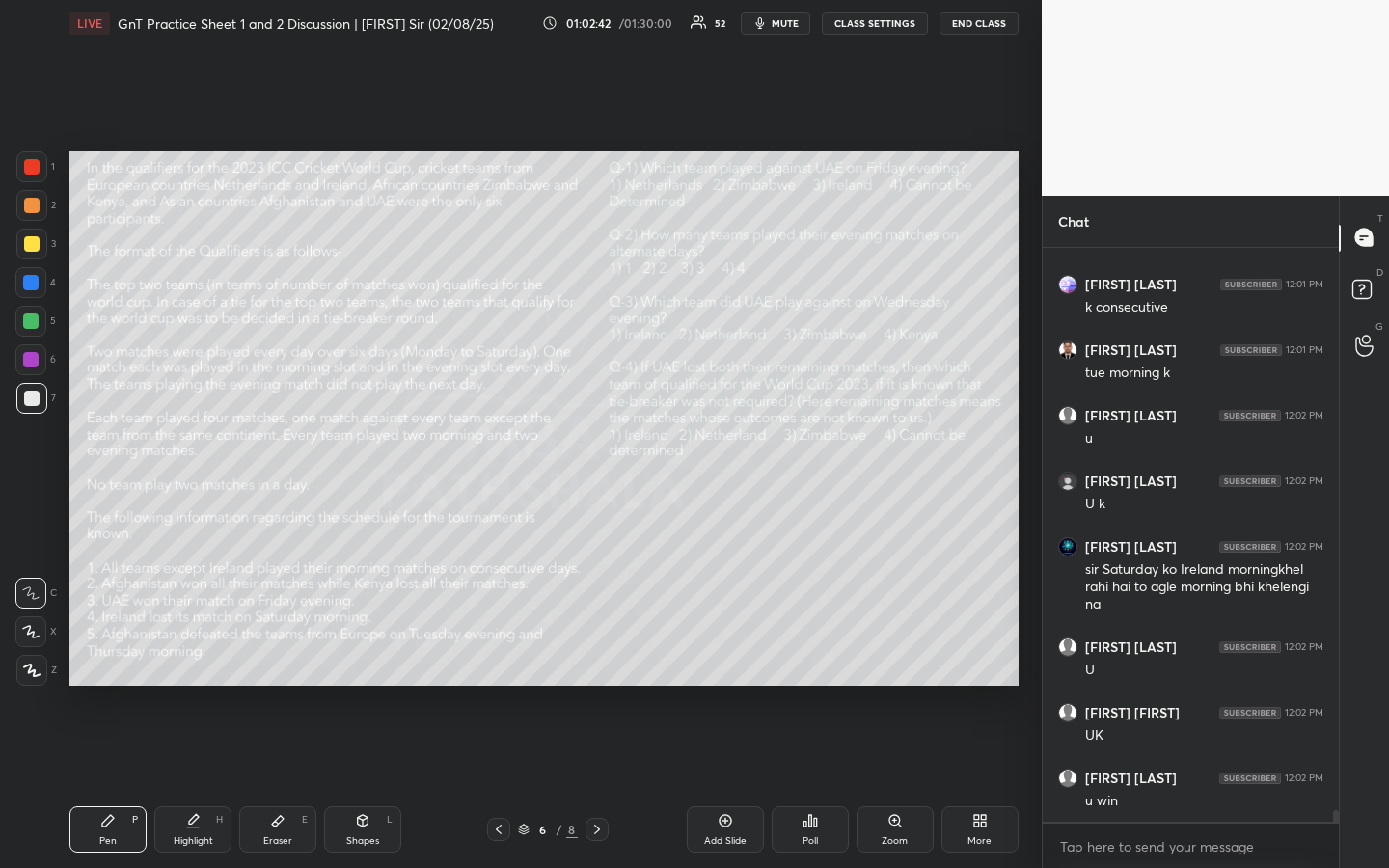 scroll, scrollTop: 27210, scrollLeft: 0, axis: vertical 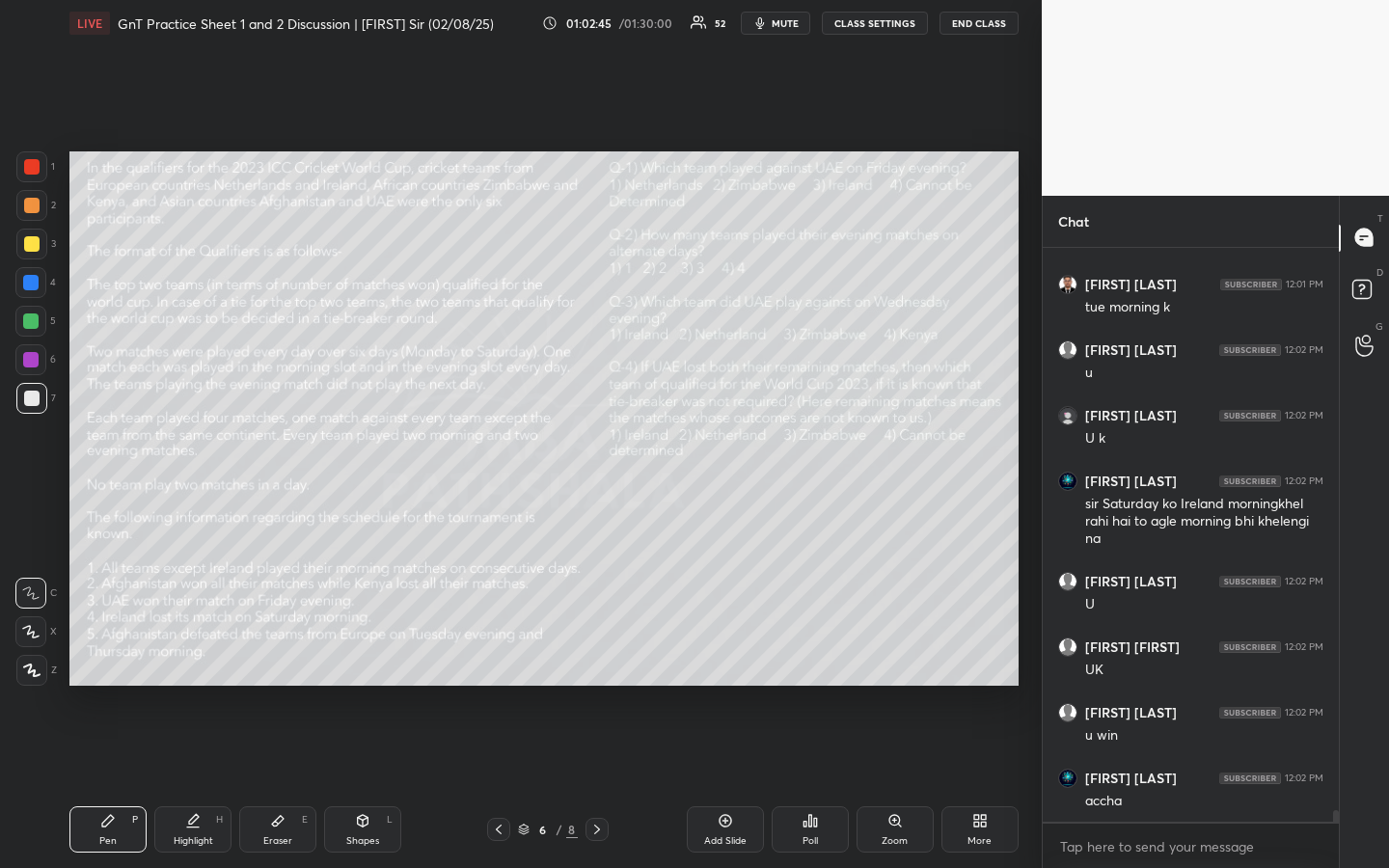 click on "Highlight H" at bounding box center [193, 829] 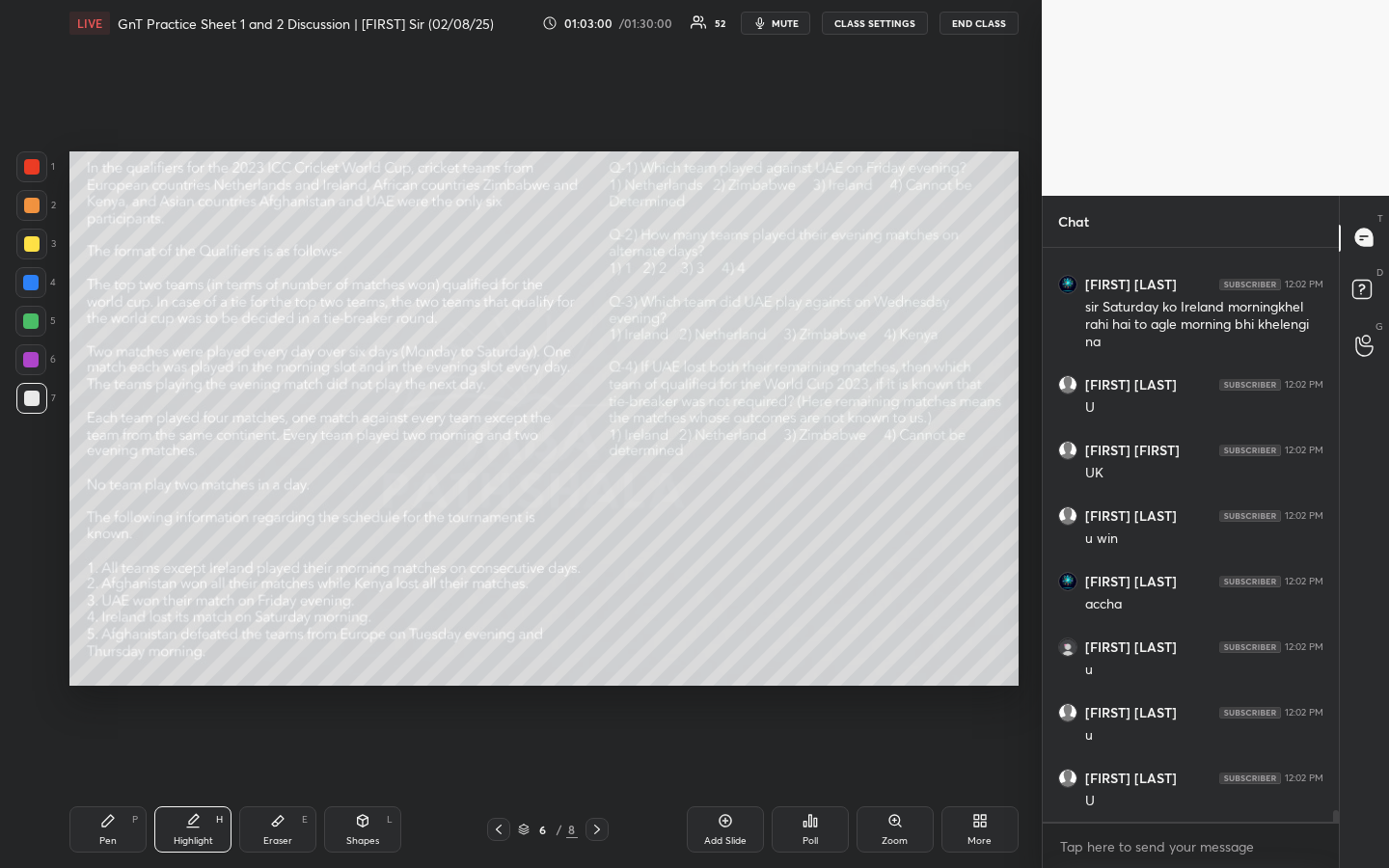 scroll, scrollTop: 27472, scrollLeft: 0, axis: vertical 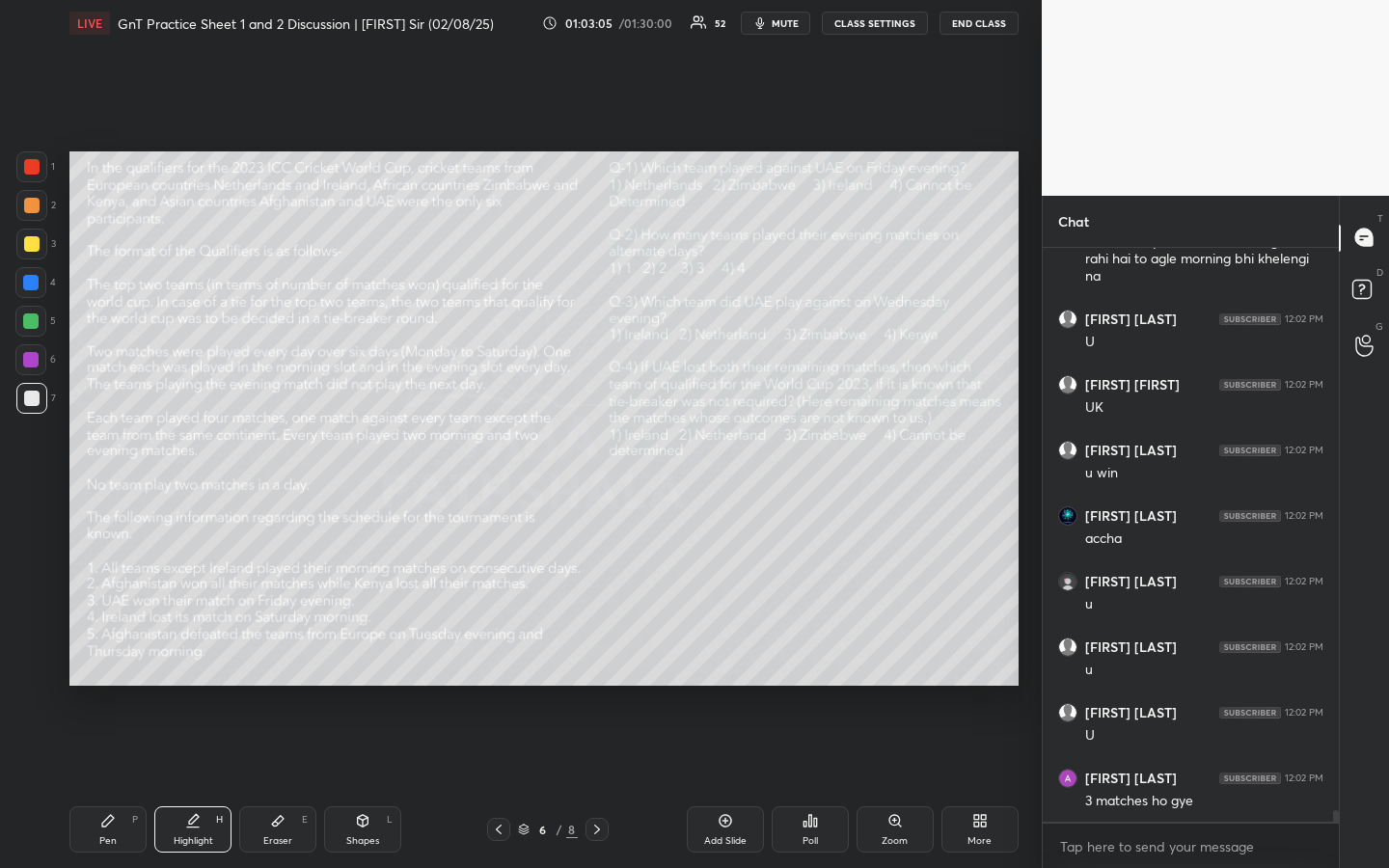 click 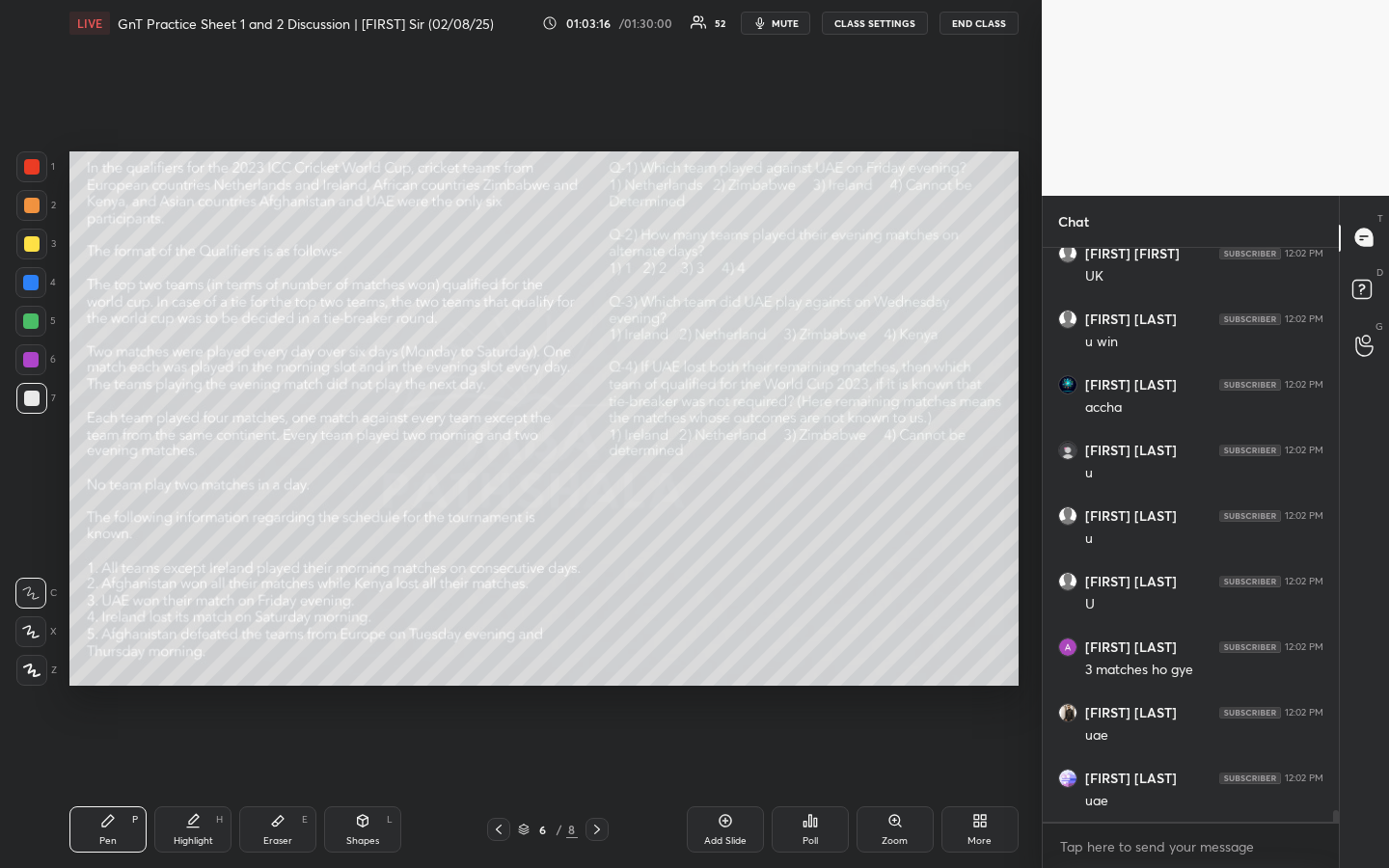 scroll, scrollTop: 27669, scrollLeft: 0, axis: vertical 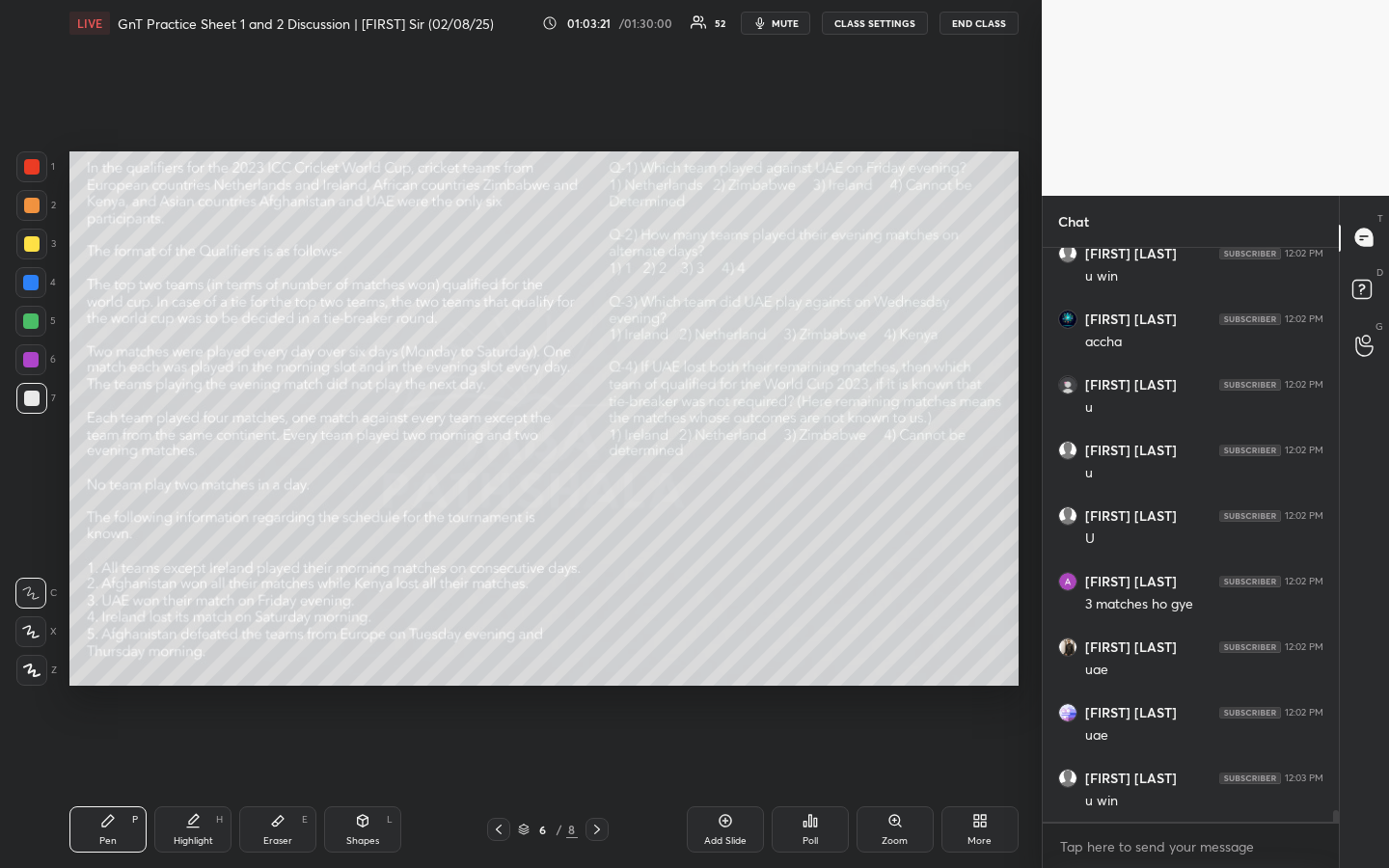 click on "Highlight" at bounding box center (193, 841) 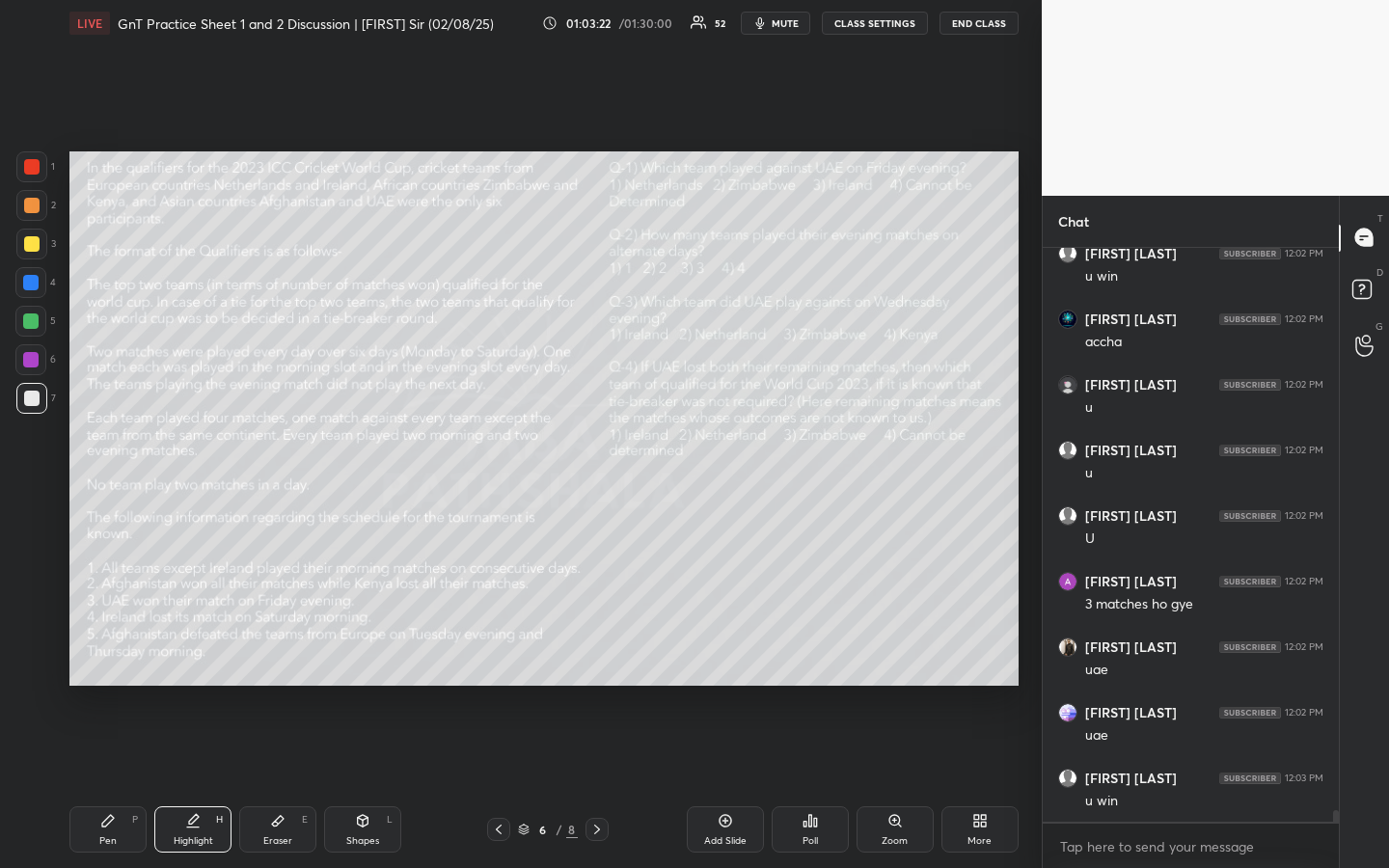 scroll, scrollTop: 27735, scrollLeft: 0, axis: vertical 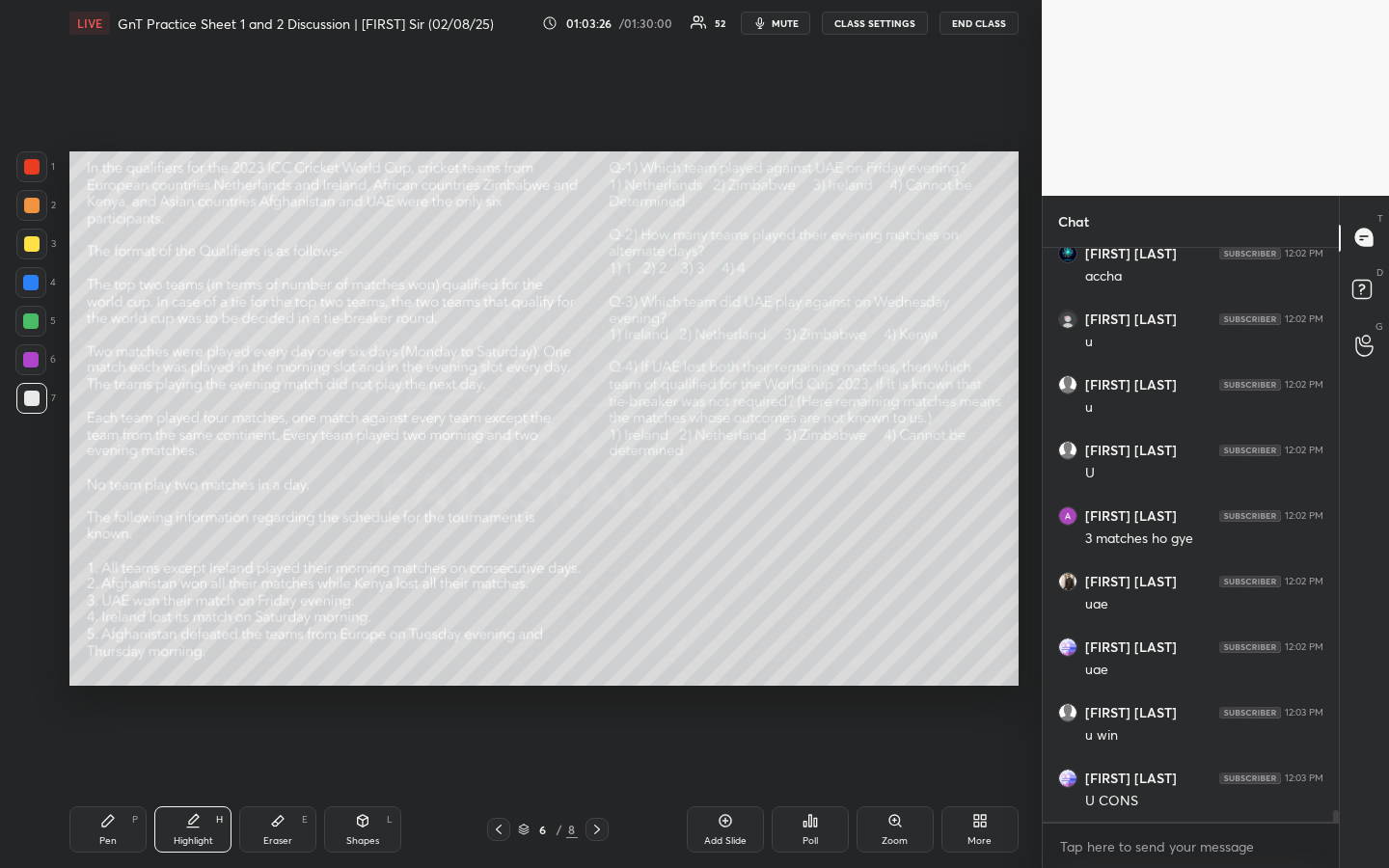 click on "Pen P" at bounding box center [108, 829] 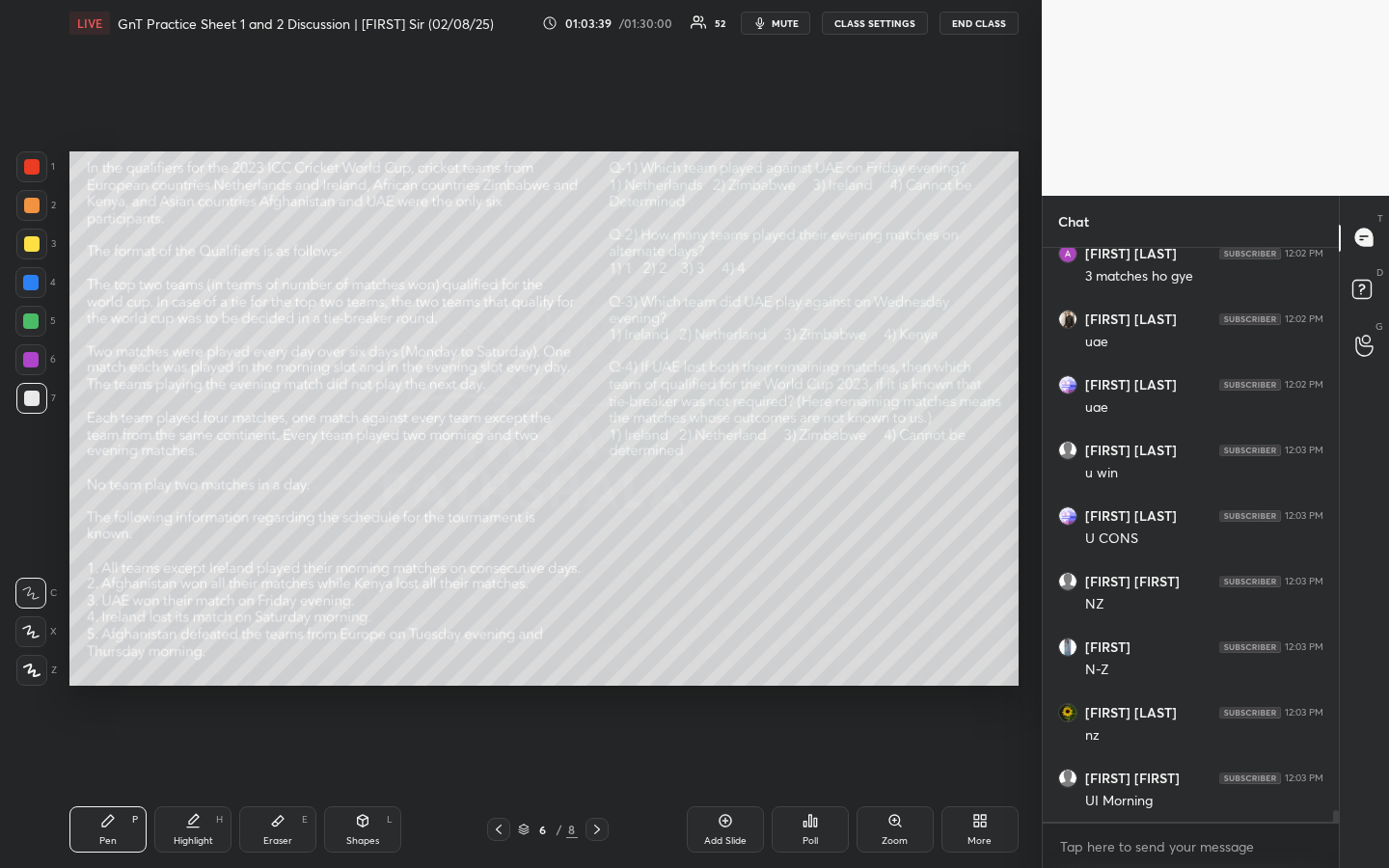 scroll, scrollTop: 28062, scrollLeft: 0, axis: vertical 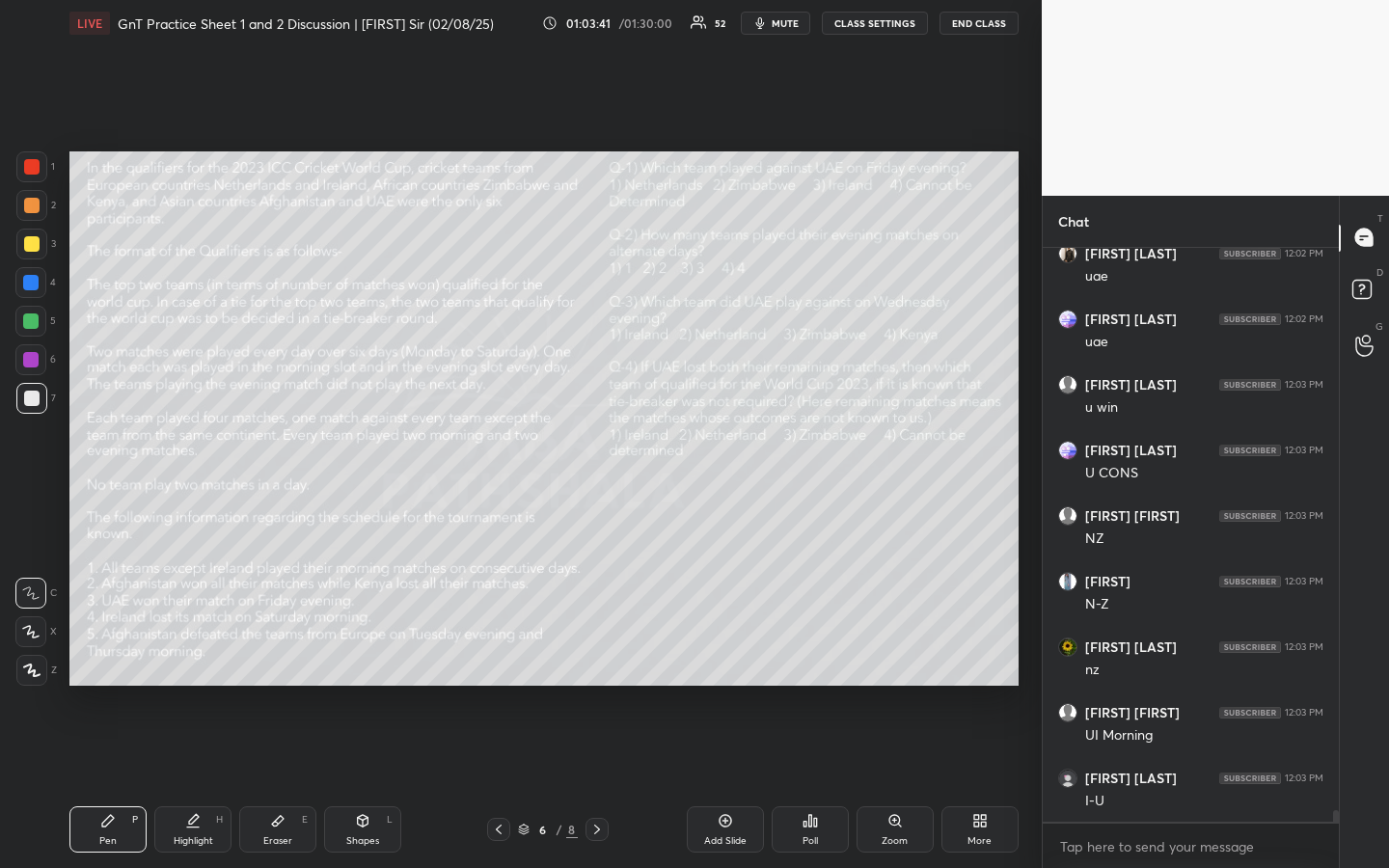 click on "Highlight H" at bounding box center [193, 829] 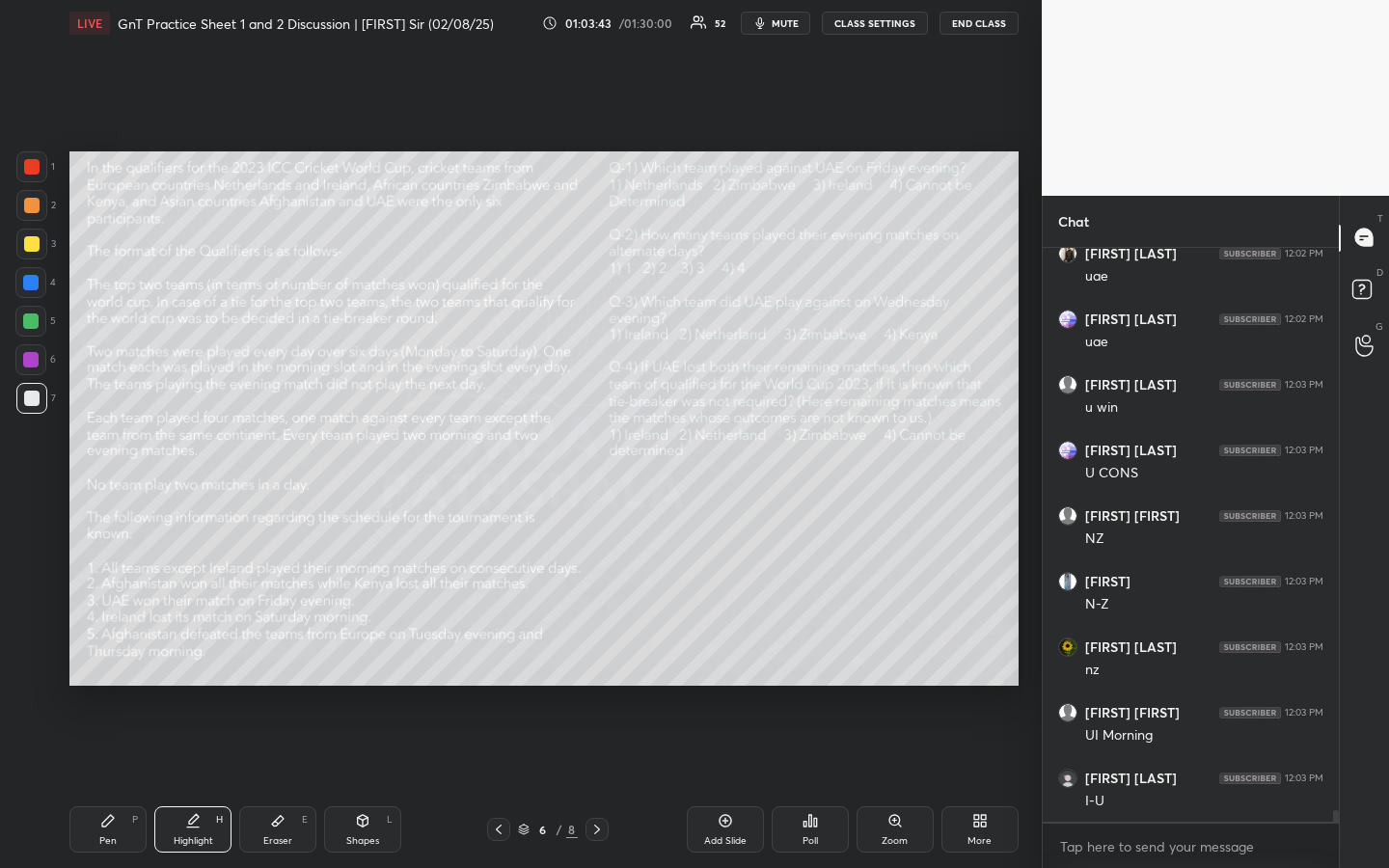 scroll, scrollTop: 28128, scrollLeft: 0, axis: vertical 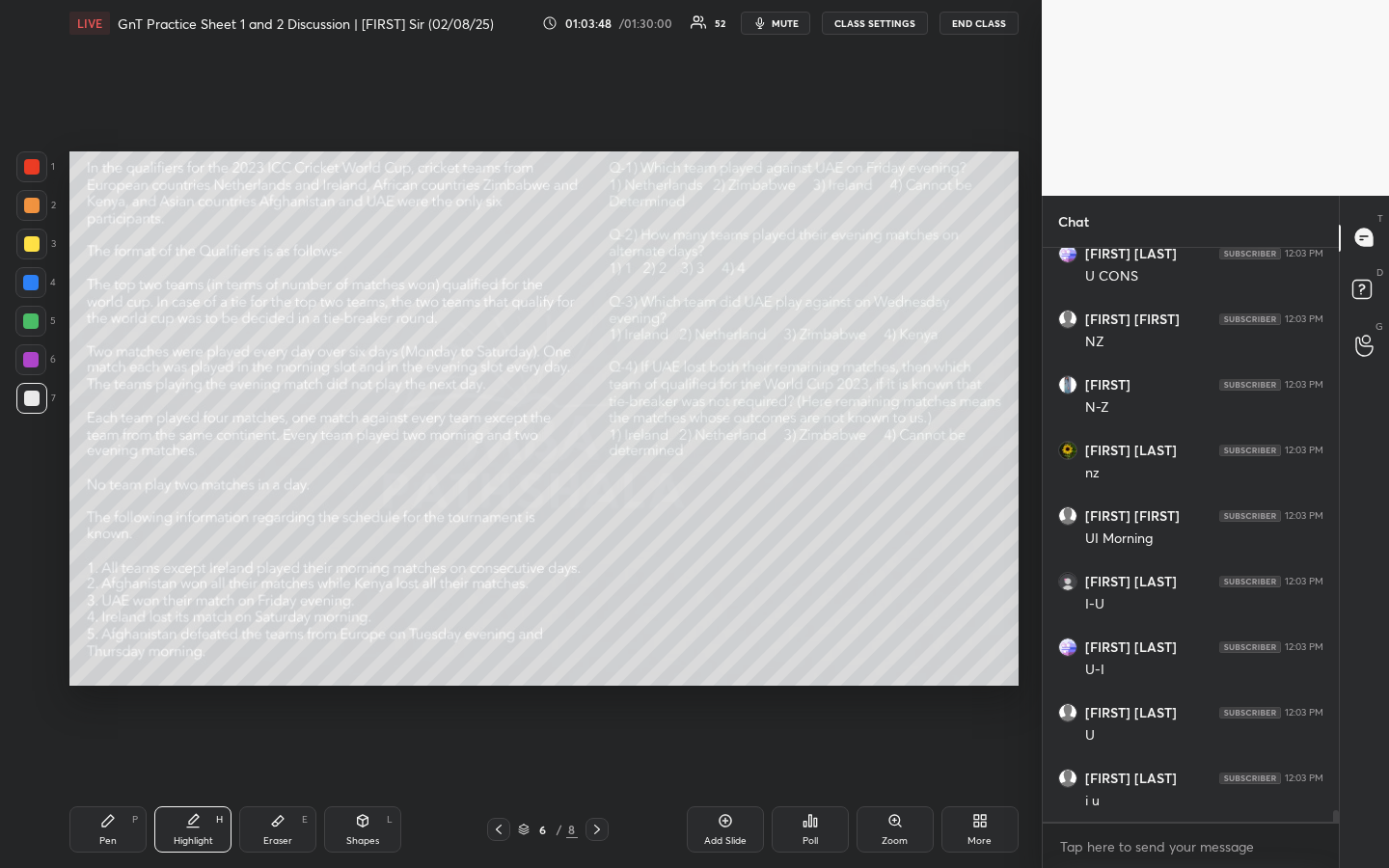 click on "Pen P" at bounding box center [108, 829] 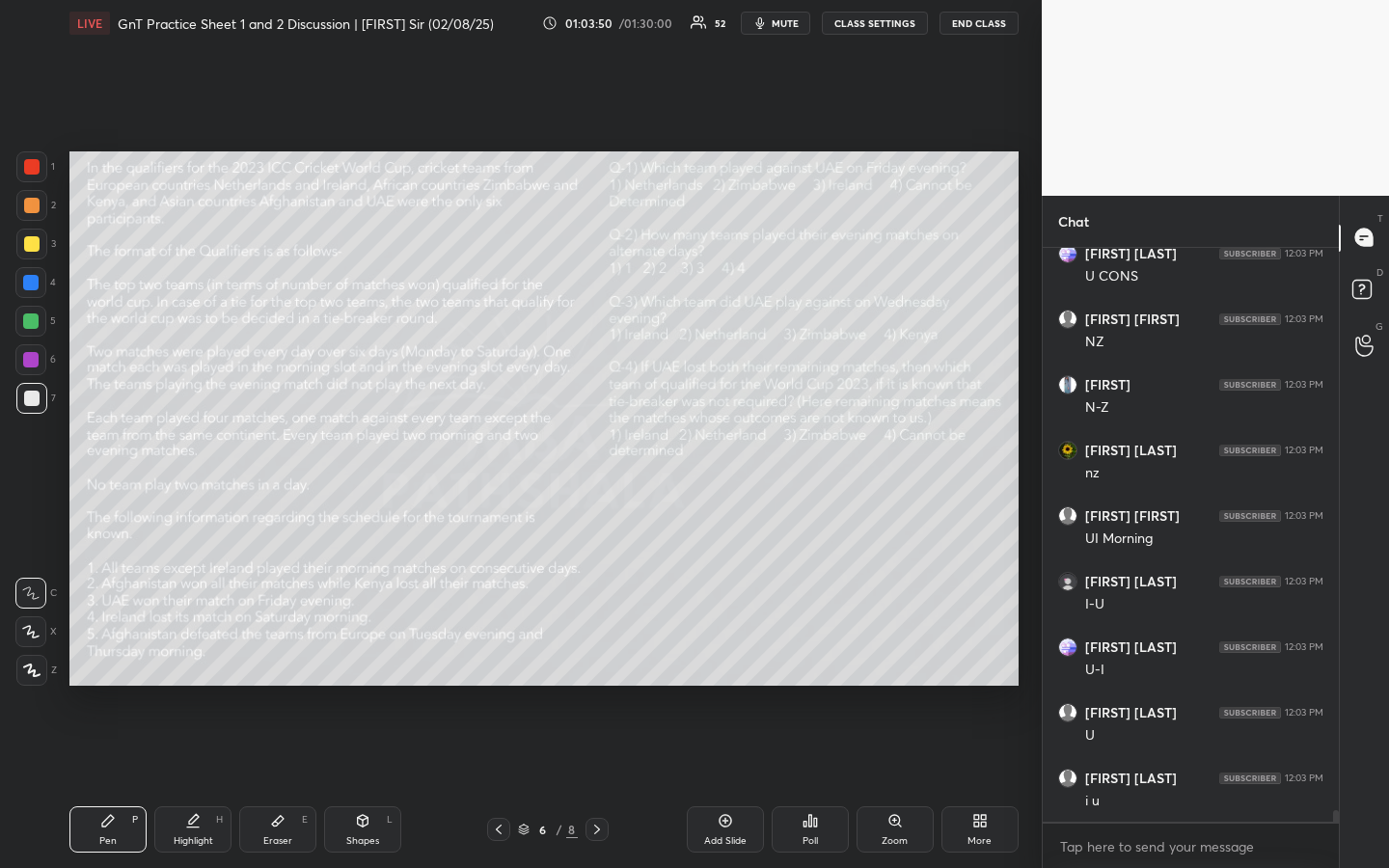click on "Highlight H" at bounding box center (193, 829) 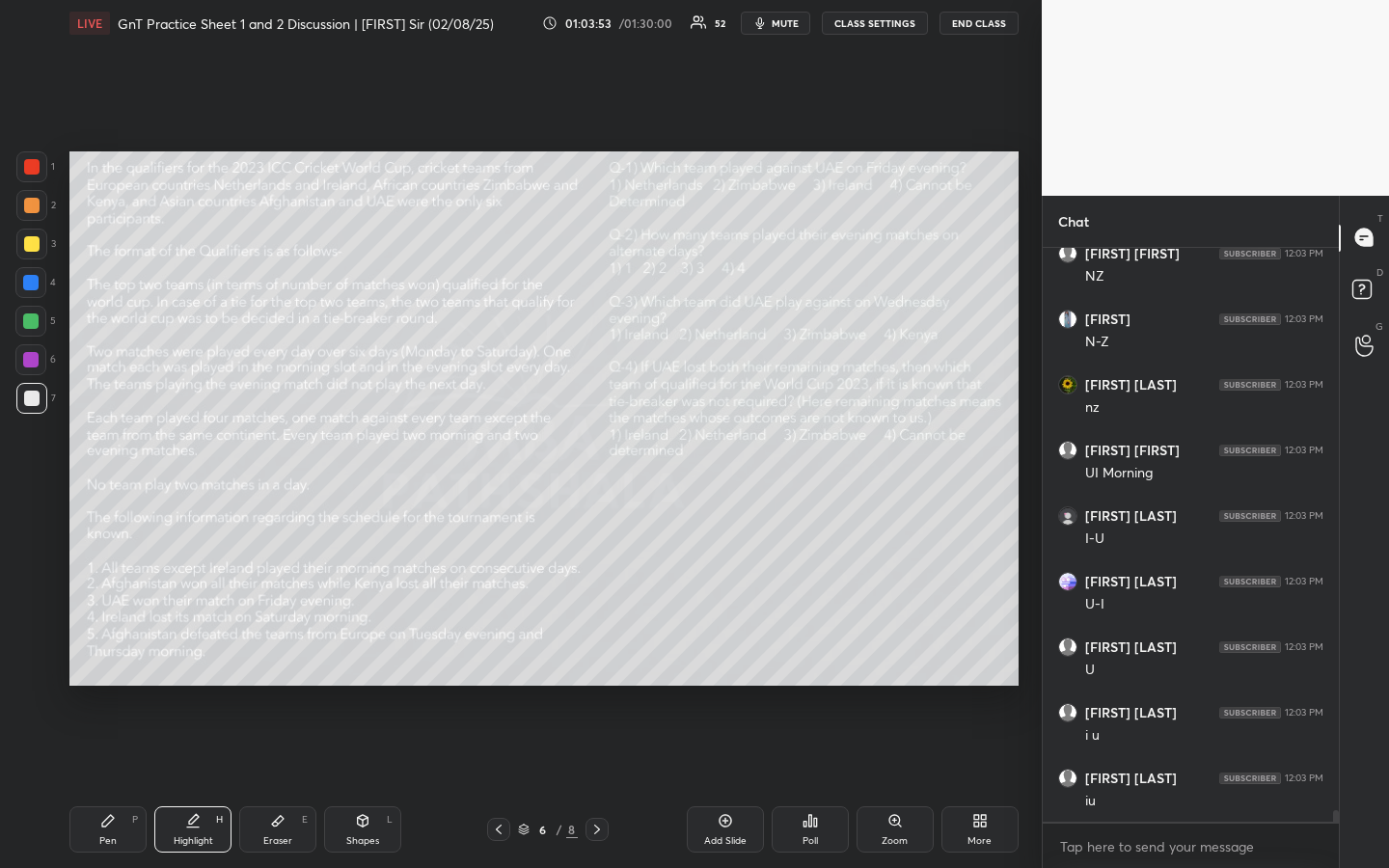 scroll, scrollTop: 28390, scrollLeft: 0, axis: vertical 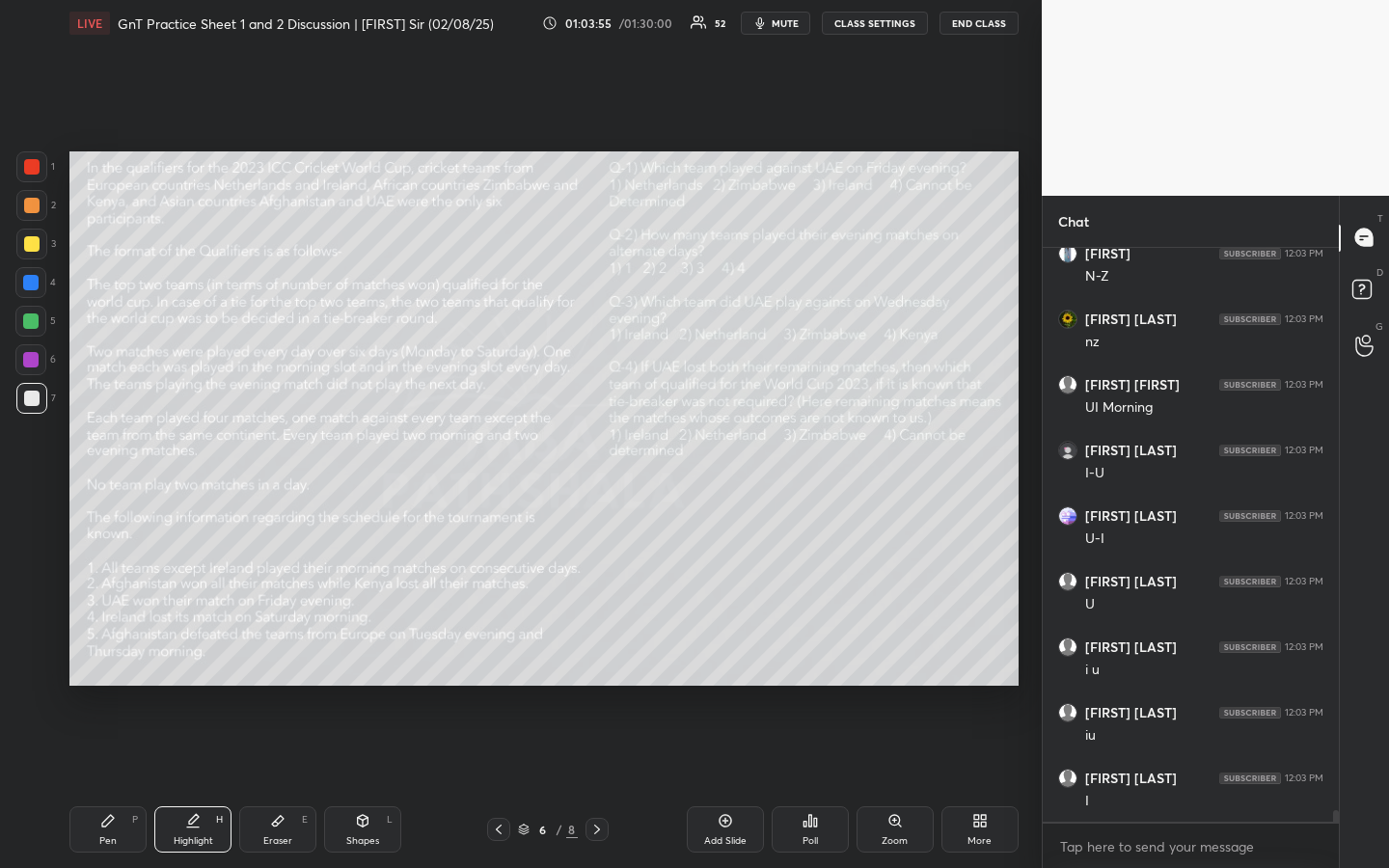 click 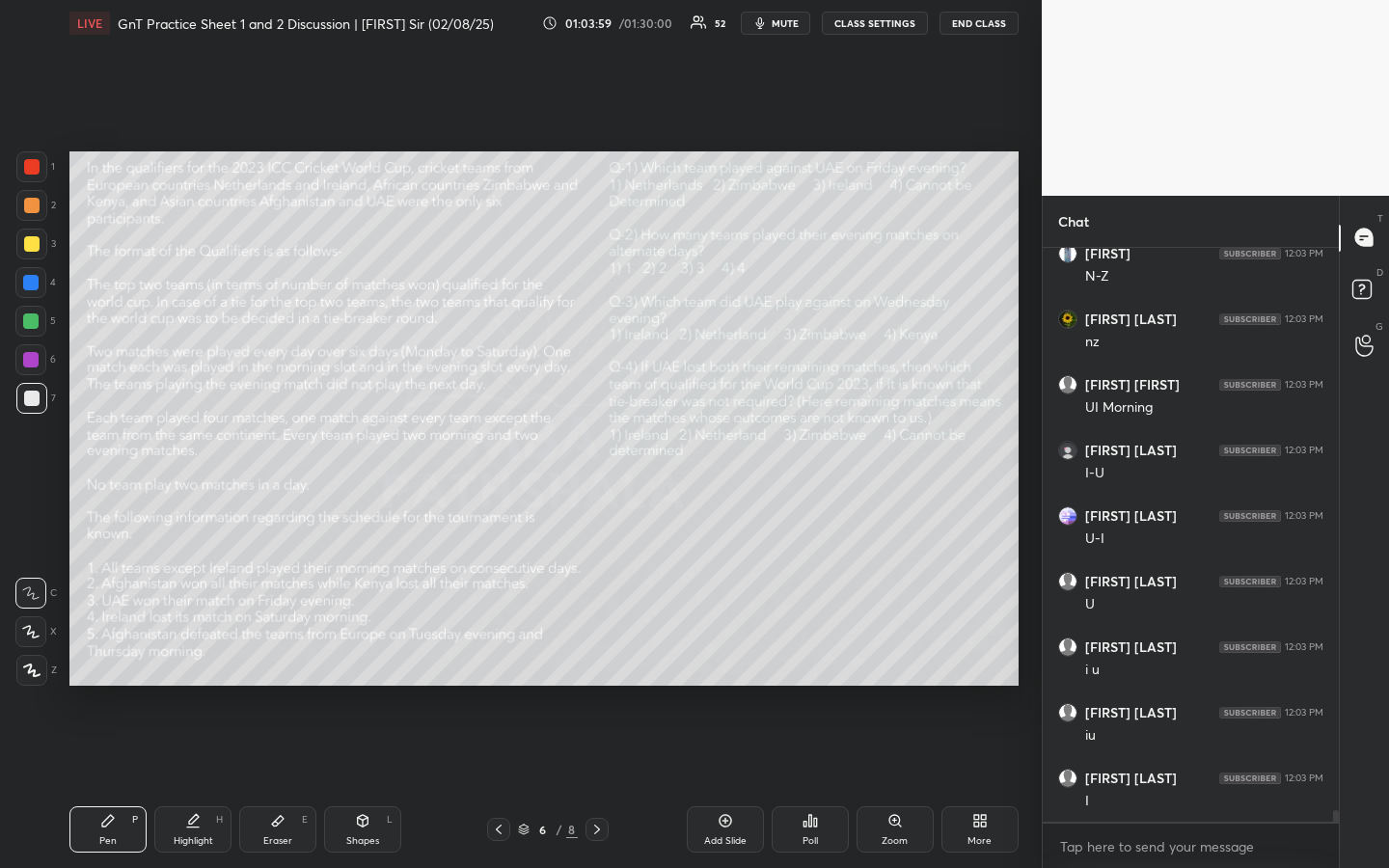 drag, startPoint x: 201, startPoint y: 826, endPoint x: 202, endPoint y: 815, distance: 11.045361 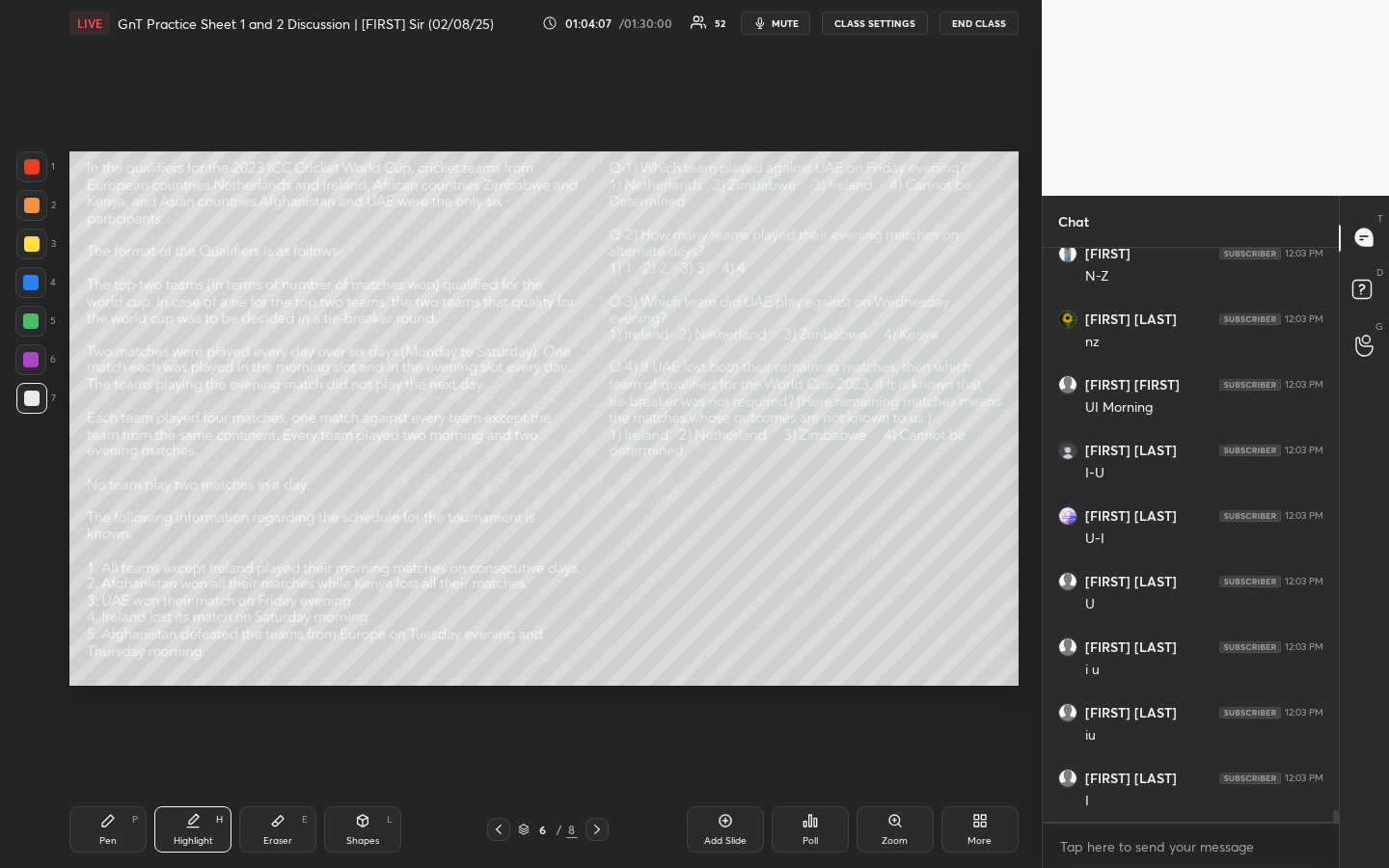 click 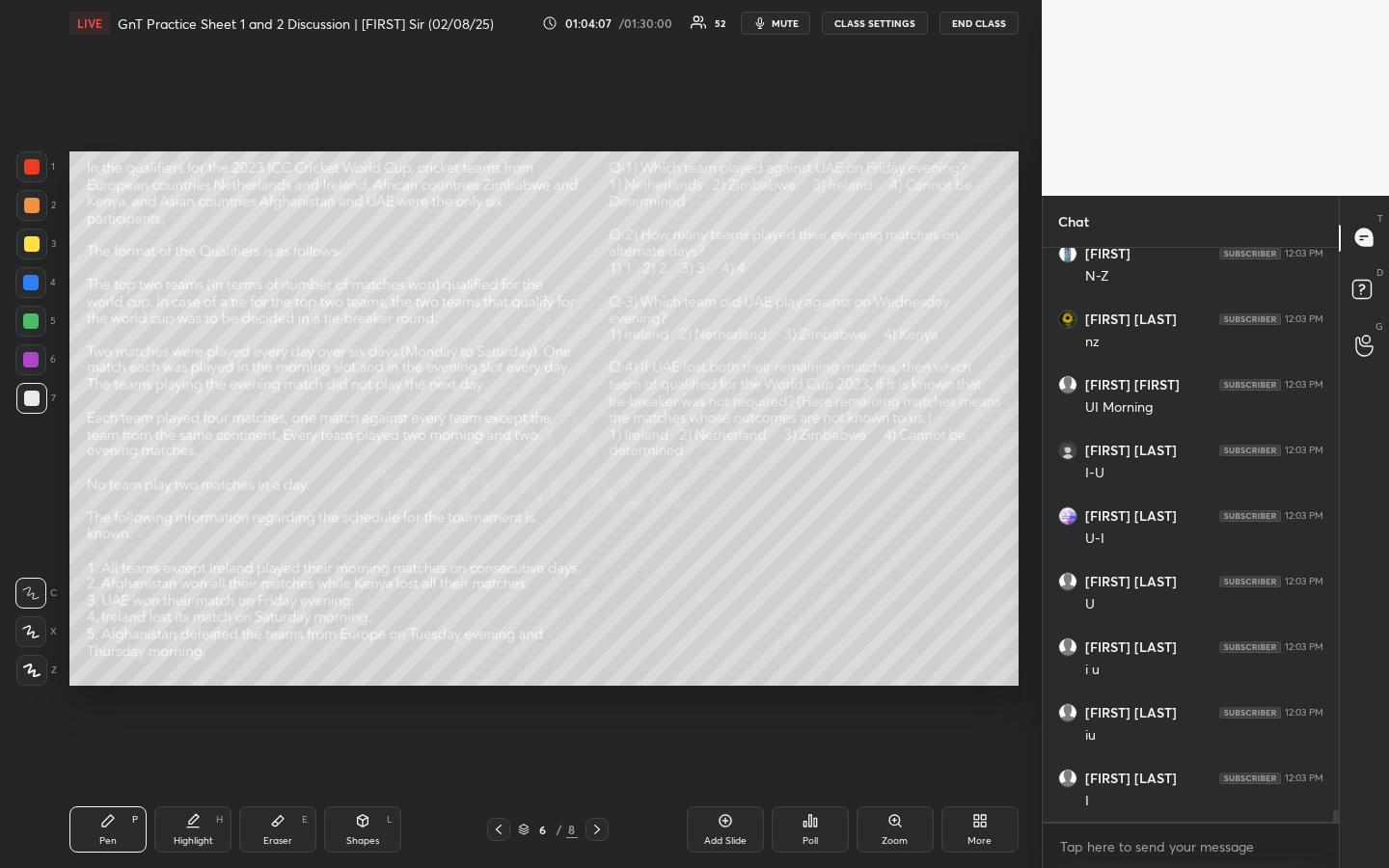 drag, startPoint x: 187, startPoint y: 827, endPoint x: 235, endPoint y: 782, distance: 65.795137 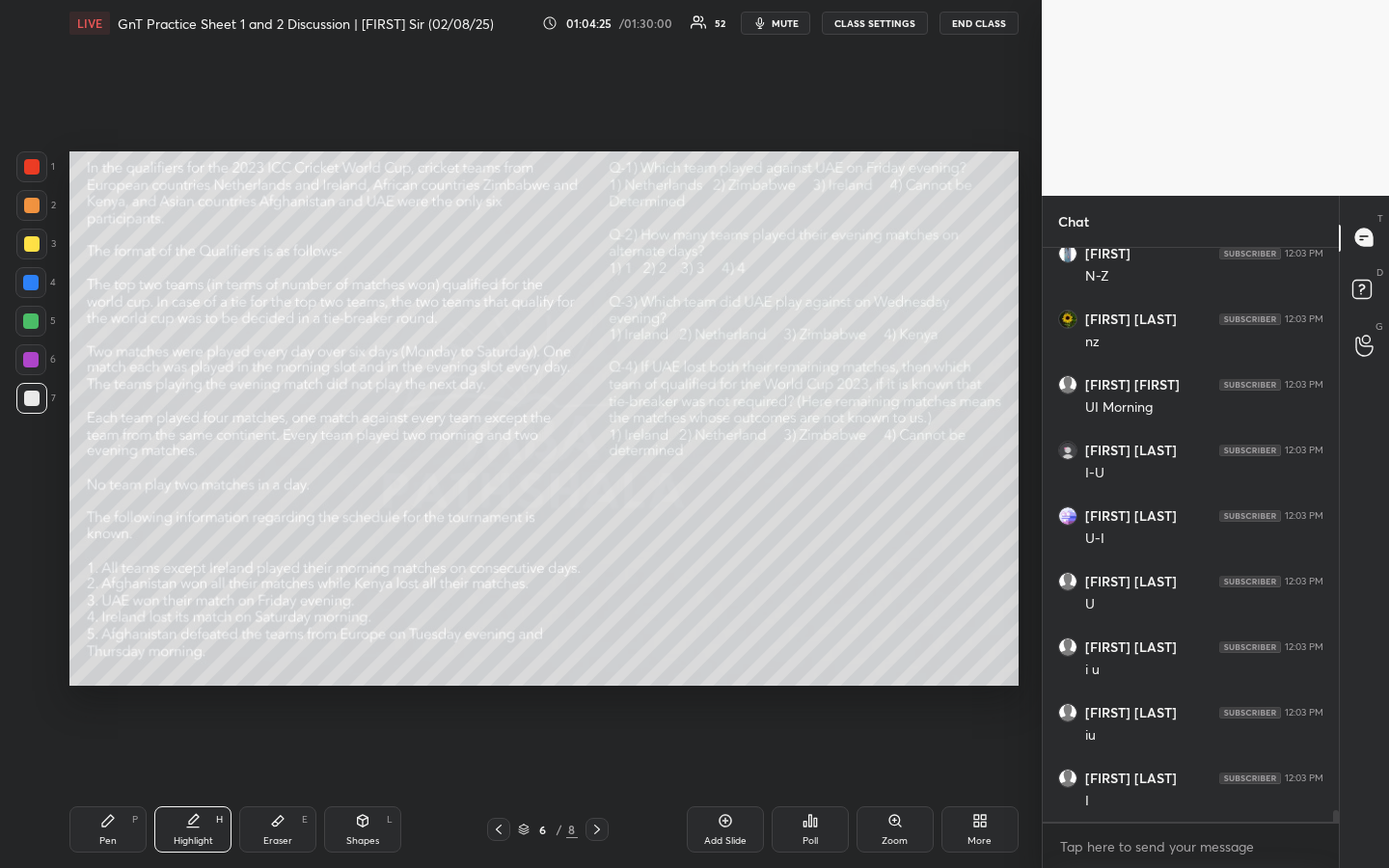 click on "Pen P" at bounding box center (108, 829) 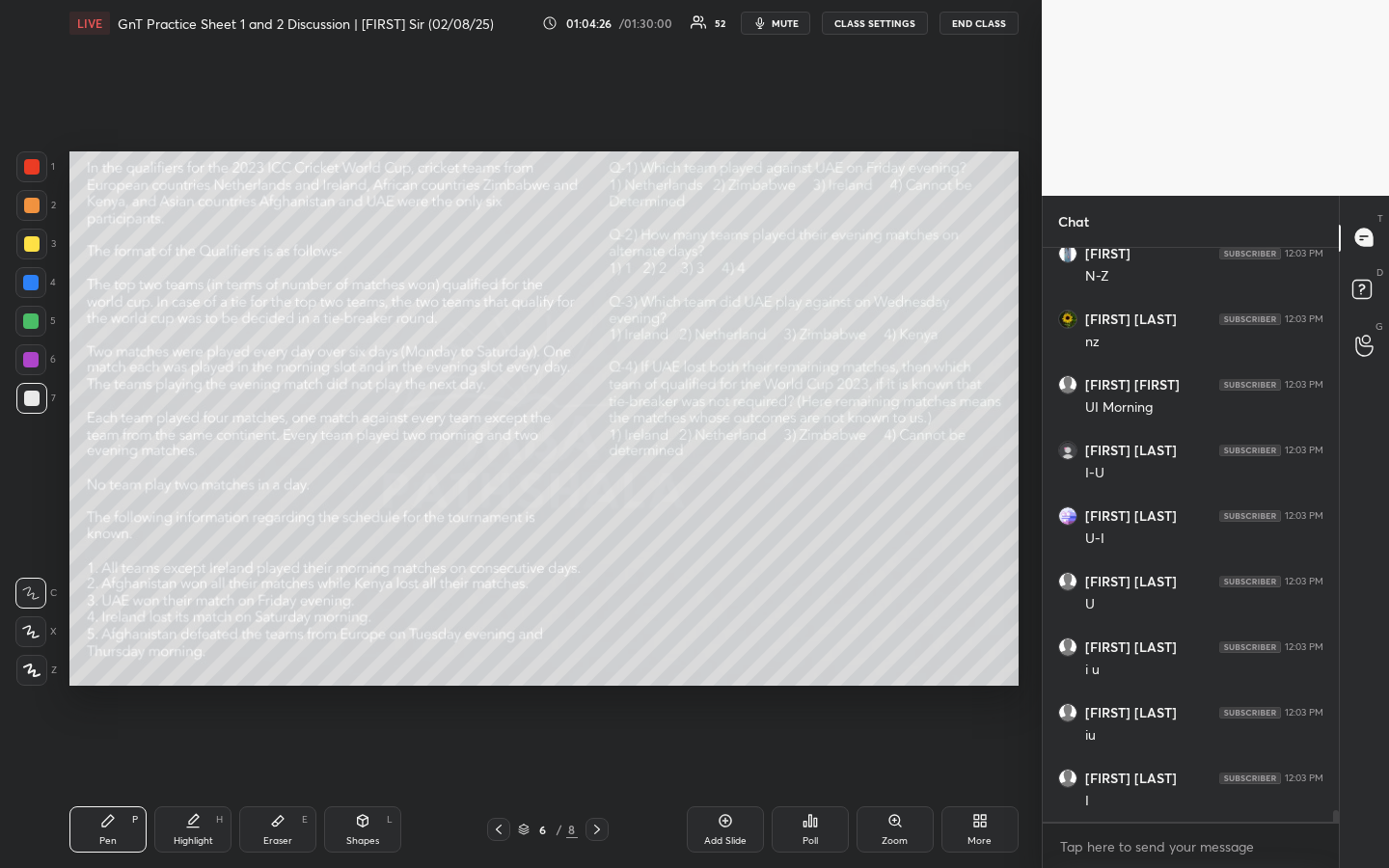 click at bounding box center [32, 244] 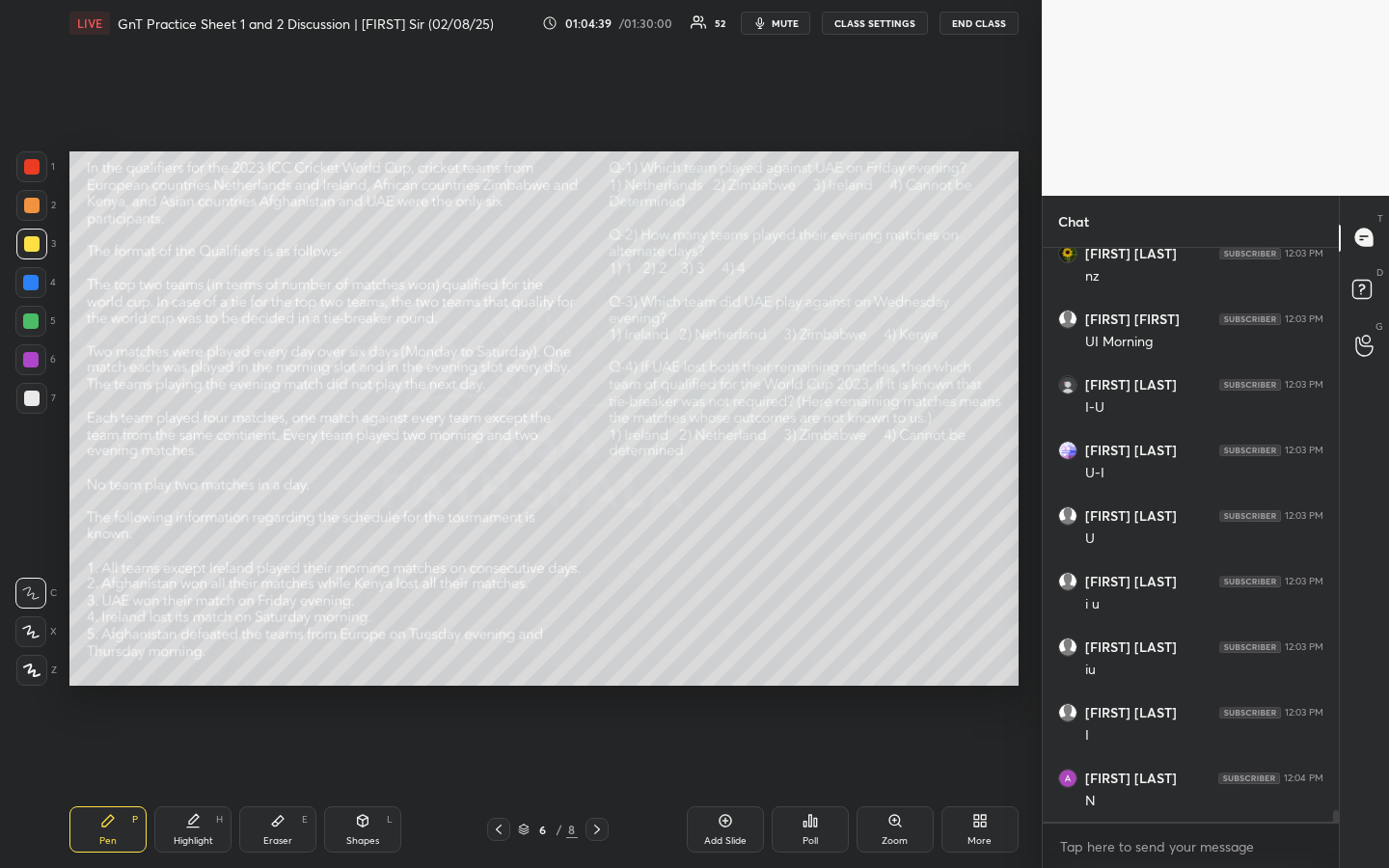 scroll, scrollTop: 28522, scrollLeft: 0, axis: vertical 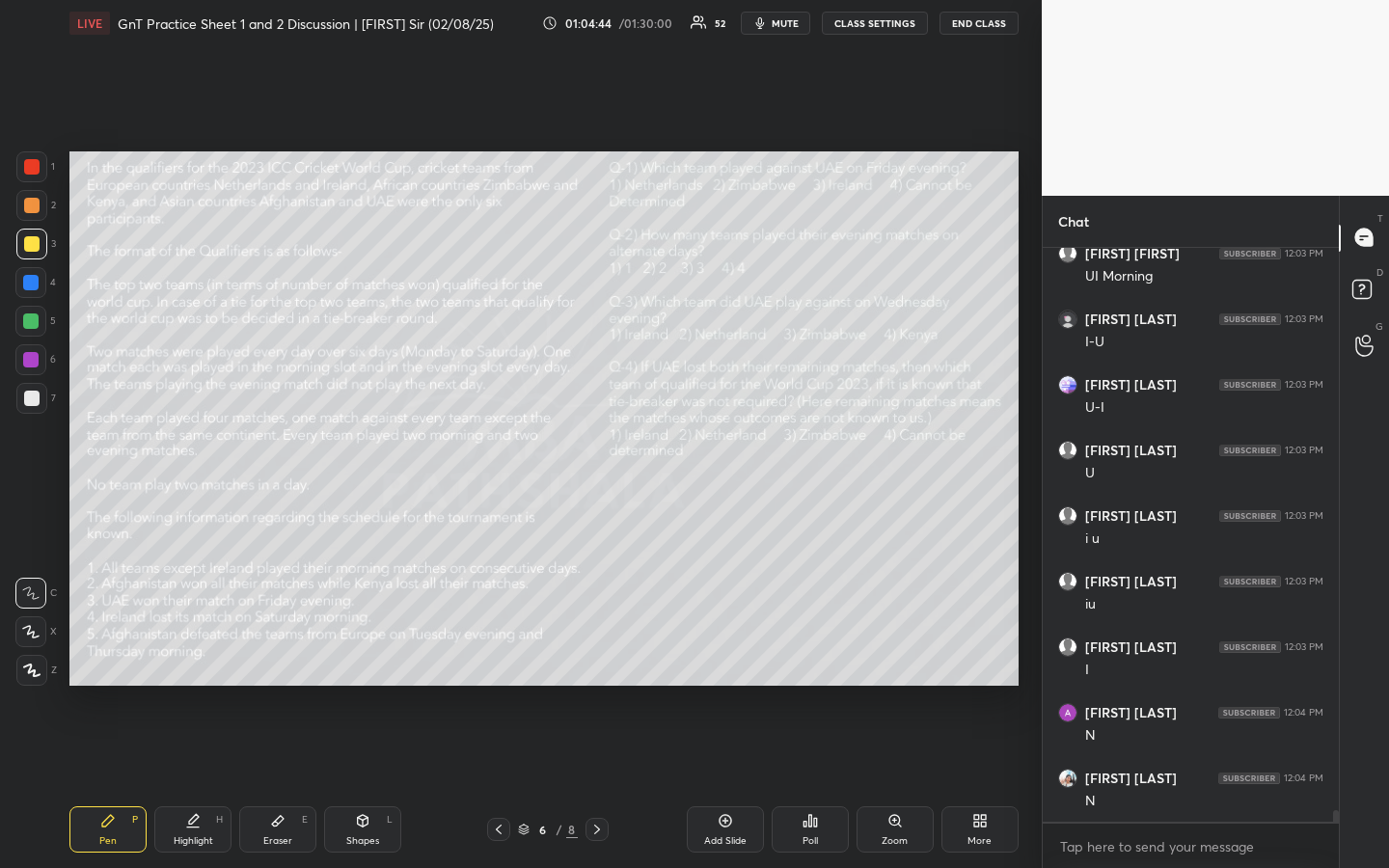 click on "Highlight H" at bounding box center [193, 829] 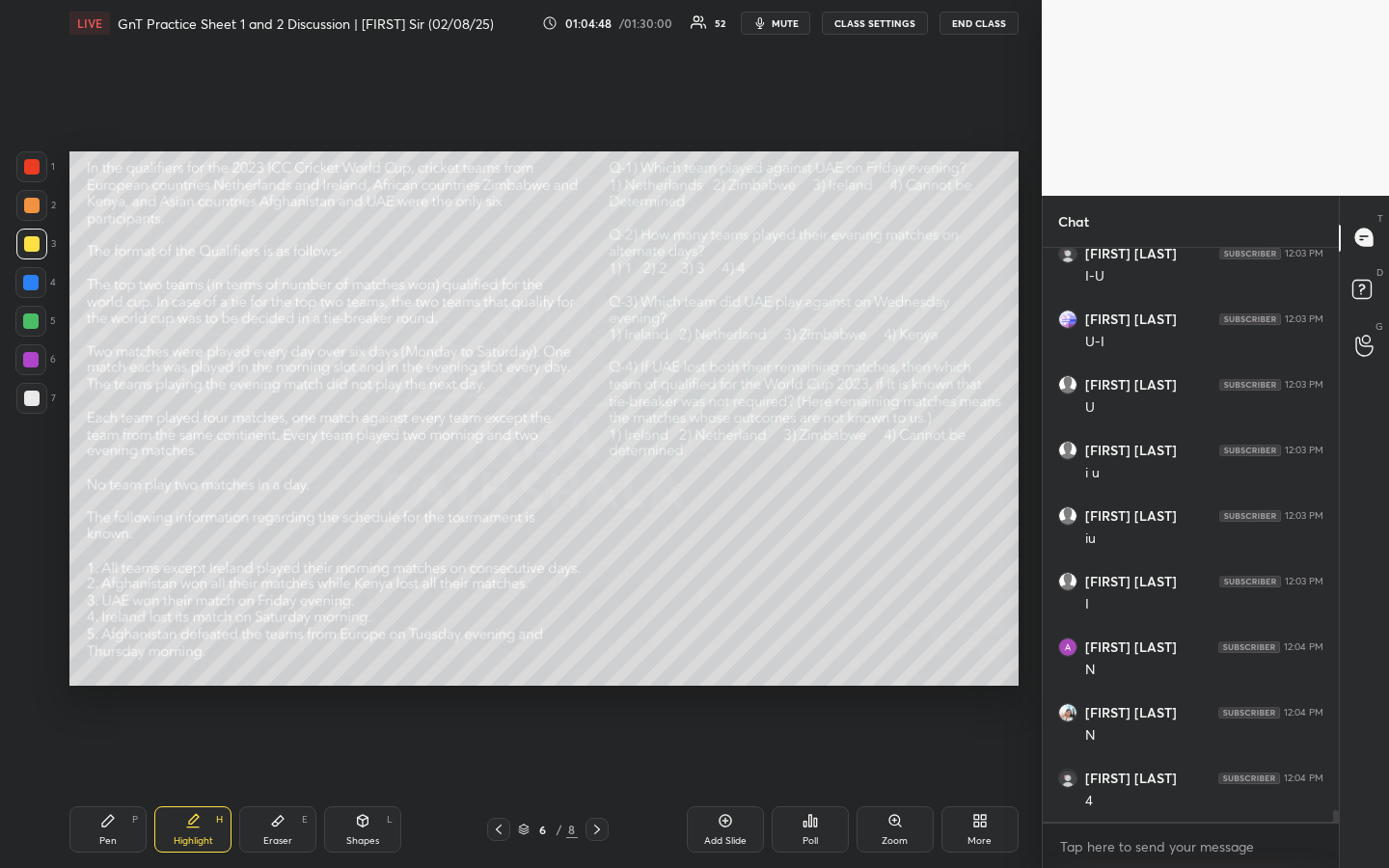scroll, scrollTop: 28653, scrollLeft: 0, axis: vertical 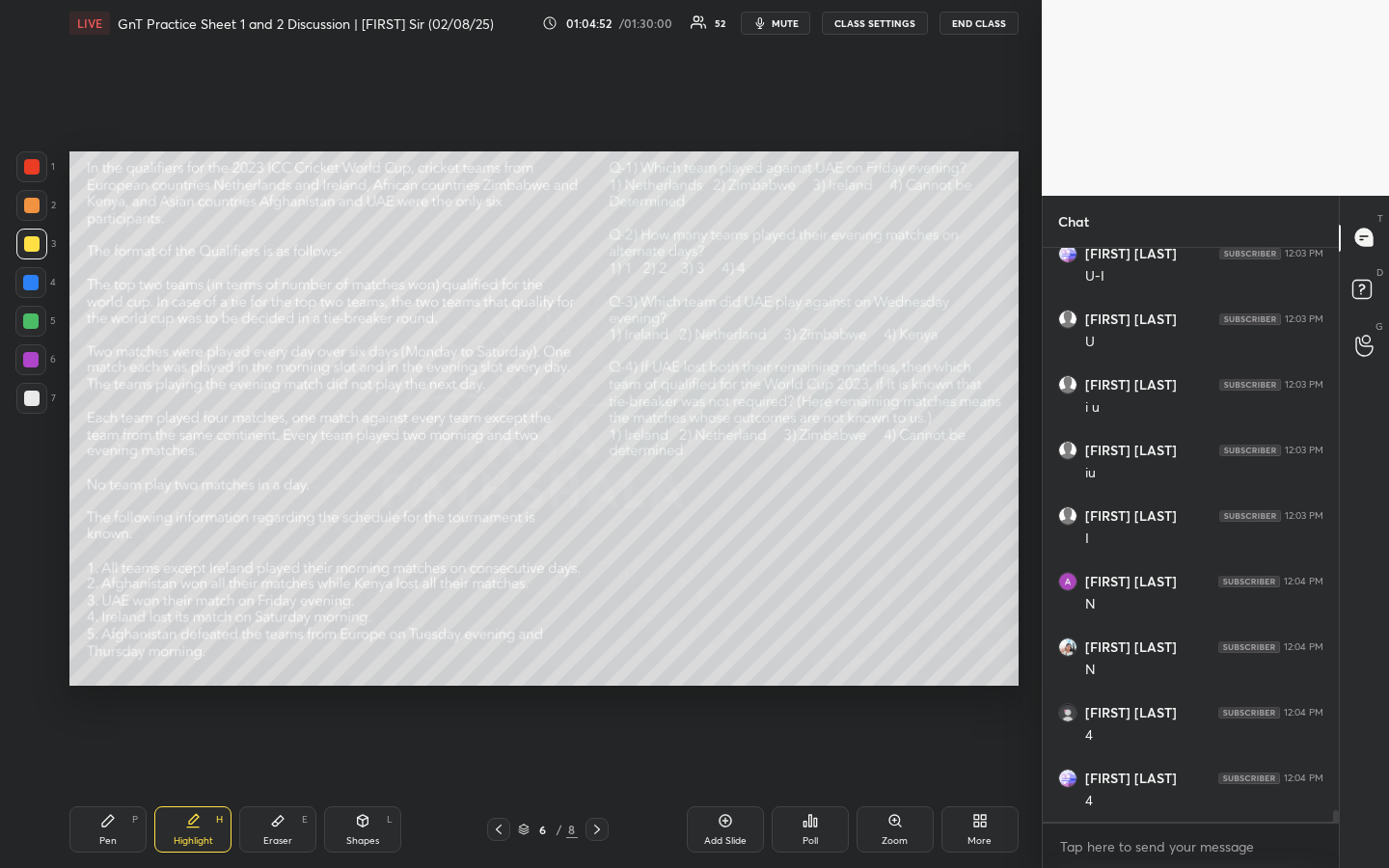 click on "Pen P" at bounding box center (108, 829) 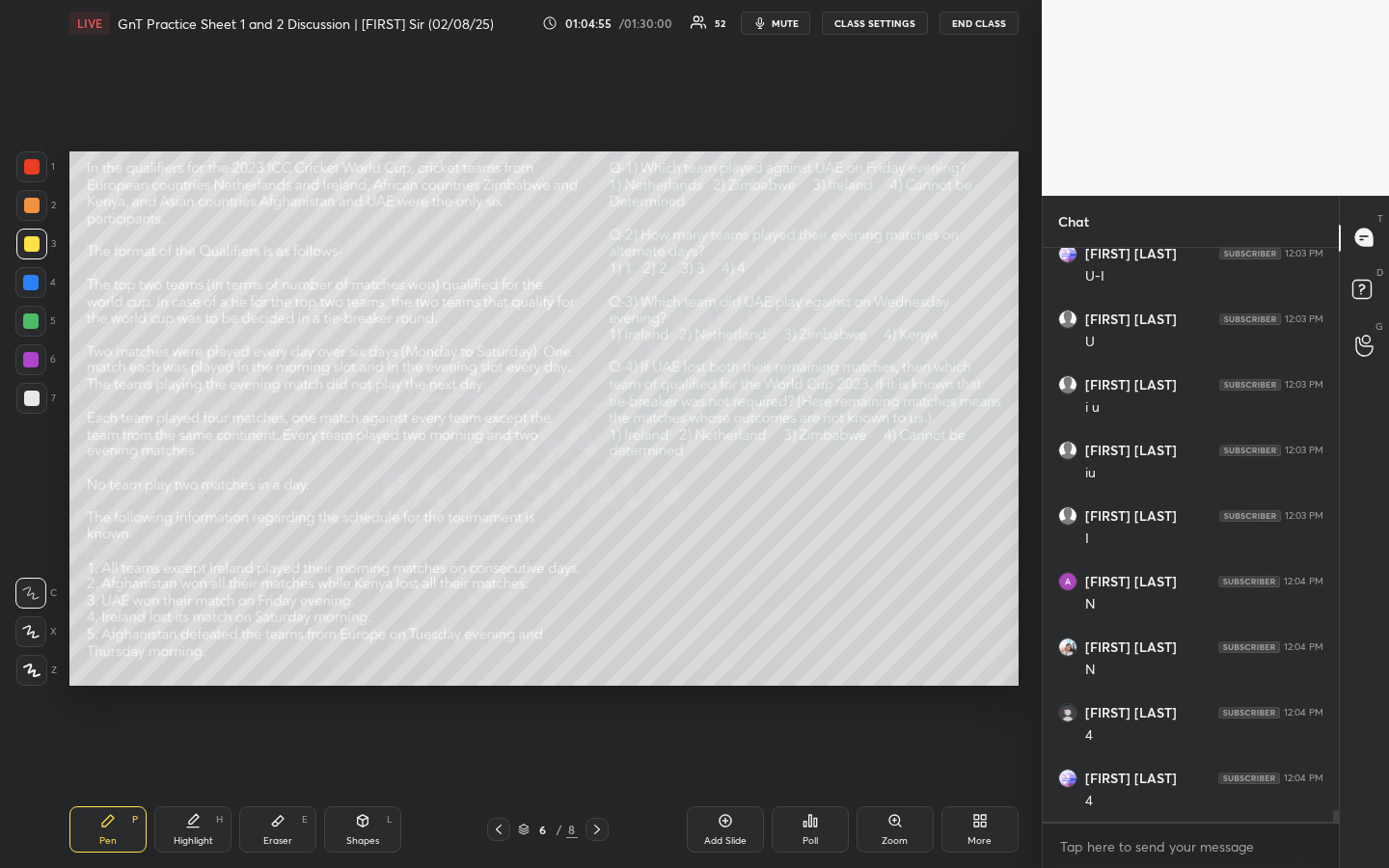 click on "Highlight H" at bounding box center [193, 829] 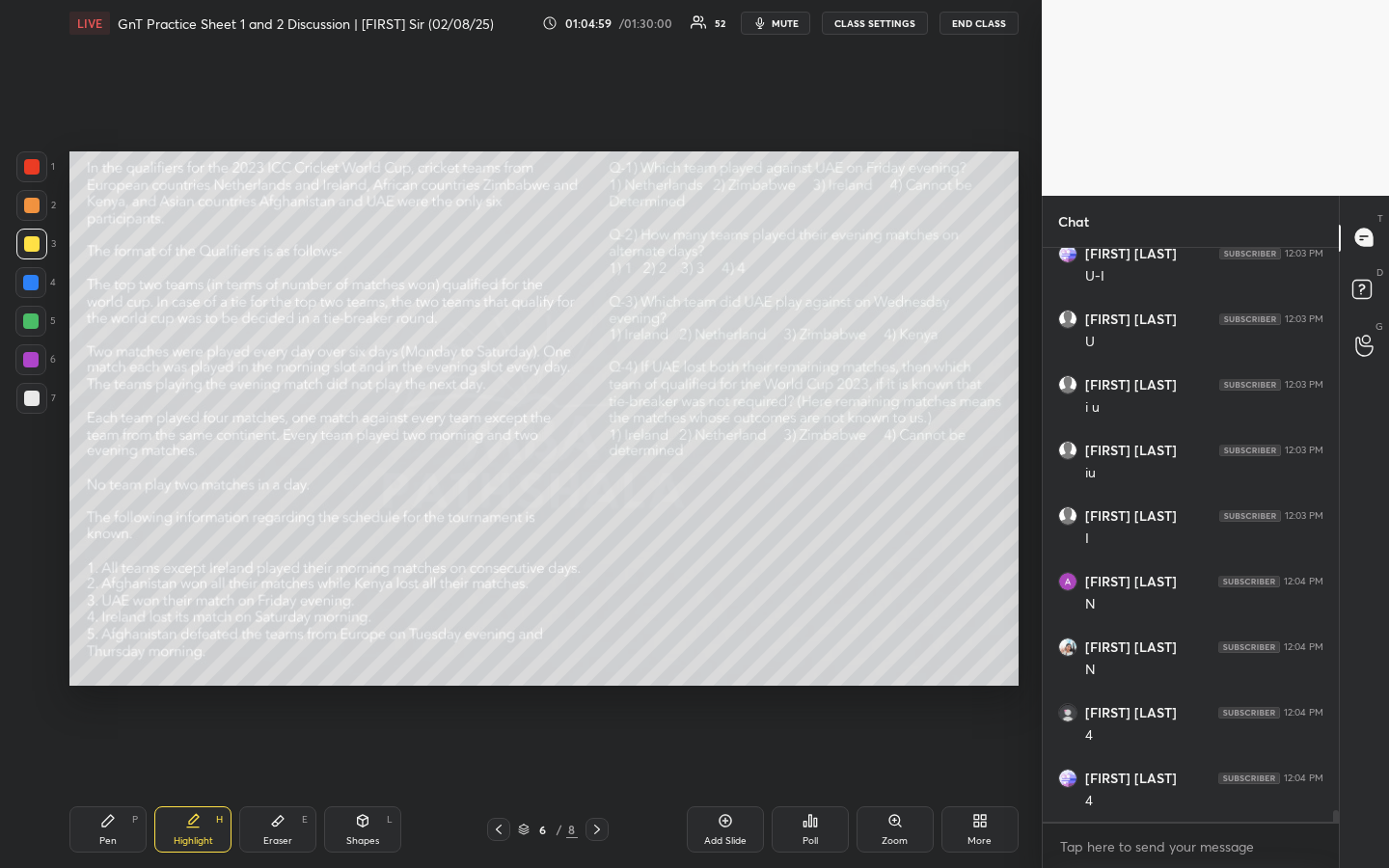 click on "Pen P" at bounding box center (108, 829) 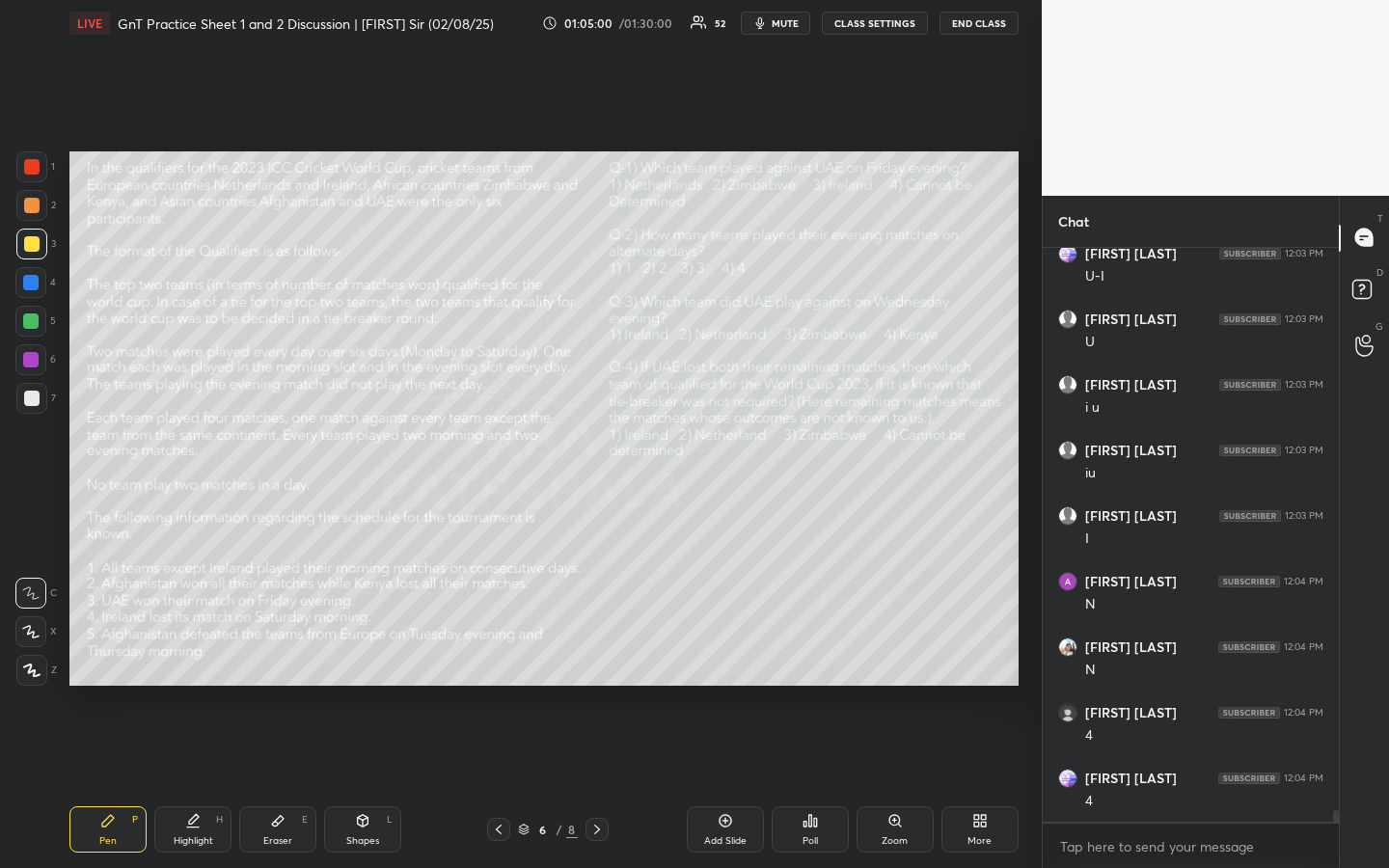 scroll, scrollTop: 28718, scrollLeft: 0, axis: vertical 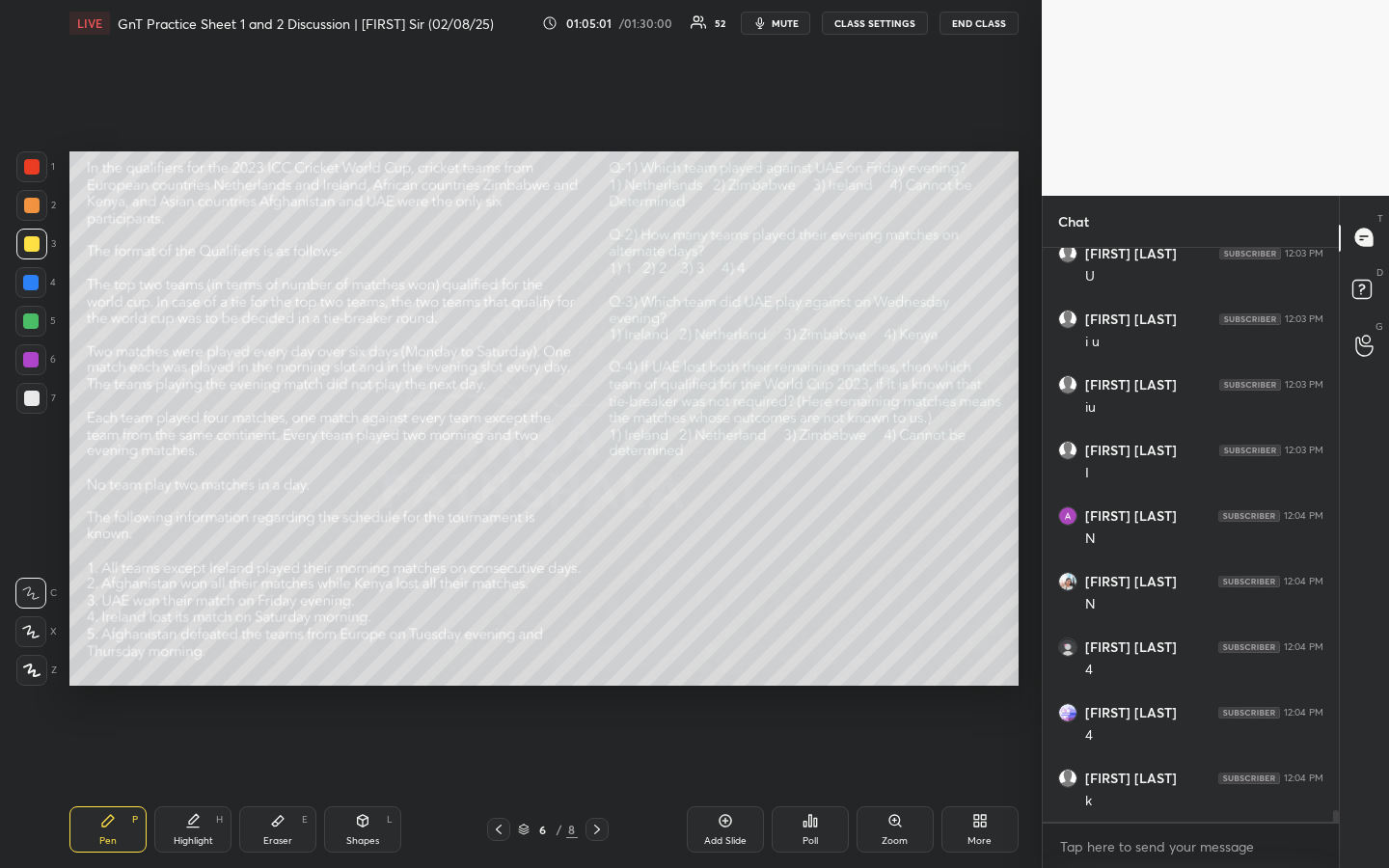 drag, startPoint x: 195, startPoint y: 825, endPoint x: 278, endPoint y: 700, distance: 150.04666 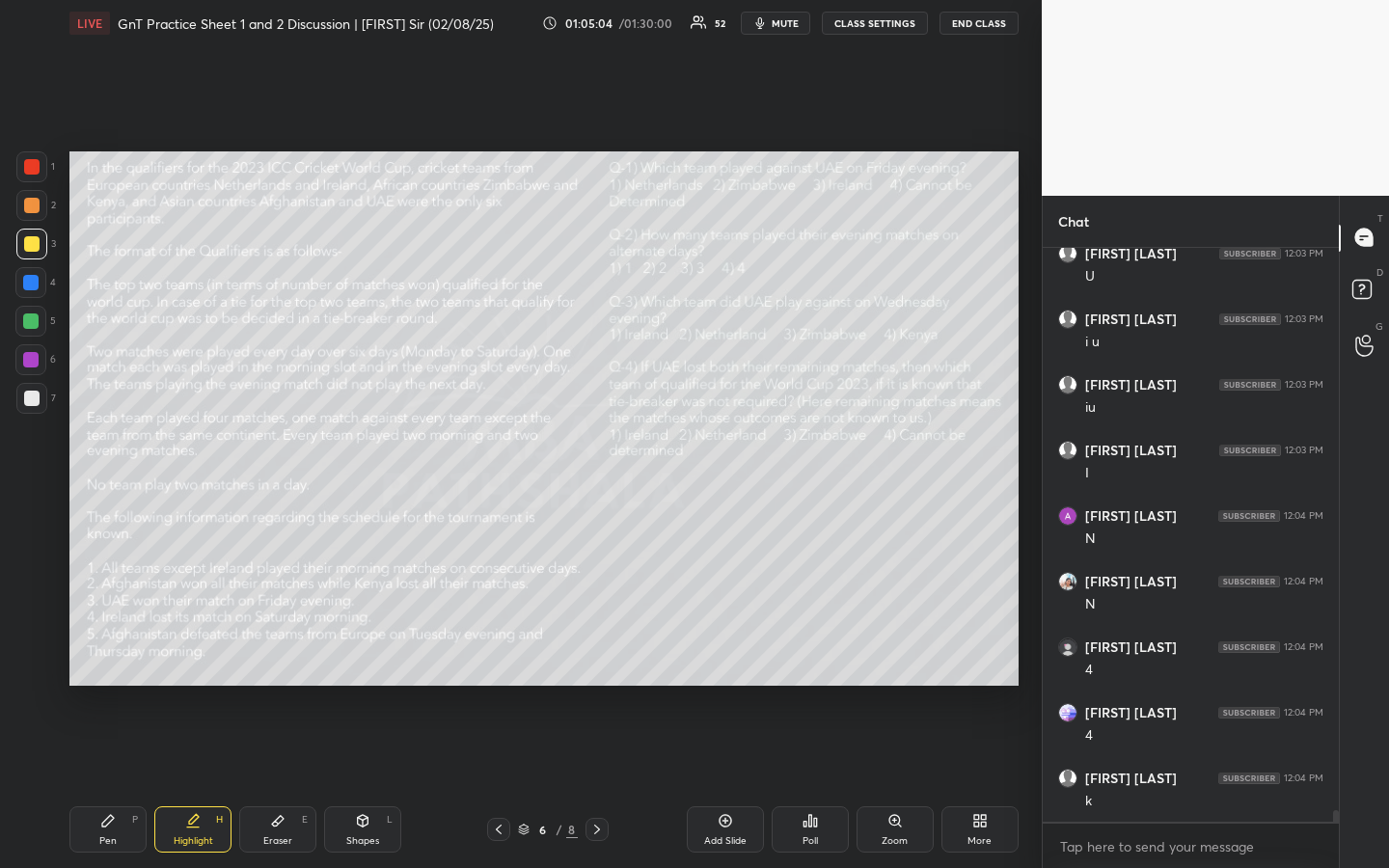 click on "Pen P" at bounding box center [108, 829] 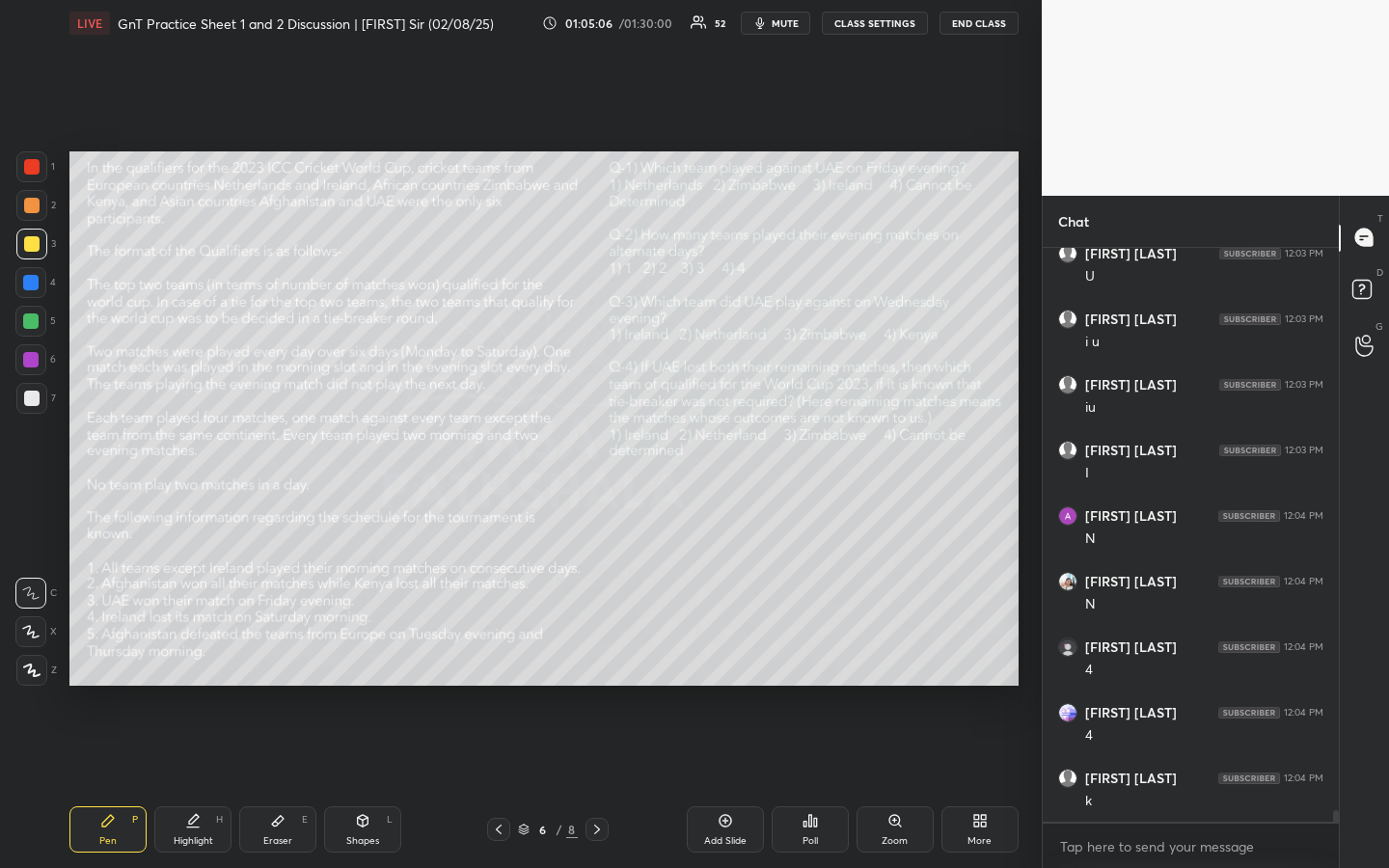 click on "H" at bounding box center (219, 820) 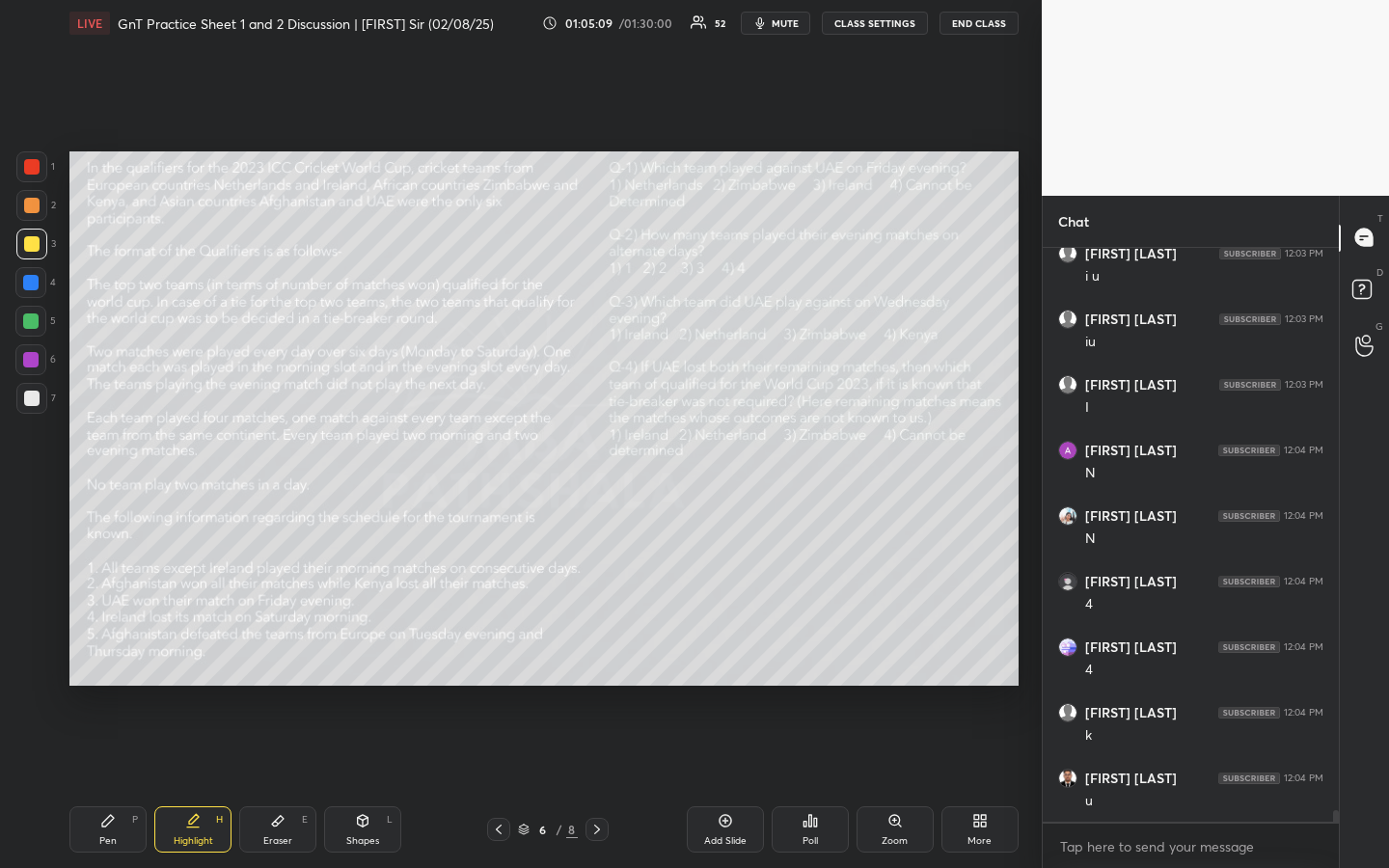 scroll, scrollTop: 28849, scrollLeft: 0, axis: vertical 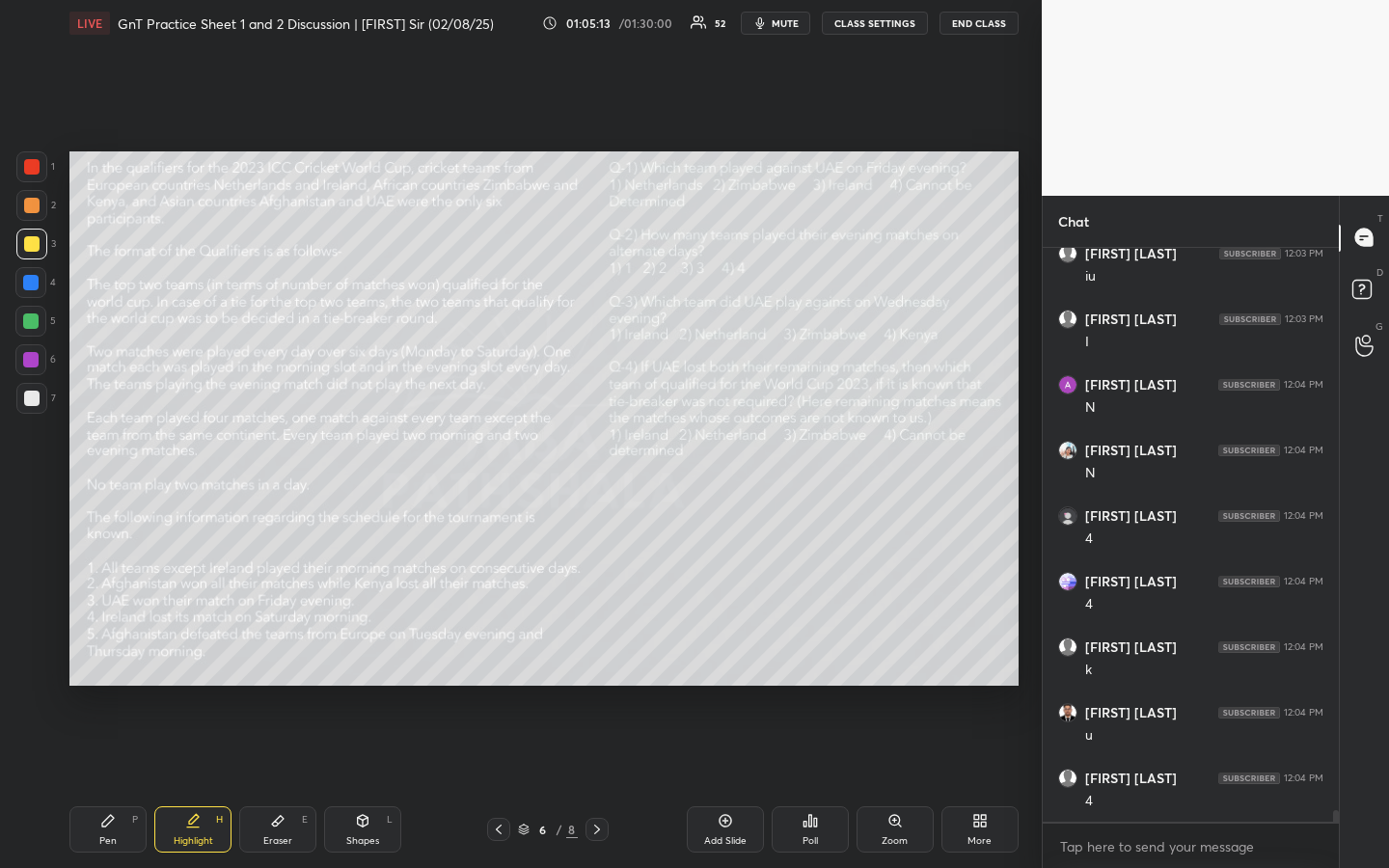 click on "Pen P" at bounding box center [108, 829] 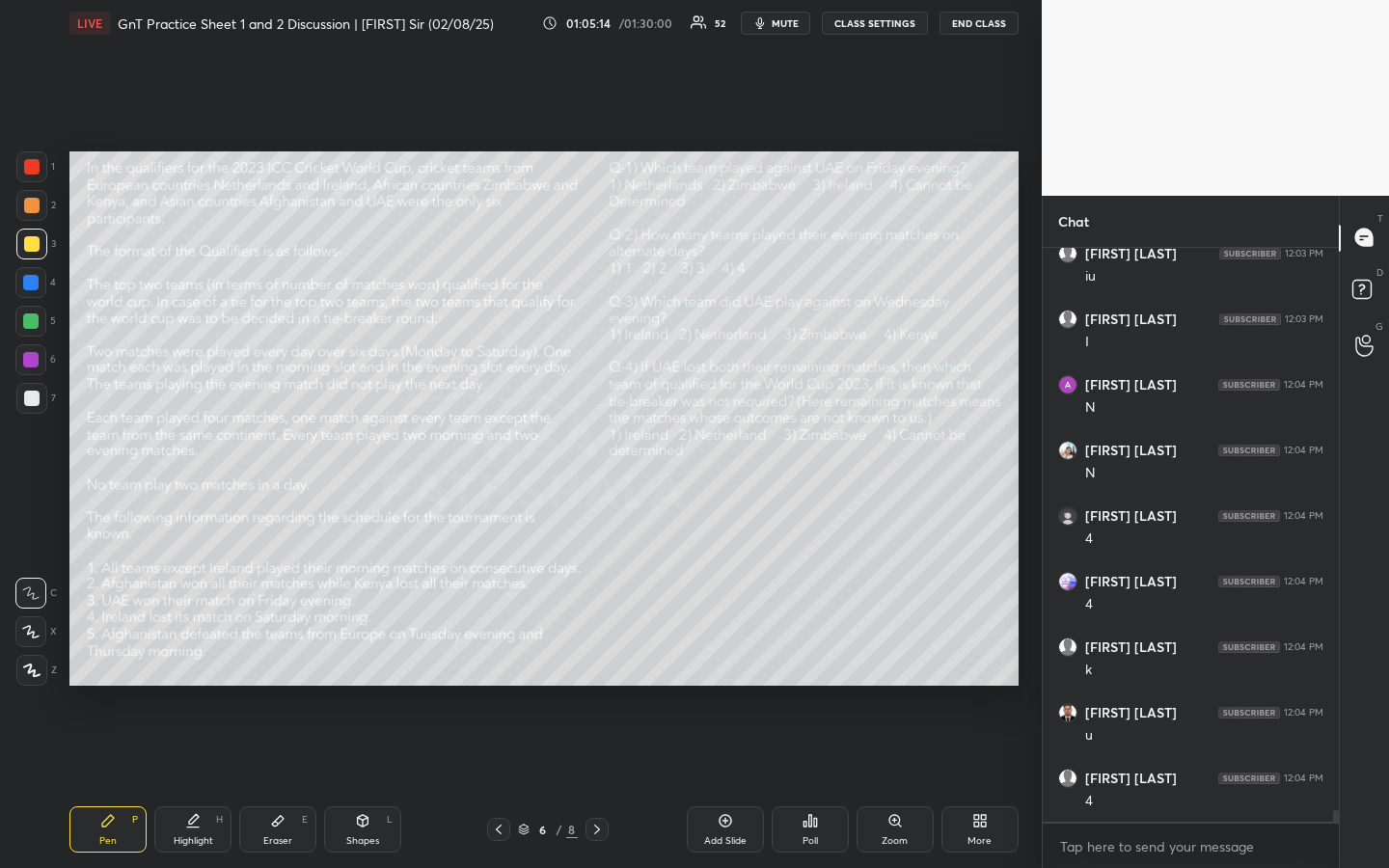 scroll, scrollTop: 28915, scrollLeft: 0, axis: vertical 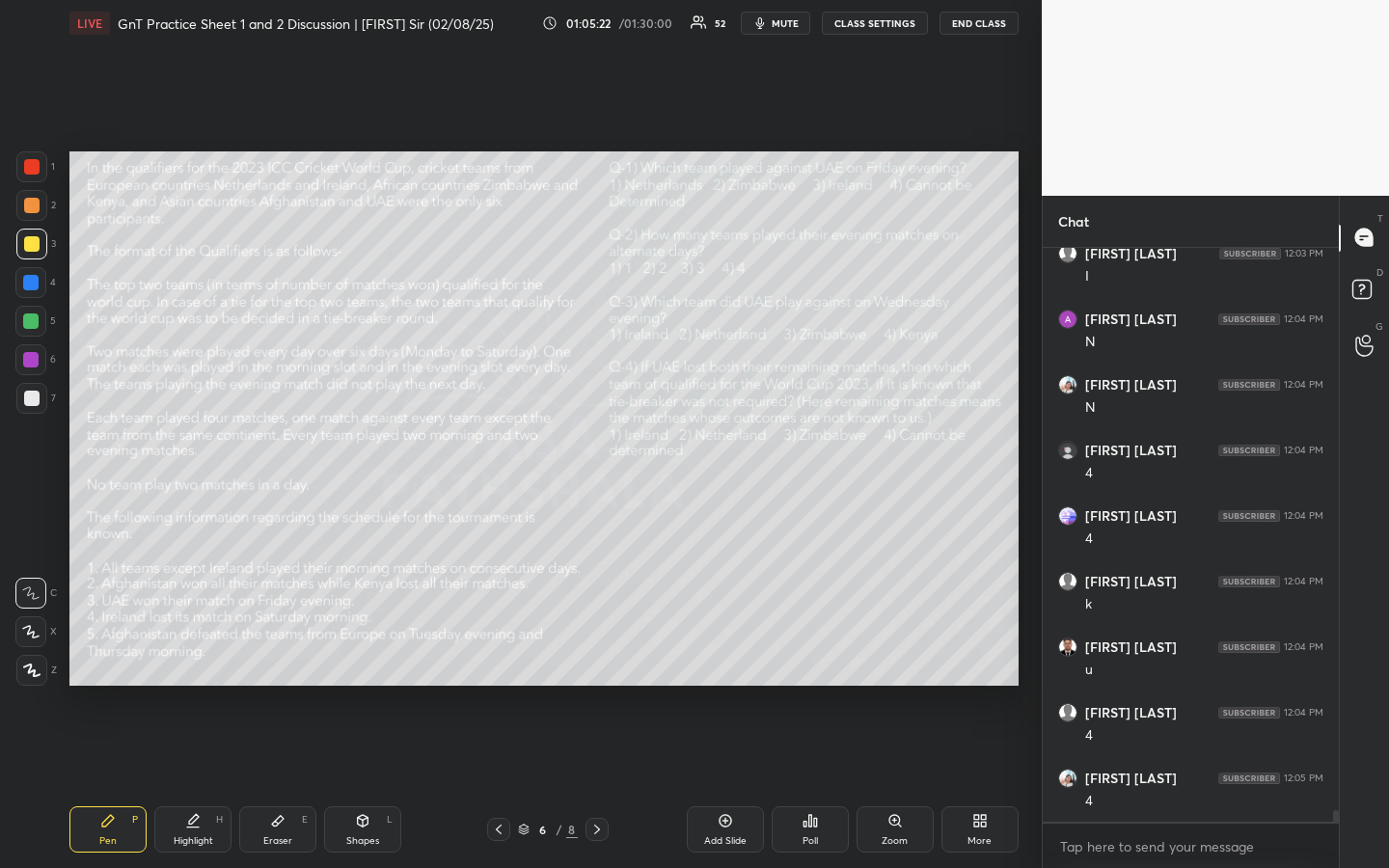 drag, startPoint x: 204, startPoint y: 838, endPoint x: 247, endPoint y: 775, distance: 76.27582 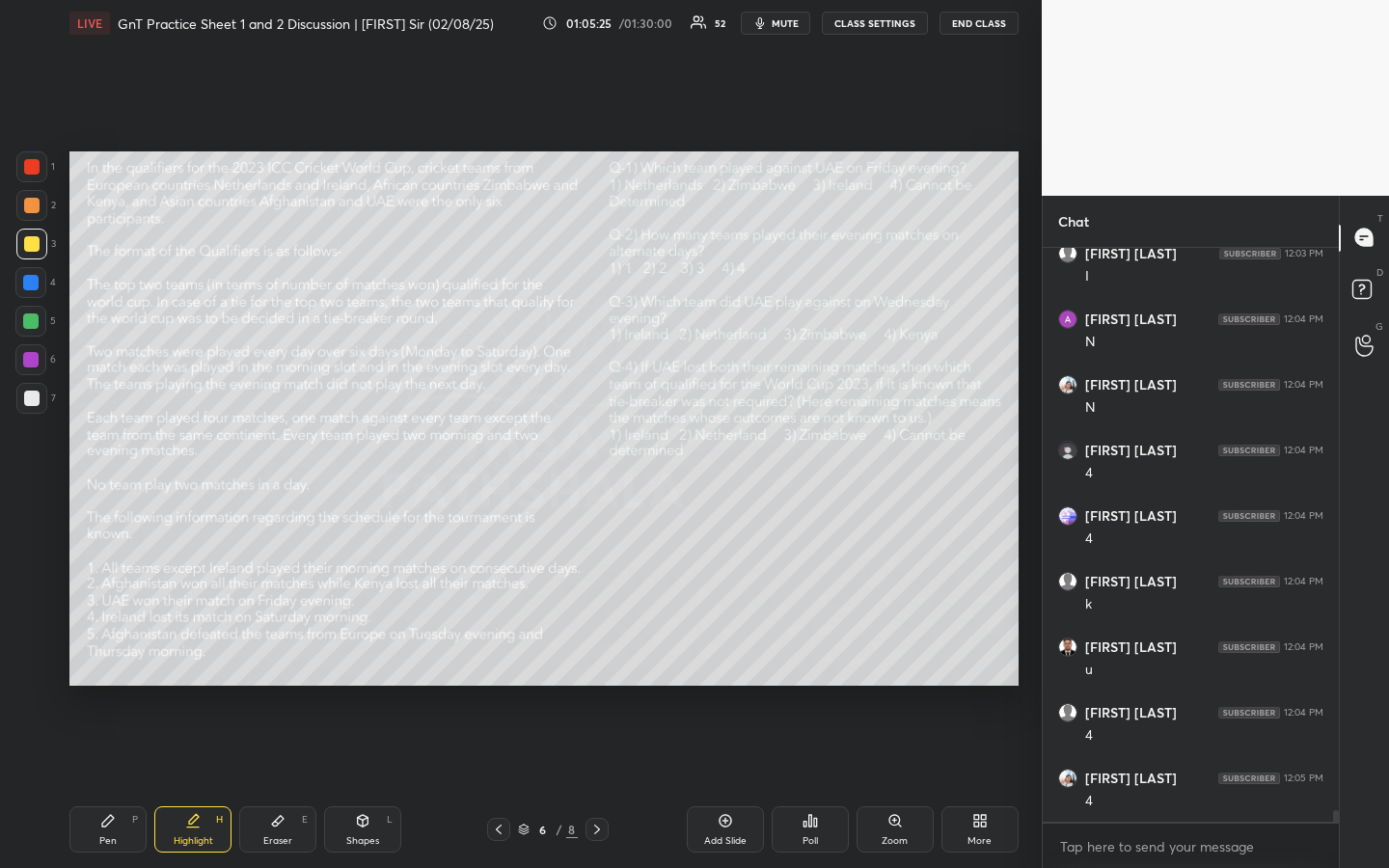 click on "Pen P" at bounding box center [108, 829] 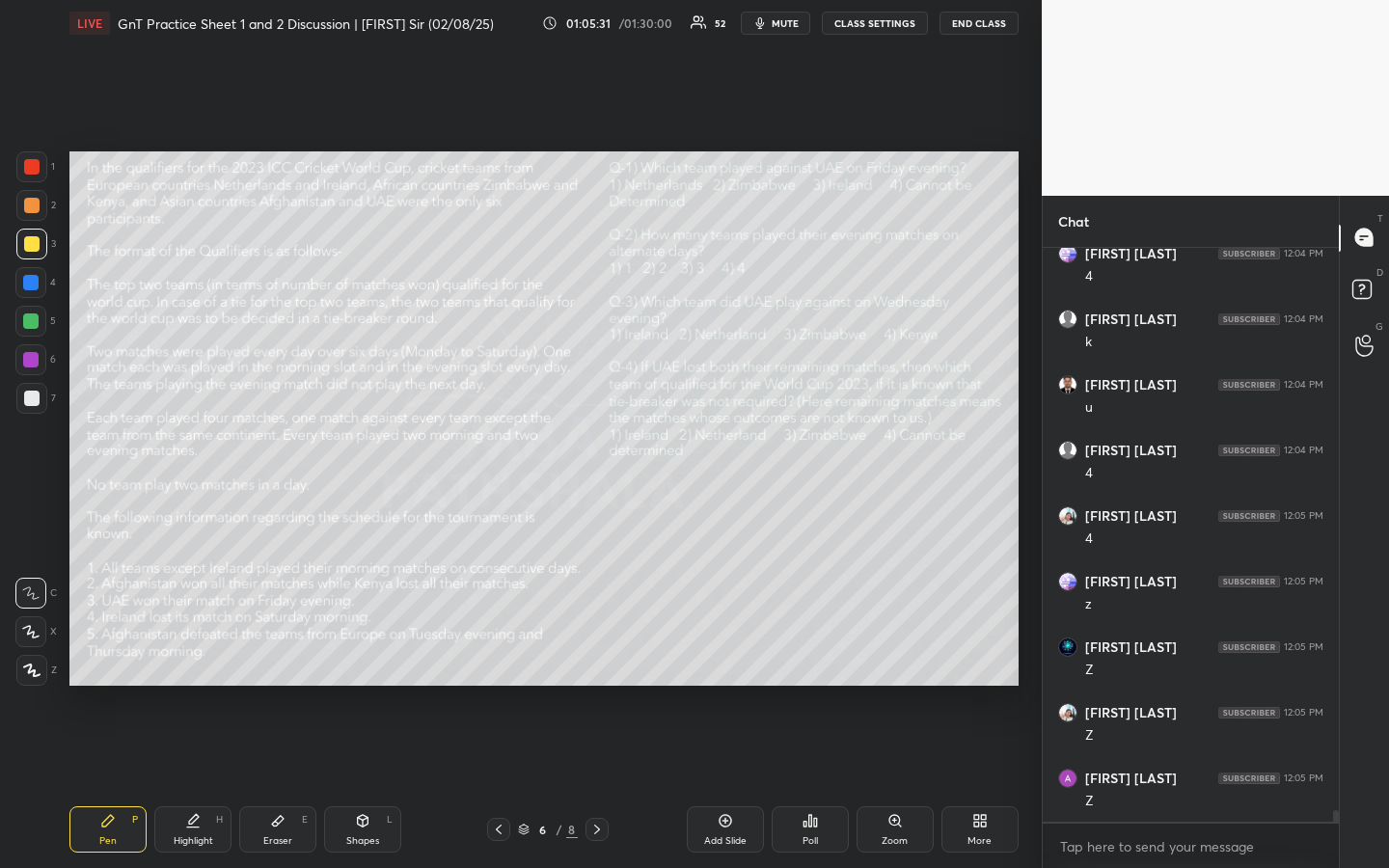 scroll, scrollTop: 29243, scrollLeft: 0, axis: vertical 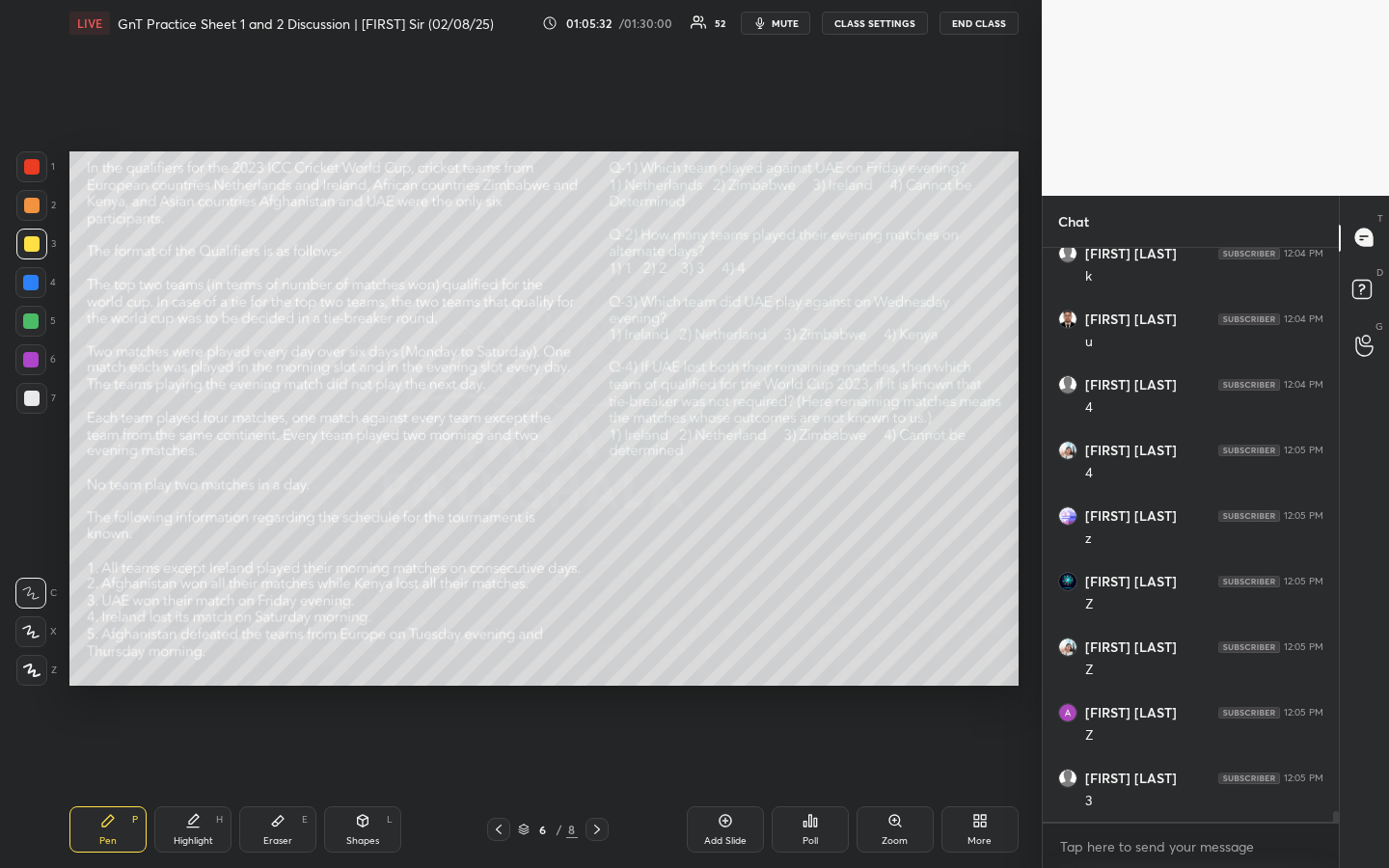click on "Pen P" at bounding box center [108, 829] 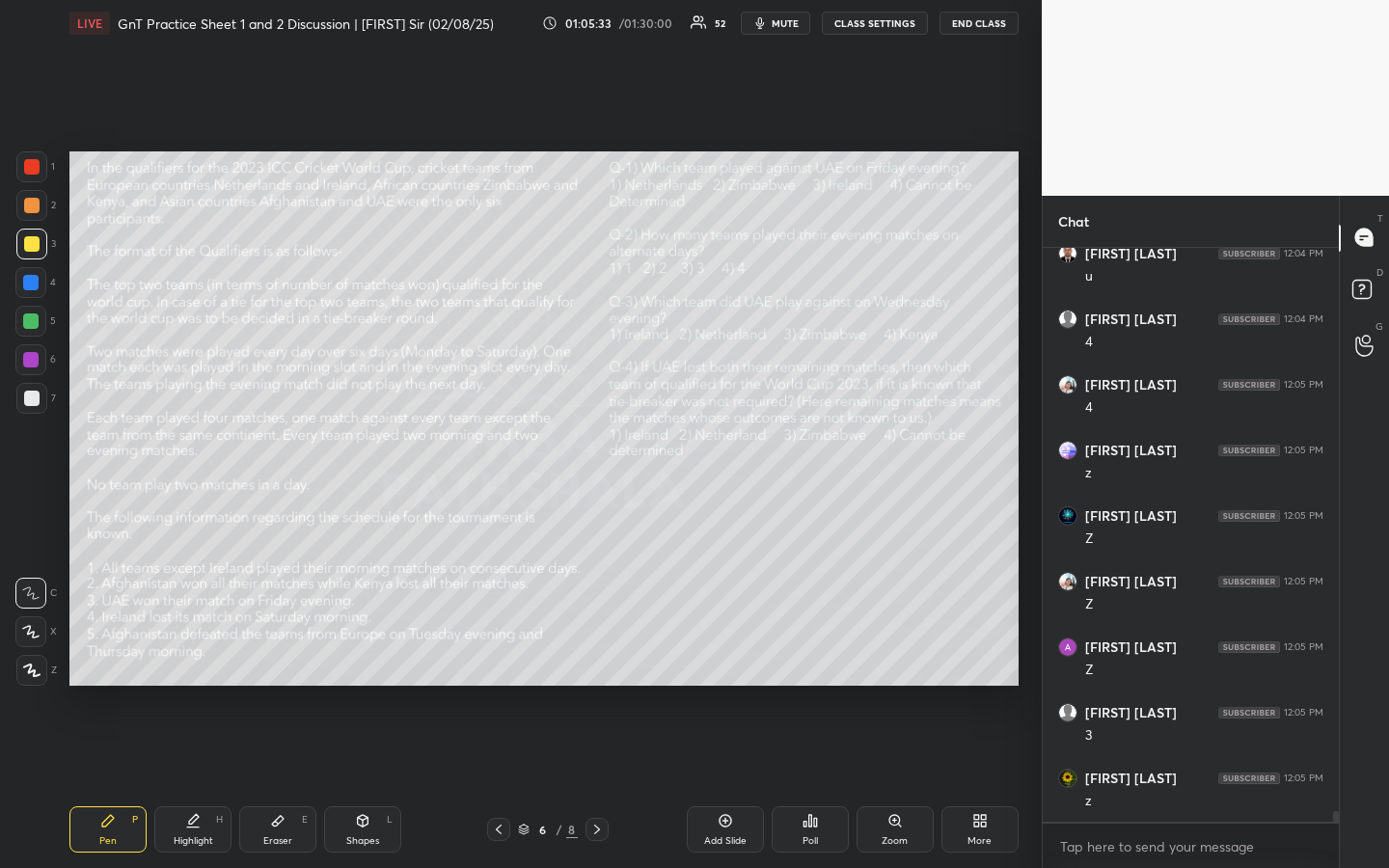 scroll, scrollTop: 29374, scrollLeft: 0, axis: vertical 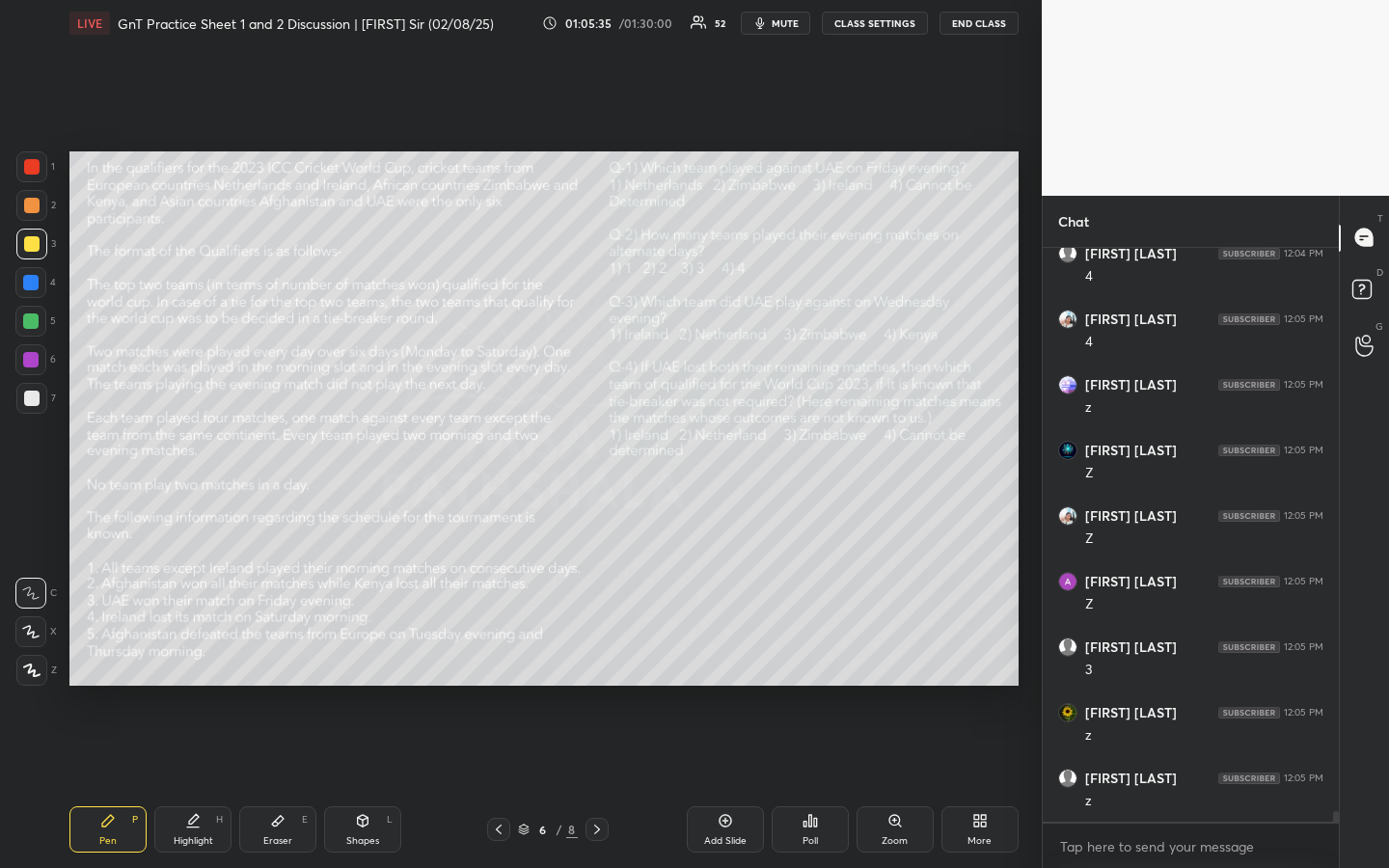 click on "Eraser E" at bounding box center (278, 829) 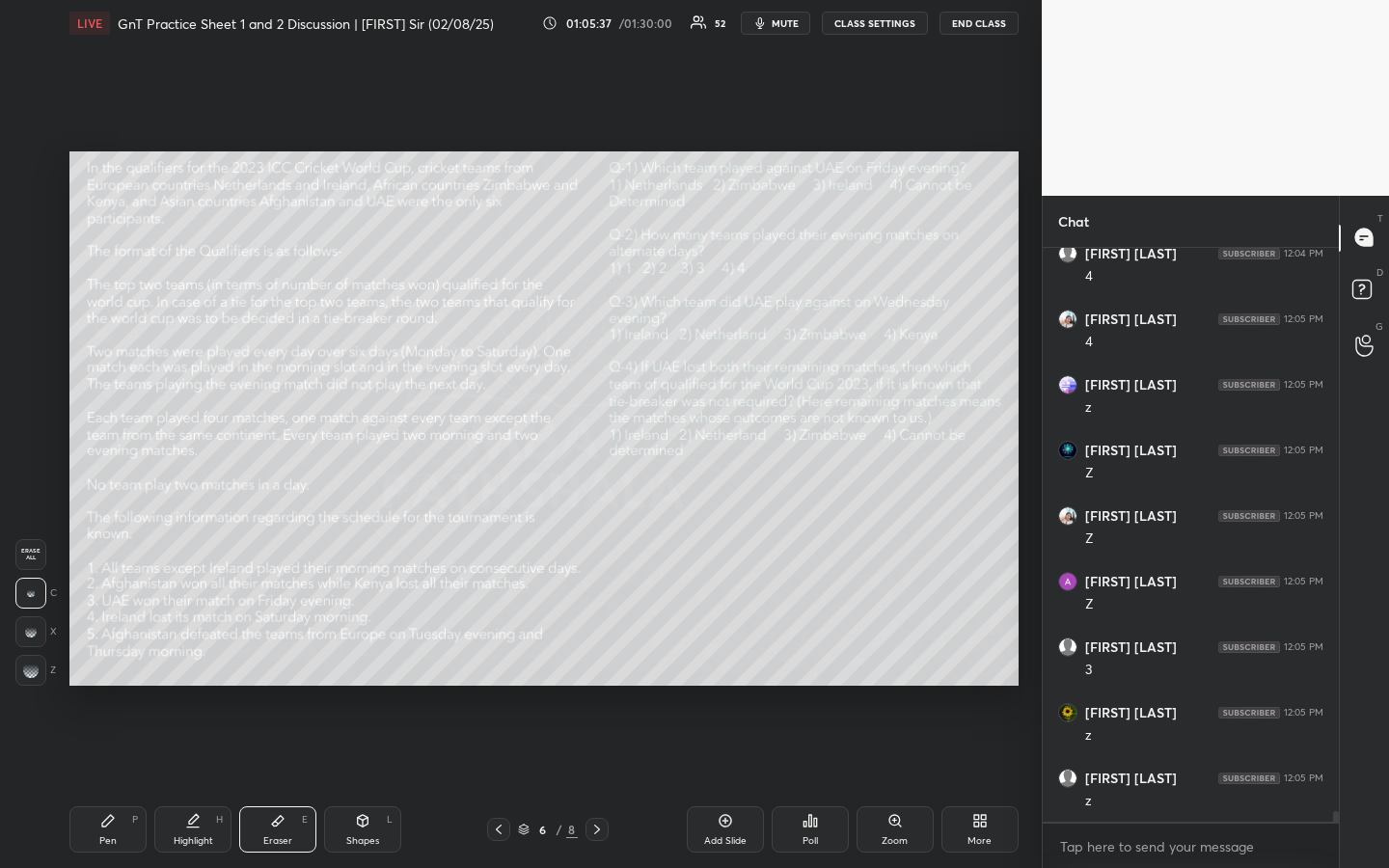 click on "Pen P" at bounding box center [108, 829] 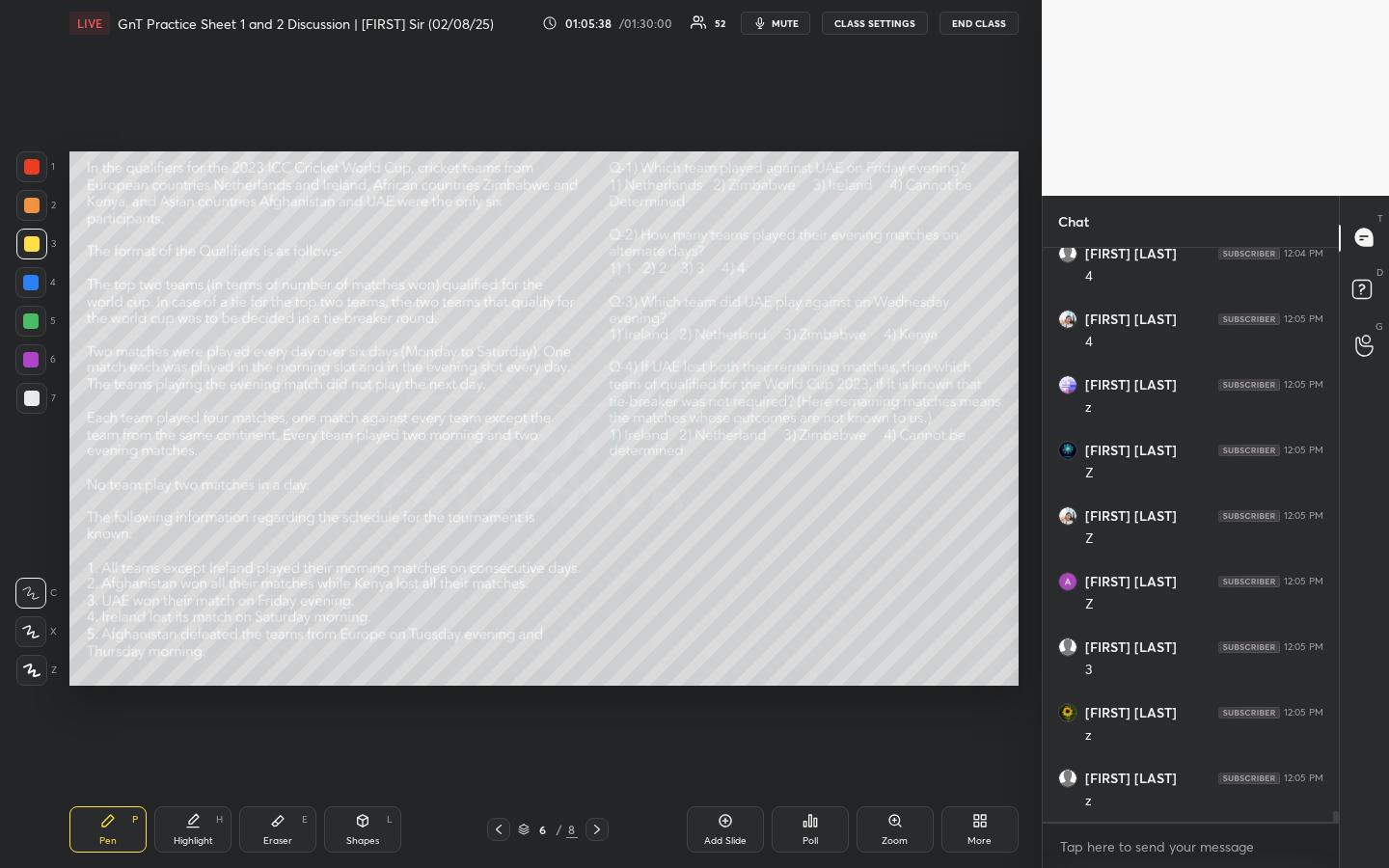 drag, startPoint x: 27, startPoint y: 332, endPoint x: 59, endPoint y: 322, distance: 33.52611 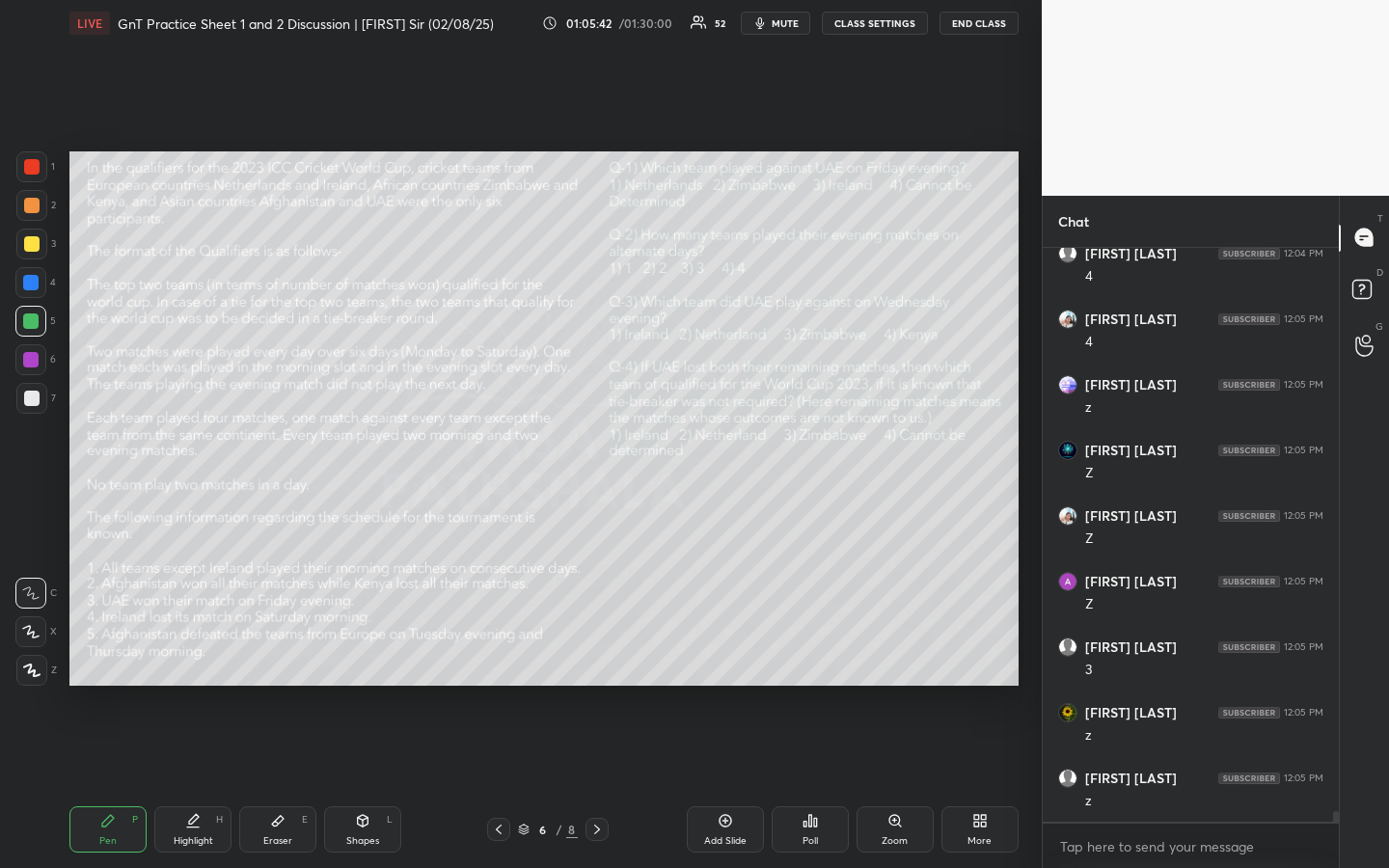 click 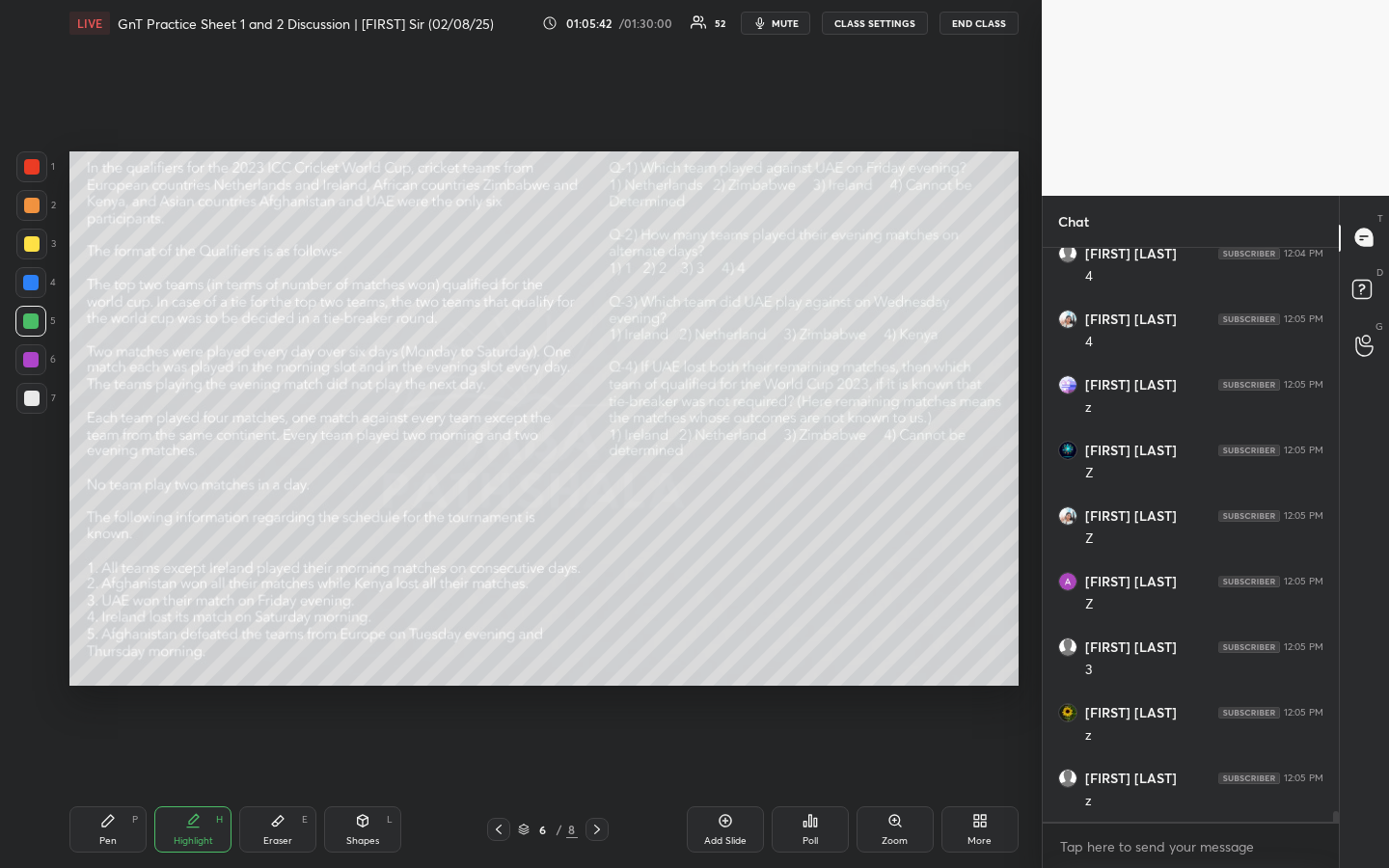 click on "Highlight" at bounding box center [193, 841] 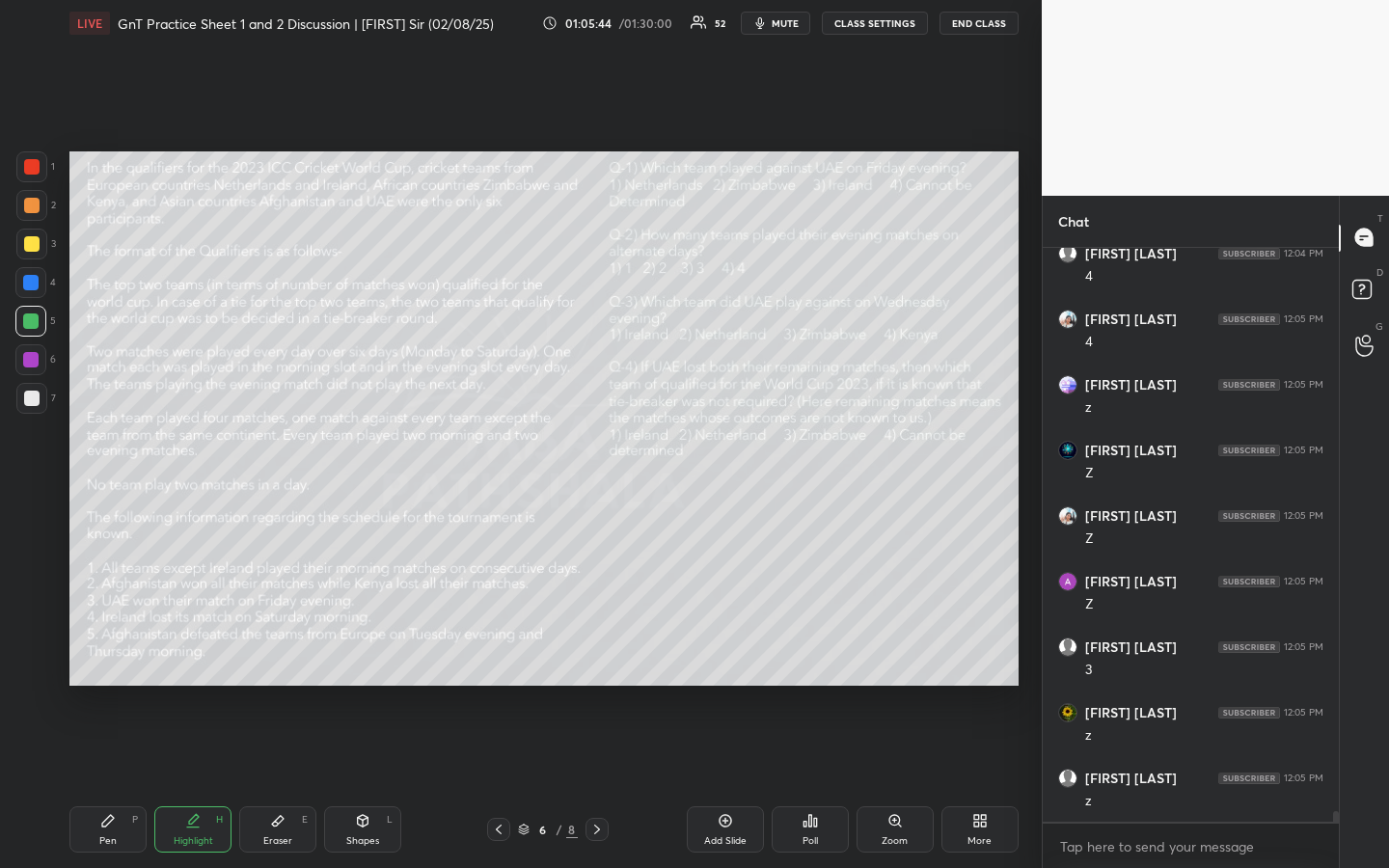 click on "Pen" at bounding box center (108, 841) 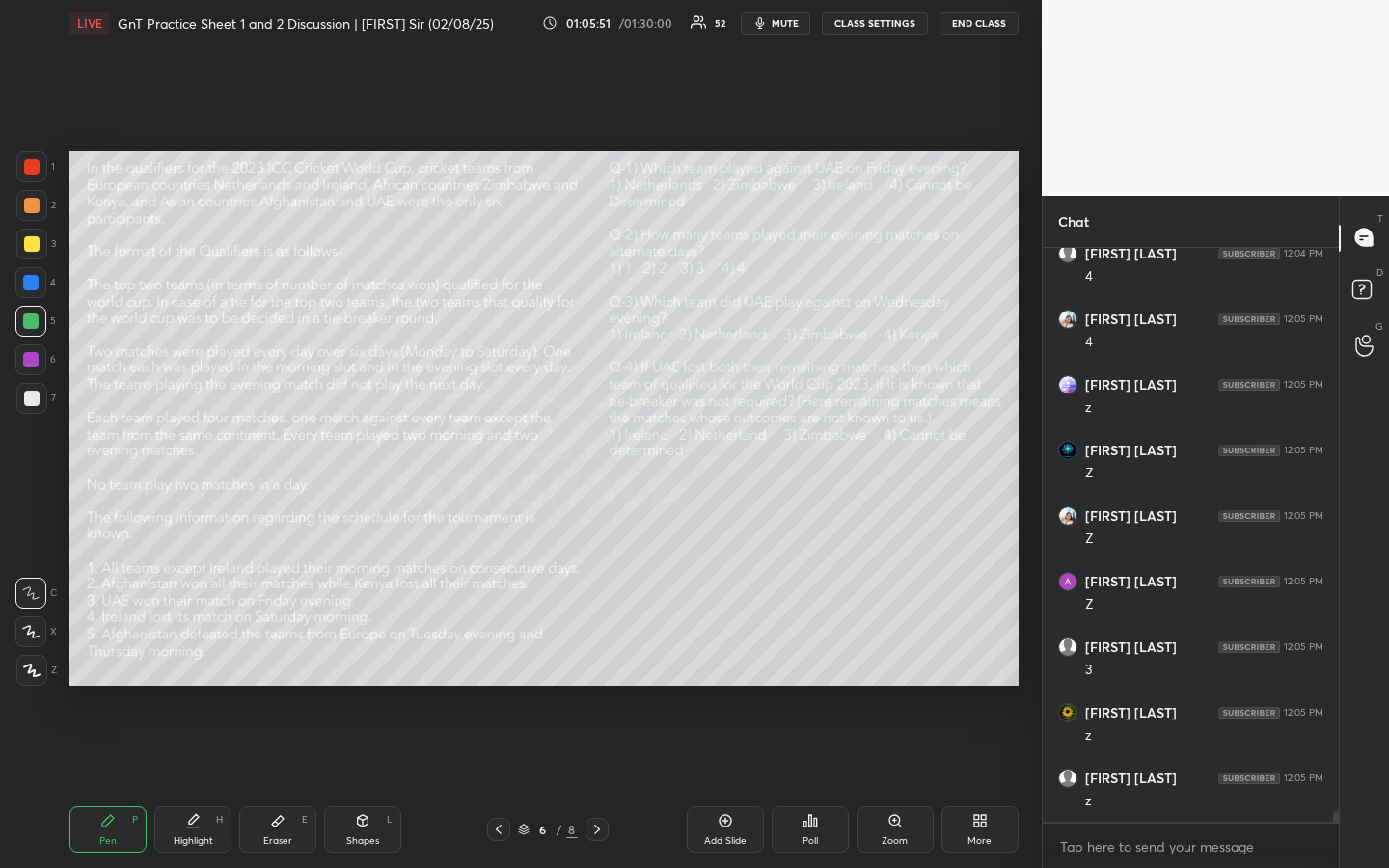 click at bounding box center (32, 167) 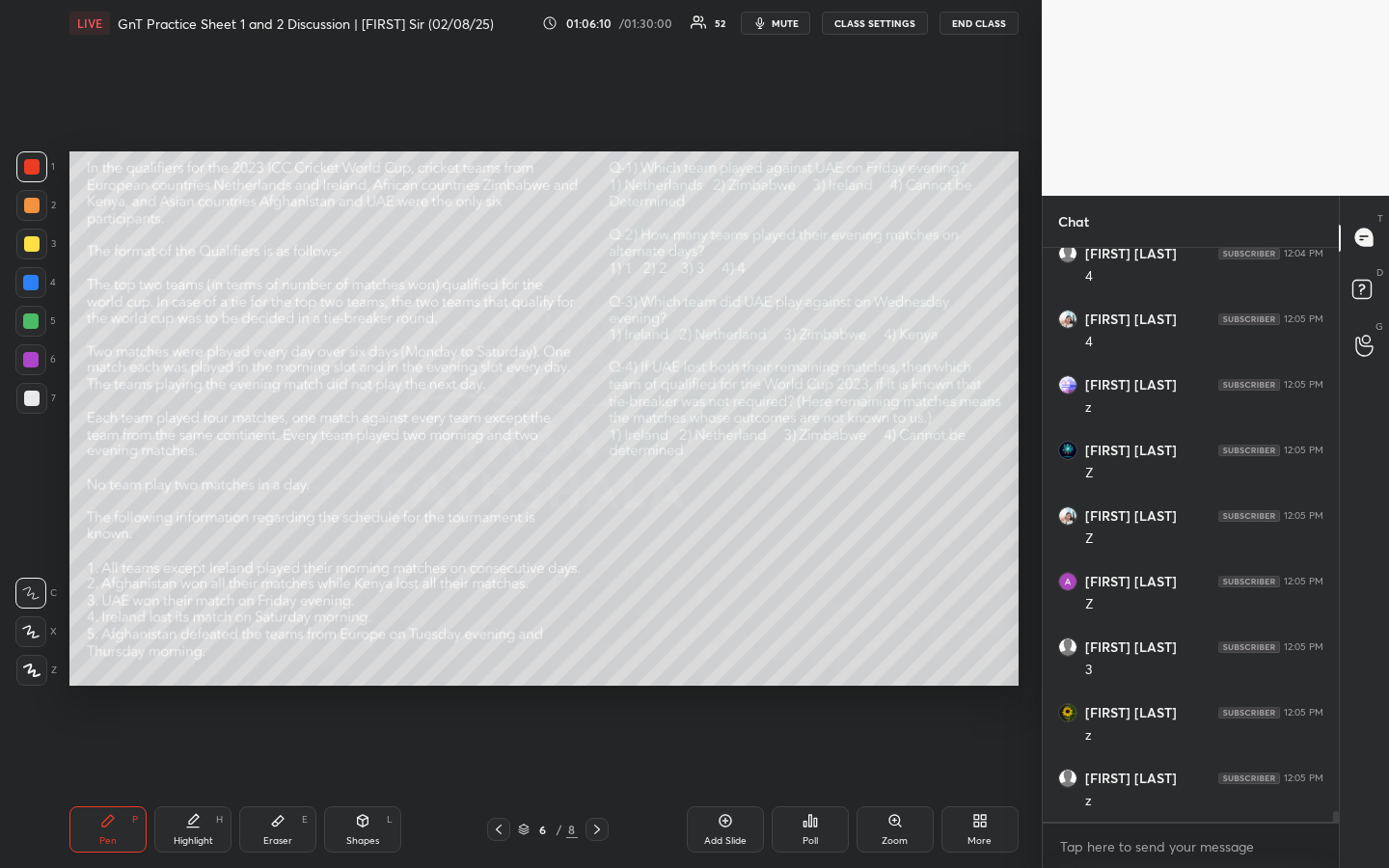 scroll, scrollTop: 29440, scrollLeft: 0, axis: vertical 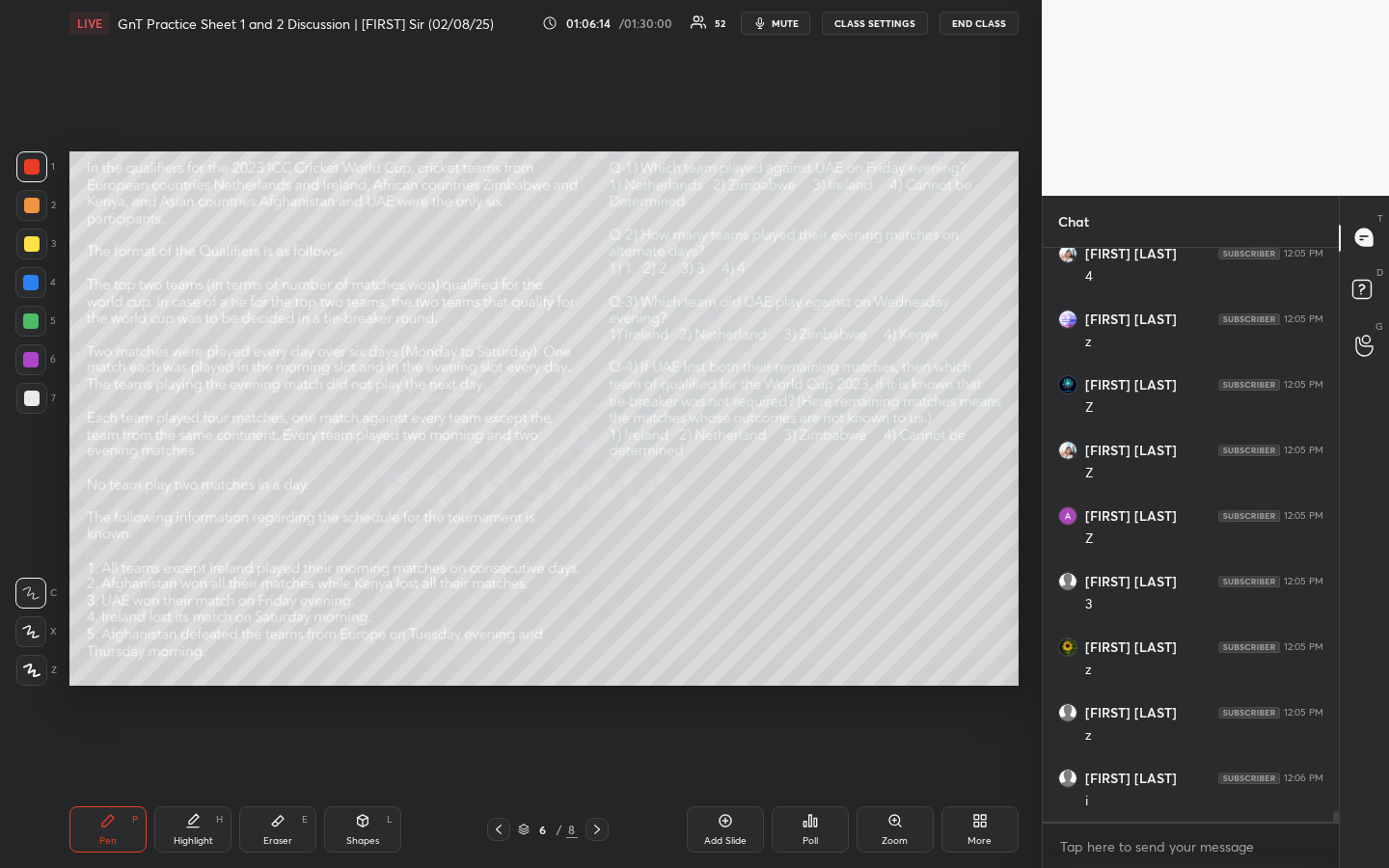 click on "Highlight" at bounding box center (193, 841) 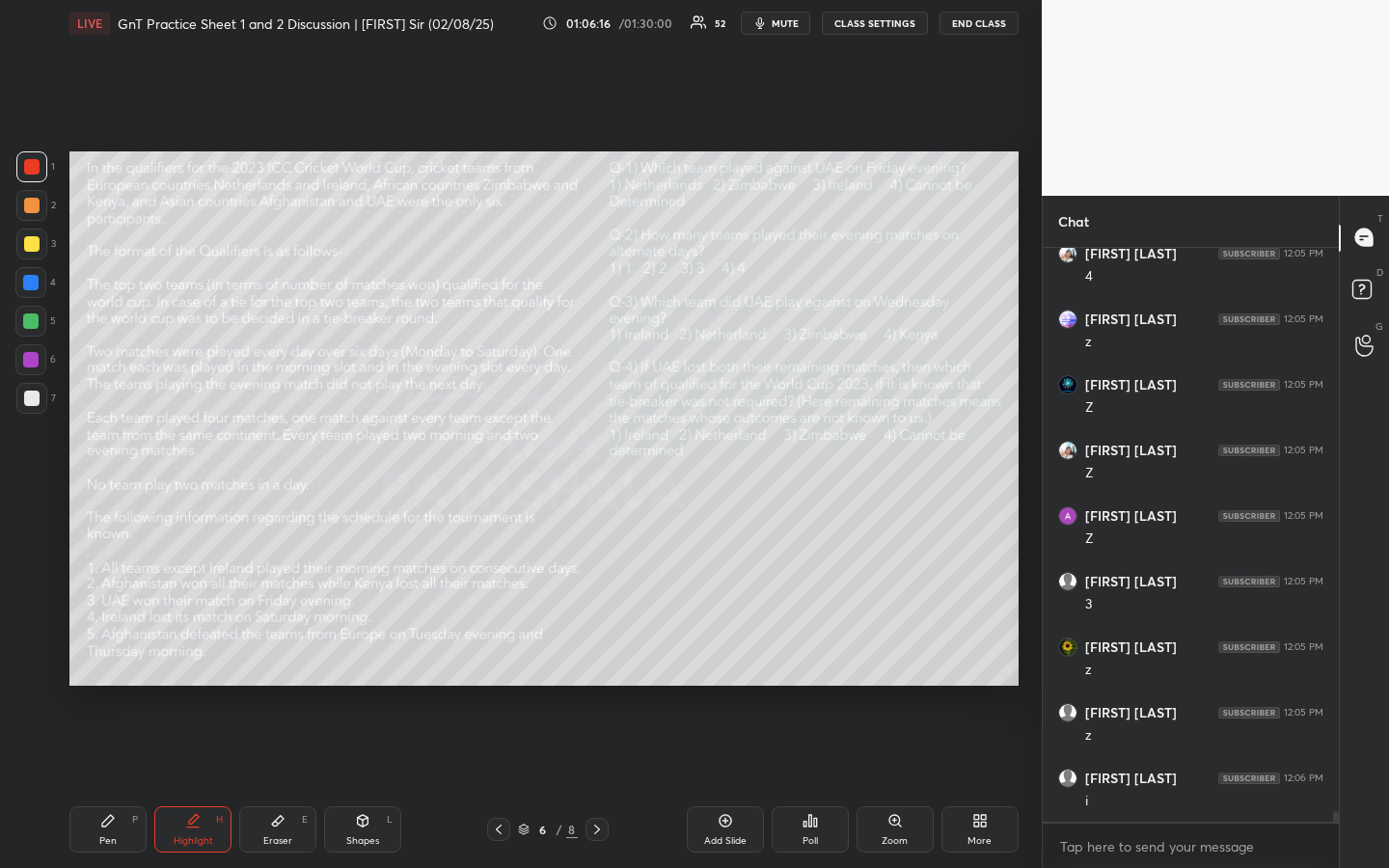 click on "Pen P" at bounding box center [108, 829] 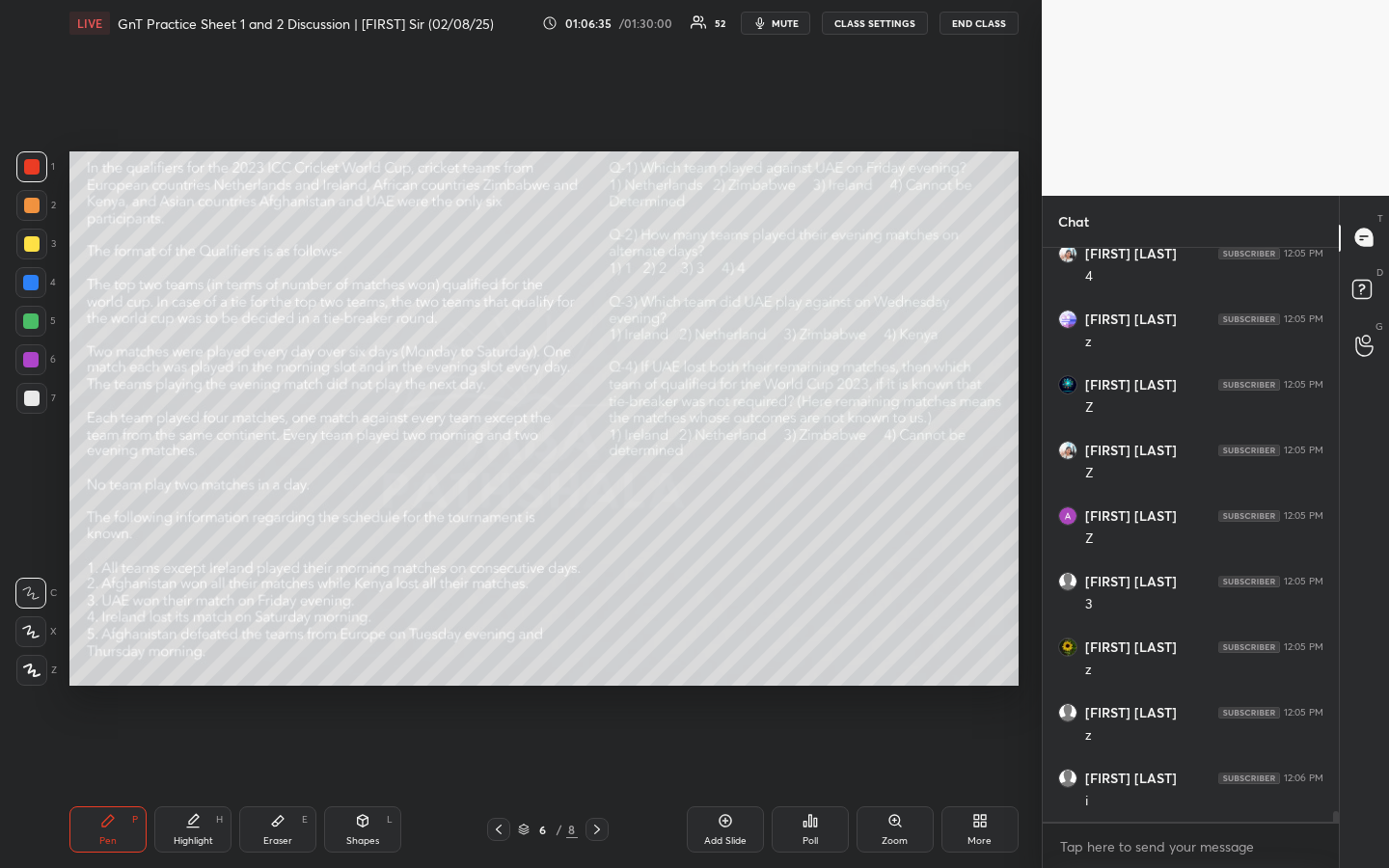 click on "Highlight" at bounding box center (193, 841) 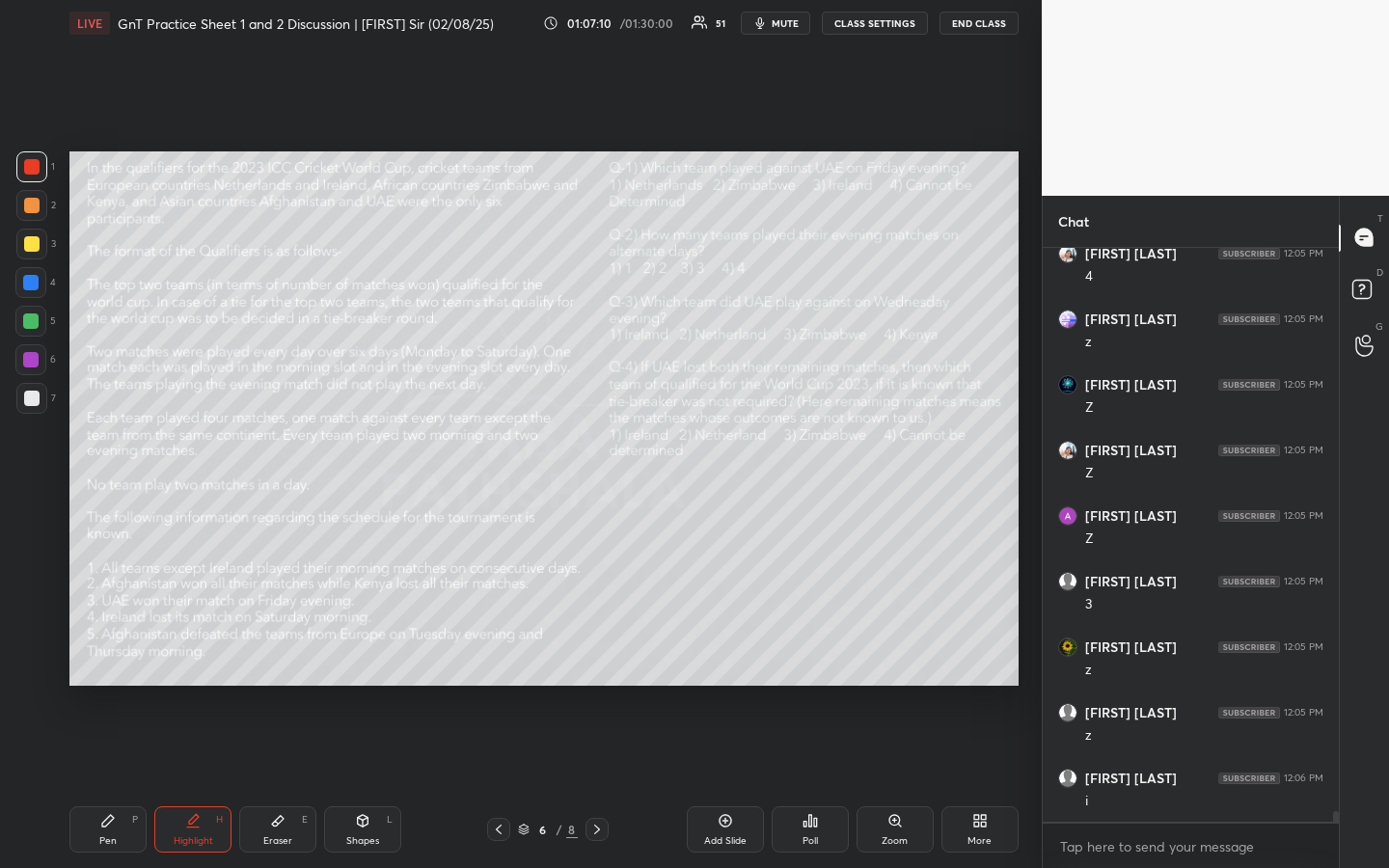 click on "Pen" at bounding box center (108, 841) 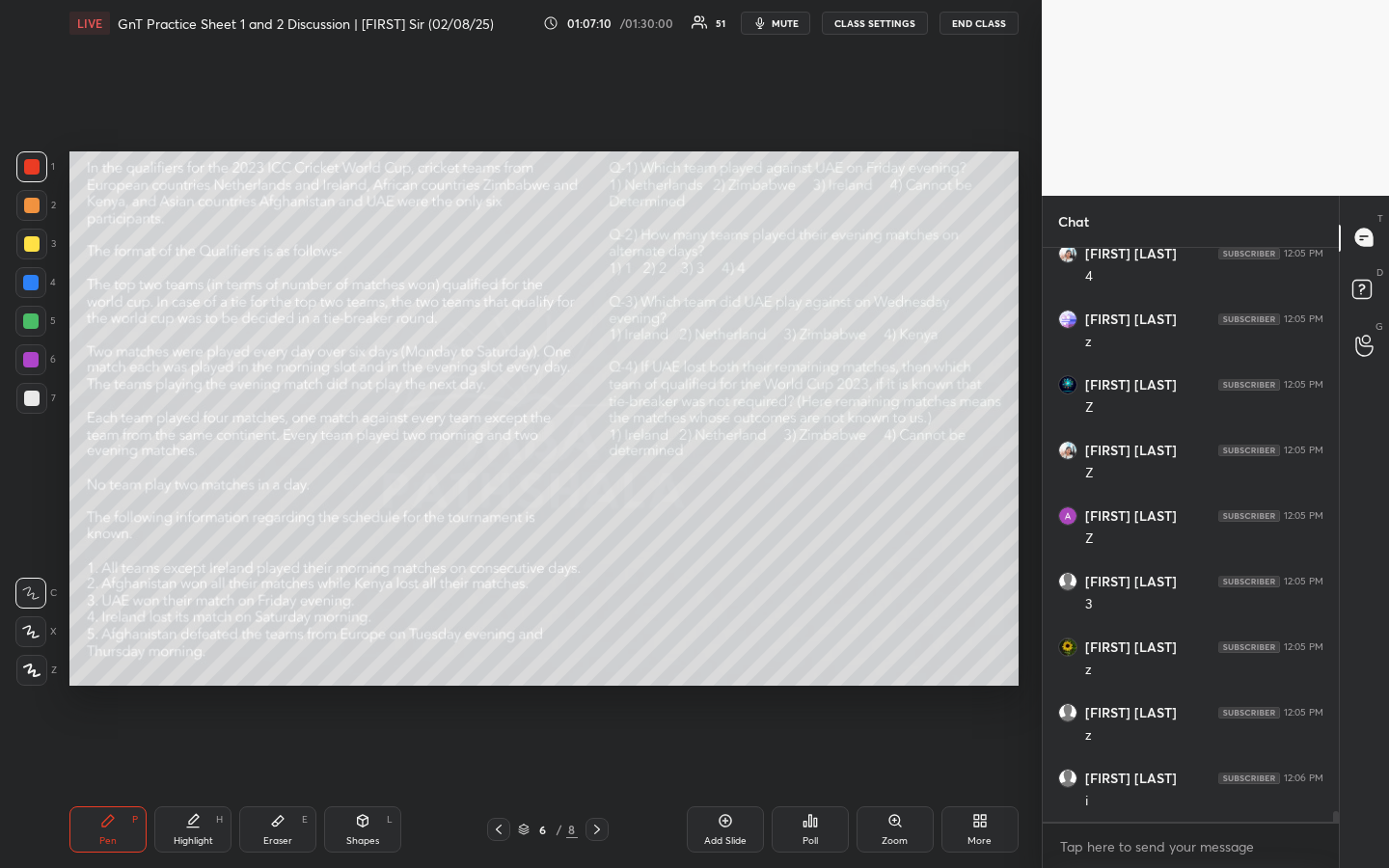 scroll, scrollTop: 29505, scrollLeft: 0, axis: vertical 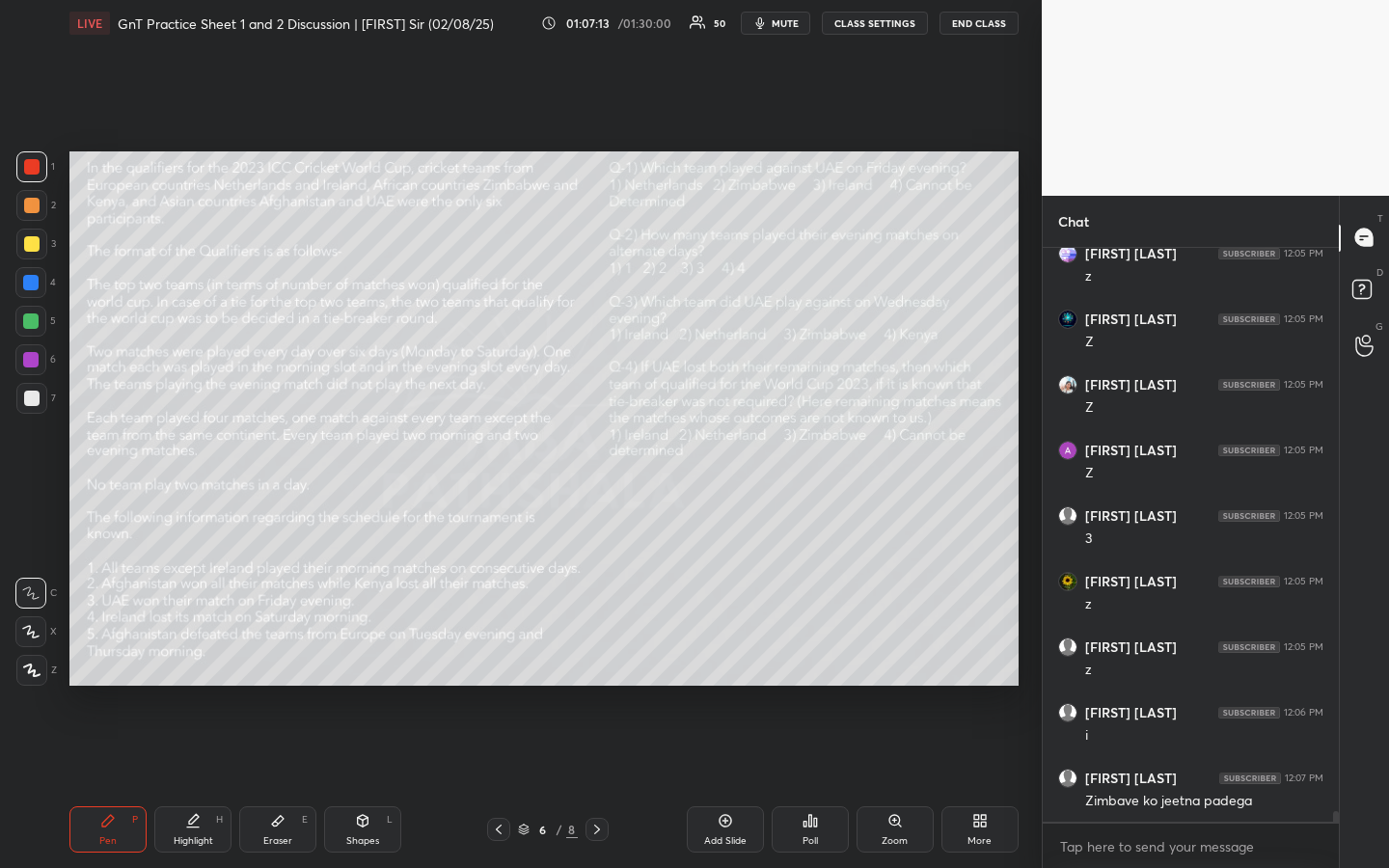 click at bounding box center [32, 205] 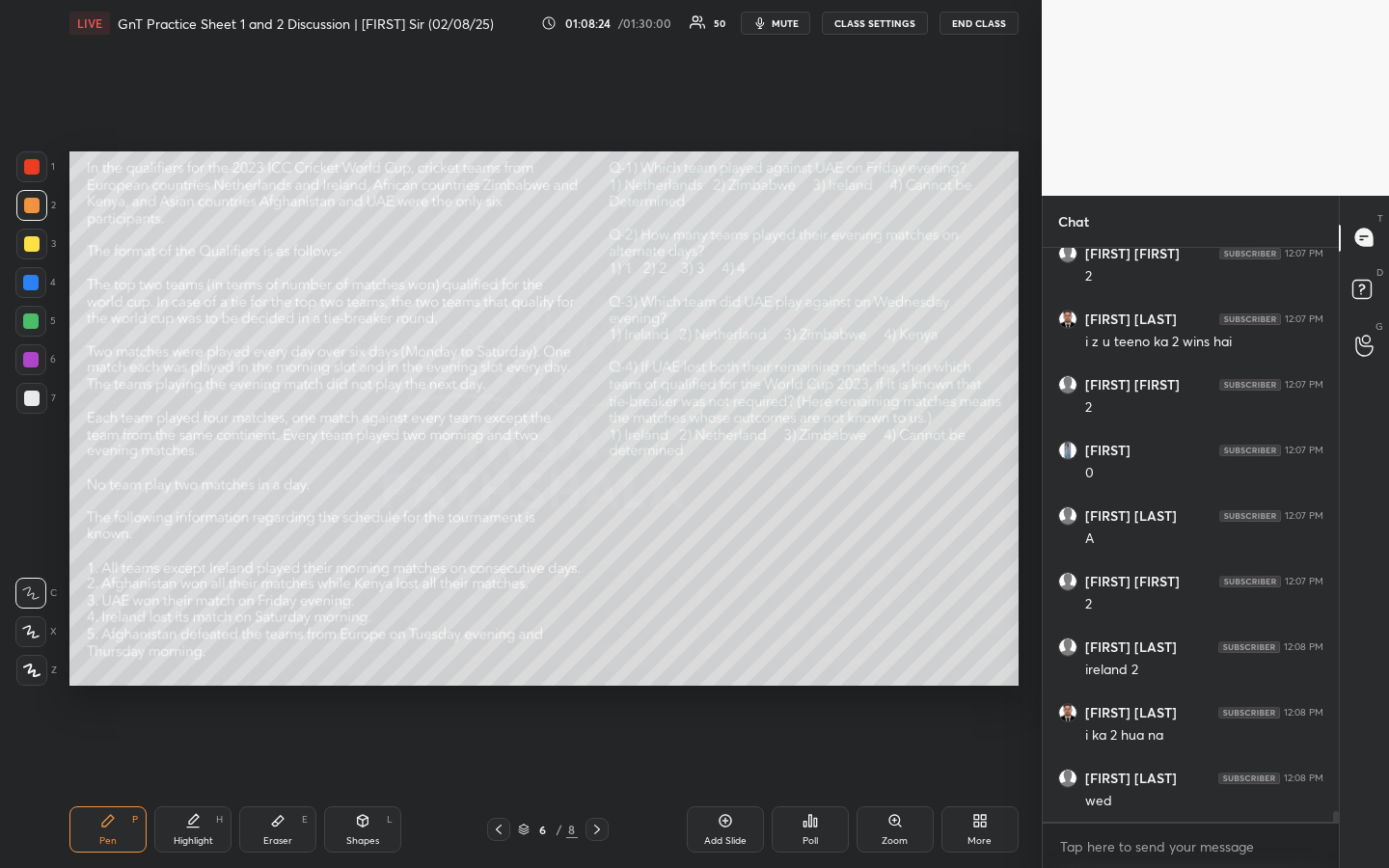 scroll, scrollTop: 30377, scrollLeft: 0, axis: vertical 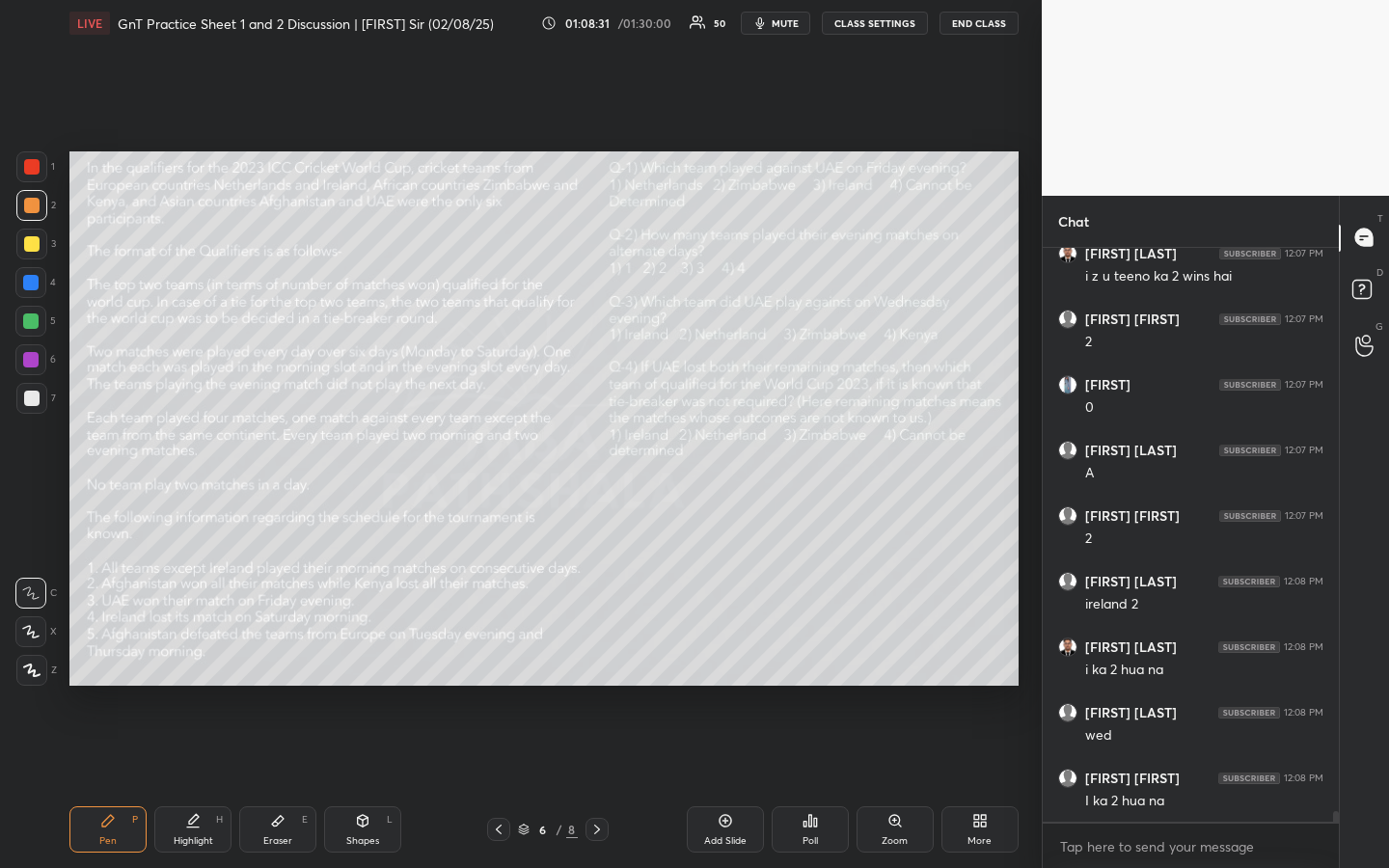 click on "Highlight H" at bounding box center (193, 829) 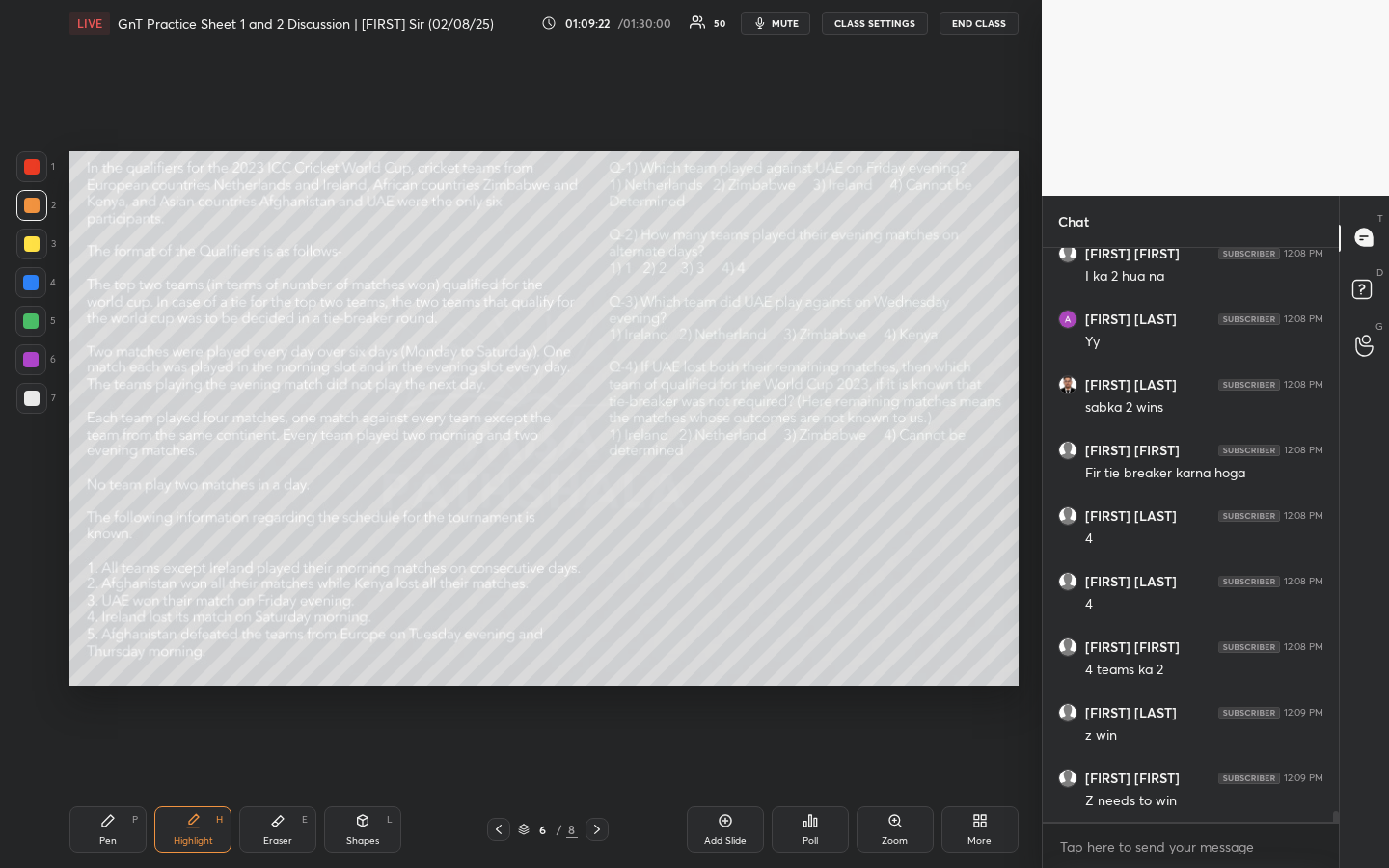 scroll, scrollTop: 30967, scrollLeft: 0, axis: vertical 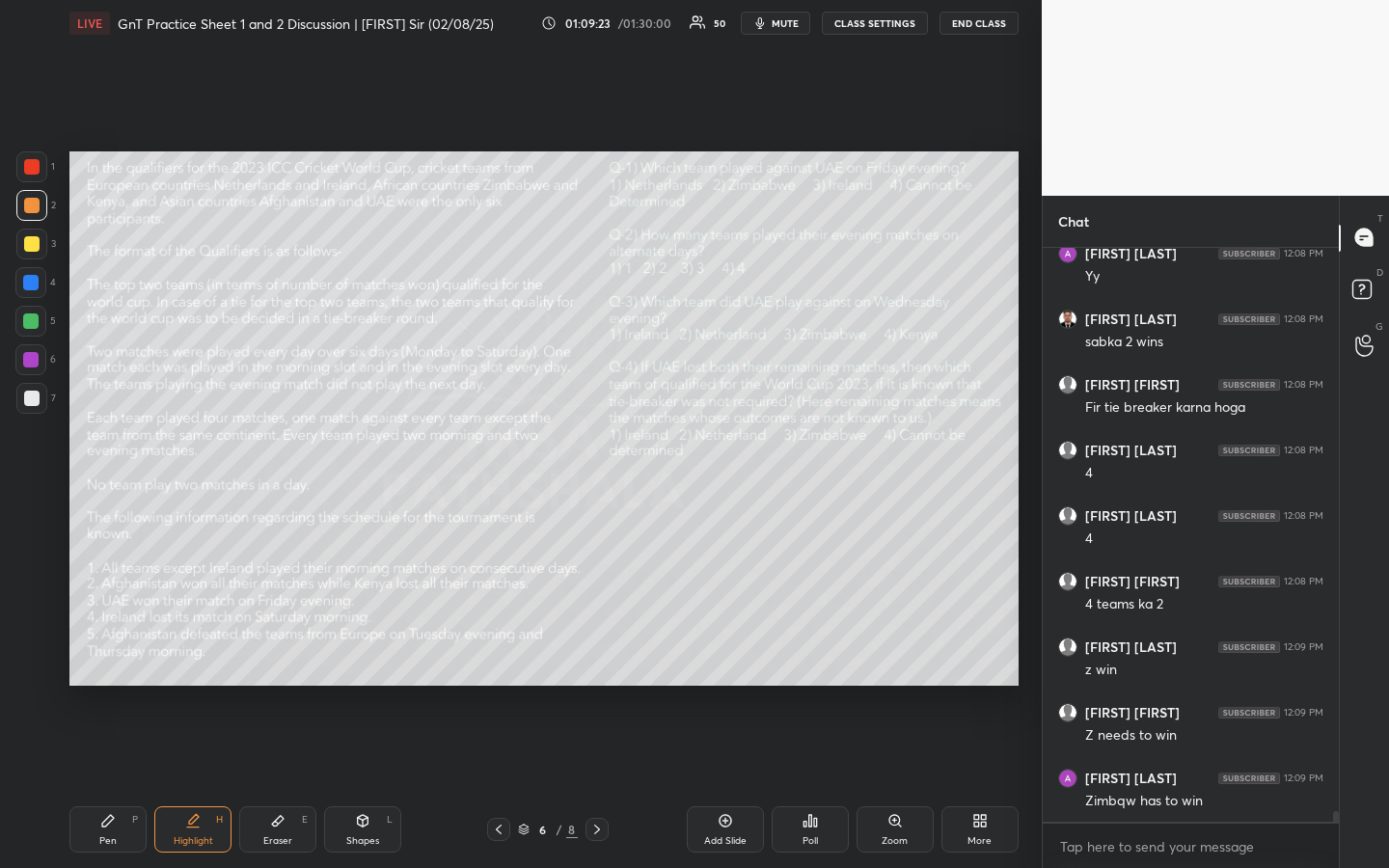 click on "Pen P" at bounding box center (108, 829) 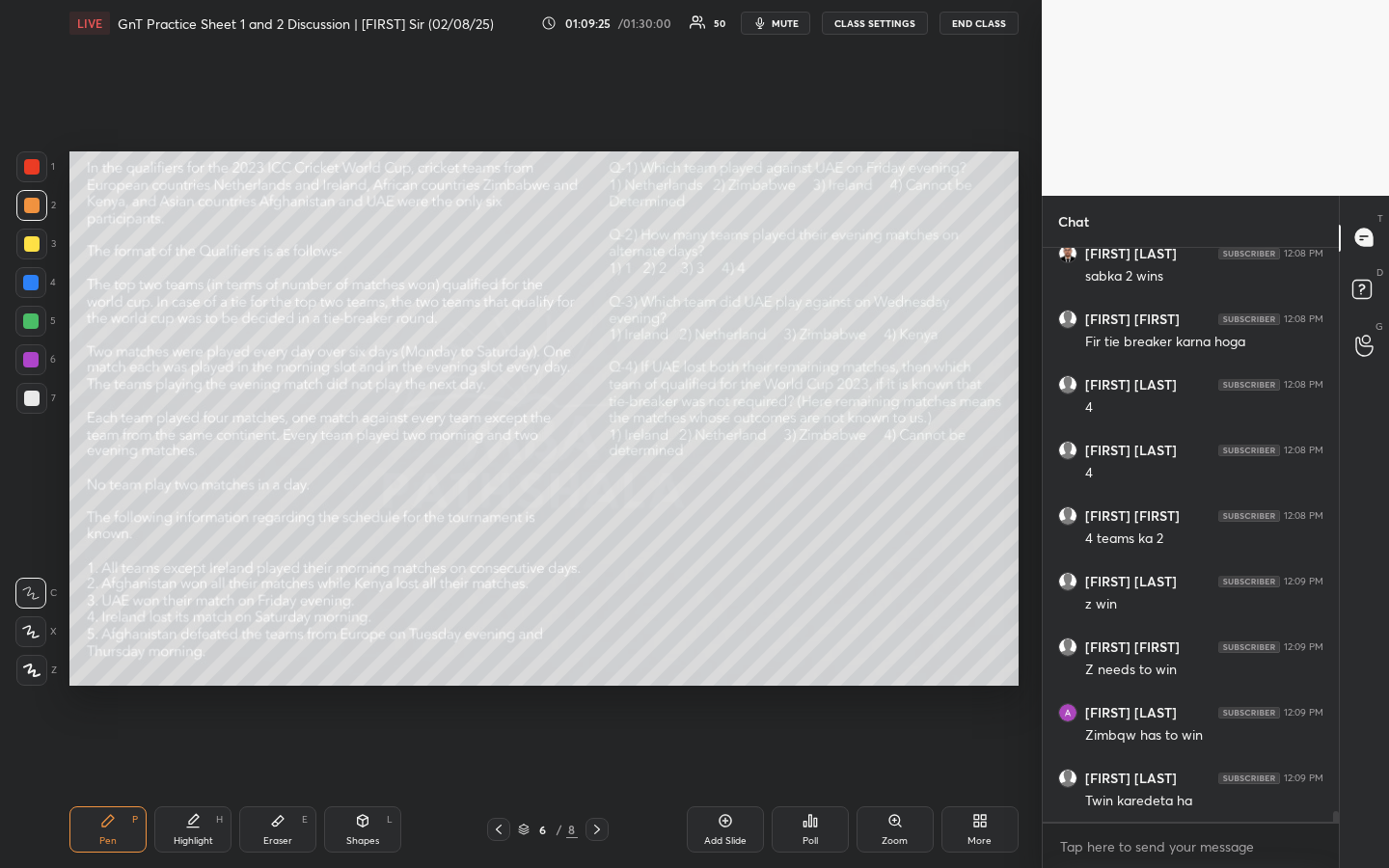 scroll, scrollTop: 31099, scrollLeft: 0, axis: vertical 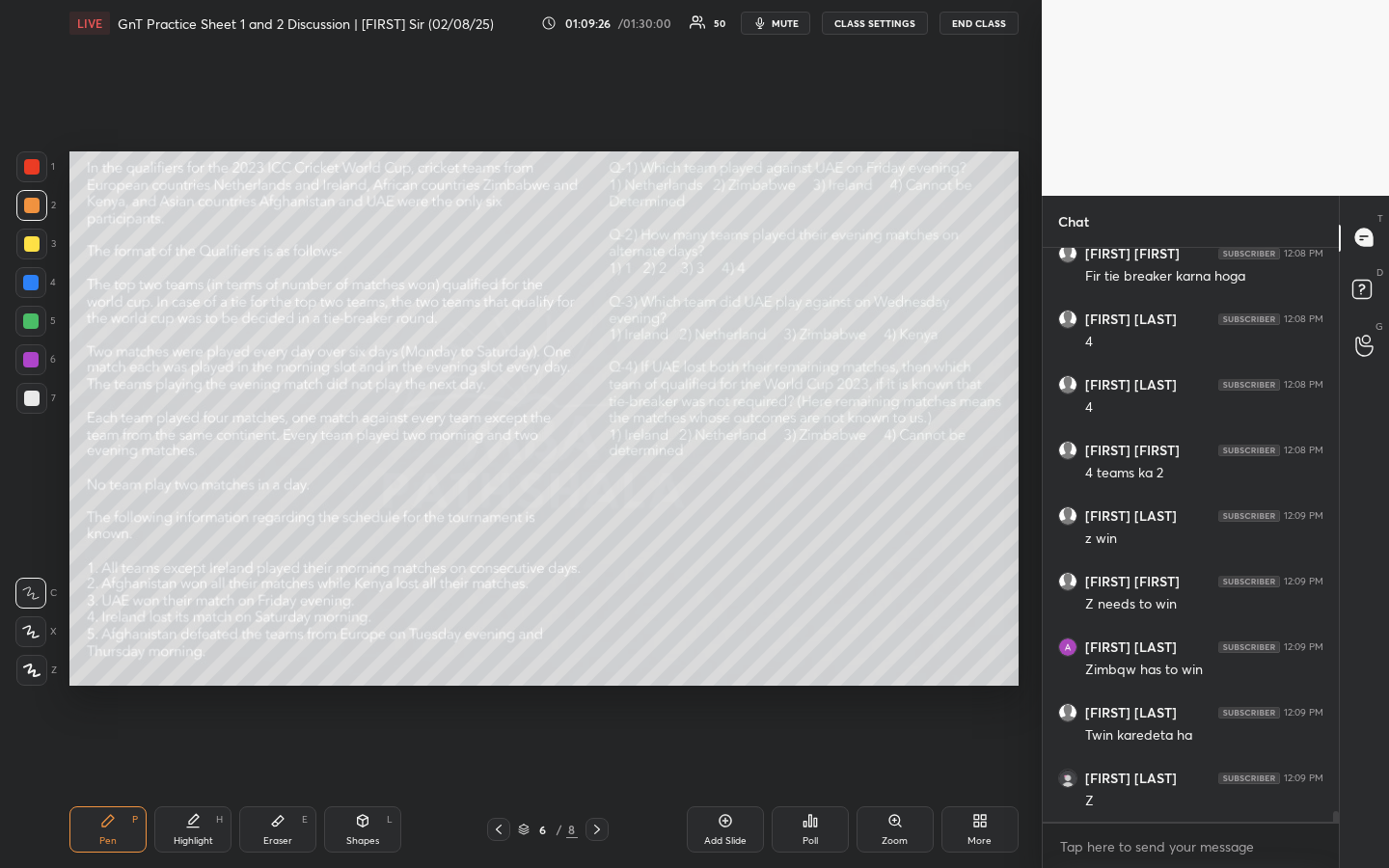click on "Pen P" at bounding box center (108, 829) 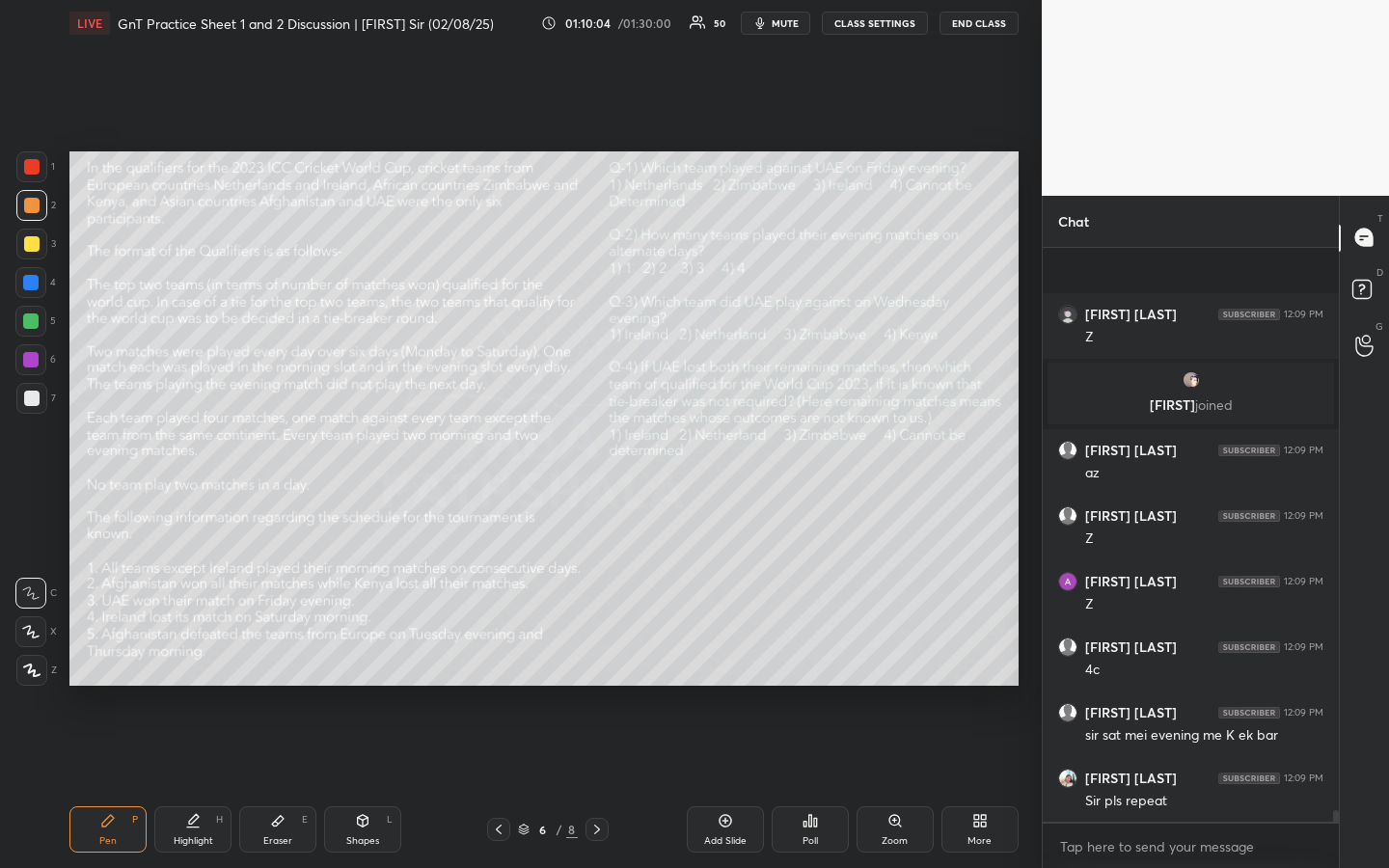 scroll, scrollTop: 28481, scrollLeft: 0, axis: vertical 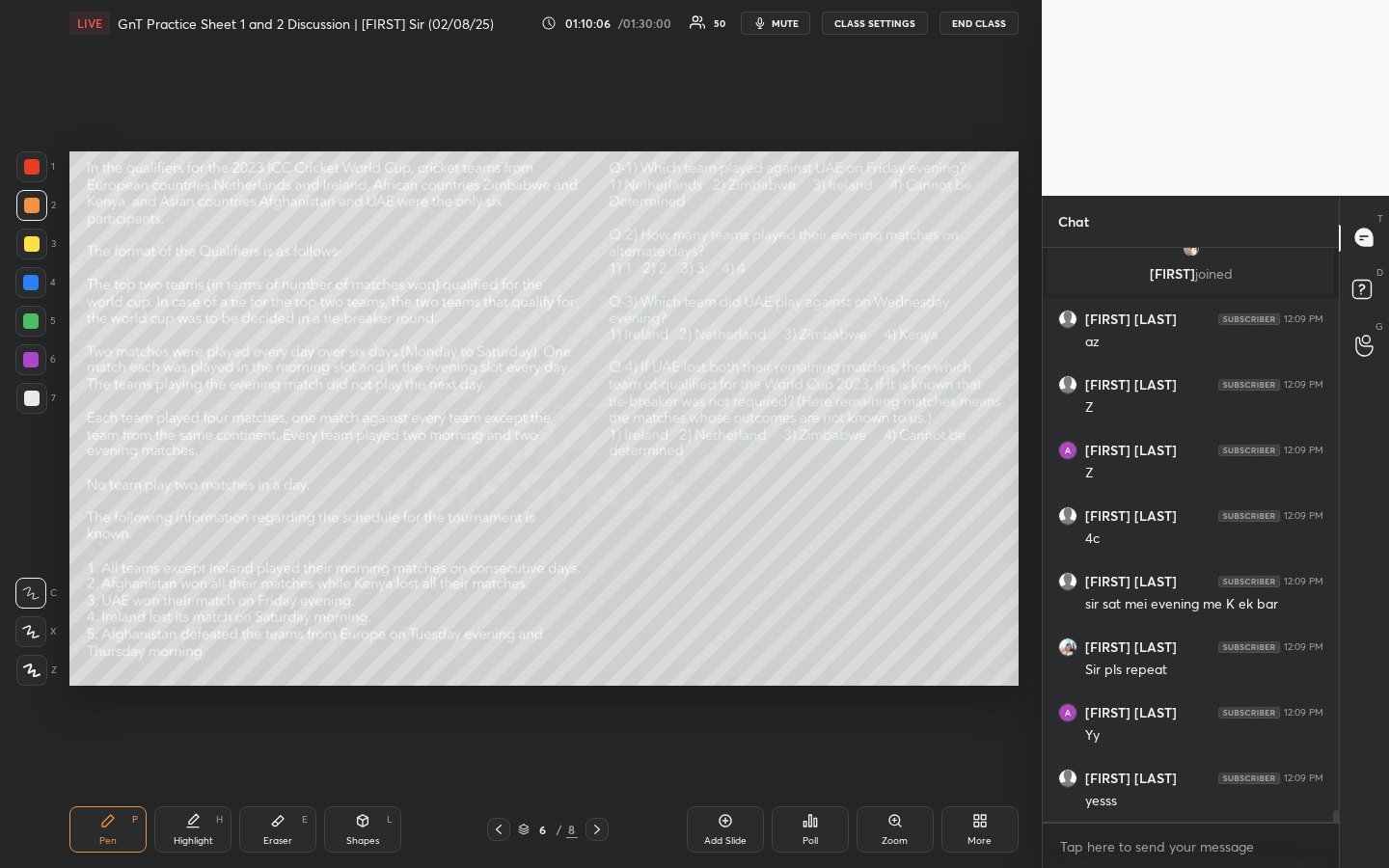 click on "Highlight H" at bounding box center (193, 829) 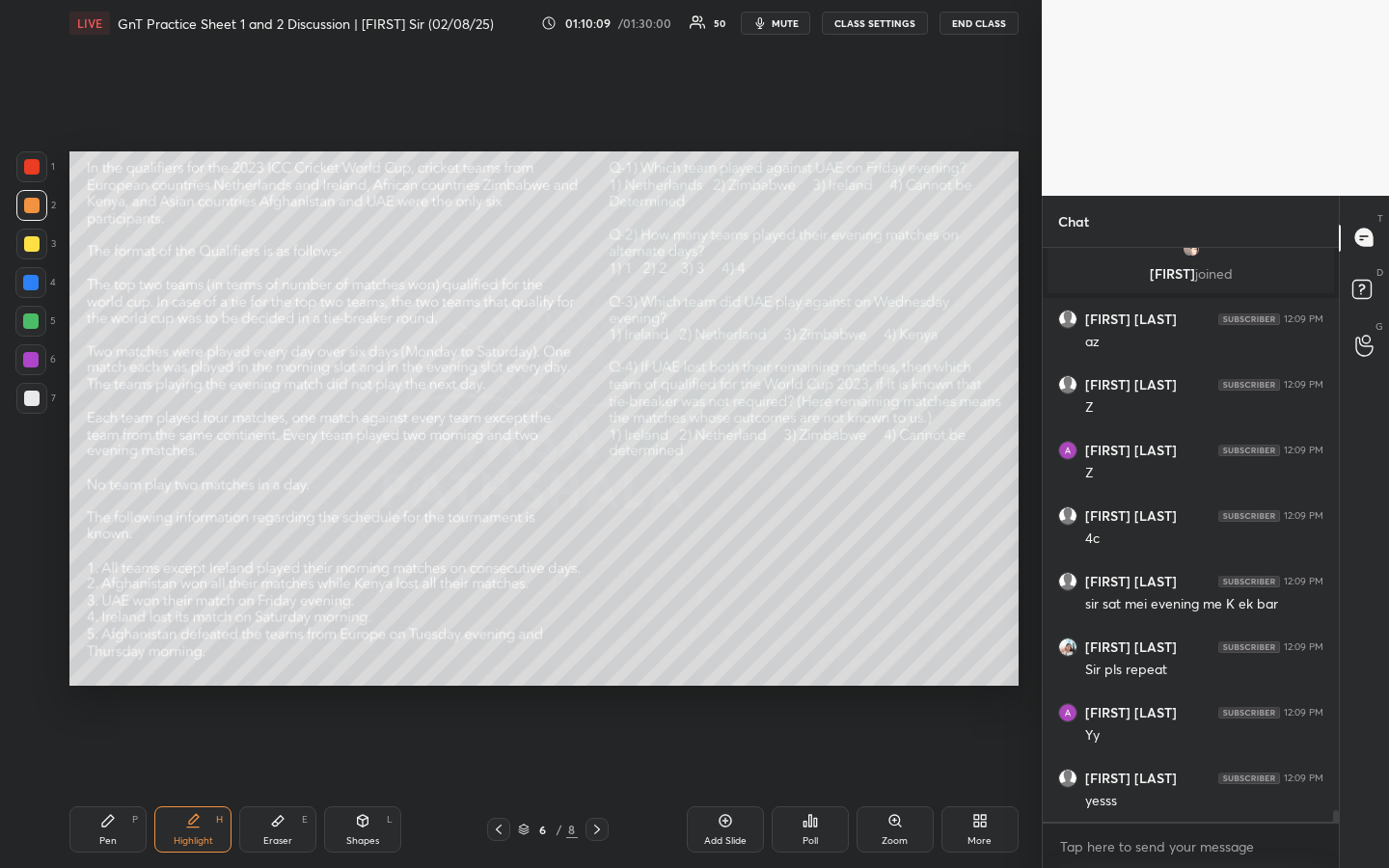 click at bounding box center (31, 321) 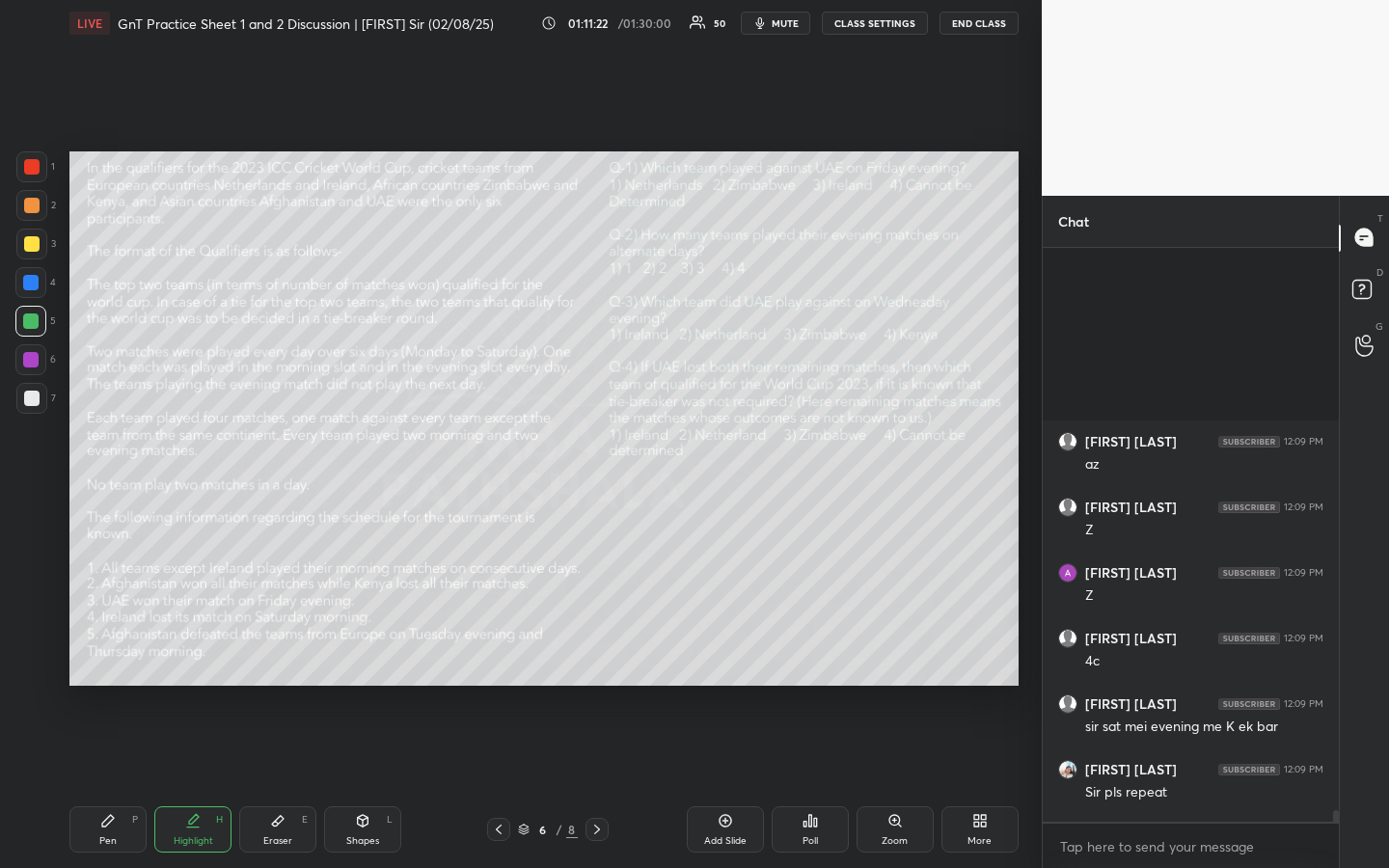 scroll, scrollTop: 28530, scrollLeft: 0, axis: vertical 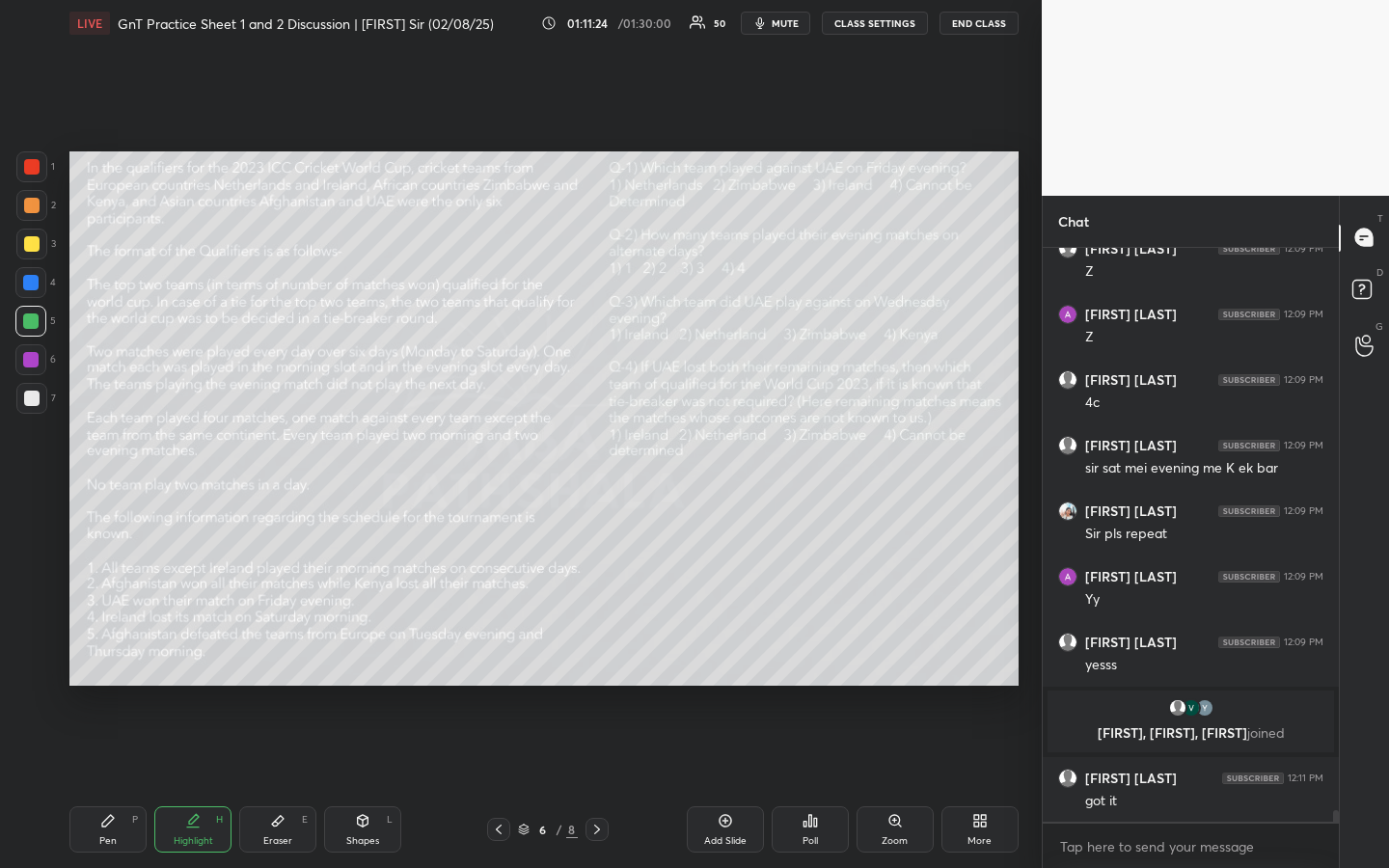 click on "1 2 3 4 5 6 7 R O A L C X Z Erase all   C X Z LIVE GnT Practice Sheet 1 and 2 Discussion | Vijay Sir (02/08/25) 01:11:24 /  01:30:00 50 mute CLASS SETTINGS END CLASS Setting up your live class Poll for   secs No correct answer Start poll Back GnT Practice Sheet 1 and 2 Discussion | Vijay Sir (02/08/25) MBA Pathshala Pen P Highlight H Eraser E Shapes L 6 / 8 Add Slide Poll Zoom More" at bounding box center [521, 434] 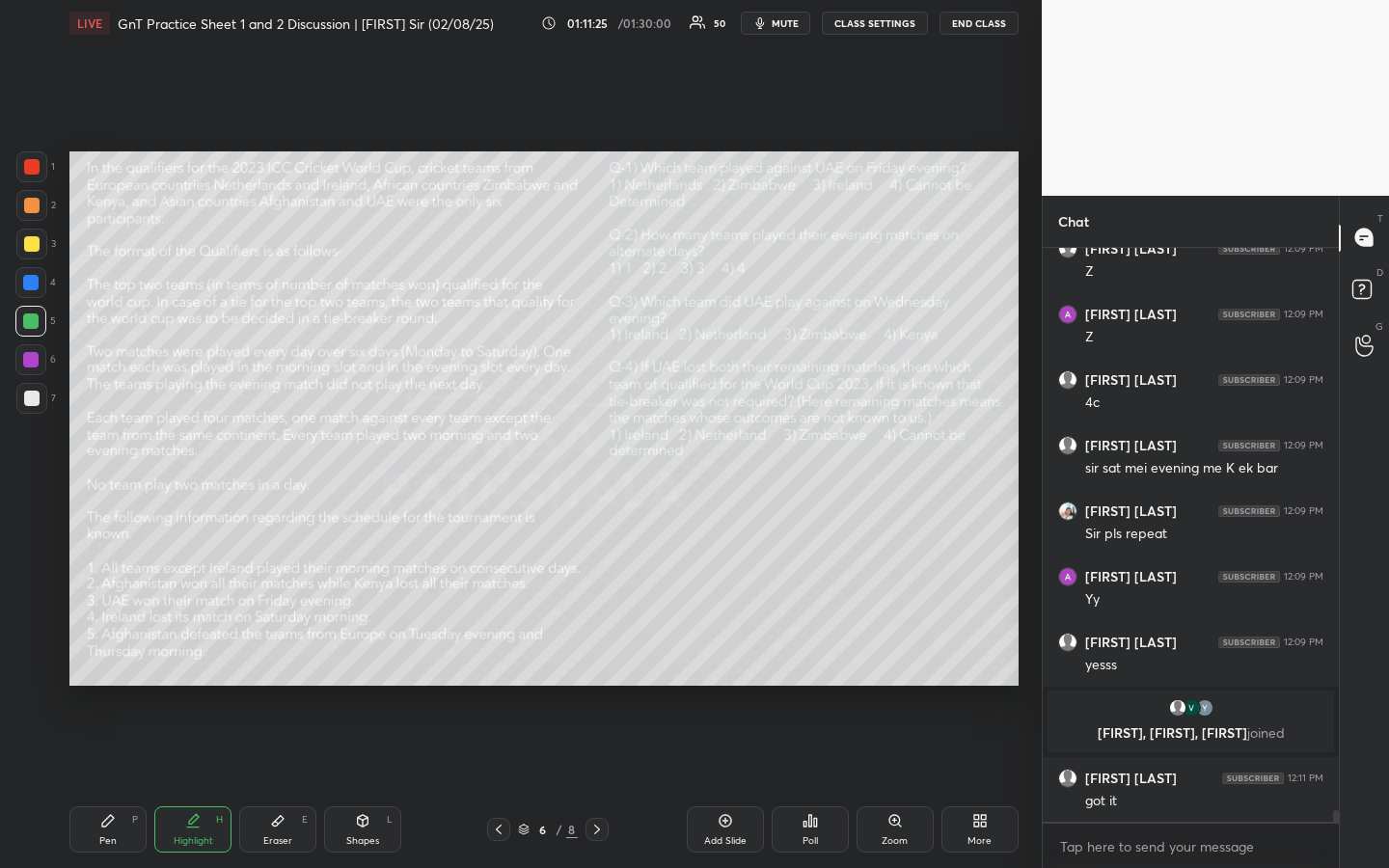click on "1 2 3 4 5 6 7 R O A L C X Z Erase all   C X Z LIVE GnT Practice Sheet 1 and 2 Discussion | Vijay Sir (02/08/25) 01:11:25 /  01:30:00 50 mute CLASS SETTINGS END CLASS Setting up your live class Poll for   secs No correct answer Start poll Back GnT Practice Sheet 1 and 2 Discussion | Vijay Sir (02/08/25) MBA Pathshala Pen P Highlight H Eraser E Shapes L 6 / 8 Add Slide Poll Zoom More" at bounding box center (521, 434) 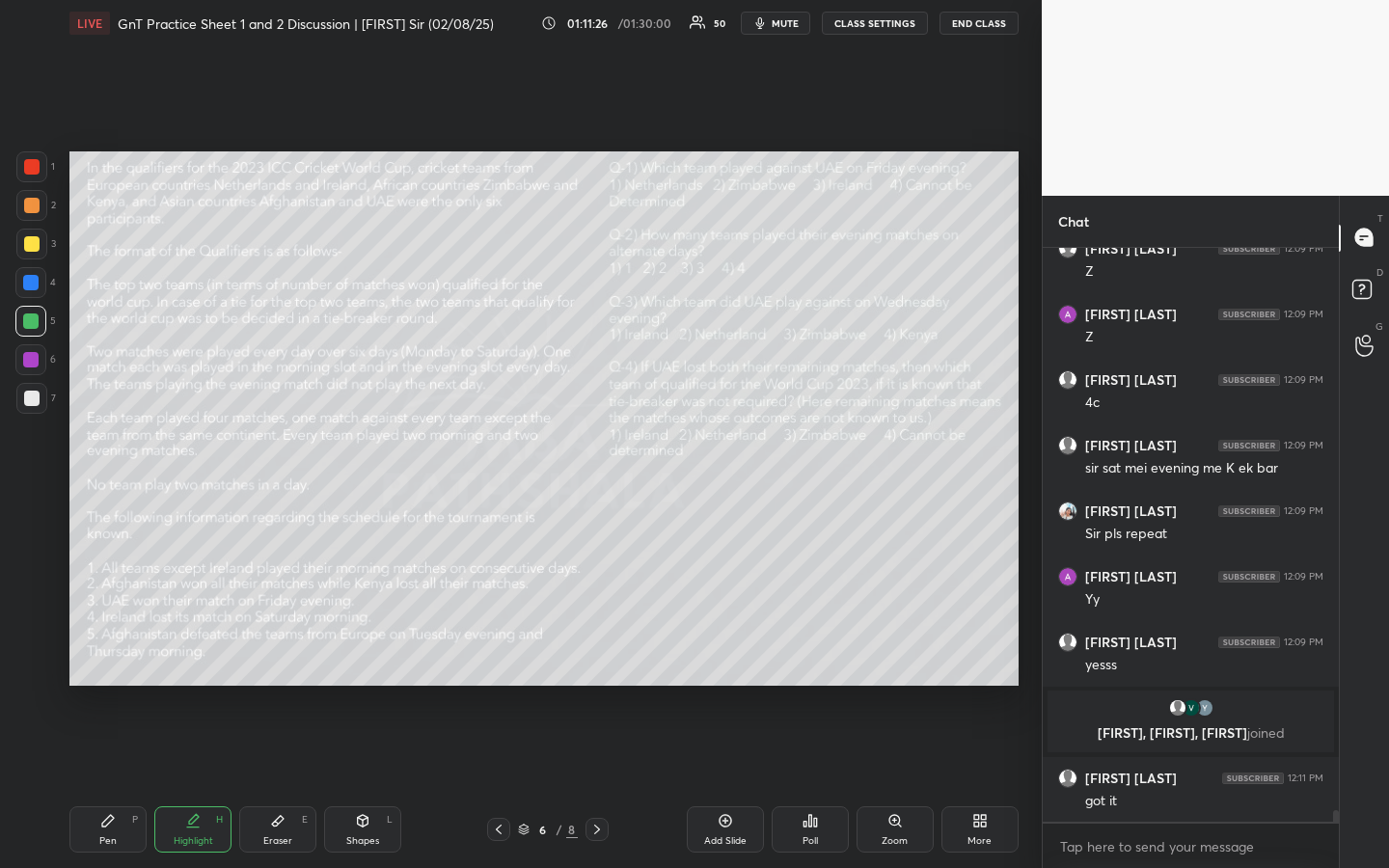 scroll, scrollTop: 28596, scrollLeft: 0, axis: vertical 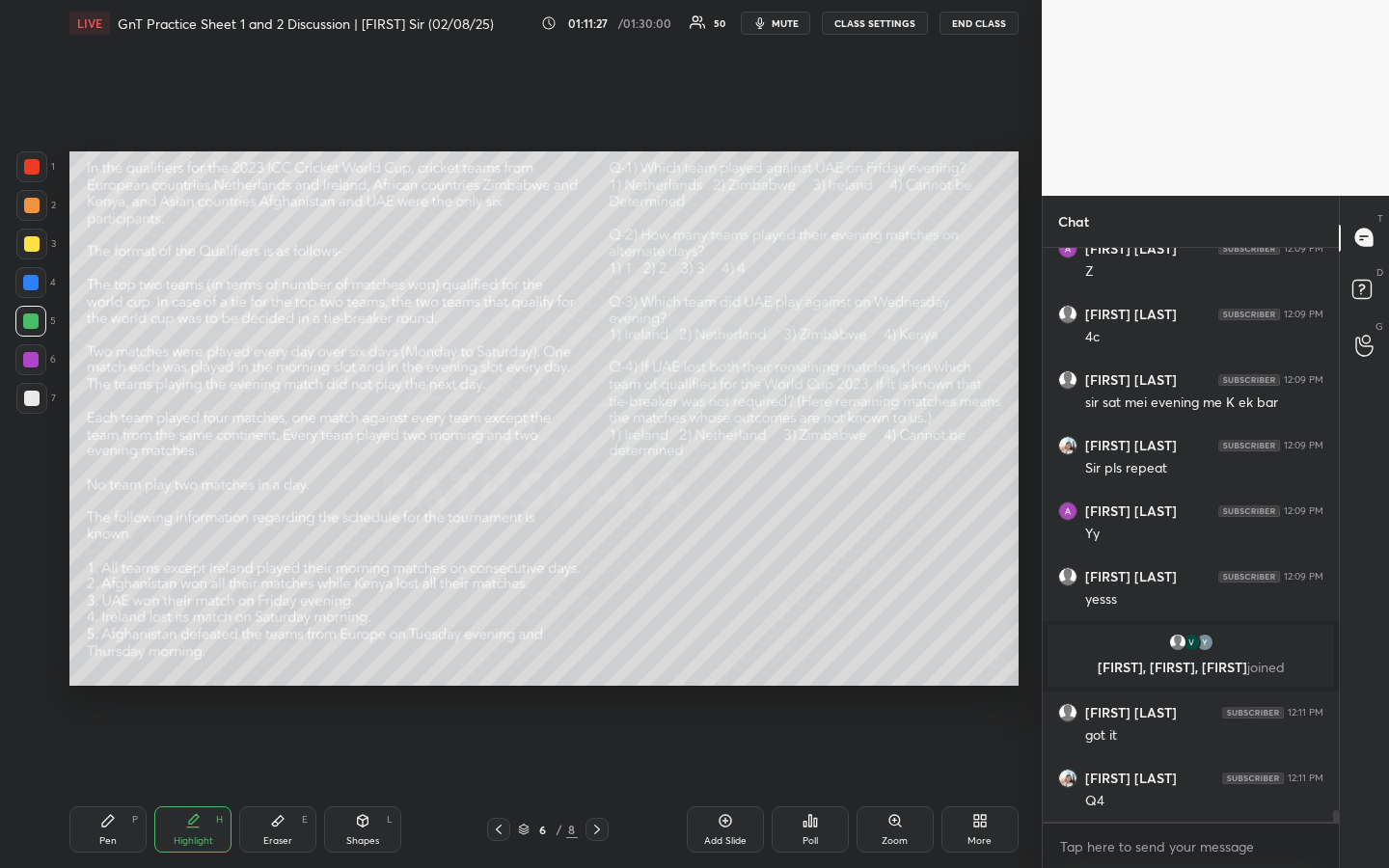 click on "1 2 3 4 5 6 7 R O A L C X Z Erase all   C X Z LIVE GnT Practice Sheet 1 and 2 Discussion | [FIRST] Sir (02/08/25) 01:11:27 /  01:30:00 50 mute CLASS SETTINGS END CLASS Setting up your live class Poll for   secs No correct answer Start poll Back GnT Practice Sheet 1 and 2 Discussion | [FIRST] Sir (02/08/25) MBA Pathshala Pen P Highlight H Eraser E Shapes L 6 / 8 Add Slide Poll Zoom More" at bounding box center [521, 434] 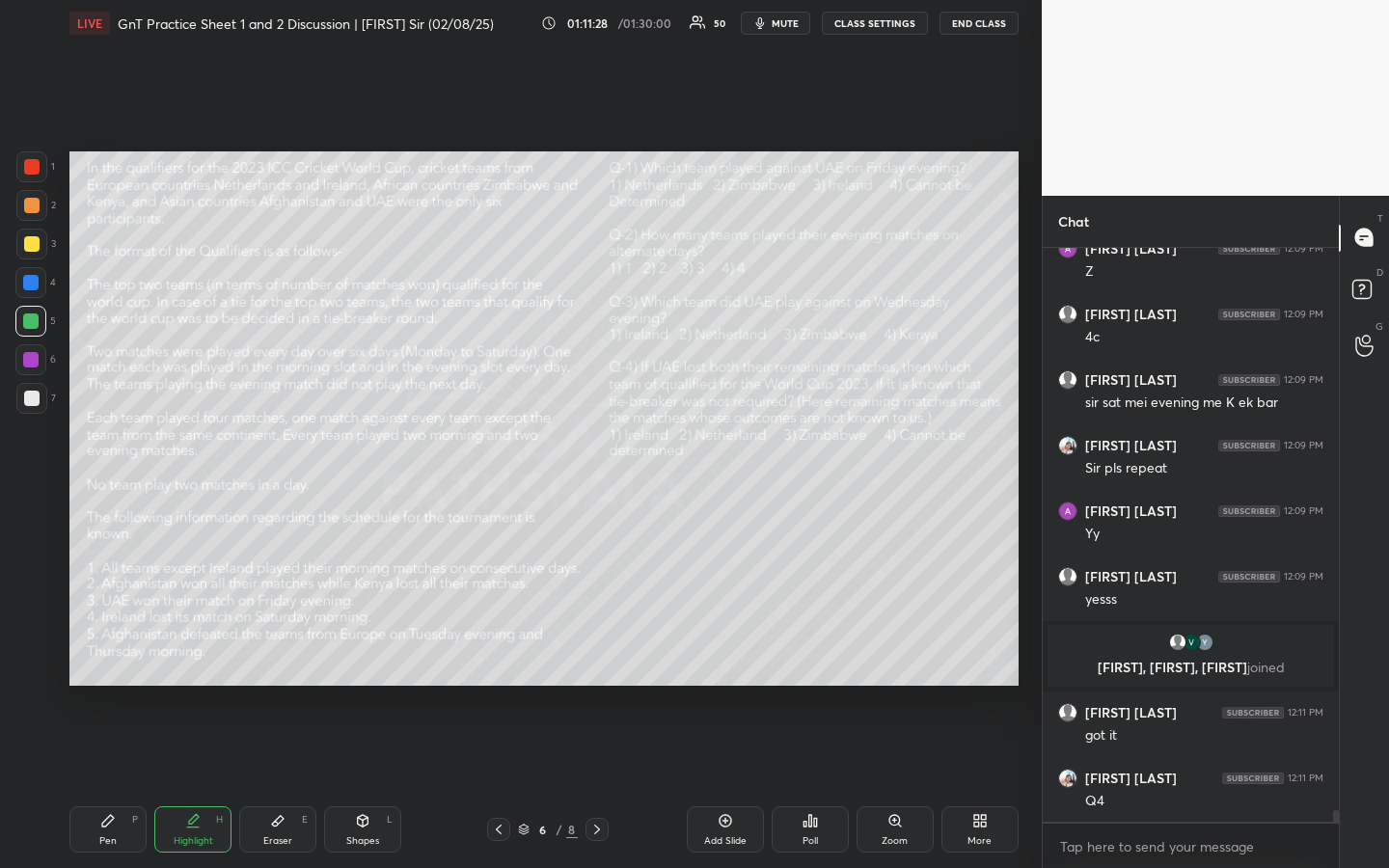 drag, startPoint x: 188, startPoint y: 837, endPoint x: 145, endPoint y: 833, distance: 43.18565 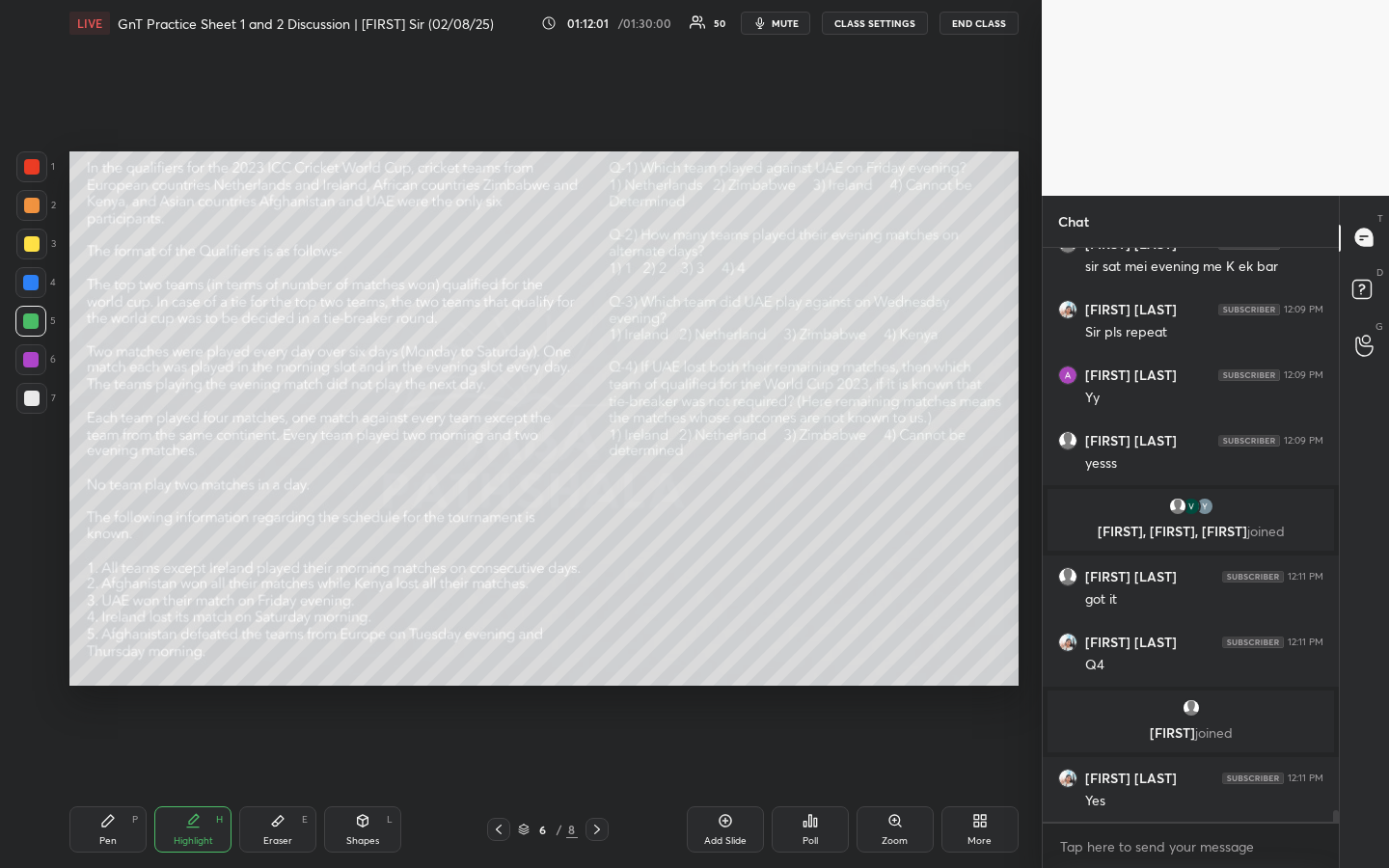 scroll, scrollTop: 28610, scrollLeft: 0, axis: vertical 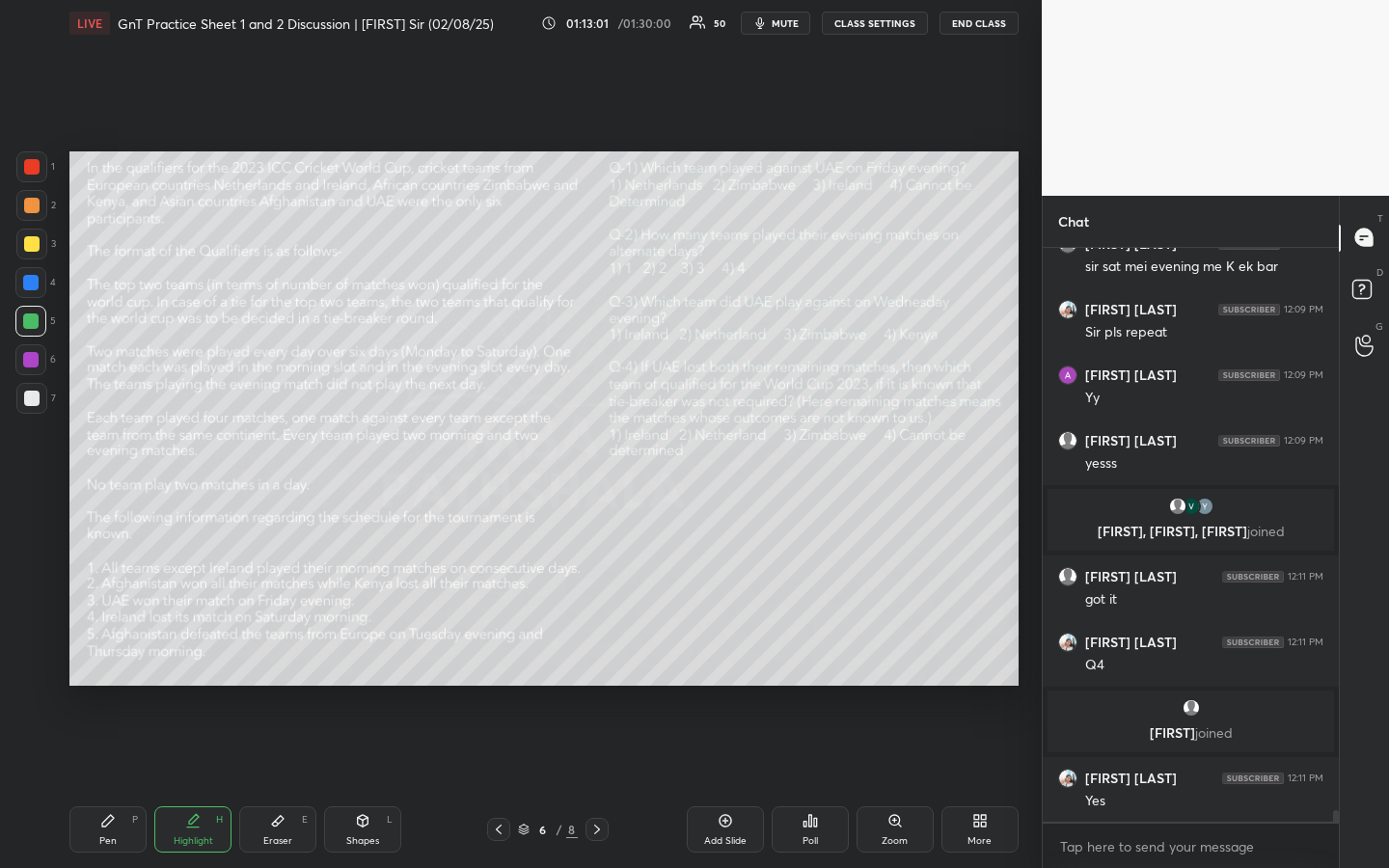 click on "Pen P" at bounding box center (108, 829) 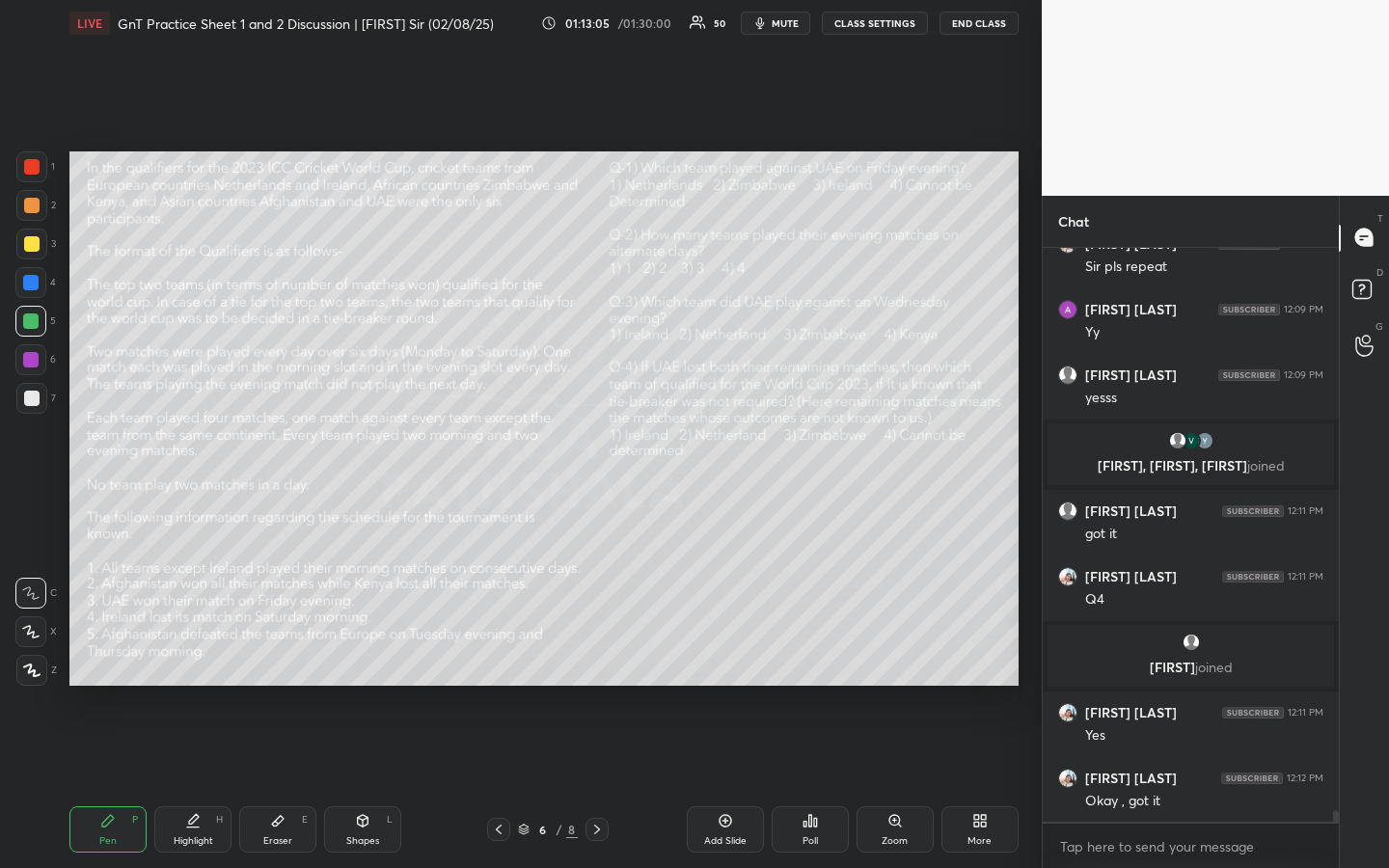 scroll, scrollTop: 28741, scrollLeft: 0, axis: vertical 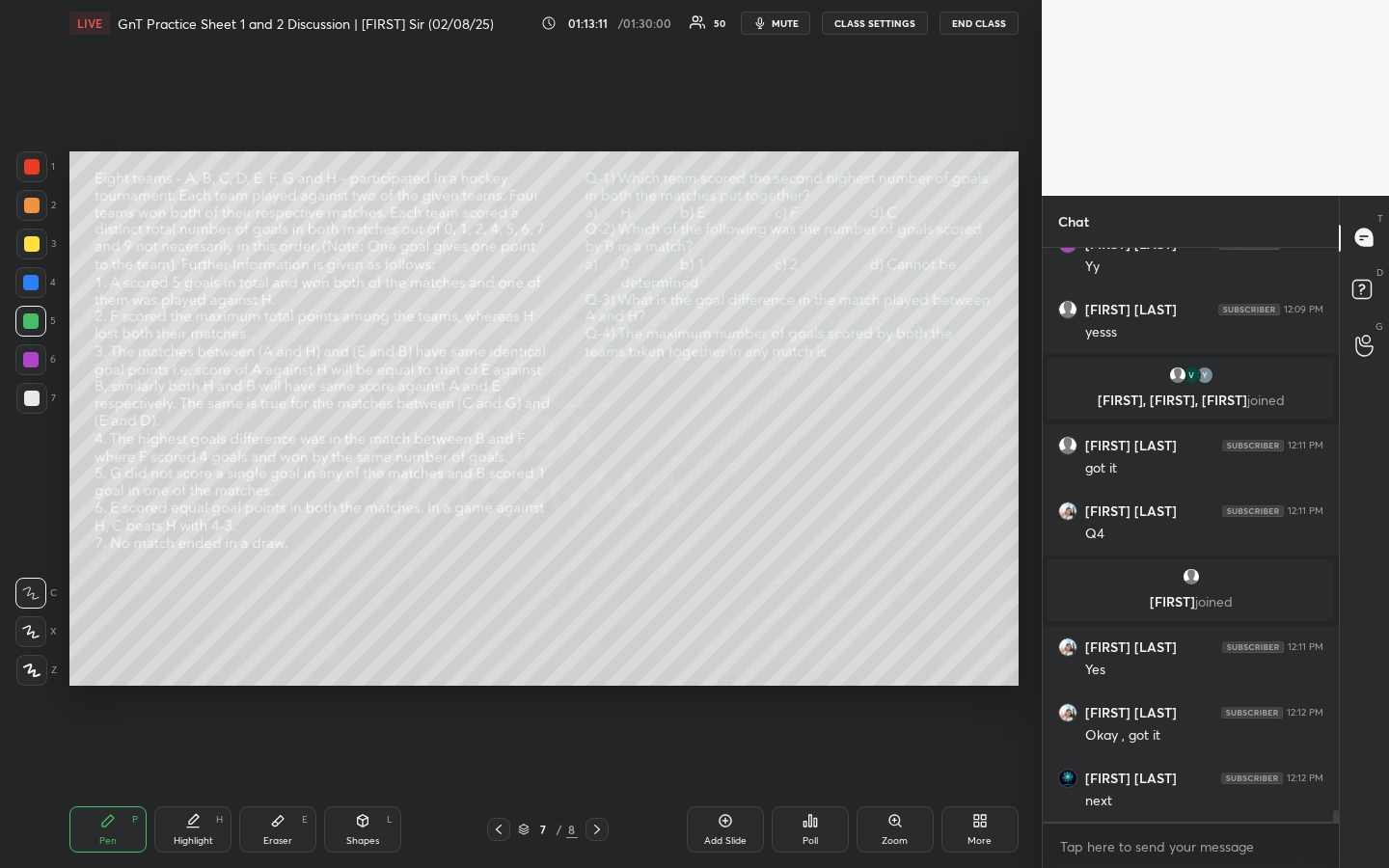 click at bounding box center [32, 244] 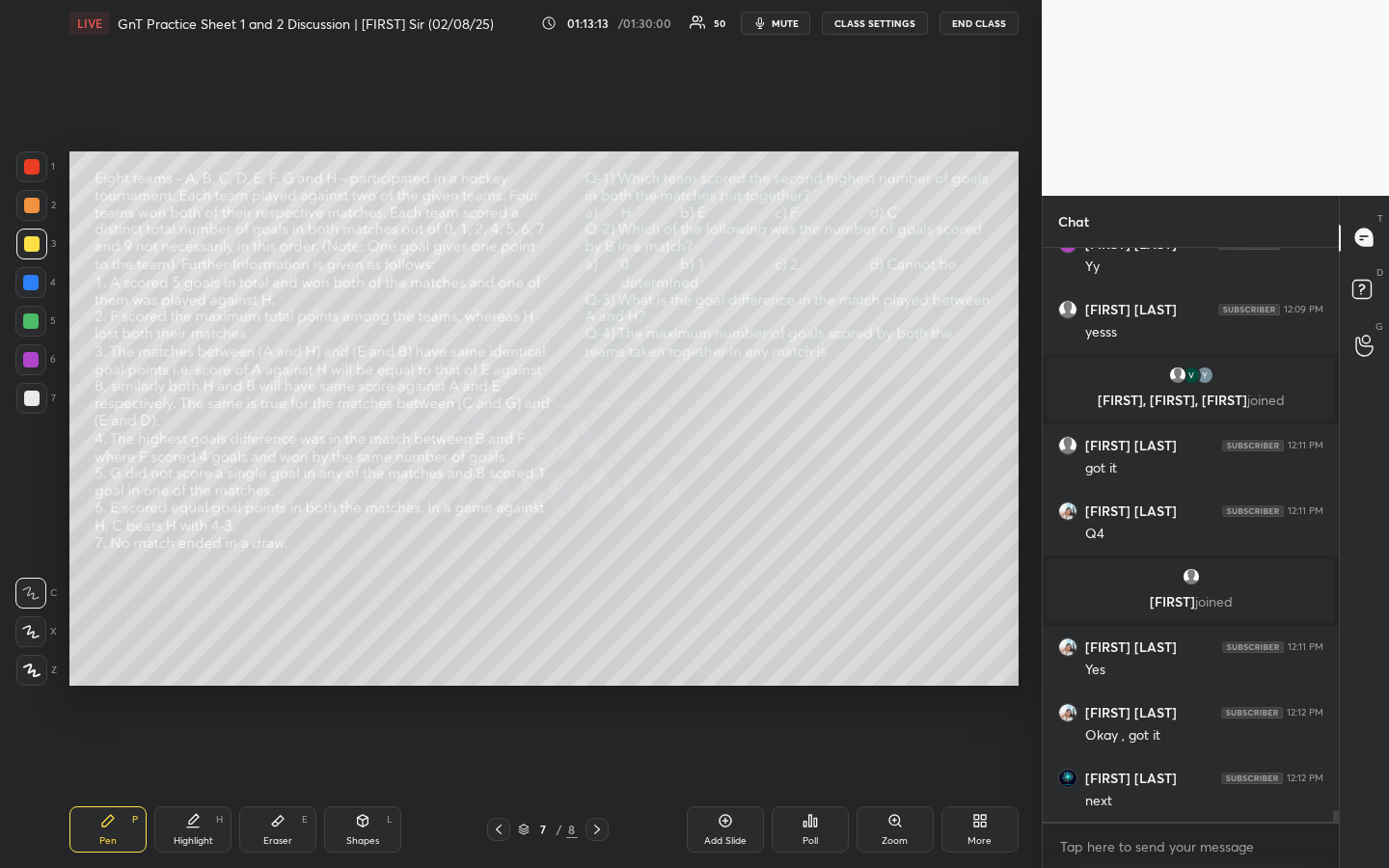 click on "Highlight H" at bounding box center [193, 829] 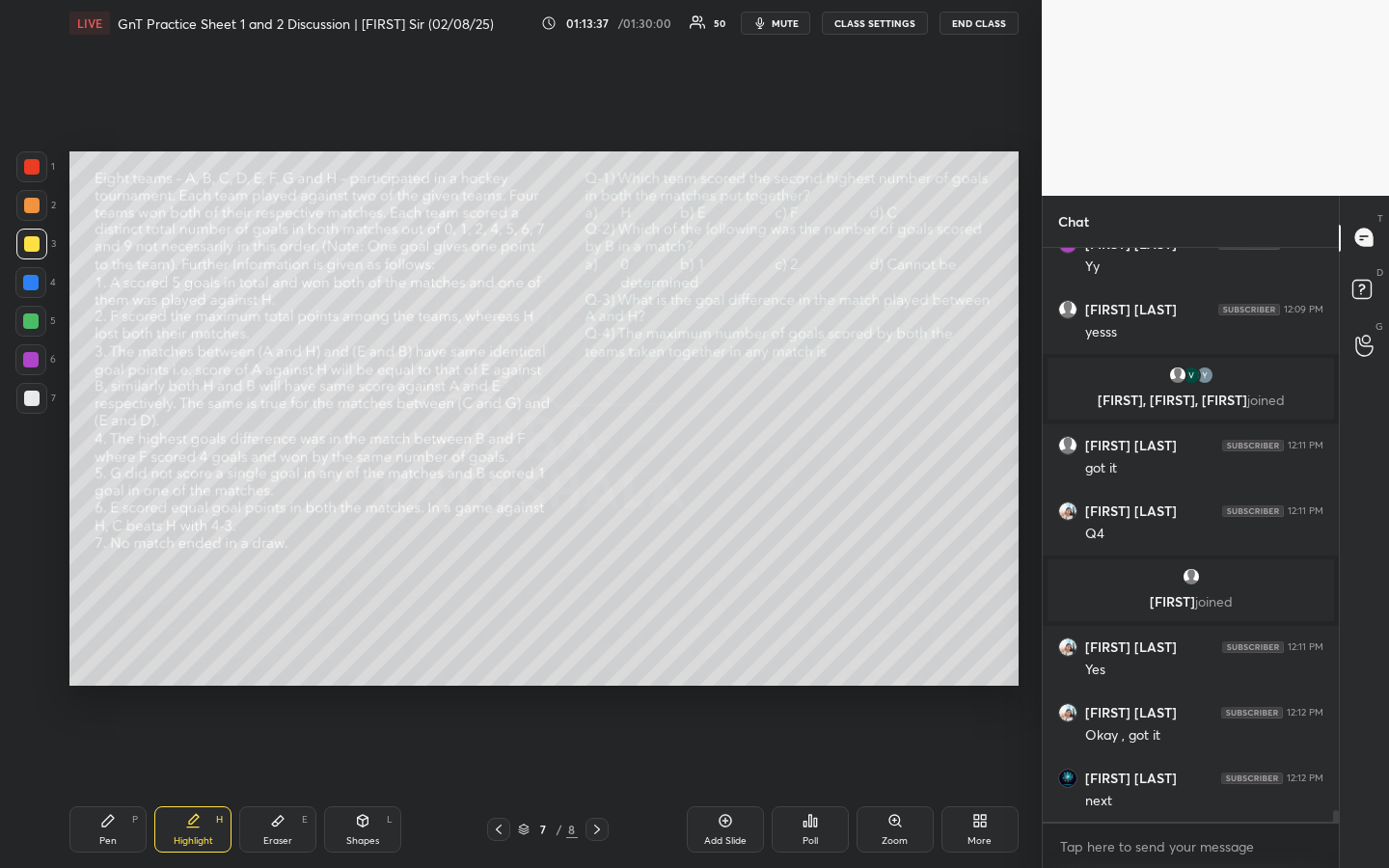 click on "Pen" at bounding box center (108, 841) 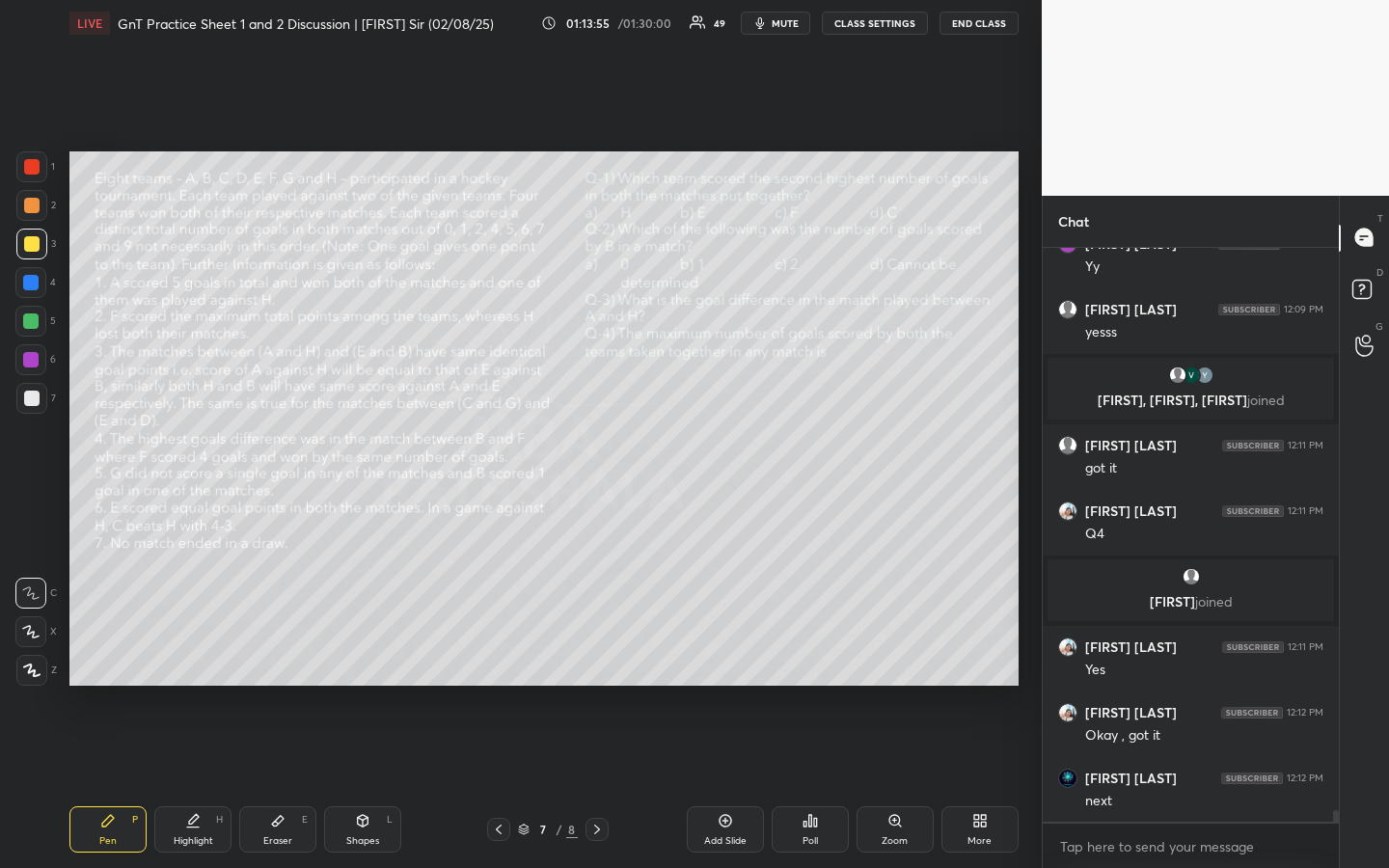 drag, startPoint x: 365, startPoint y: 826, endPoint x: 352, endPoint y: 824, distance: 13.152946 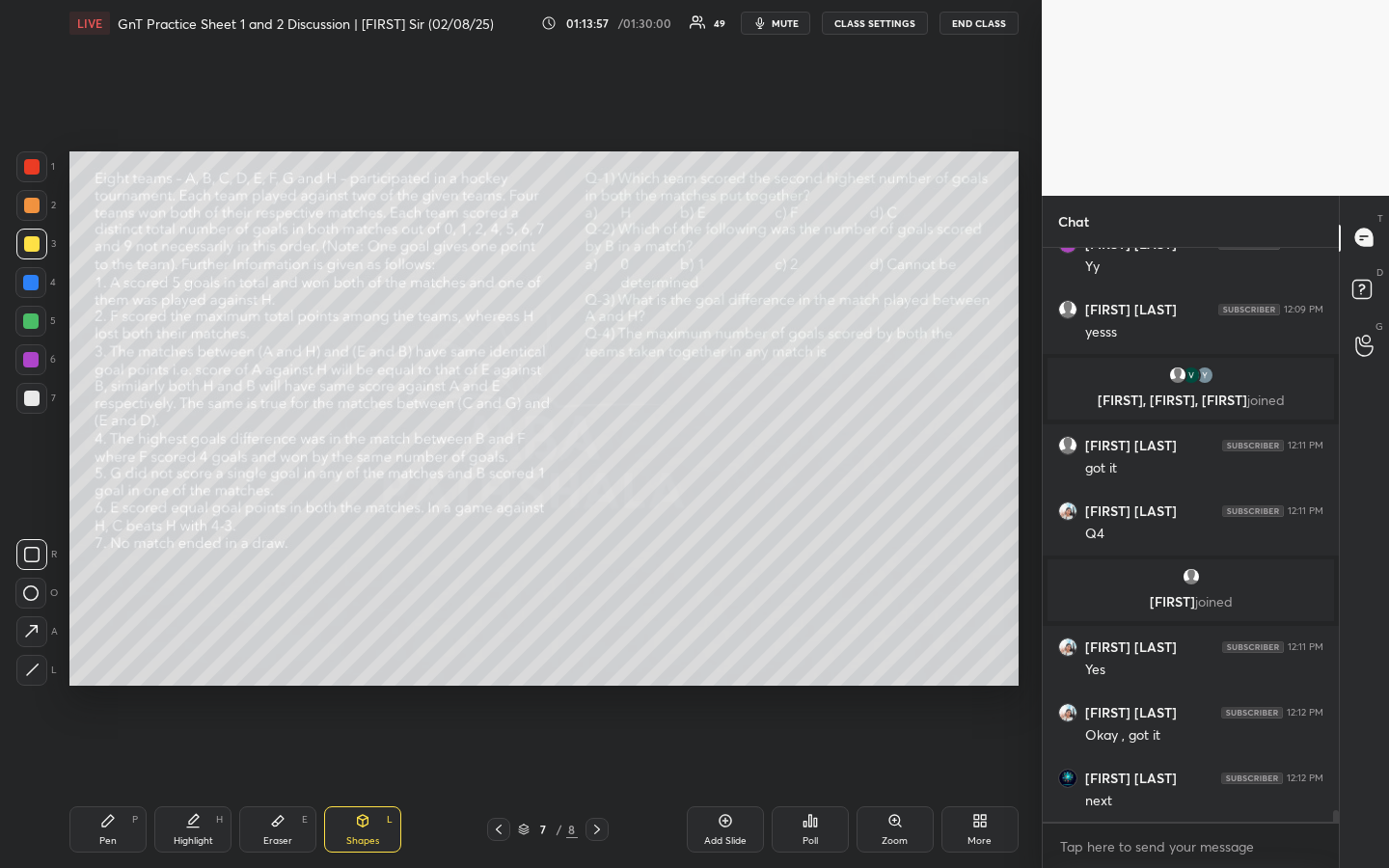click at bounding box center (32, 670) 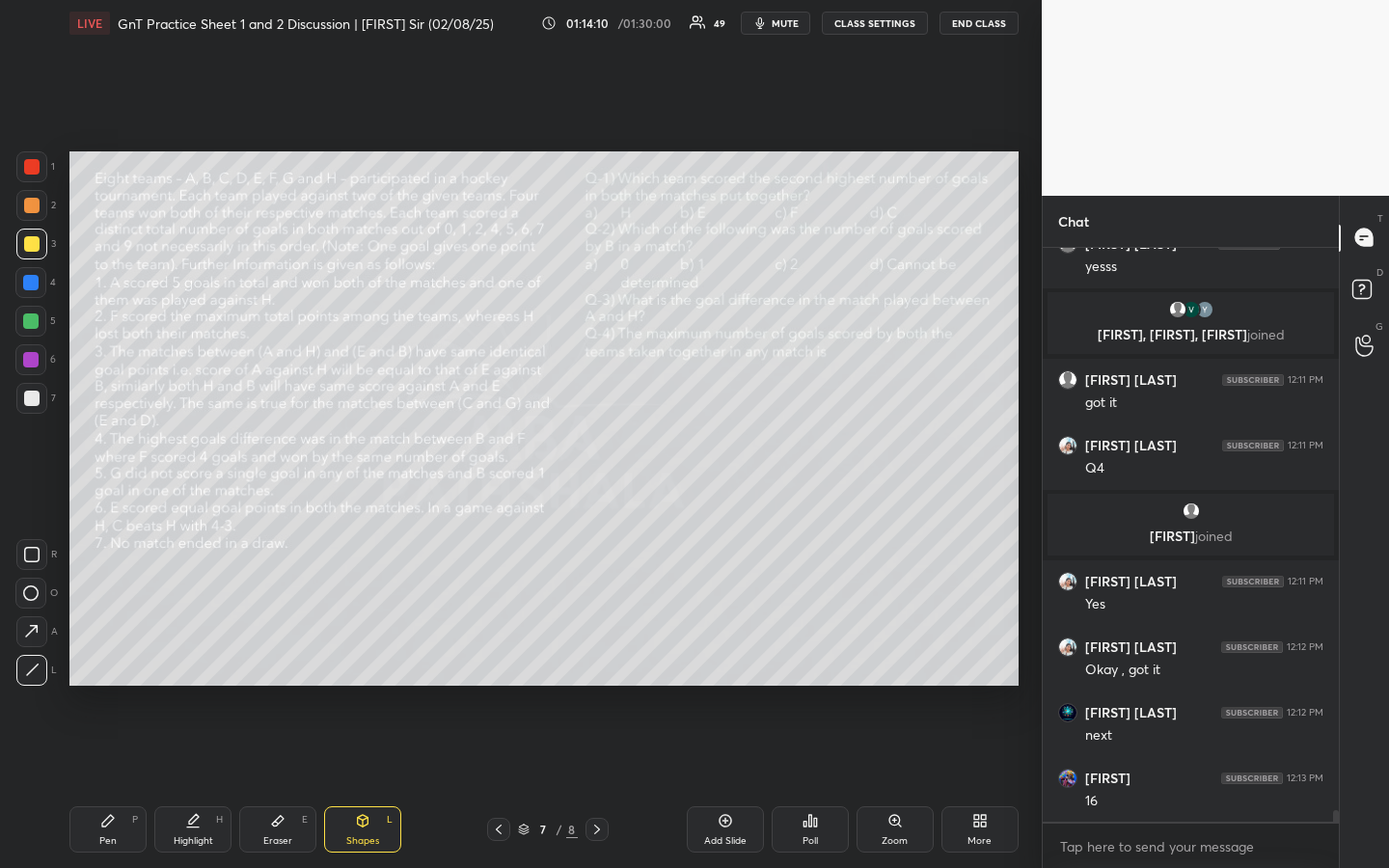 scroll, scrollTop: 28873, scrollLeft: 0, axis: vertical 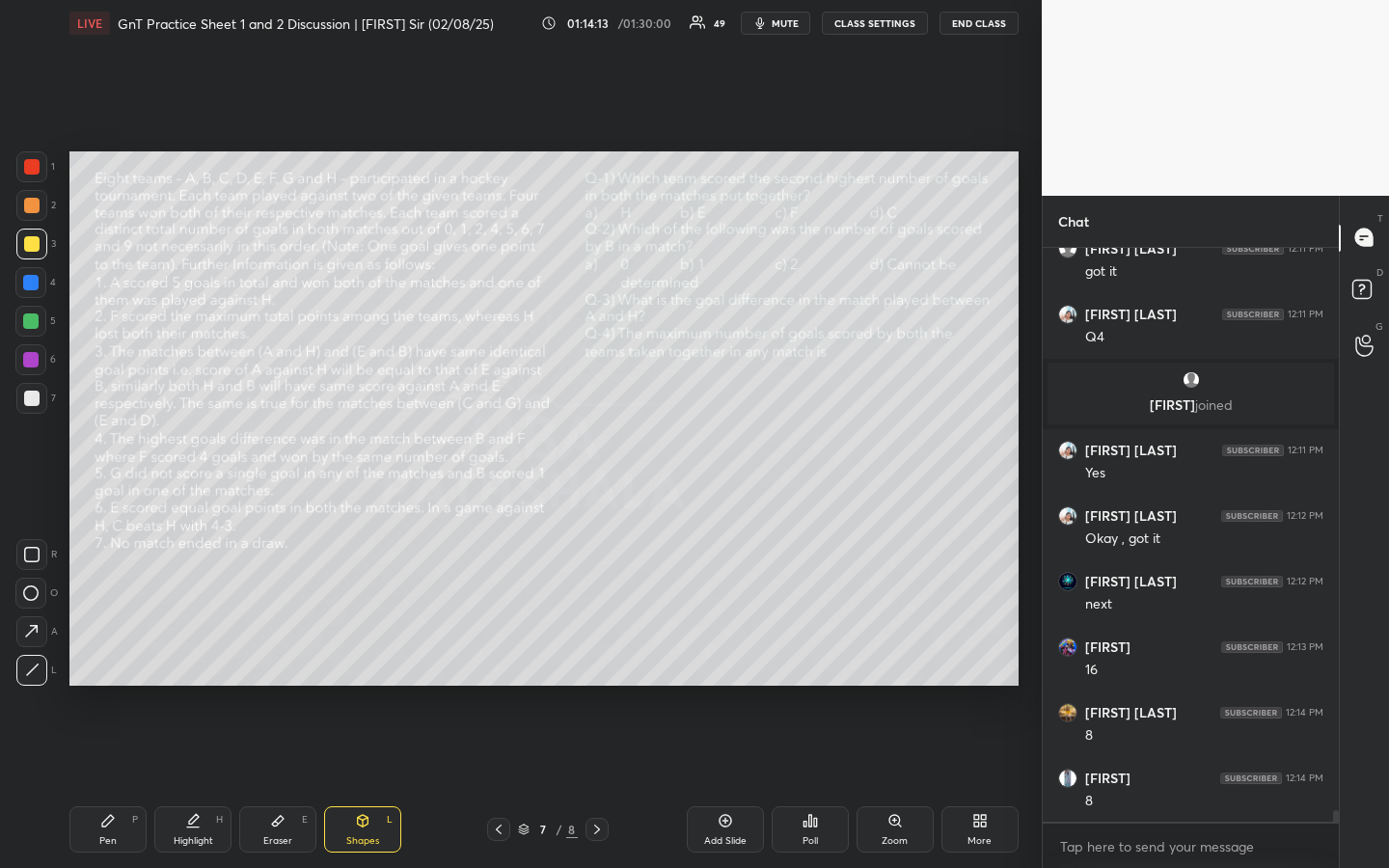 click on "Highlight H" at bounding box center [193, 829] 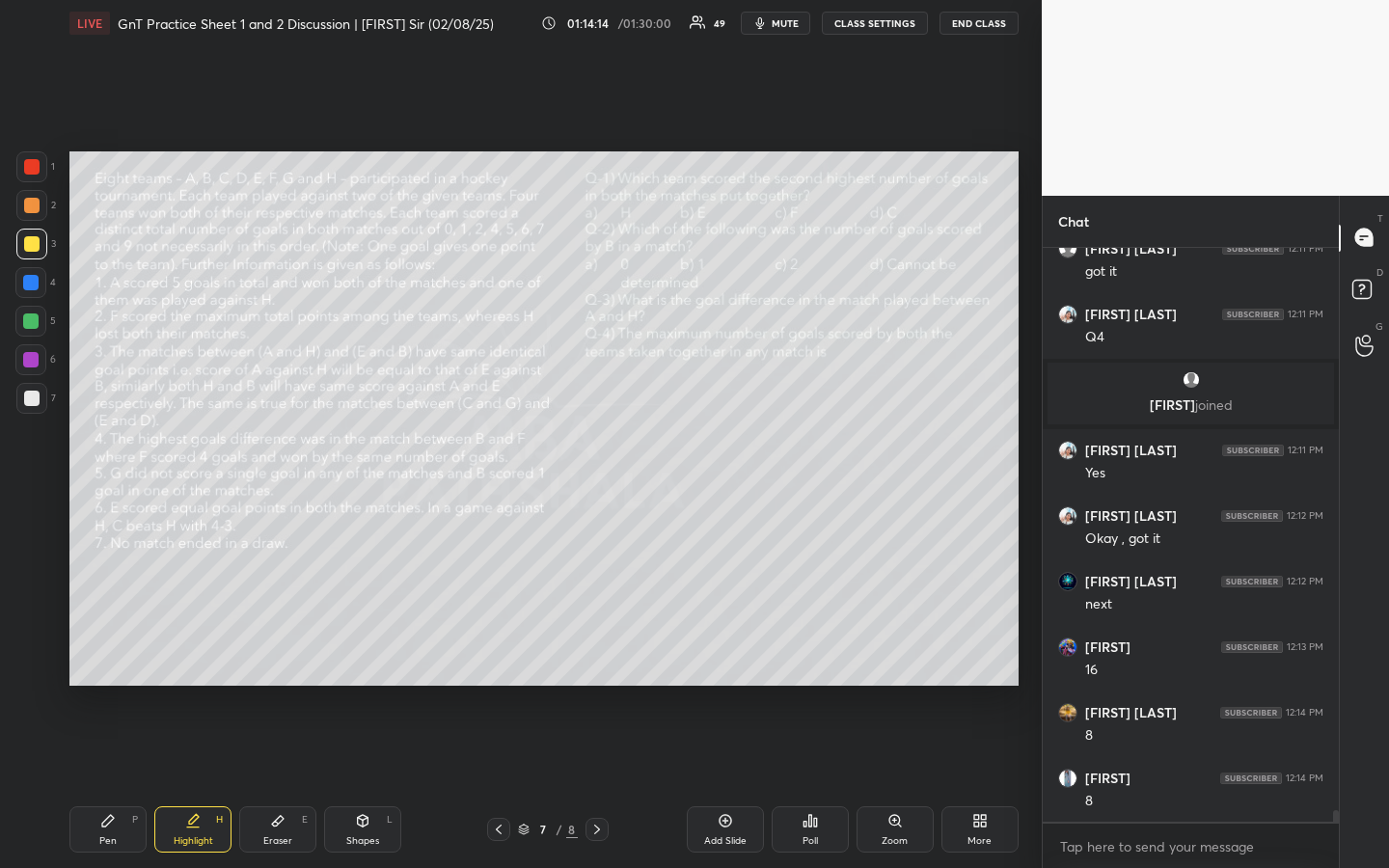 scroll, scrollTop: 29004, scrollLeft: 0, axis: vertical 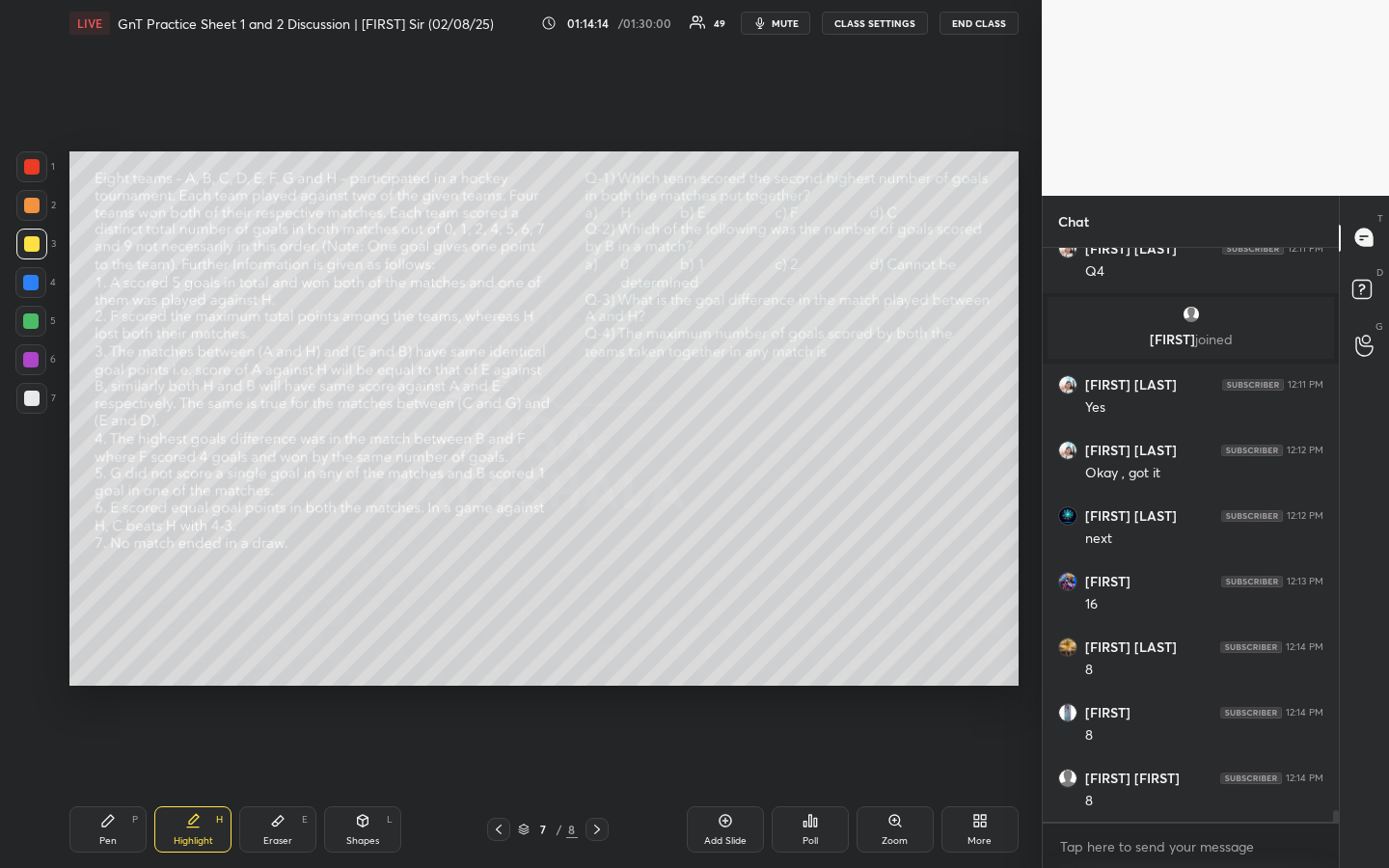 click on "Pen P" at bounding box center [108, 829] 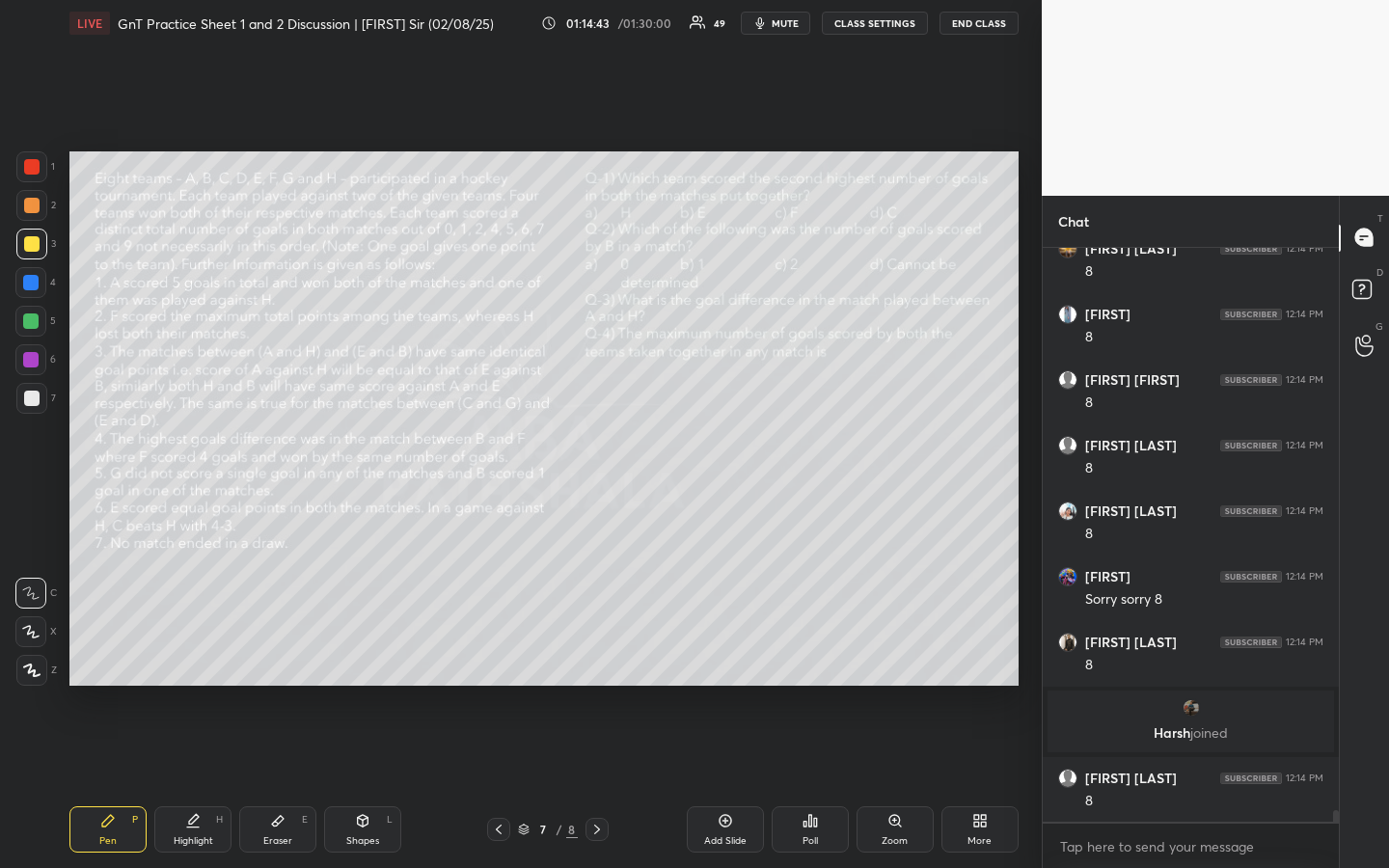 scroll, scrollTop: 29254, scrollLeft: 0, axis: vertical 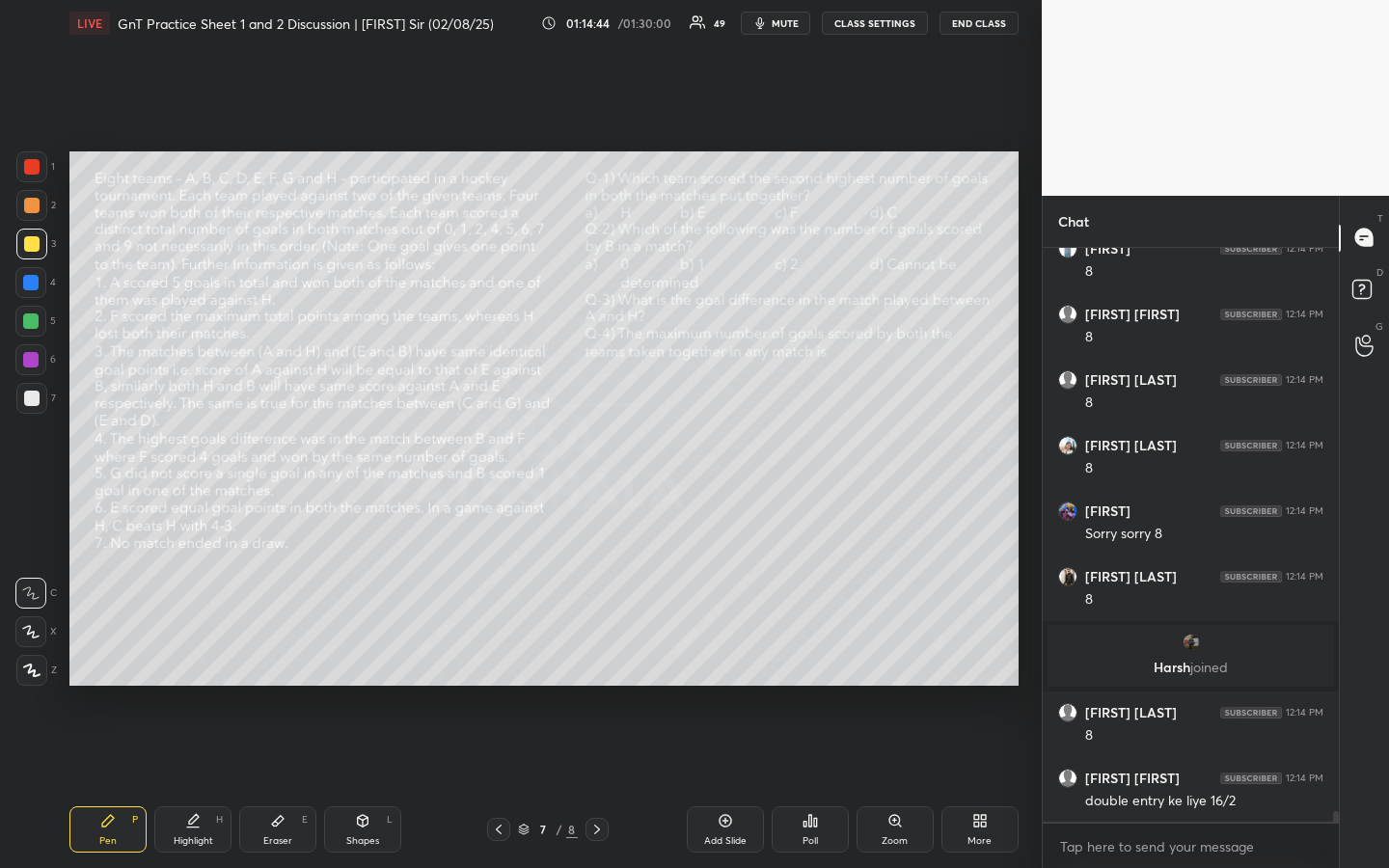 click on "Shapes L" at bounding box center [363, 829] 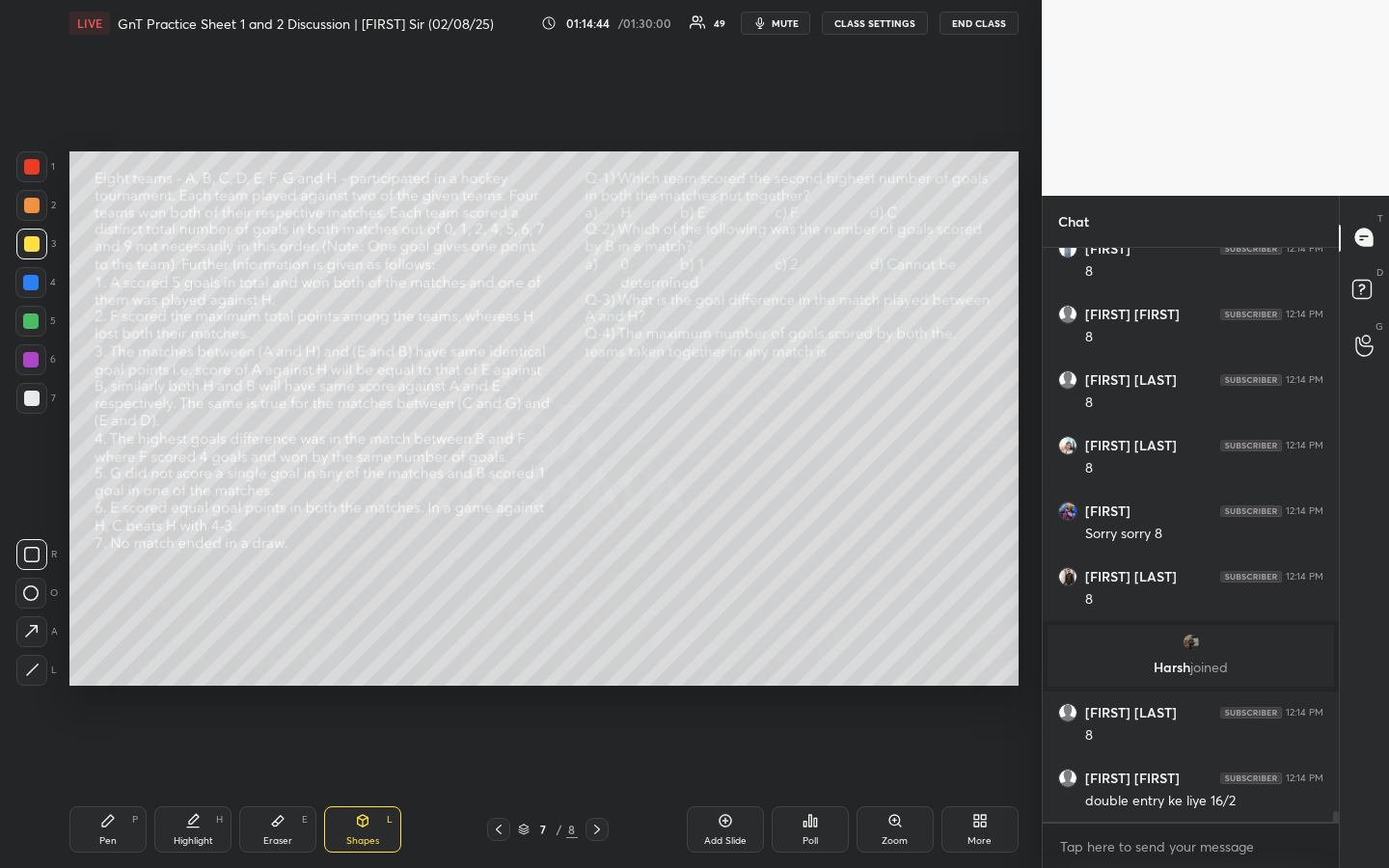 scroll, scrollTop: 29320, scrollLeft: 0, axis: vertical 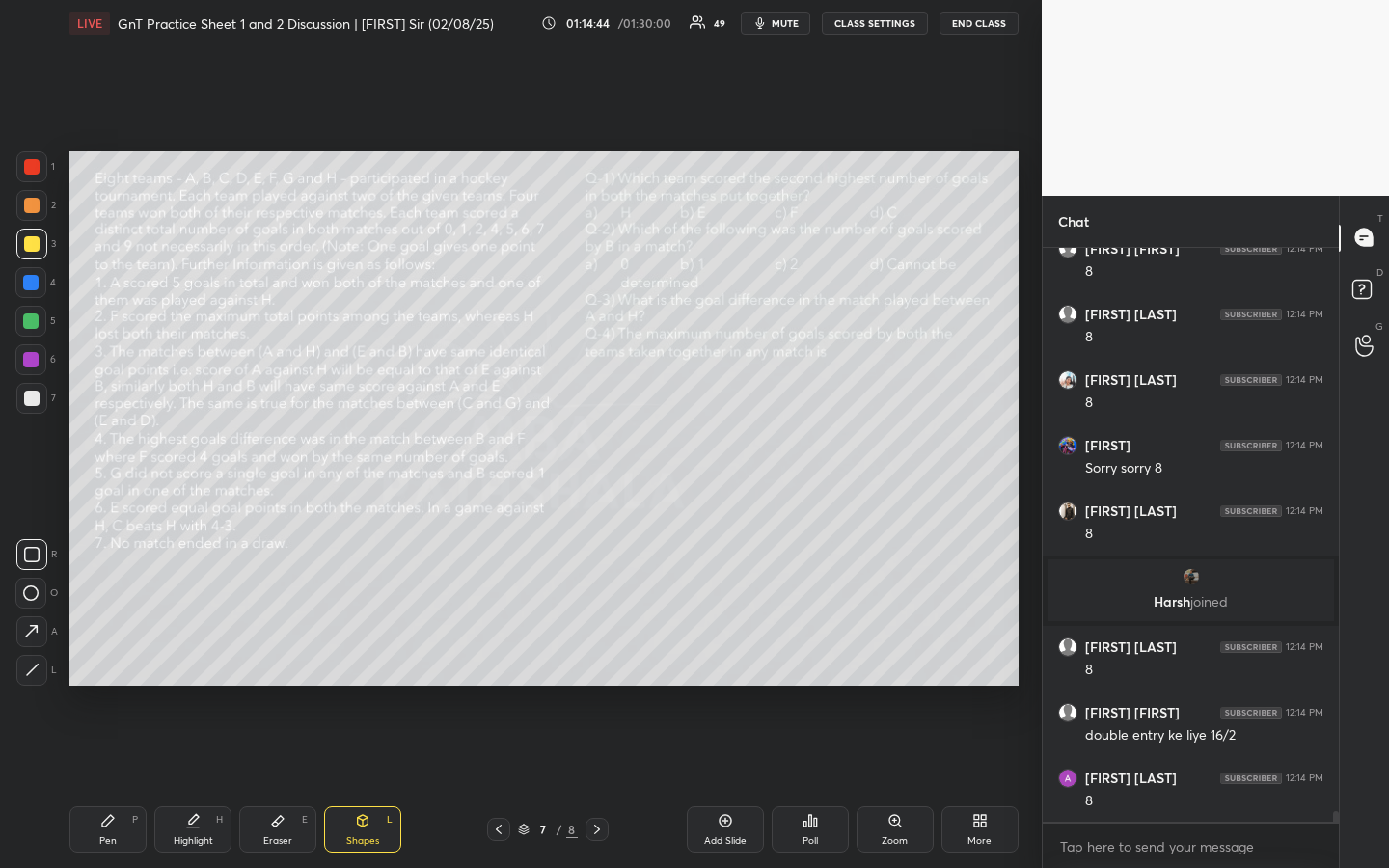 click 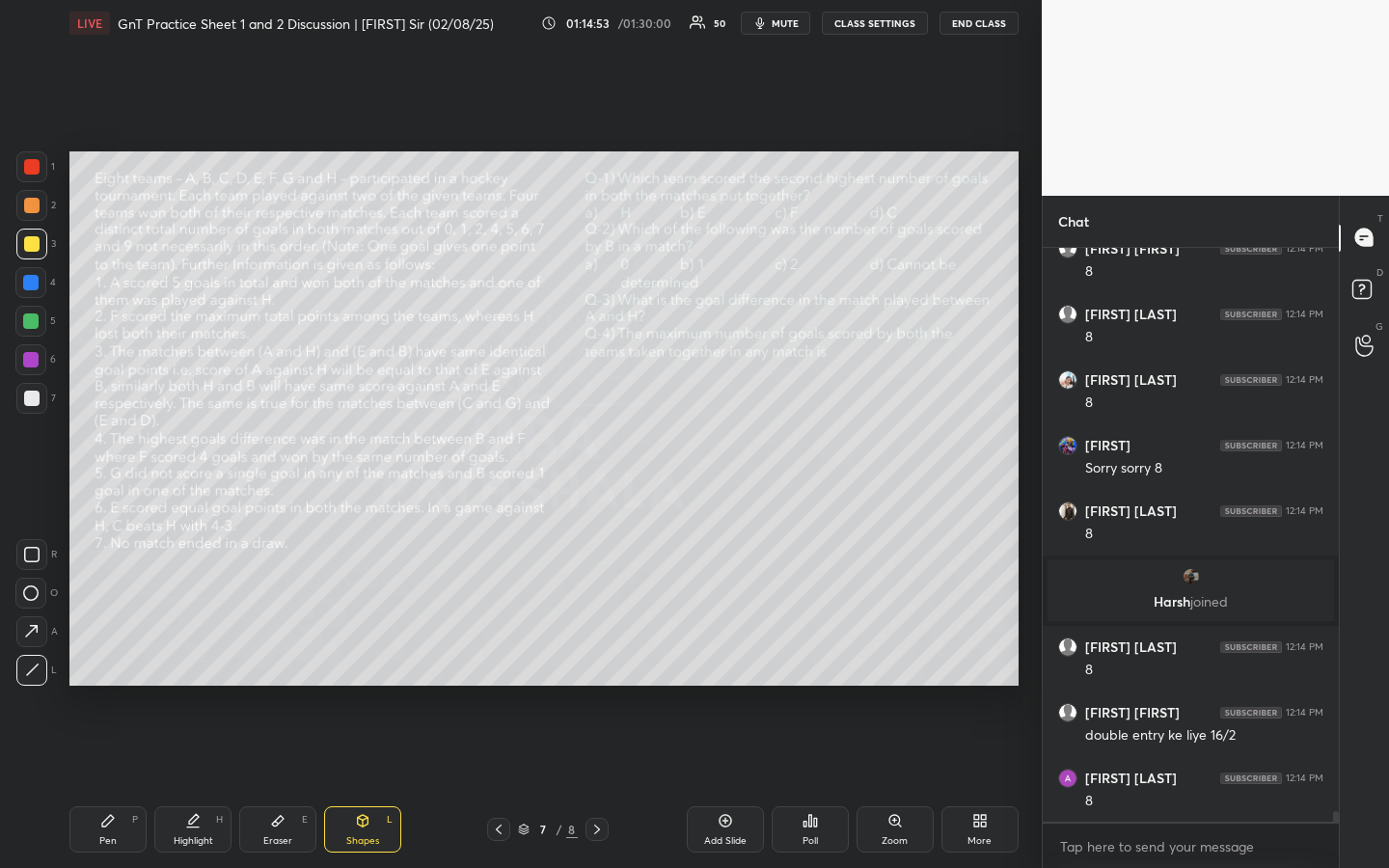 click on "Pen P" at bounding box center (108, 829) 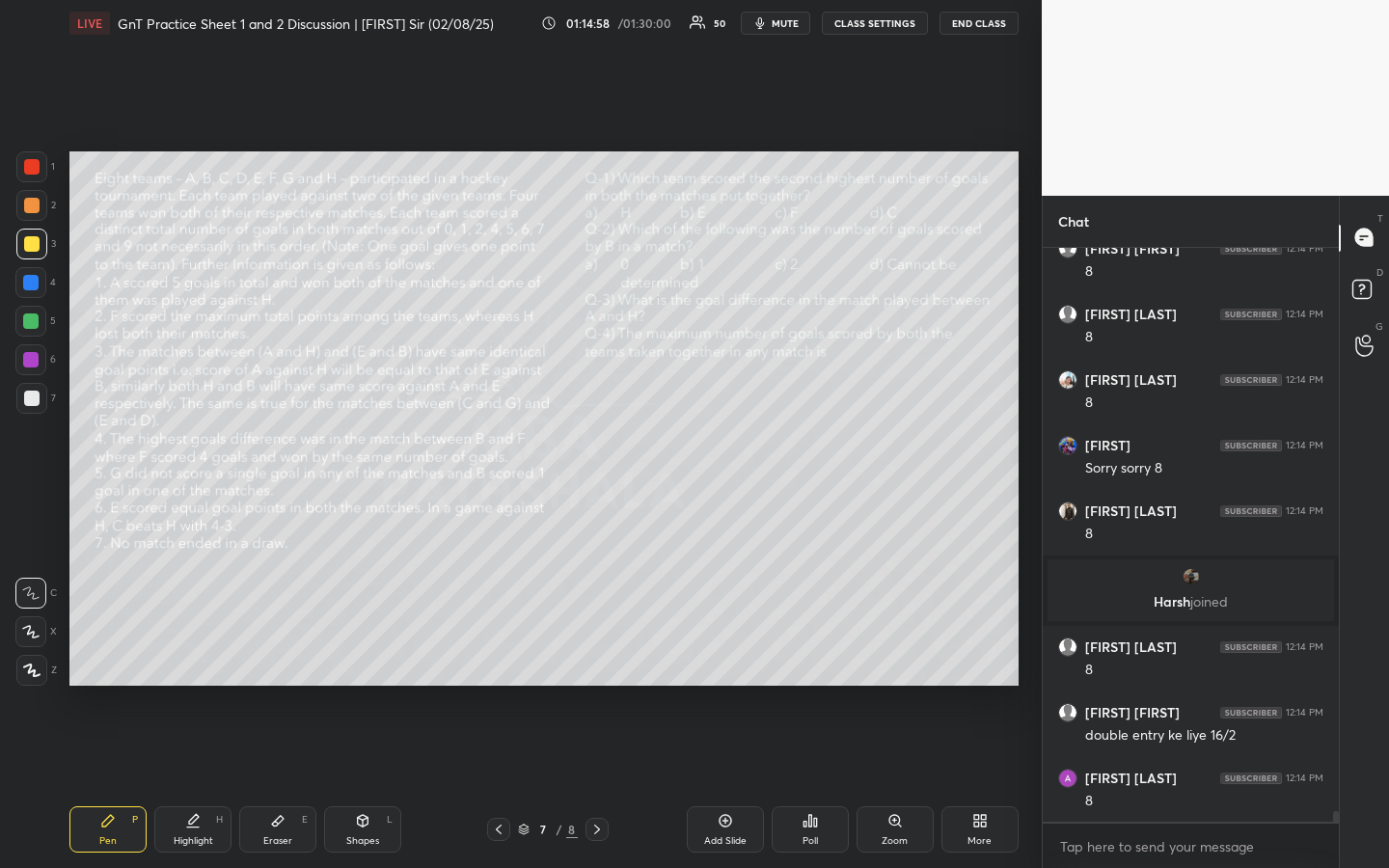 click on "Eraser E" at bounding box center [278, 829] 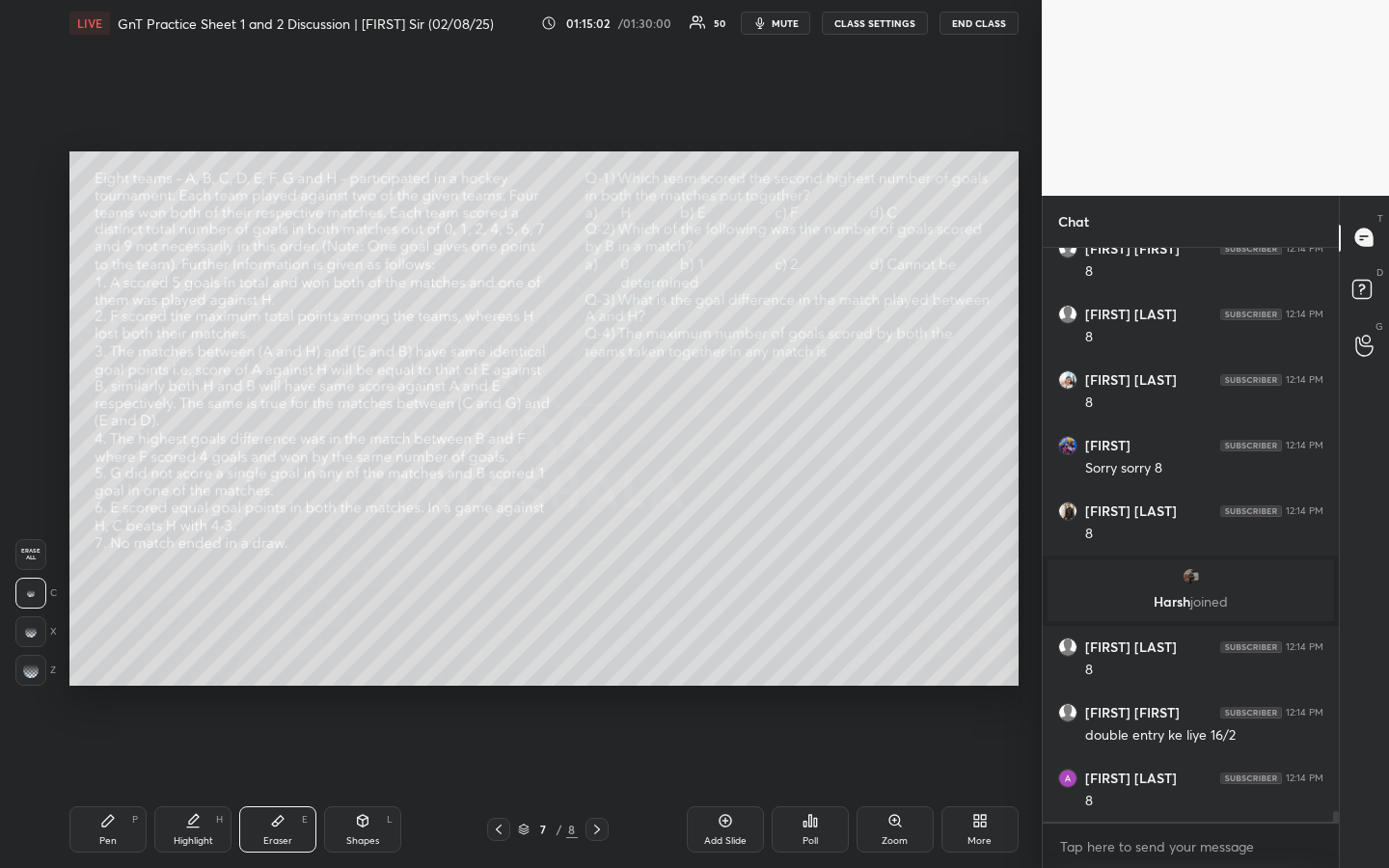 click on "Pen P" at bounding box center (108, 829) 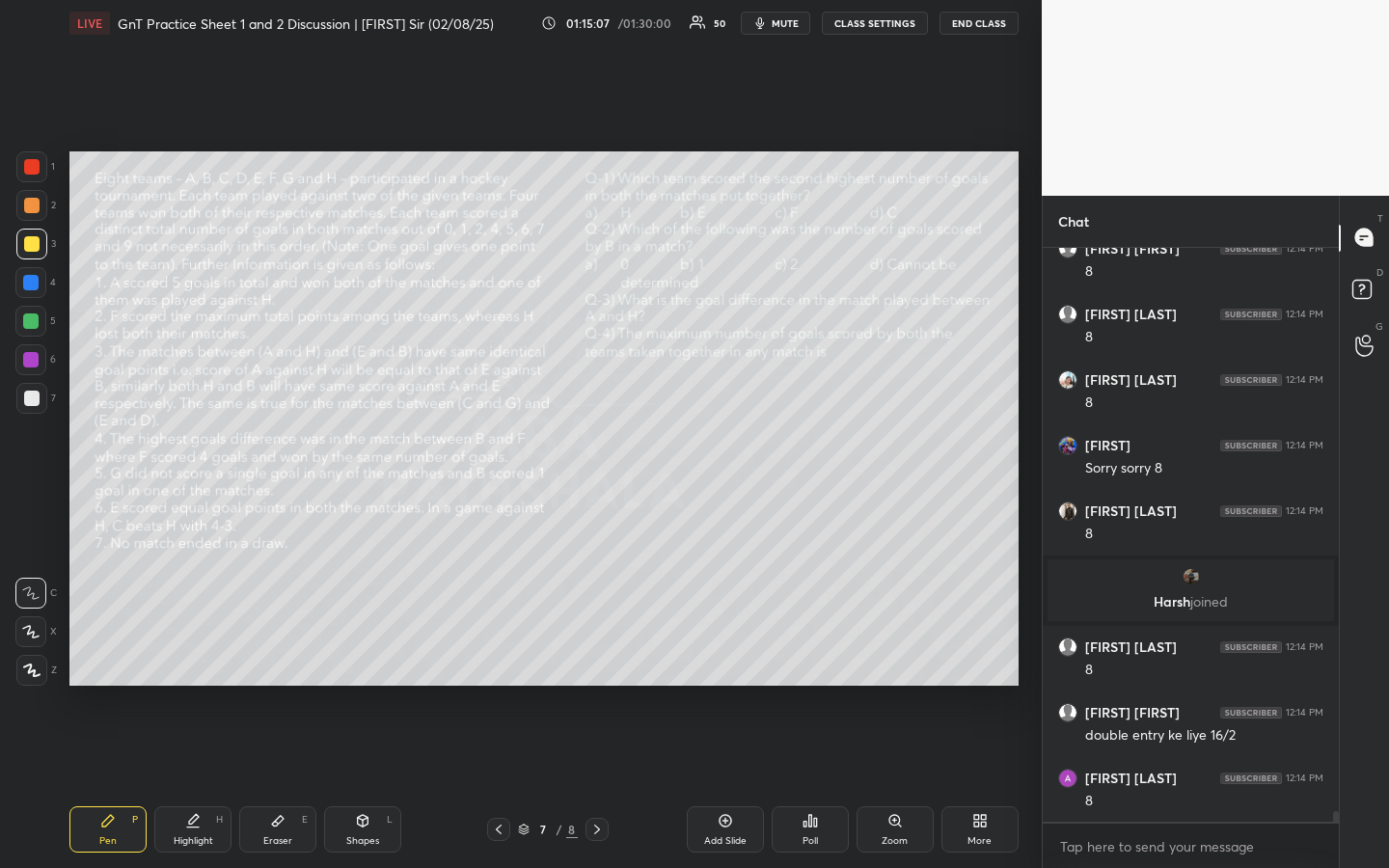 drag, startPoint x: 196, startPoint y: 834, endPoint x: 209, endPoint y: 815, distance: 23.02173 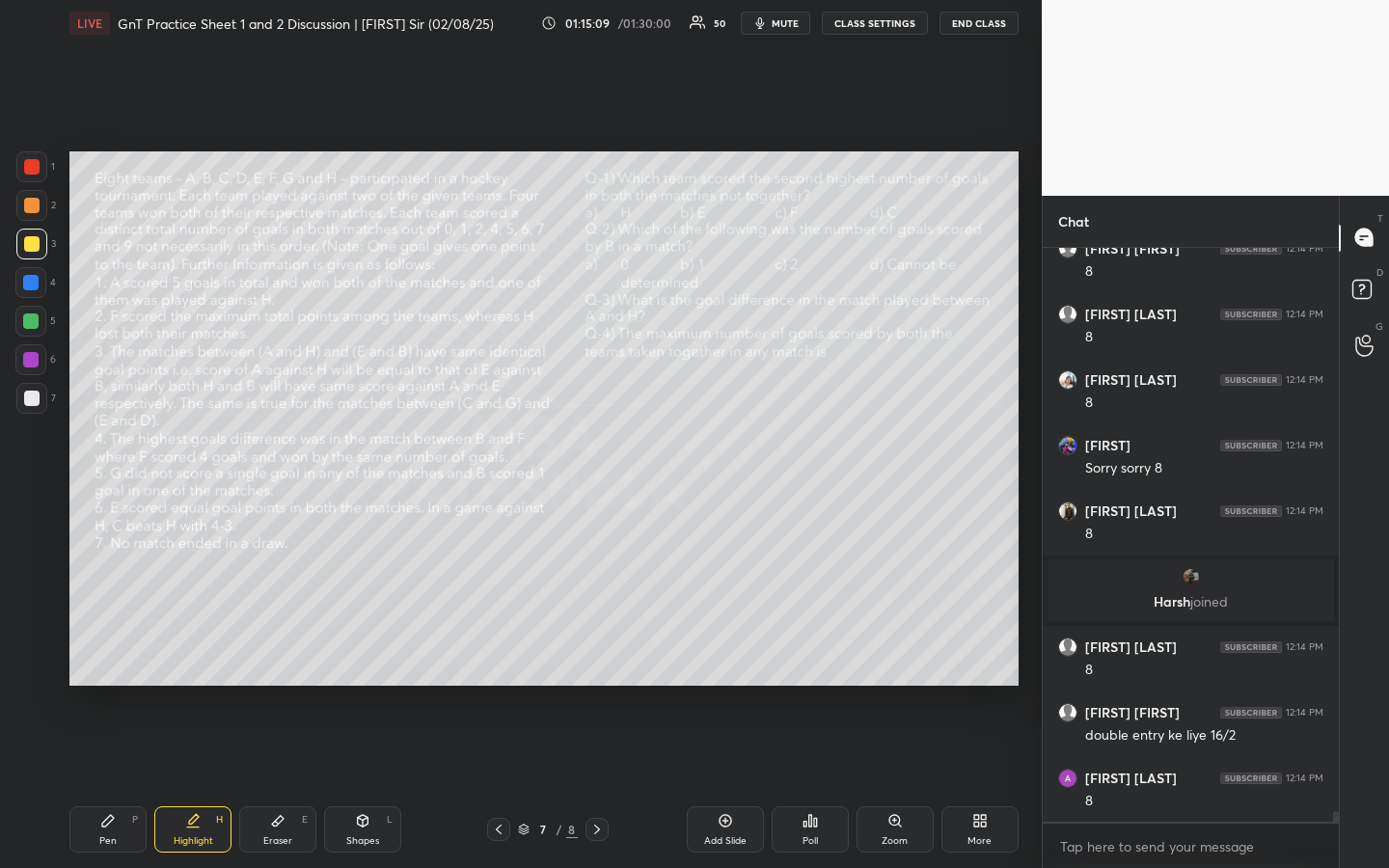 drag, startPoint x: 97, startPoint y: 837, endPoint x: 96, endPoint y: 819, distance: 18.027756 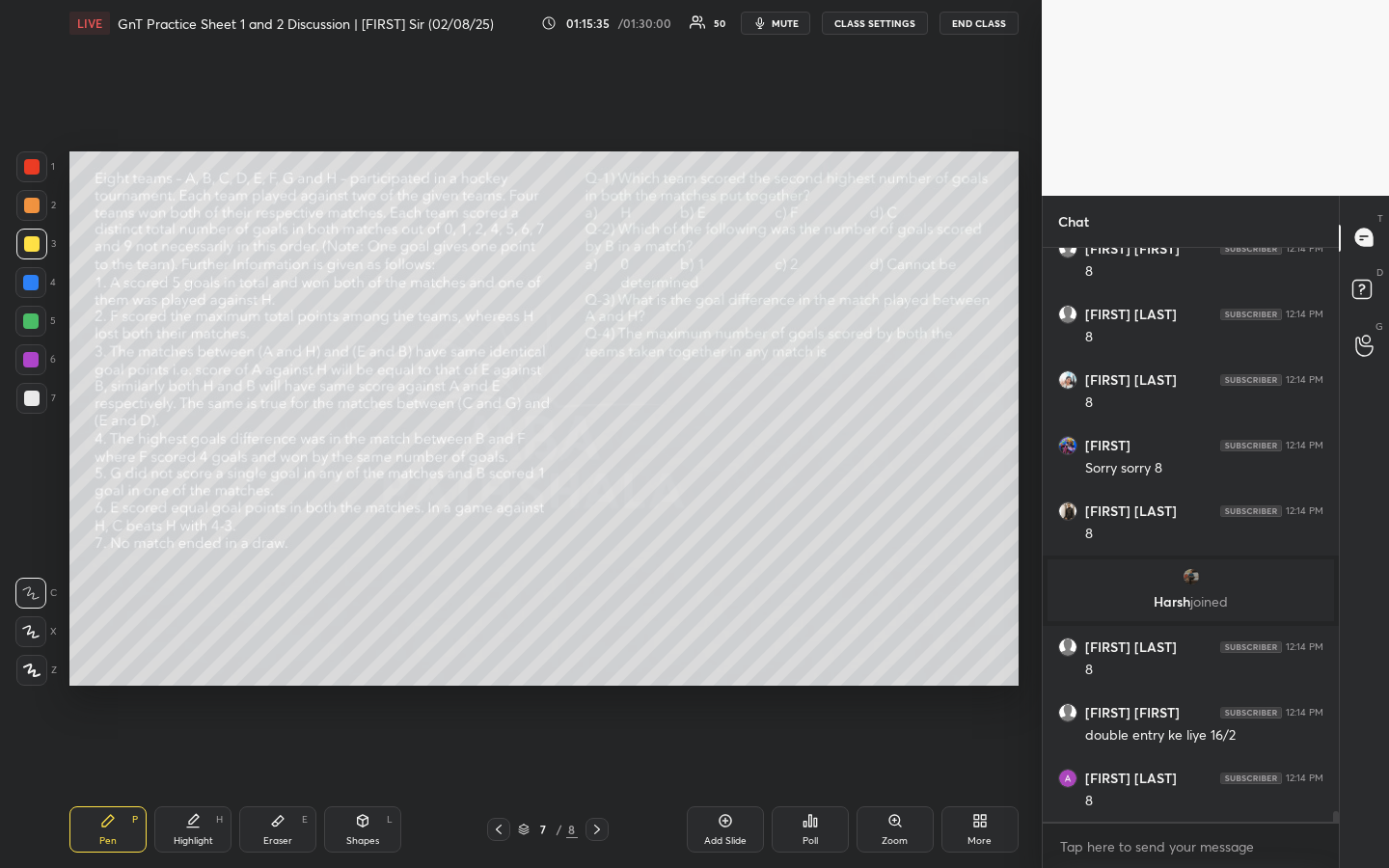 drag, startPoint x: 30, startPoint y: 315, endPoint x: 45, endPoint y: 385, distance: 71.589105 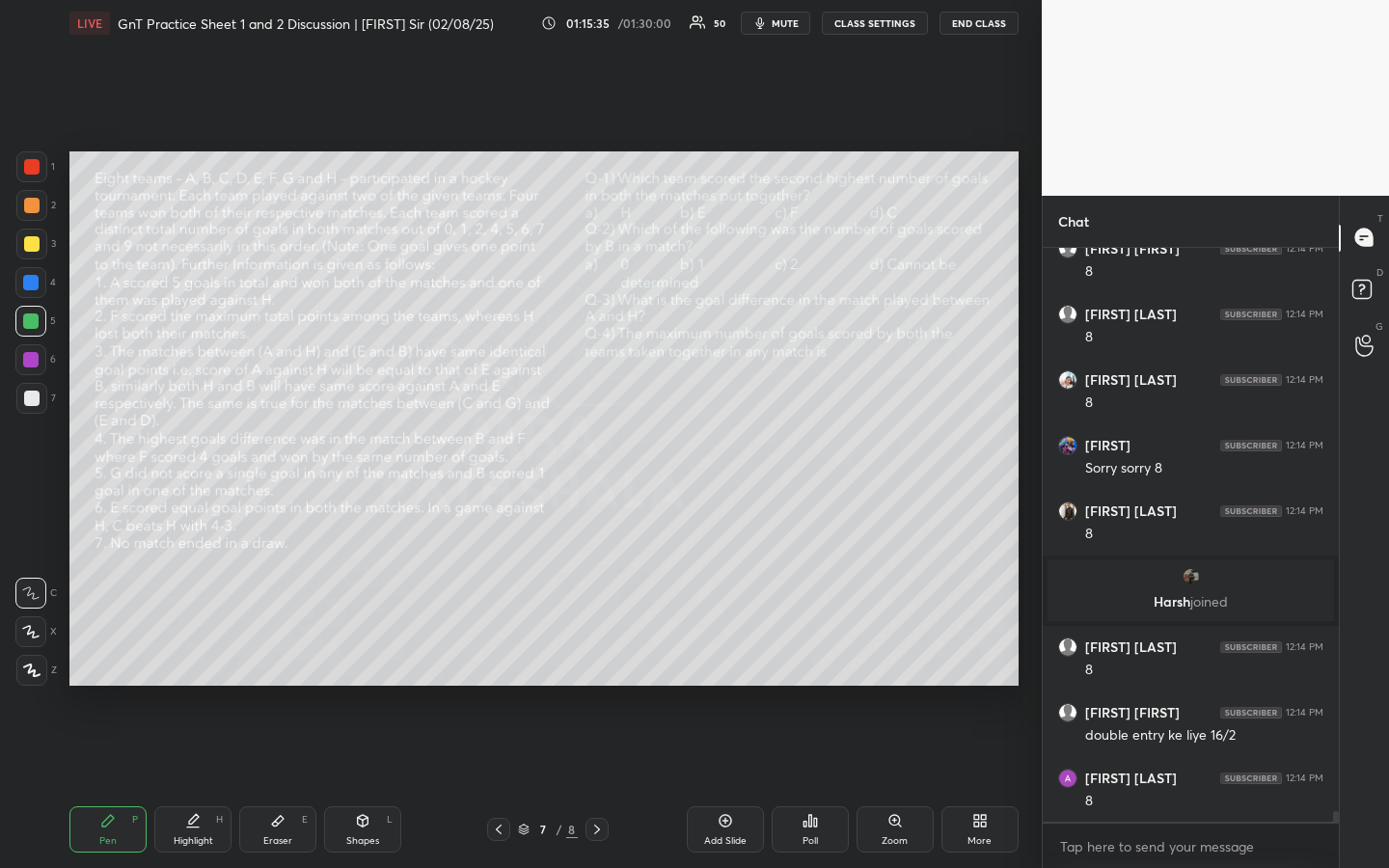 click 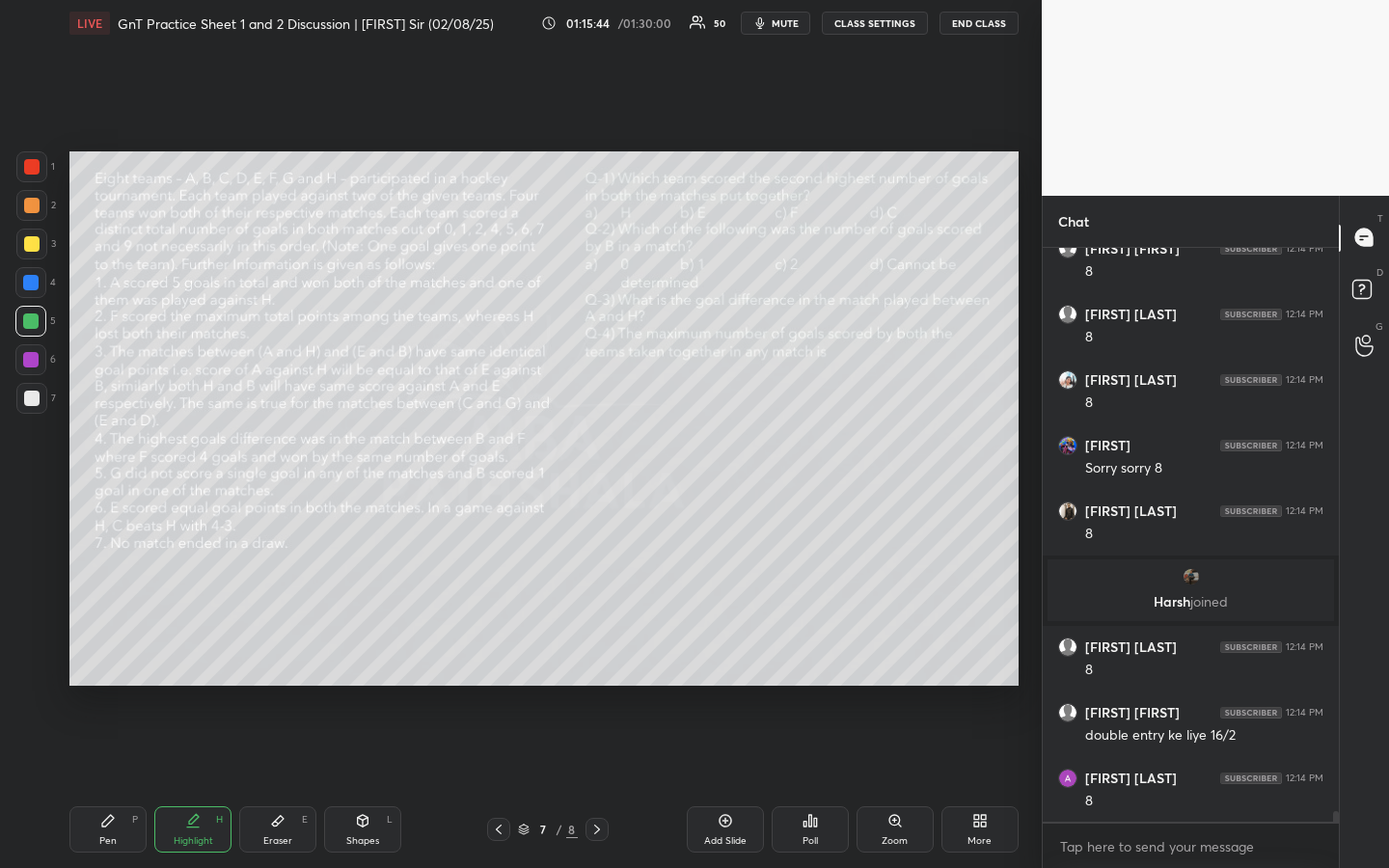 click 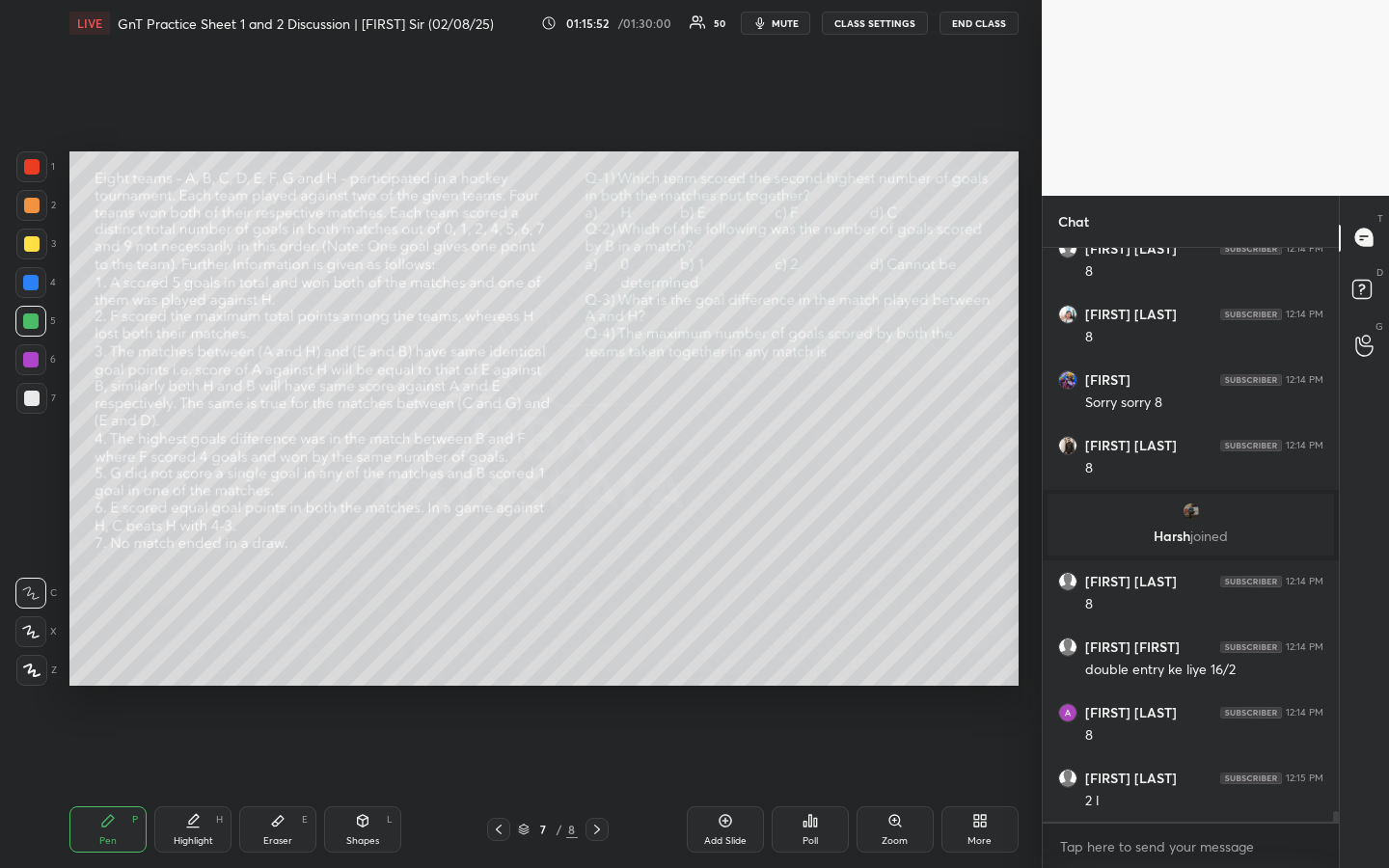 scroll, scrollTop: 29451, scrollLeft: 0, axis: vertical 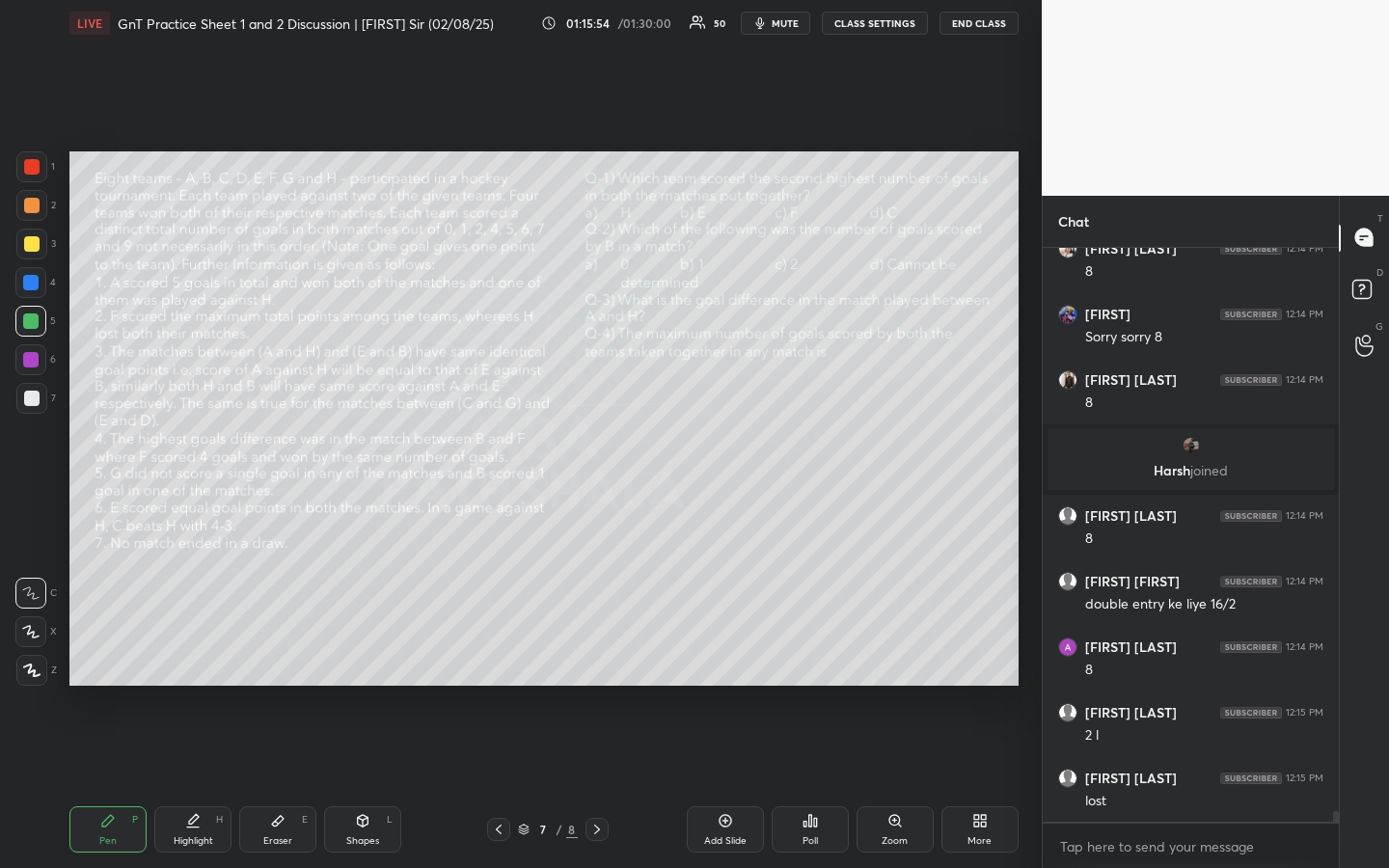 drag, startPoint x: 191, startPoint y: 839, endPoint x: 207, endPoint y: 800, distance: 42.154478 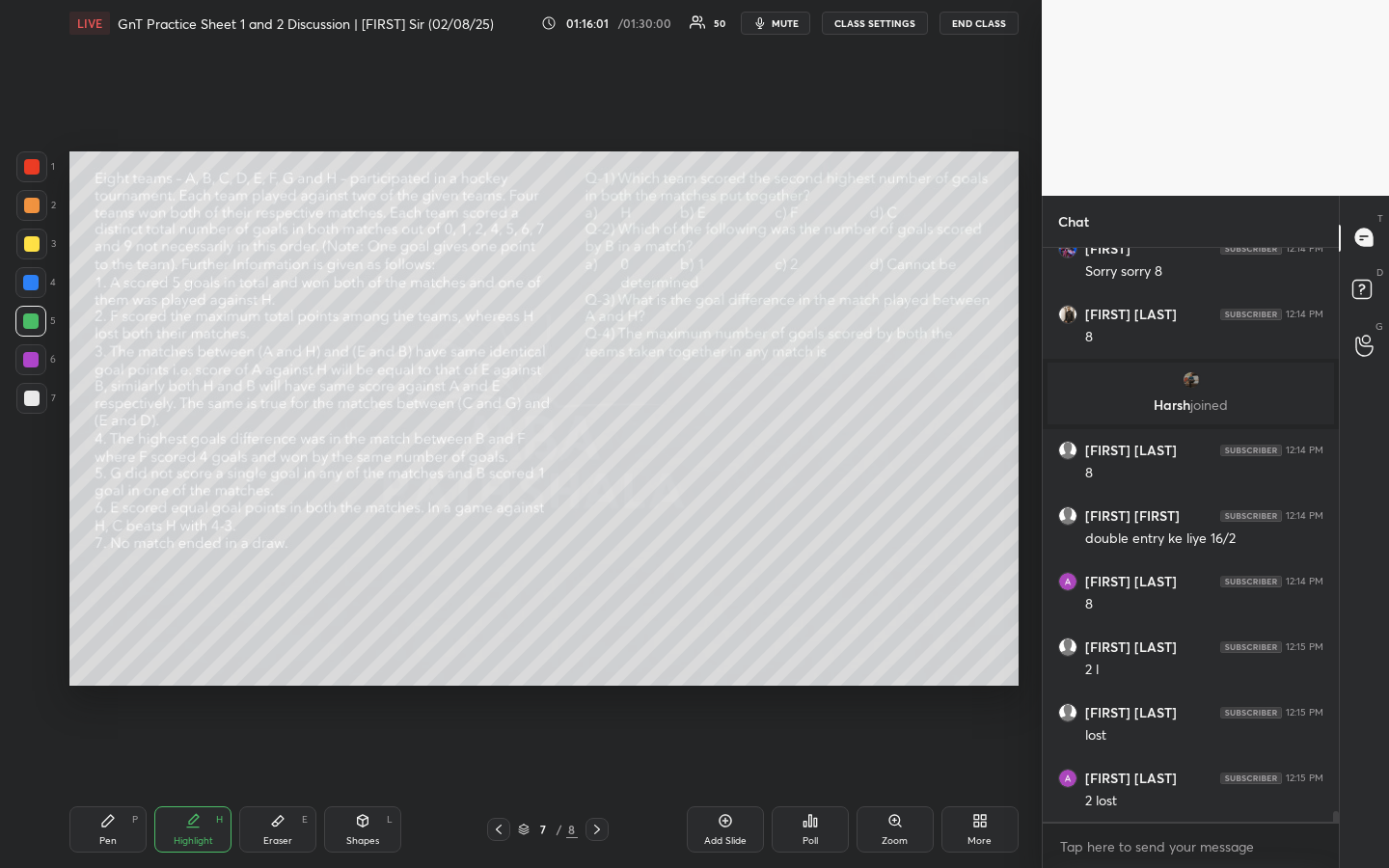 scroll, scrollTop: 29587, scrollLeft: 0, axis: vertical 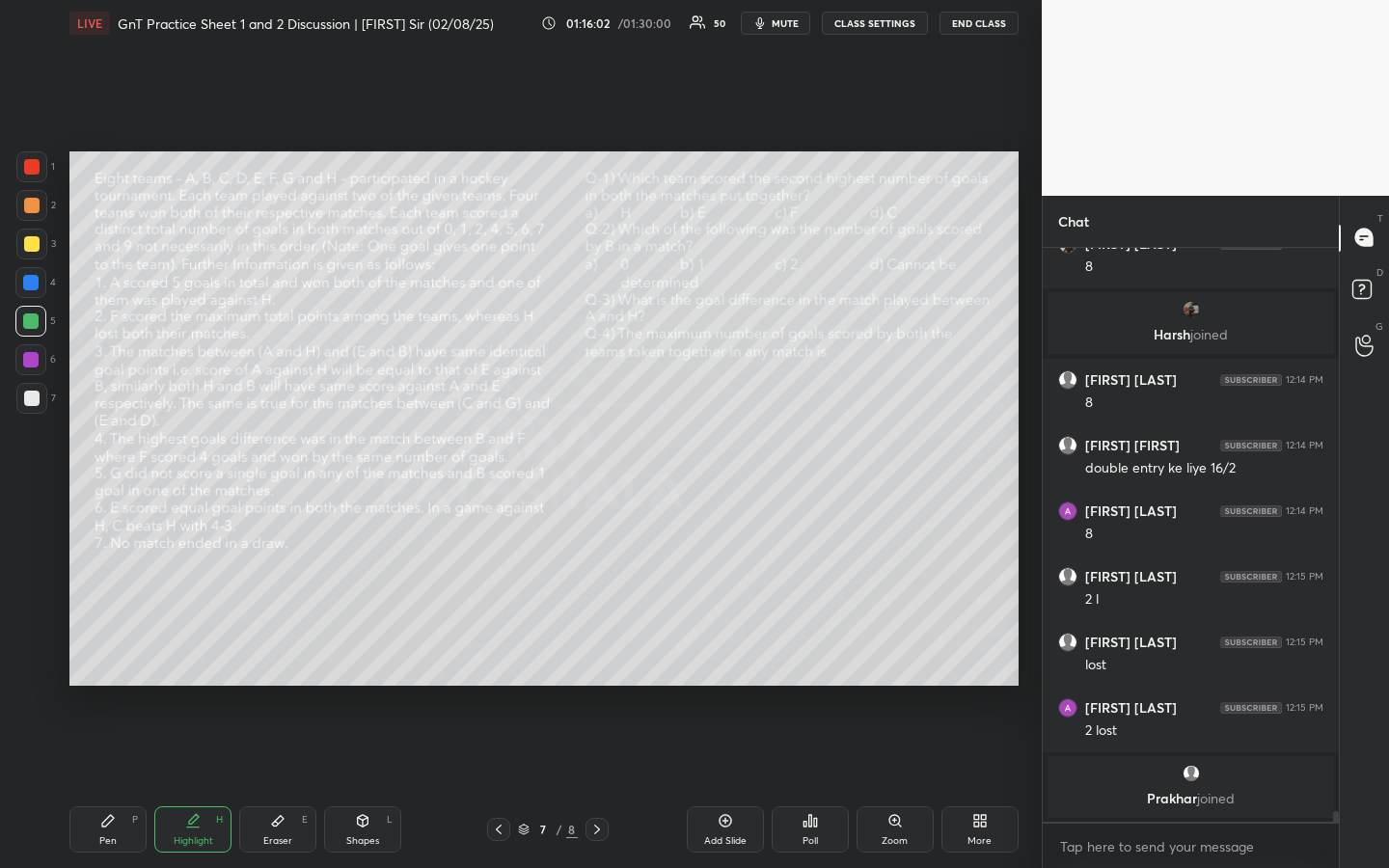 click on "Pen P" at bounding box center (108, 829) 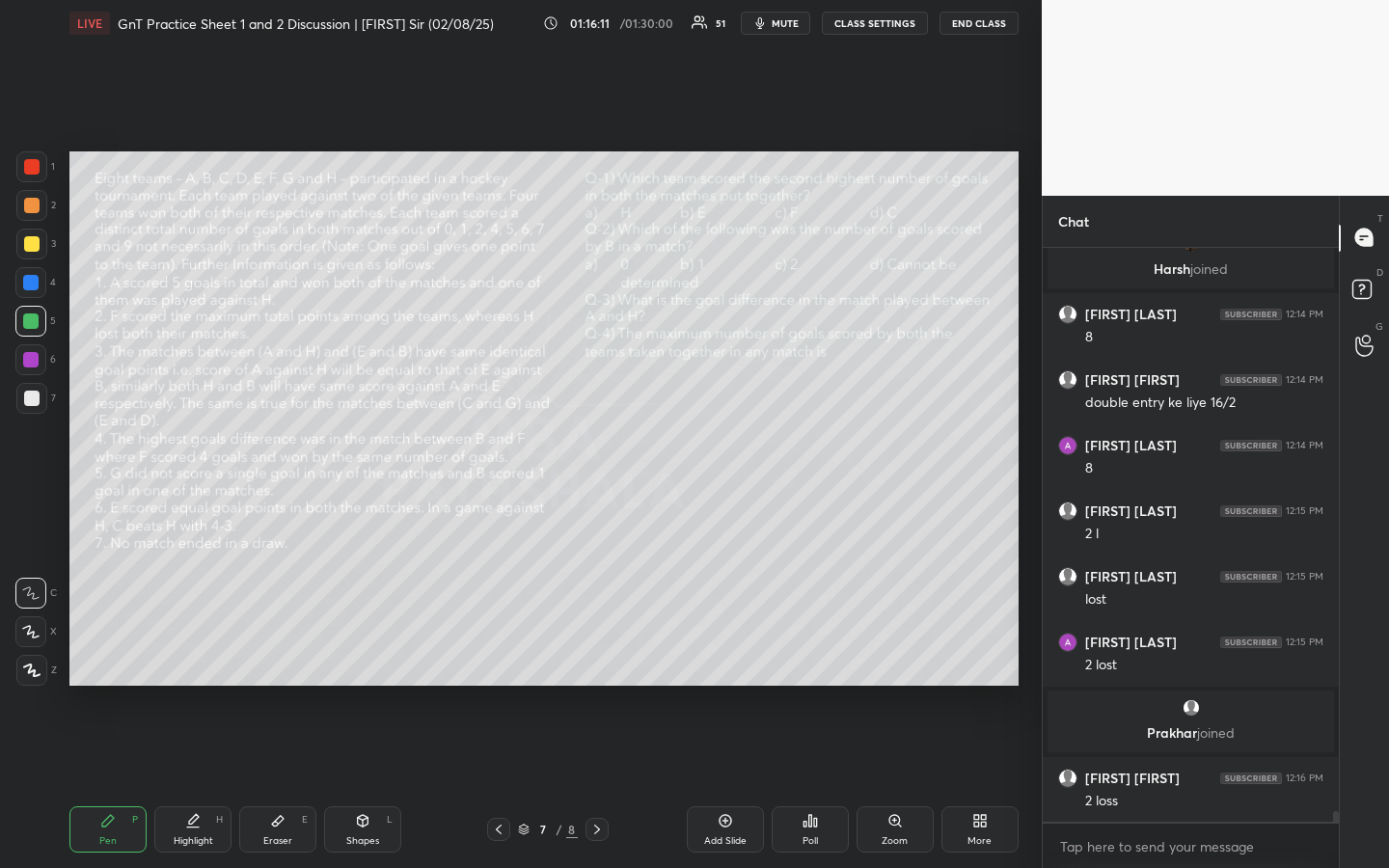 scroll, scrollTop: 29526, scrollLeft: 0, axis: vertical 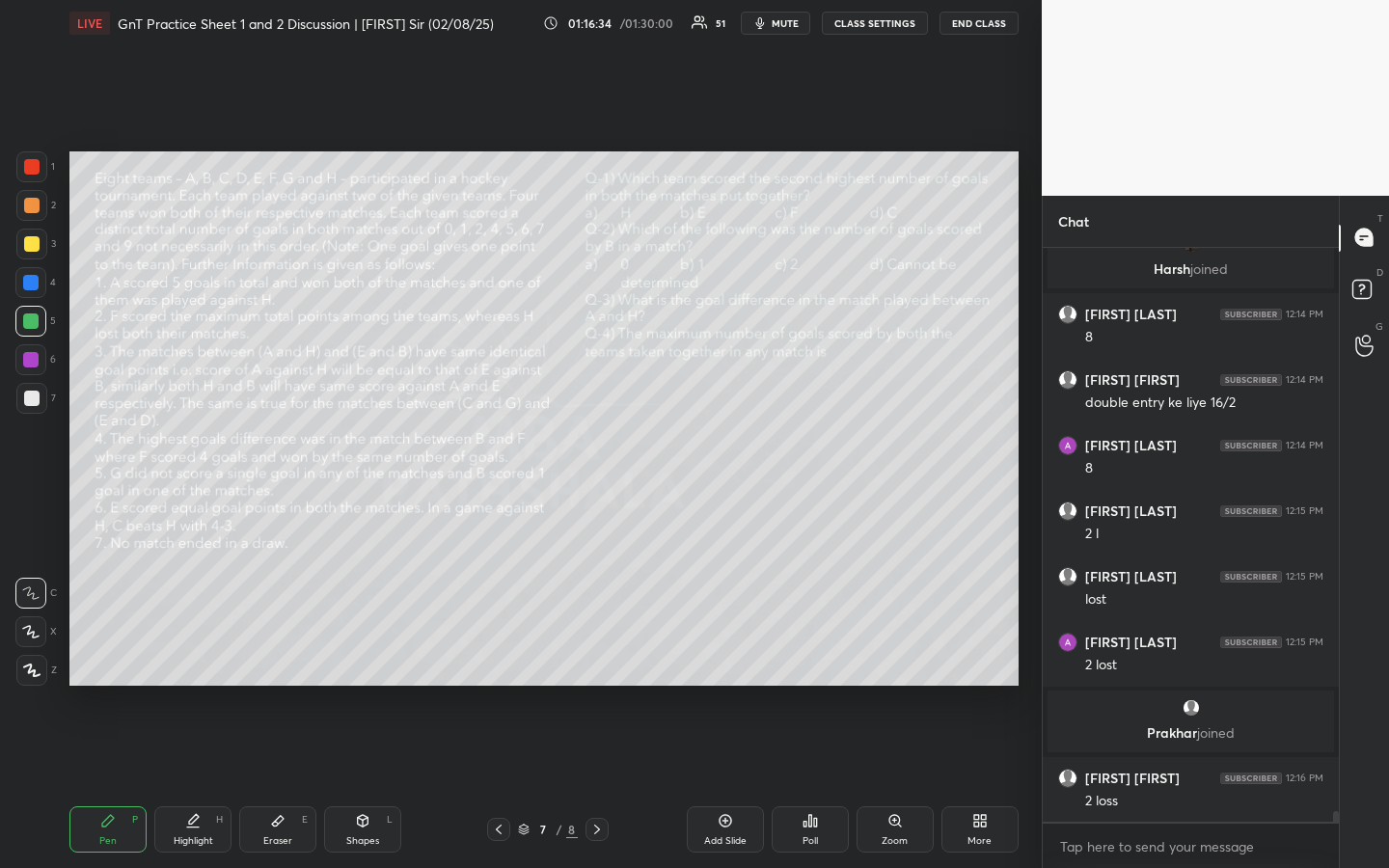 click 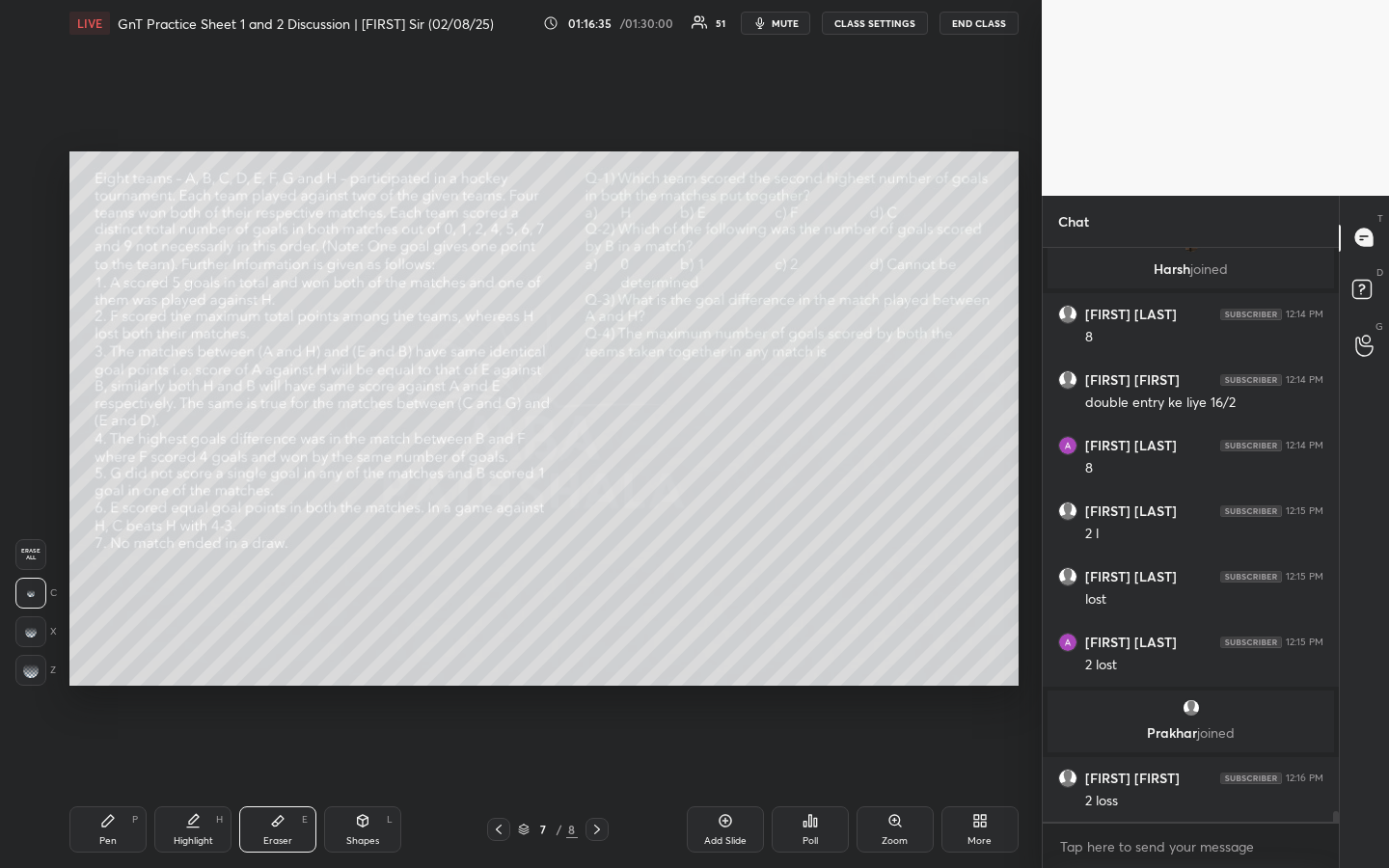 click 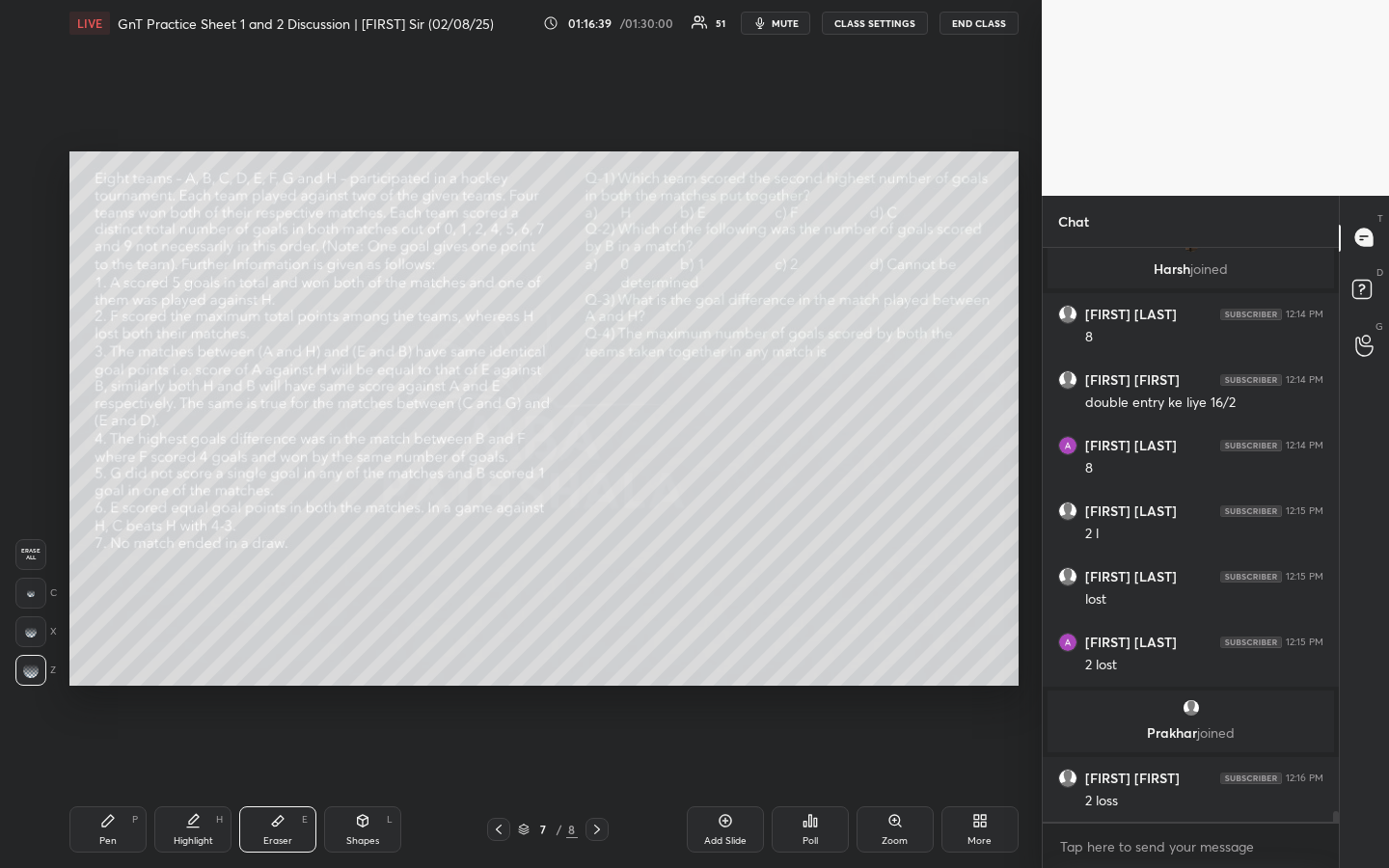 click on "Pen" at bounding box center (108, 841) 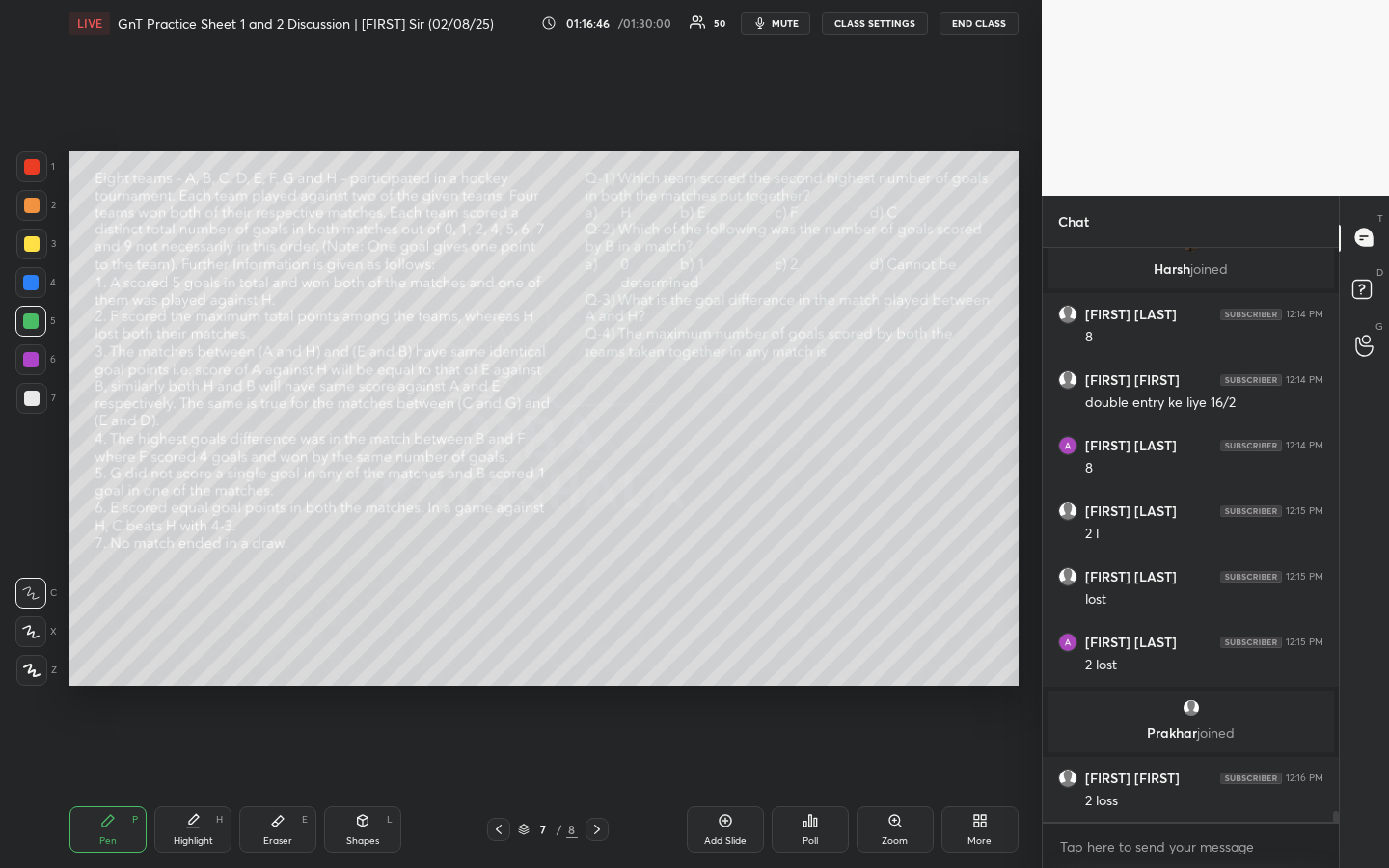 click 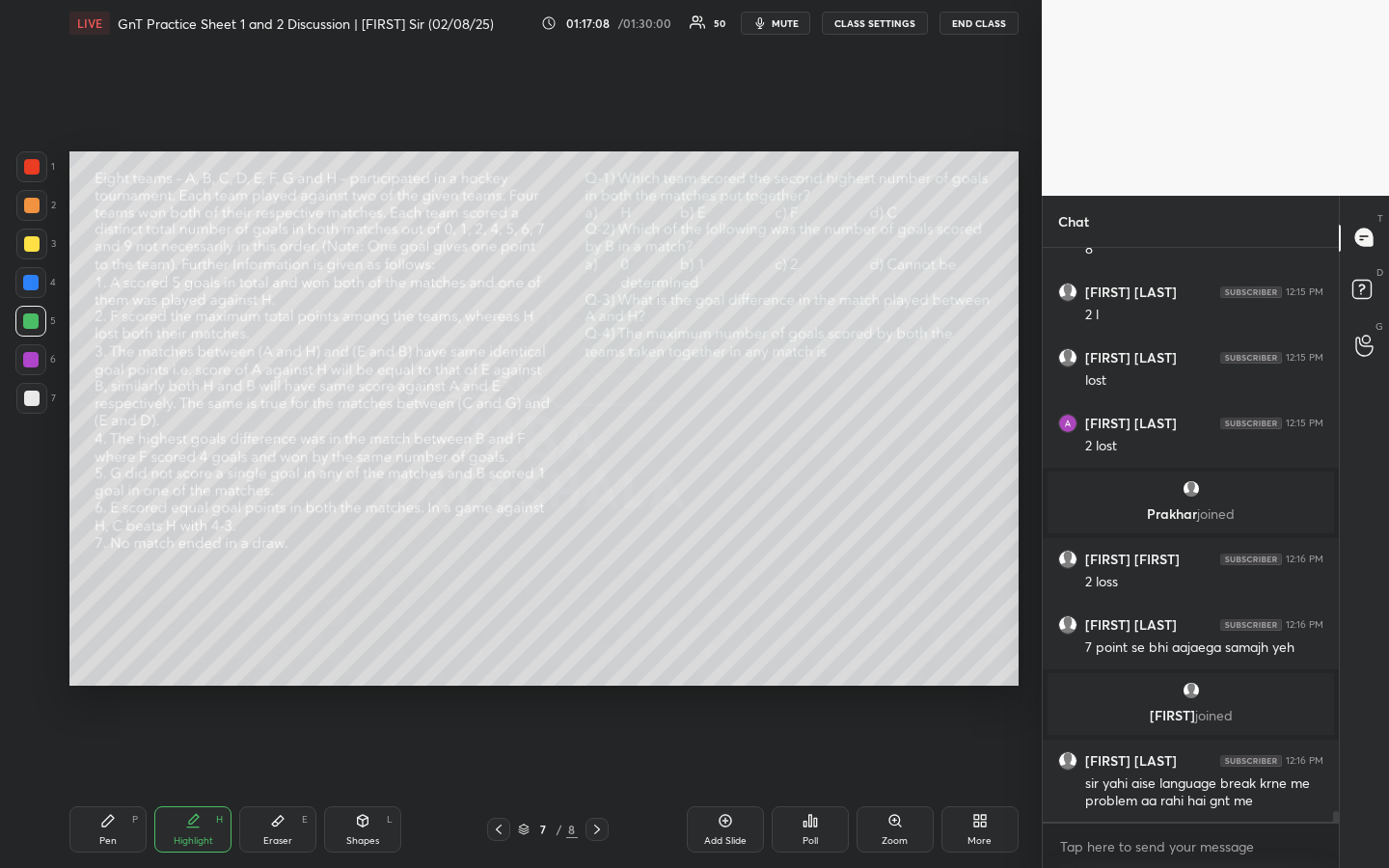 scroll, scrollTop: 29742, scrollLeft: 0, axis: vertical 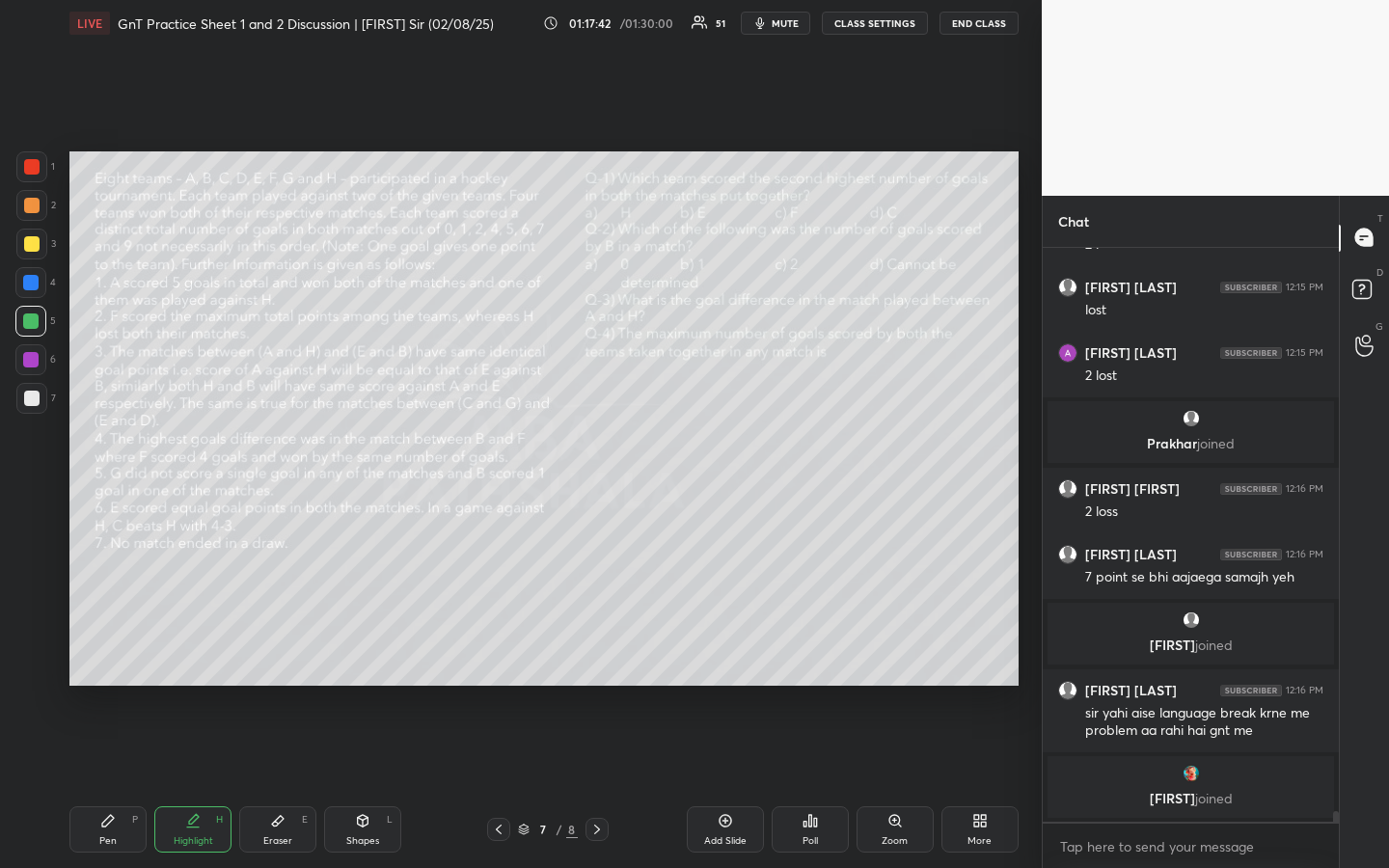 click on "Pen" at bounding box center (108, 841) 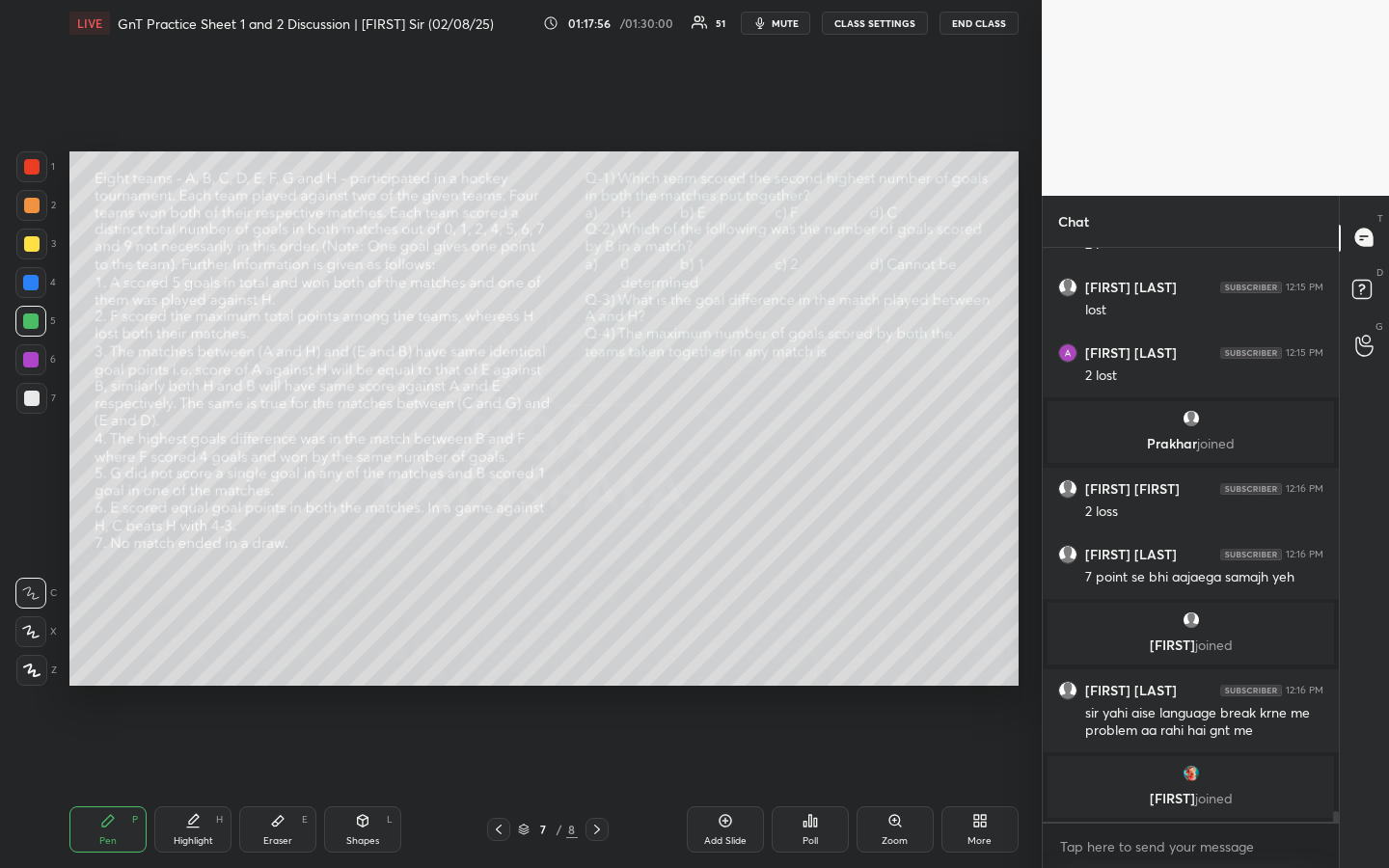 click on "Highlight" at bounding box center [193, 841] 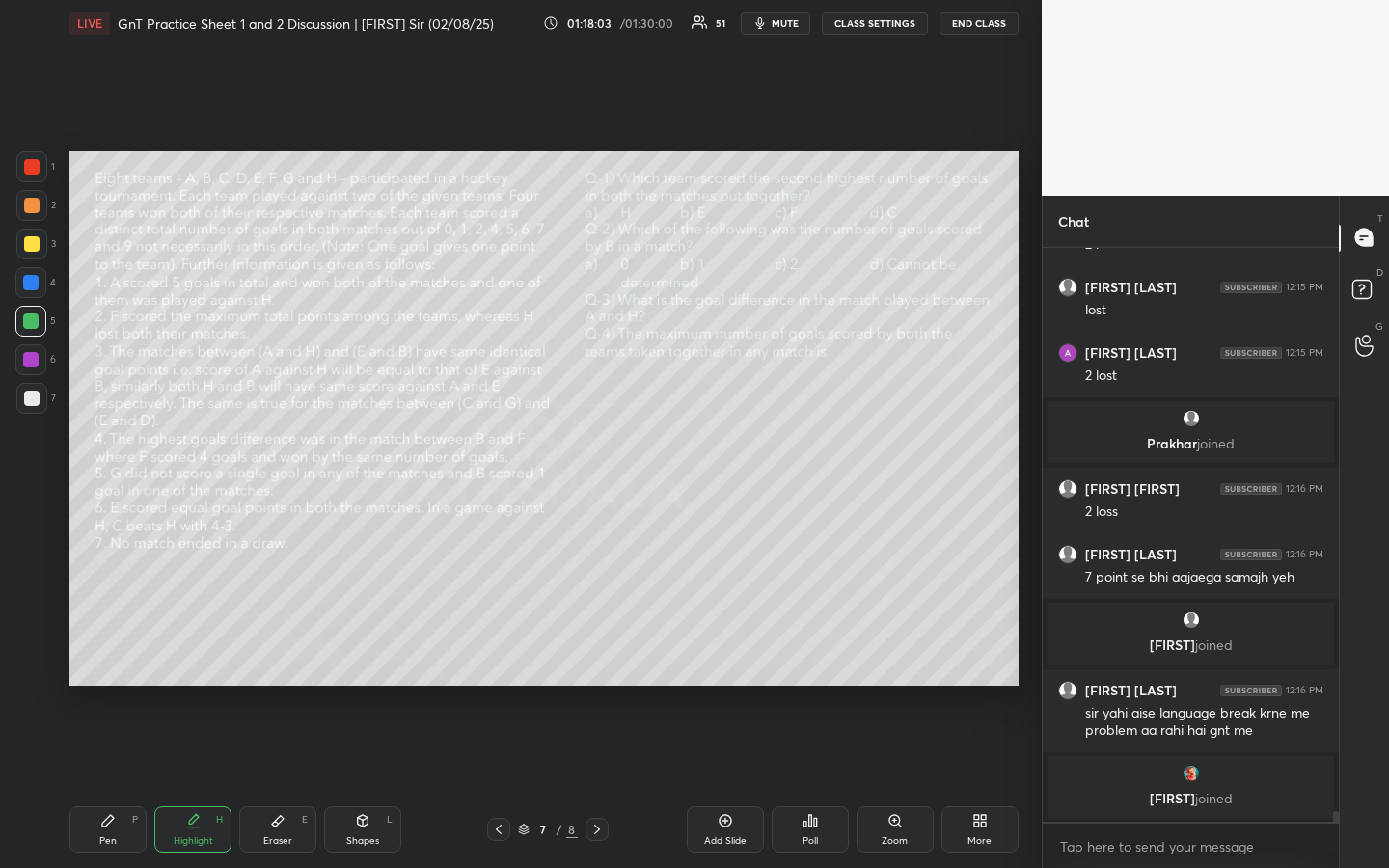 click on "Pen P" at bounding box center (108, 829) 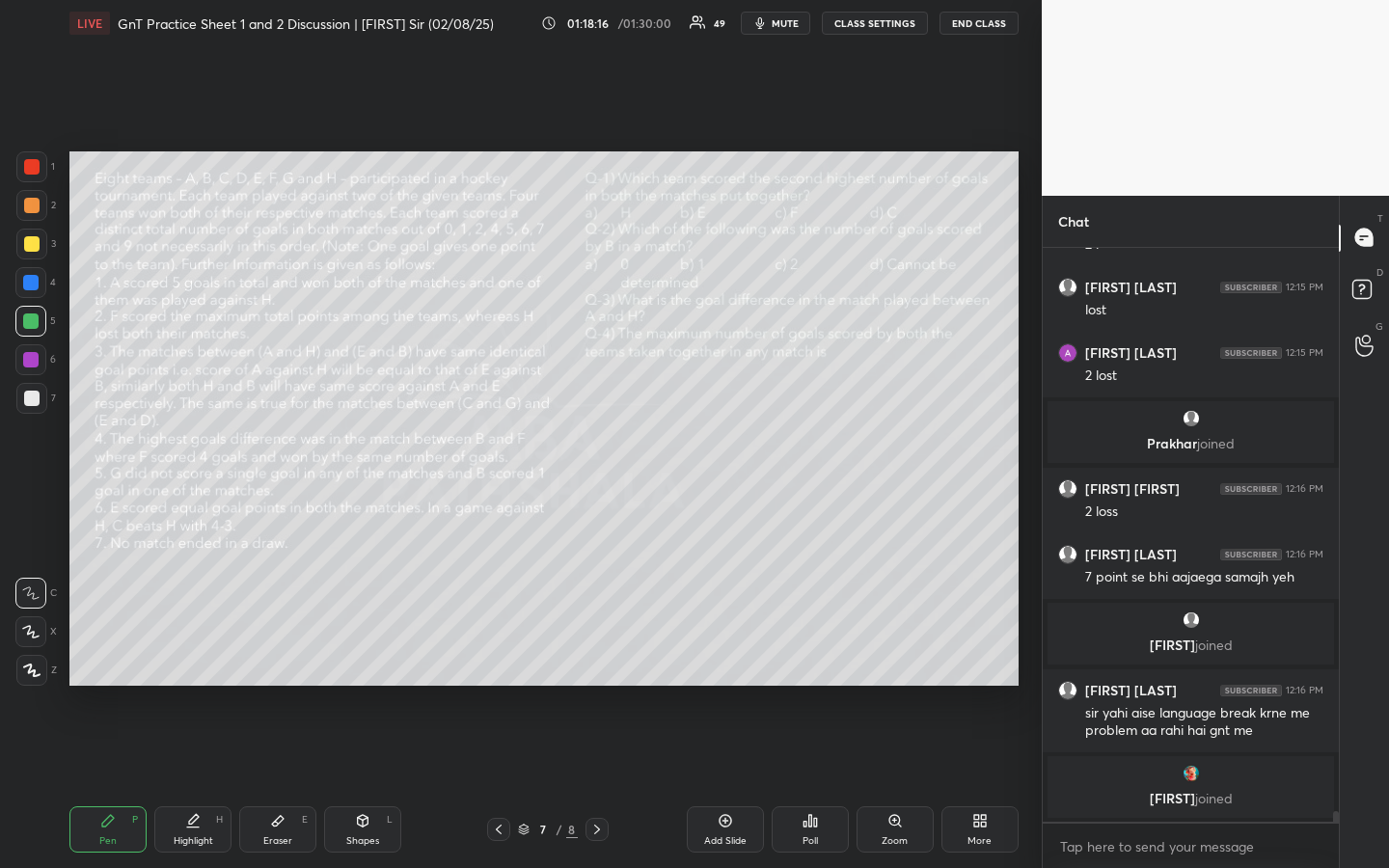 drag, startPoint x: 31, startPoint y: 250, endPoint x: 48, endPoint y: 295, distance: 48.10405 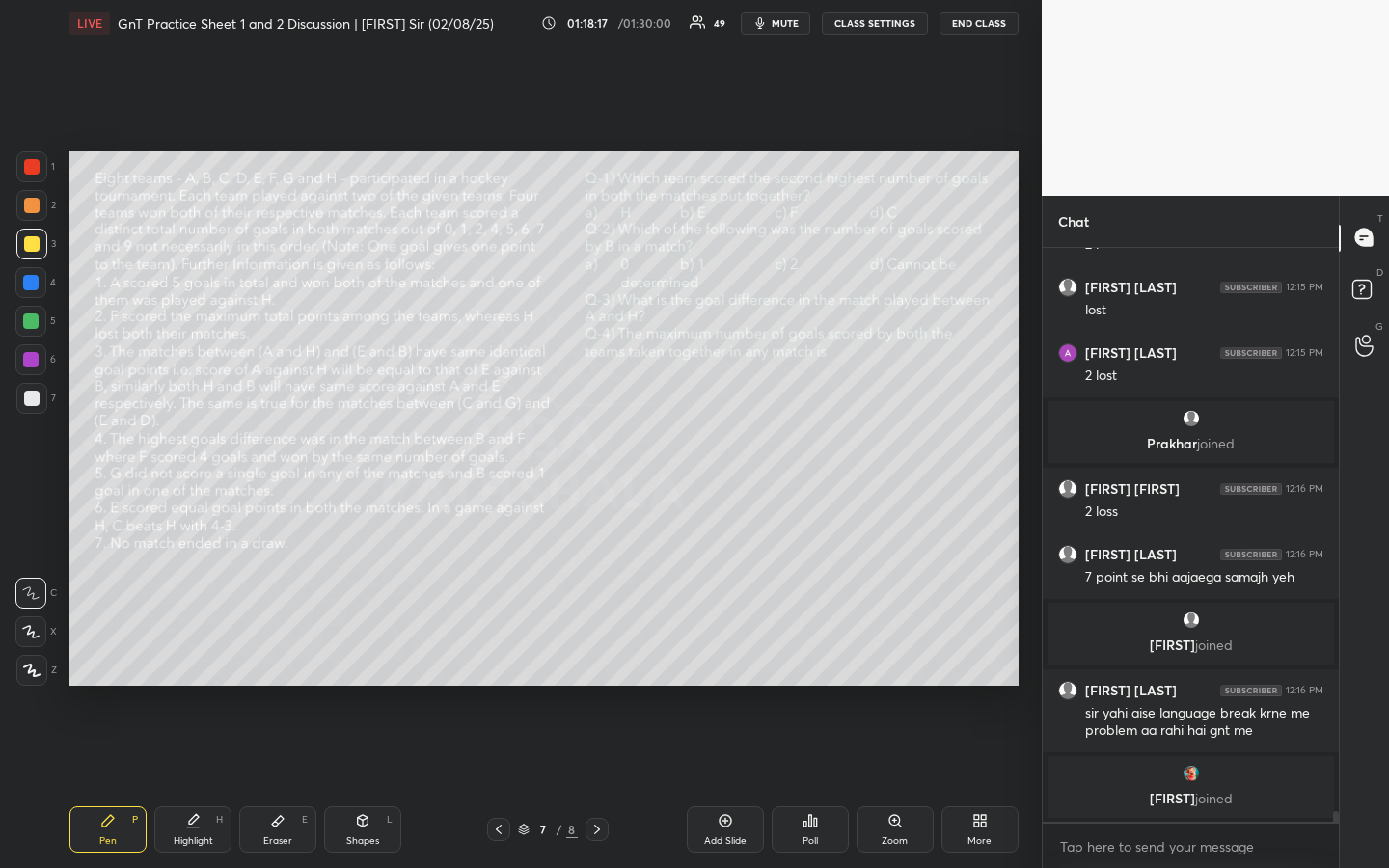 click at bounding box center (32, 205) 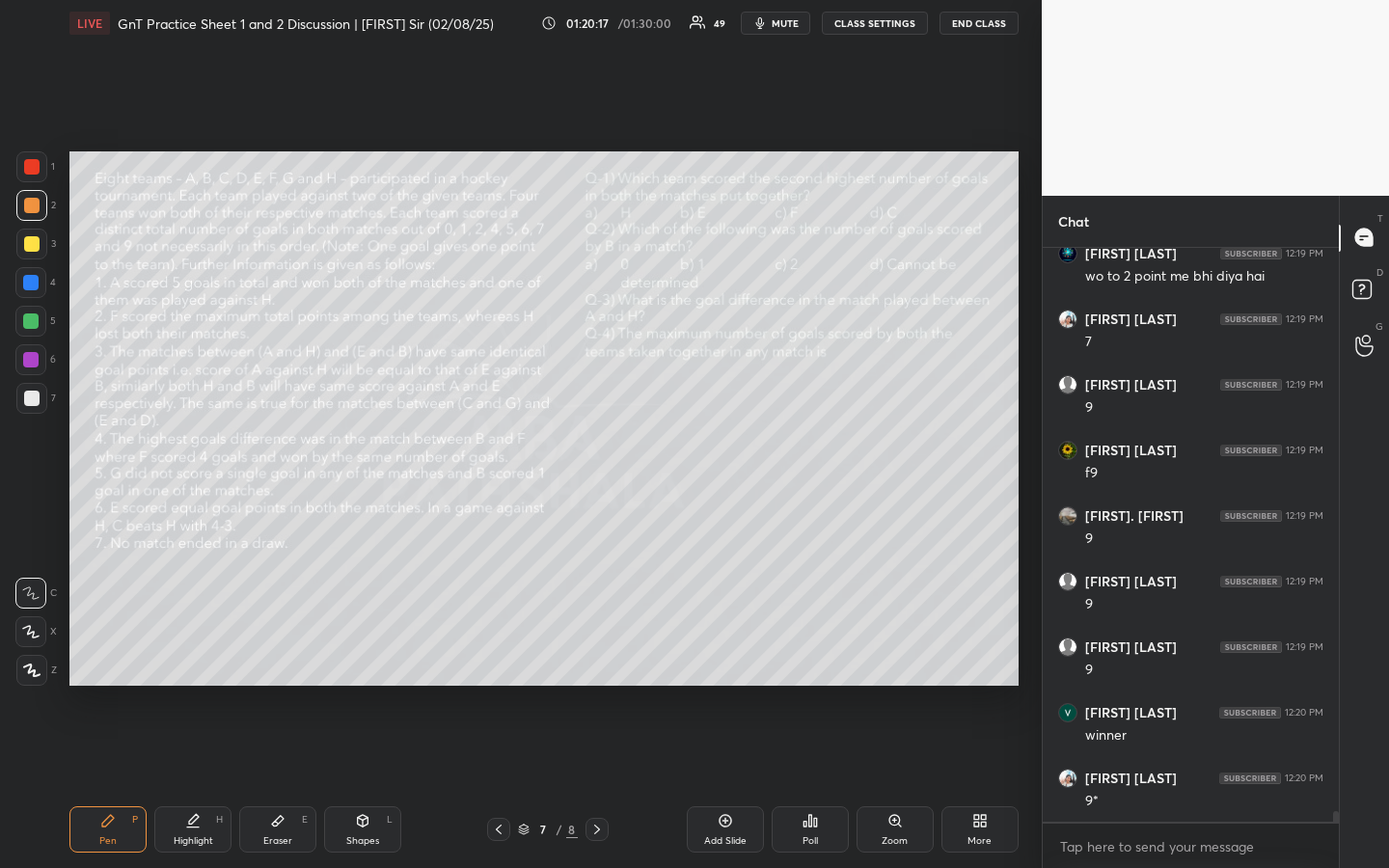 scroll, scrollTop: 30559, scrollLeft: 0, axis: vertical 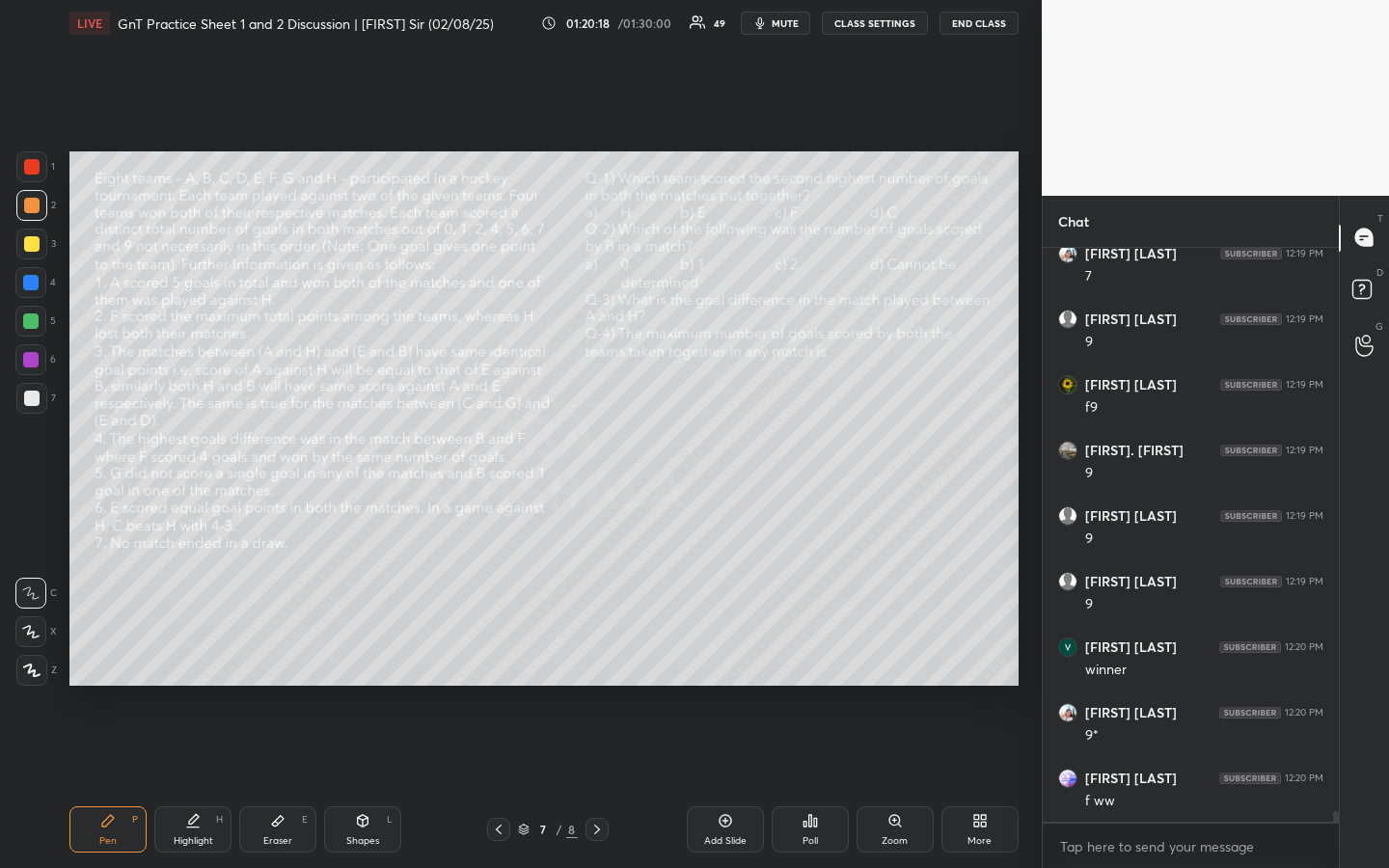 click on "Highlight H" at bounding box center (193, 829) 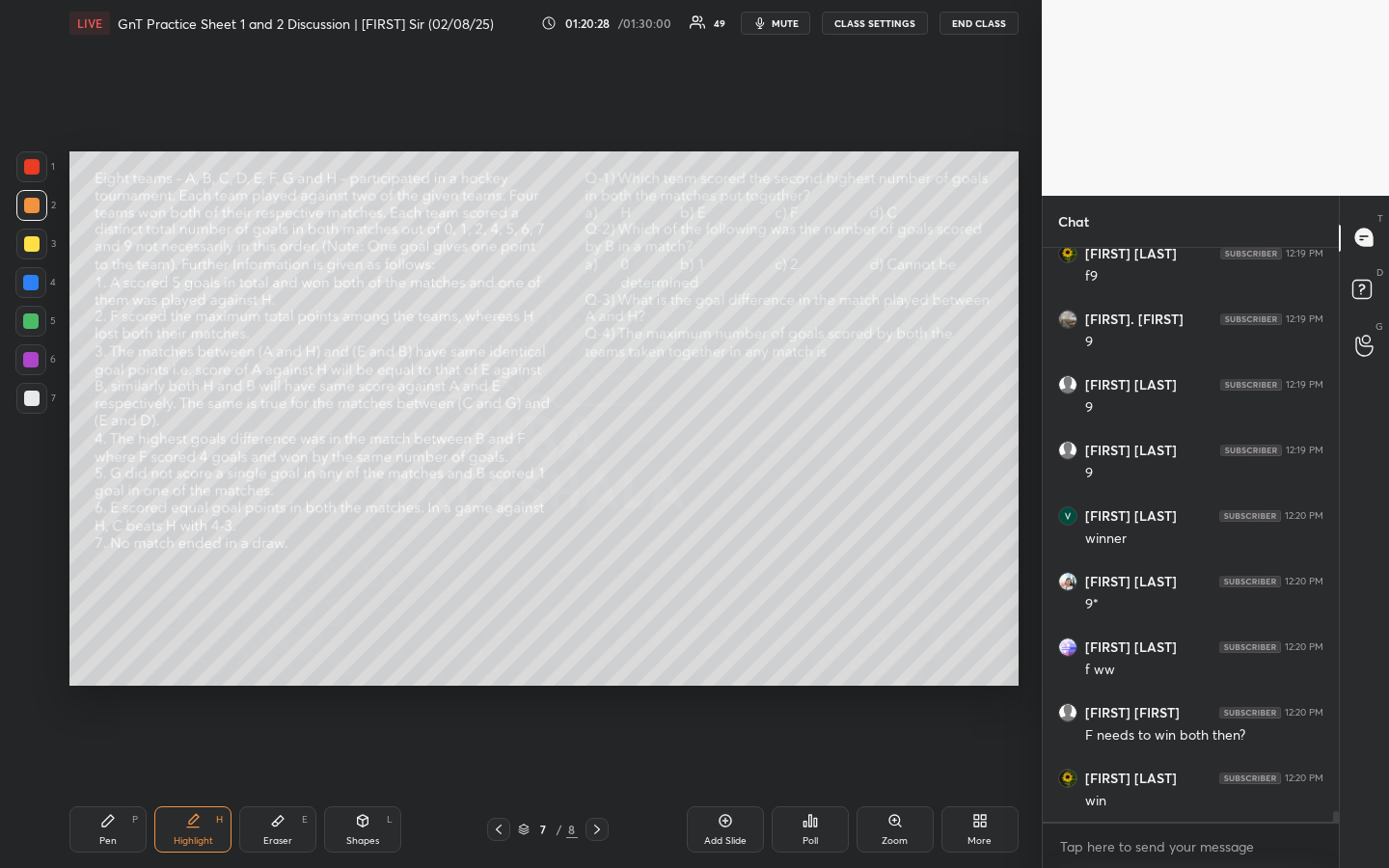 scroll, scrollTop: 30756, scrollLeft: 0, axis: vertical 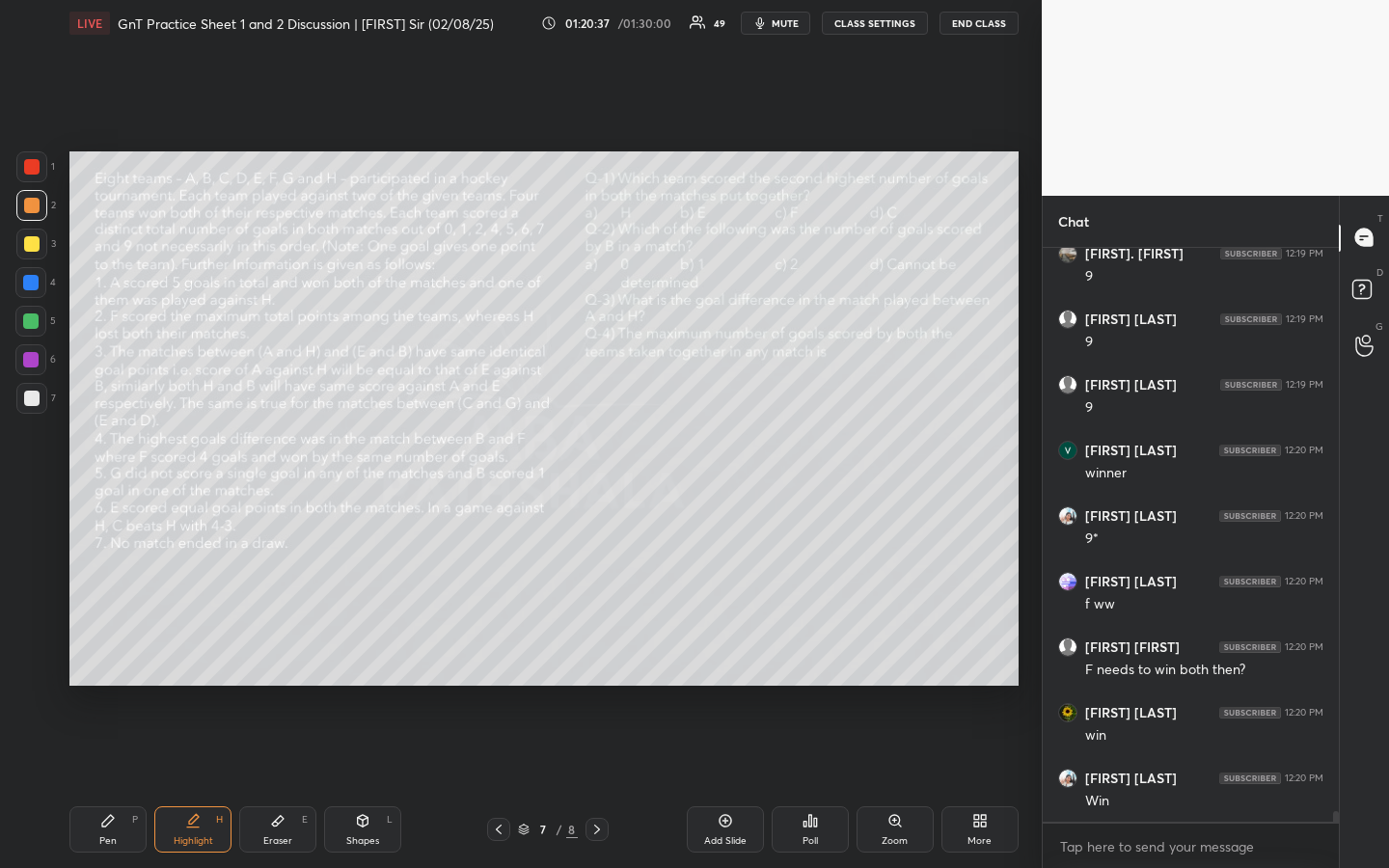 click on "Pen P" at bounding box center [108, 829] 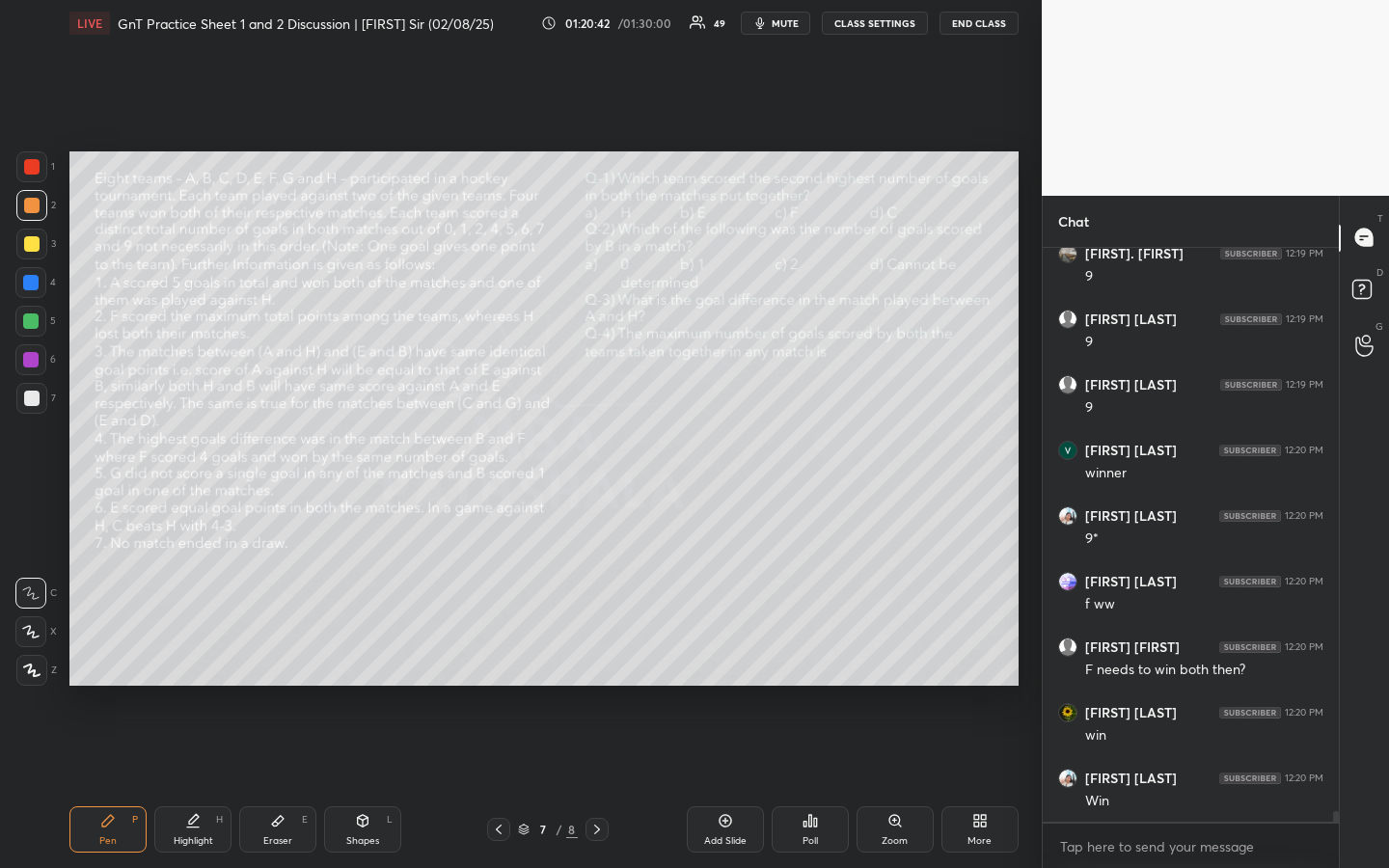 click on "Highlight H" at bounding box center (193, 829) 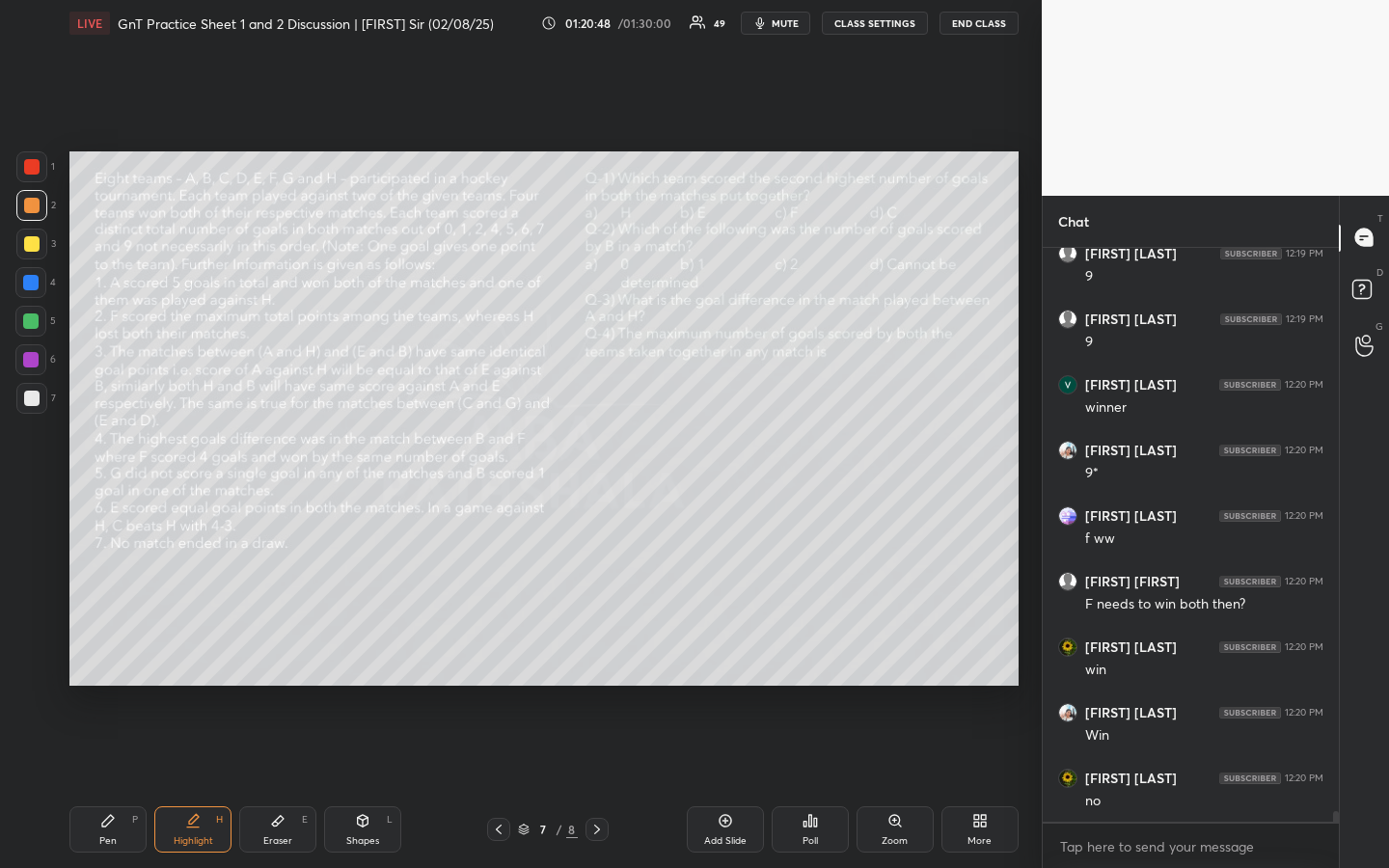 scroll, scrollTop: 30903, scrollLeft: 0, axis: vertical 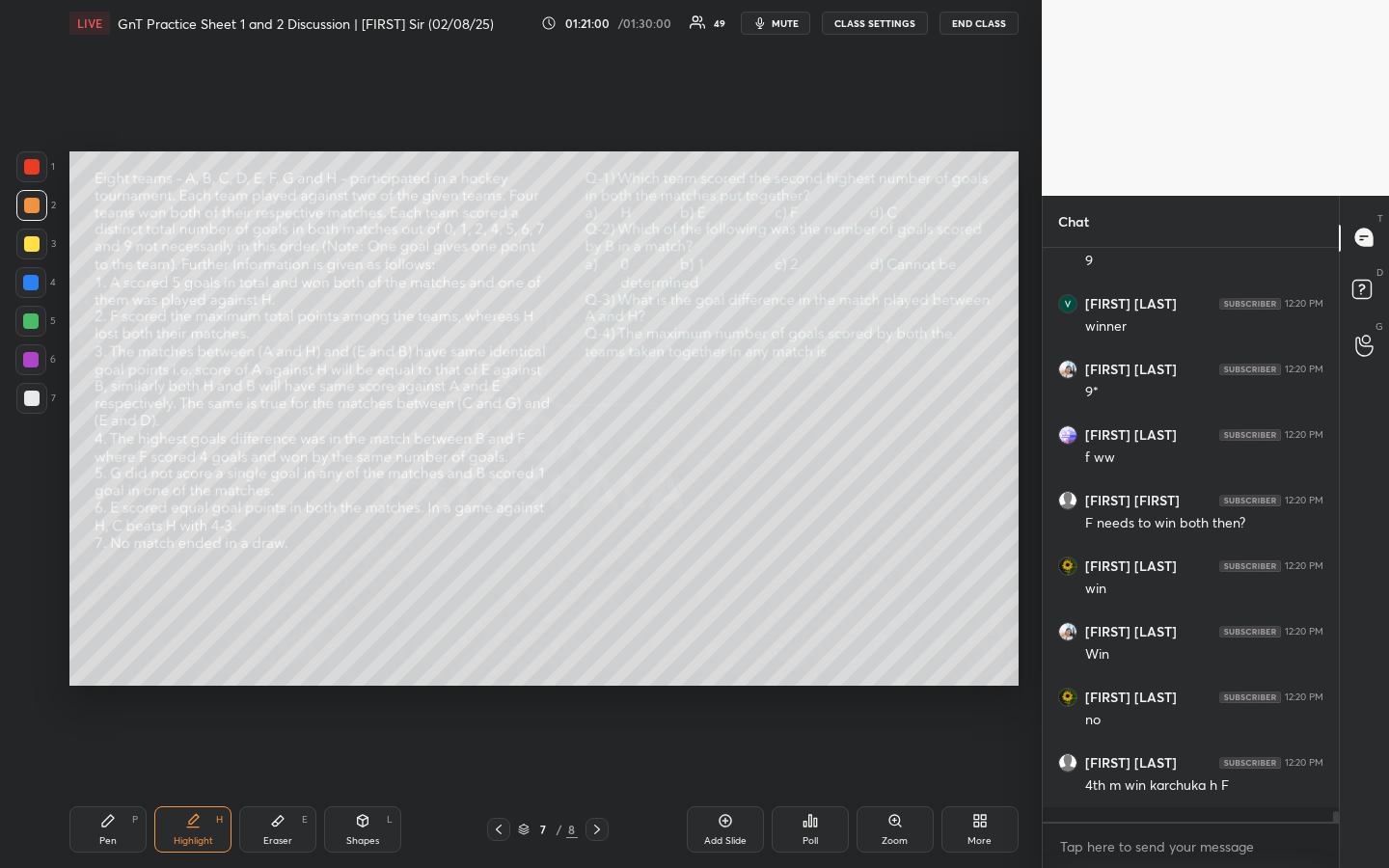 click on "Pen P" at bounding box center (108, 829) 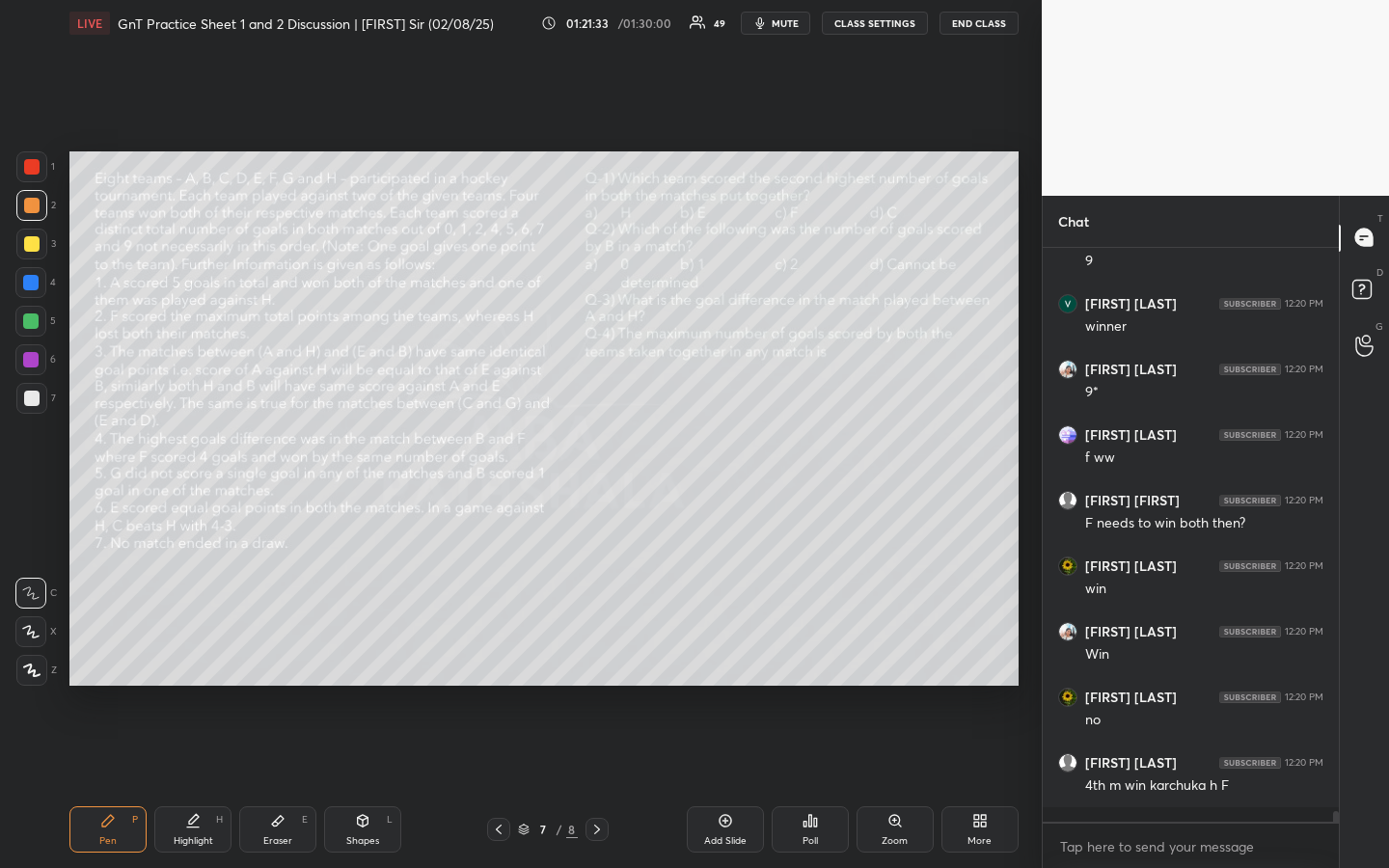 click on "Highlight" at bounding box center [193, 841] 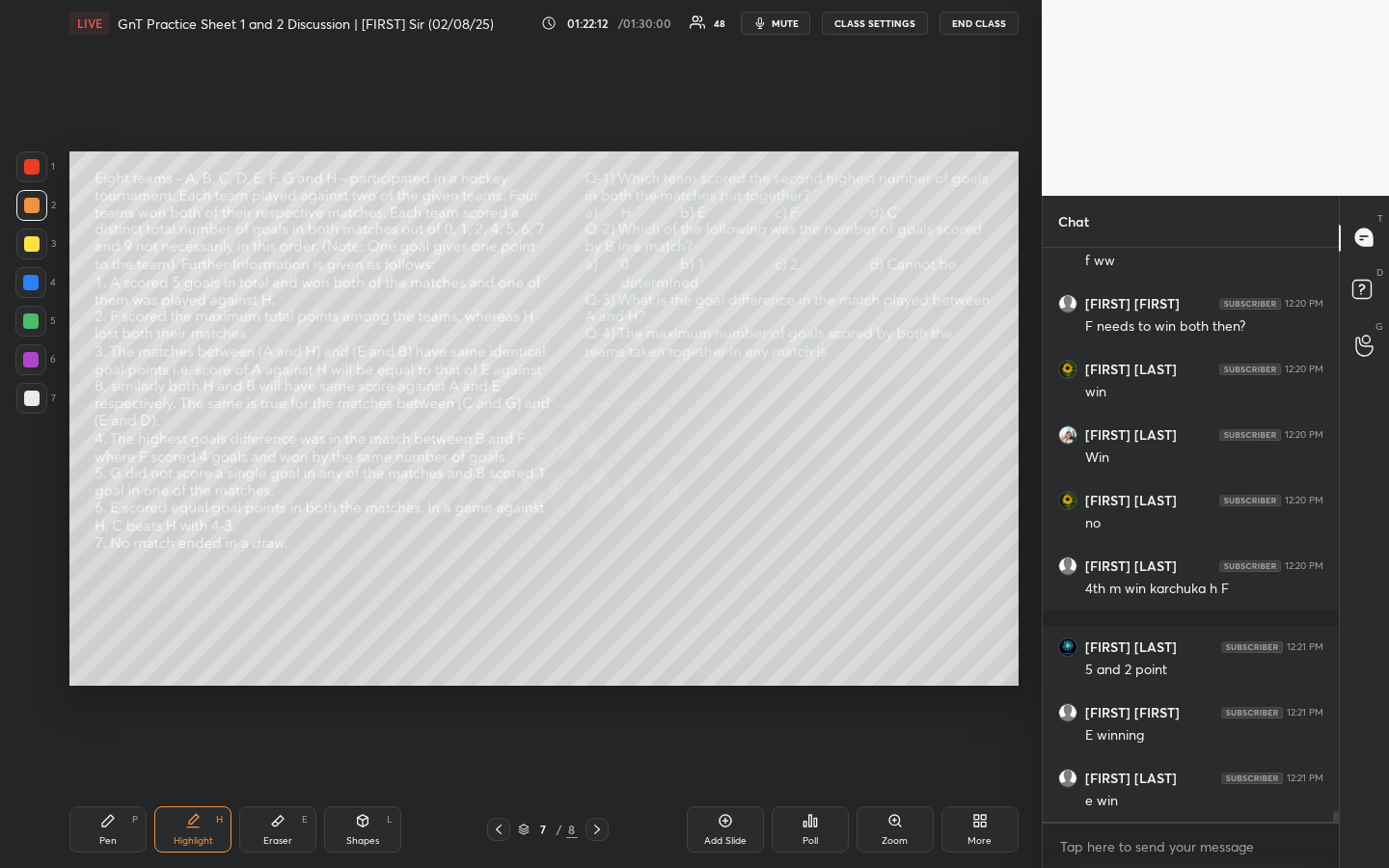 scroll, scrollTop: 31165, scrollLeft: 0, axis: vertical 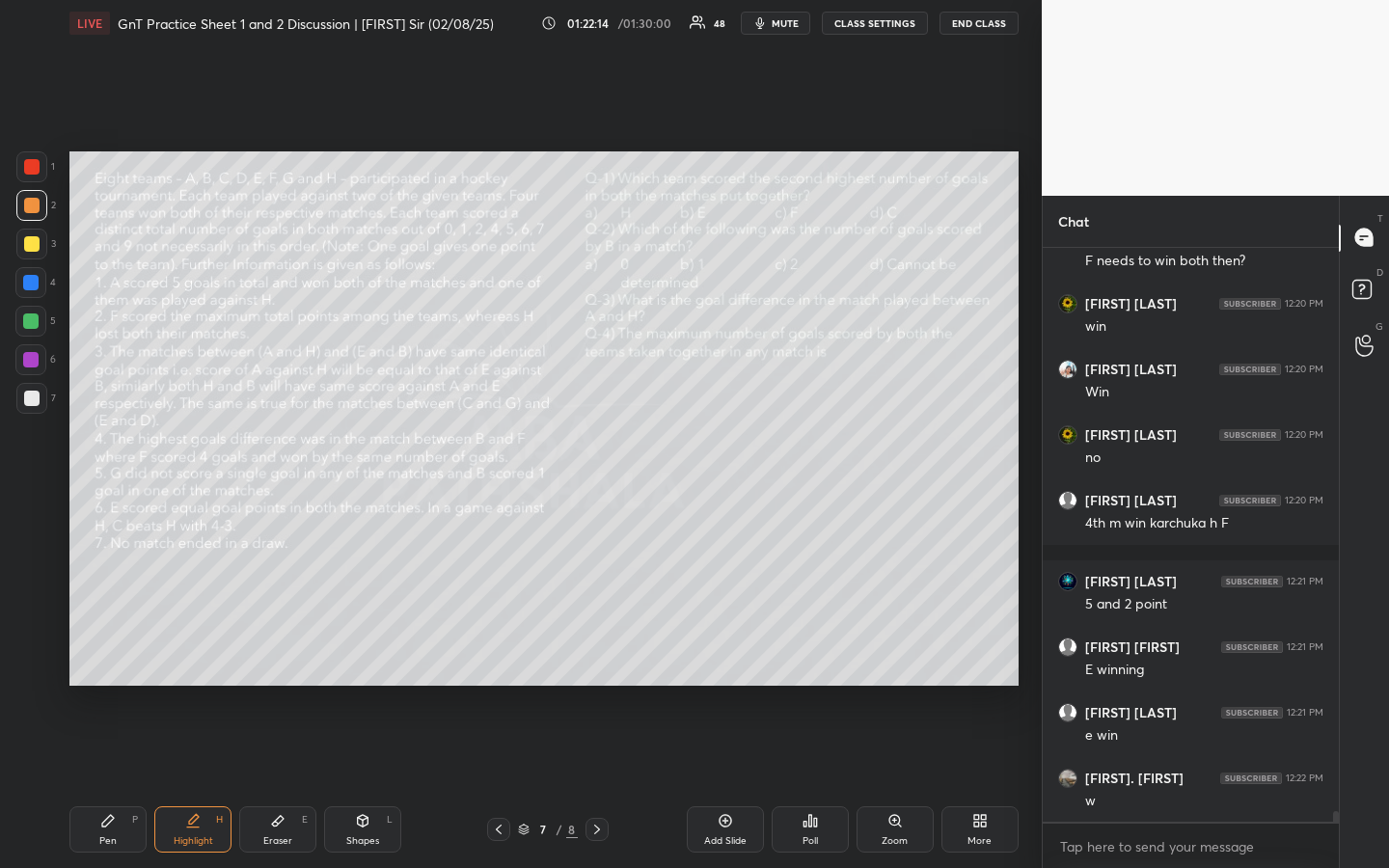 click on "Highlight H" at bounding box center [193, 829] 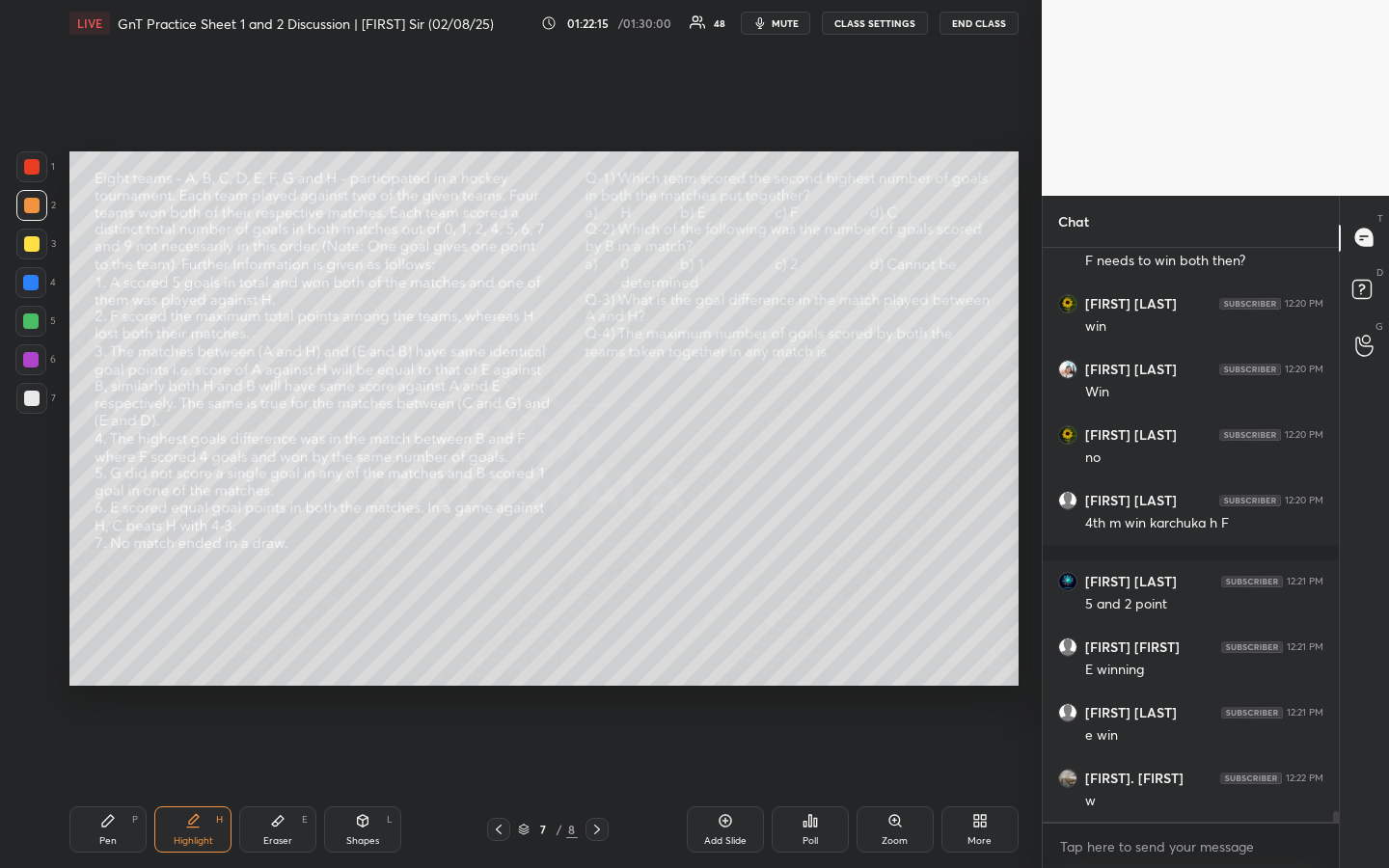 click at bounding box center (31, 321) 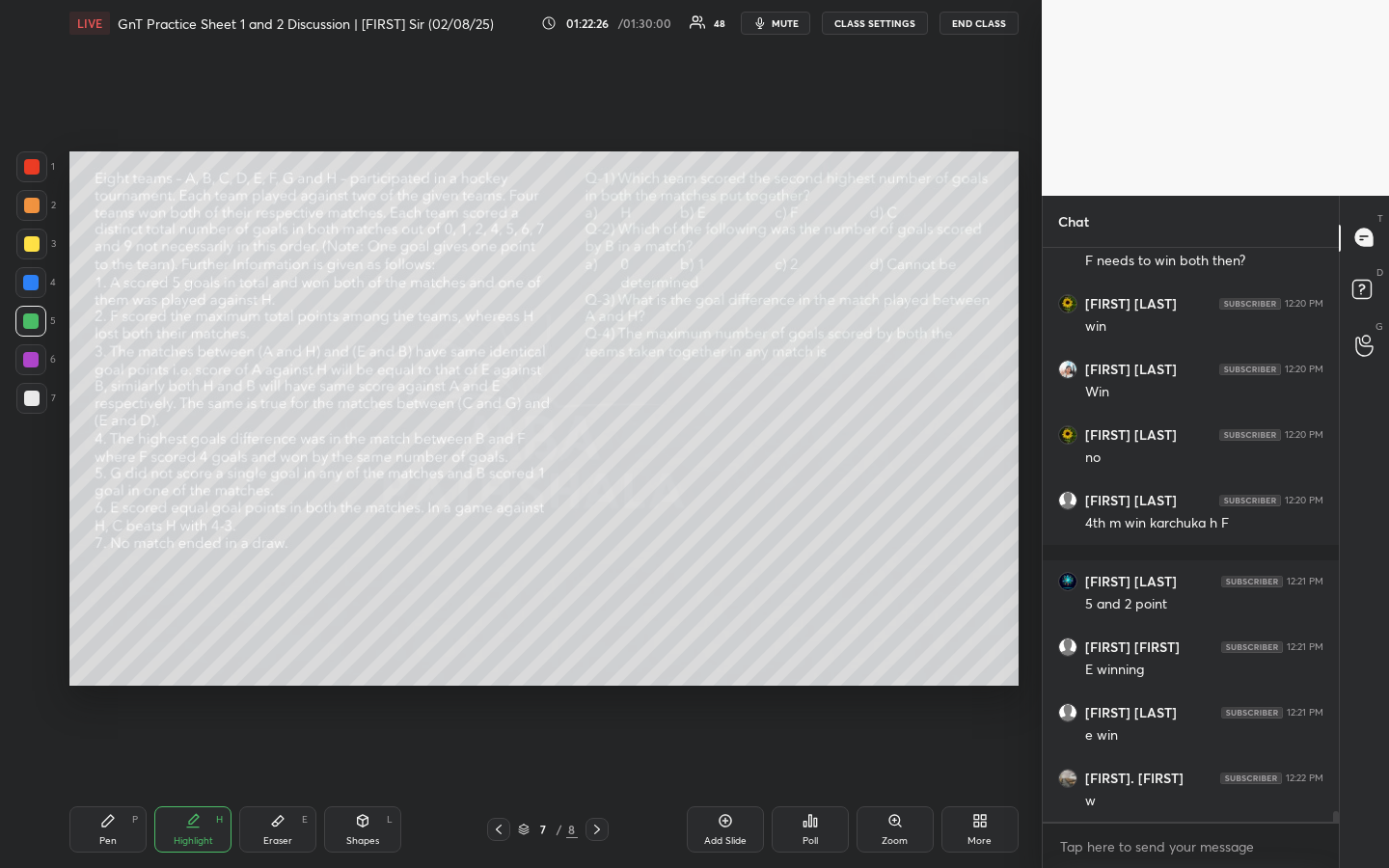 drag, startPoint x: 119, startPoint y: 825, endPoint x: 130, endPoint y: 808, distance: 20.248457 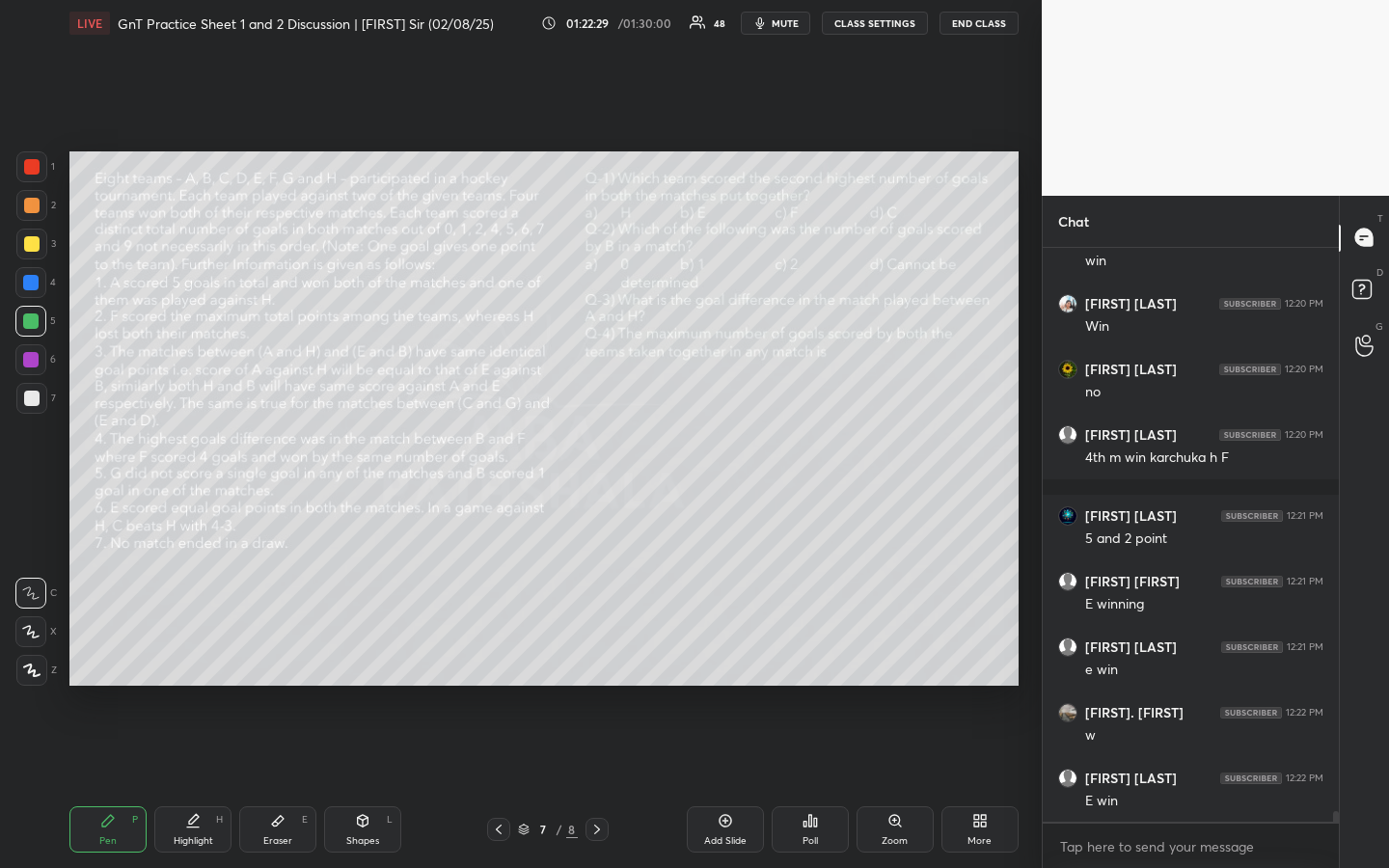scroll, scrollTop: 31314, scrollLeft: 0, axis: vertical 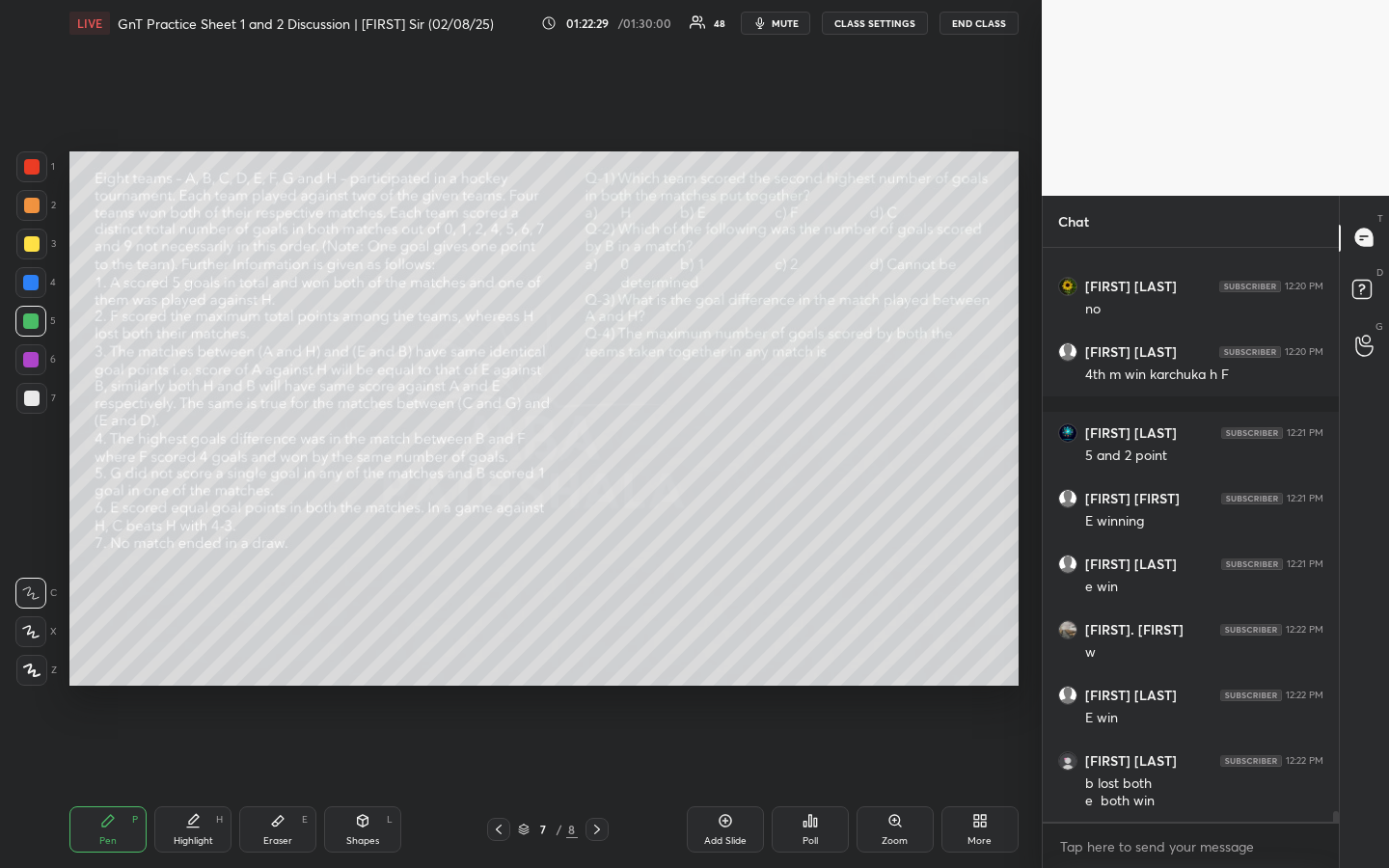 click on "Highlight H" at bounding box center [193, 829] 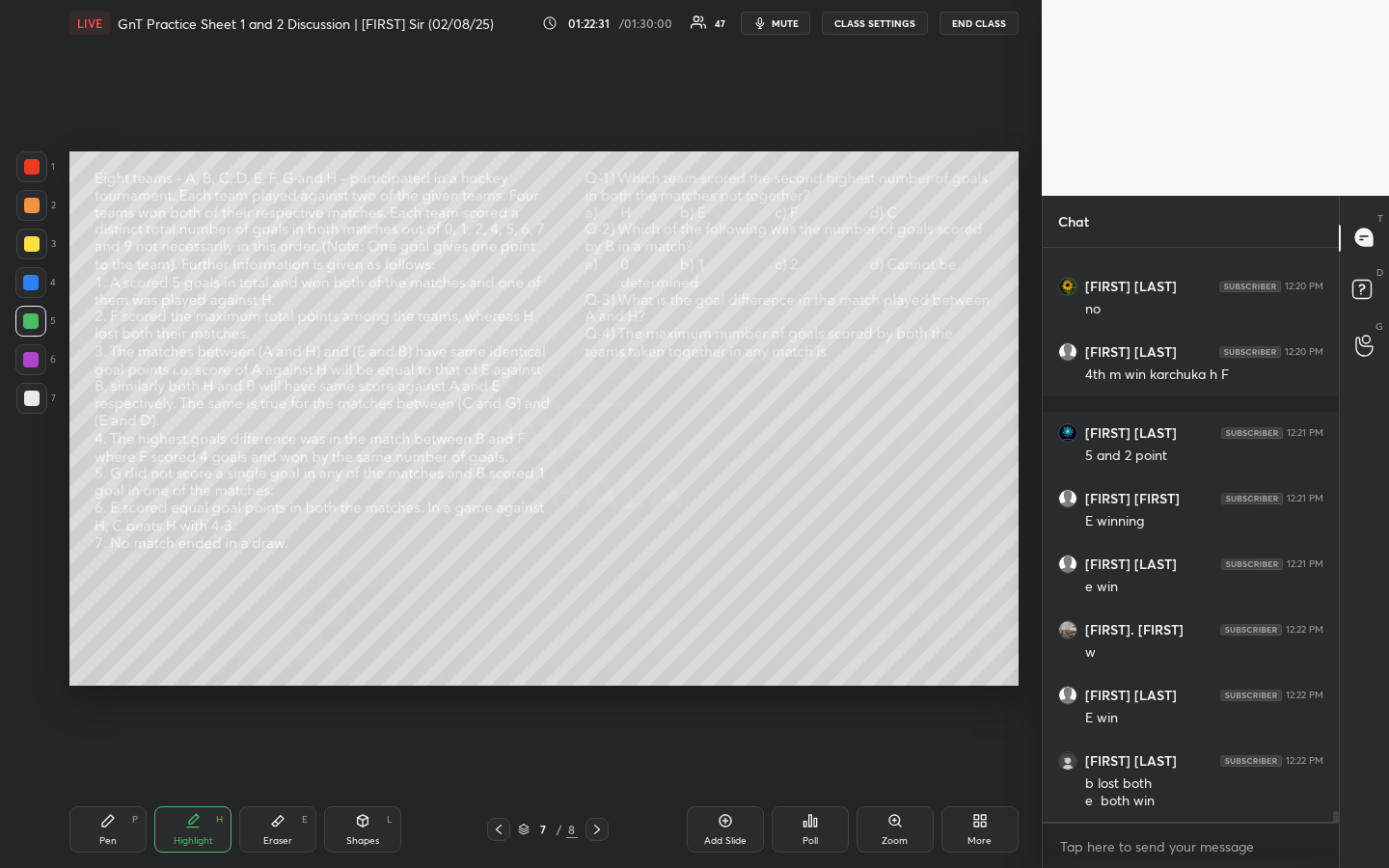 scroll, scrollTop: 31379, scrollLeft: 0, axis: vertical 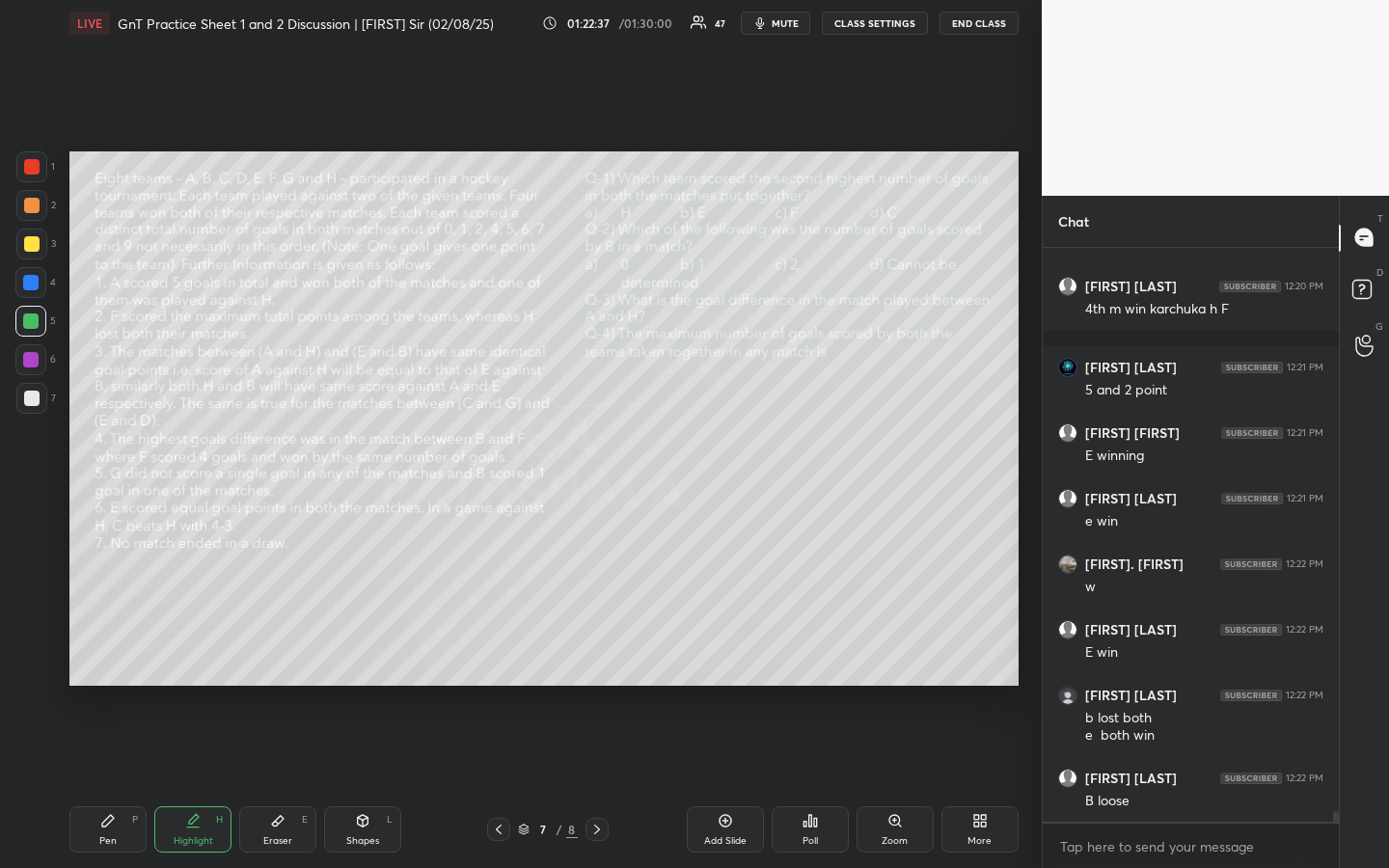 click 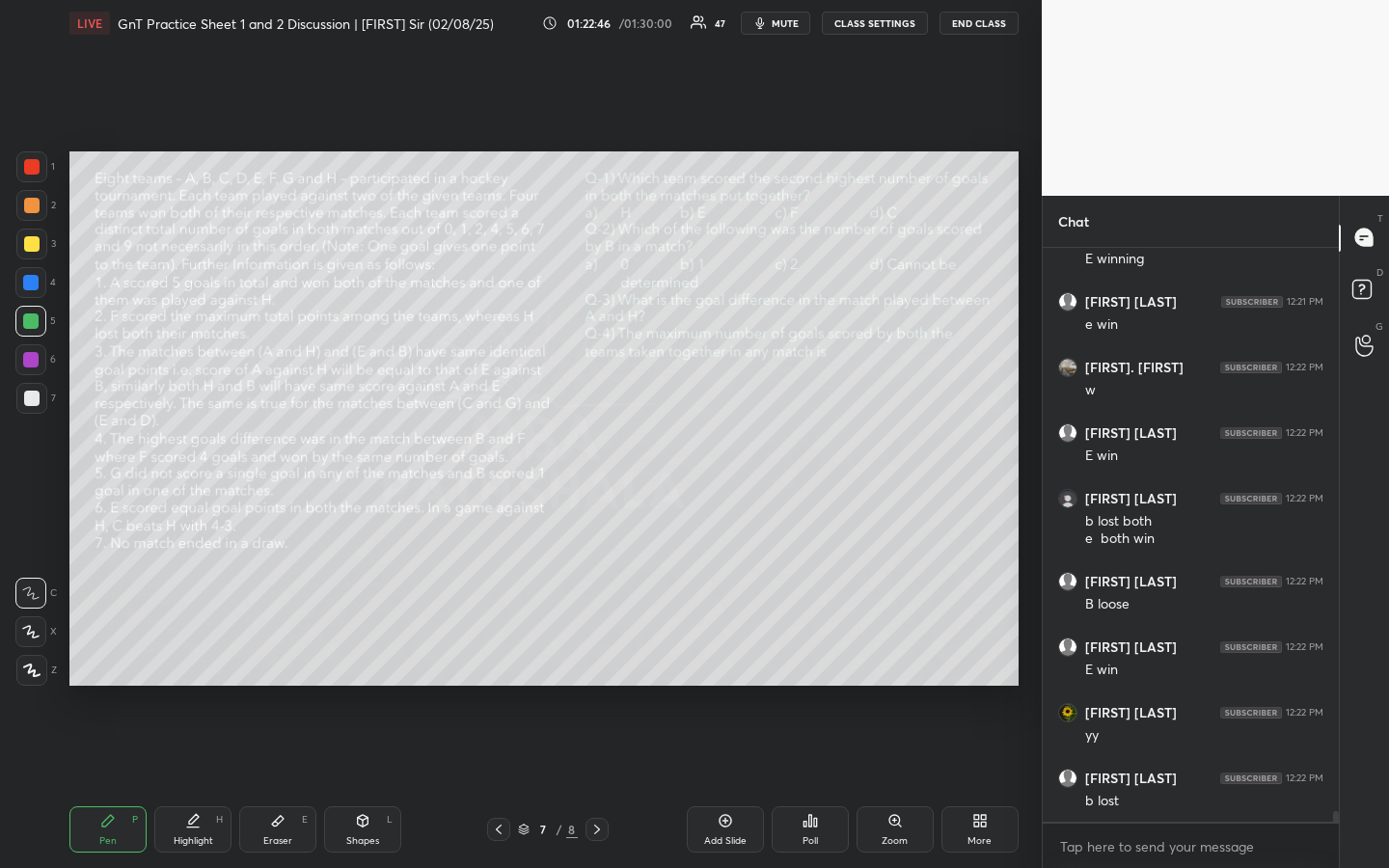 scroll, scrollTop: 31641, scrollLeft: 0, axis: vertical 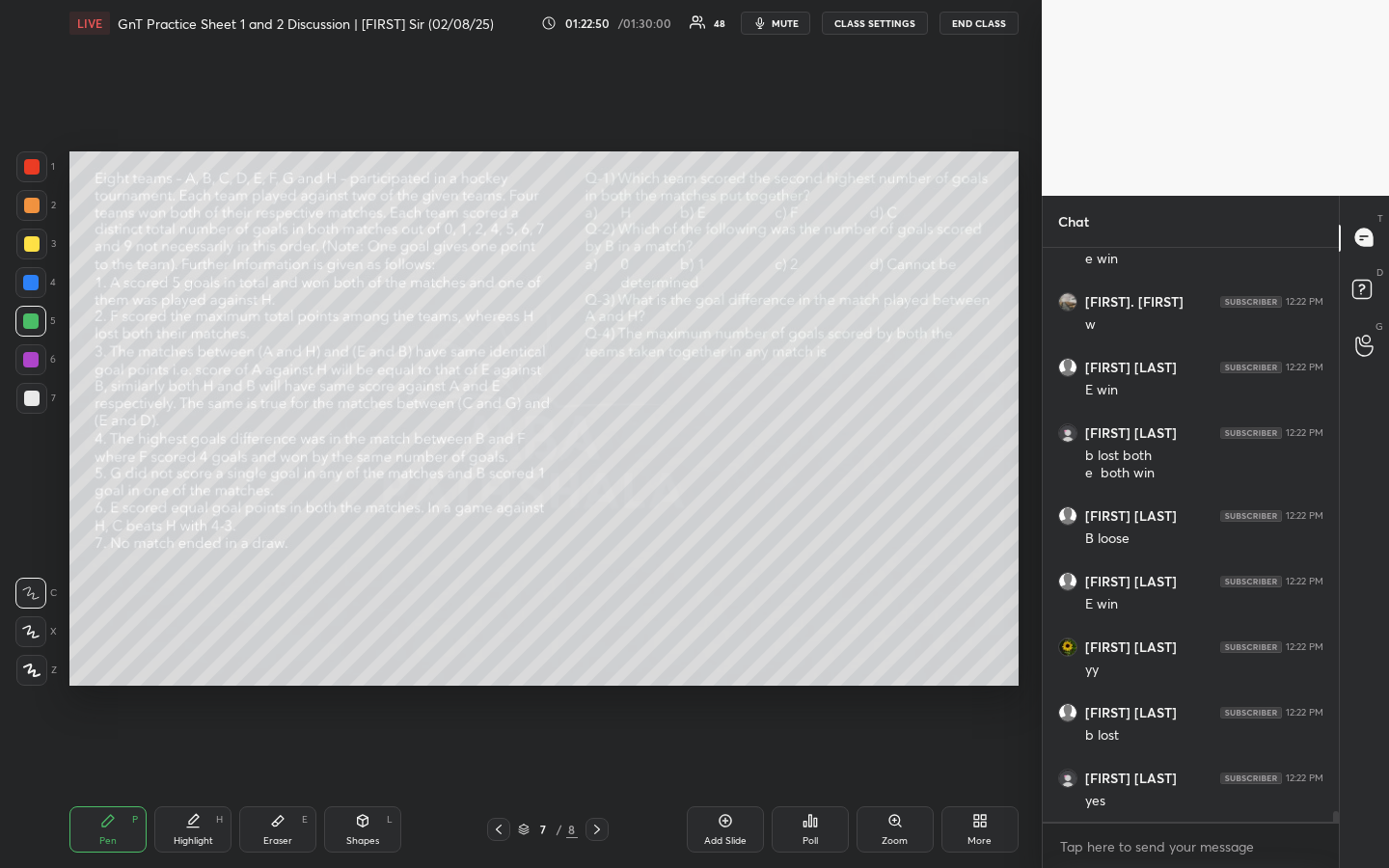 click on "Highlight H" at bounding box center [193, 829] 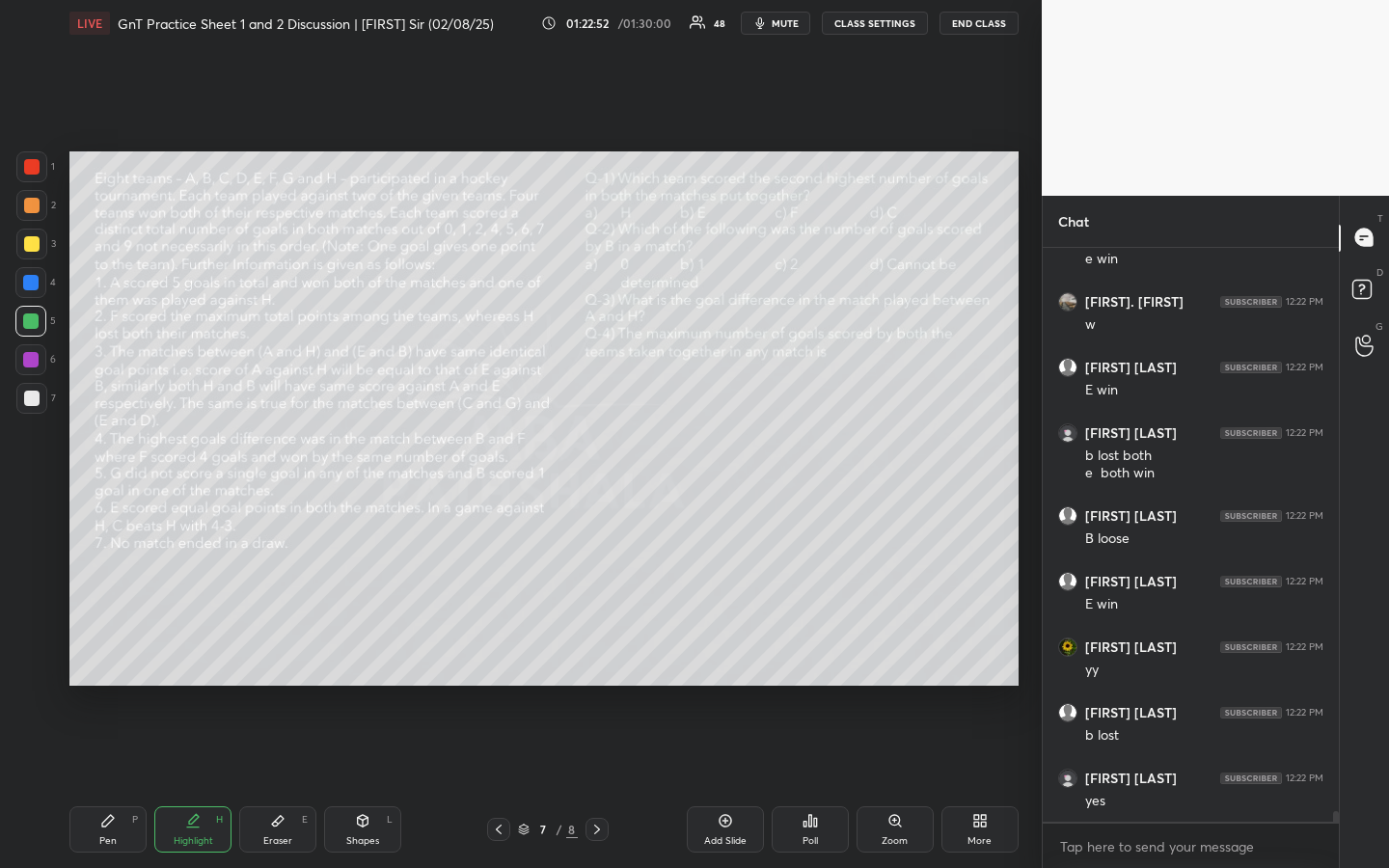 click on "Pen" at bounding box center (108, 841) 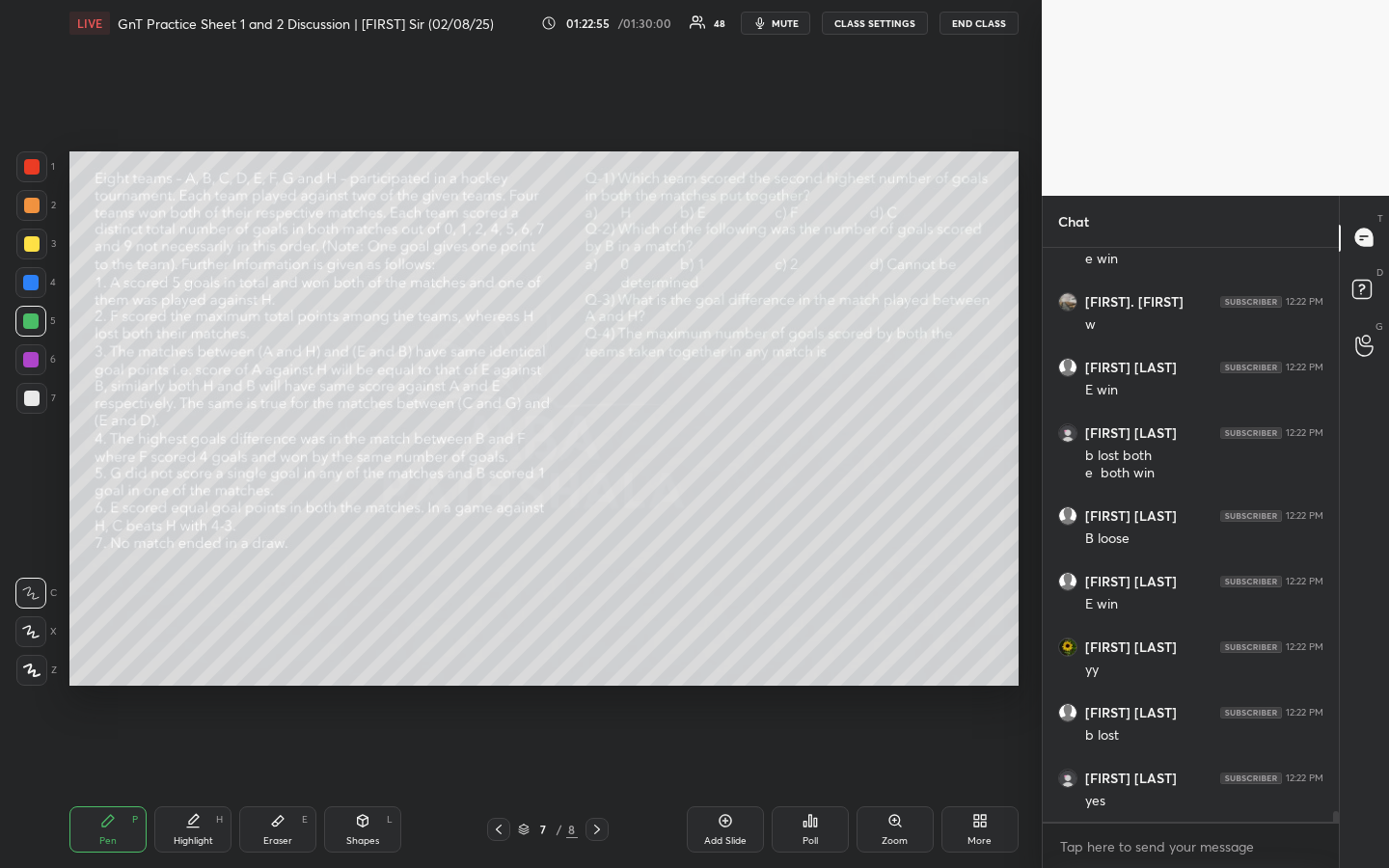 click on "Highlight" at bounding box center (193, 841) 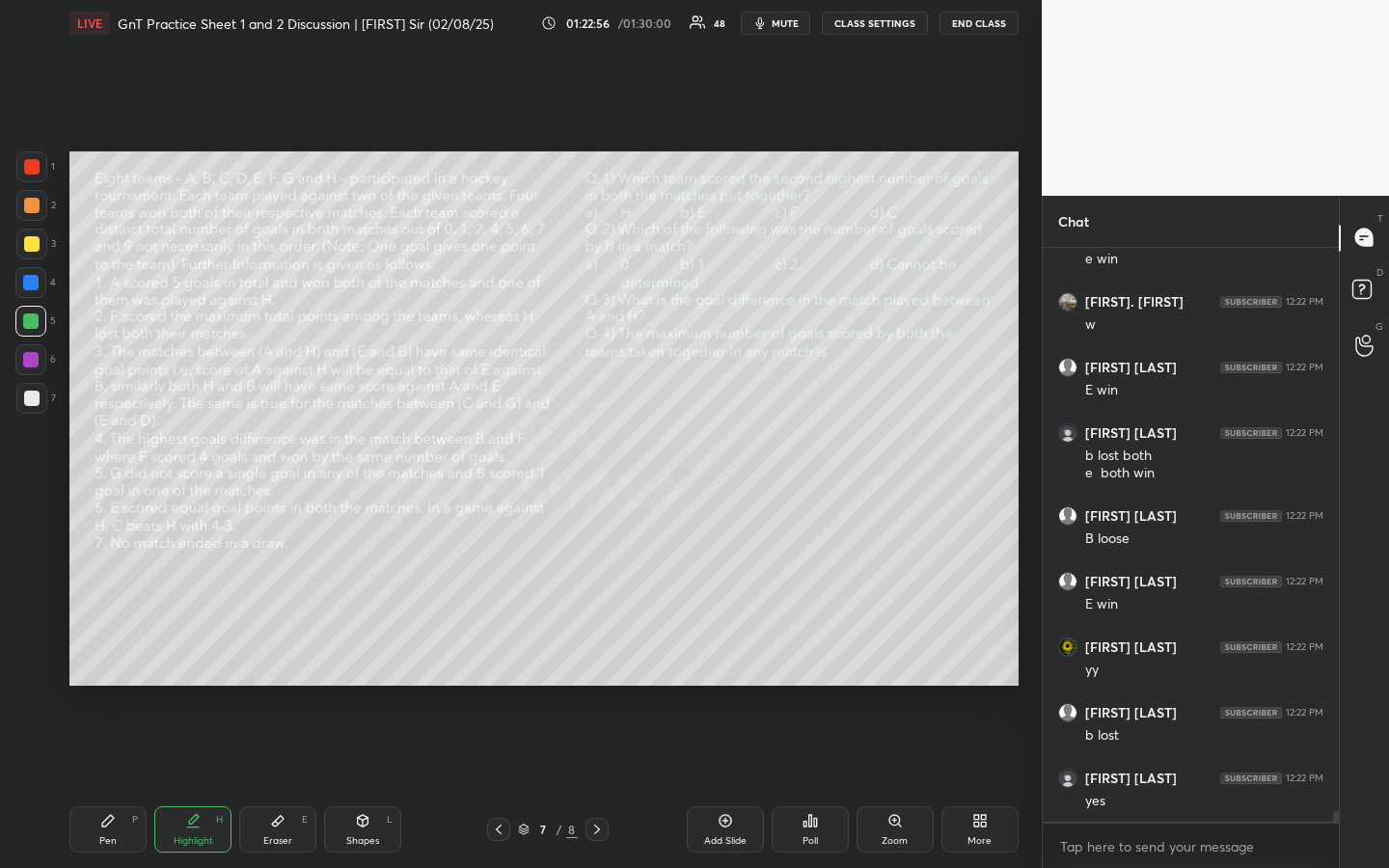 click on "Pen P" at bounding box center [108, 829] 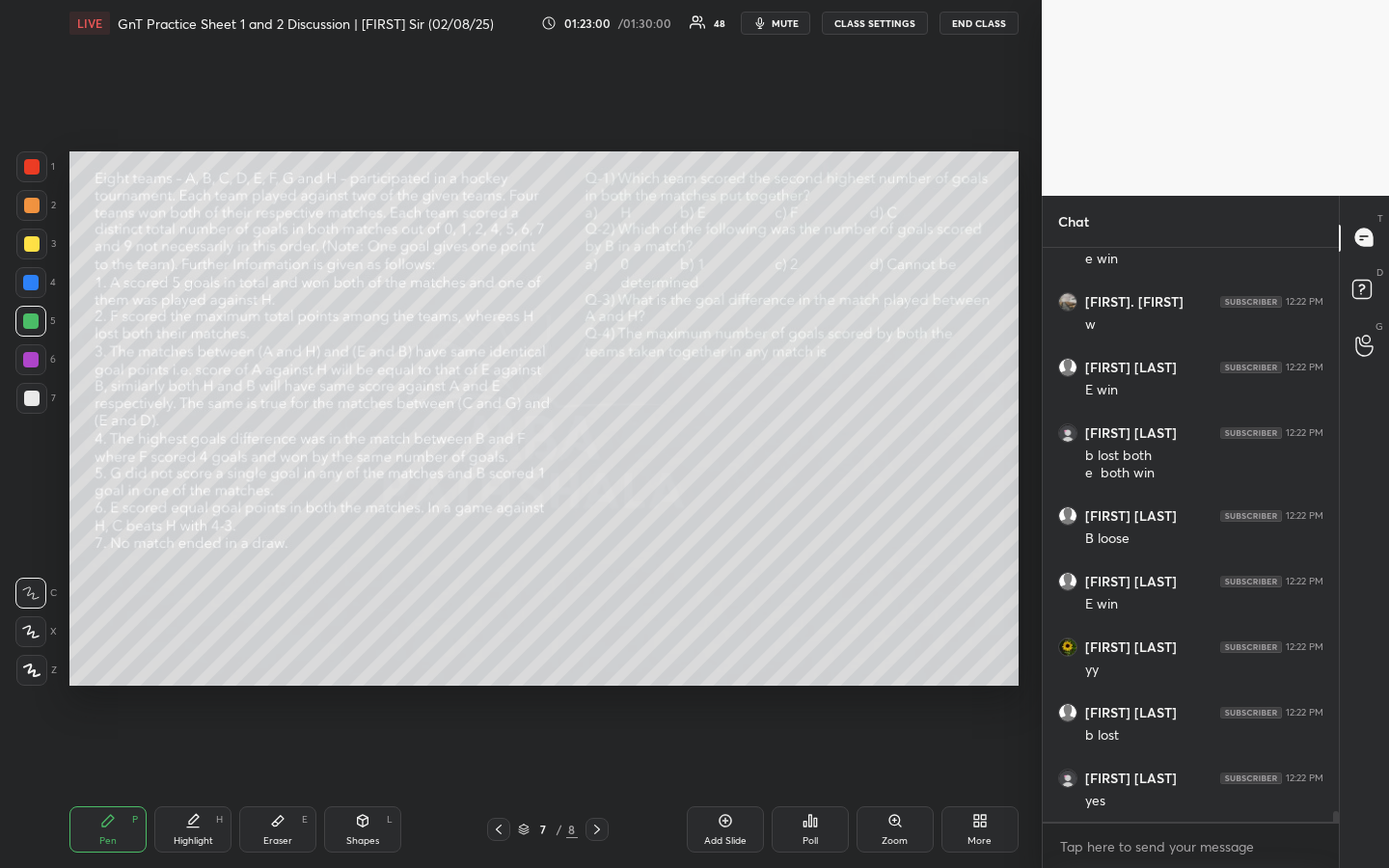 scroll, scrollTop: 31707, scrollLeft: 0, axis: vertical 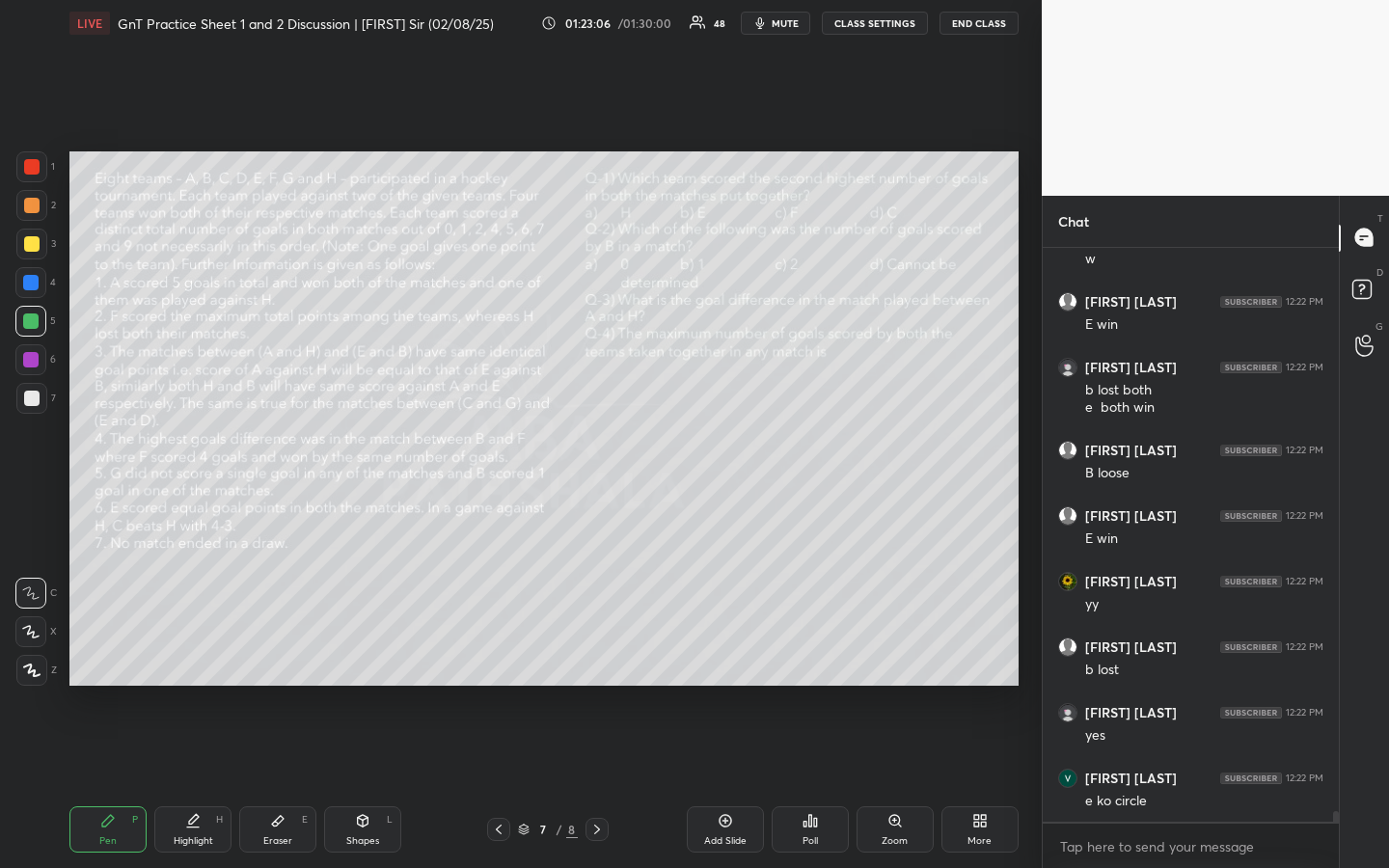 click 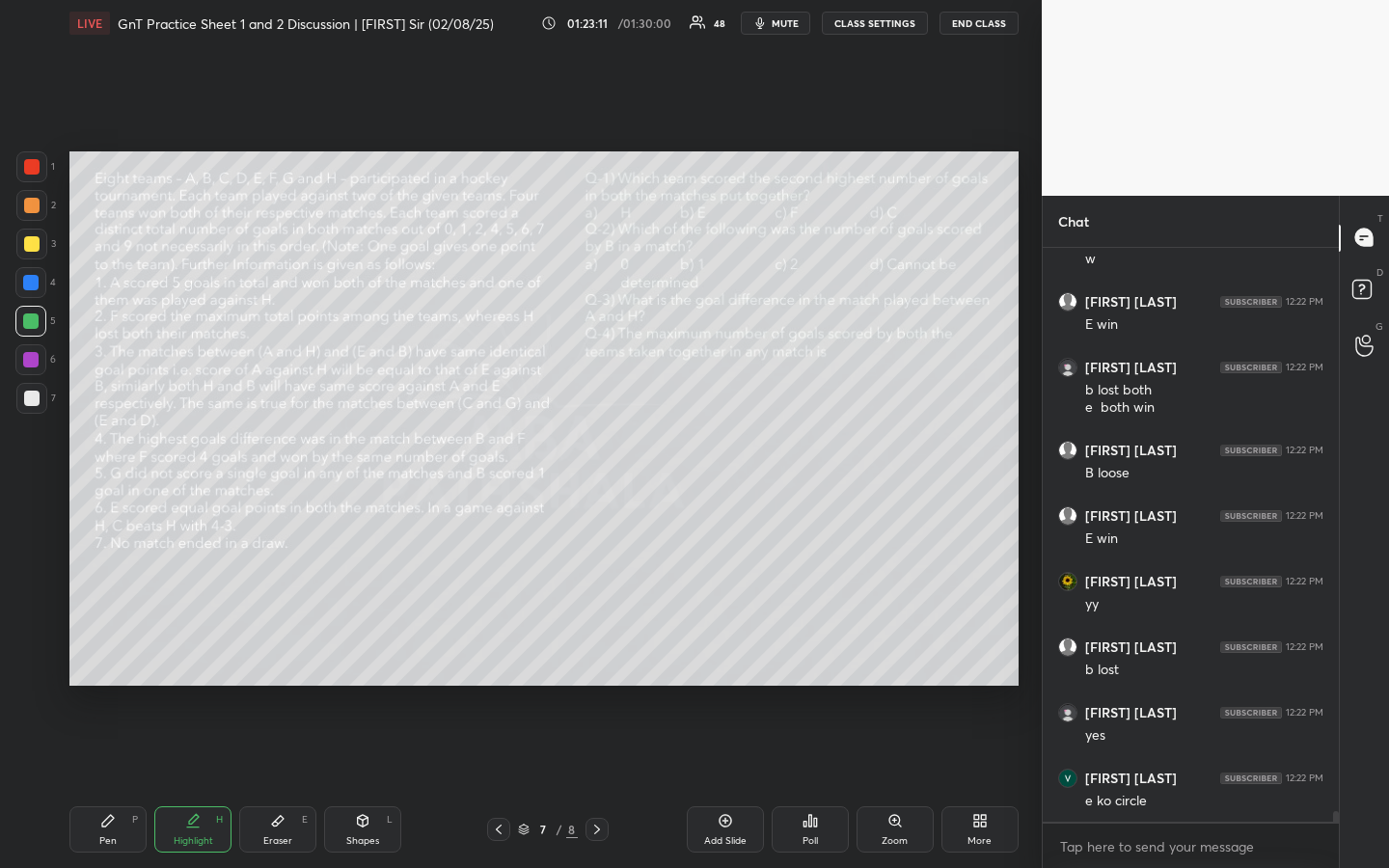 click on "Pen P" at bounding box center (108, 829) 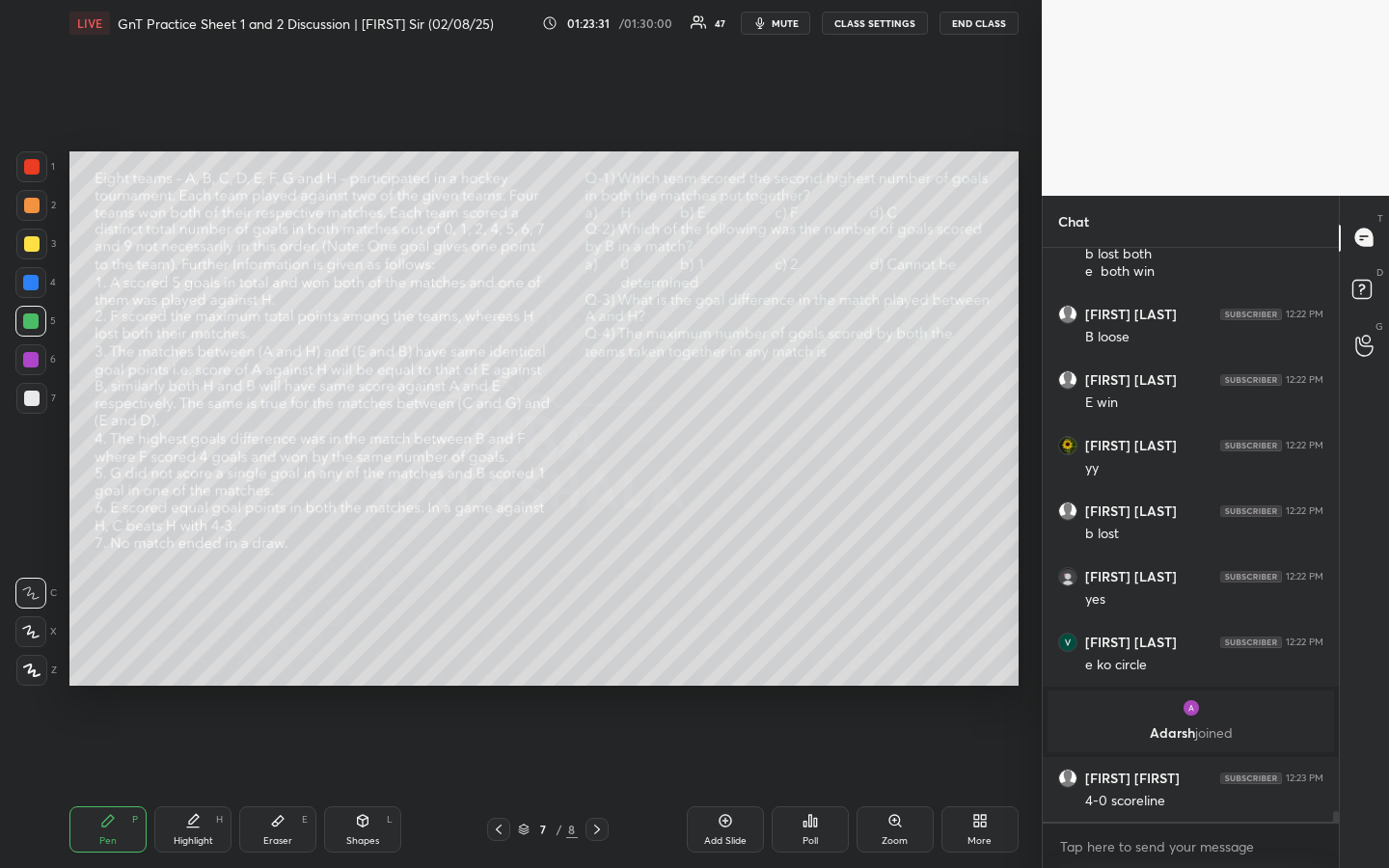 scroll, scrollTop: 31351, scrollLeft: 0, axis: vertical 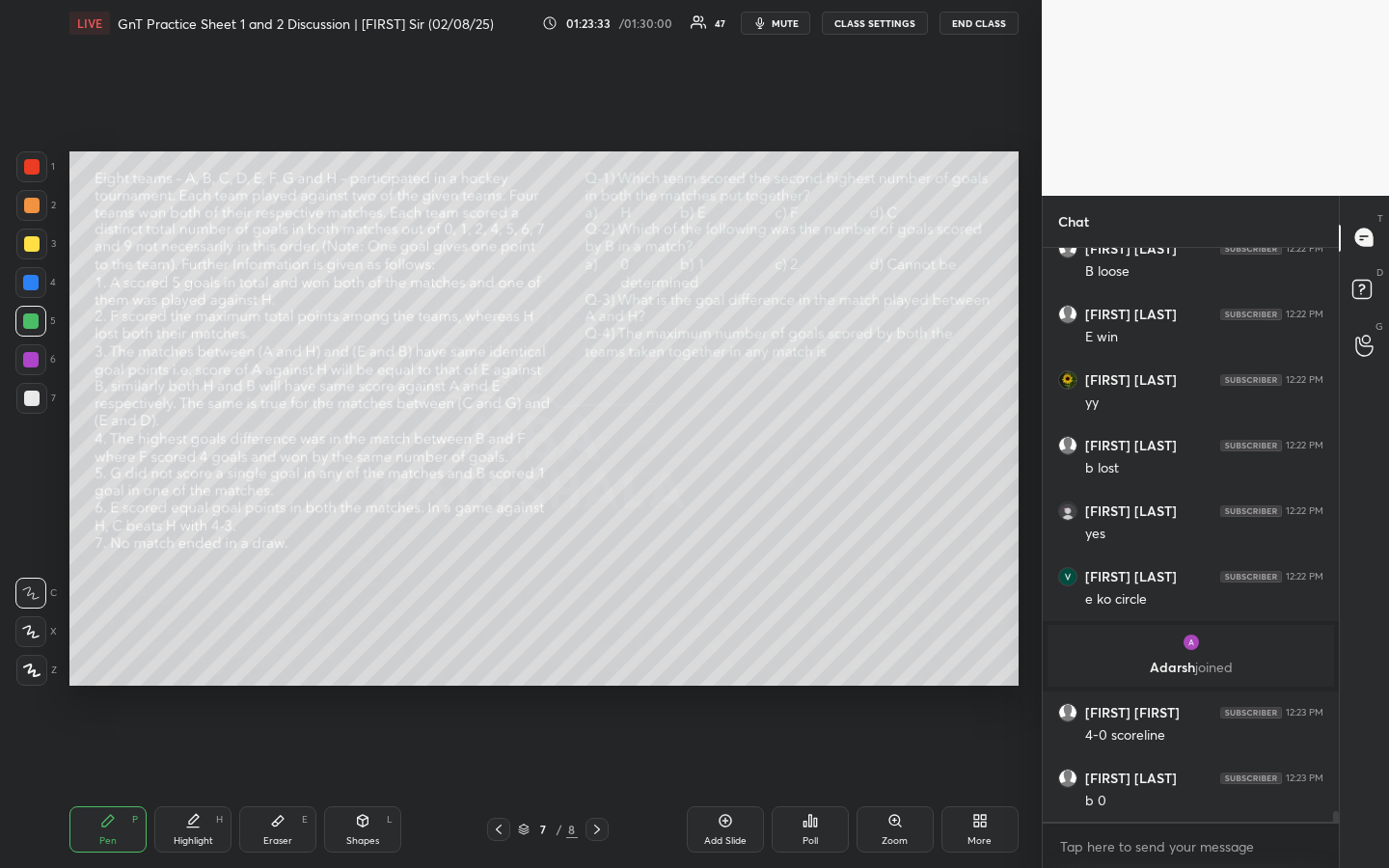 click at bounding box center (31, 321) 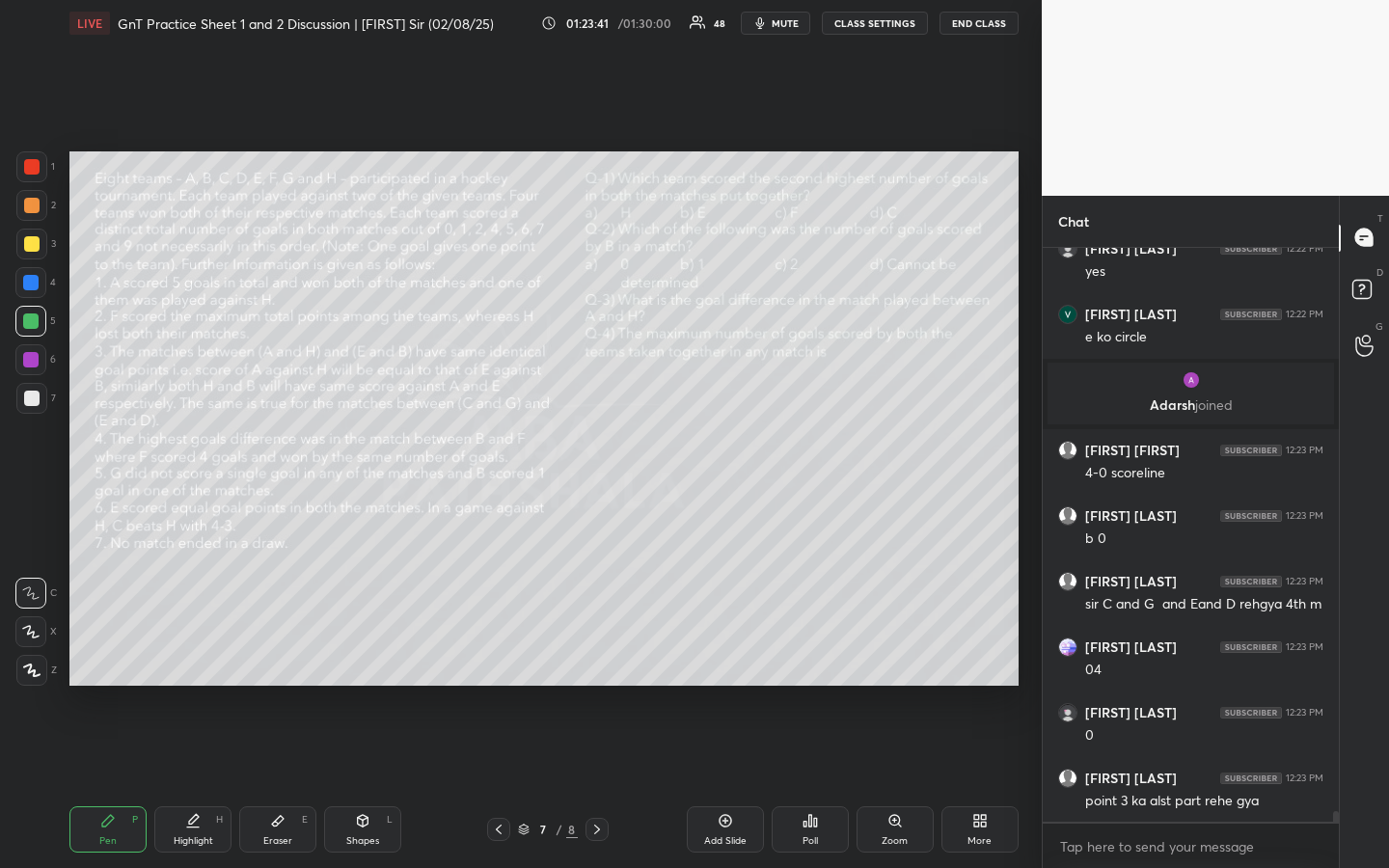 scroll, scrollTop: 31679, scrollLeft: 0, axis: vertical 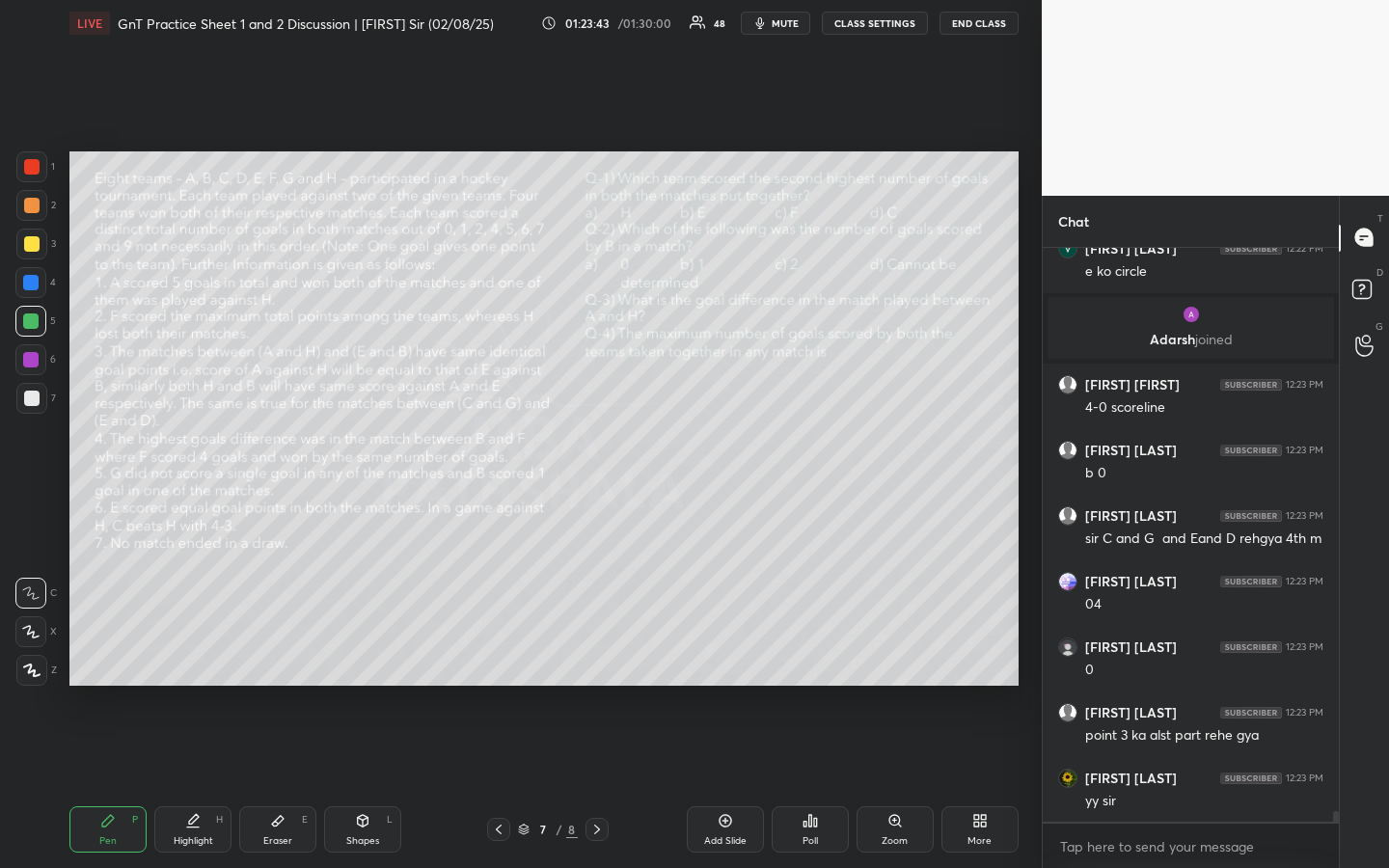 click on "Highlight H" at bounding box center (193, 829) 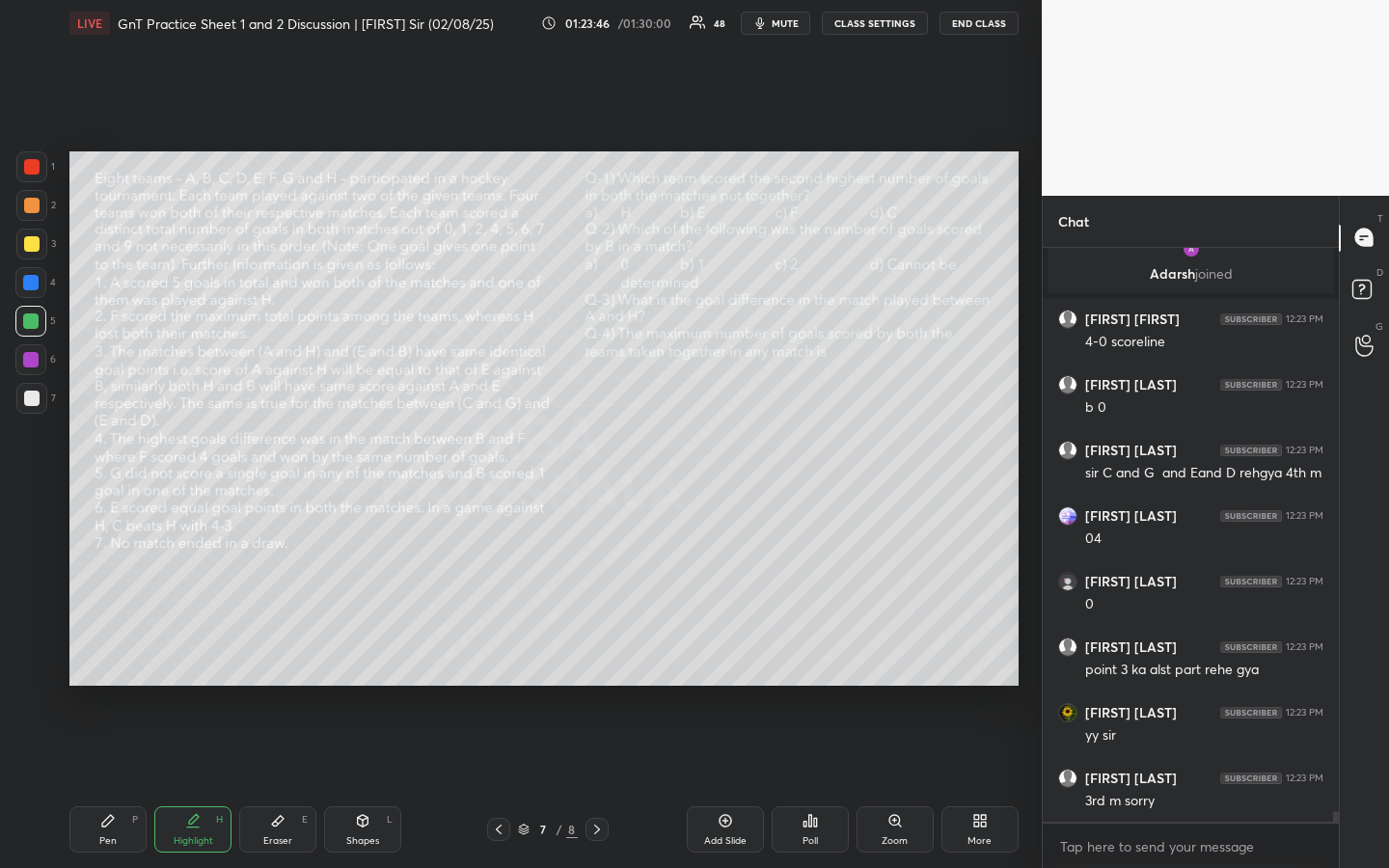 scroll, scrollTop: 31810, scrollLeft: 0, axis: vertical 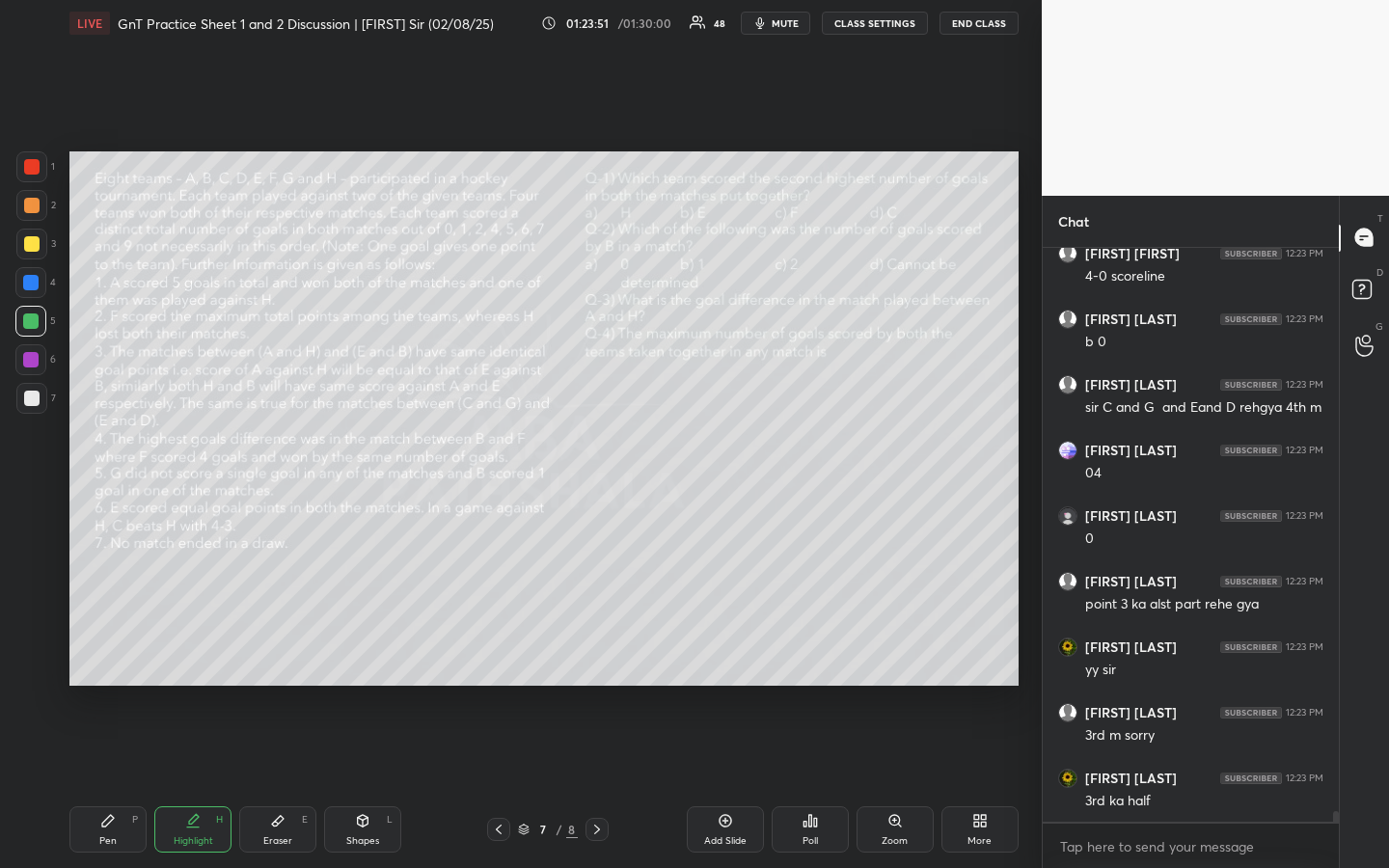 drag, startPoint x: 111, startPoint y: 827, endPoint x: 124, endPoint y: 774, distance: 54.571055 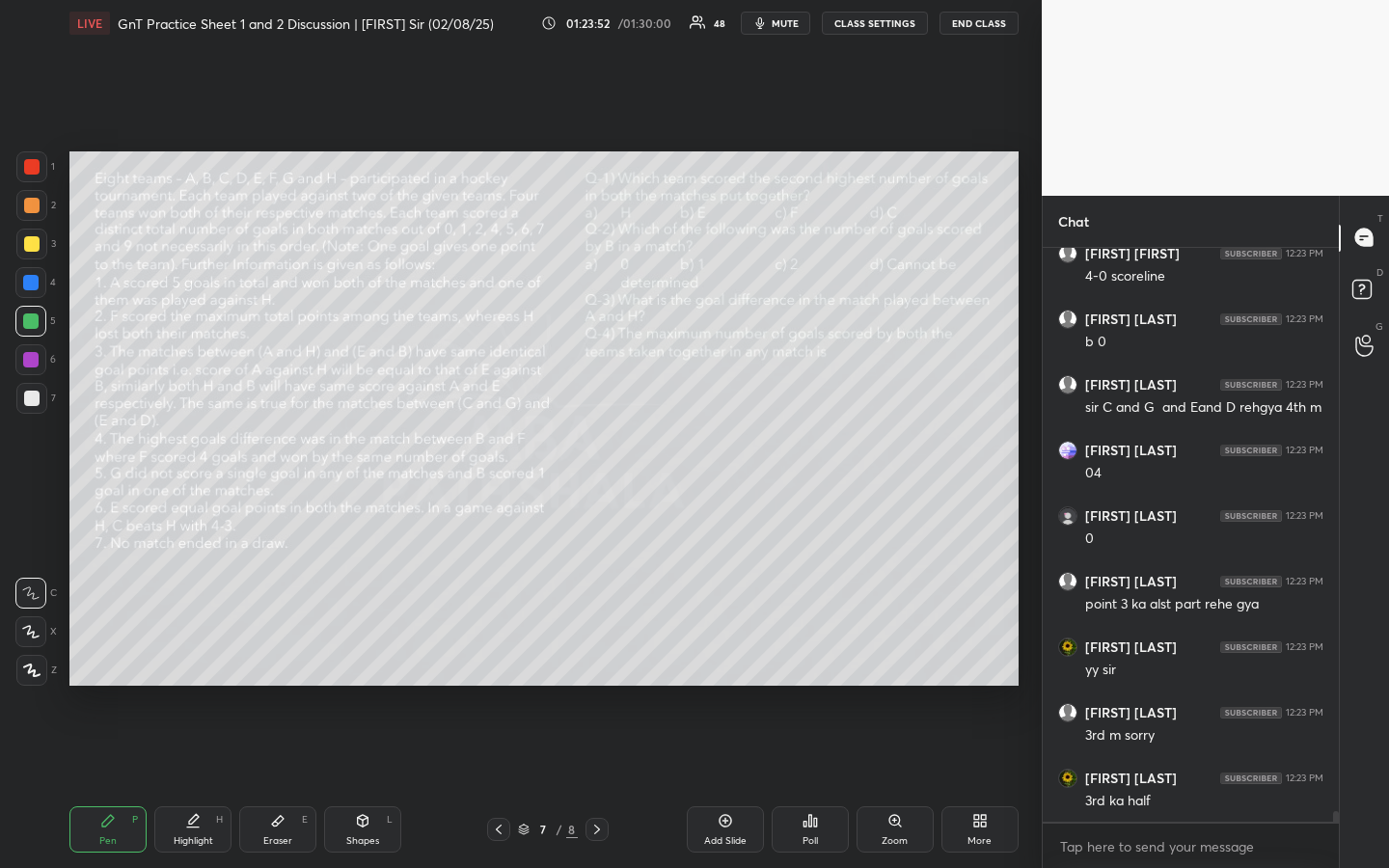 click at bounding box center (32, 244) 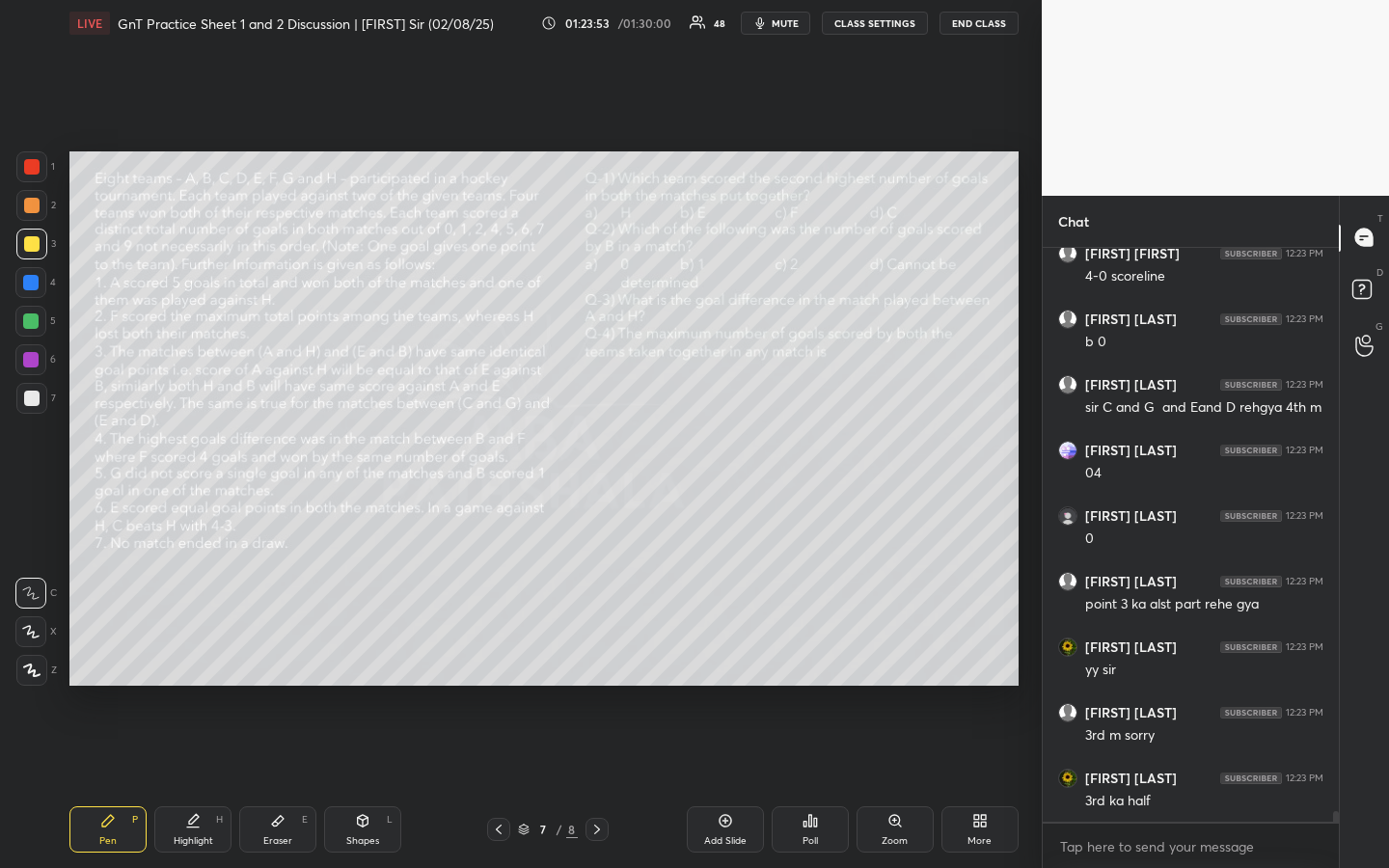 click on "Highlight H" at bounding box center [193, 829] 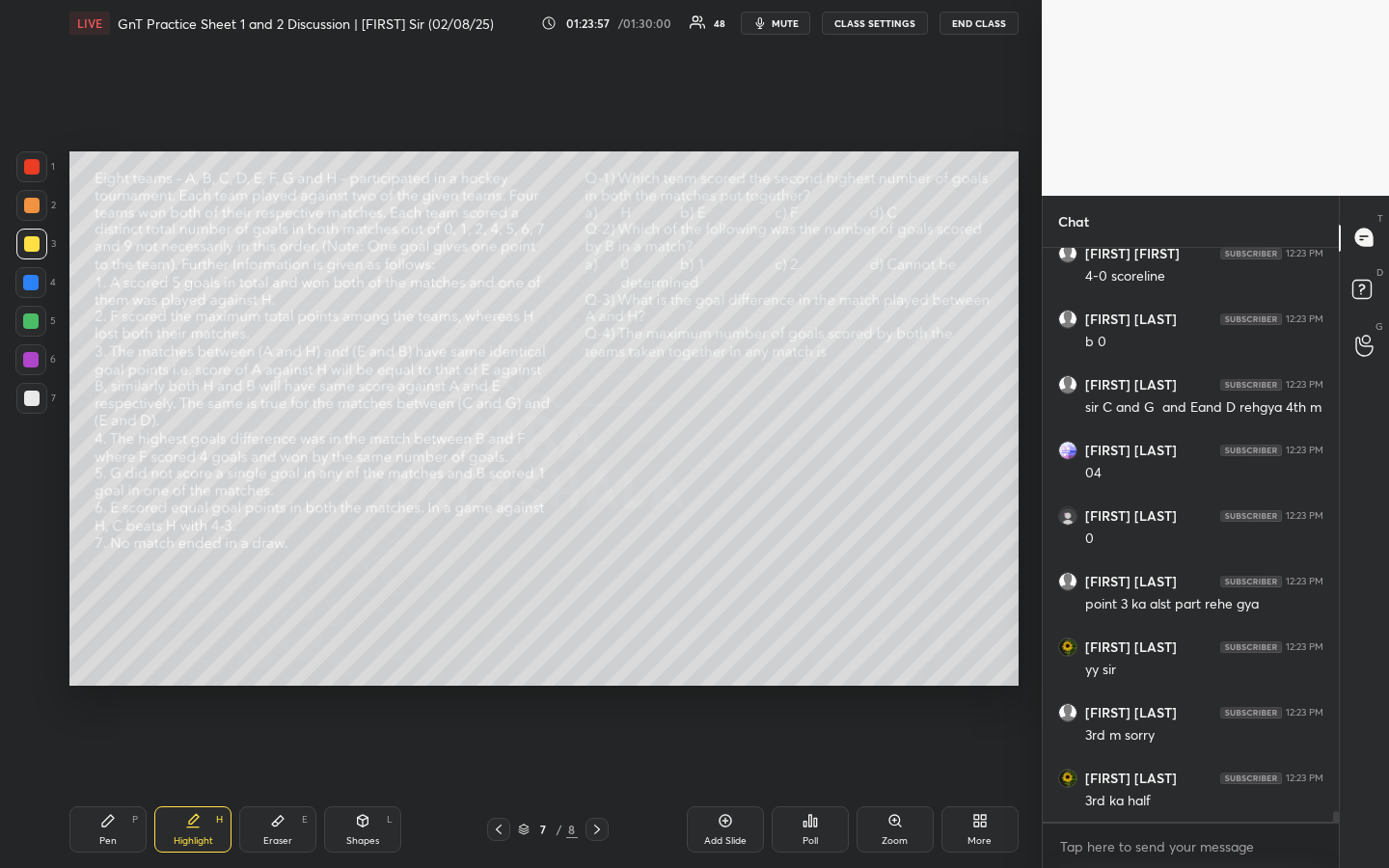 click on "Pen" at bounding box center (108, 841) 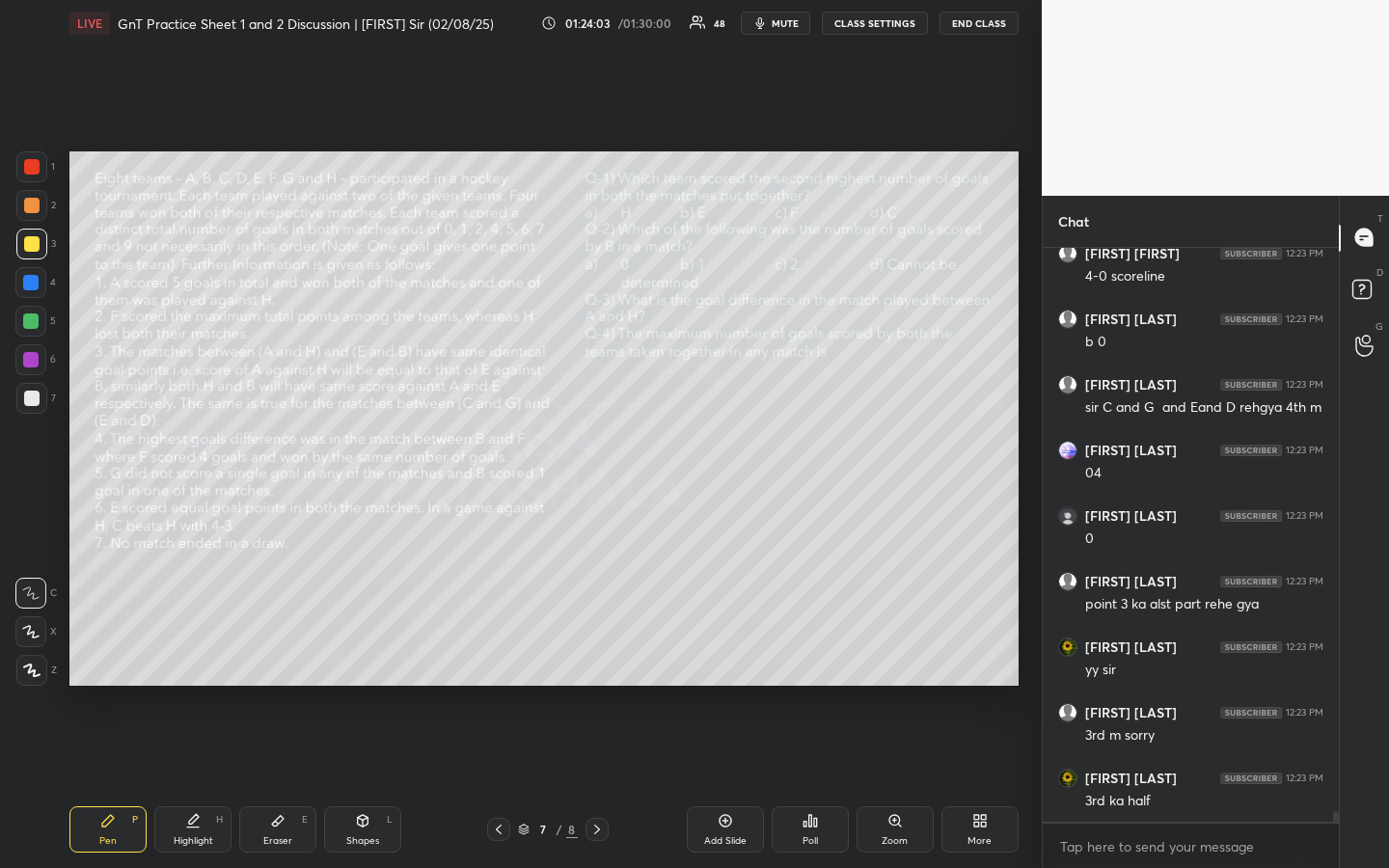 click on "Highlight" at bounding box center [193, 841] 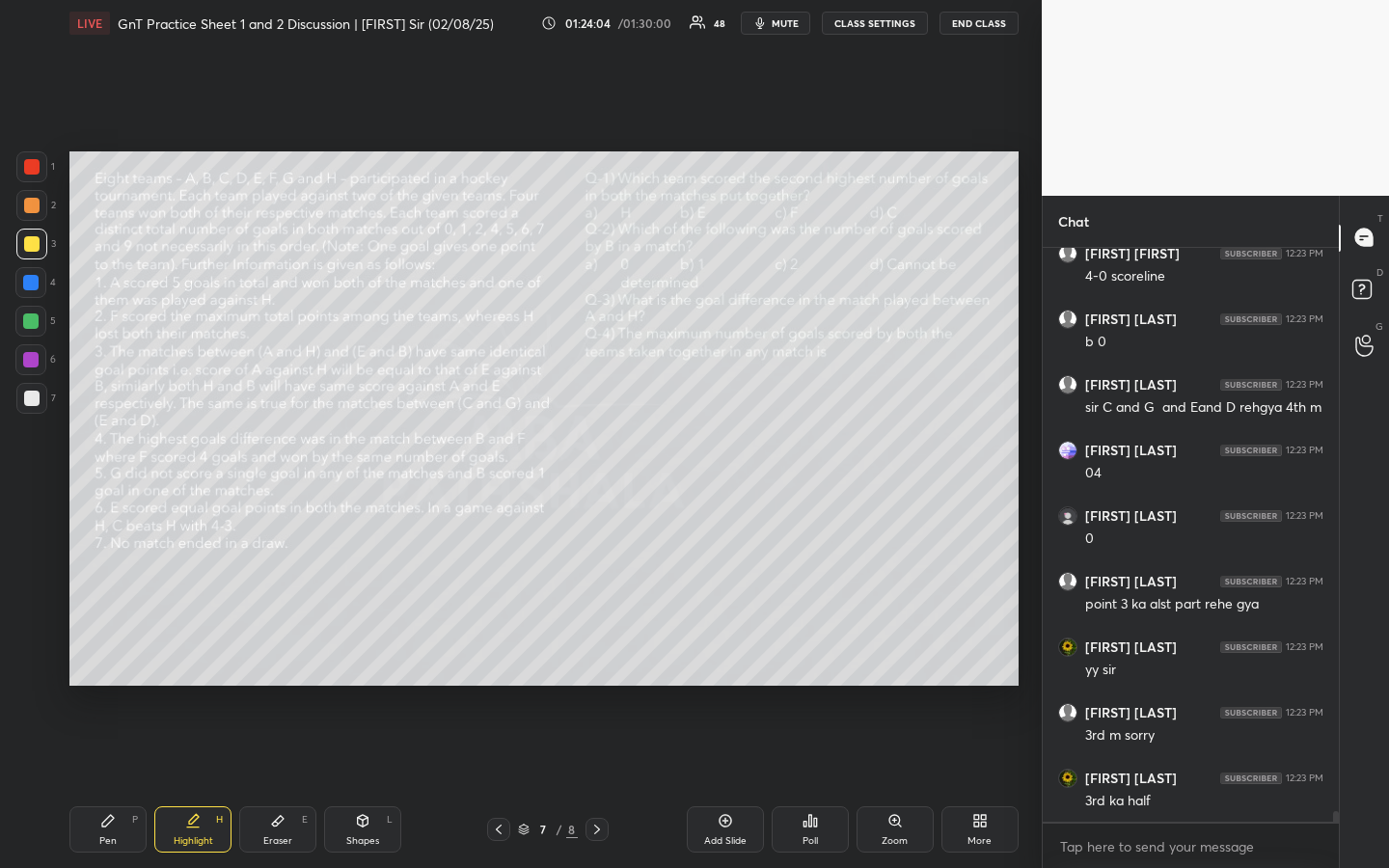 click 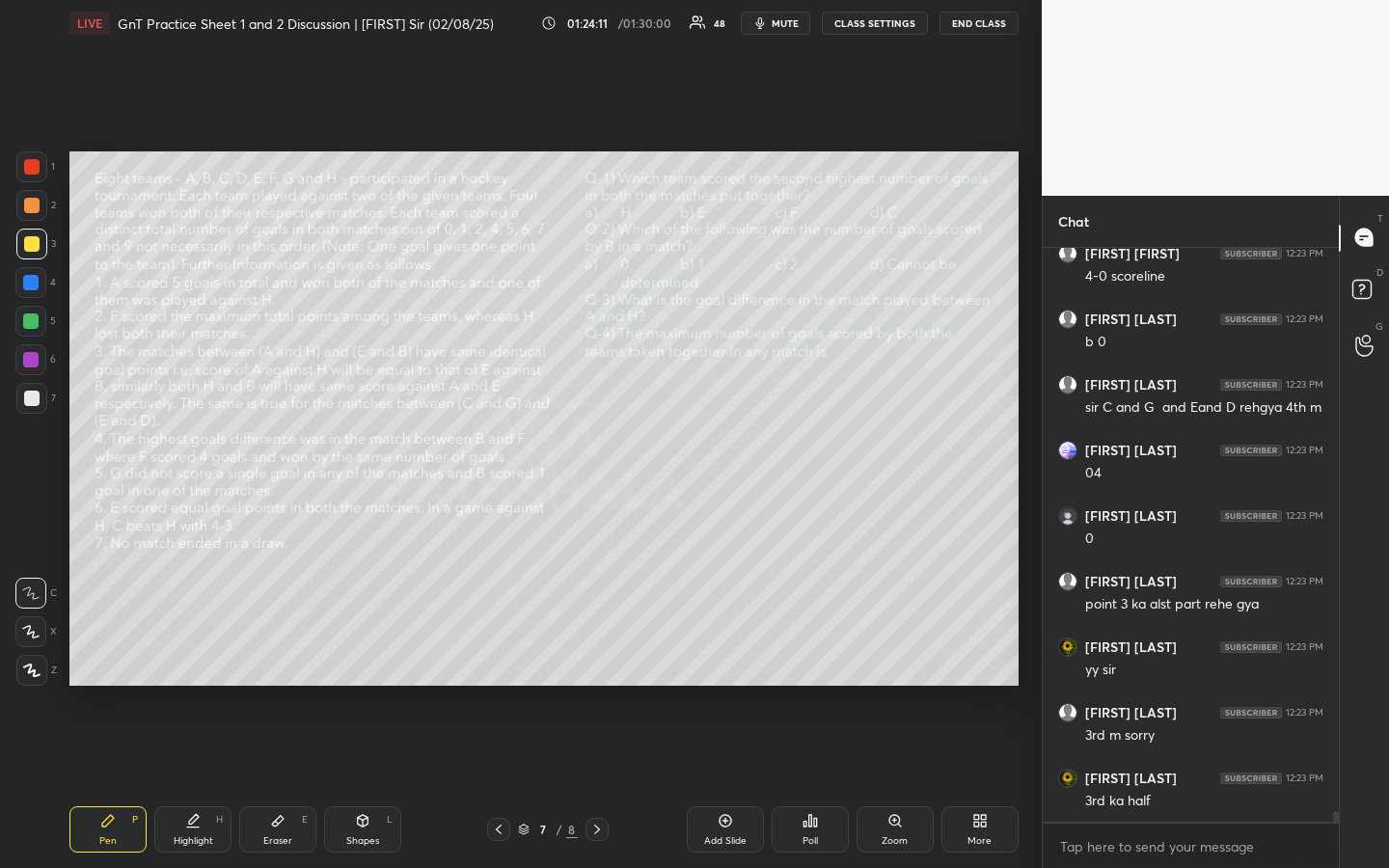 scroll, scrollTop: 31876, scrollLeft: 0, axis: vertical 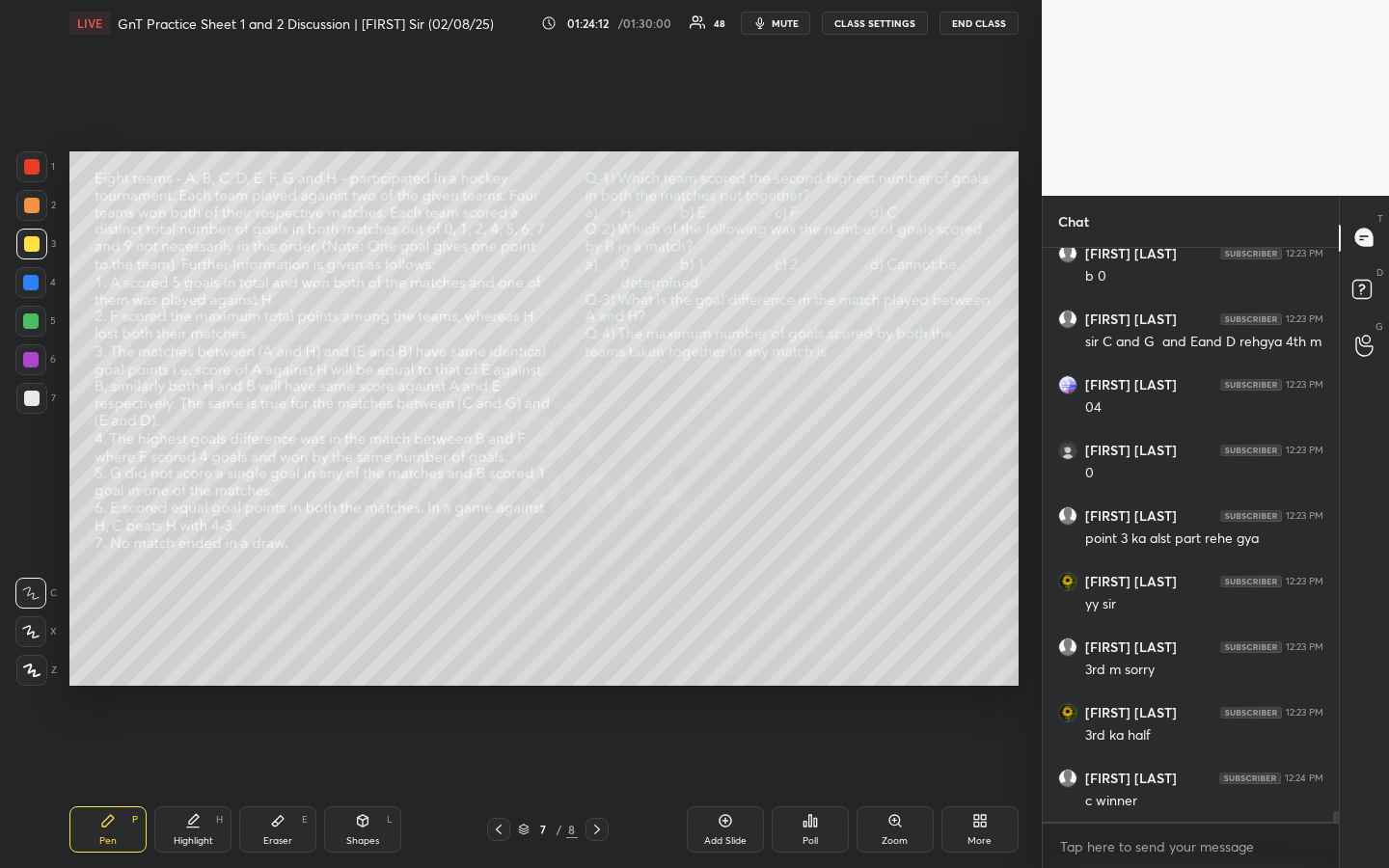 click on "Highlight" at bounding box center (193, 841) 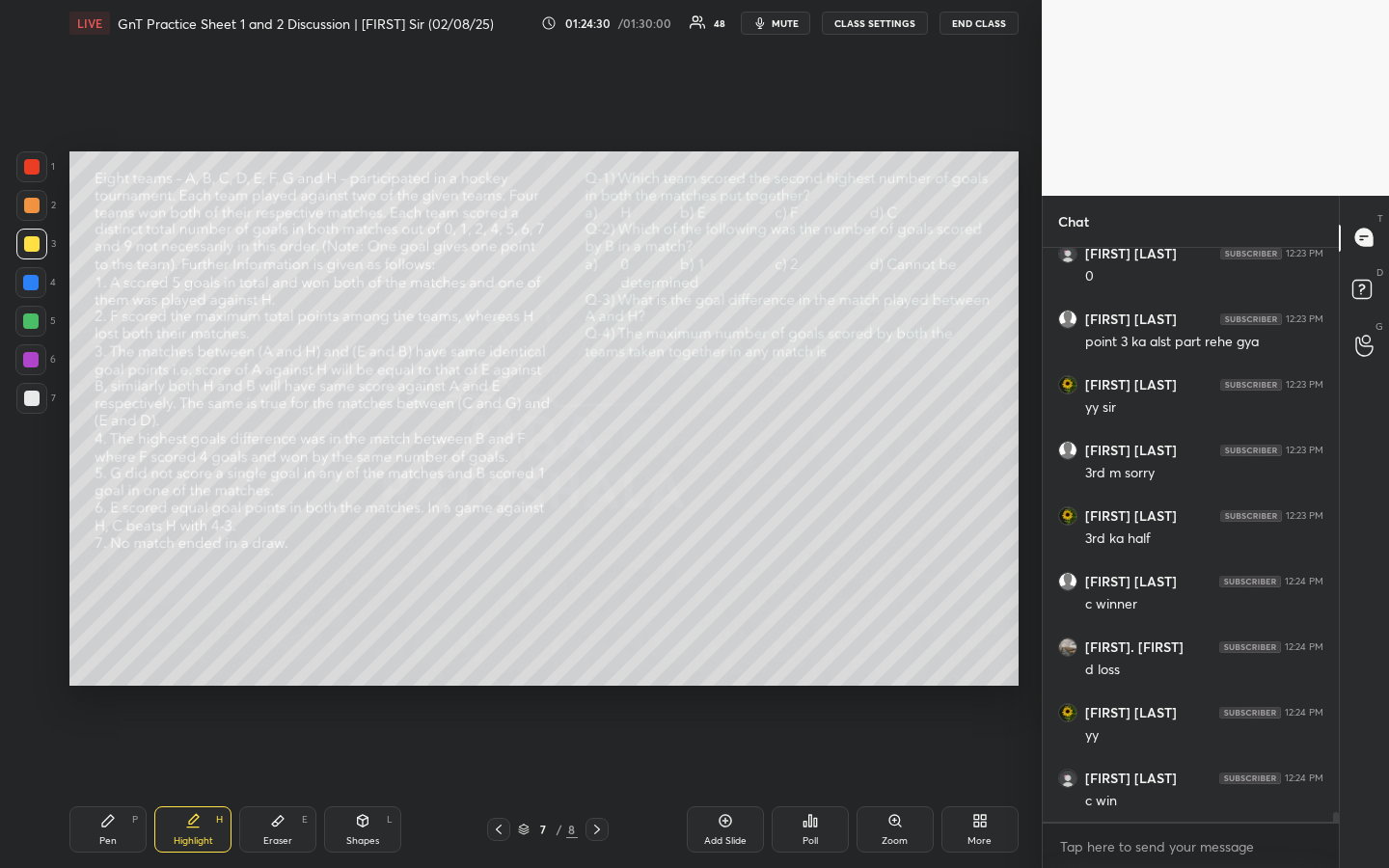 scroll, scrollTop: 32138, scrollLeft: 0, axis: vertical 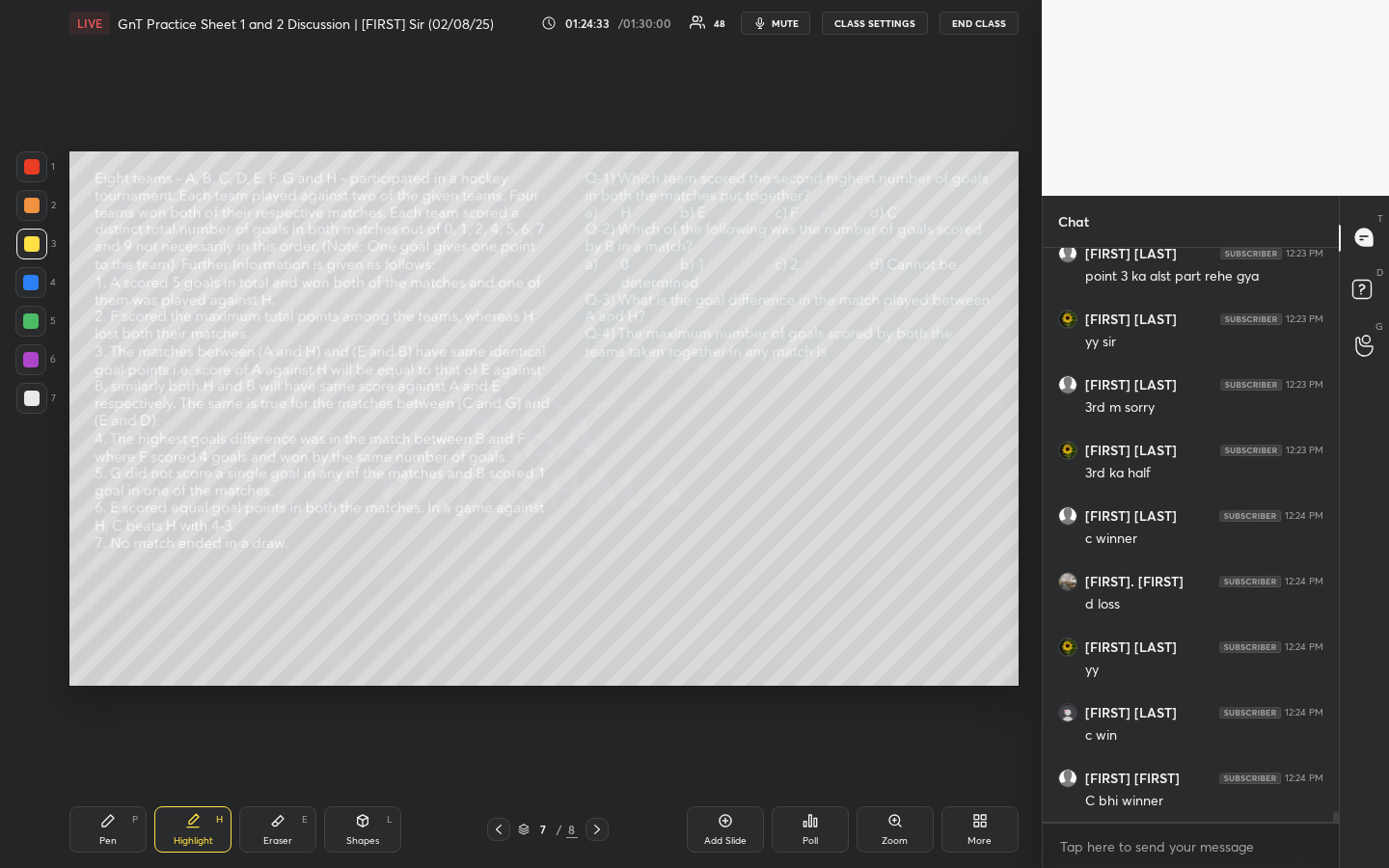 click on "Pen" at bounding box center (108, 841) 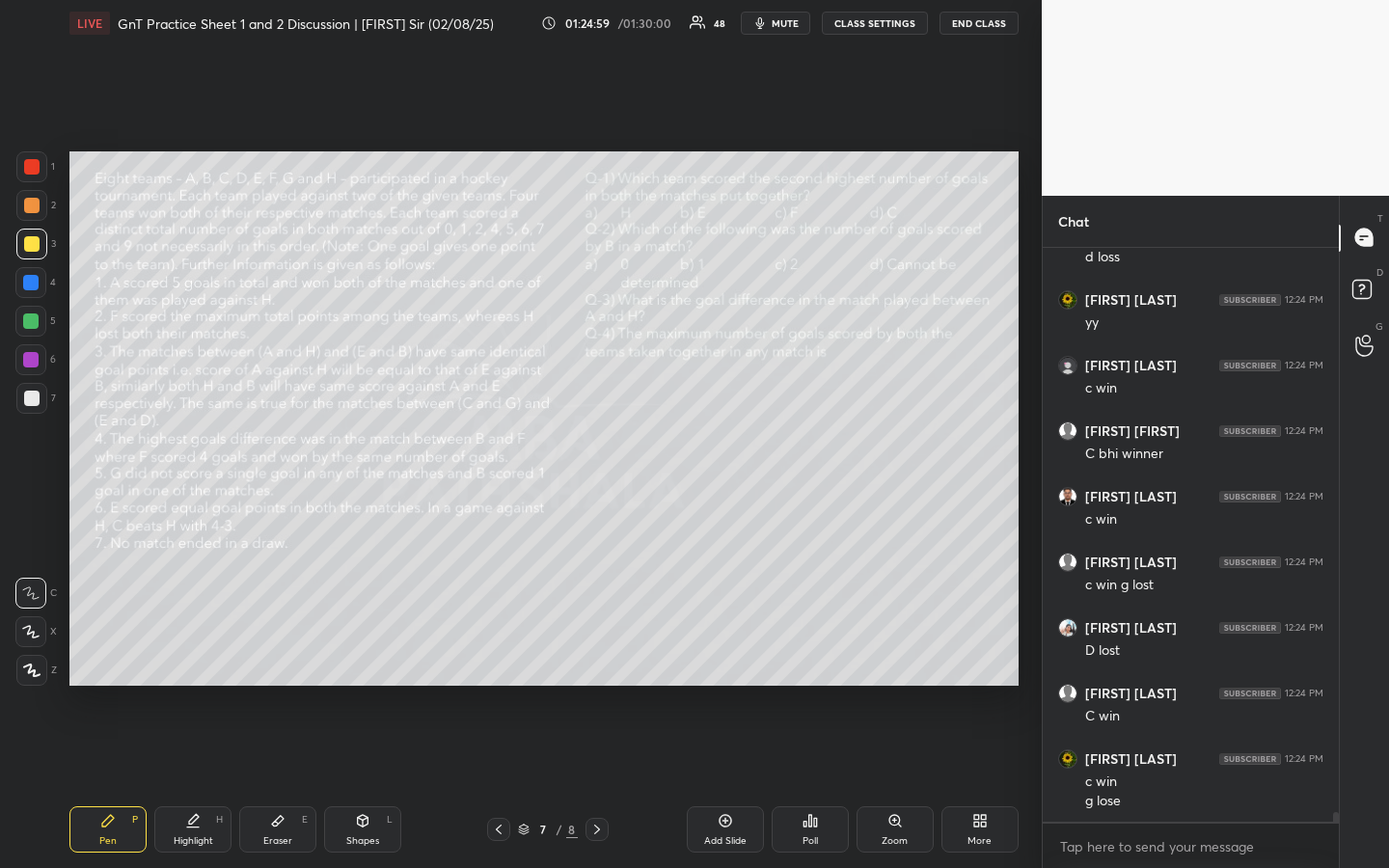 scroll, scrollTop: 32551, scrollLeft: 0, axis: vertical 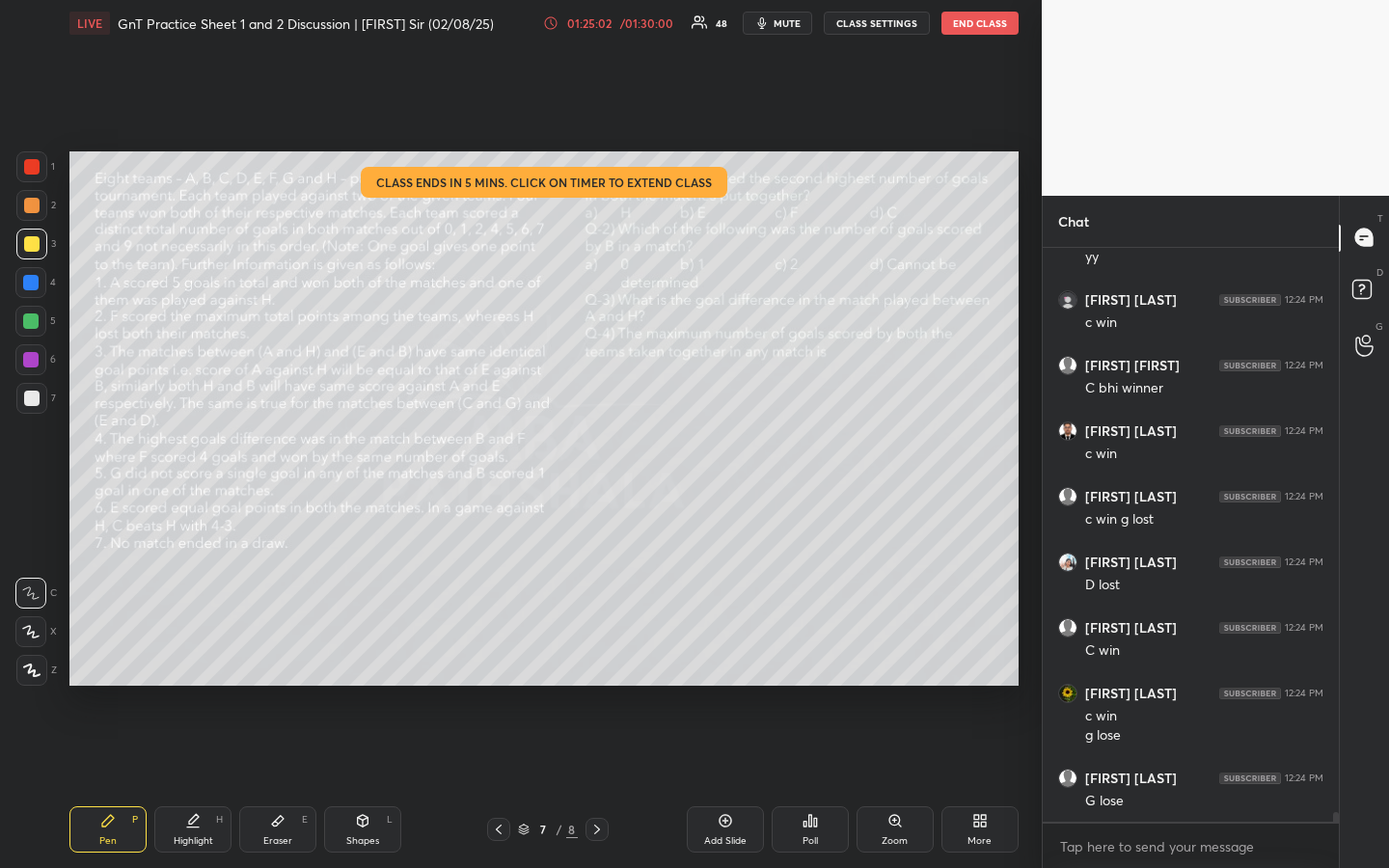 click on "01:25:02" at bounding box center (589, 23) 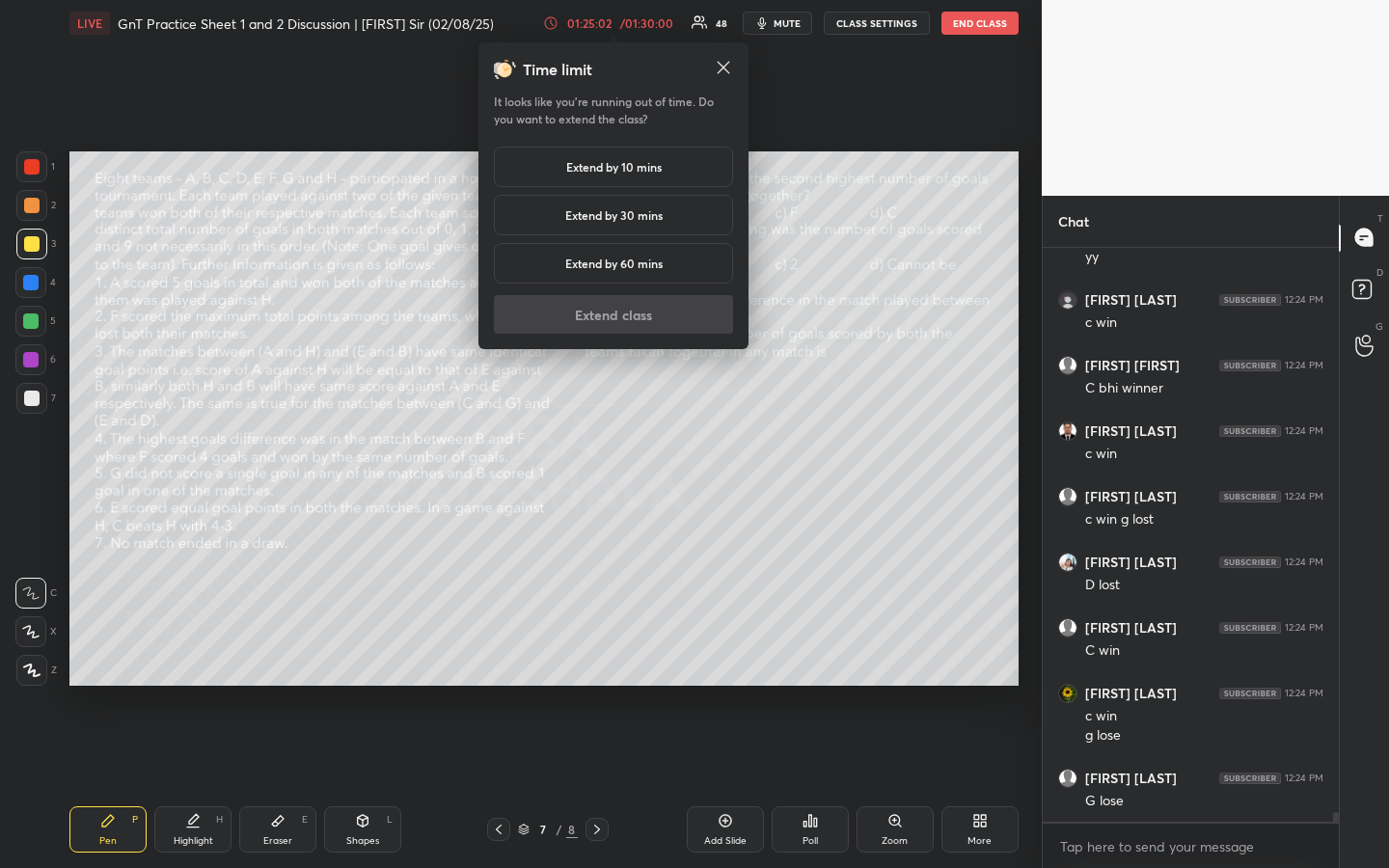 click on "Extend by 10 mins" at bounding box center [613, 167] 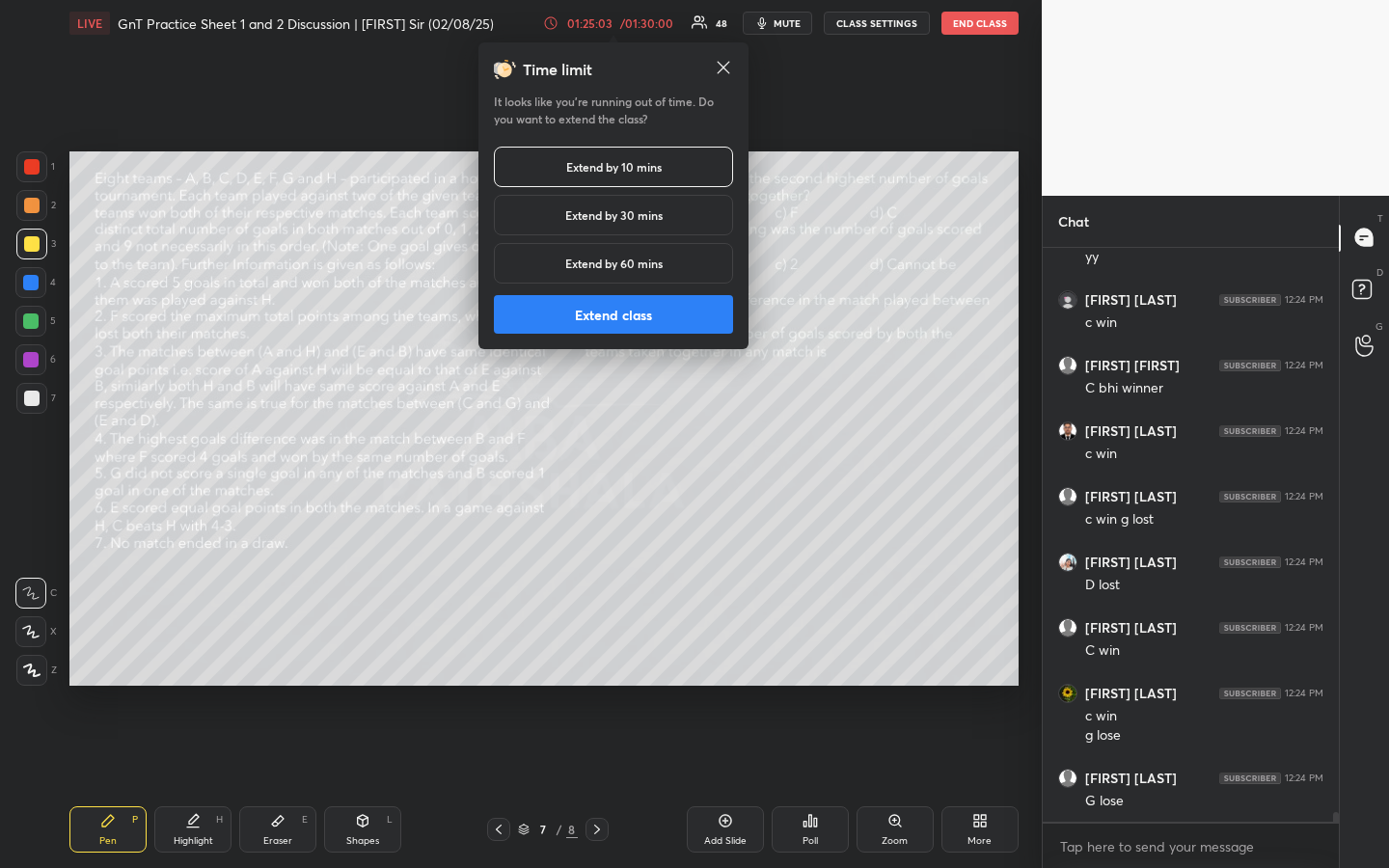 click on "Extend class" at bounding box center [613, 314] 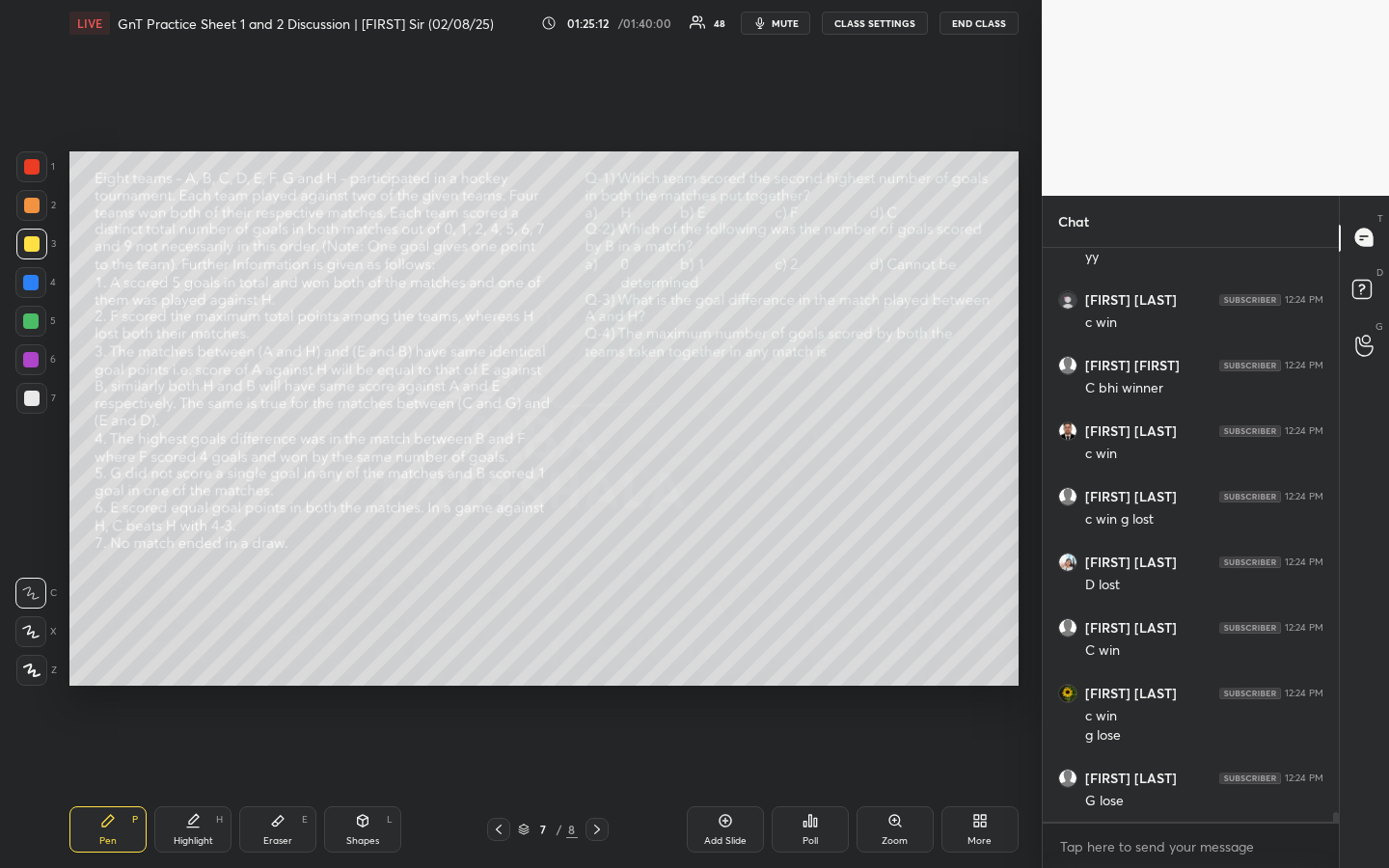 click on "Highlight H" at bounding box center [193, 829] 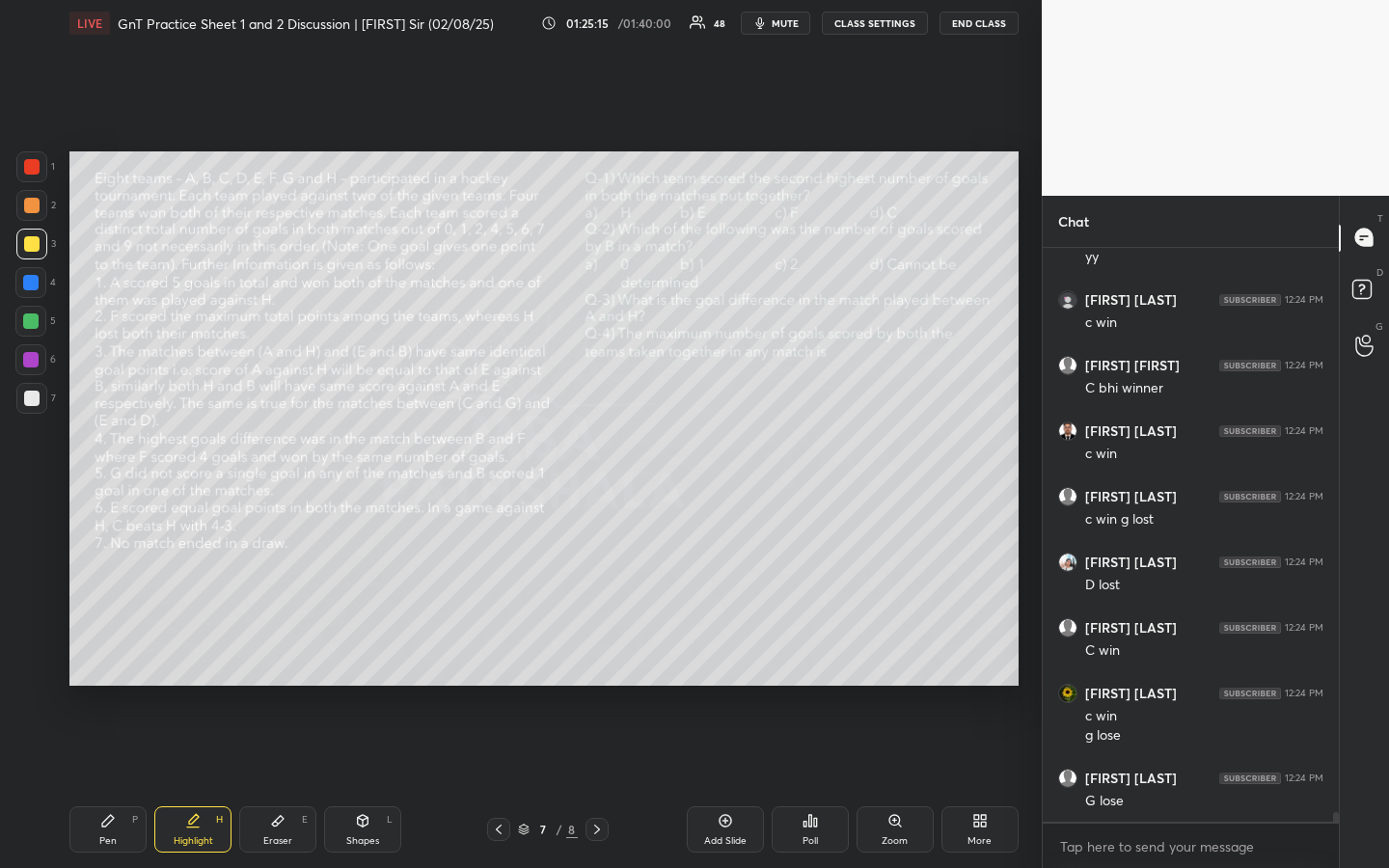 click on "Pen P" at bounding box center [108, 829] 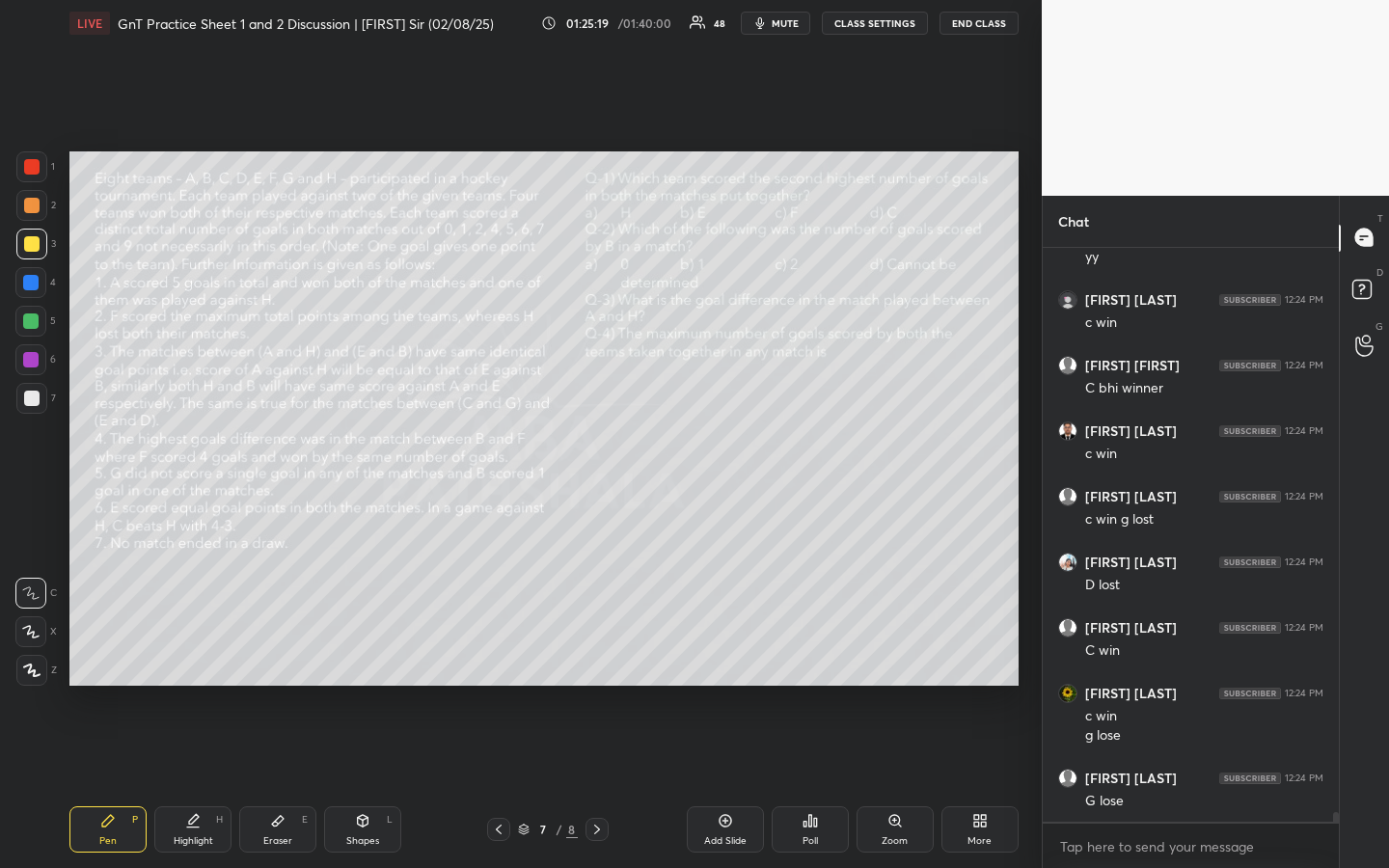 click on "Highlight" at bounding box center (193, 841) 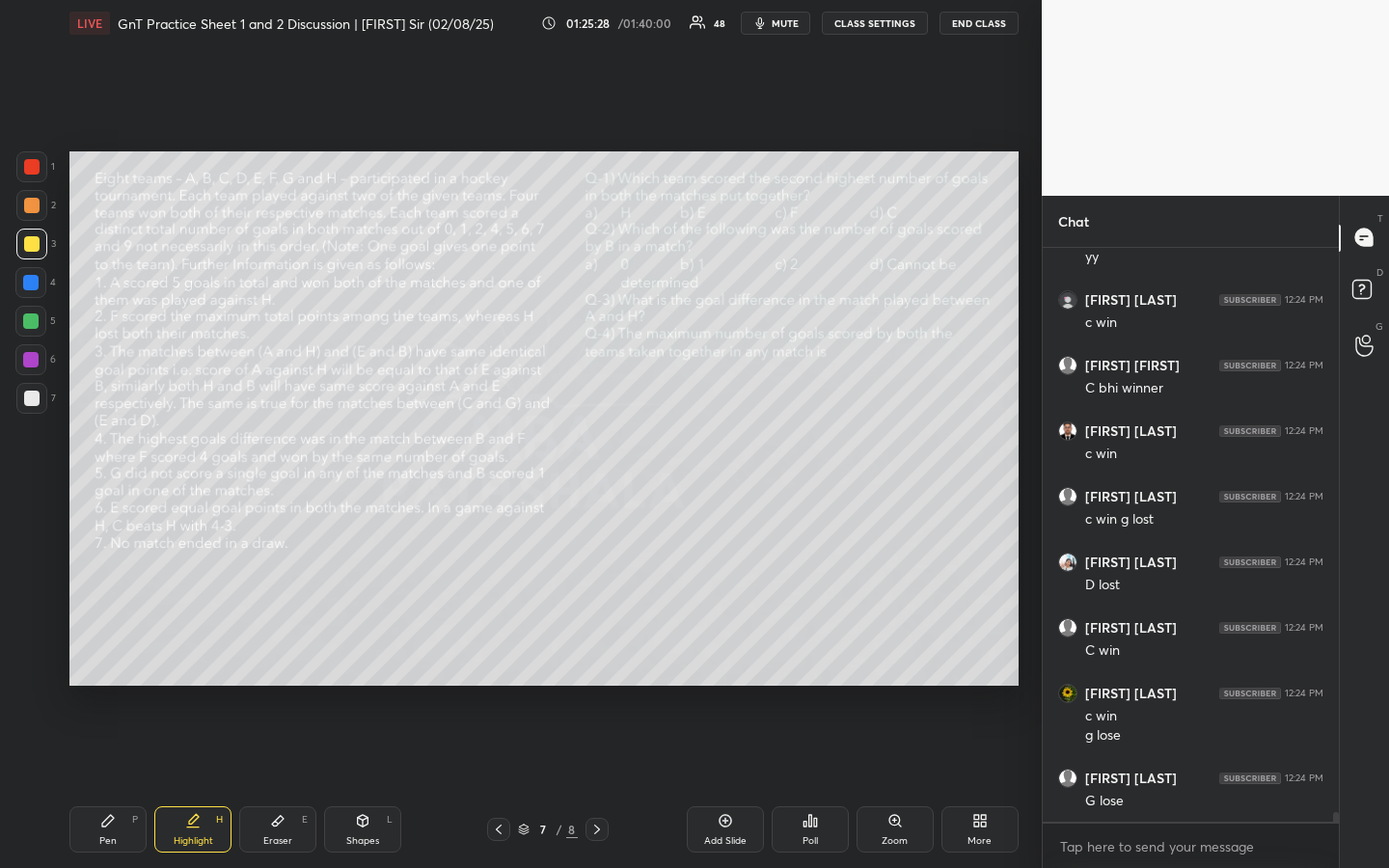 click on "Pen" at bounding box center [108, 841] 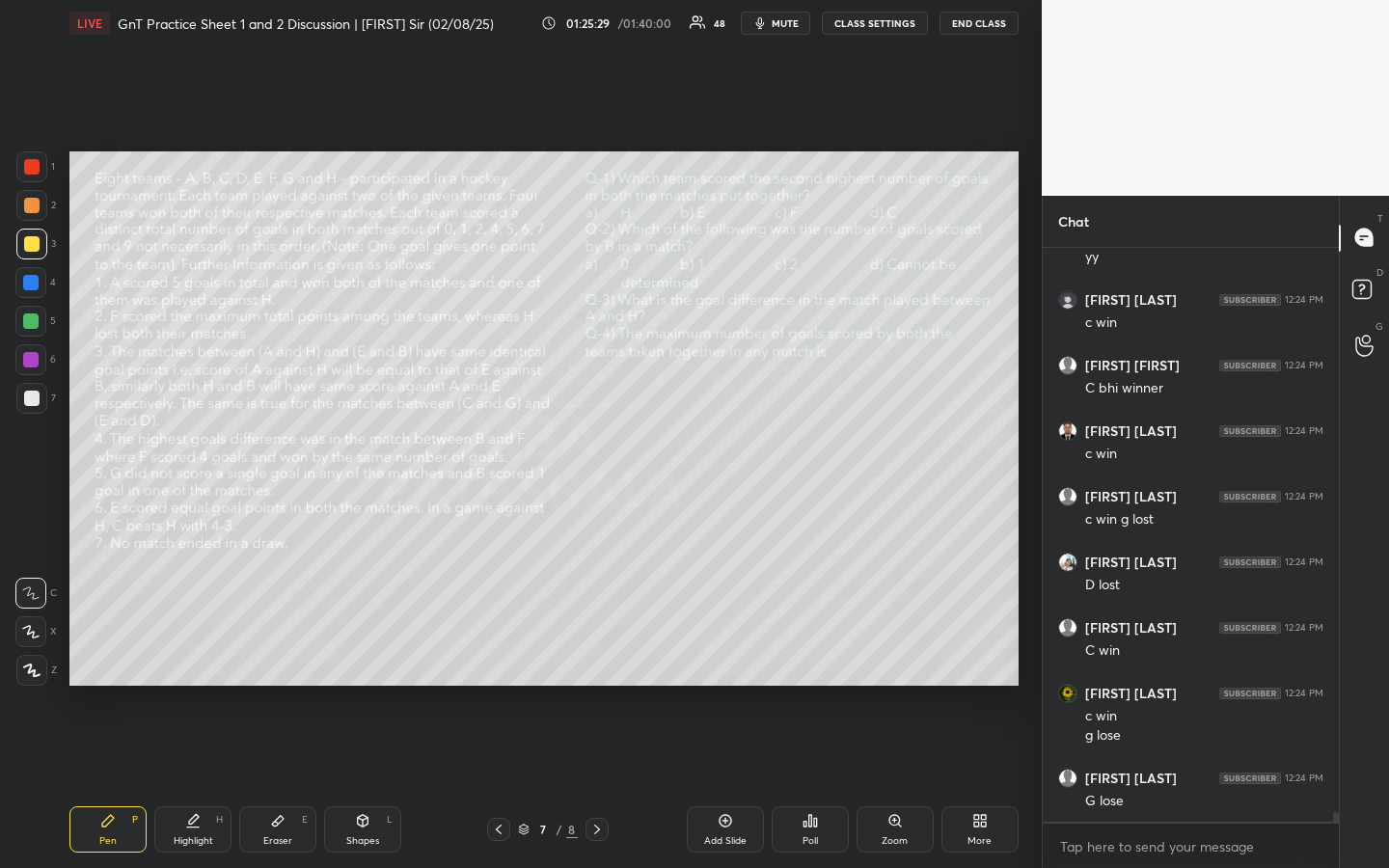 click at bounding box center (32, 398) 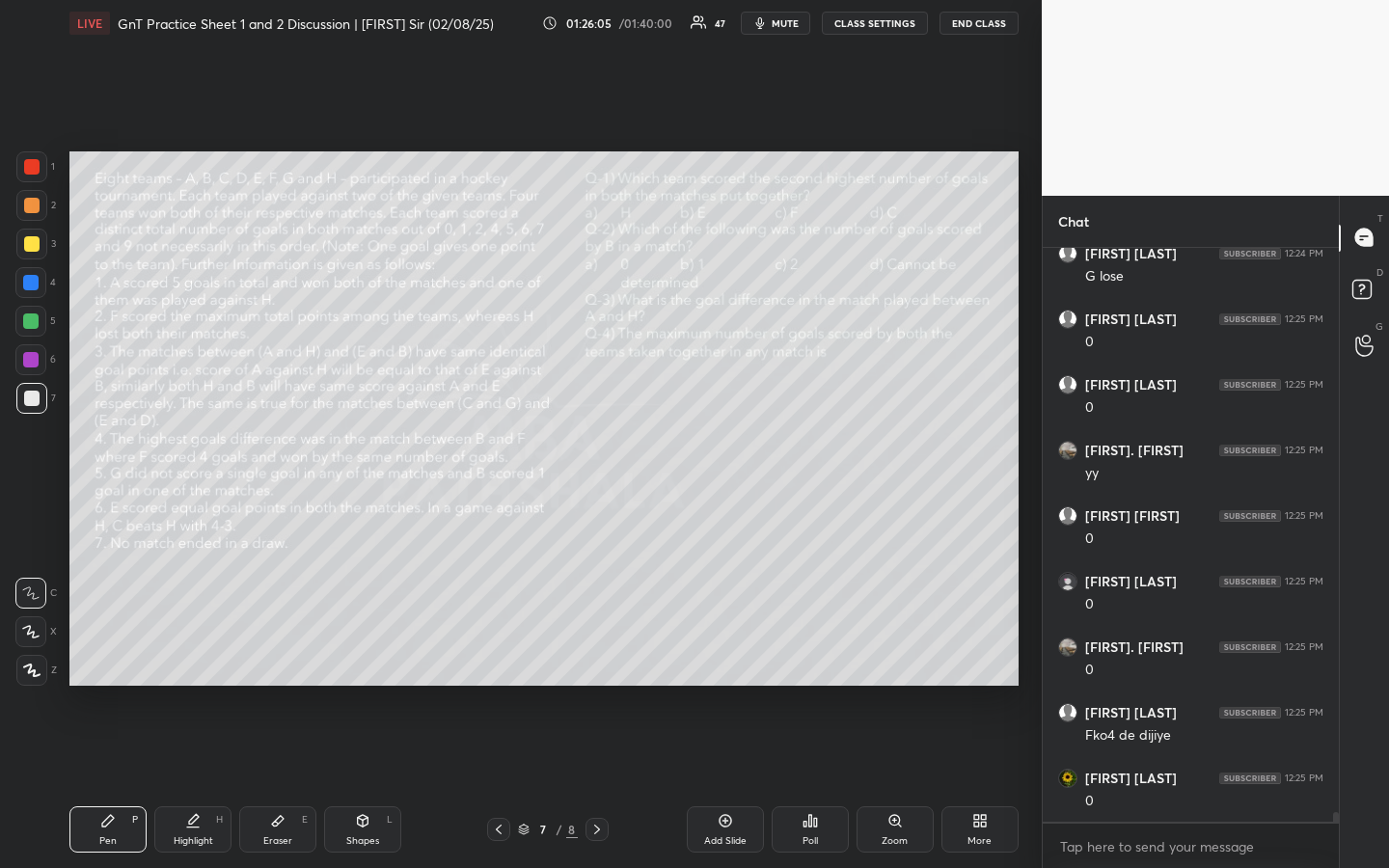 scroll, scrollTop: 33141, scrollLeft: 0, axis: vertical 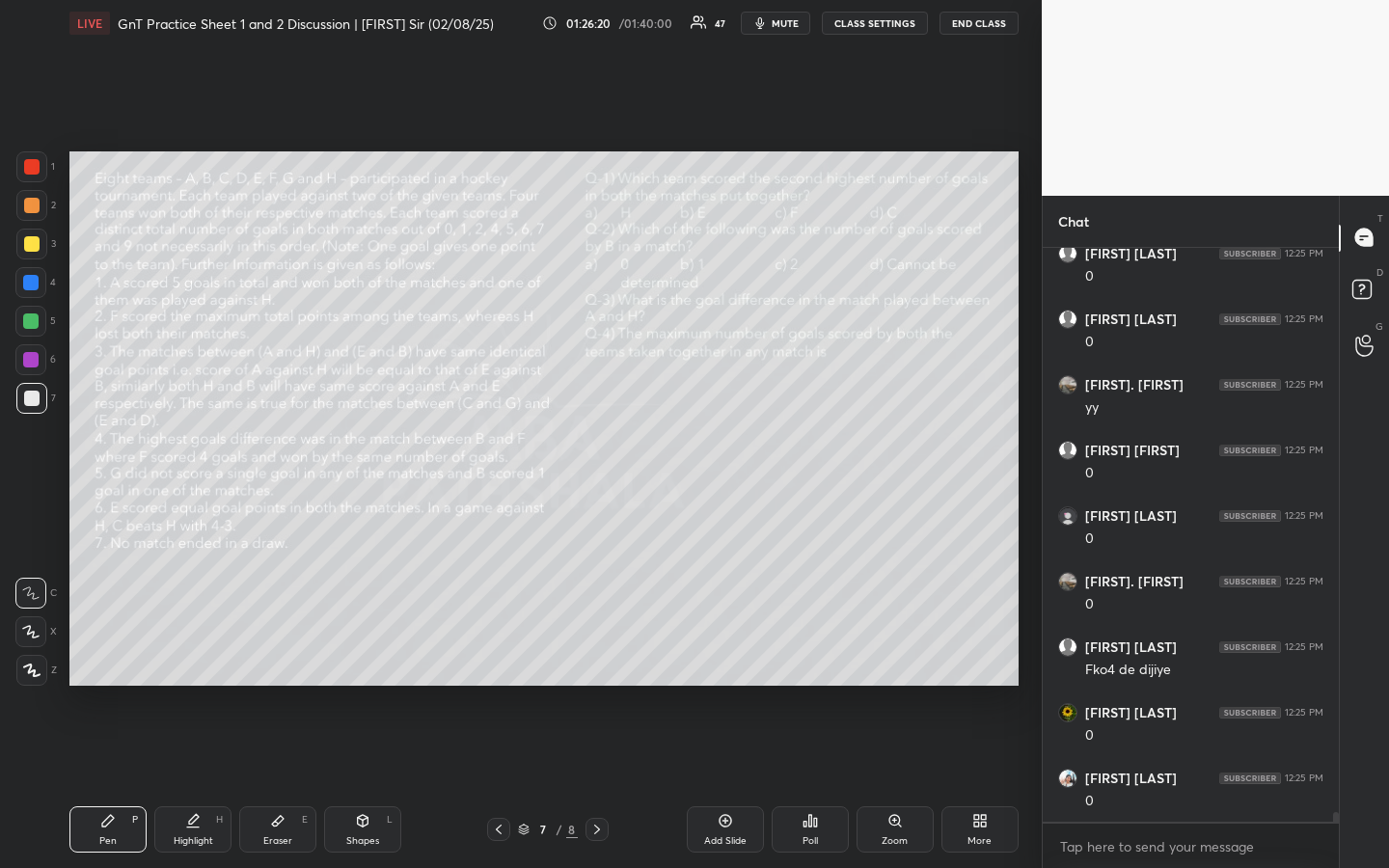 click on "Highlight" at bounding box center (193, 841) 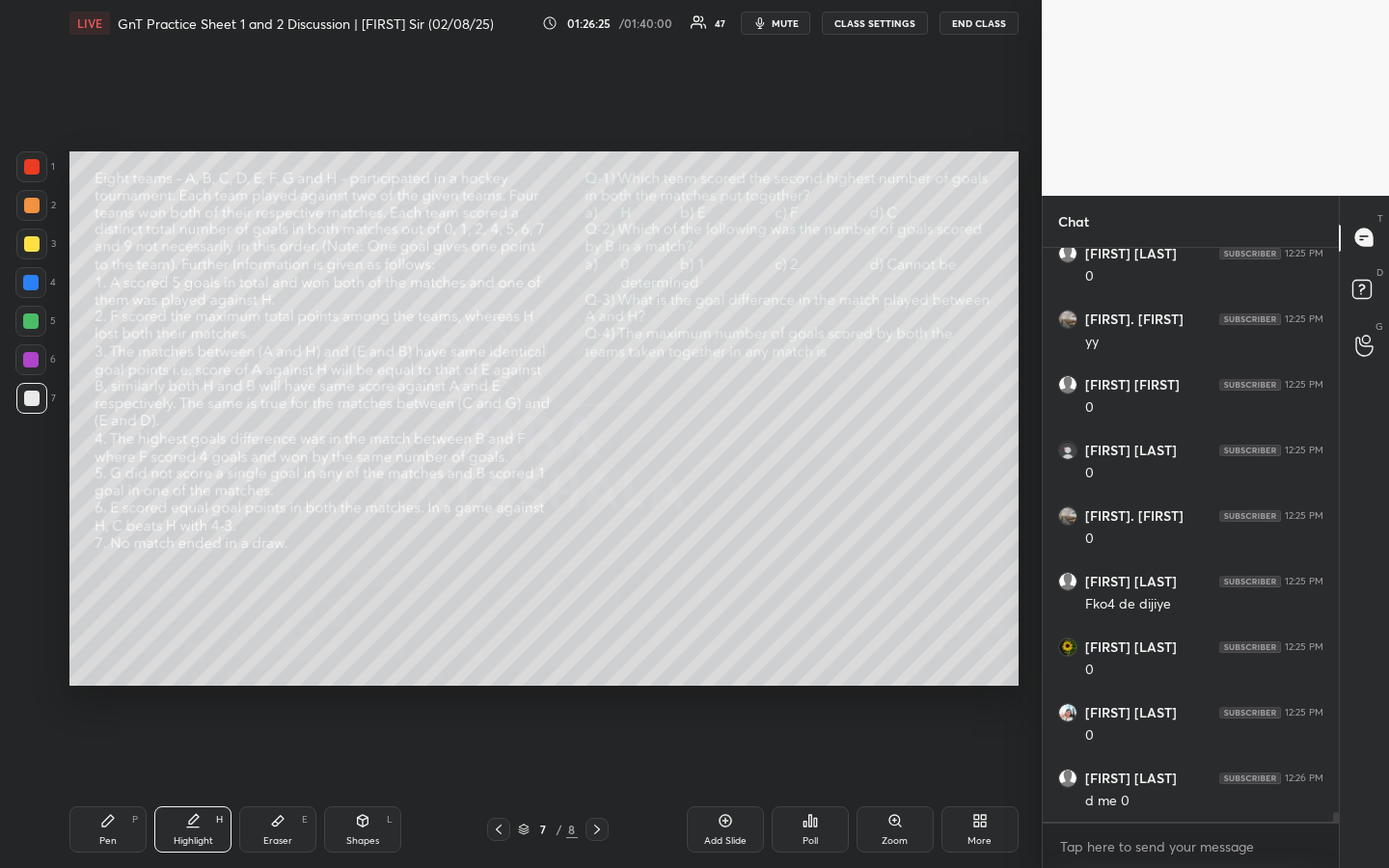 scroll, scrollTop: 33272, scrollLeft: 0, axis: vertical 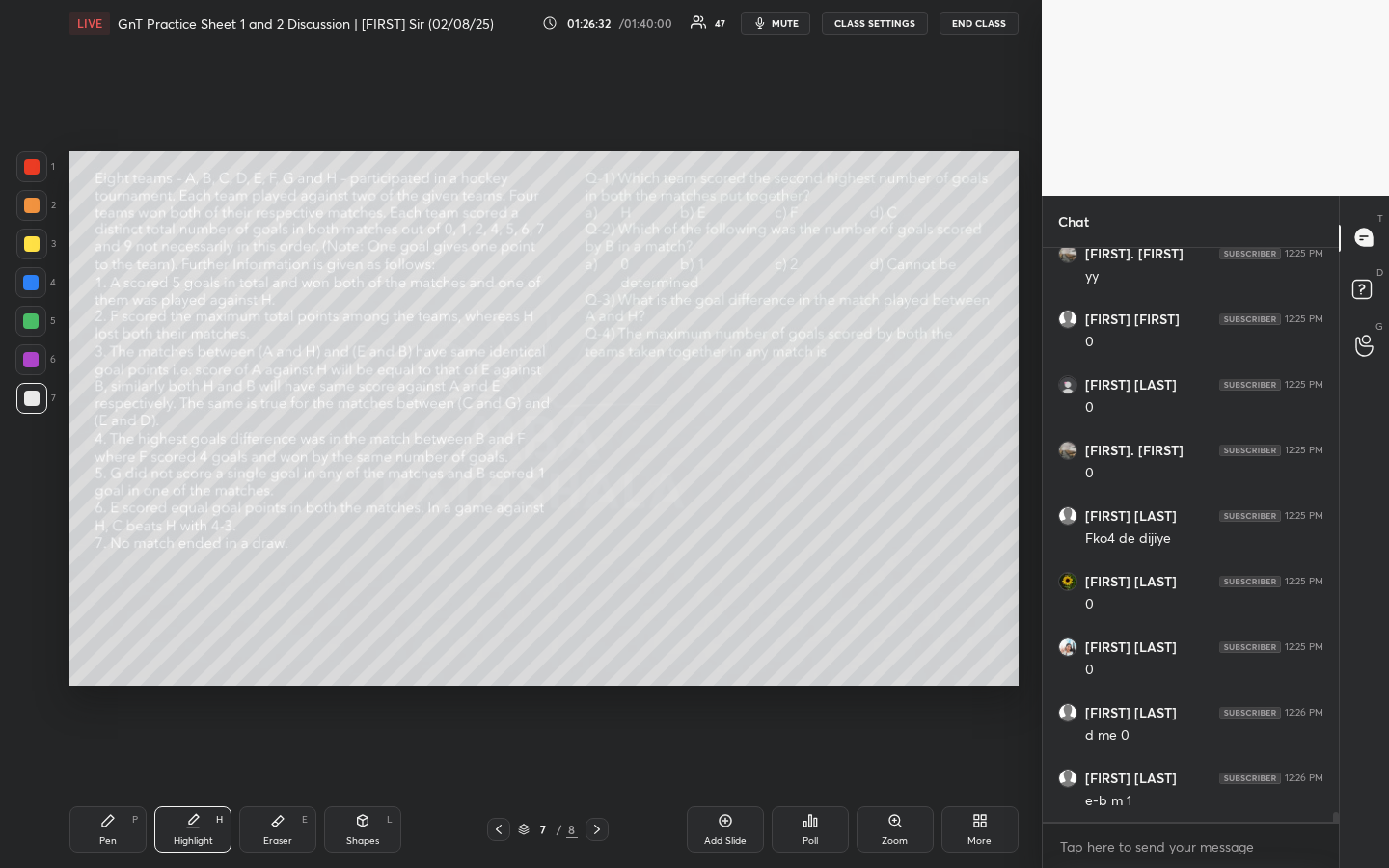 click on "Pen P" at bounding box center [108, 829] 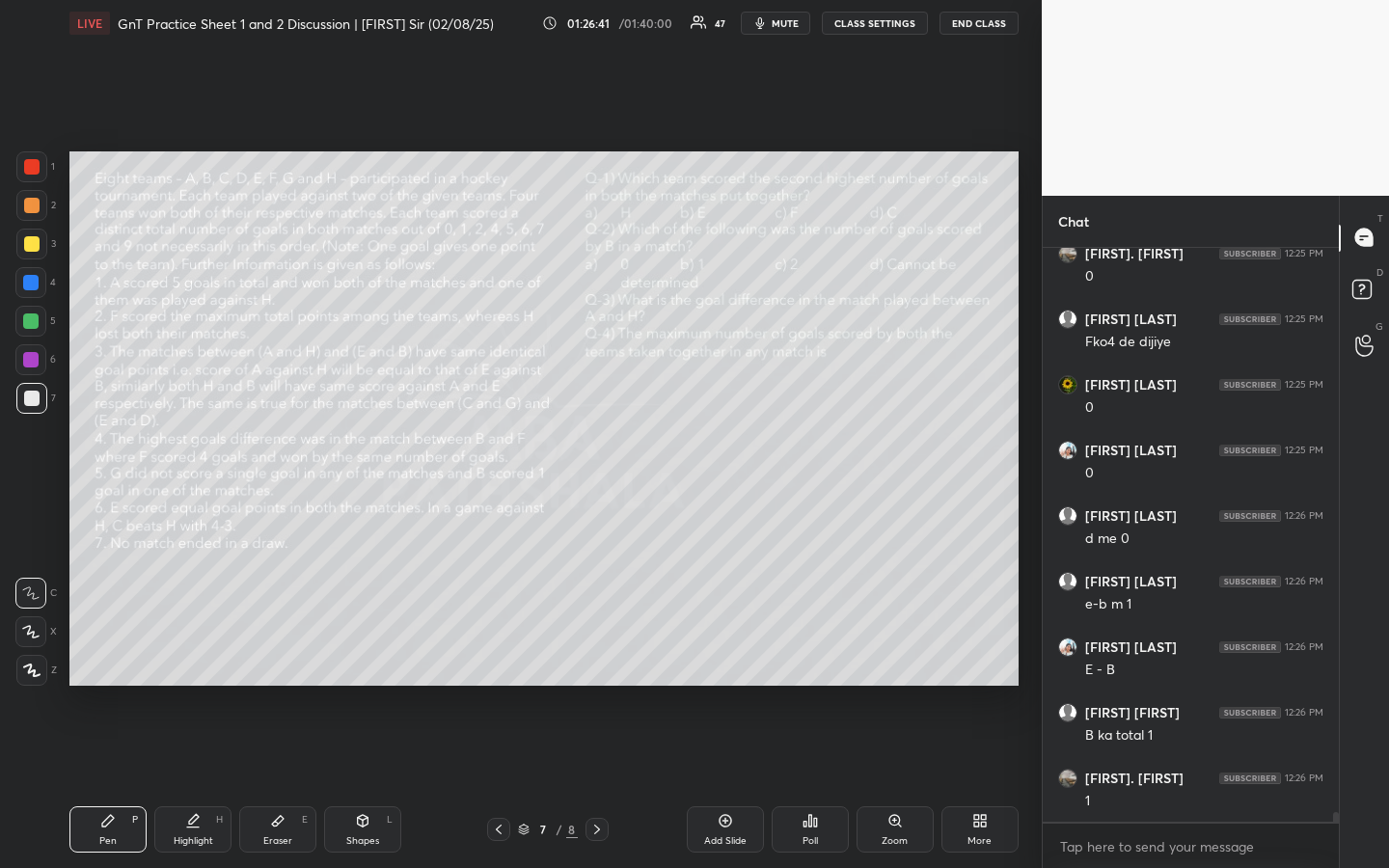 scroll, scrollTop: 33535, scrollLeft: 0, axis: vertical 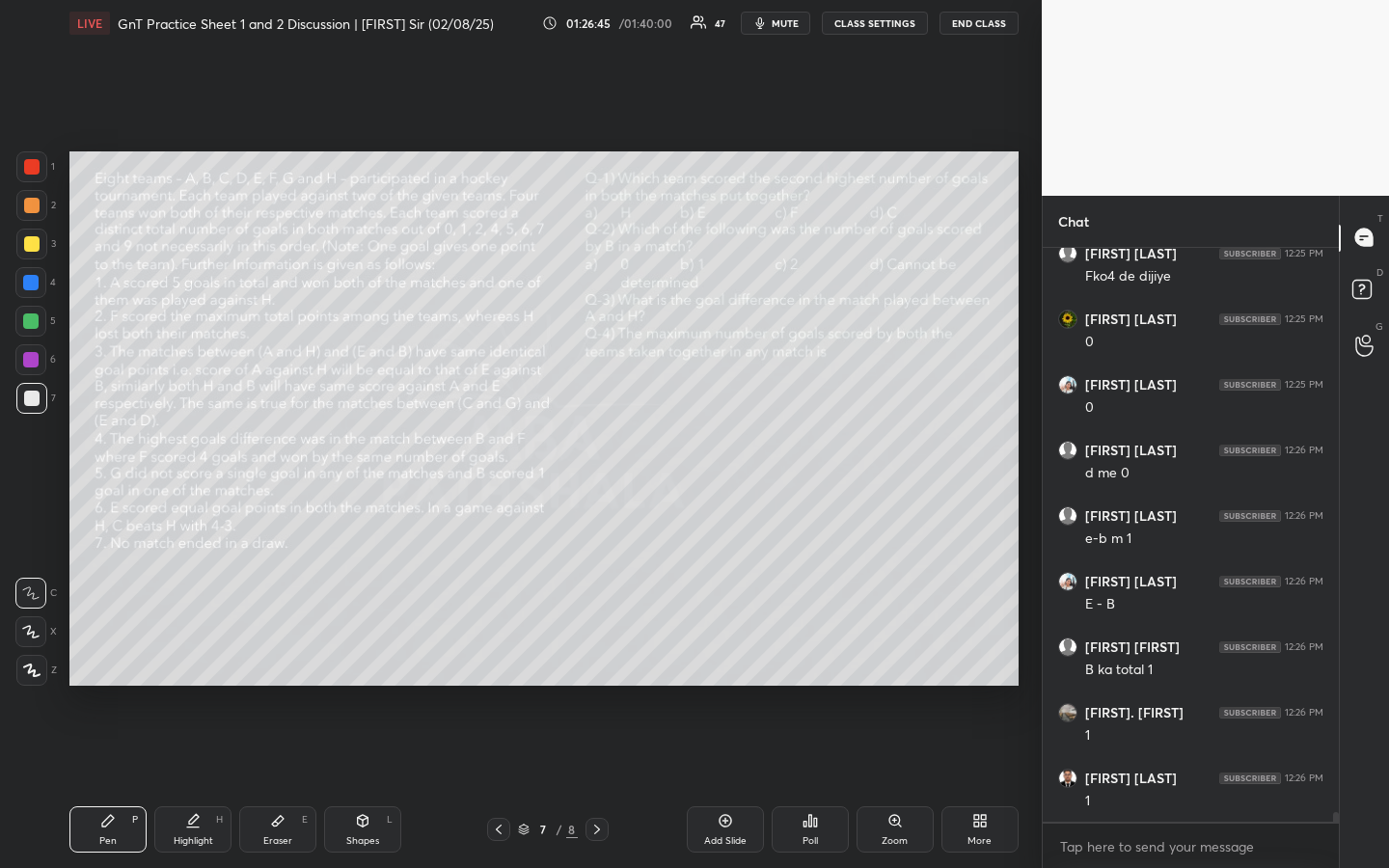 click on "Highlight H" at bounding box center (193, 829) 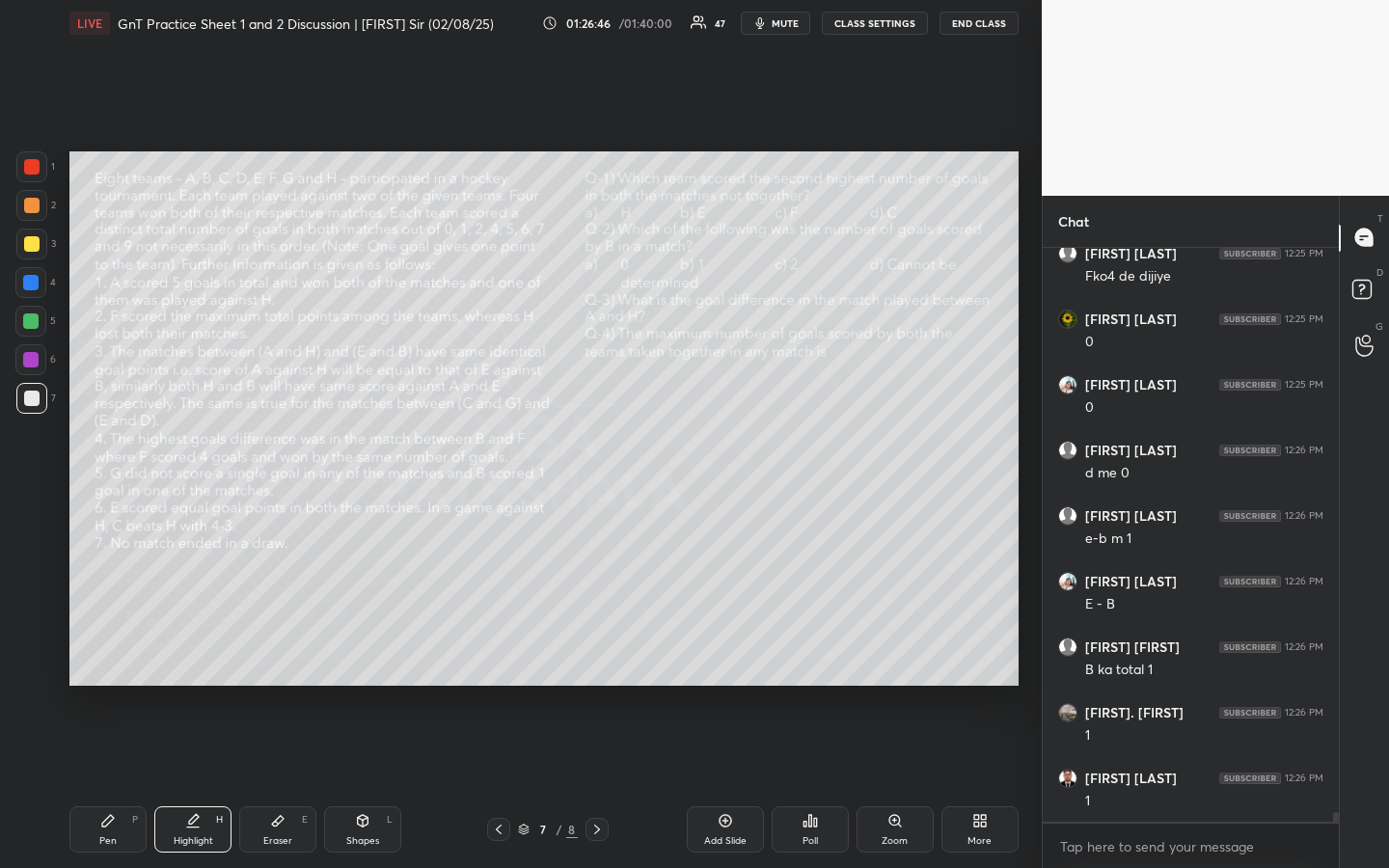 click on "Pen P" at bounding box center [108, 829] 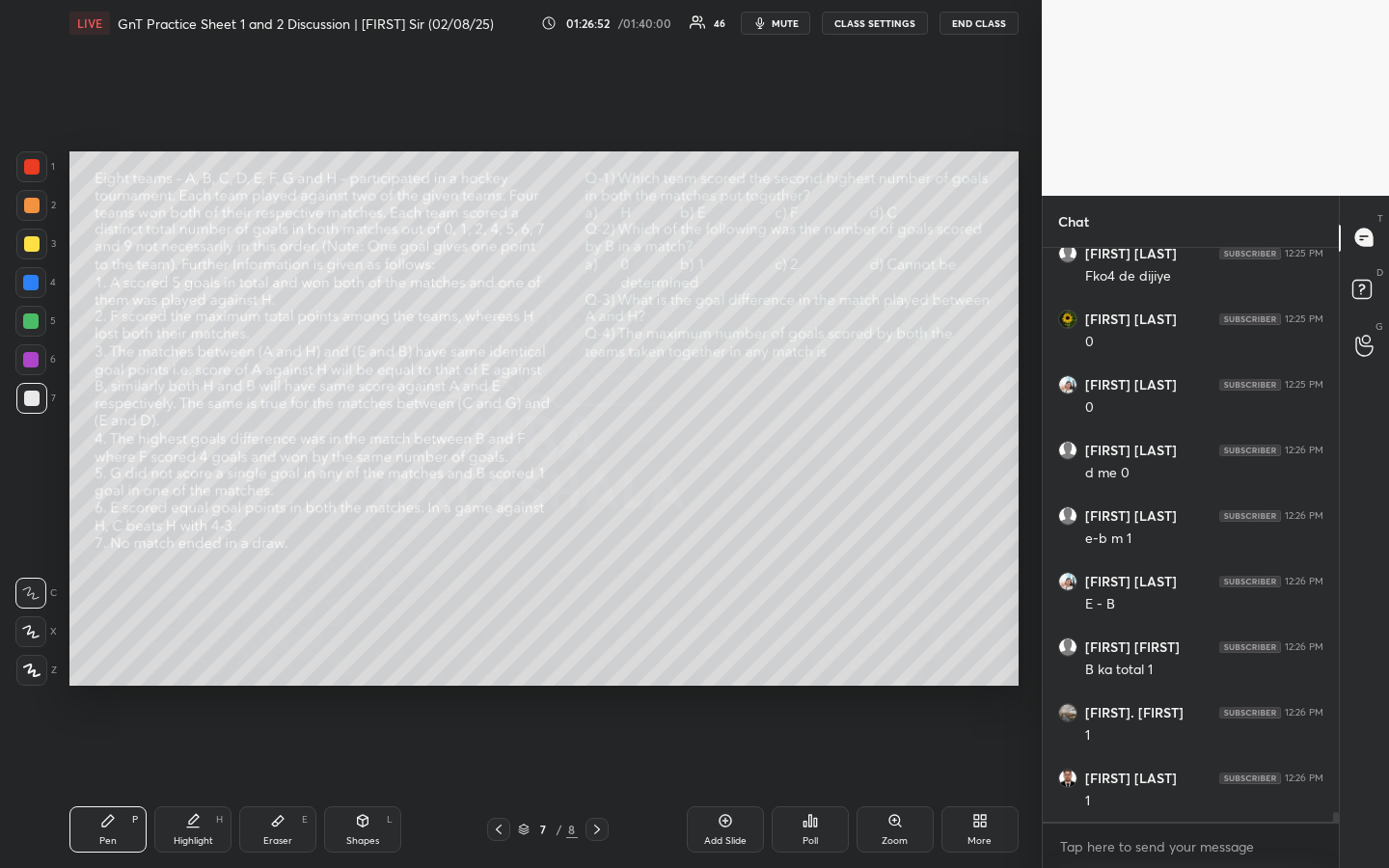 click on "Highlight H" at bounding box center [193, 829] 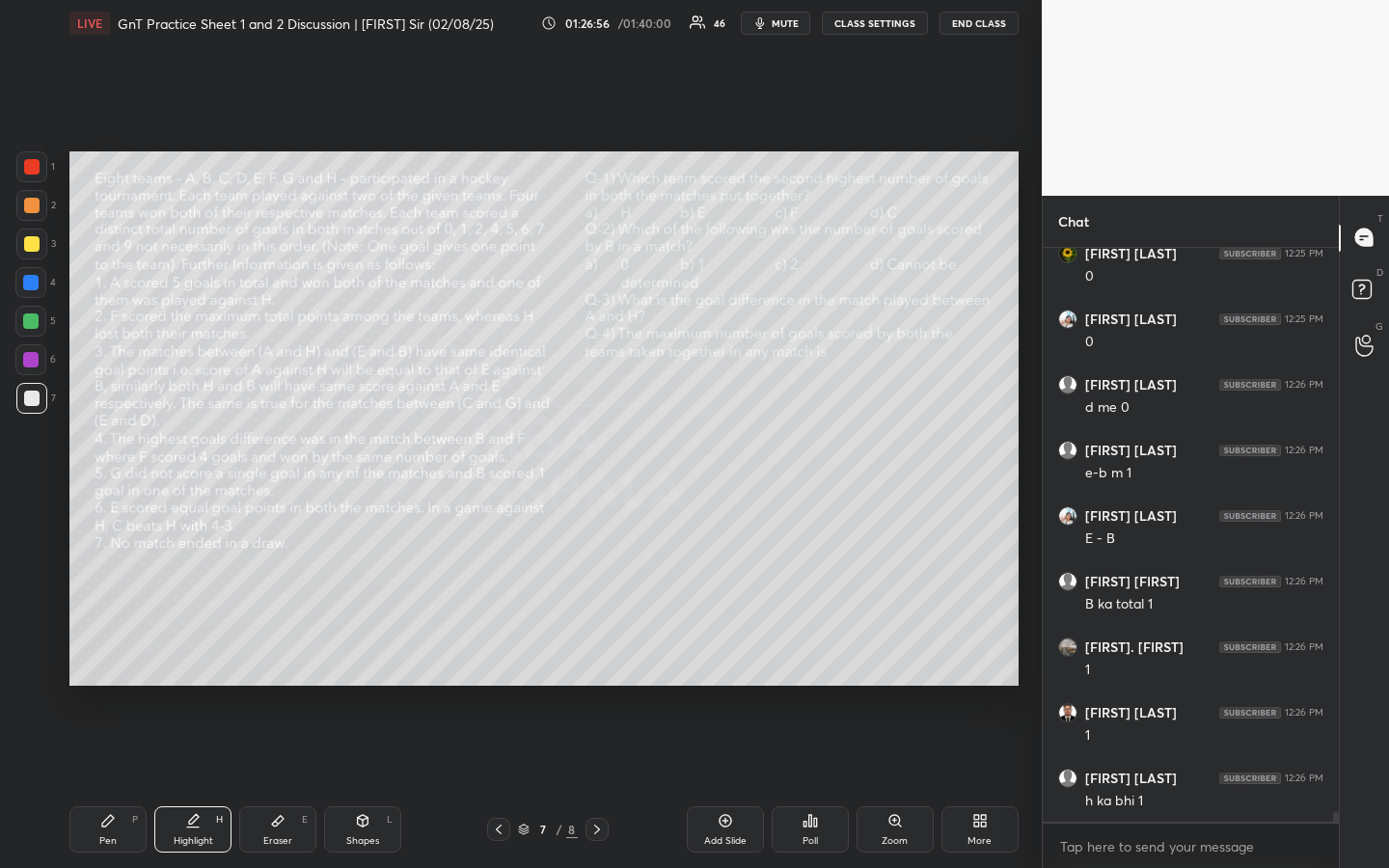scroll, scrollTop: 33666, scrollLeft: 0, axis: vertical 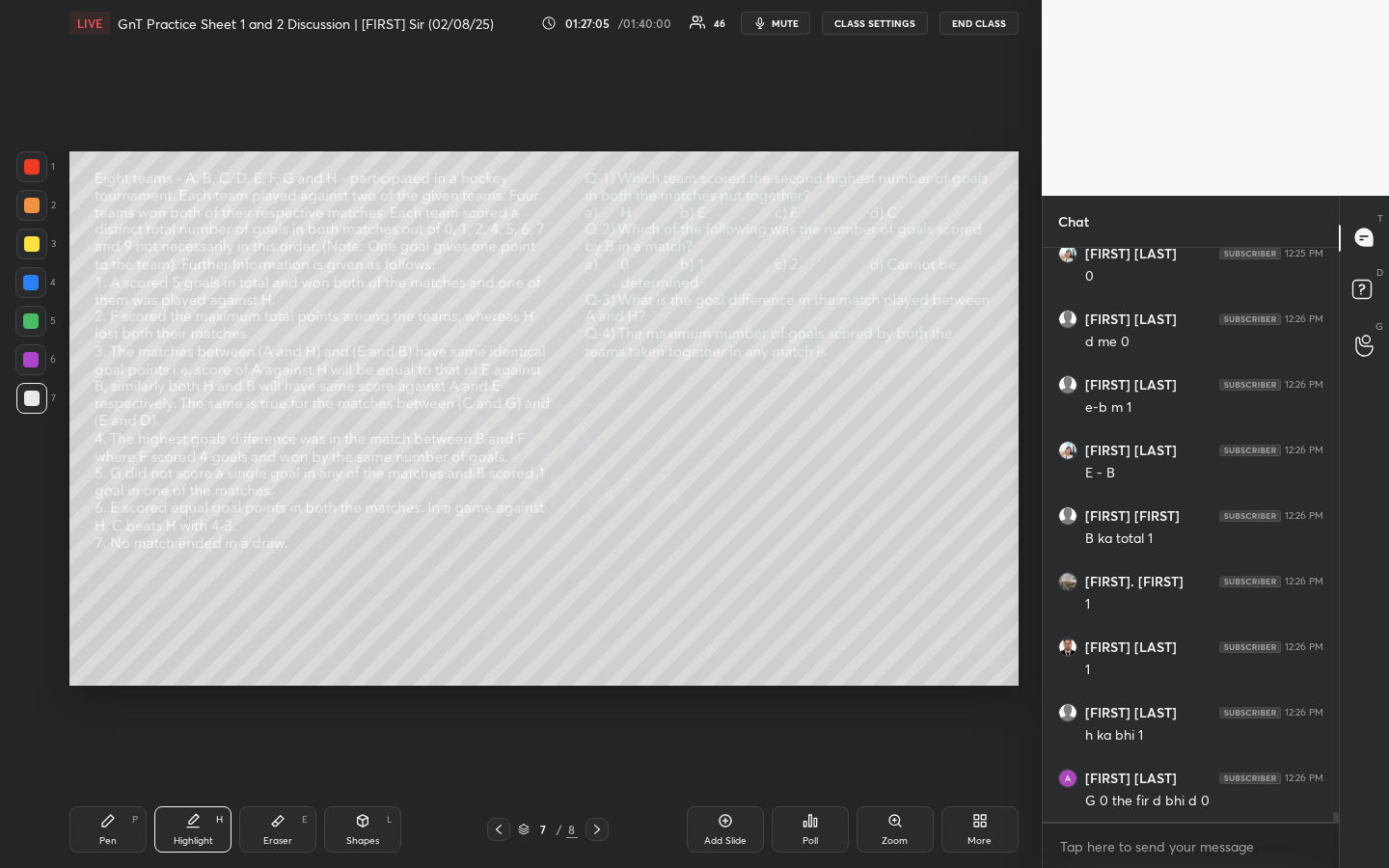 click on "Pen P" at bounding box center [108, 829] 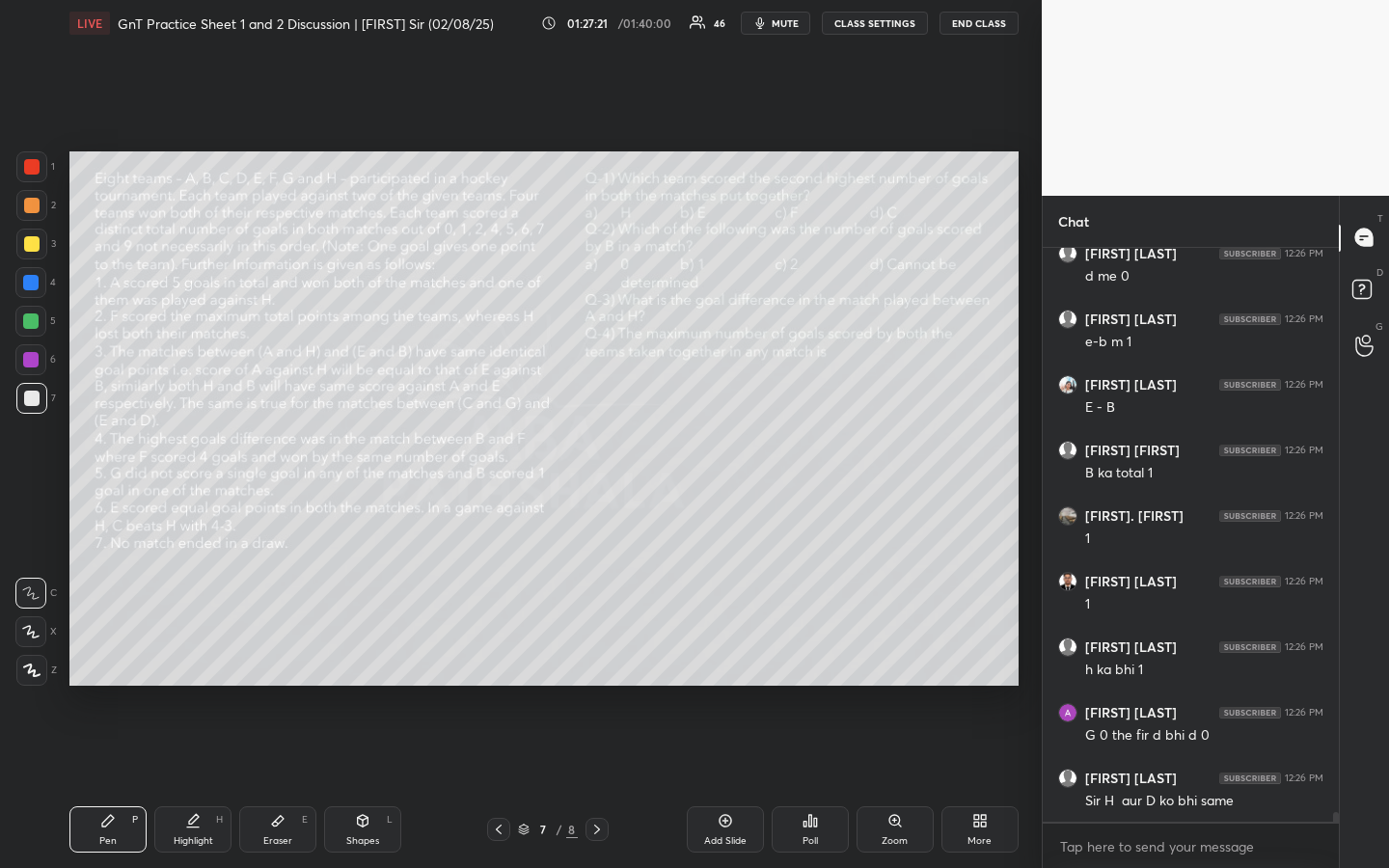 scroll, scrollTop: 33797, scrollLeft: 0, axis: vertical 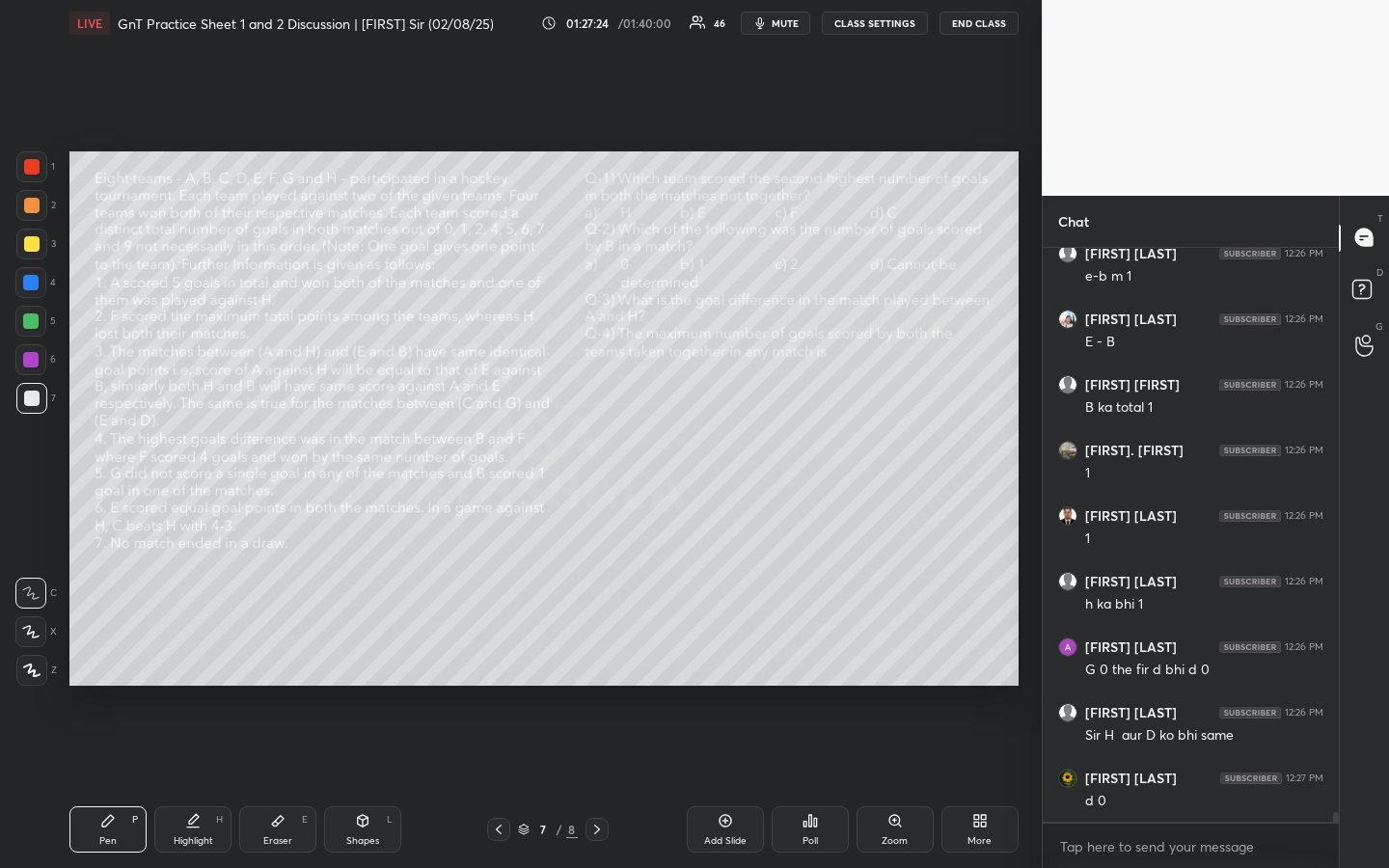 click on "Pen P" at bounding box center (108, 829) 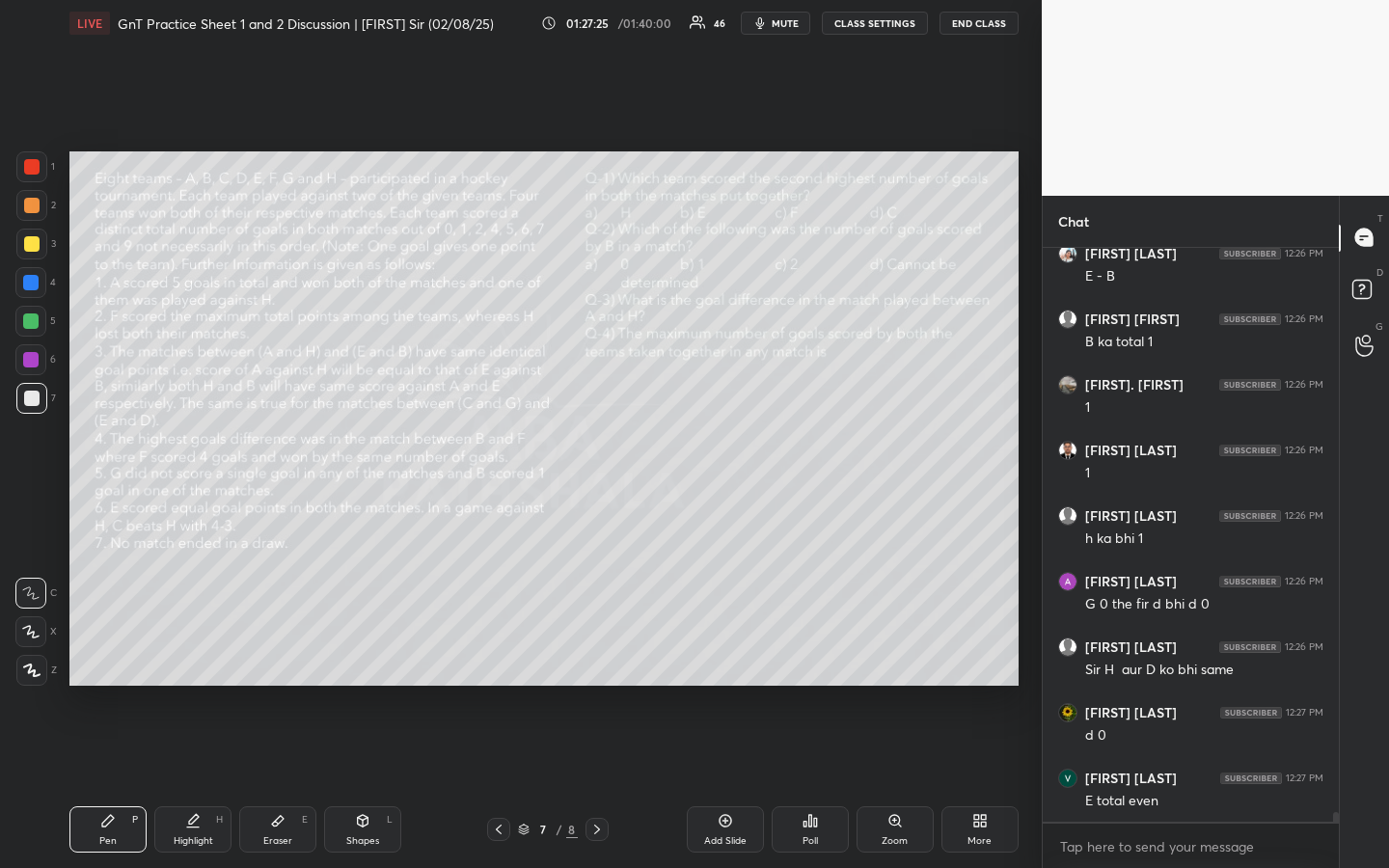 drag, startPoint x: 196, startPoint y: 832, endPoint x: 197, endPoint y: 818, distance: 14.035669 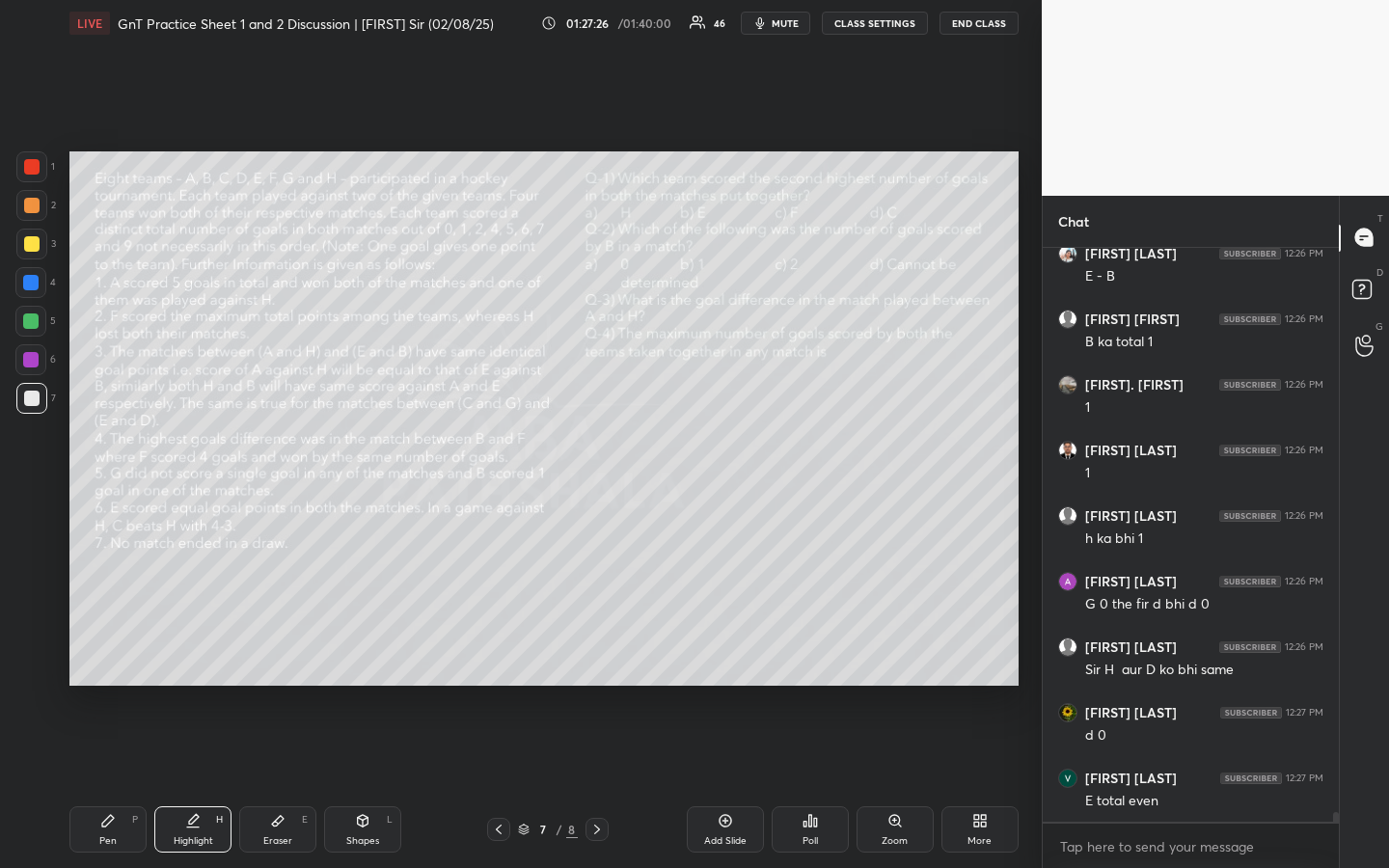 drag, startPoint x: 113, startPoint y: 835, endPoint x: 122, endPoint y: 799, distance: 37.107951 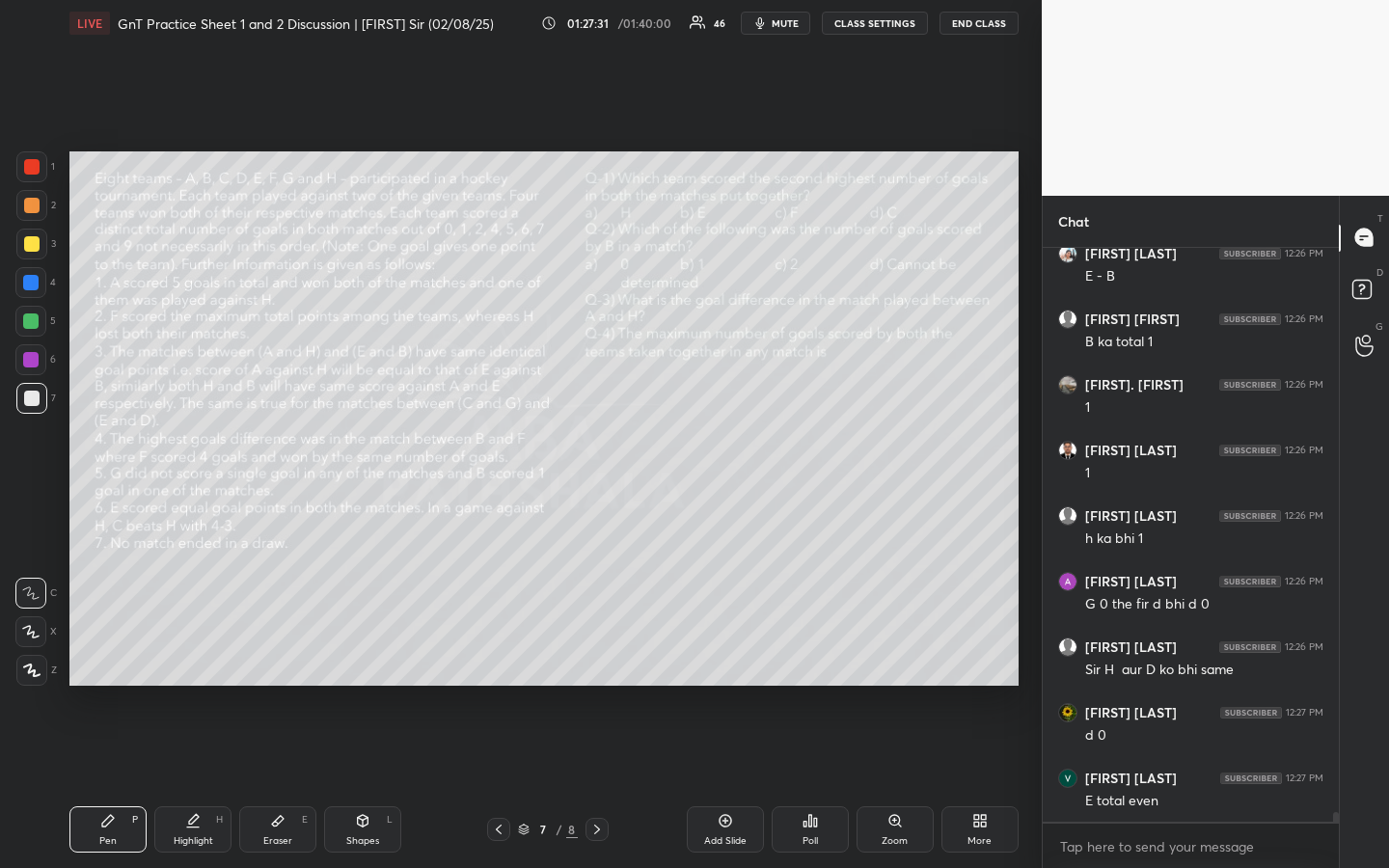 click on "Highlight" at bounding box center (193, 841) 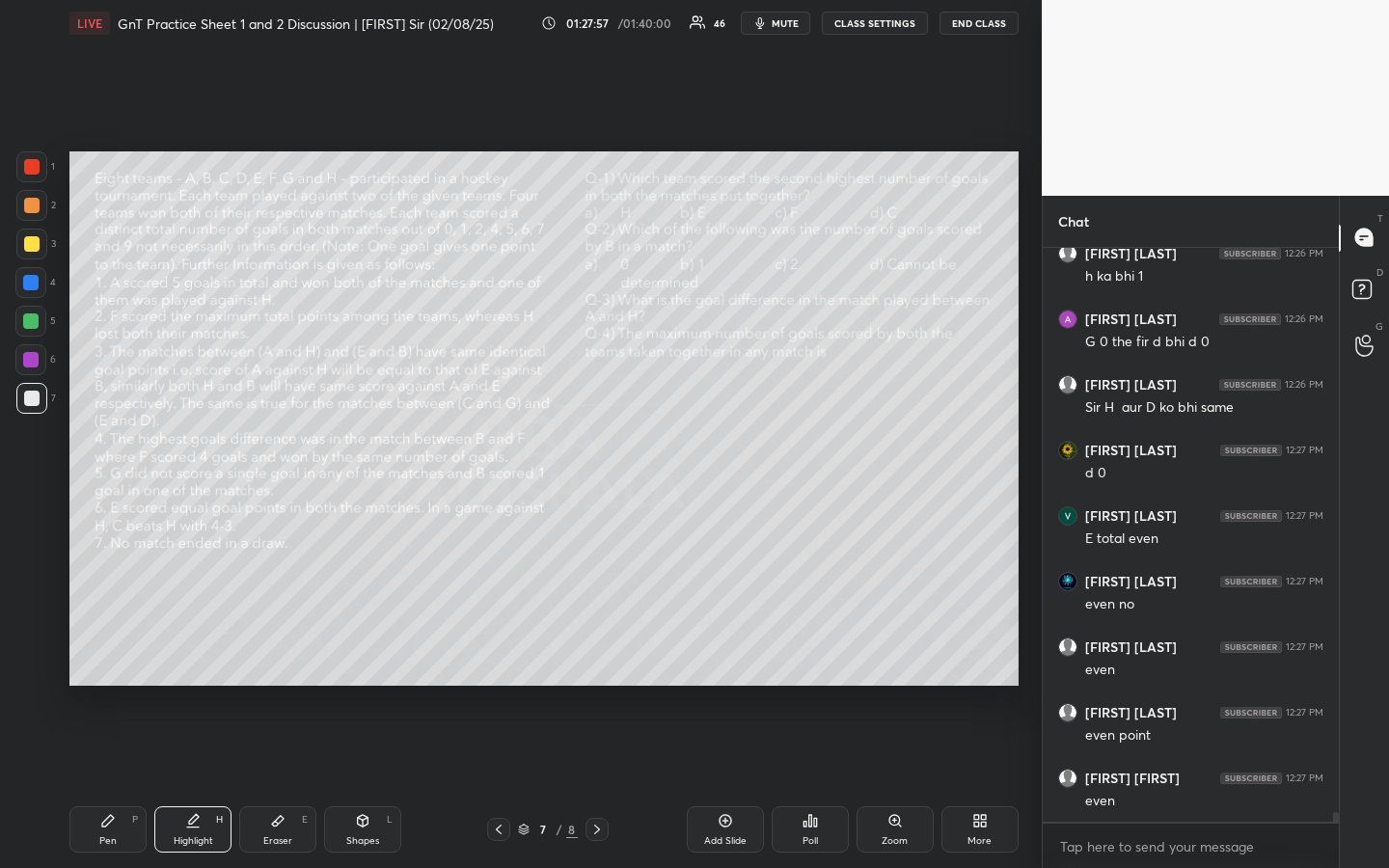 scroll, scrollTop: 34191, scrollLeft: 0, axis: vertical 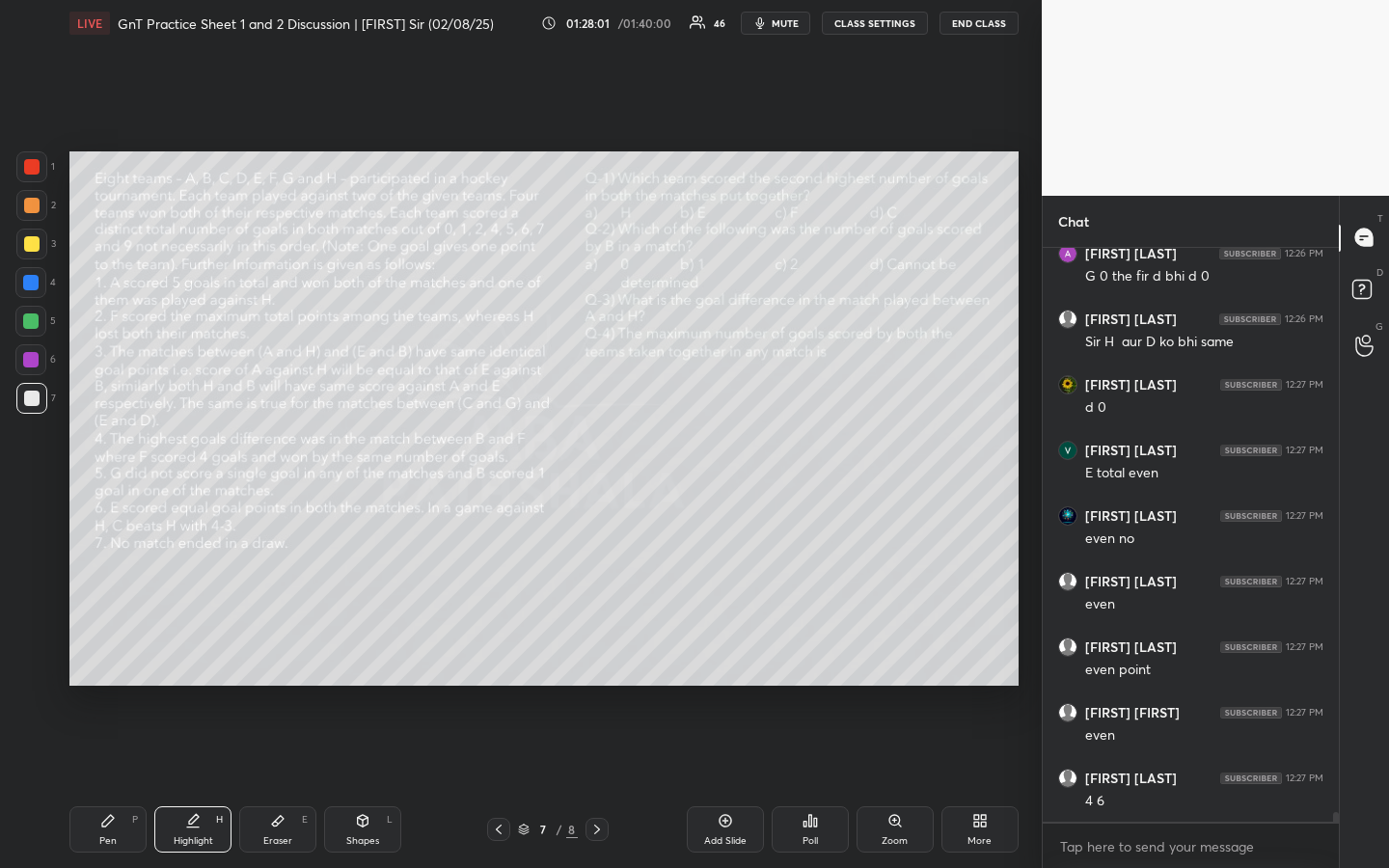 click on "Pen P" at bounding box center [108, 829] 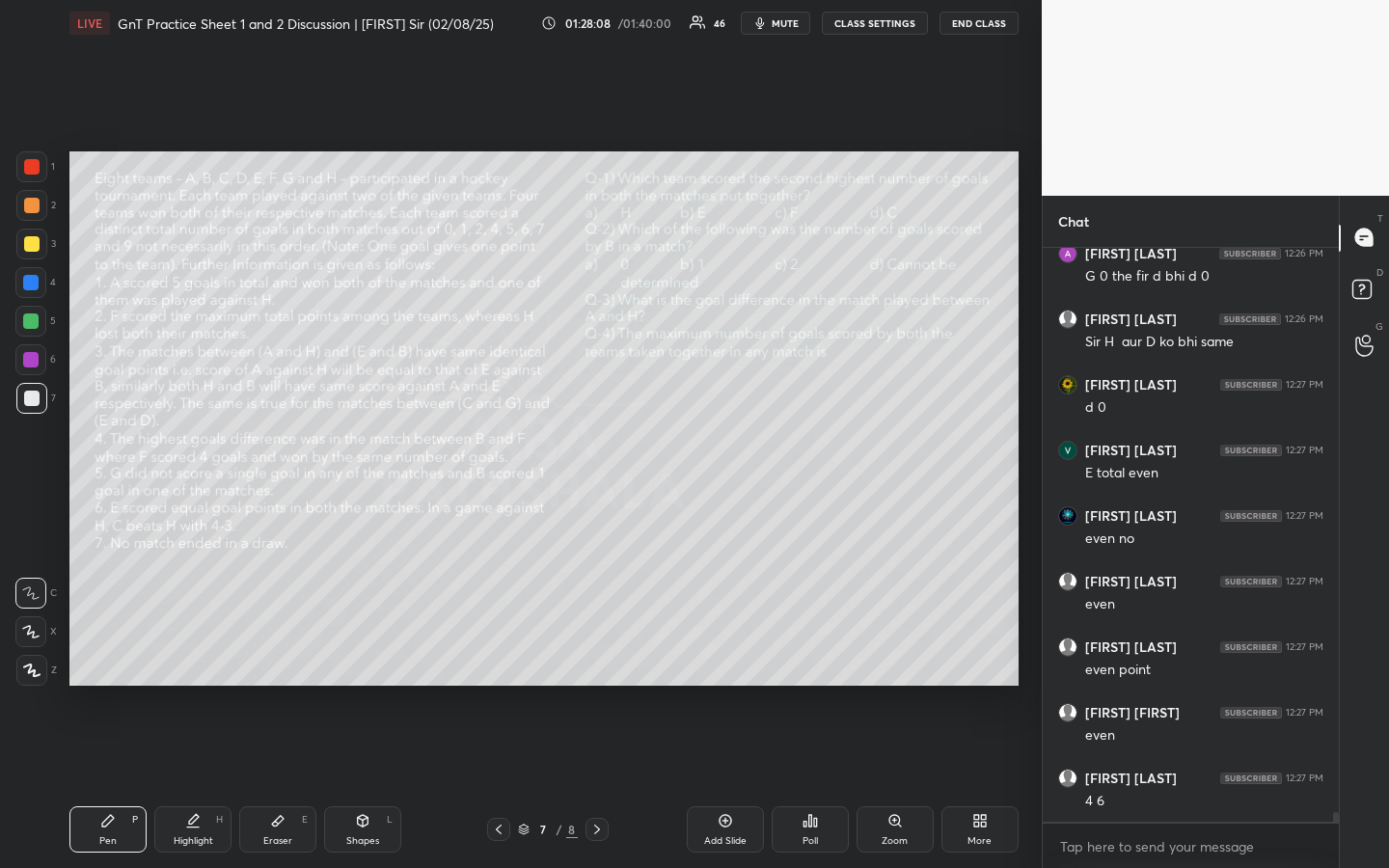 click on "Highlight" at bounding box center [193, 841] 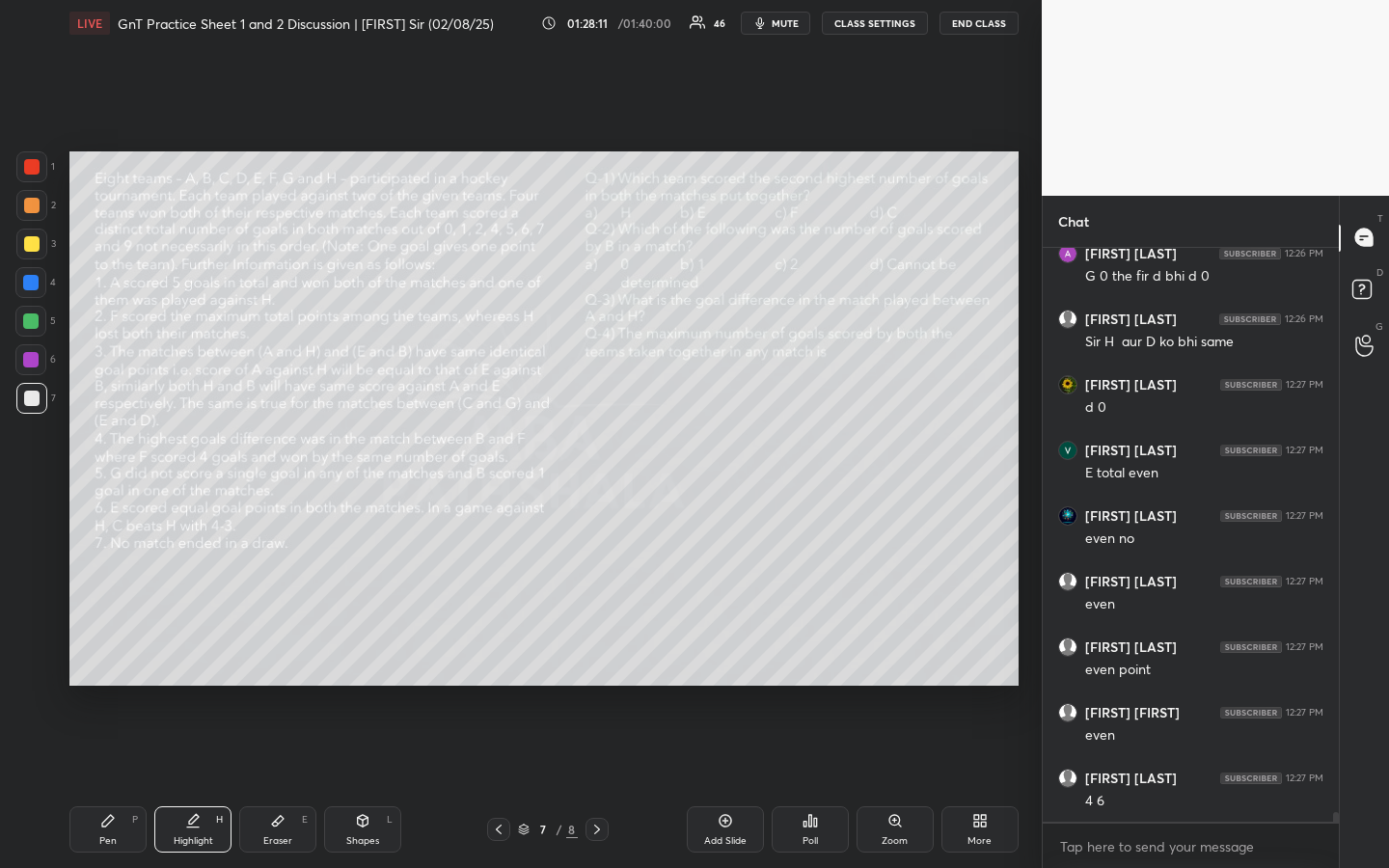 click on "Pen" at bounding box center (108, 841) 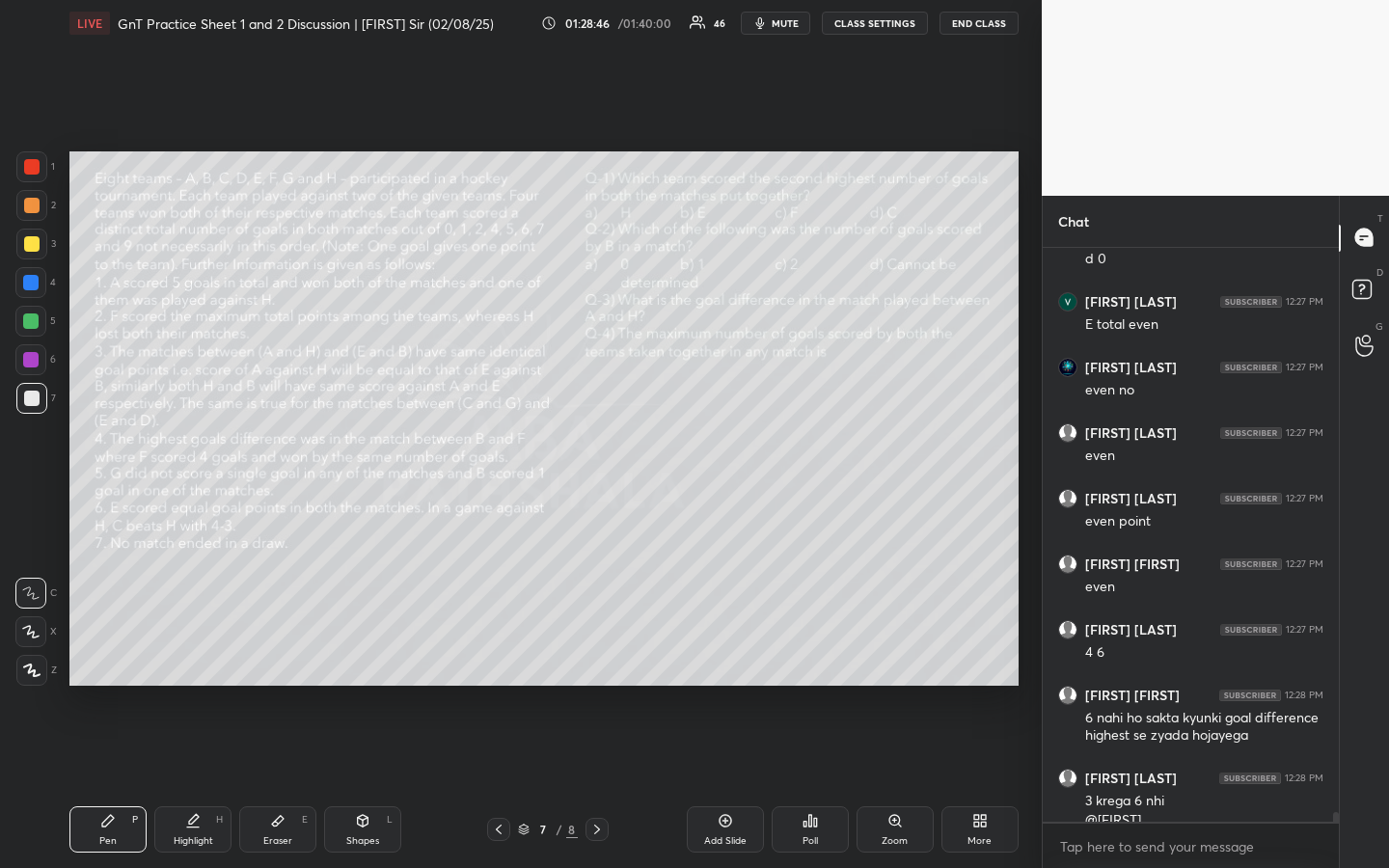 scroll, scrollTop: 34358, scrollLeft: 0, axis: vertical 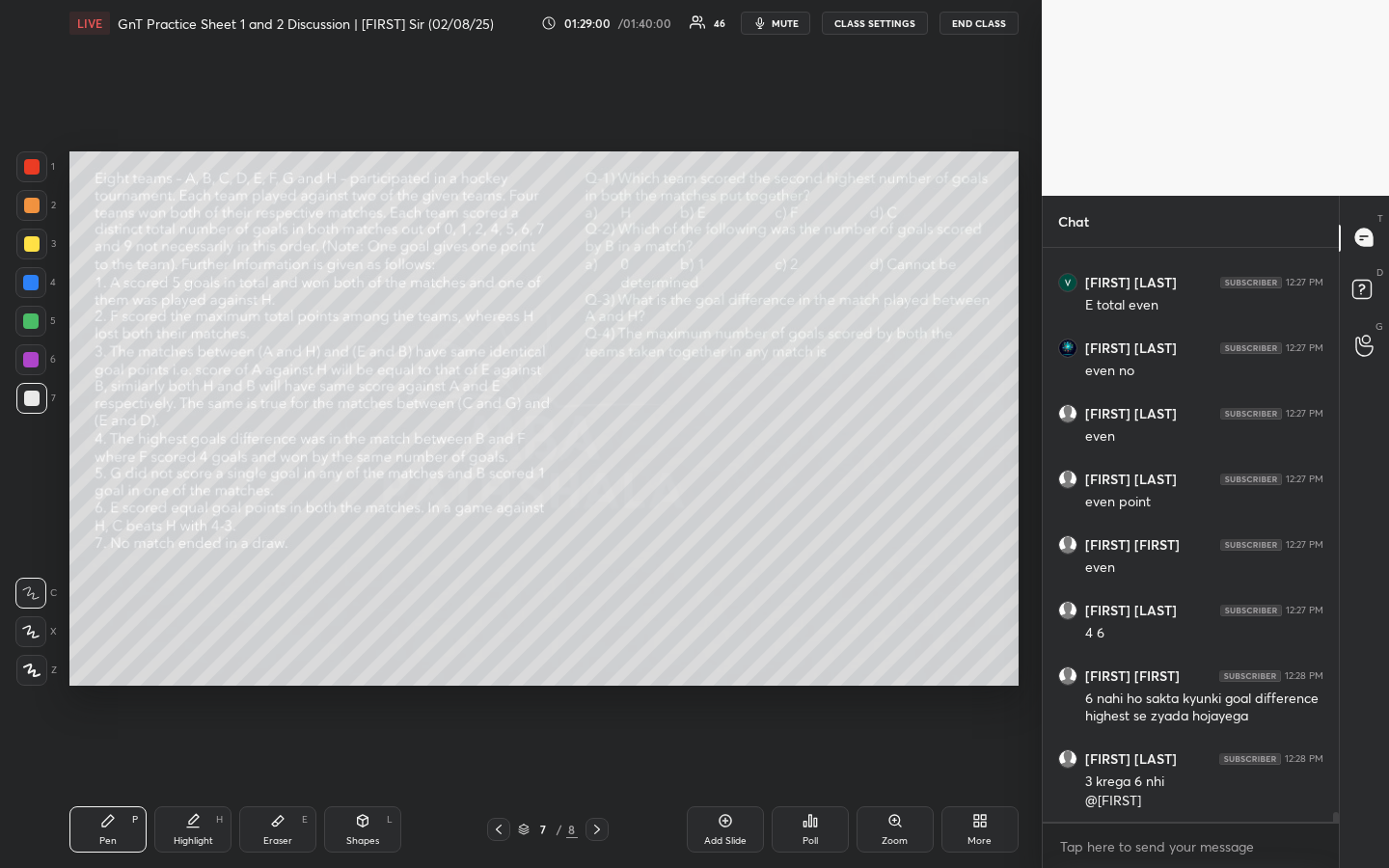 click on "Highlight H" at bounding box center (193, 829) 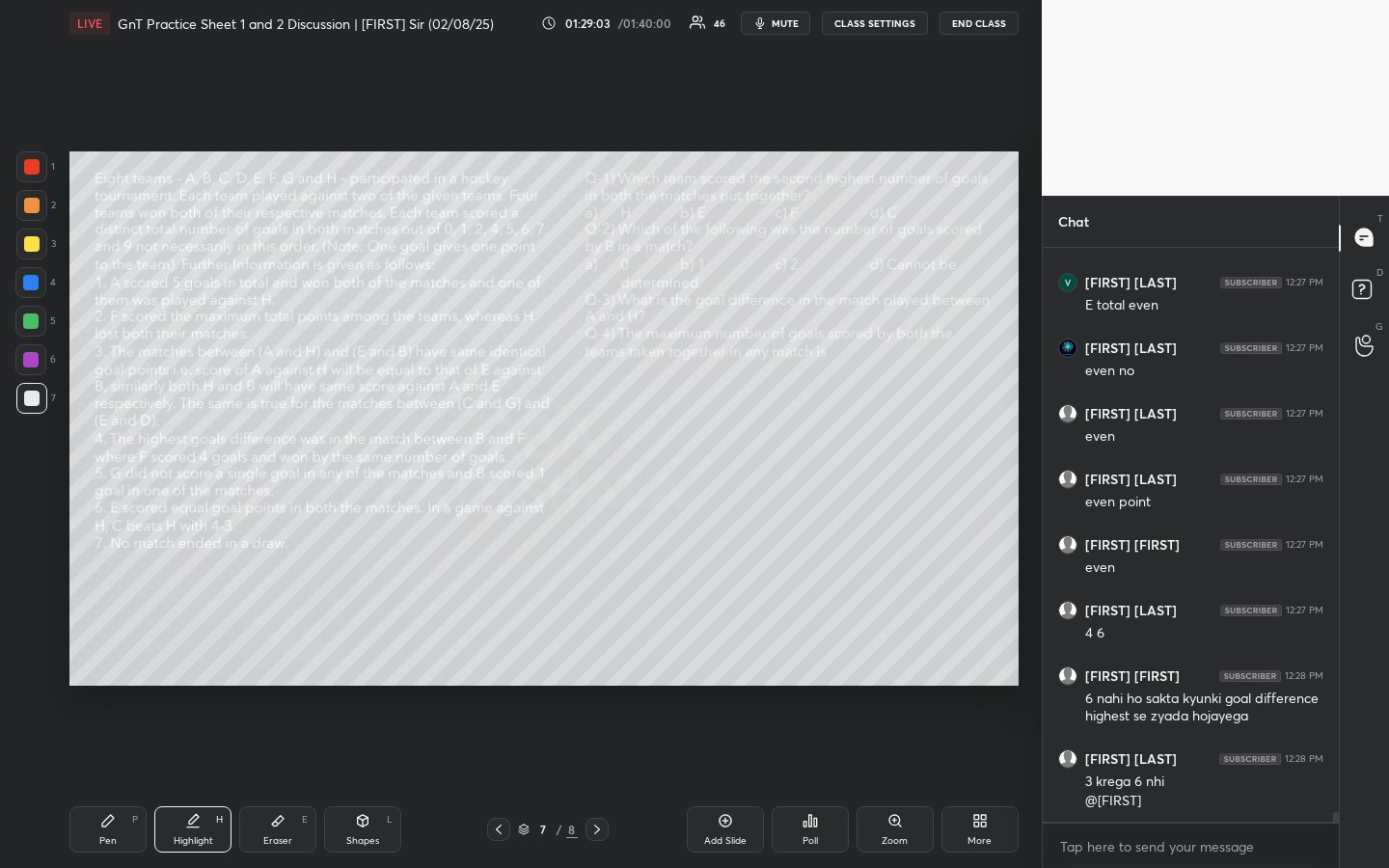 click on "Pen" at bounding box center [108, 841] 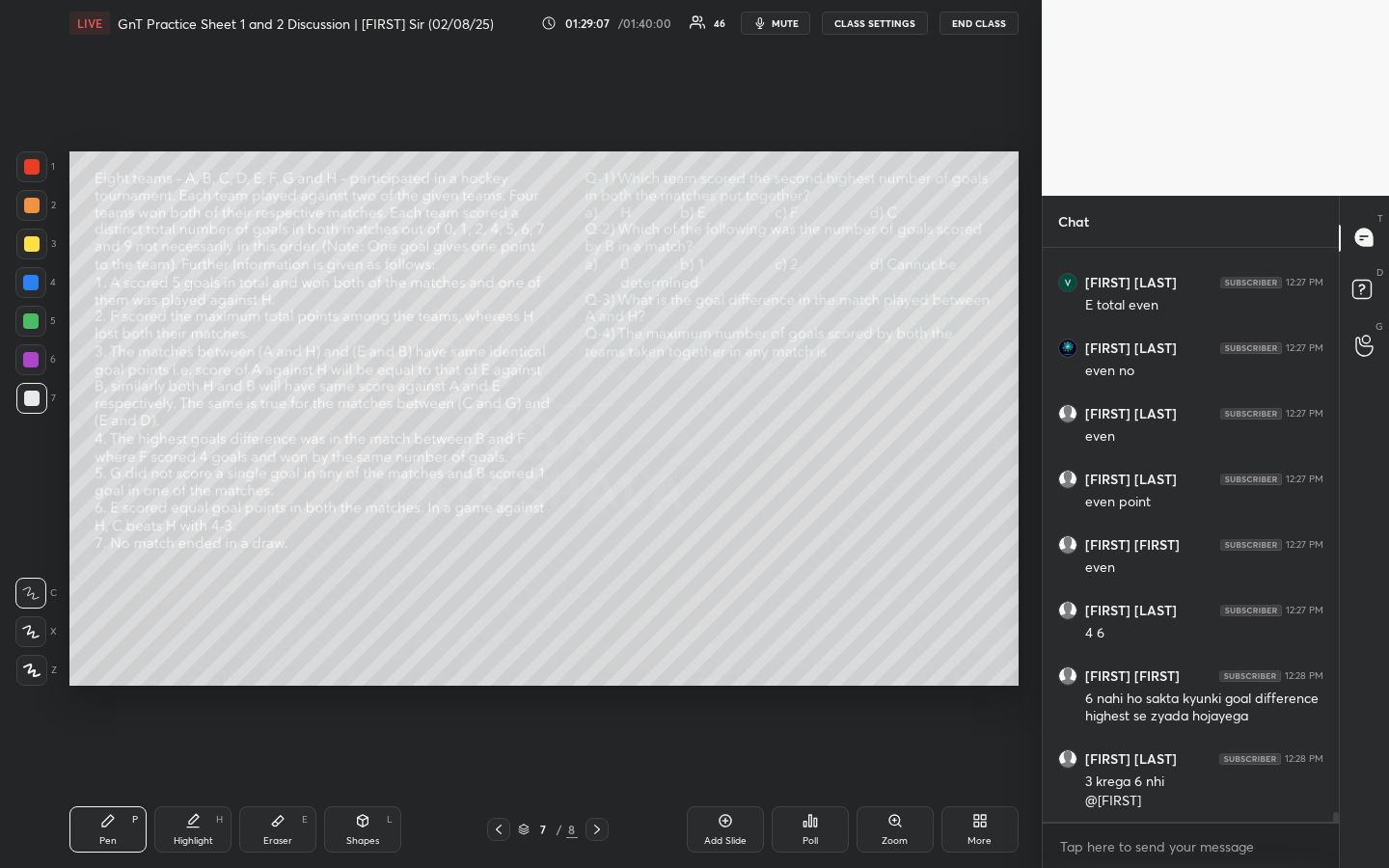 click on "Highlight" at bounding box center [193, 841] 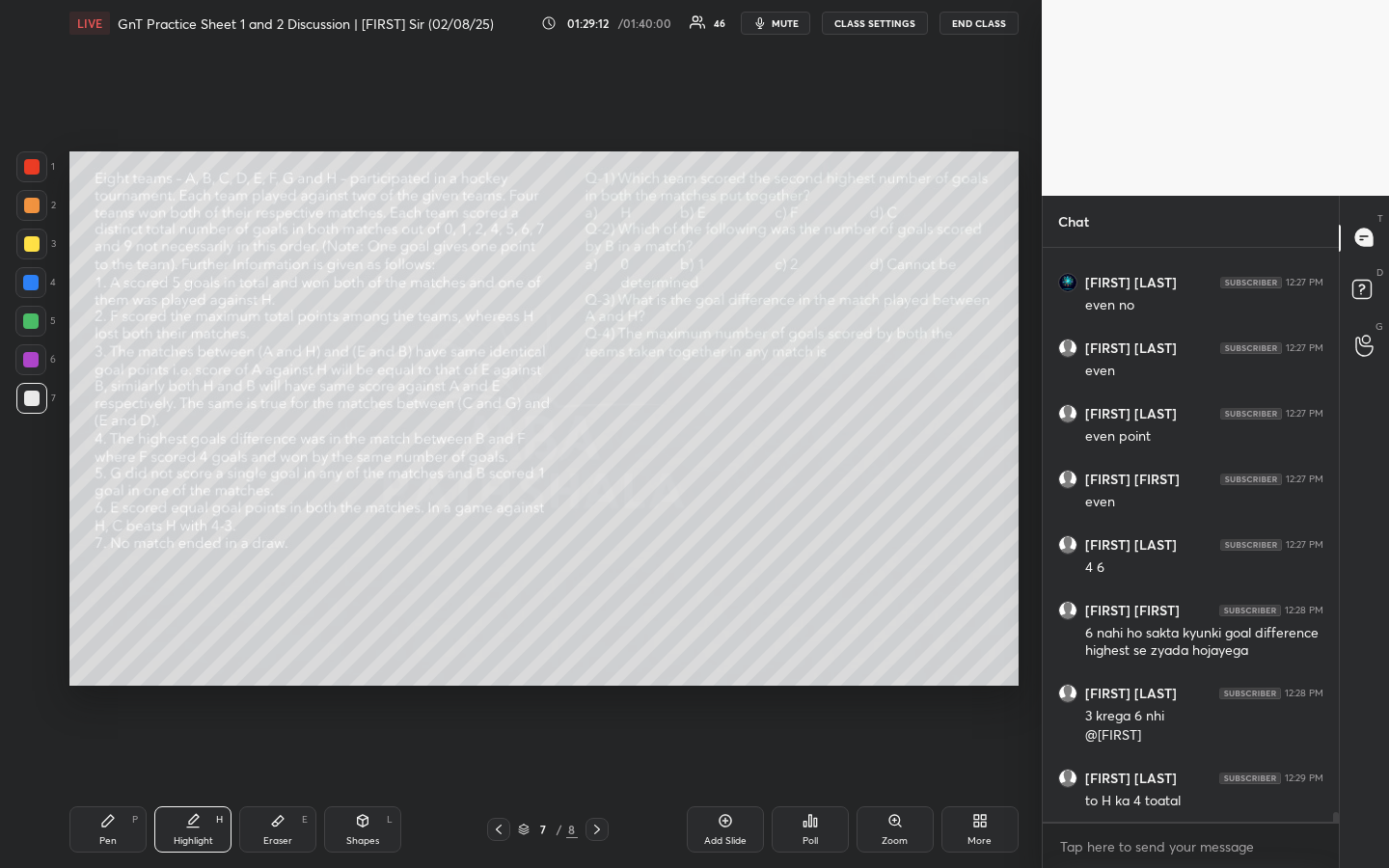 scroll, scrollTop: 34489, scrollLeft: 0, axis: vertical 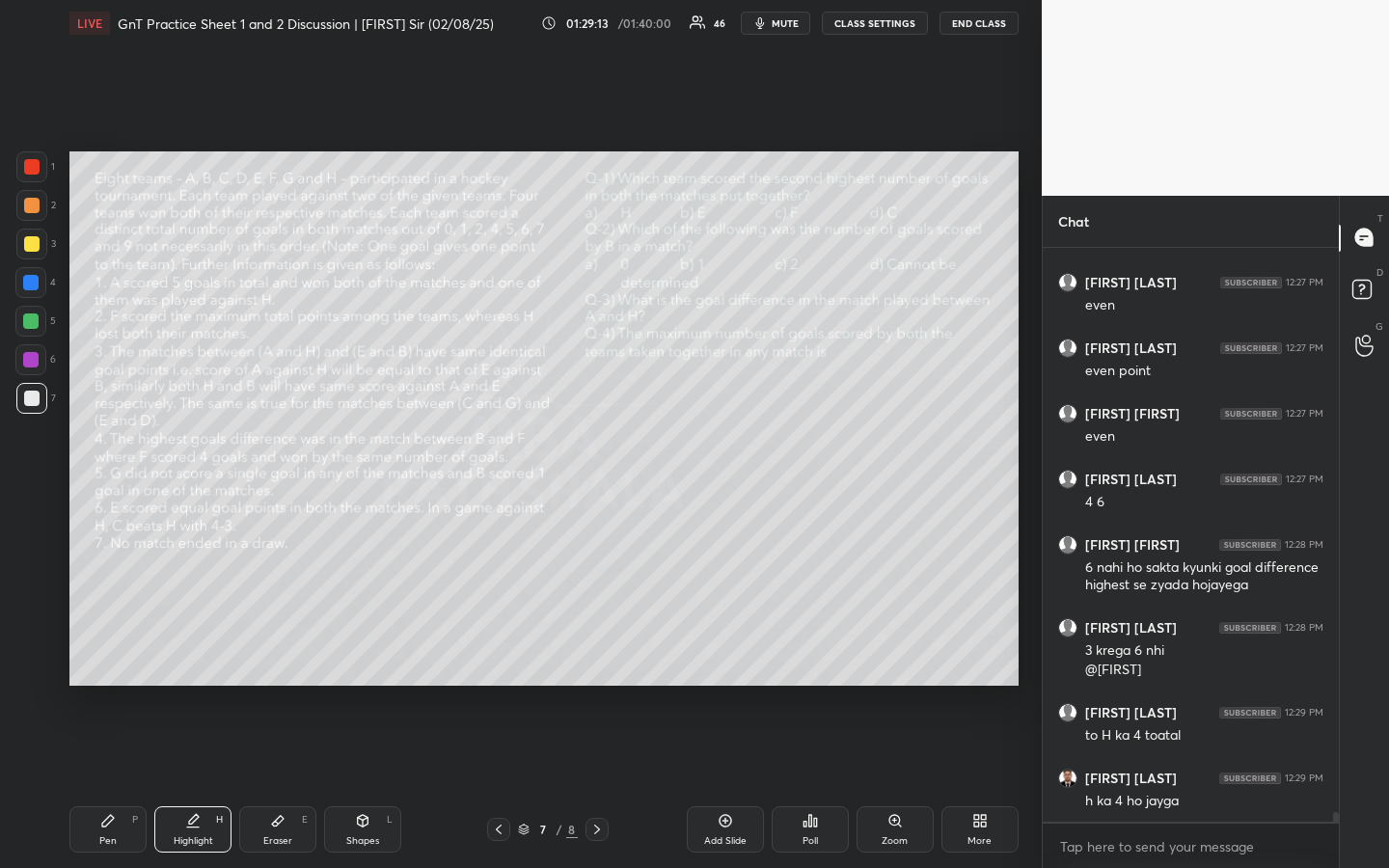 drag, startPoint x: 117, startPoint y: 830, endPoint x: 135, endPoint y: 818, distance: 21.633308 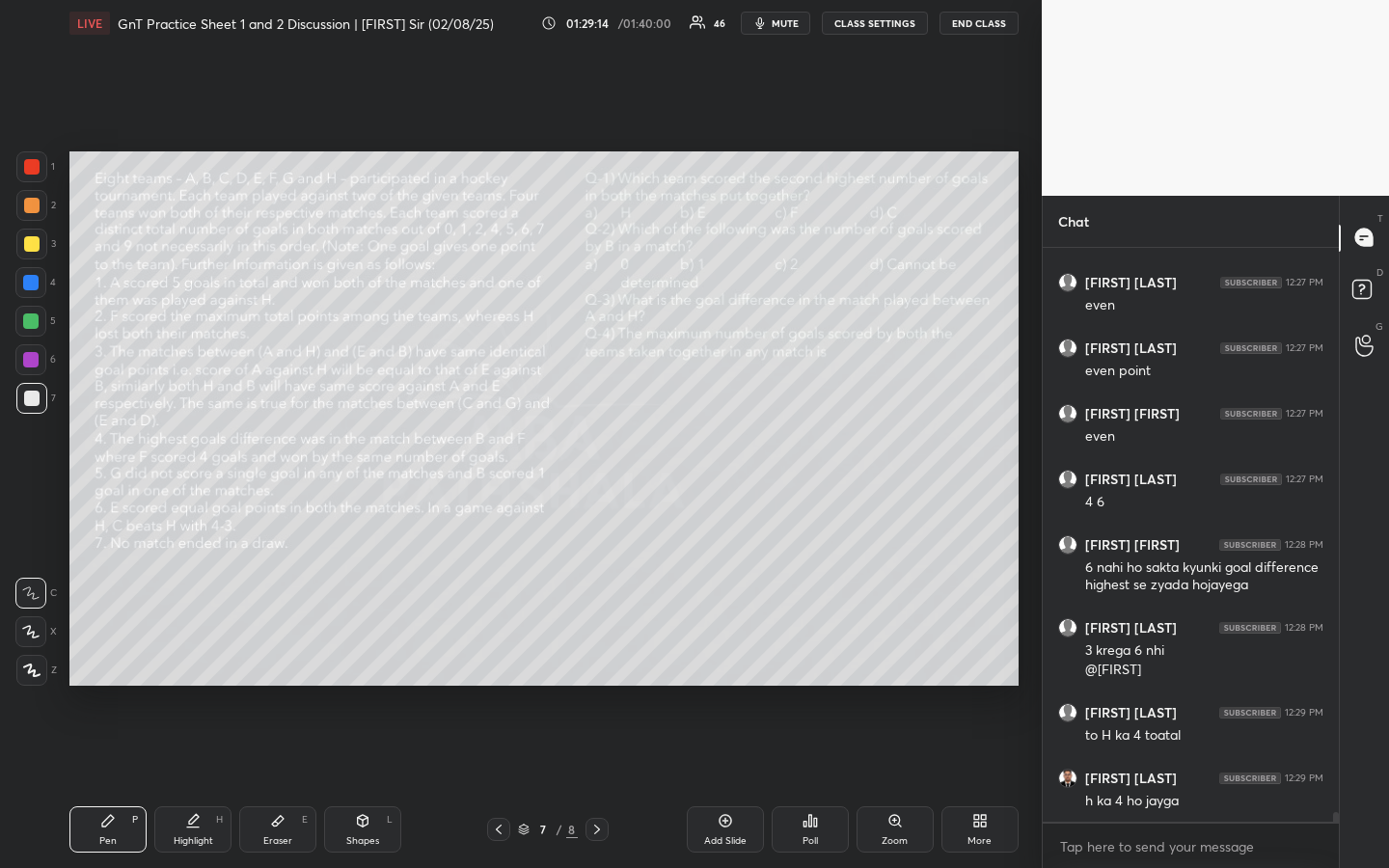 click on "Highlight" at bounding box center (193, 841) 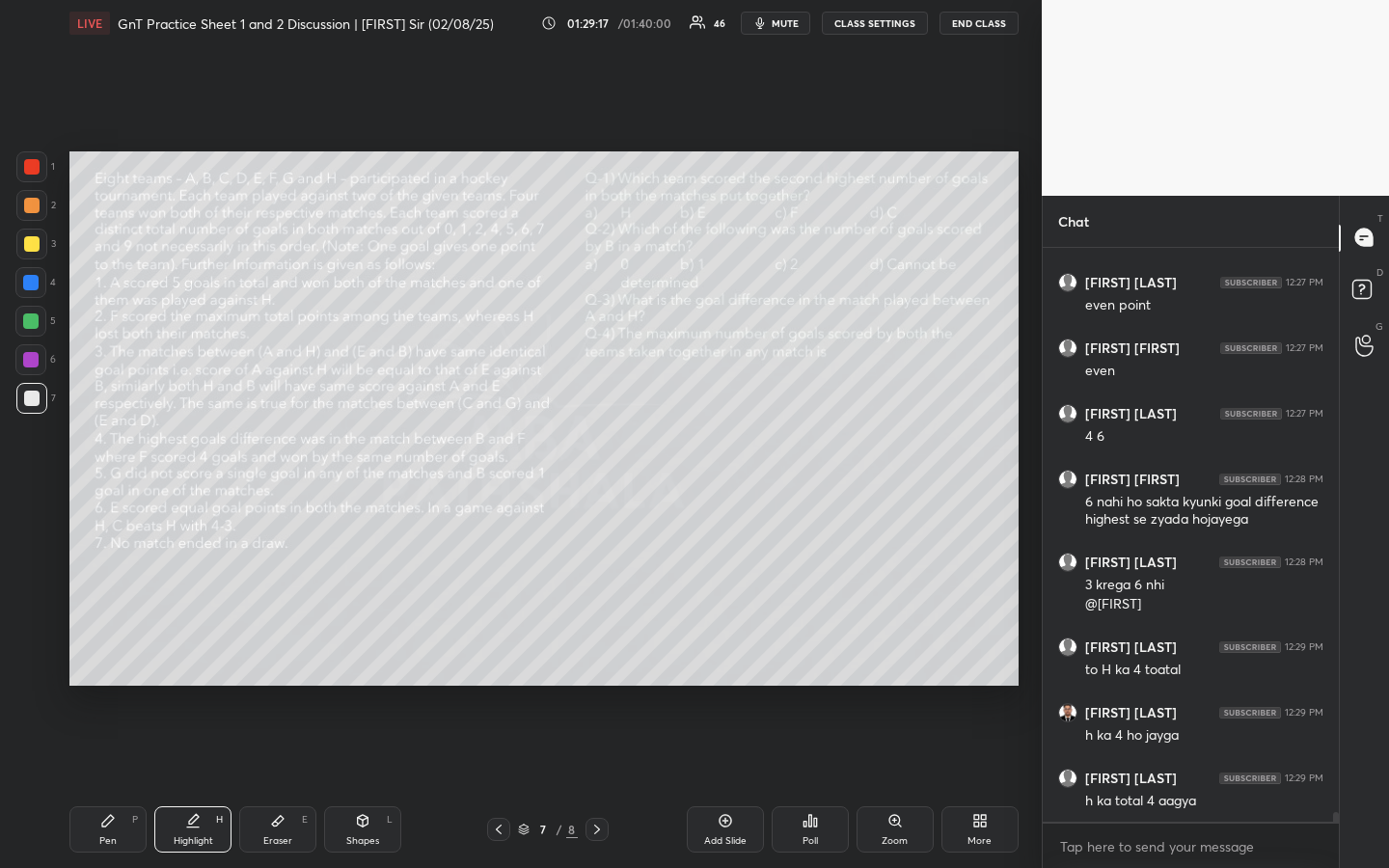 scroll, scrollTop: 34621, scrollLeft: 0, axis: vertical 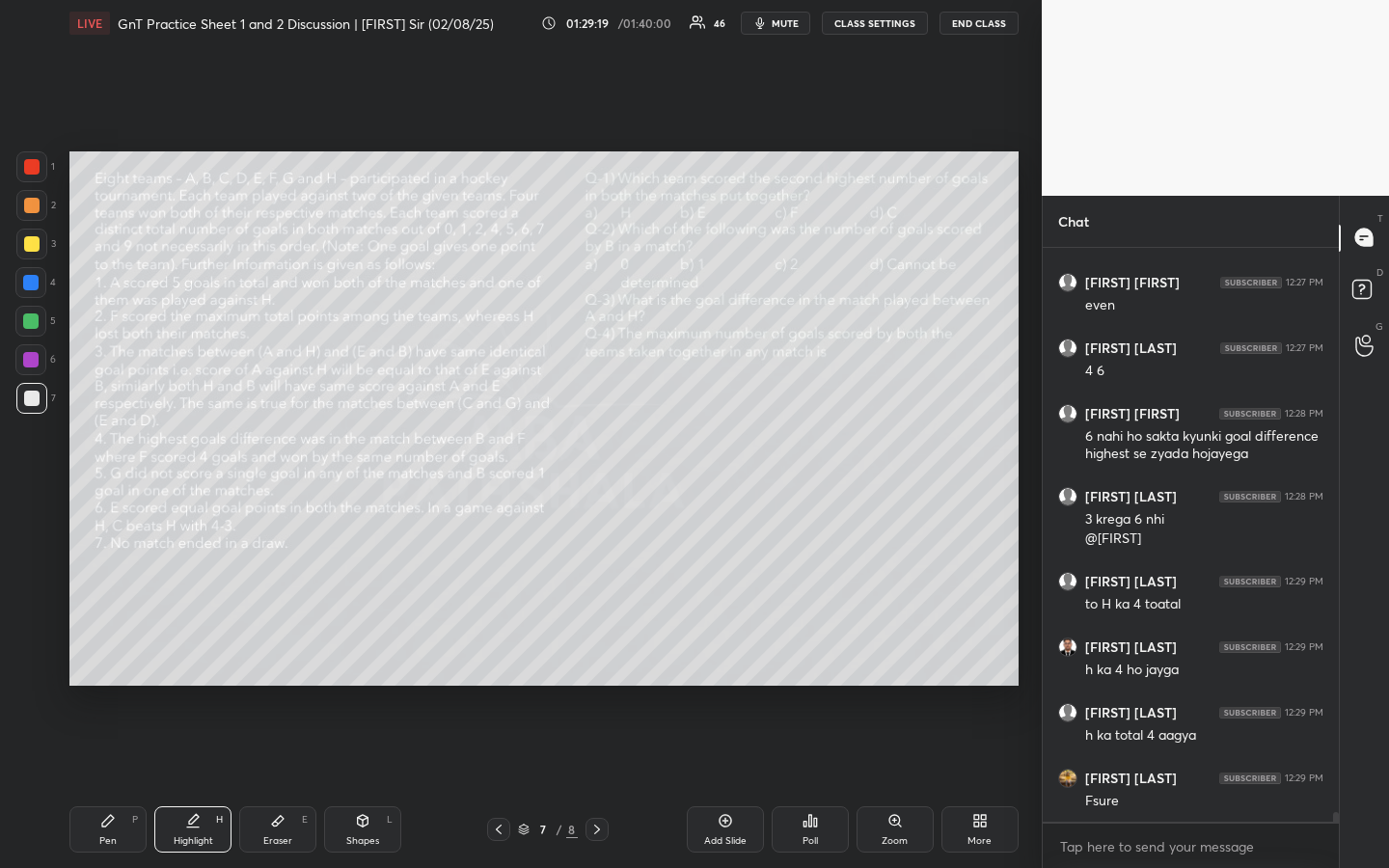click on "Pen P" at bounding box center [108, 829] 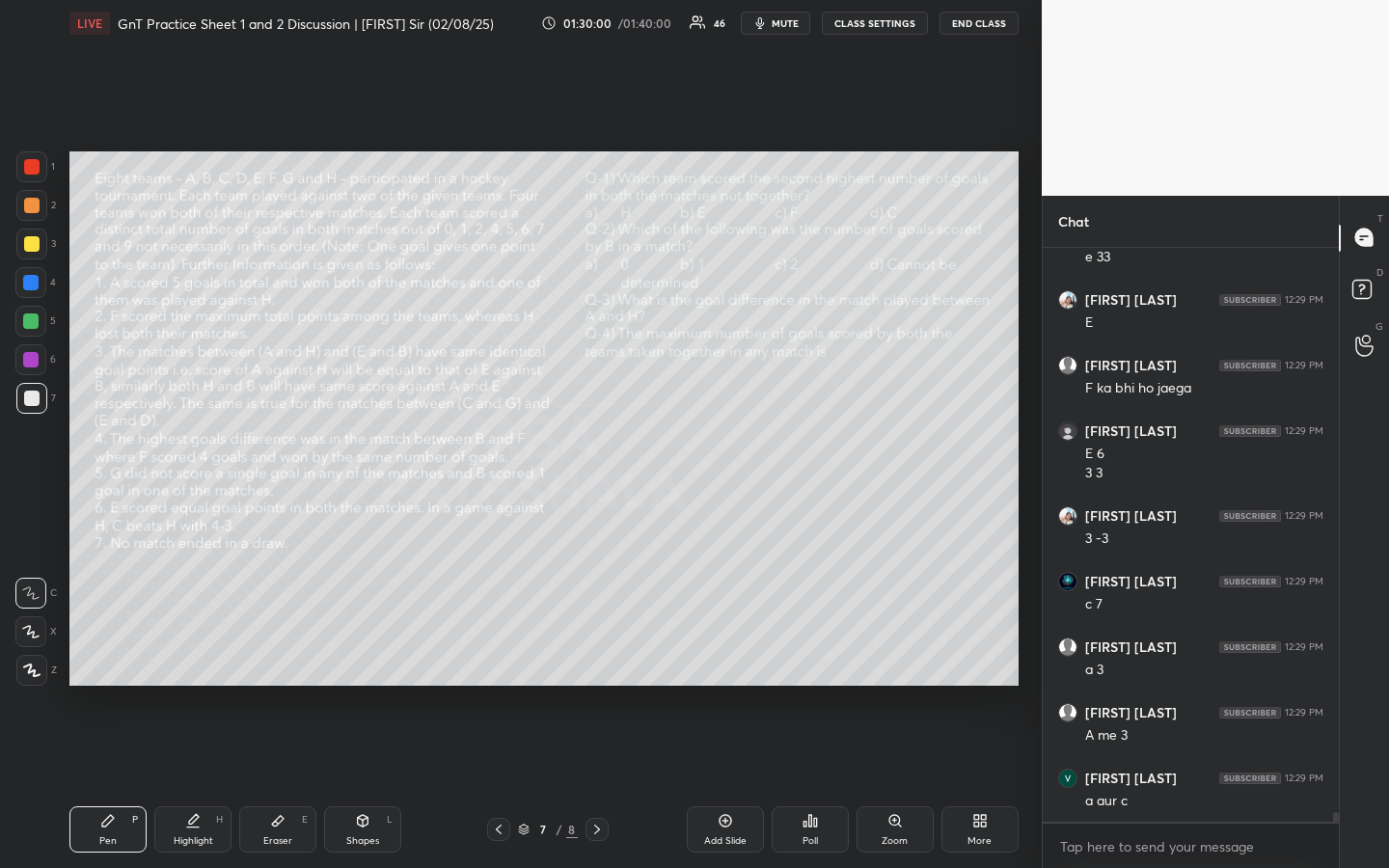 scroll, scrollTop: 35493, scrollLeft: 0, axis: vertical 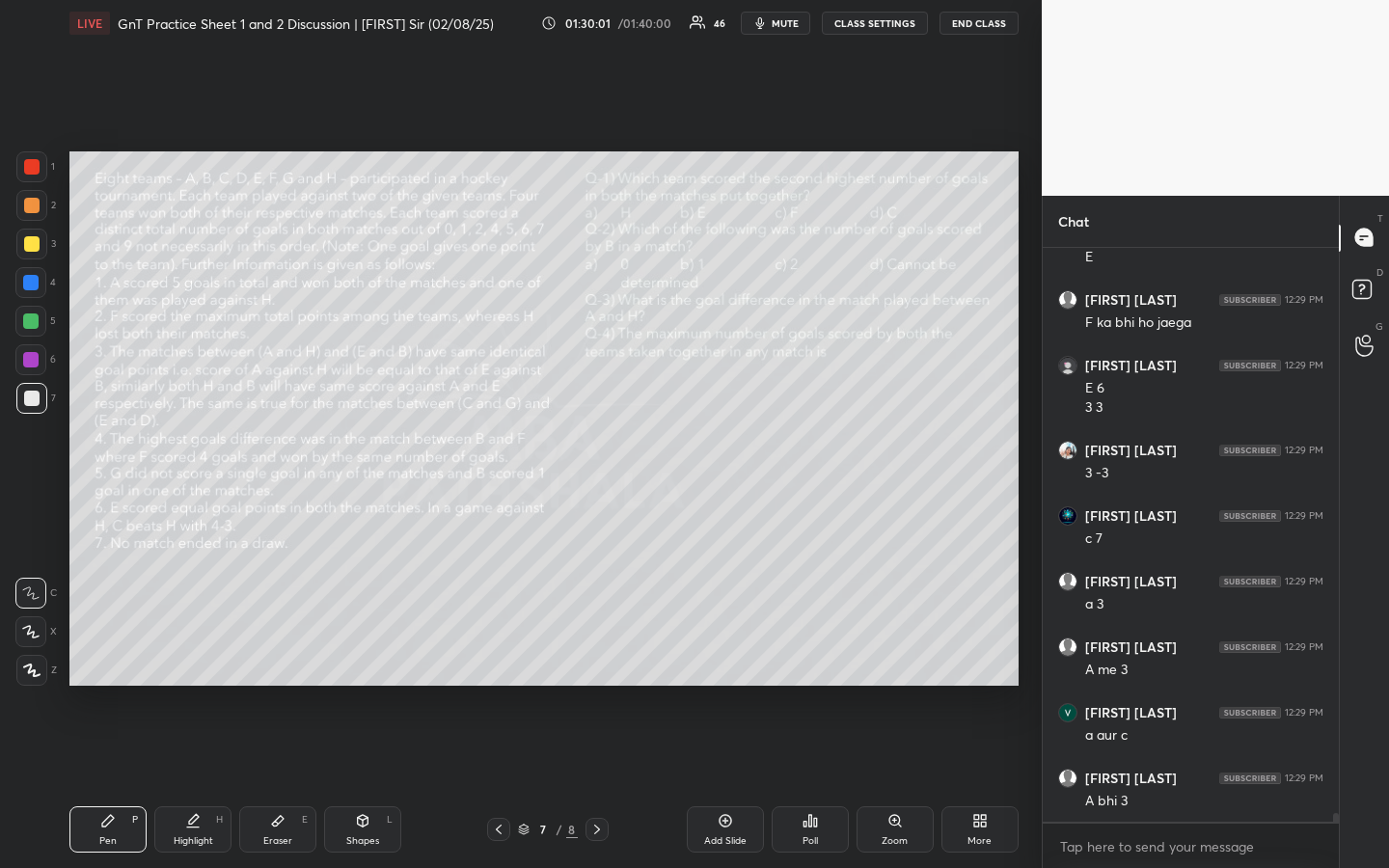 click 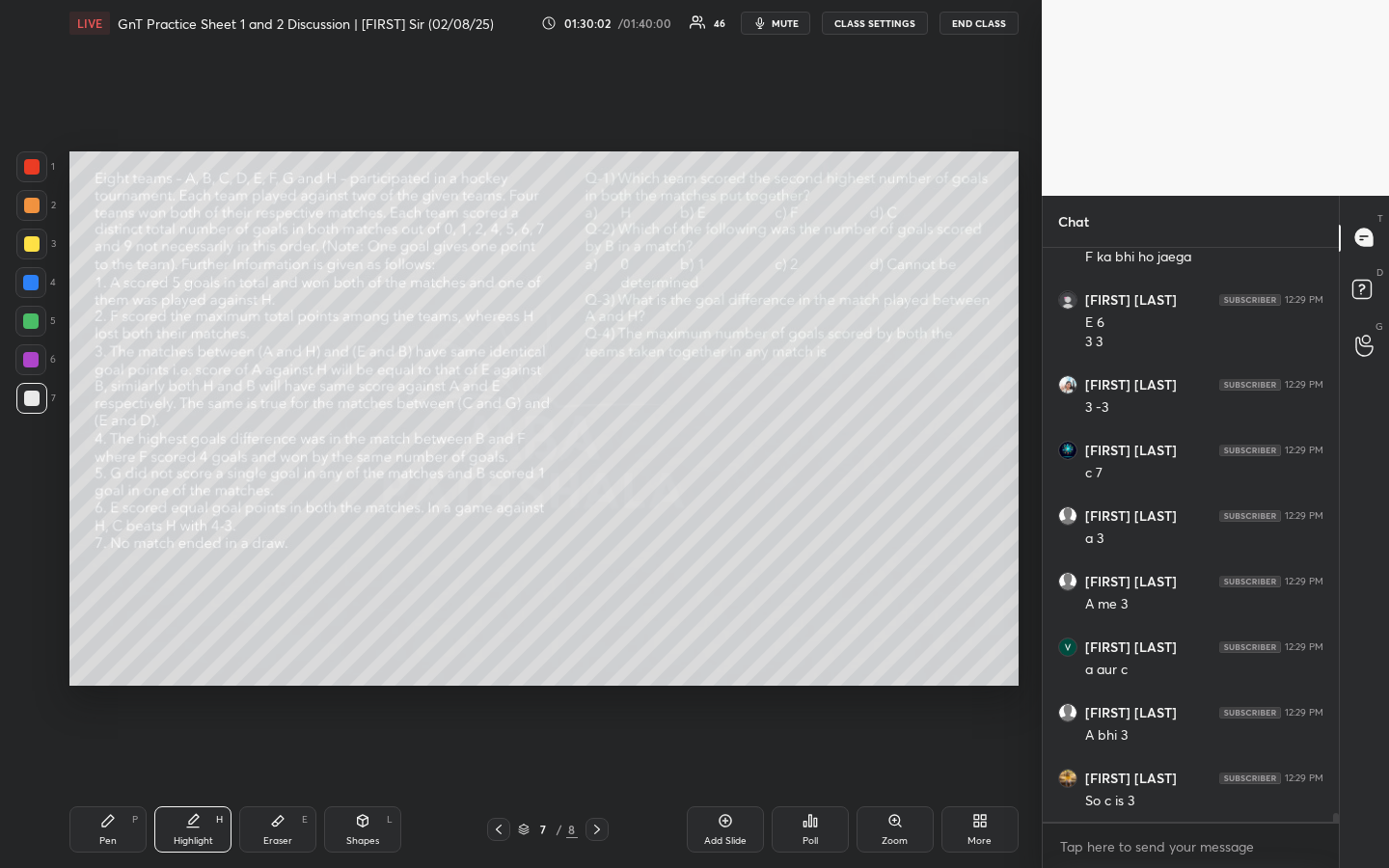 scroll, scrollTop: 35624, scrollLeft: 0, axis: vertical 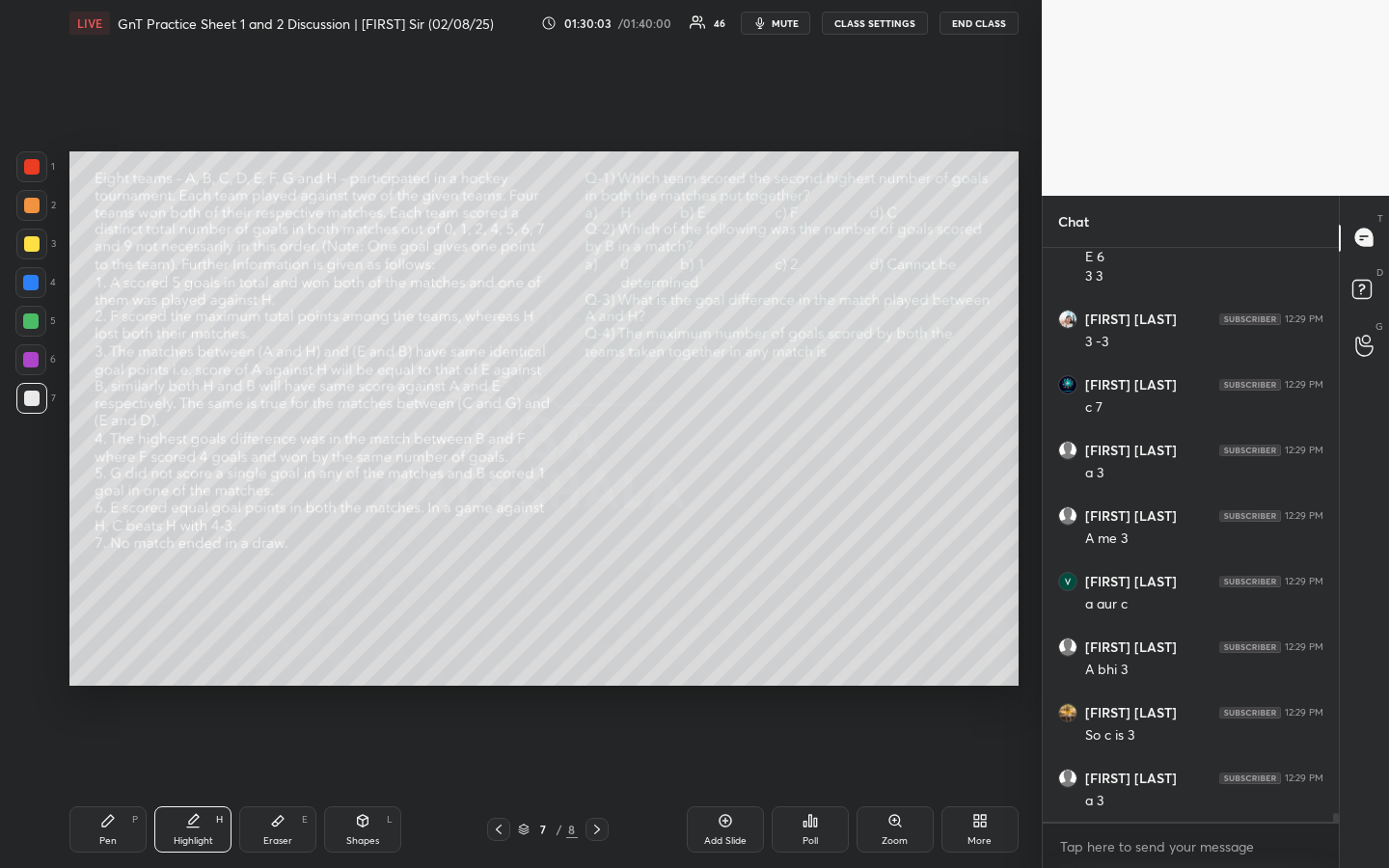 click on "Pen P" at bounding box center (108, 829) 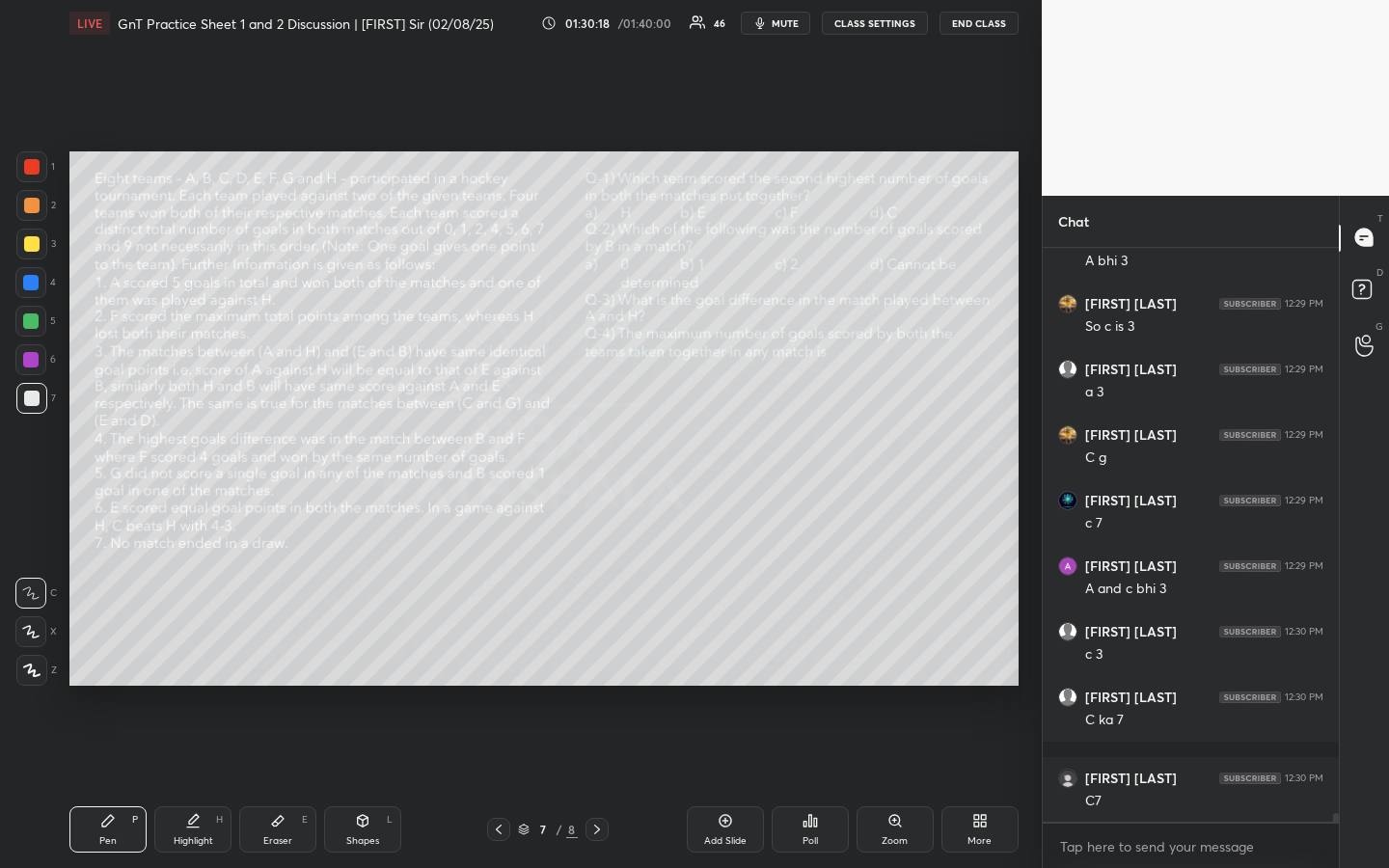 scroll, scrollTop: 36098, scrollLeft: 0, axis: vertical 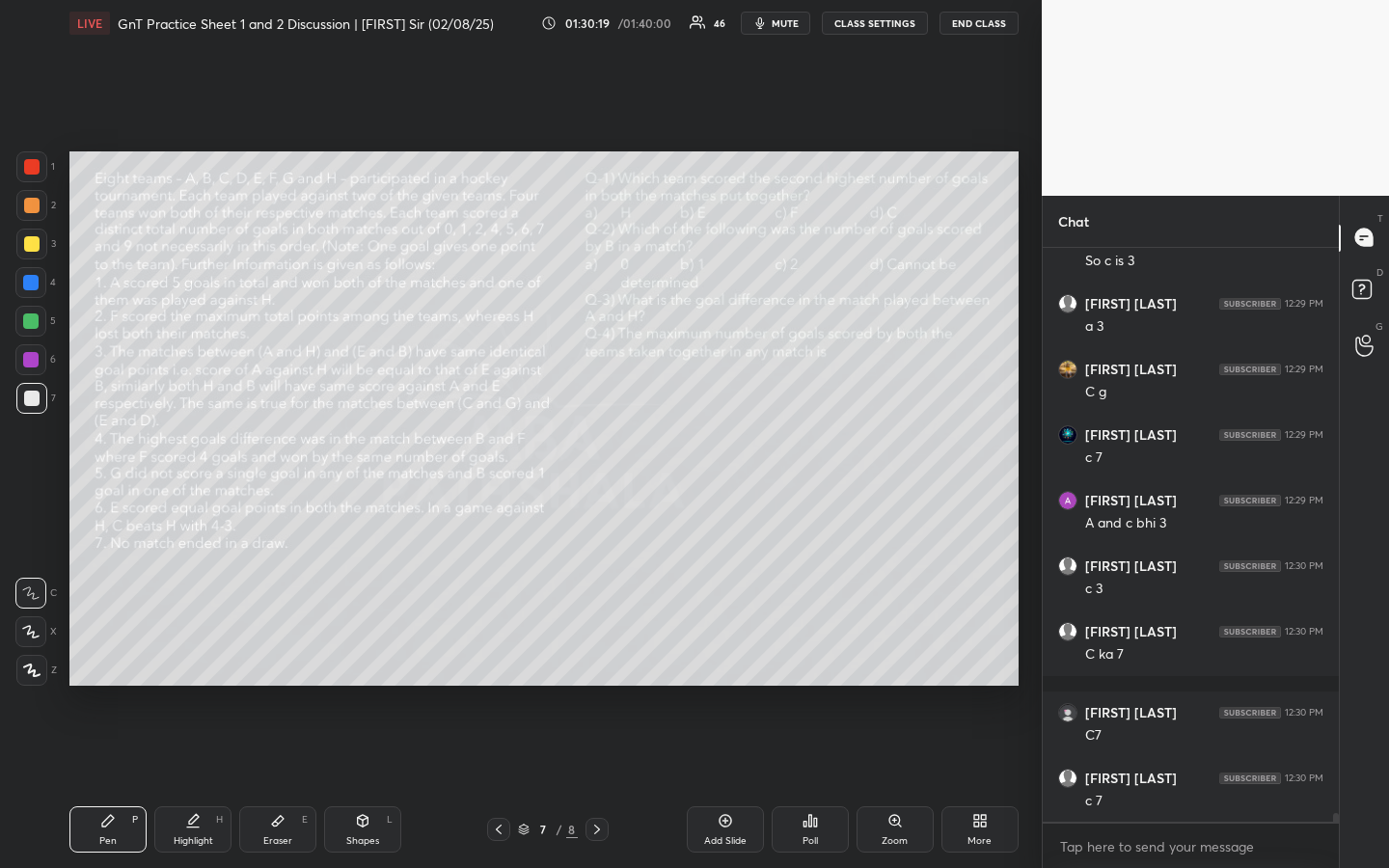 drag, startPoint x: 196, startPoint y: 824, endPoint x: 188, endPoint y: 809, distance: 17 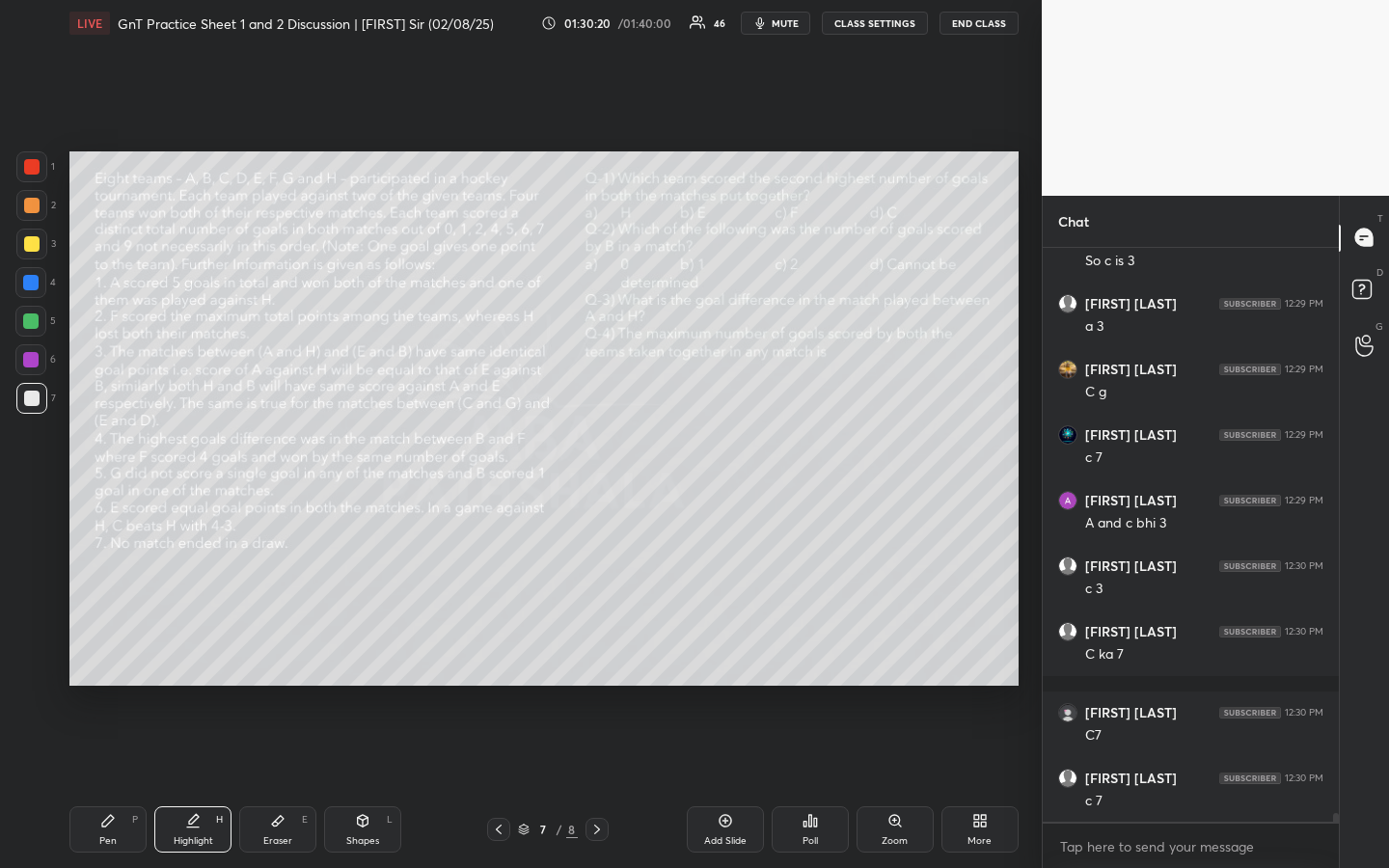 click 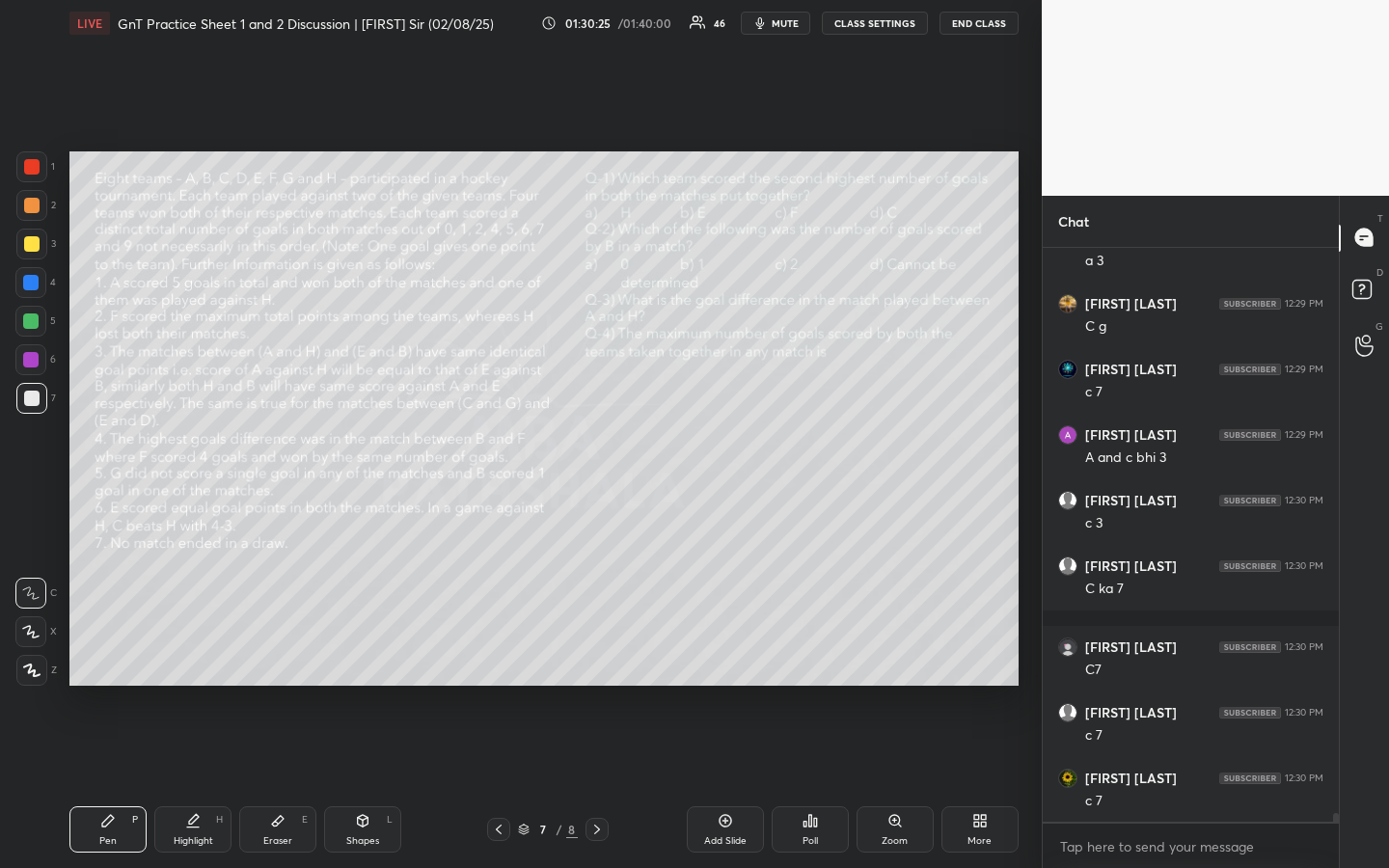 scroll, scrollTop: 36229, scrollLeft: 0, axis: vertical 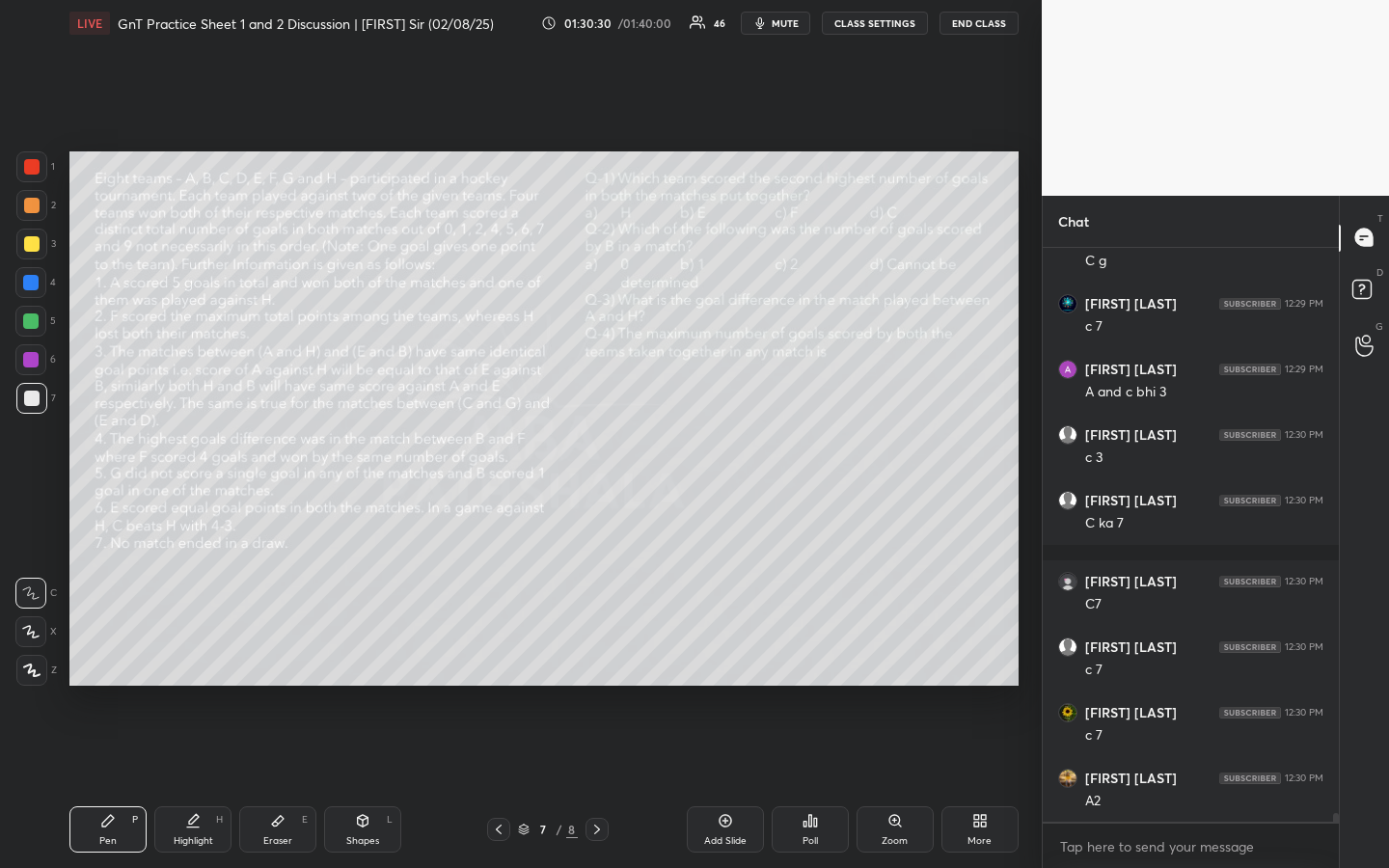 click on "Highlight H" at bounding box center (193, 829) 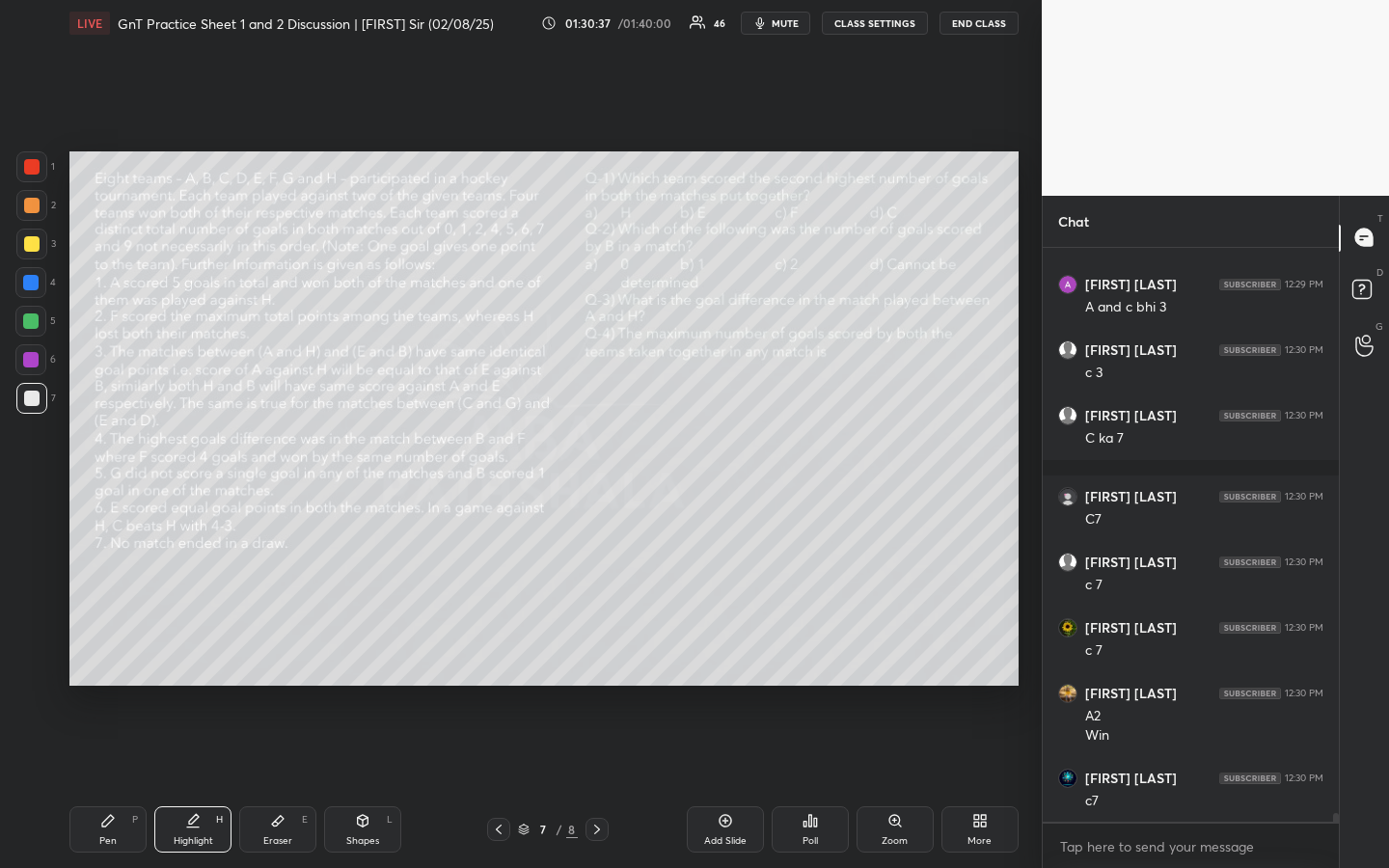scroll, scrollTop: 36380, scrollLeft: 0, axis: vertical 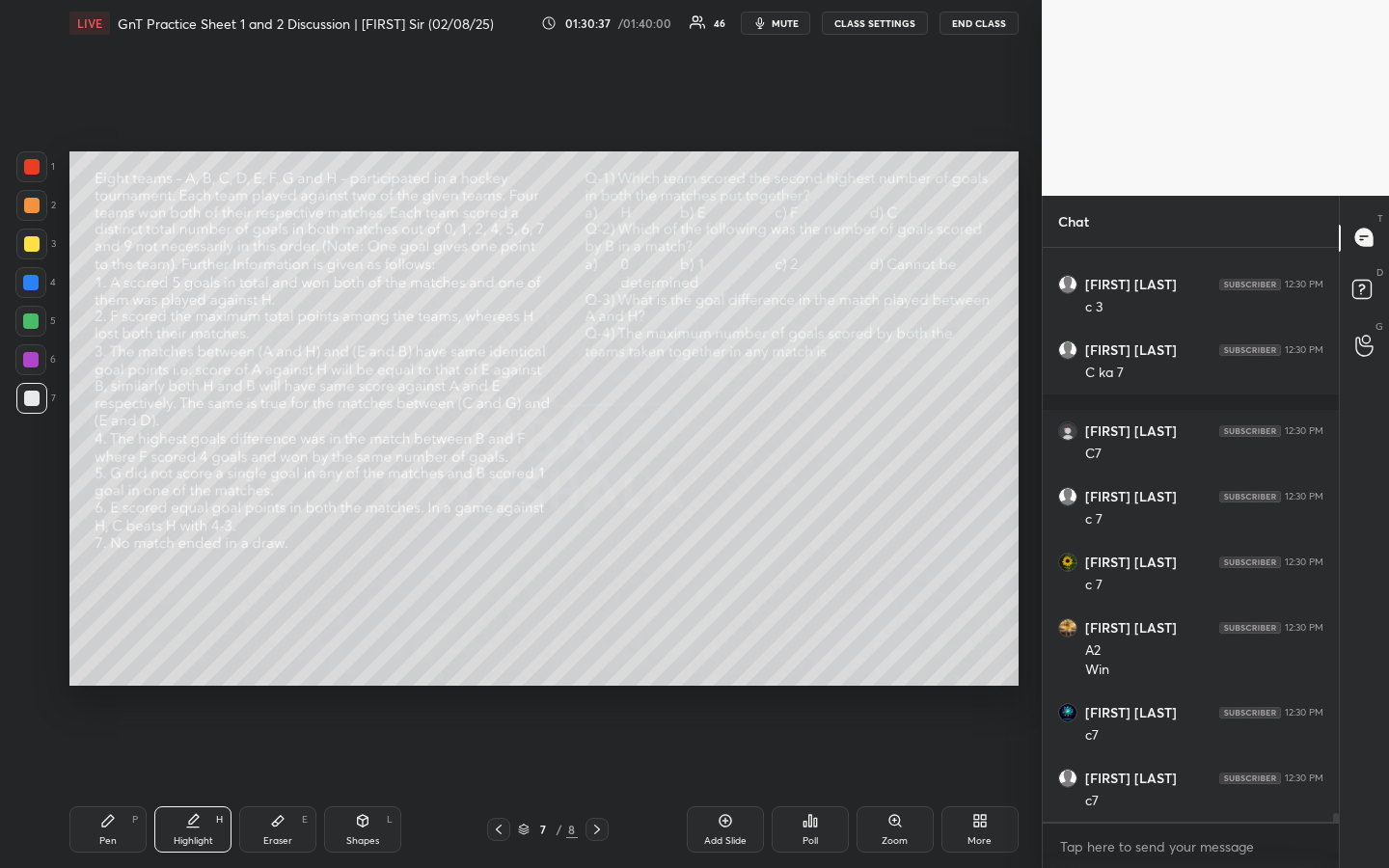 click 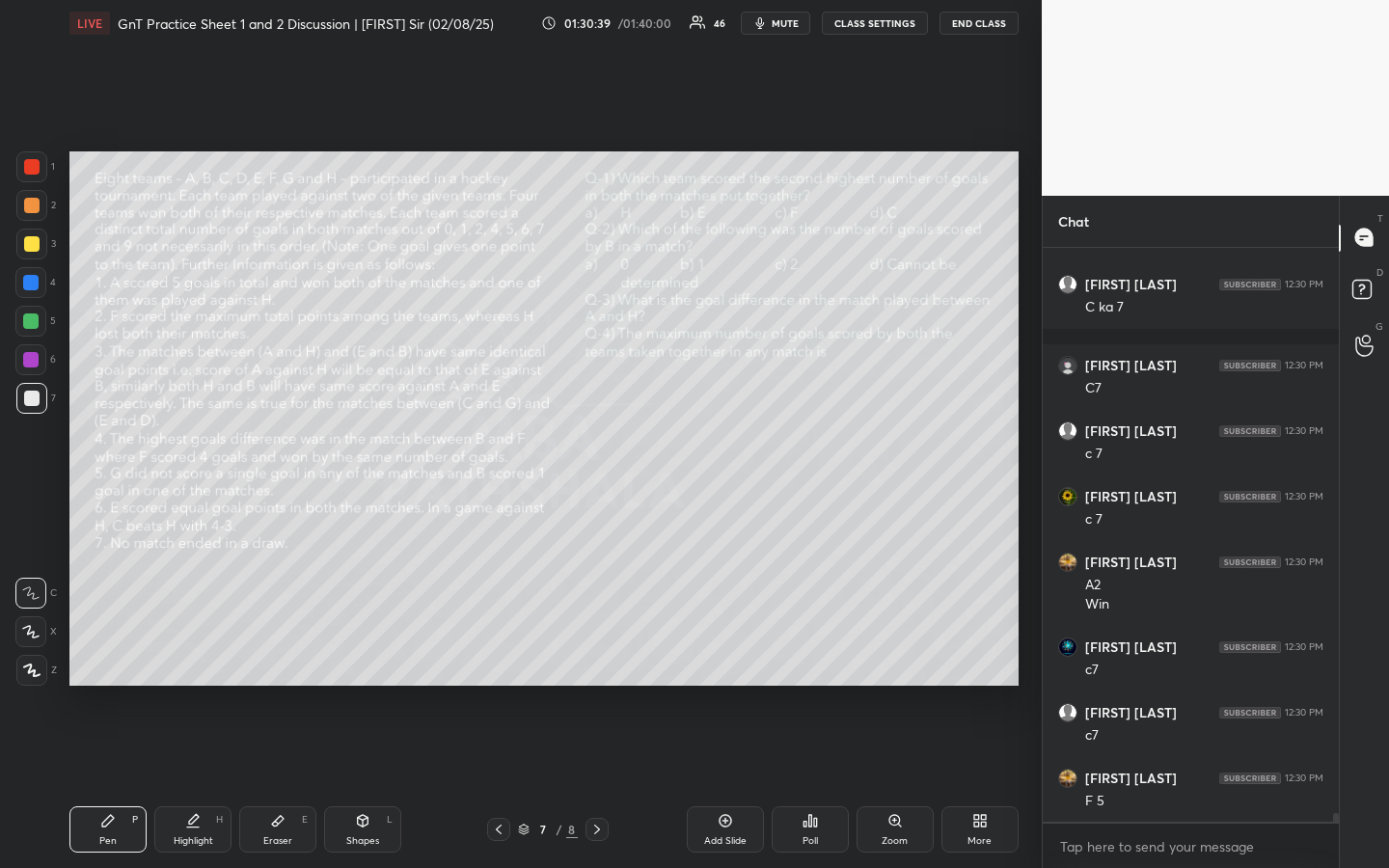 scroll, scrollTop: 36511, scrollLeft: 0, axis: vertical 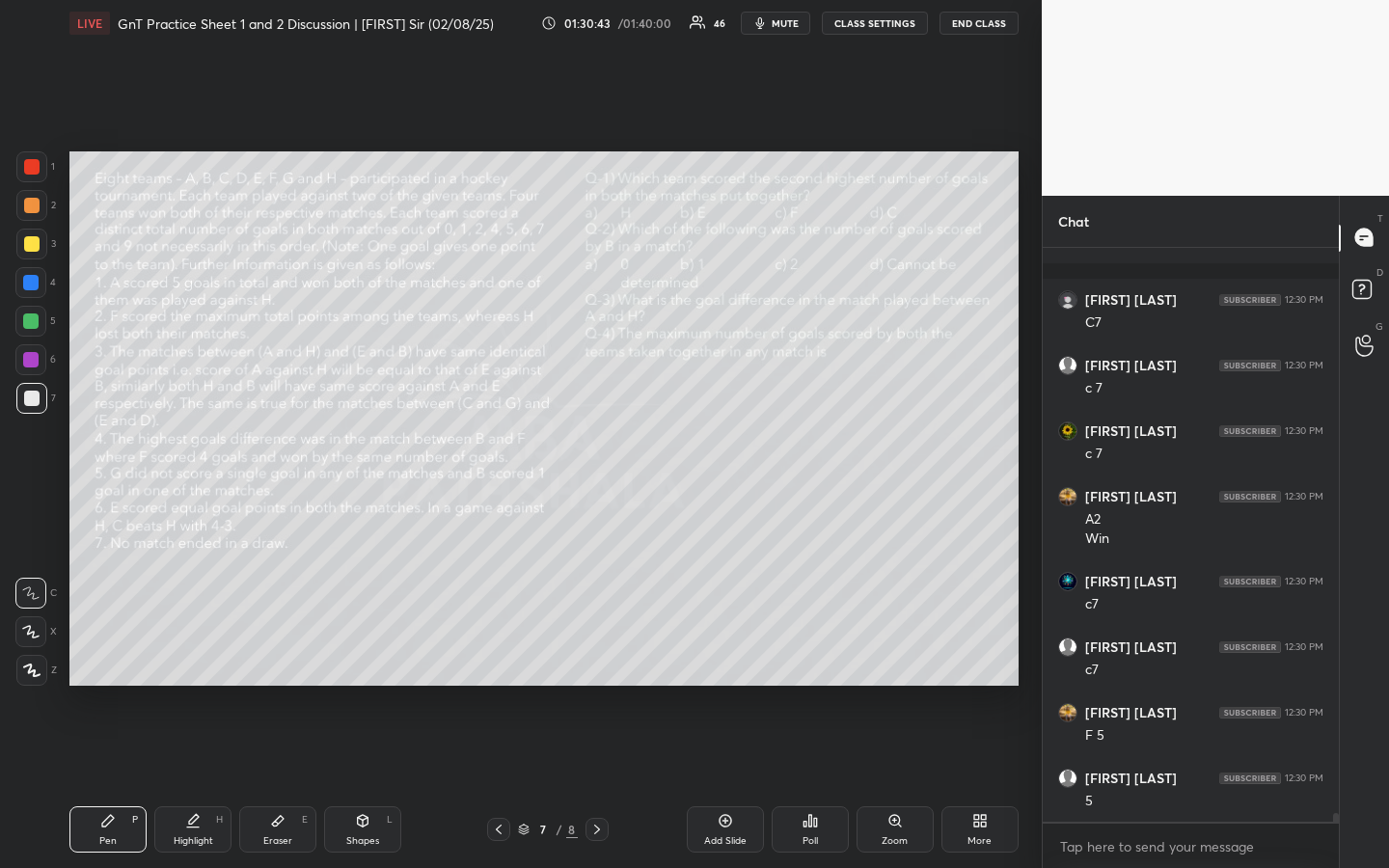 click on "Highlight H" at bounding box center (193, 829) 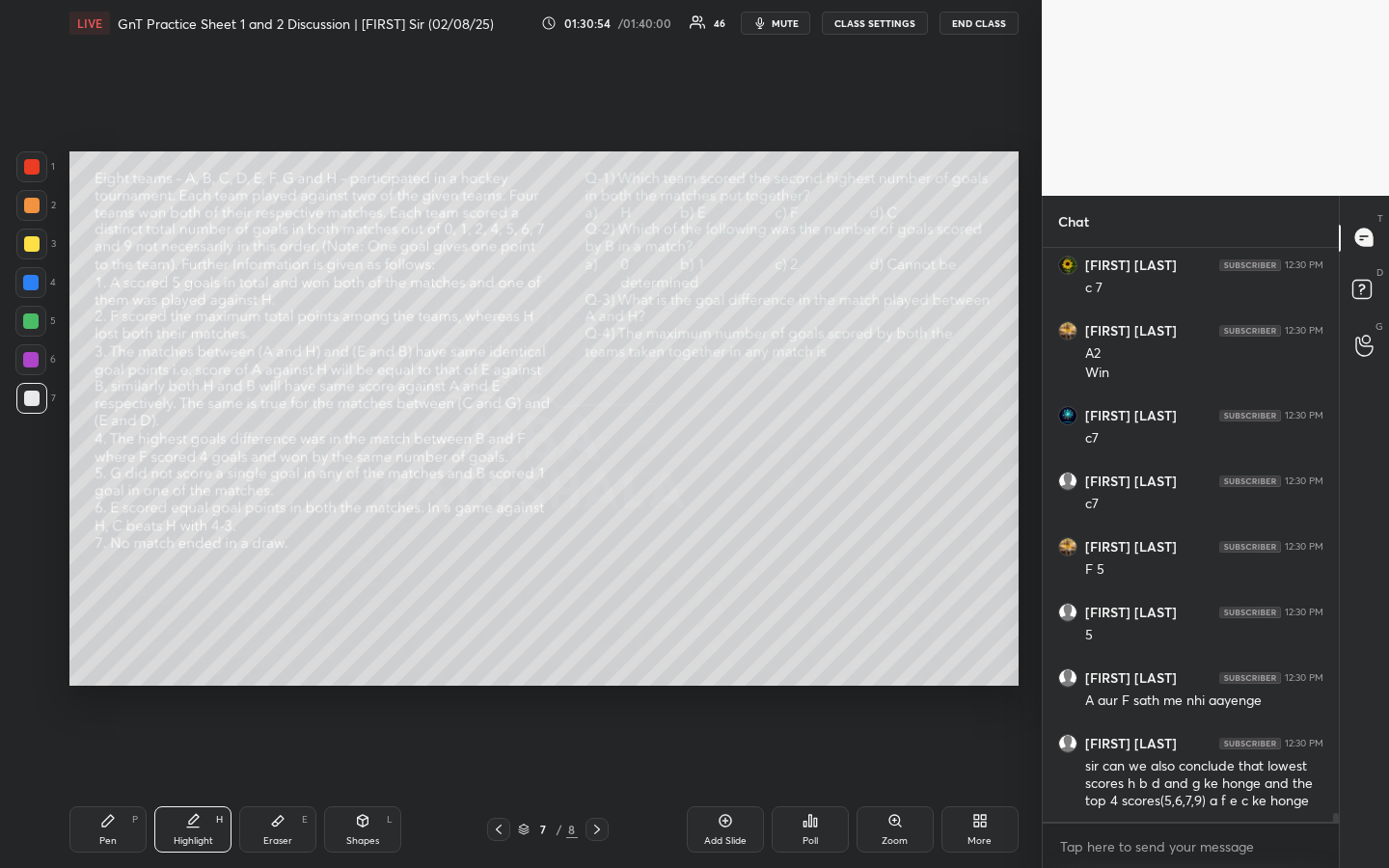 scroll, scrollTop: 36742, scrollLeft: 0, axis: vertical 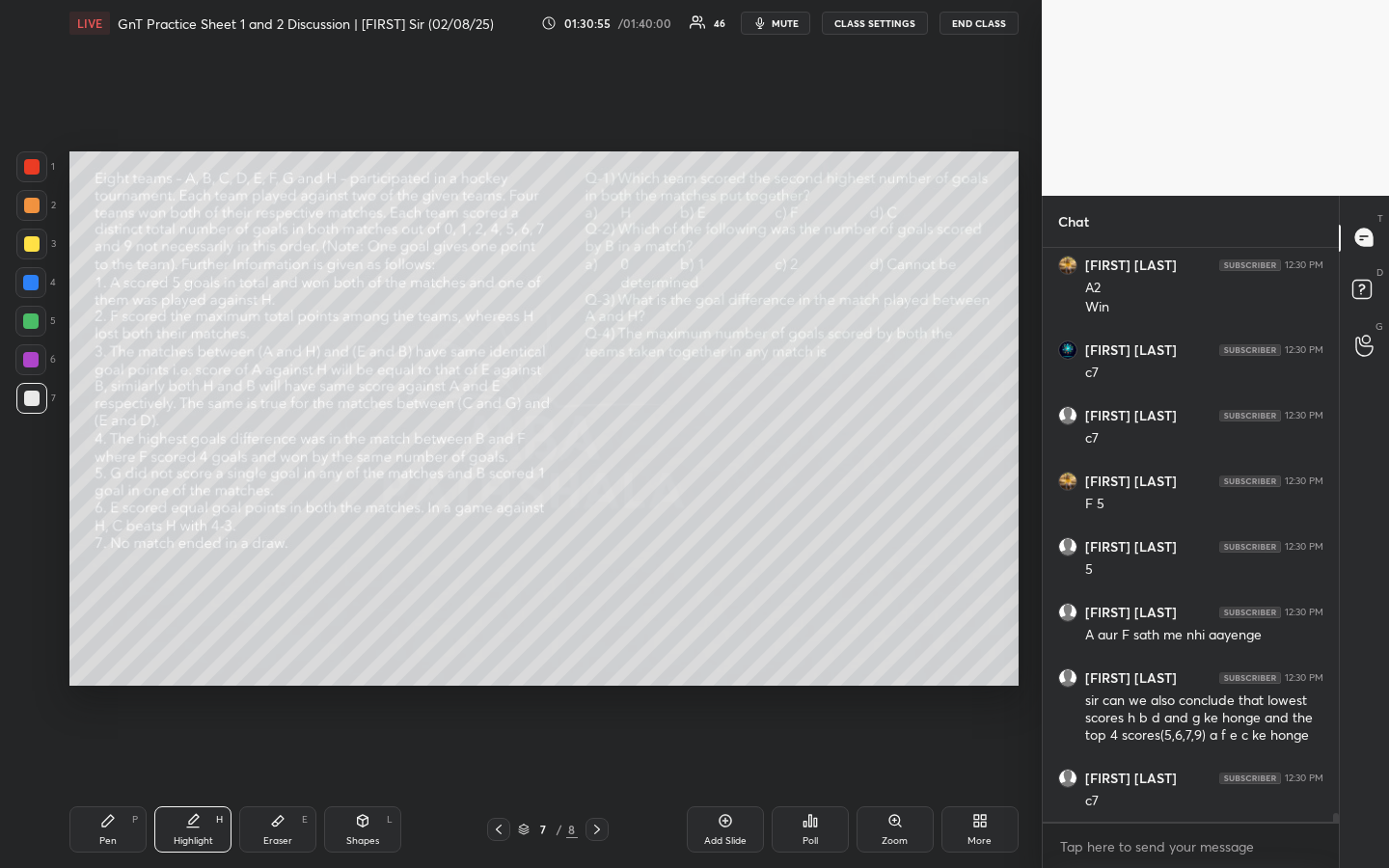 click on "Pen P" at bounding box center [108, 829] 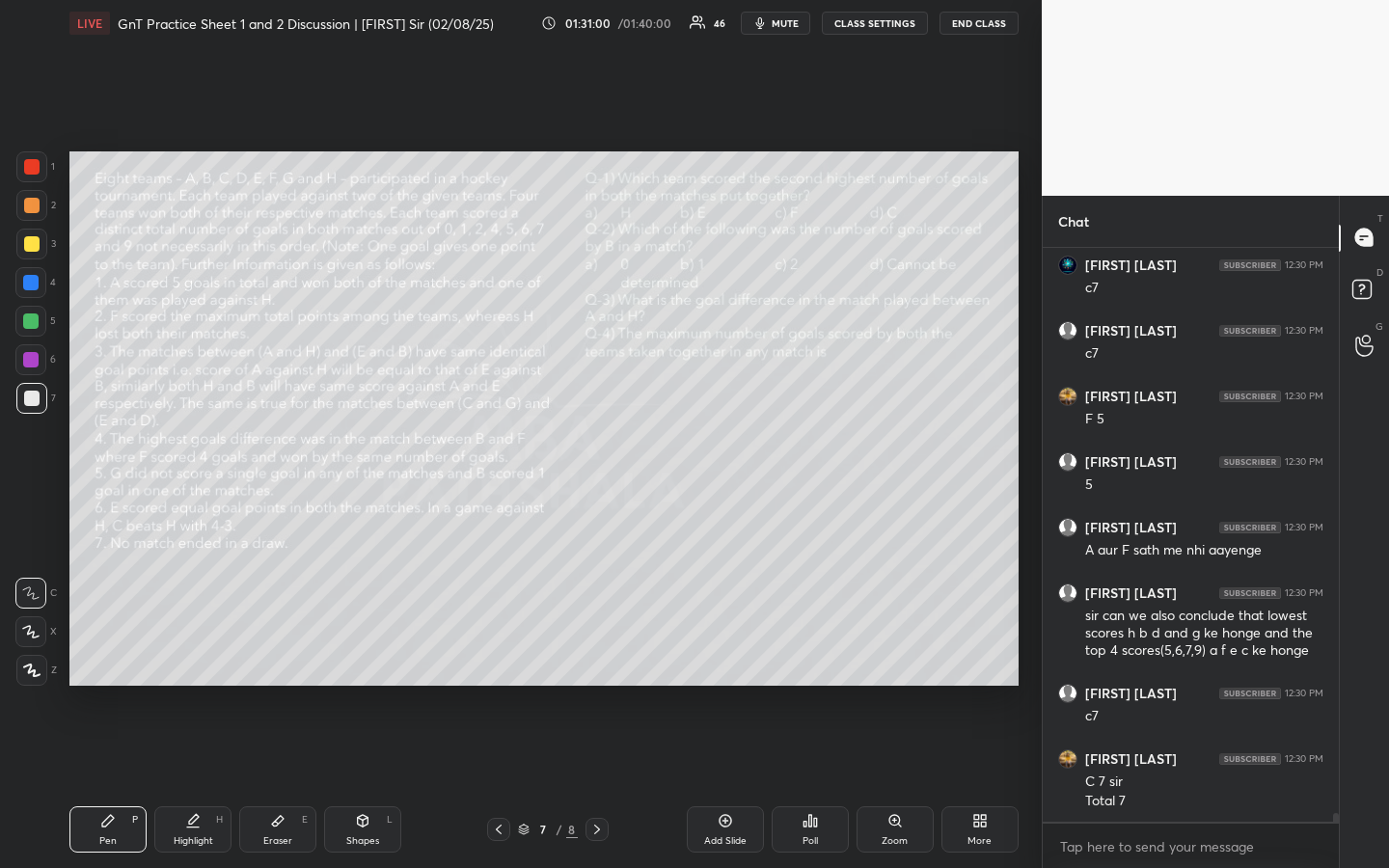 scroll, scrollTop: 36893, scrollLeft: 0, axis: vertical 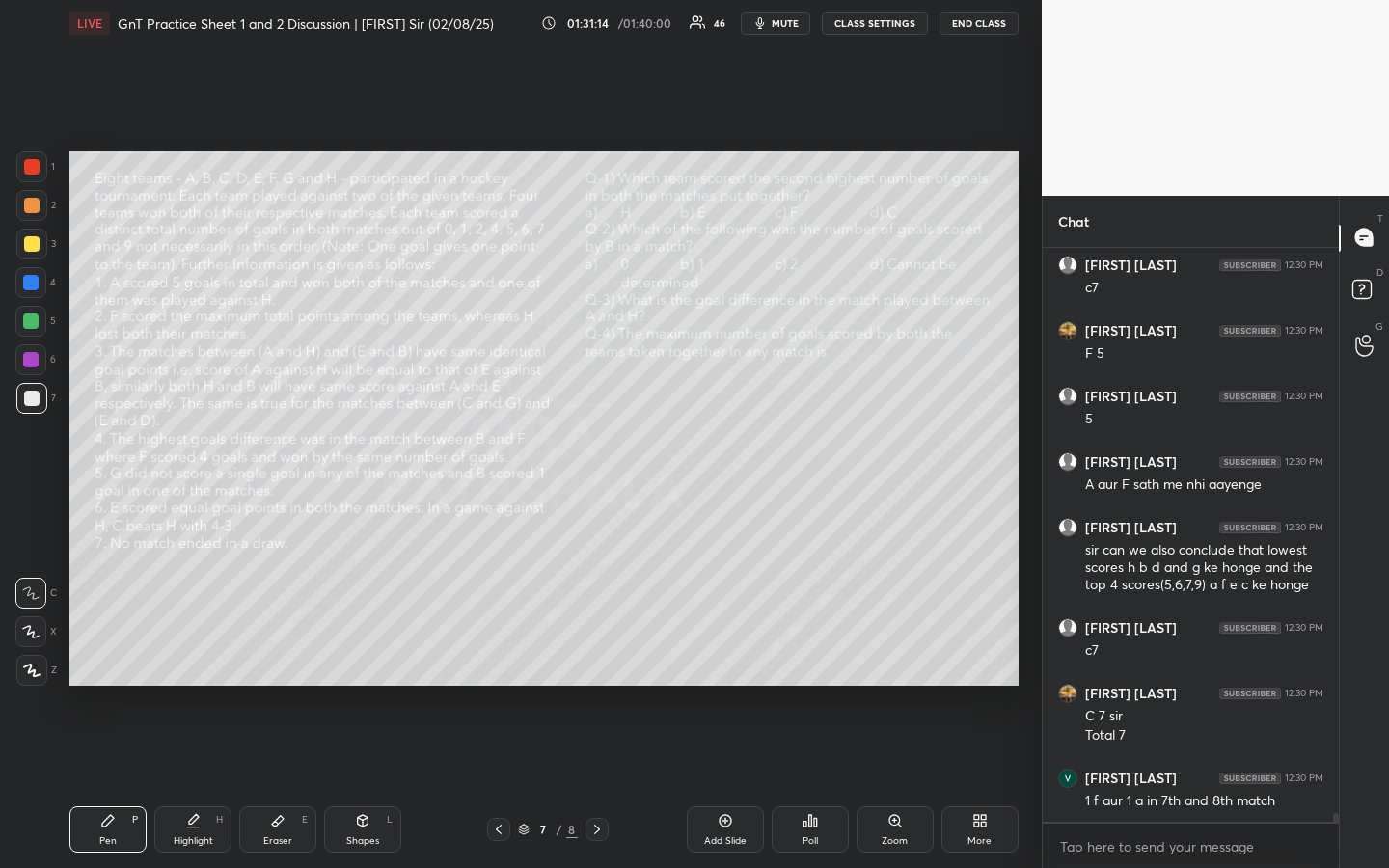 drag, startPoint x: 186, startPoint y: 827, endPoint x: 185, endPoint y: 816, distance: 11.045361 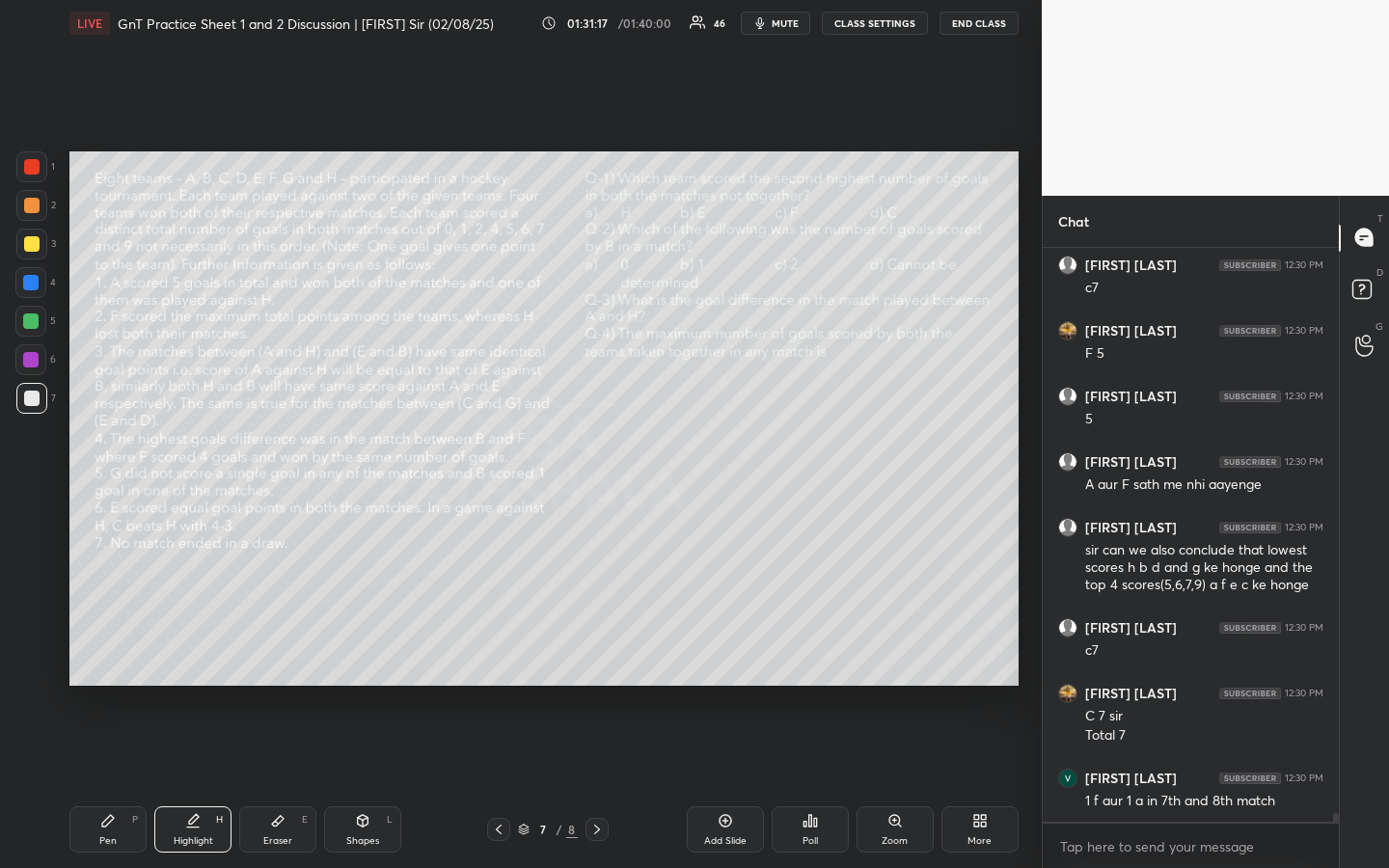 click on "Pen P" at bounding box center [108, 829] 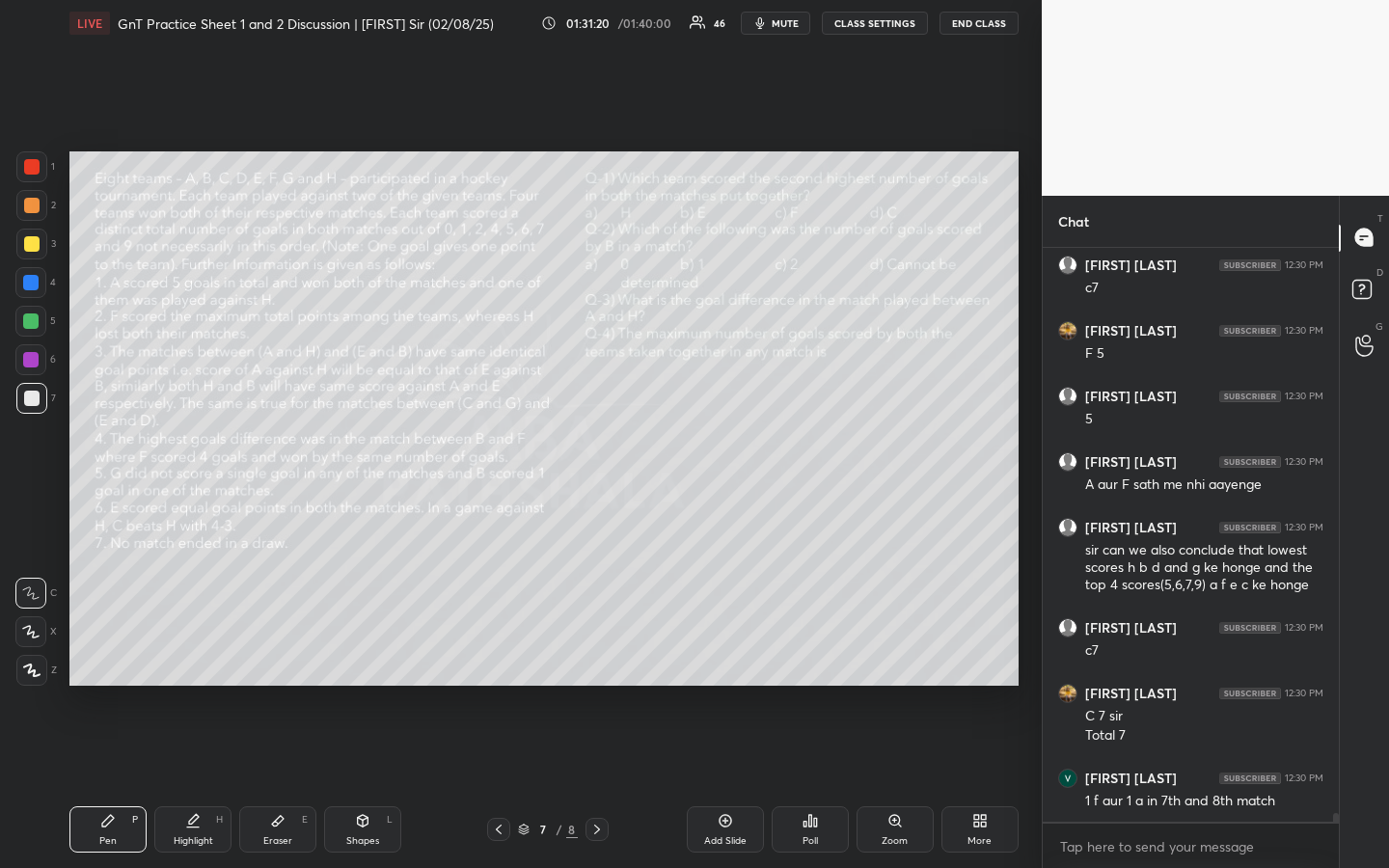 click on "Highlight H" at bounding box center (193, 829) 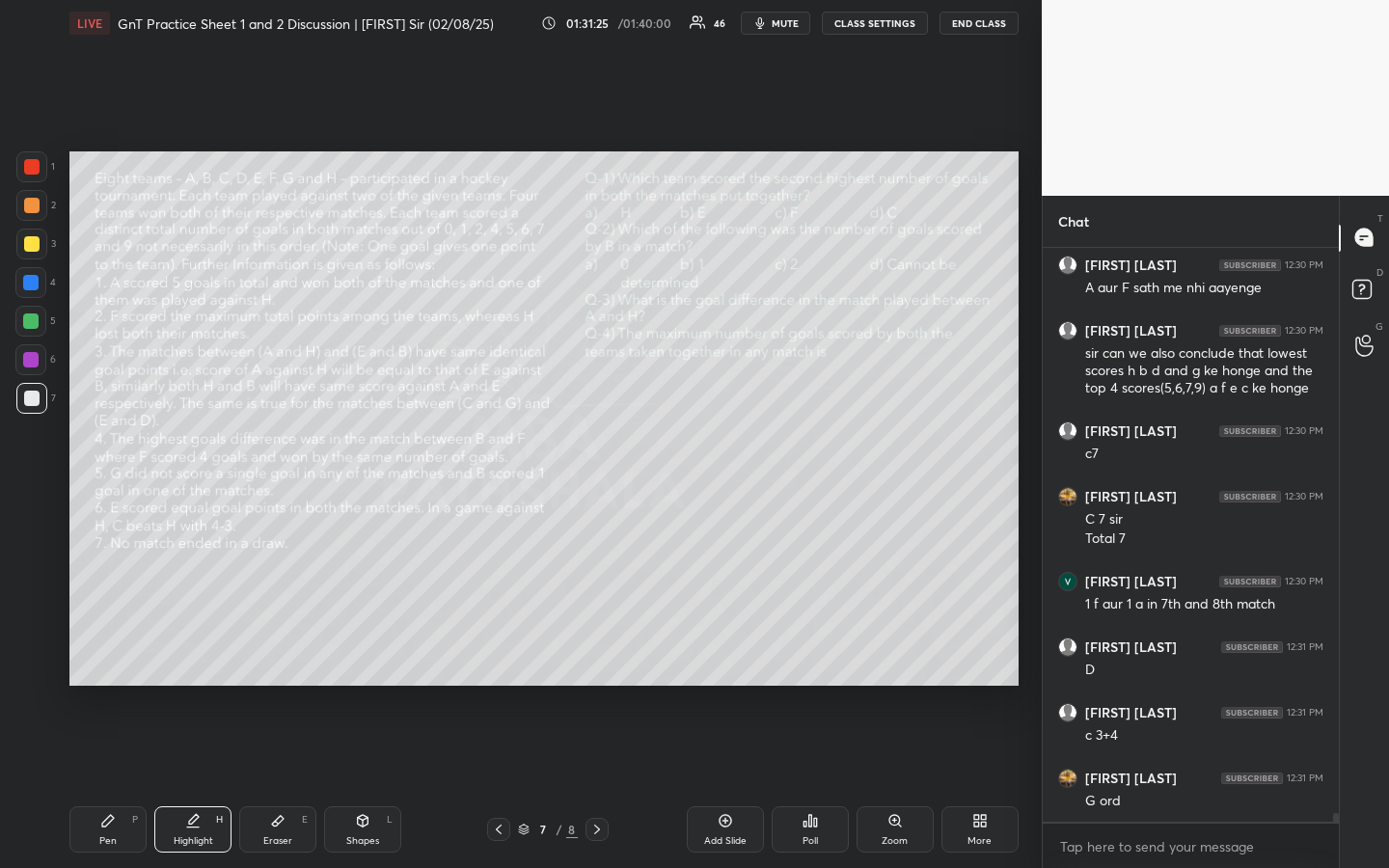 scroll, scrollTop: 37155, scrollLeft: 0, axis: vertical 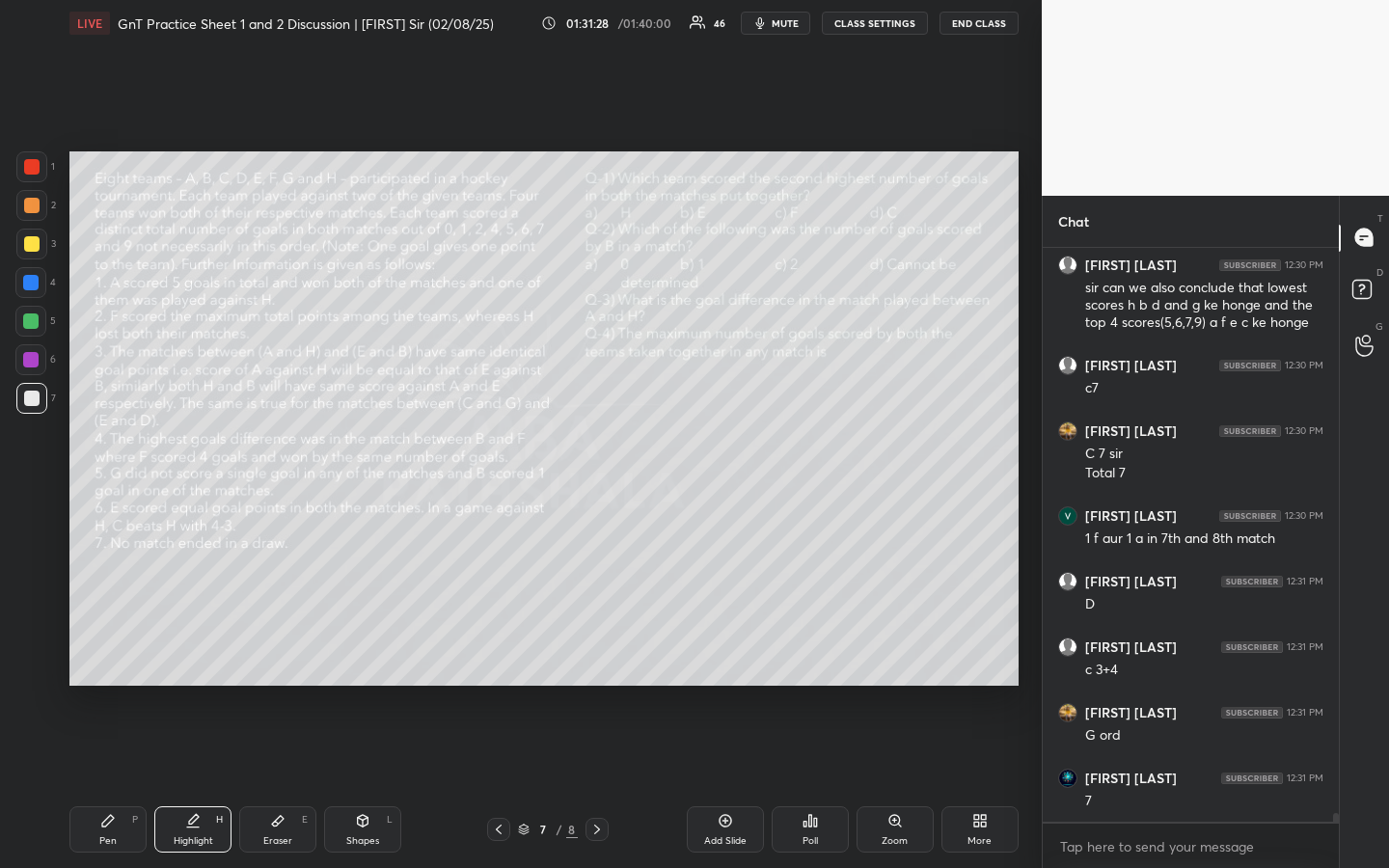 click on "Pen P" at bounding box center [108, 829] 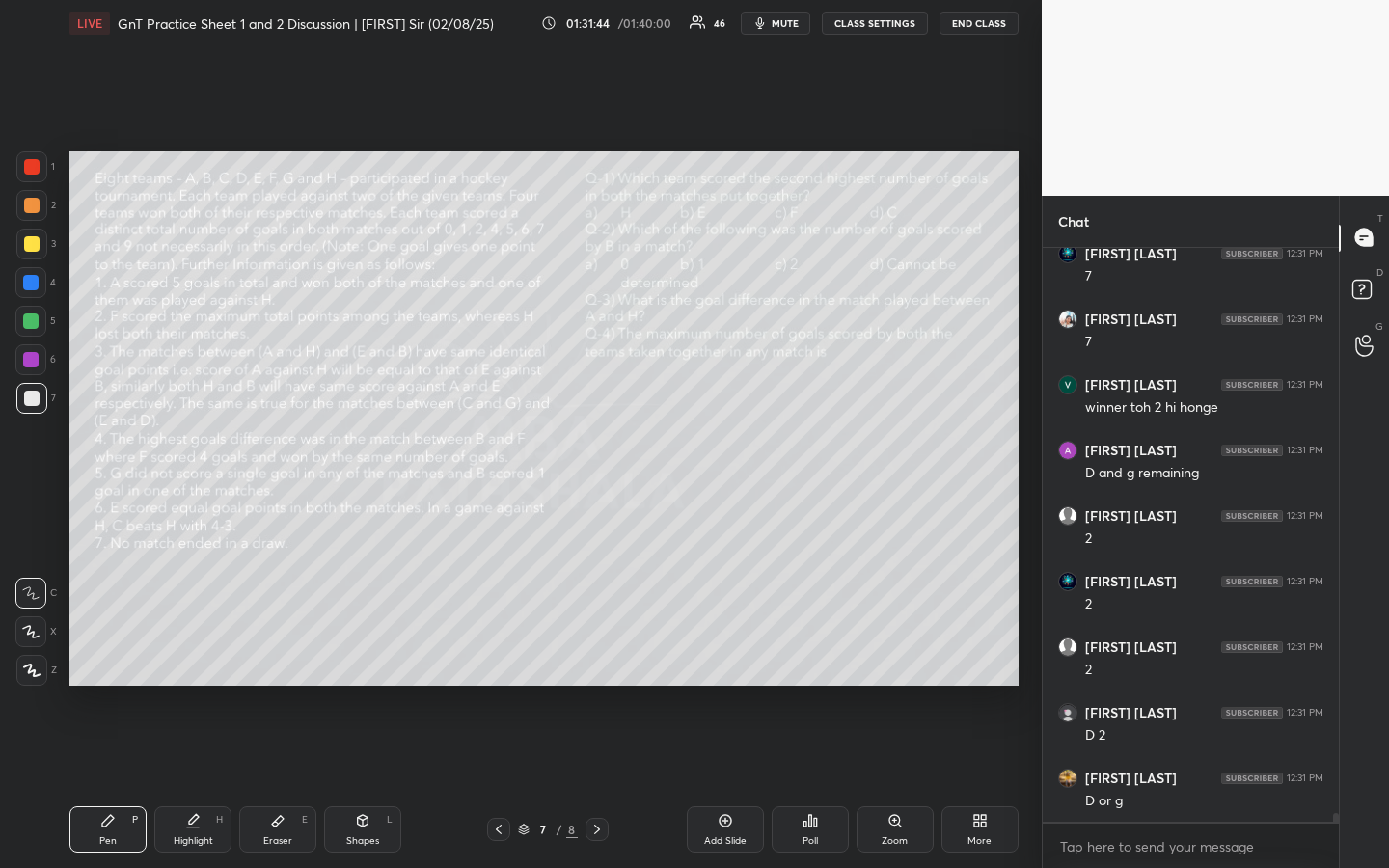 scroll, scrollTop: 37745, scrollLeft: 0, axis: vertical 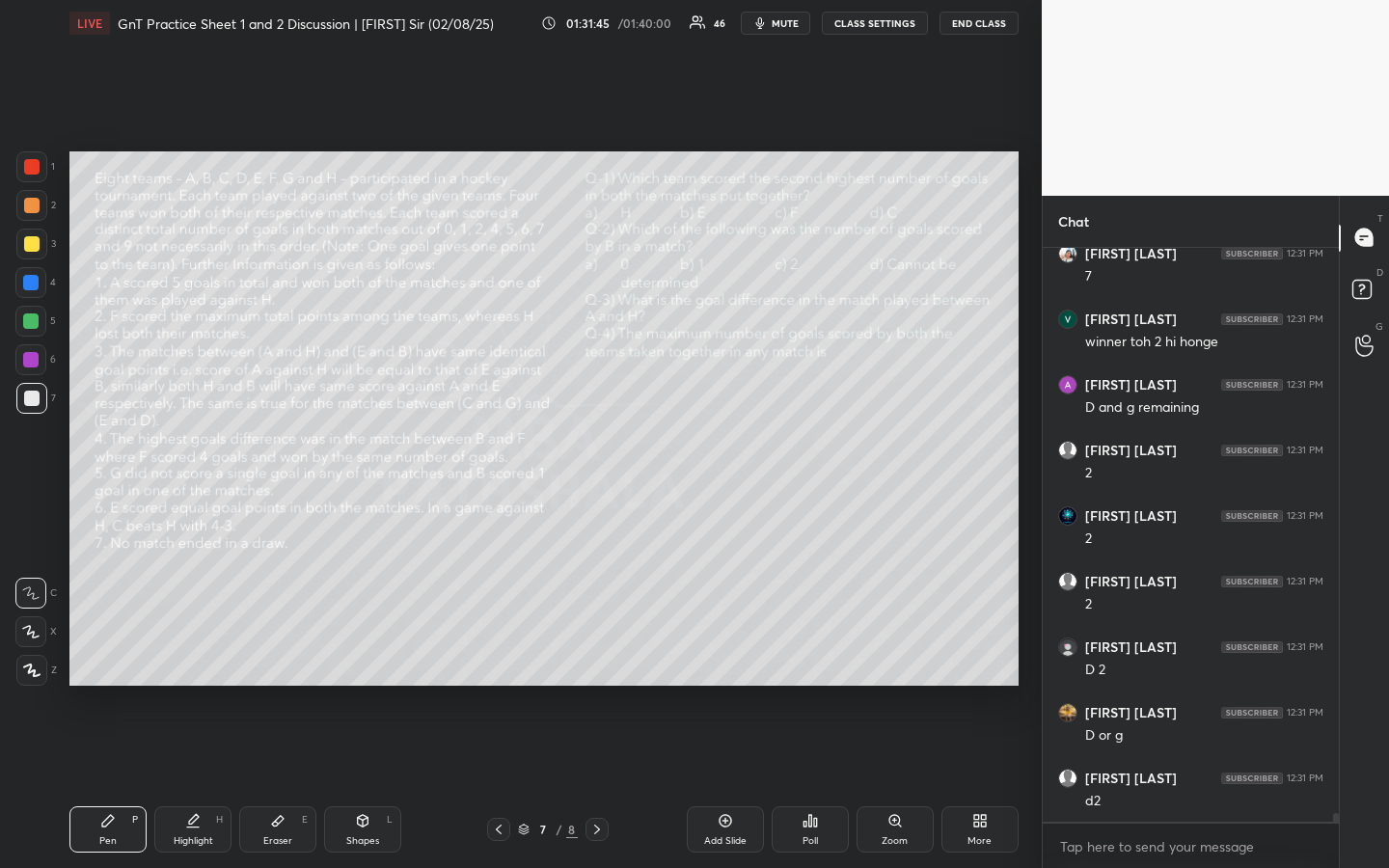 click on "Highlight H" at bounding box center [193, 829] 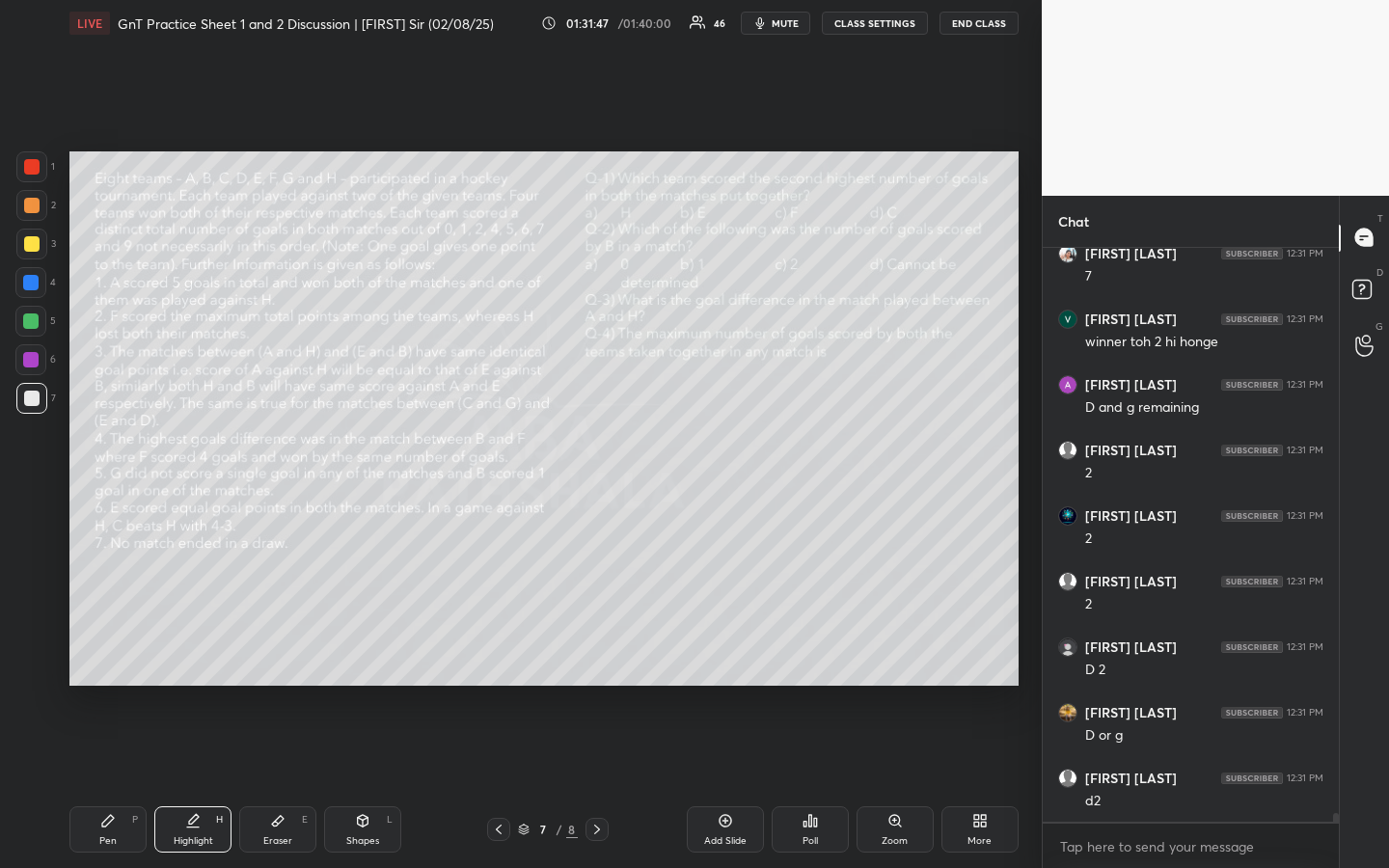 click 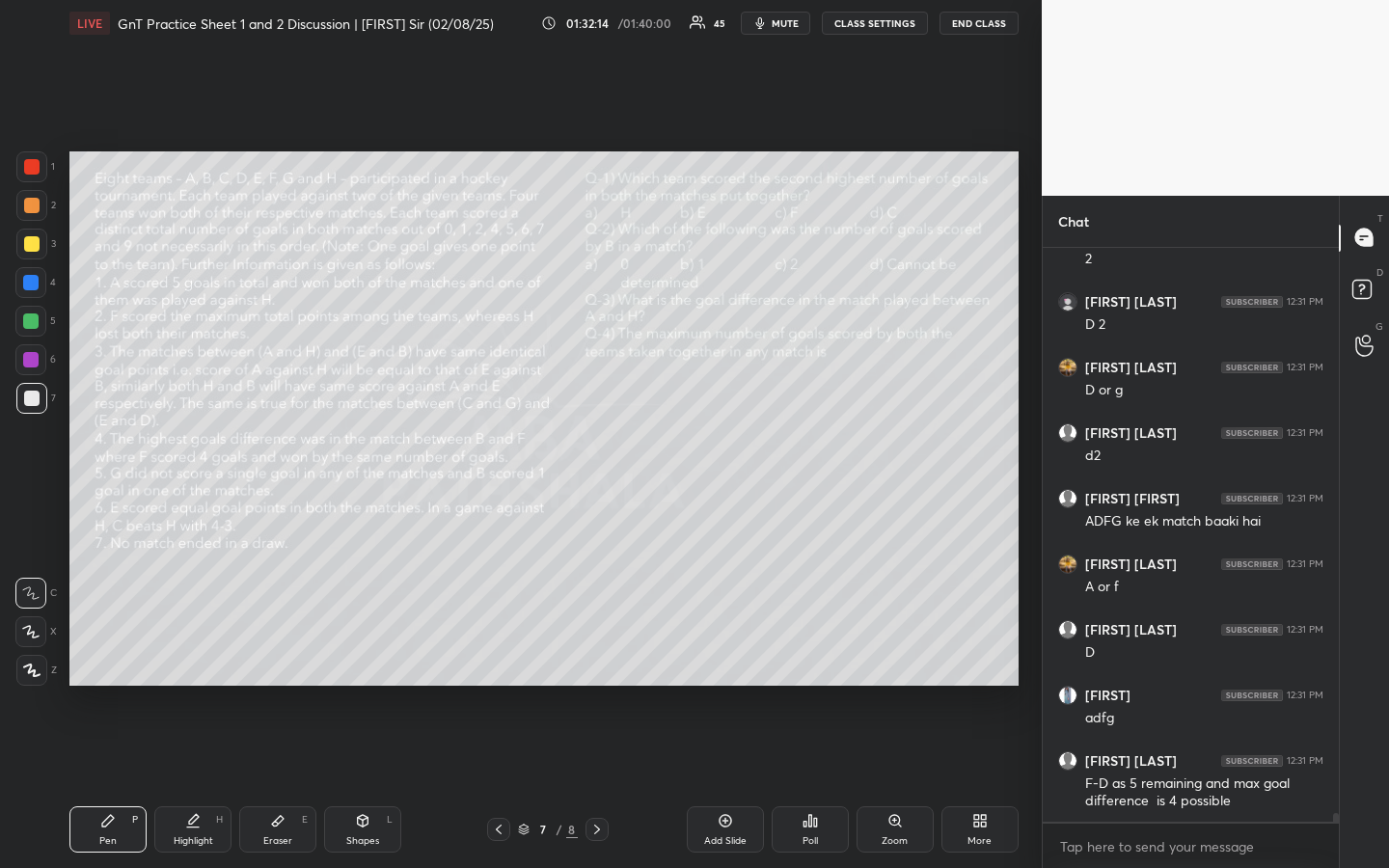 scroll, scrollTop: 38156, scrollLeft: 0, axis: vertical 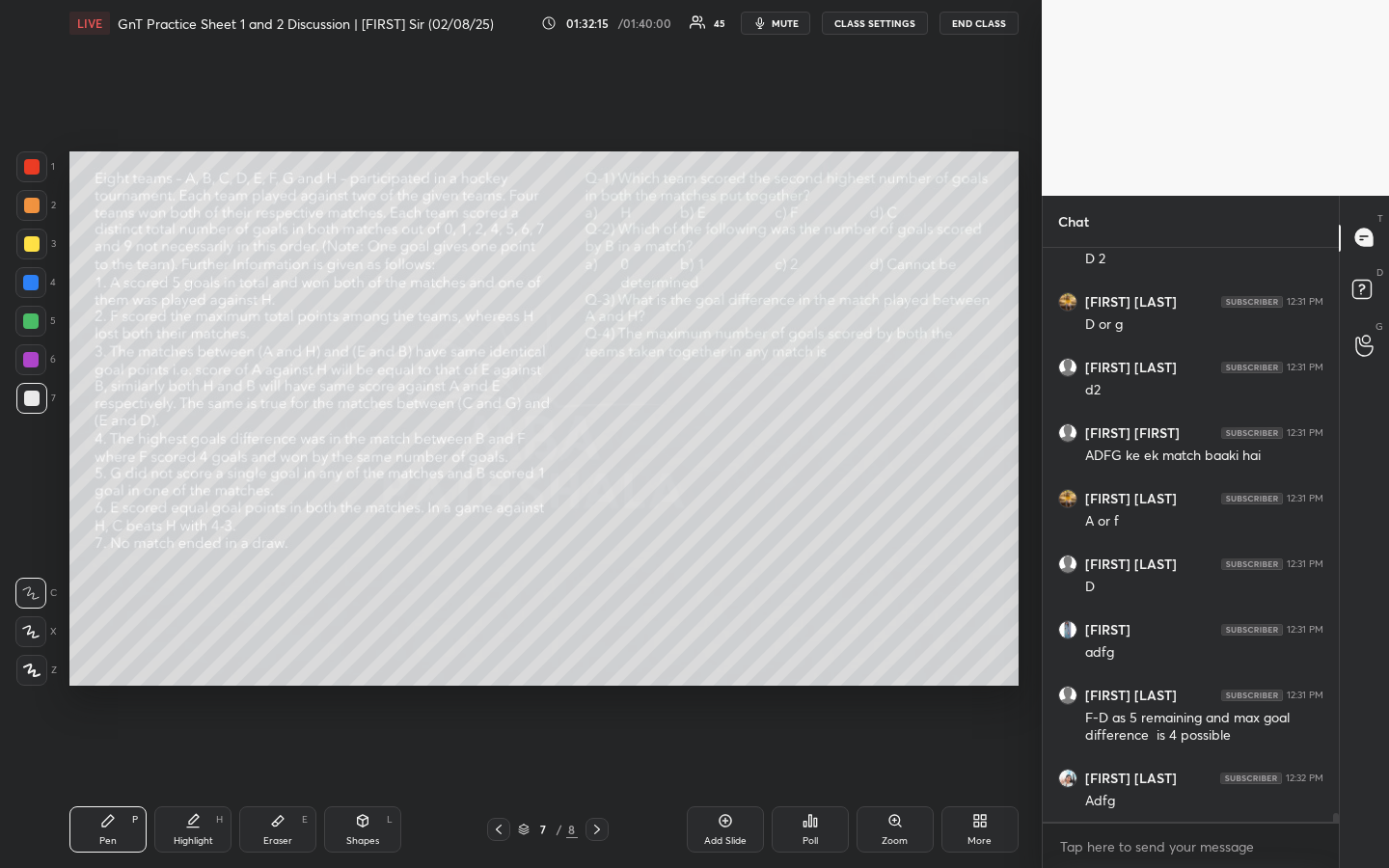 click on "Highlight H" at bounding box center [193, 829] 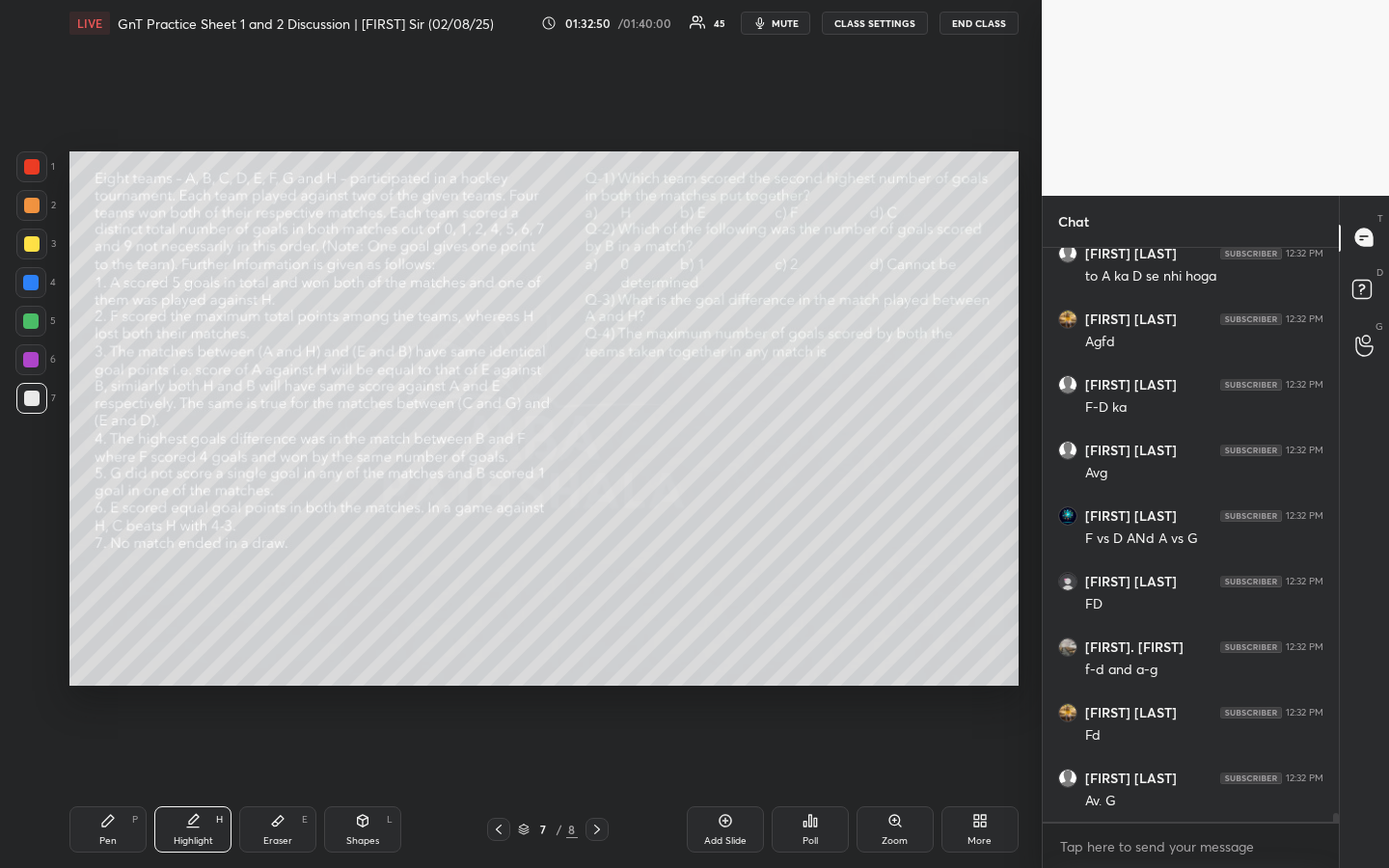 scroll, scrollTop: 38878, scrollLeft: 0, axis: vertical 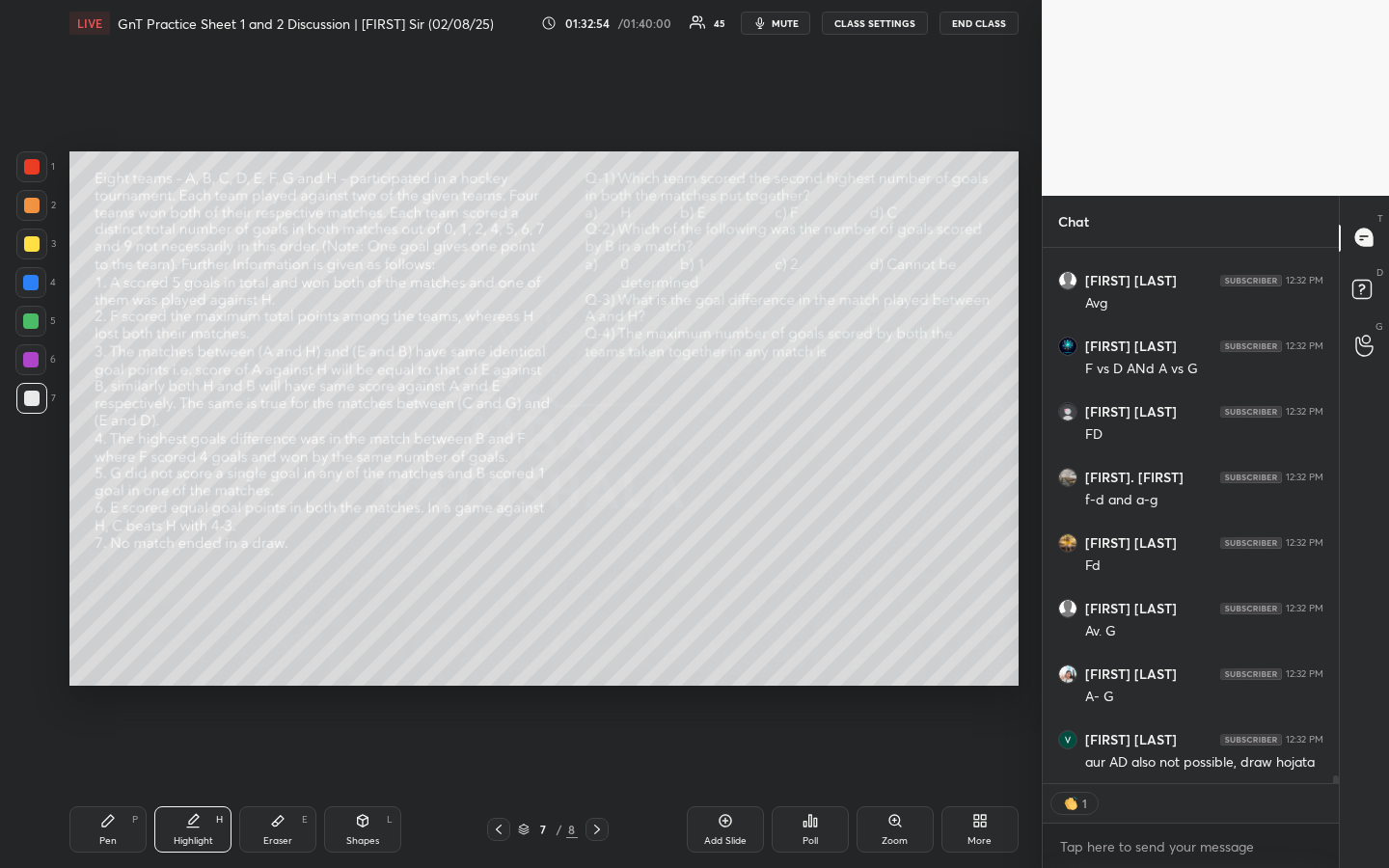 click 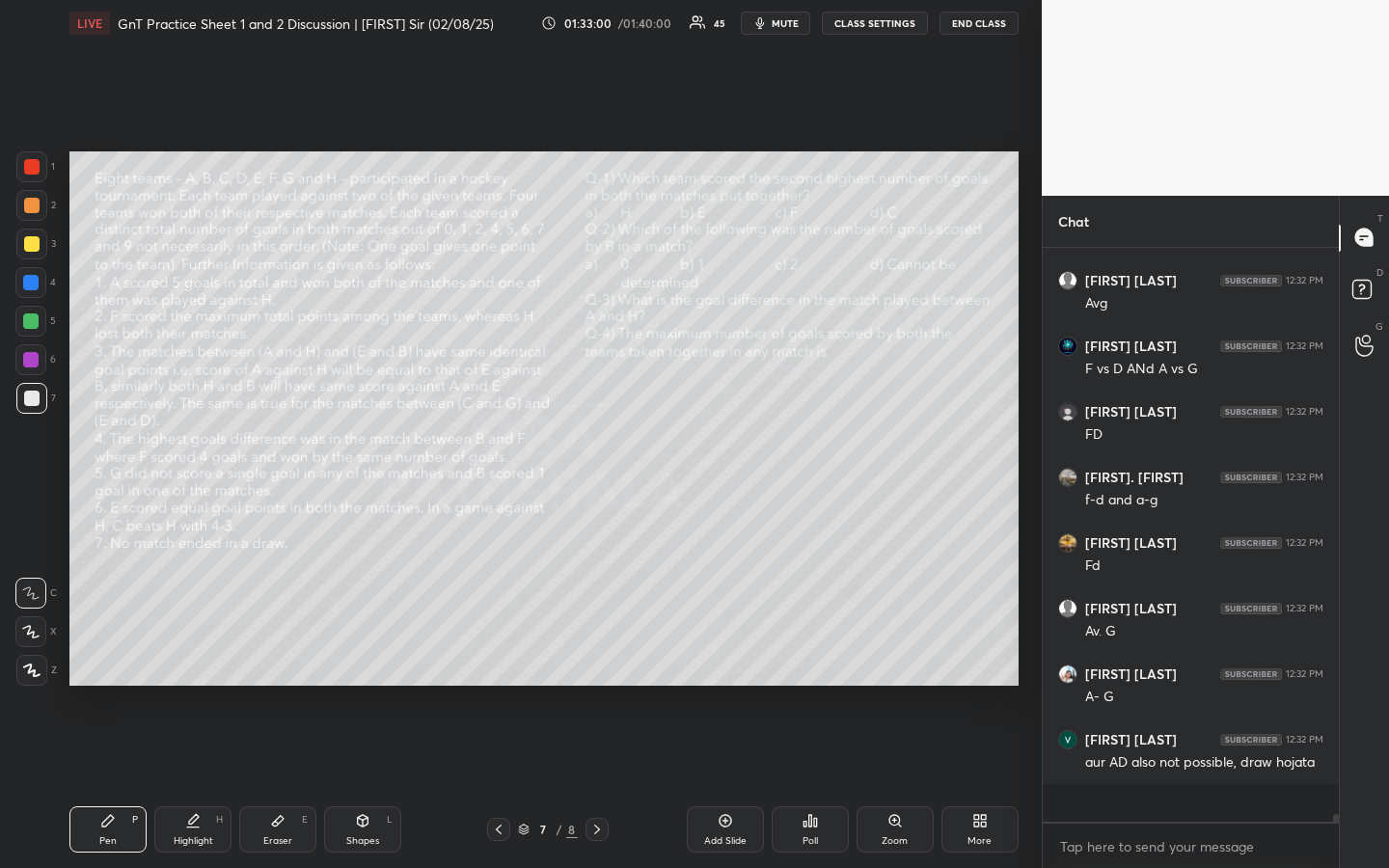 scroll, scrollTop: 7, scrollLeft: 7, axis: both 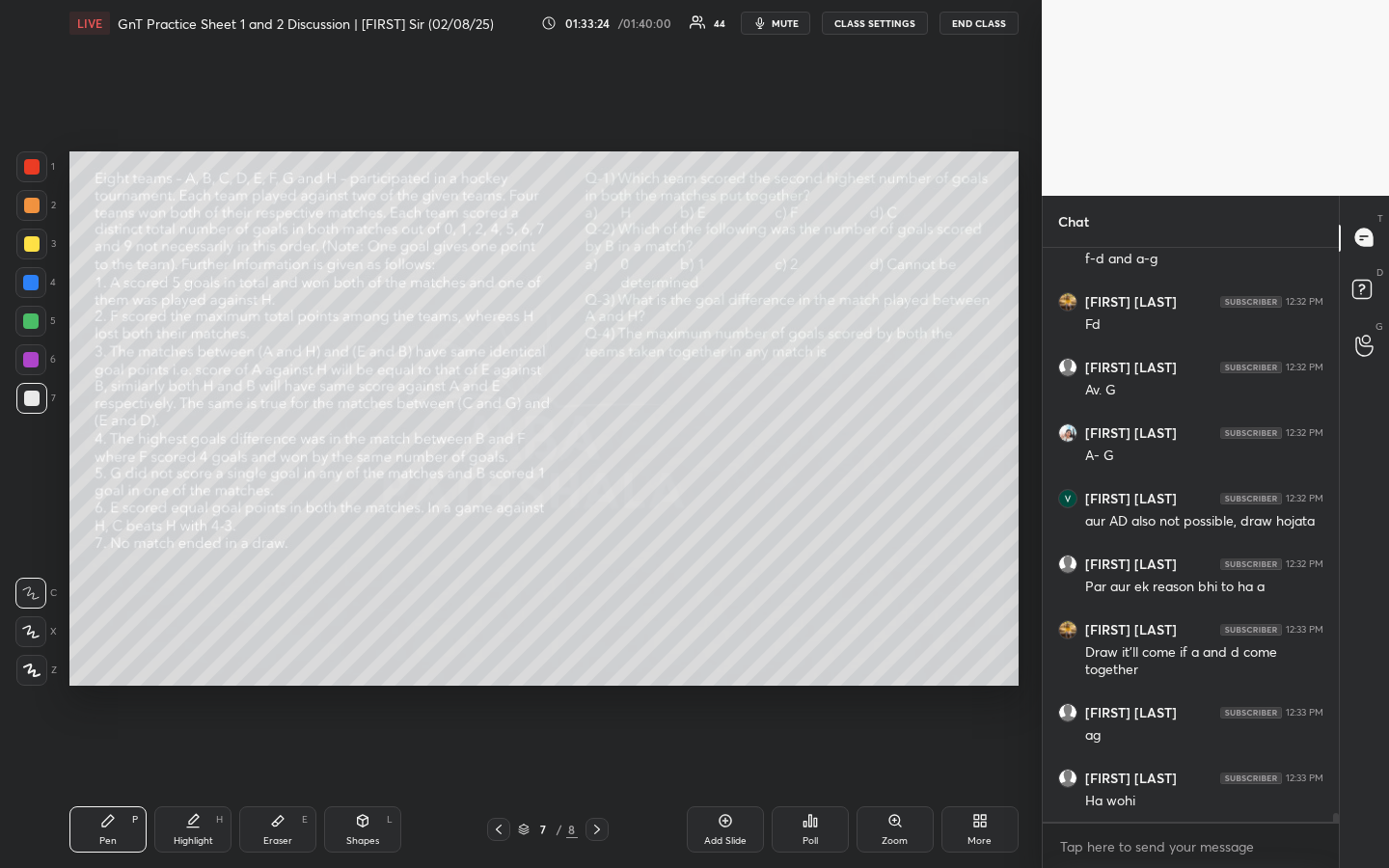 drag, startPoint x: 34, startPoint y: 326, endPoint x: 64, endPoint y: 339, distance: 32.6956 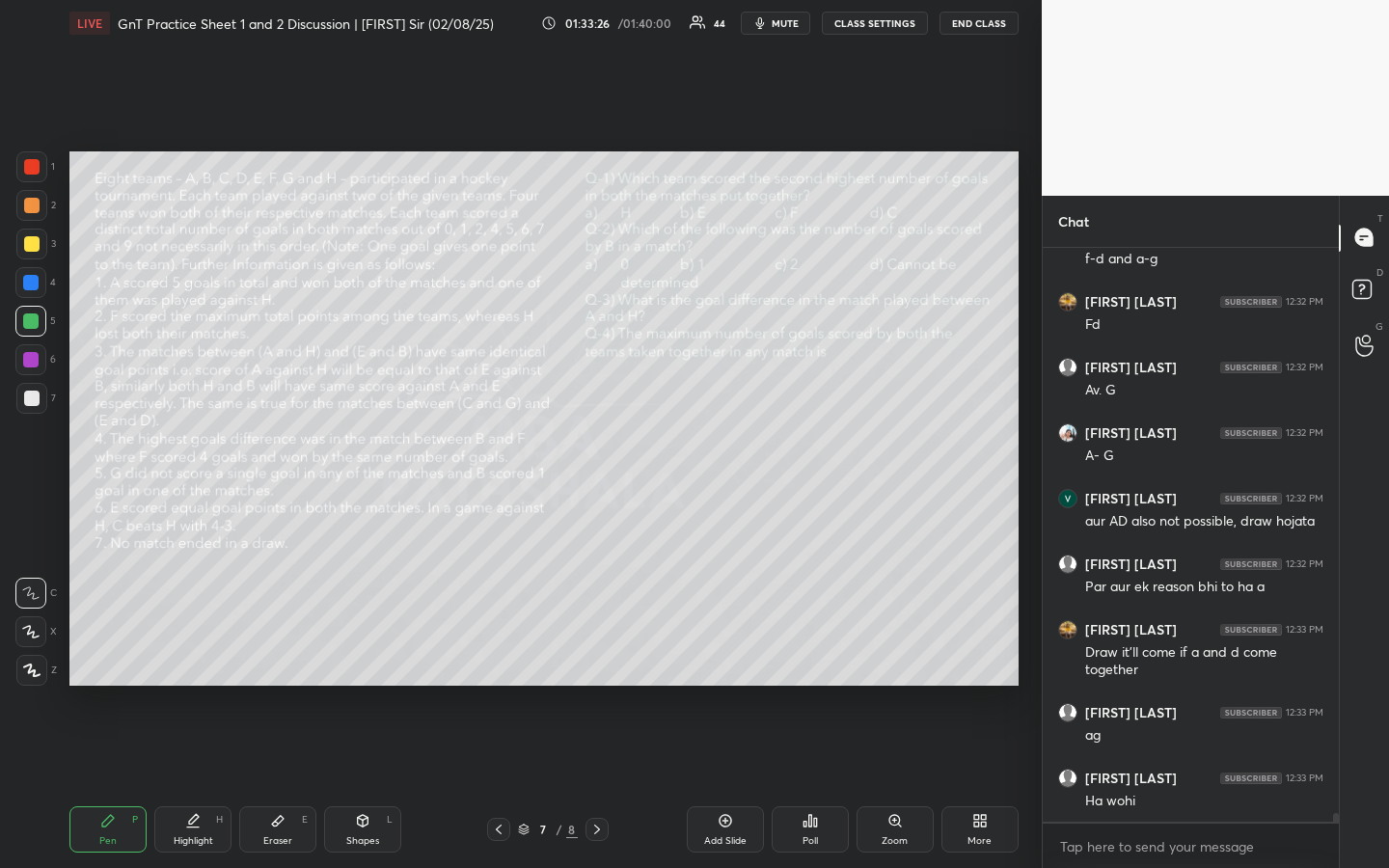 click on "Highlight H" at bounding box center (193, 829) 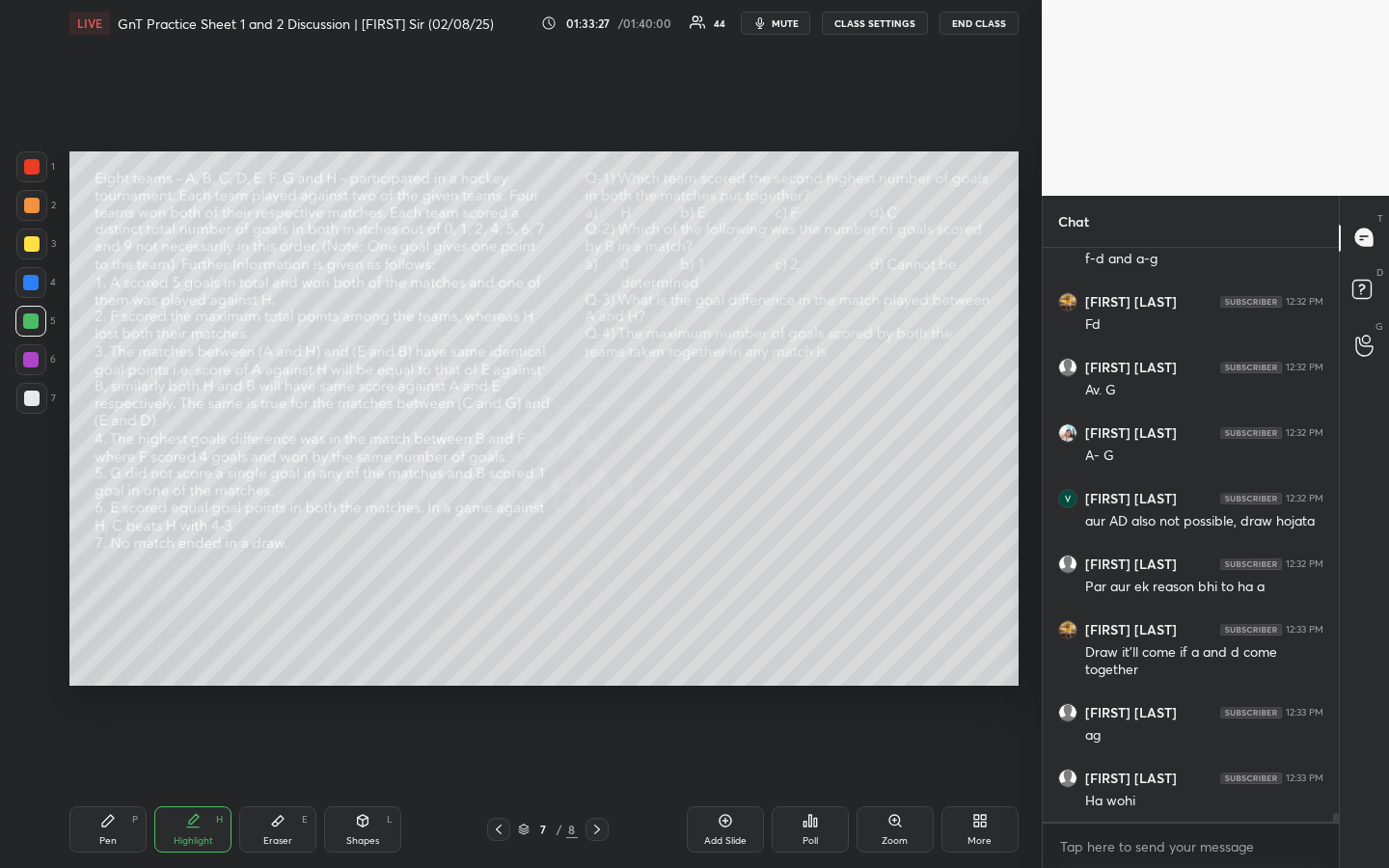 click on "Pen P" at bounding box center [108, 829] 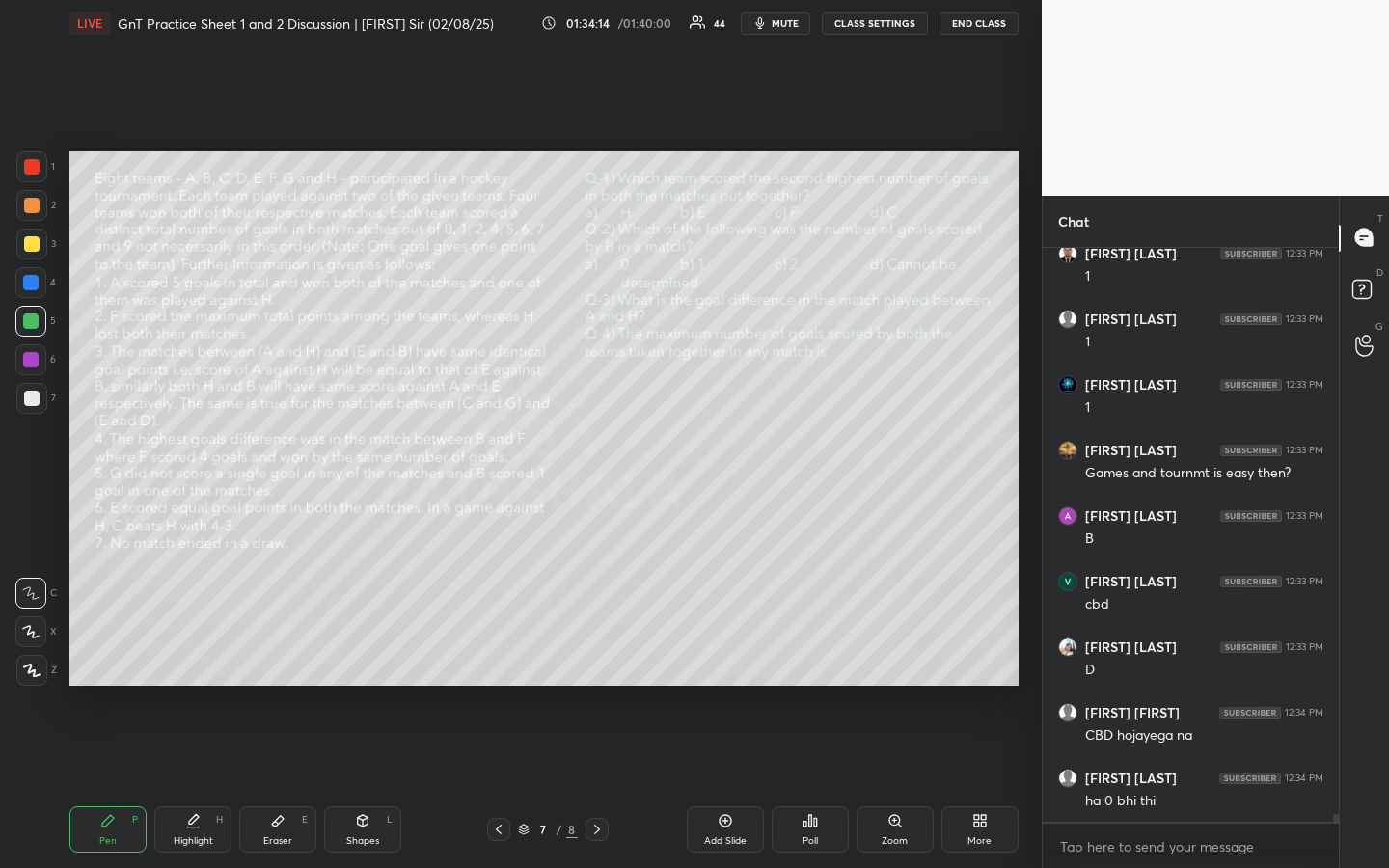 scroll, scrollTop: 40076, scrollLeft: 0, axis: vertical 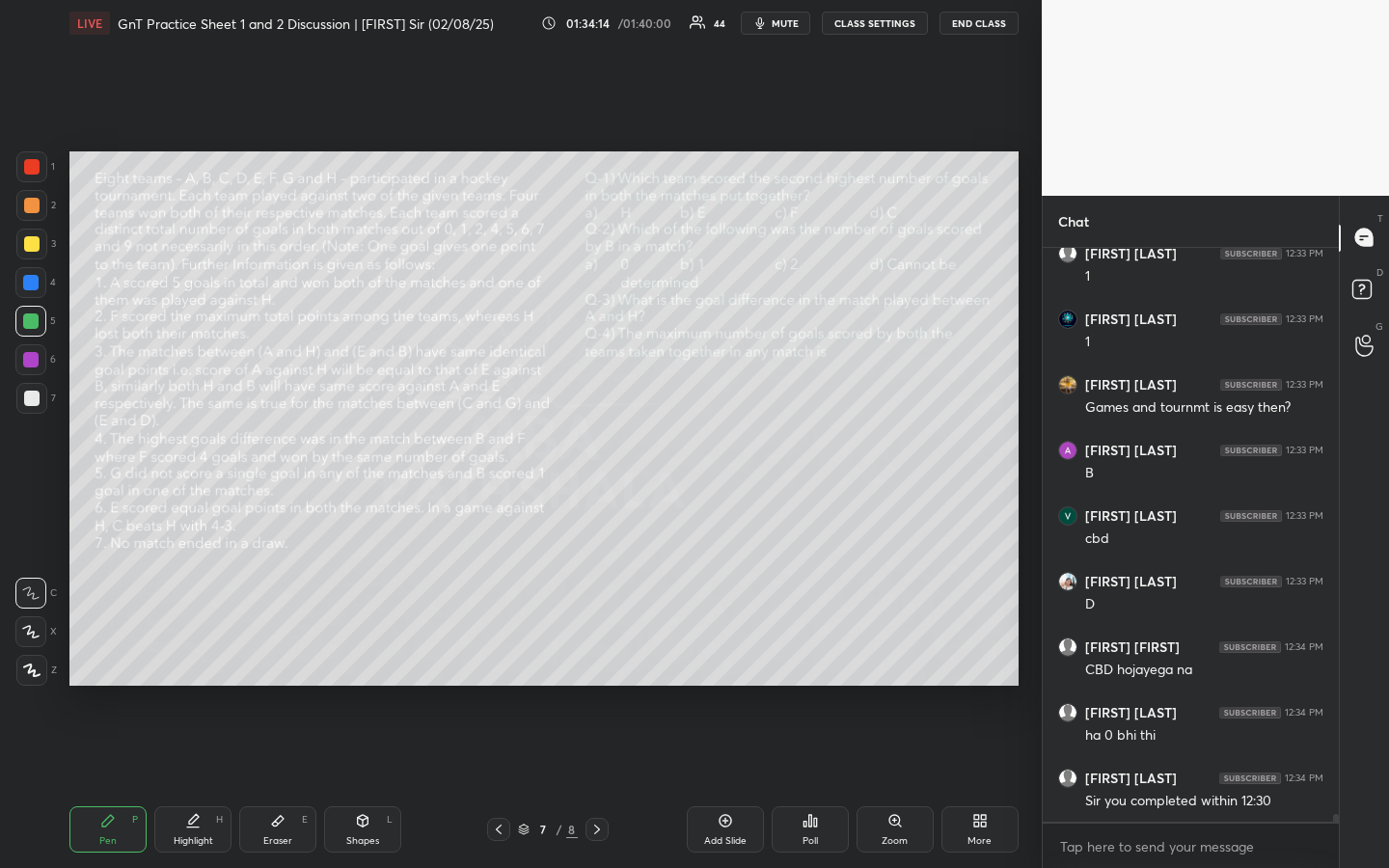 click on "Highlight H" at bounding box center [193, 829] 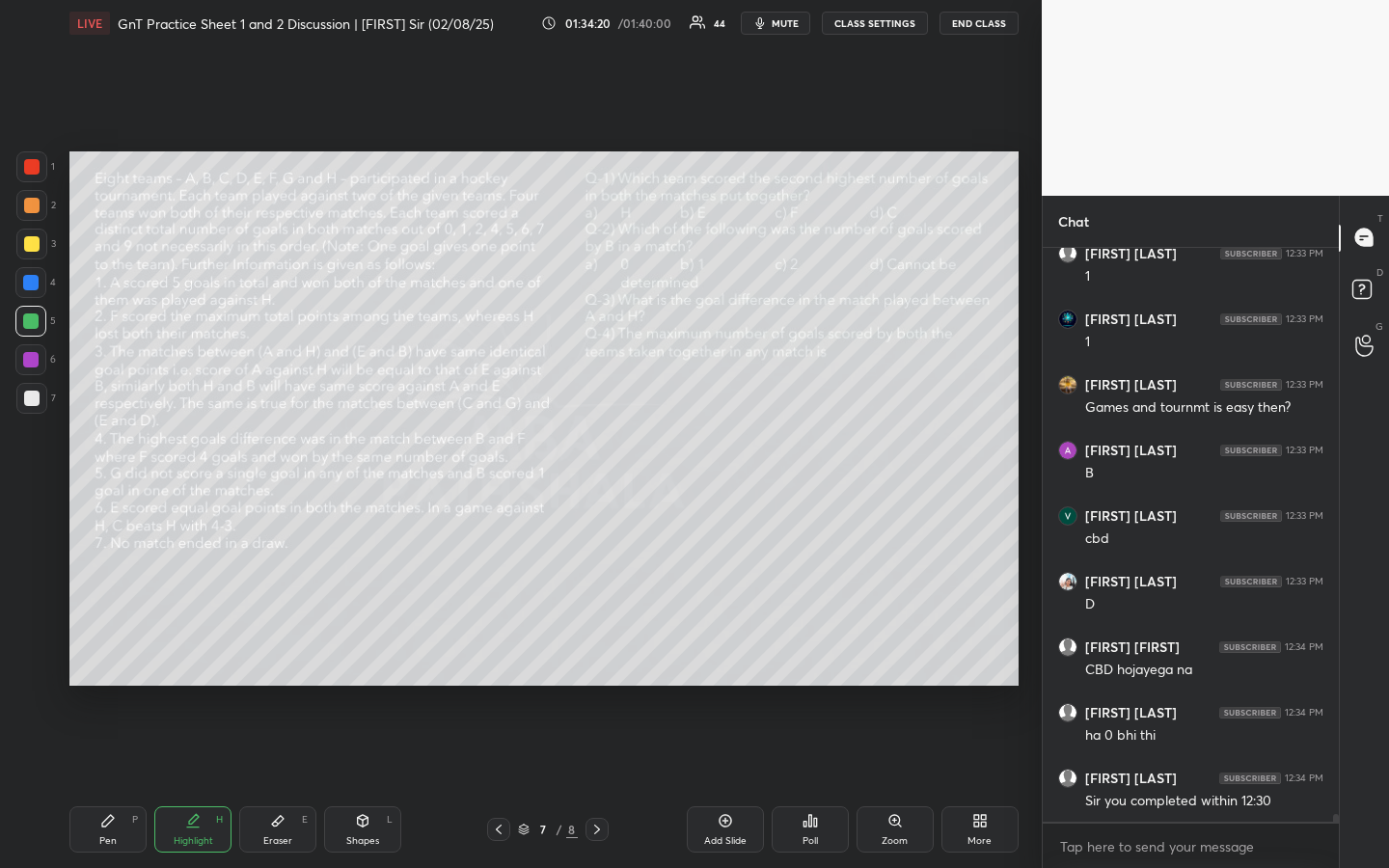 click on "Pen P" at bounding box center [108, 829] 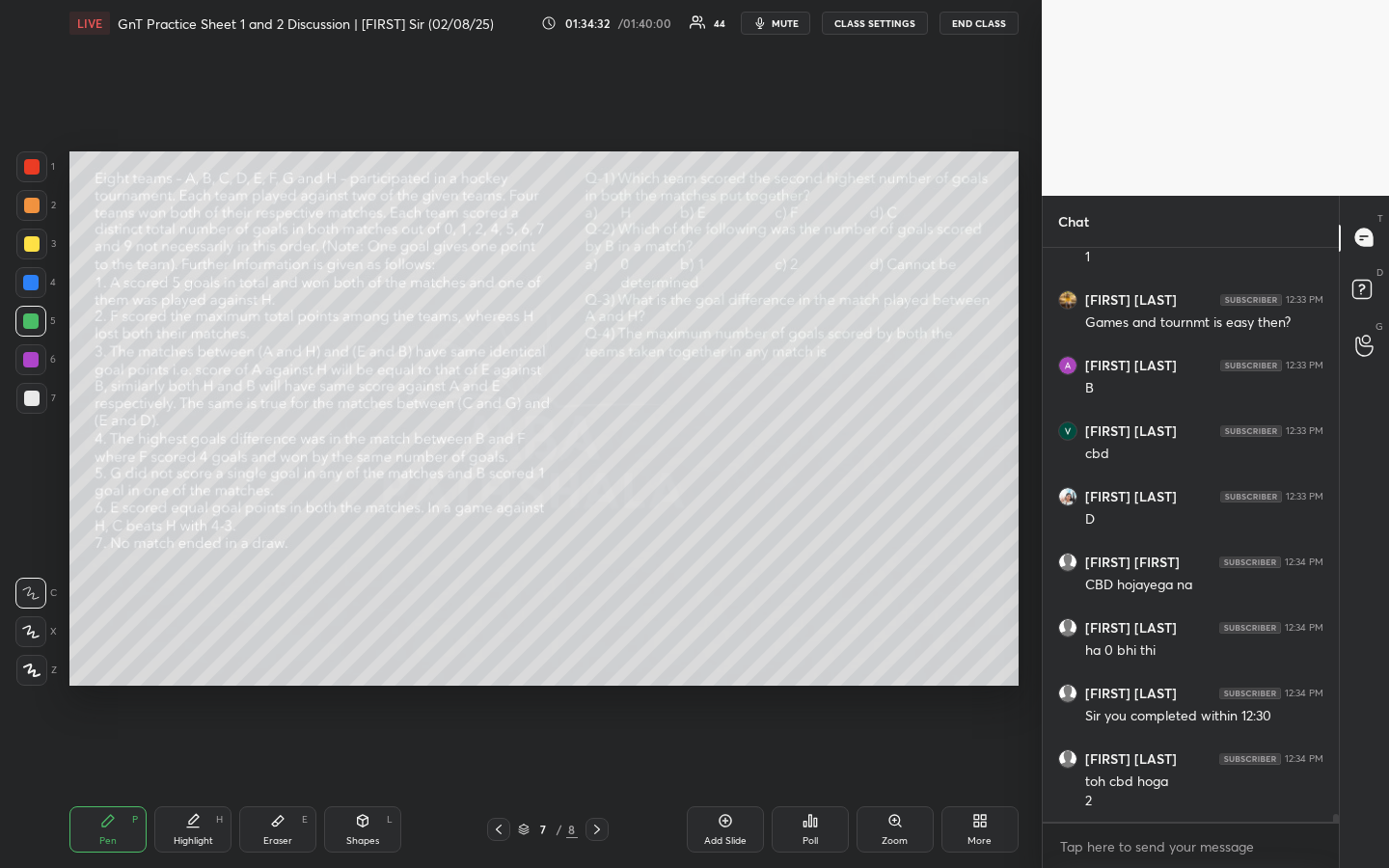 scroll, scrollTop: 40226, scrollLeft: 0, axis: vertical 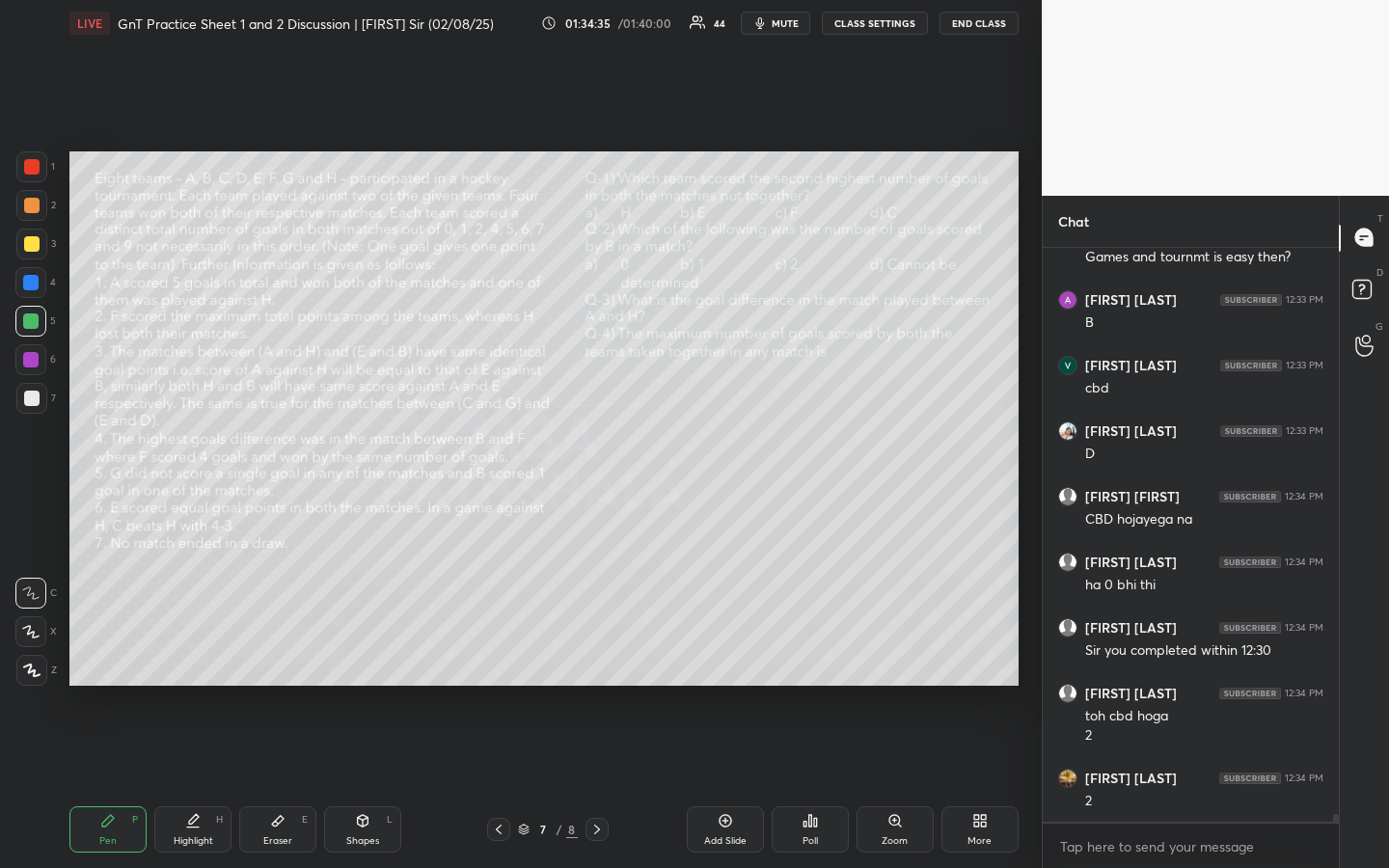 drag, startPoint x: 200, startPoint y: 826, endPoint x: 218, endPoint y: 808, distance: 25.455844 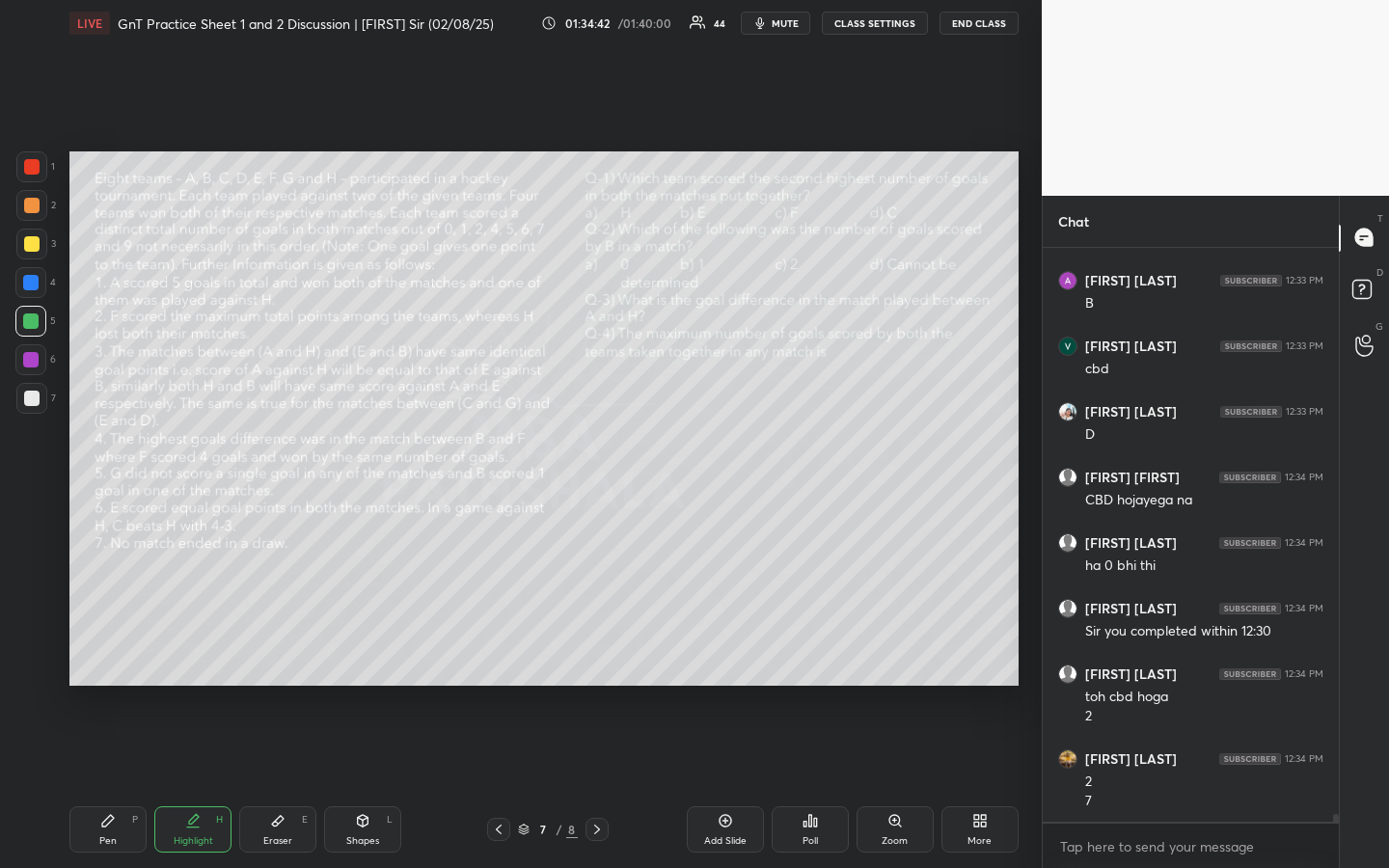 scroll, scrollTop: 40311, scrollLeft: 0, axis: vertical 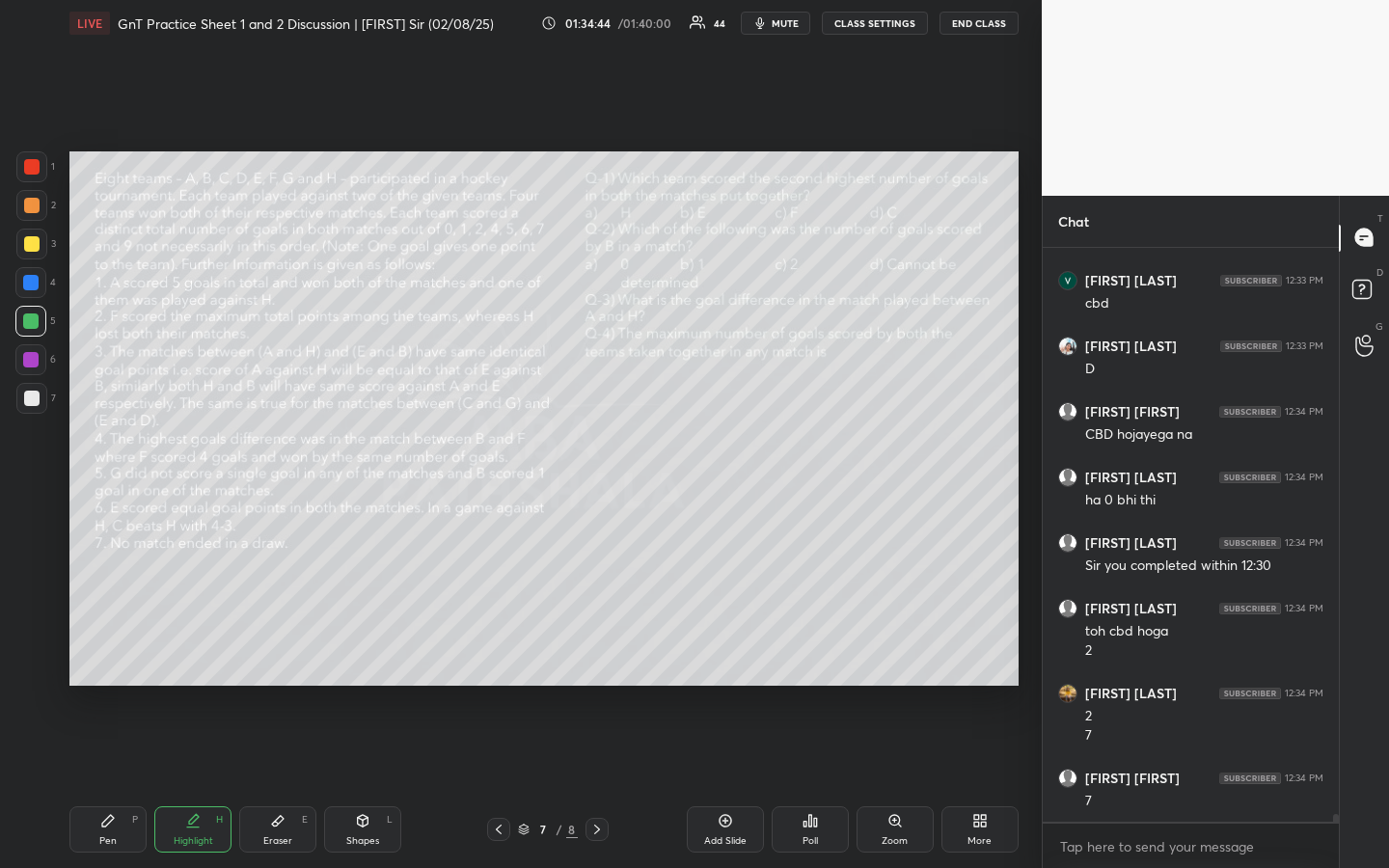drag, startPoint x: 114, startPoint y: 828, endPoint x: 134, endPoint y: 811, distance: 26.248809 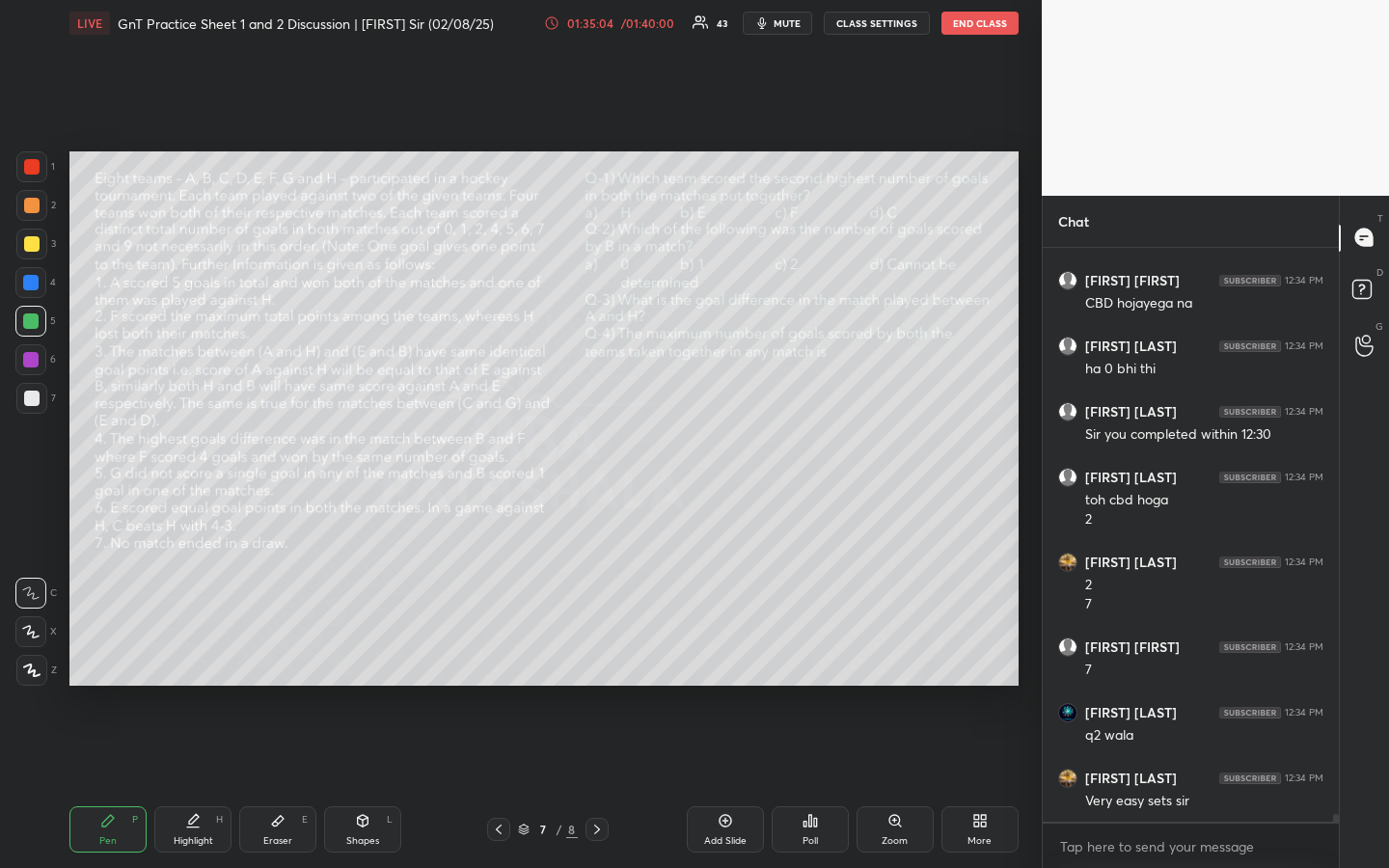 scroll, scrollTop: 40508, scrollLeft: 0, axis: vertical 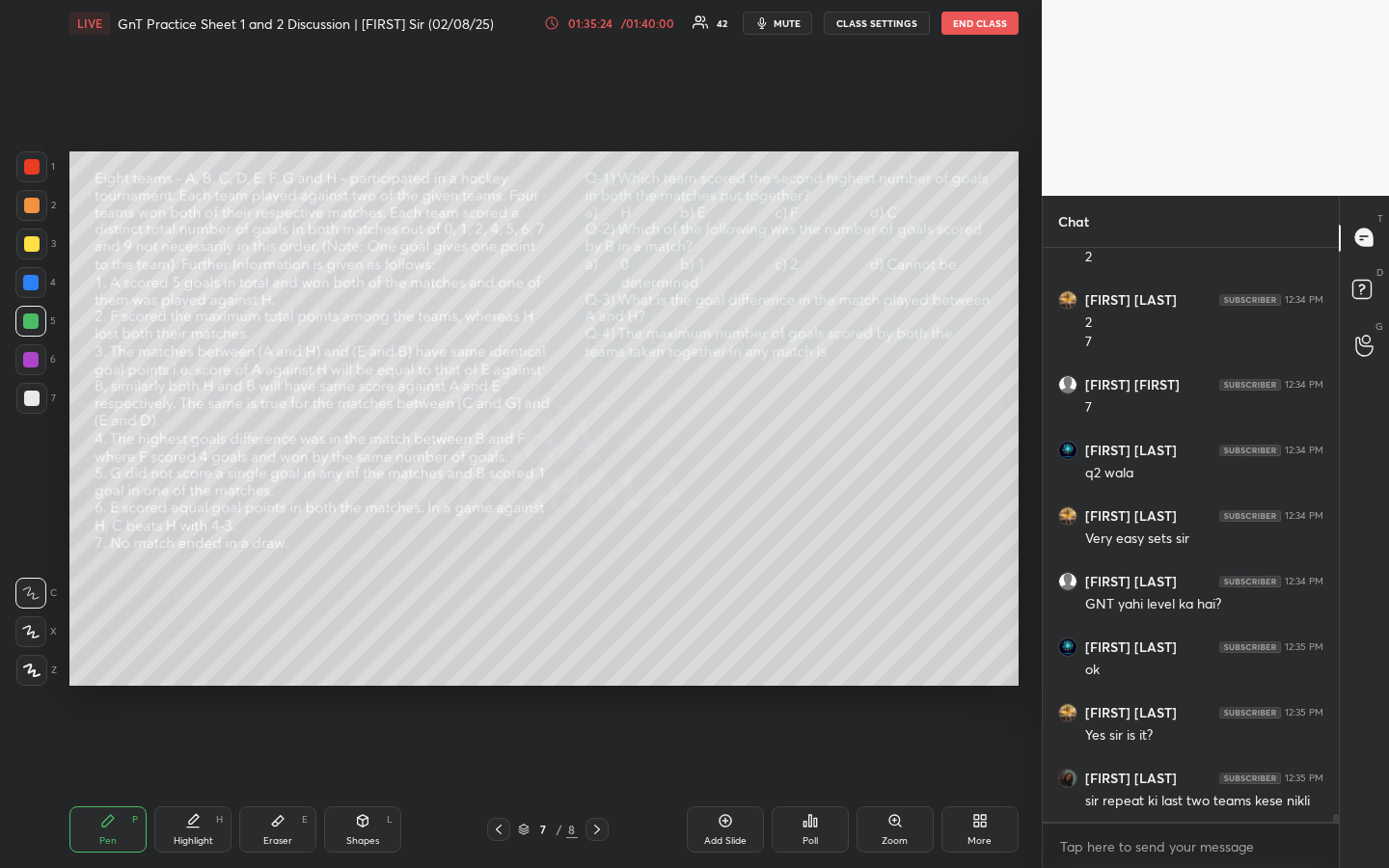 click on "Highlight" at bounding box center (193, 841) 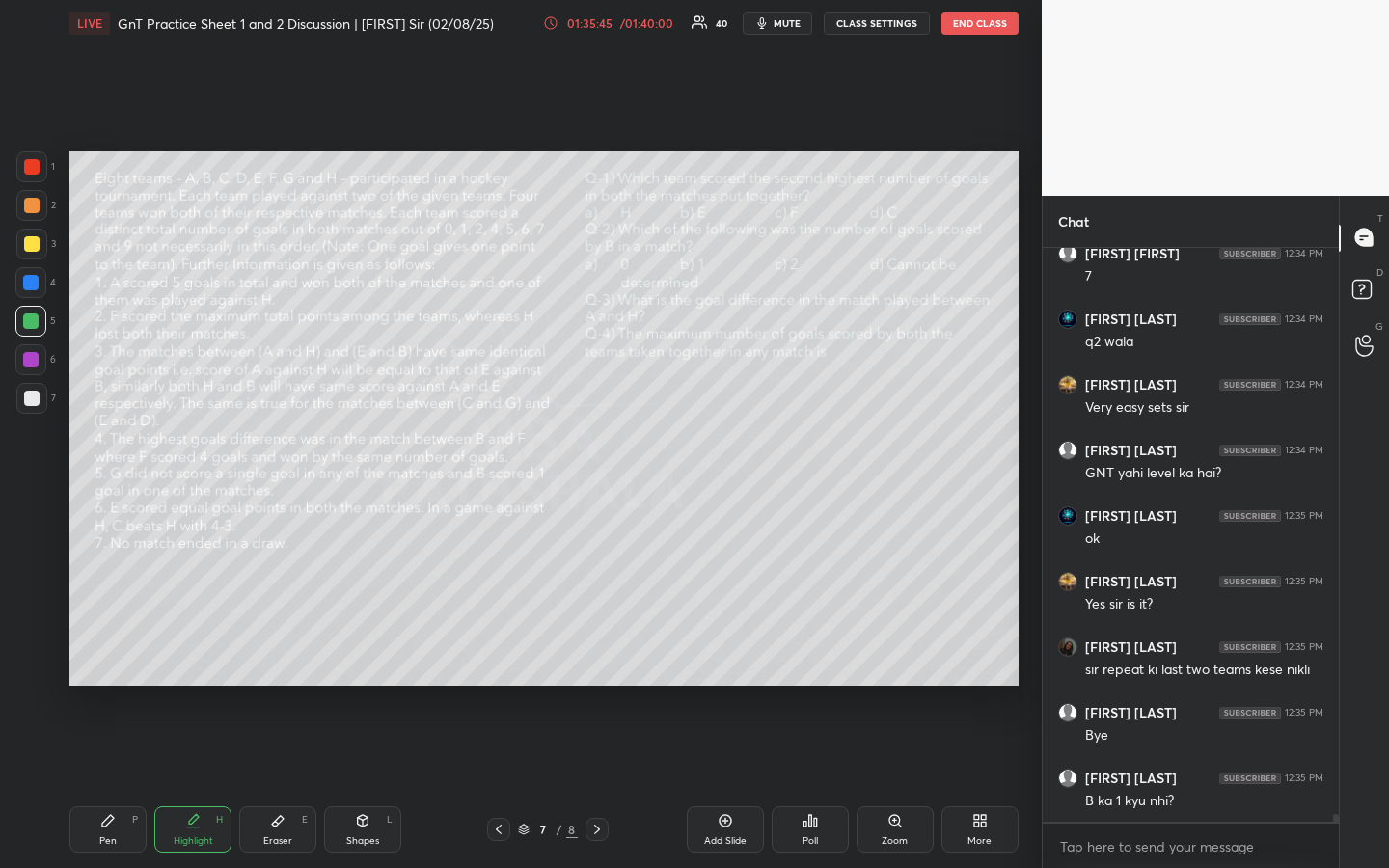 scroll, scrollTop: 40901, scrollLeft: 0, axis: vertical 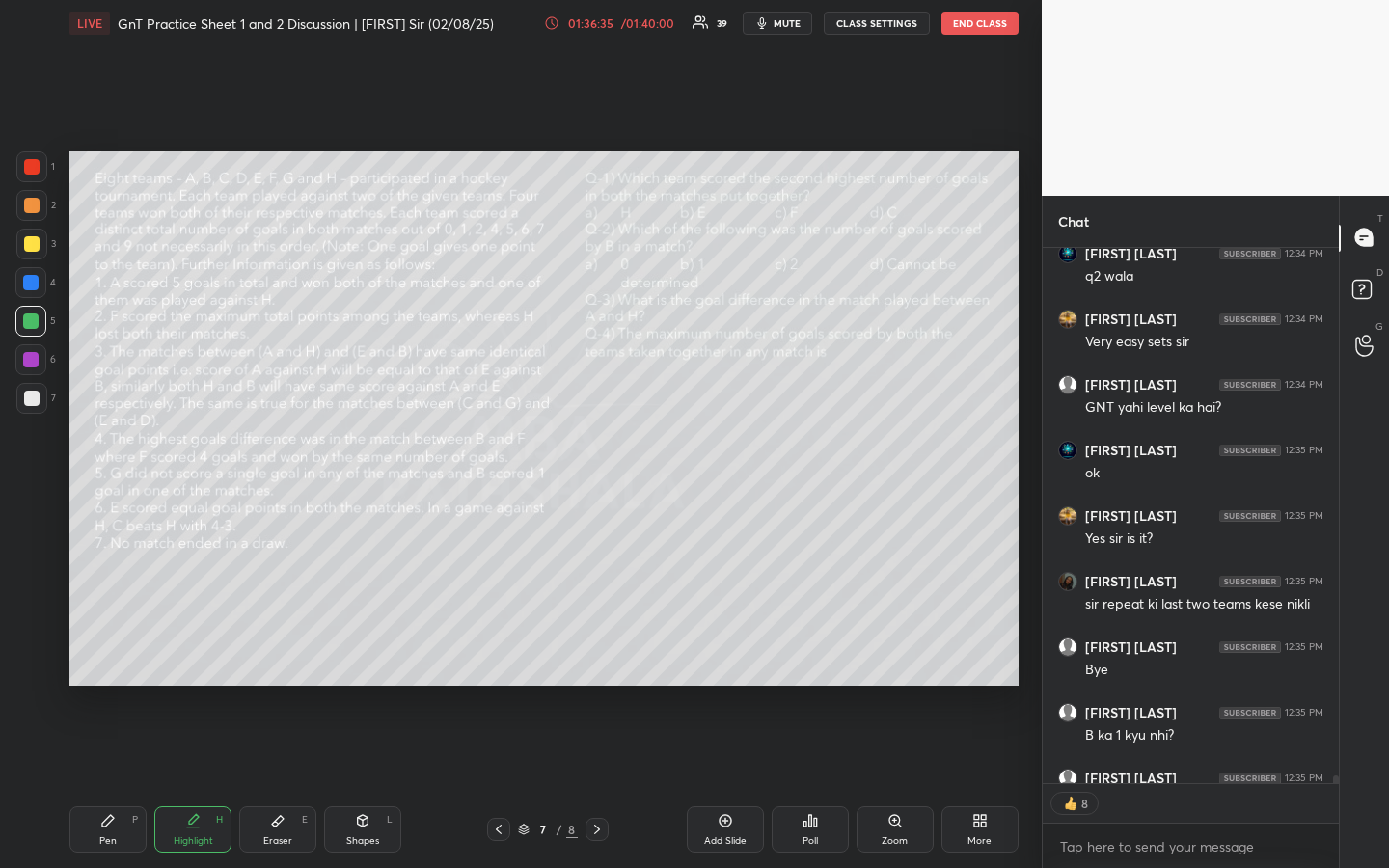 click on "Setting up your live class Poll for   secs No correct answer Start poll" at bounding box center (544, 419) 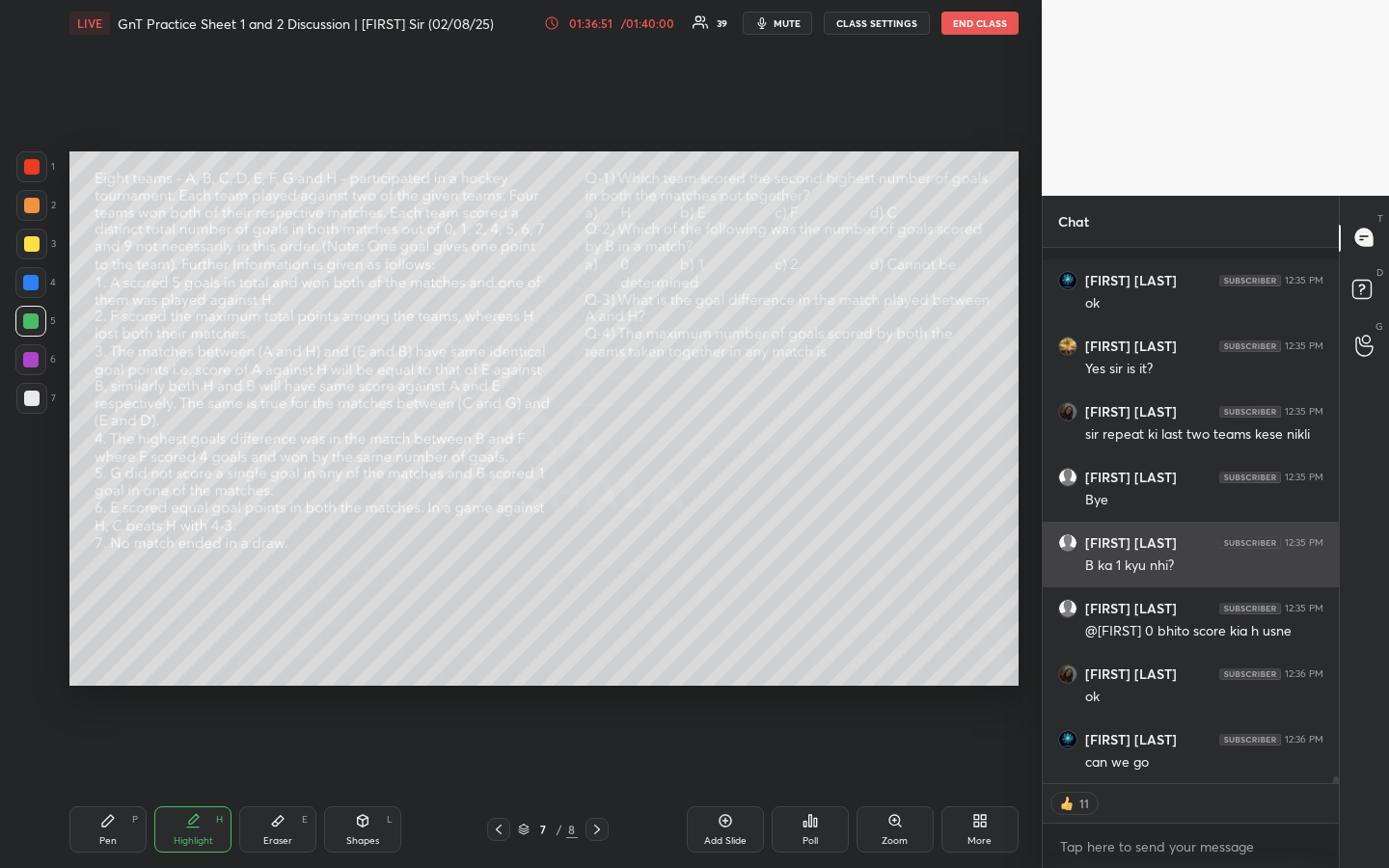 scroll, scrollTop: 41154, scrollLeft: 0, axis: vertical 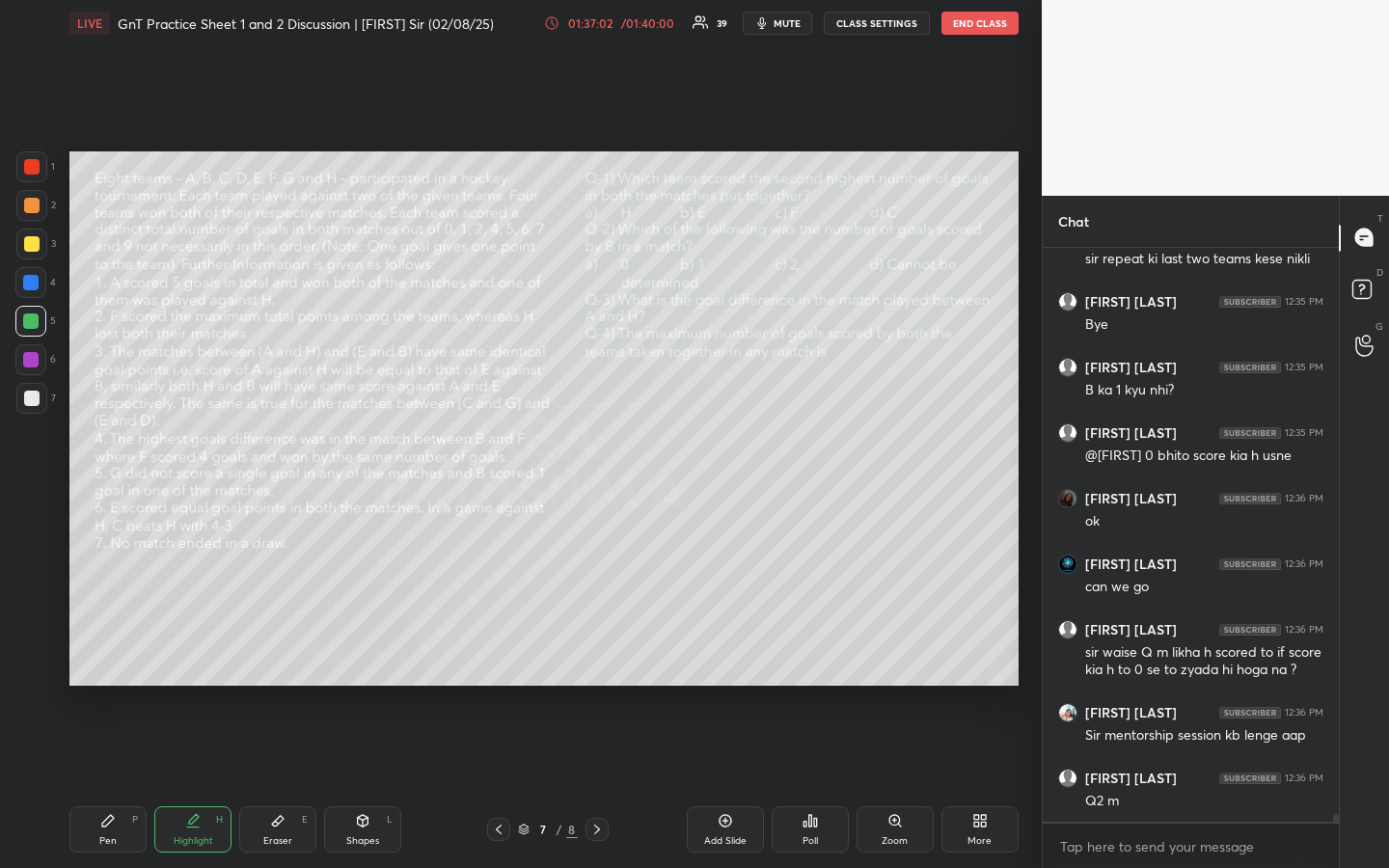 click on "T Messages (T) D Doubts (D) G Raise Hand (G)" at bounding box center [1364, 532] 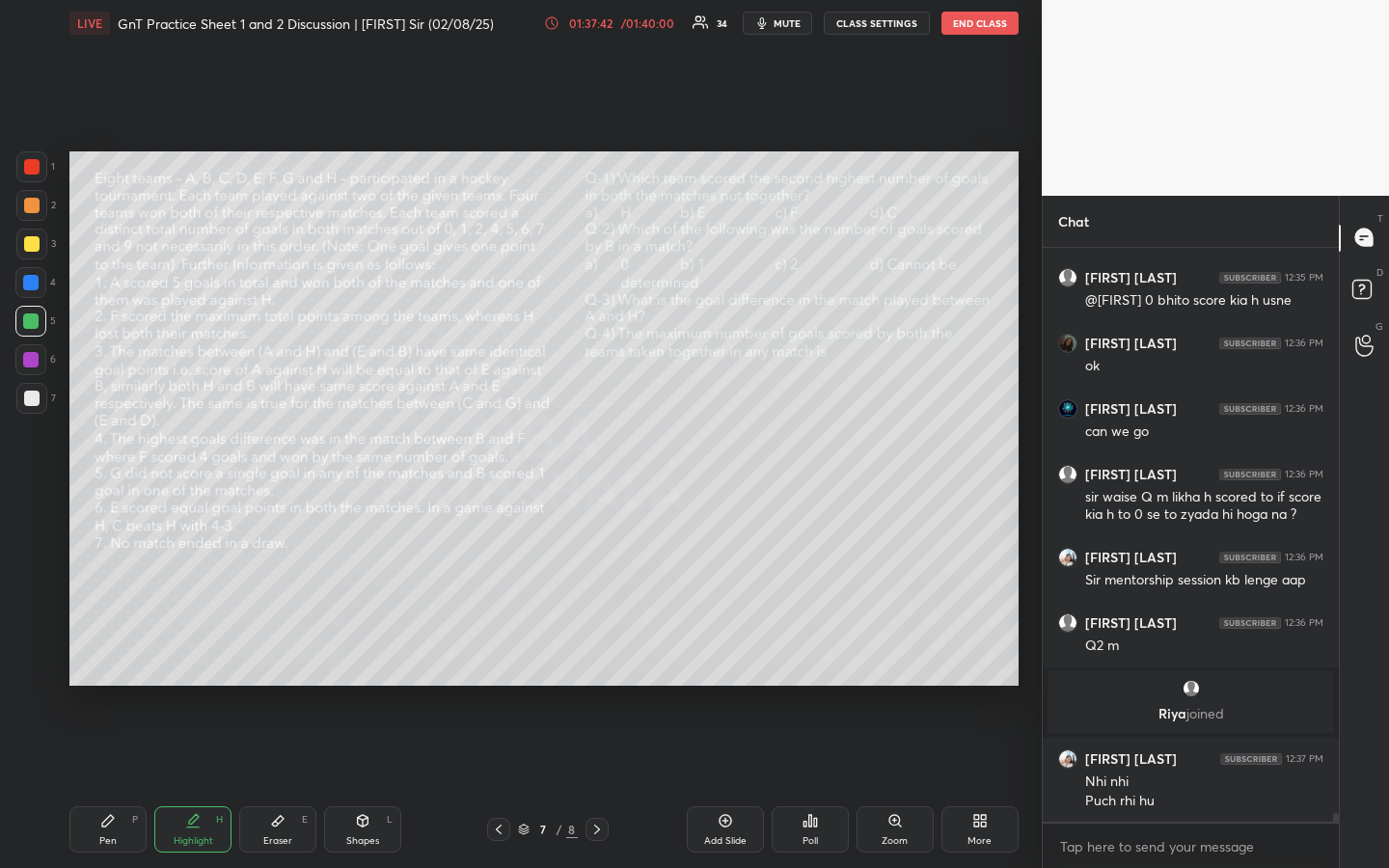 scroll, scrollTop: 38581, scrollLeft: 0, axis: vertical 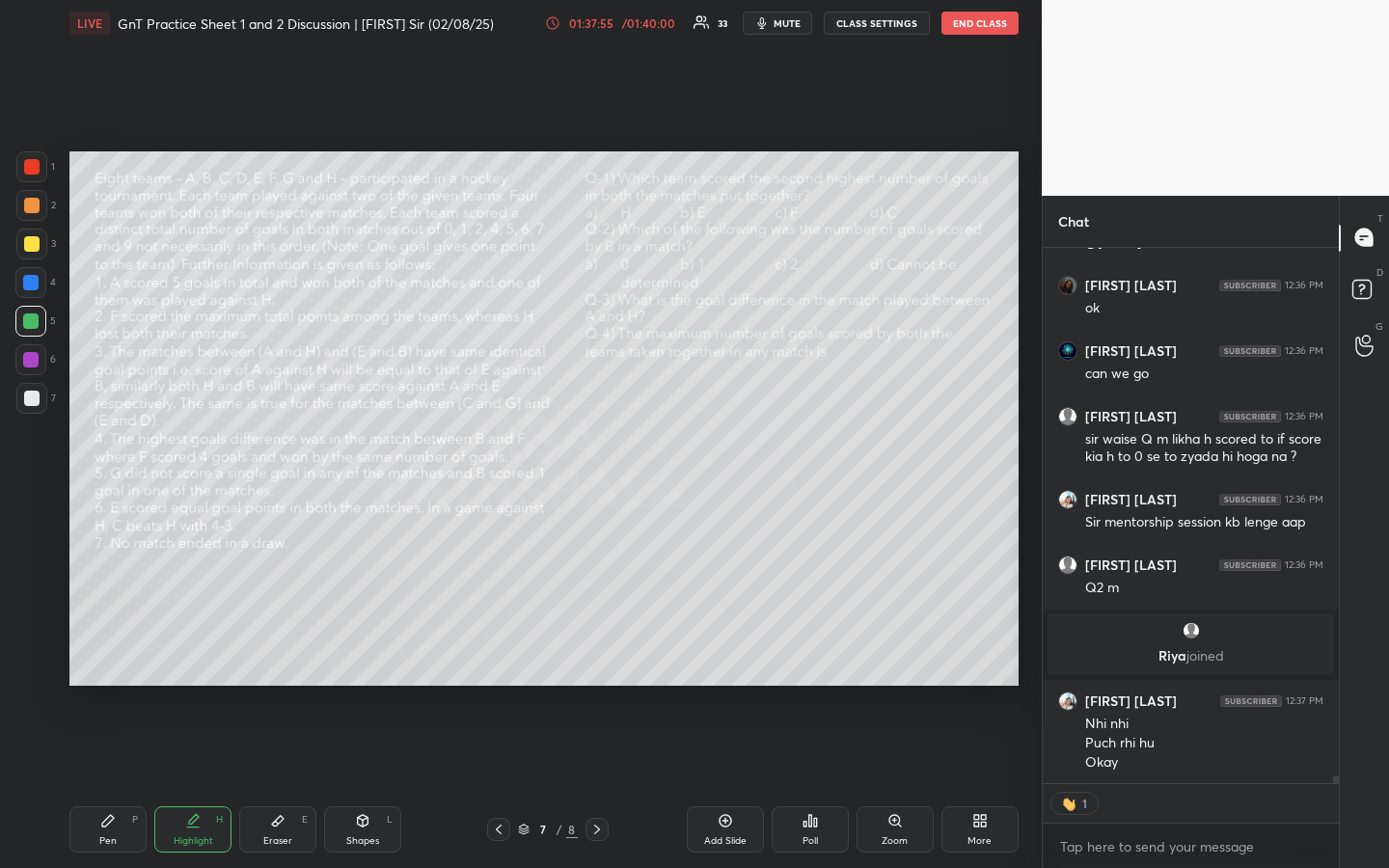 click on "1 2 3 4 5 6 7 R O A L C X Z Erase all   C X Z LIVE GnT Practice Sheet 1 and 2 Discussion | [FIRST] Sir (02/08/25) 01:37:55 /  01:40:00 33 mute CLASS SETTINGS END CLASS Setting up your live class Poll for   secs No correct answer Start poll Back GnT Practice Sheet 1 and 2 Discussion | [FIRST] Sir (02/08/25) MBA Pathshala Pen P Highlight H Eraser E Shapes L 7 / 8 Add Slide Poll Zoom More" at bounding box center [521, 434] 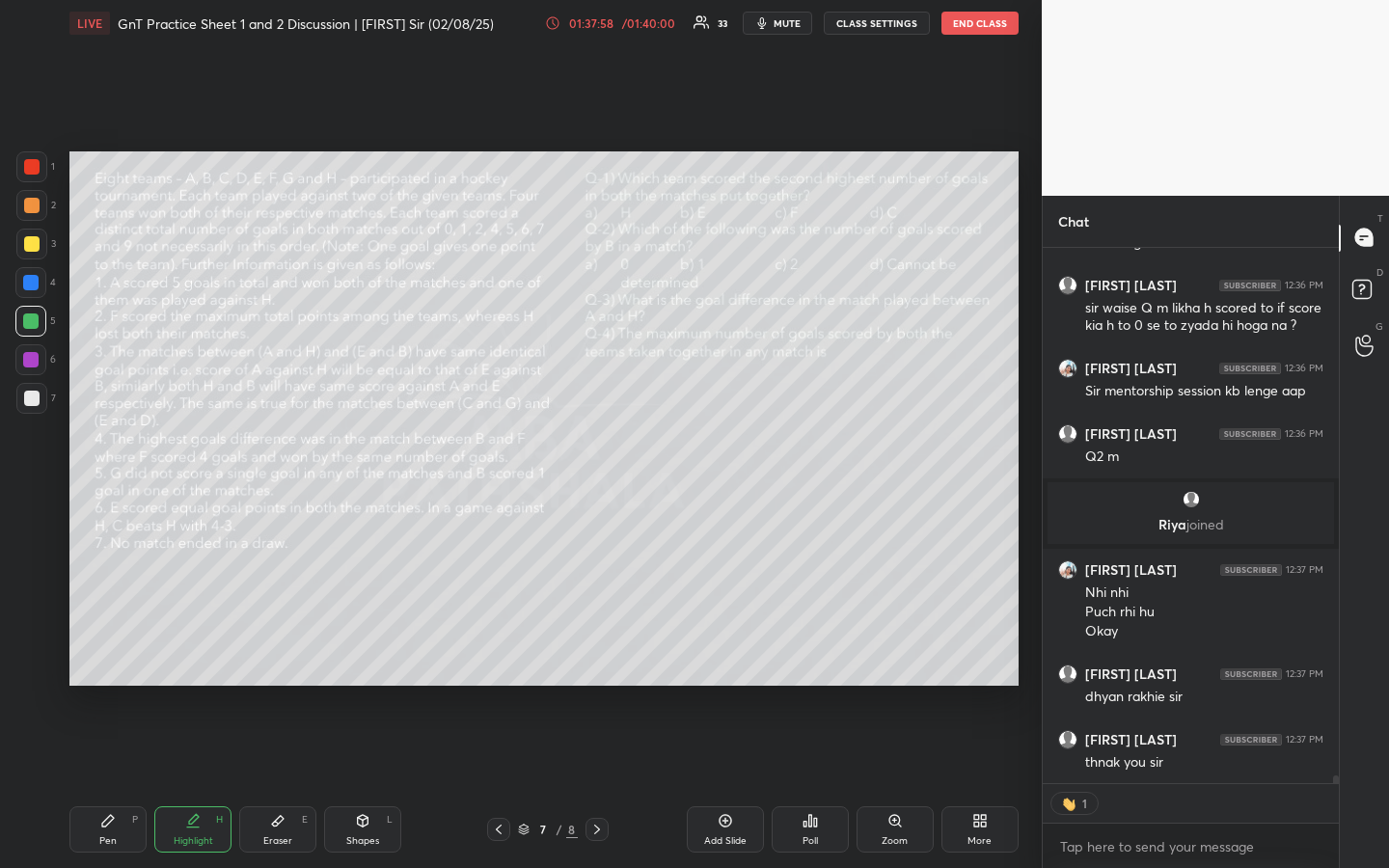 scroll, scrollTop: 38816, scrollLeft: 0, axis: vertical 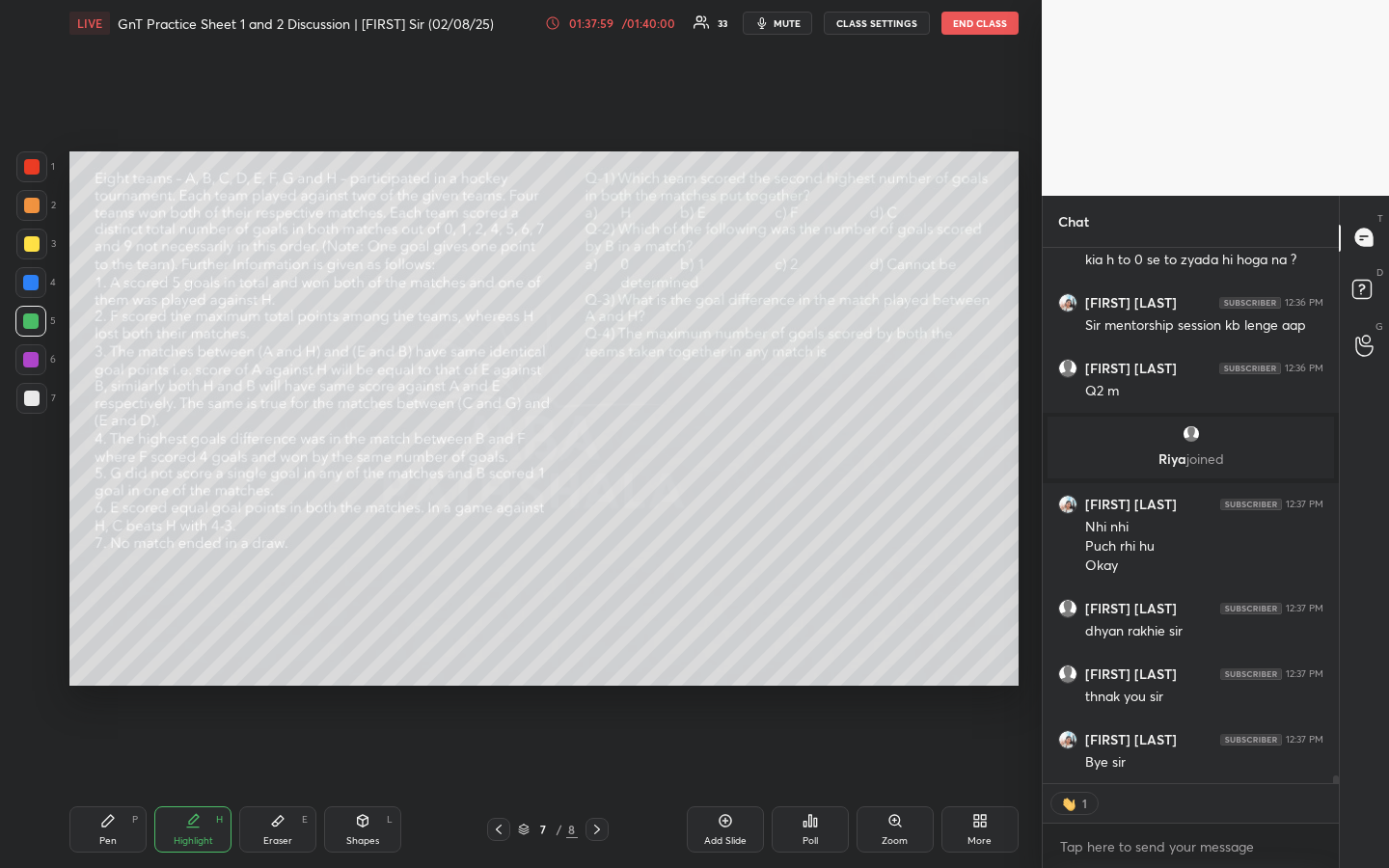 click on "END CLASS" at bounding box center [980, 23] 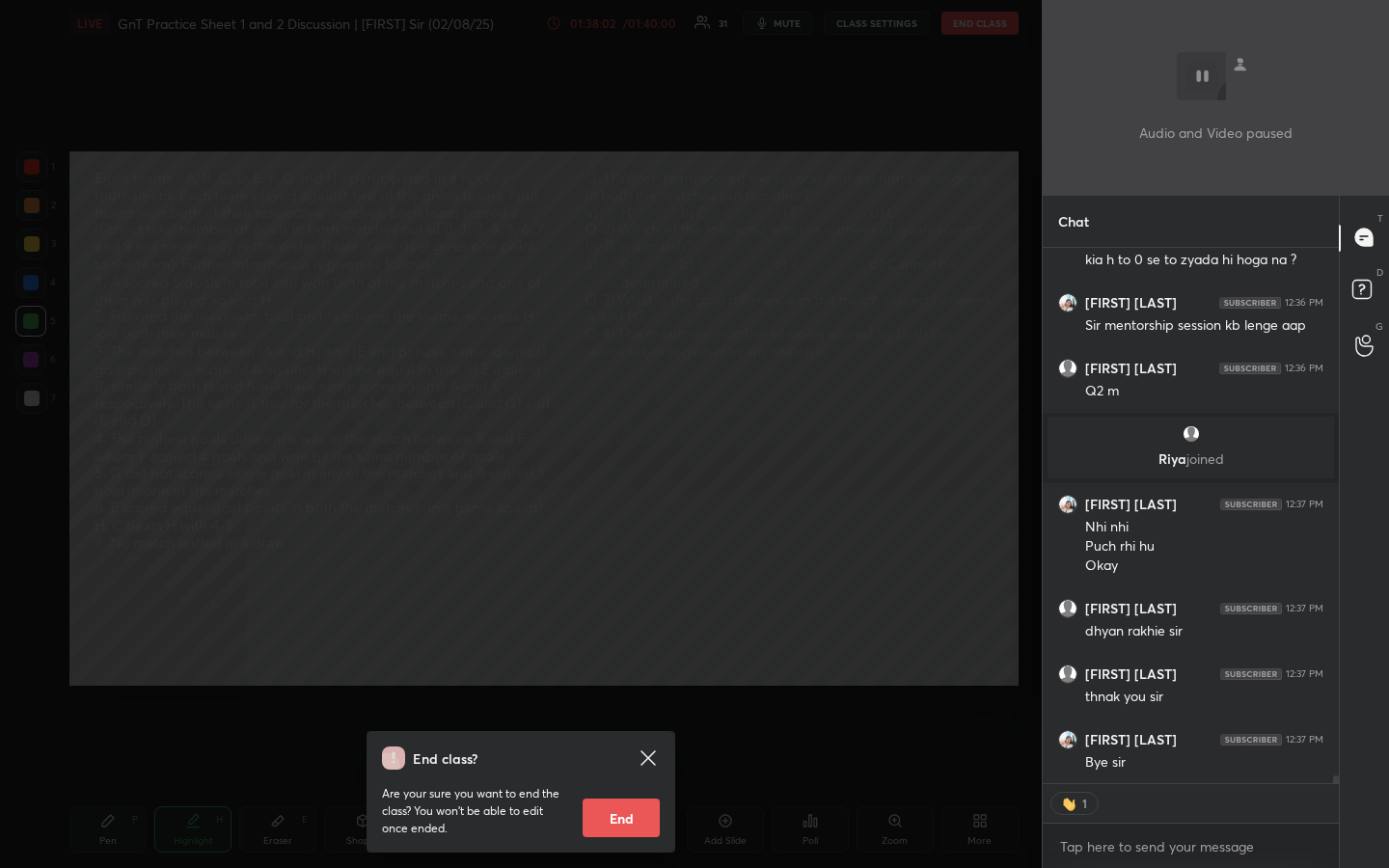 click on "End" at bounding box center [621, 818] 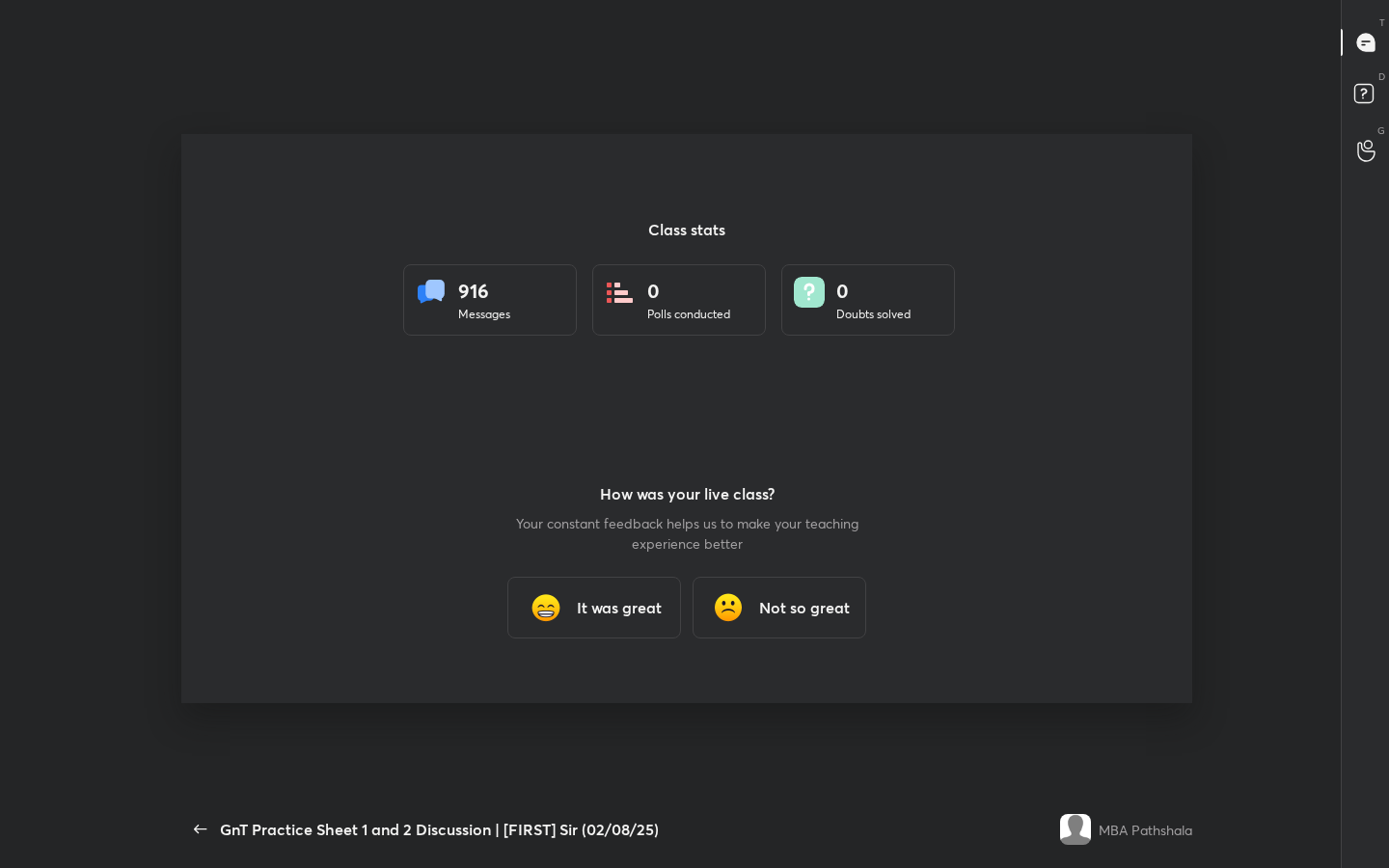 scroll, scrollTop: 95700, scrollLeft: 95425, axis: both 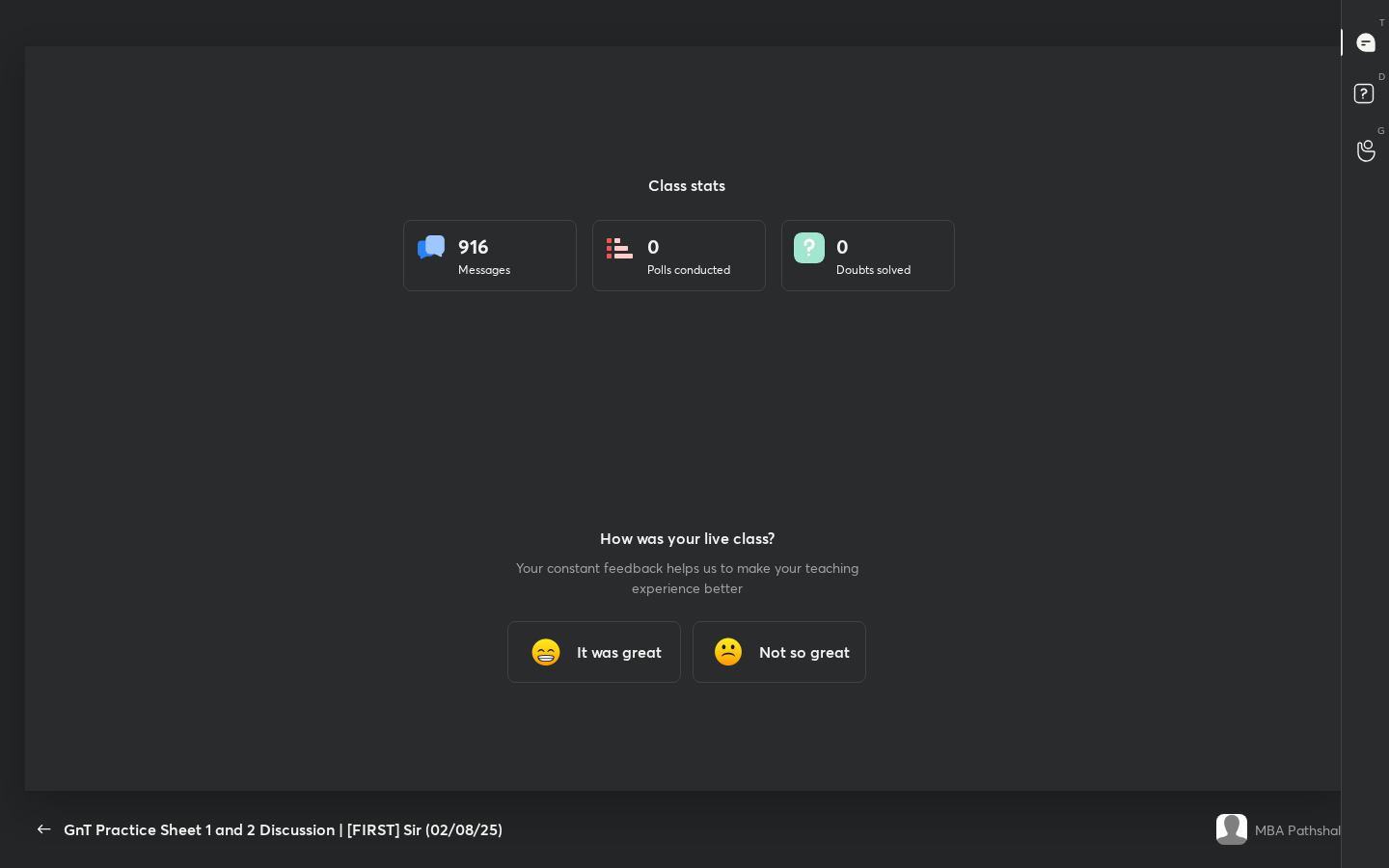 type on "x" 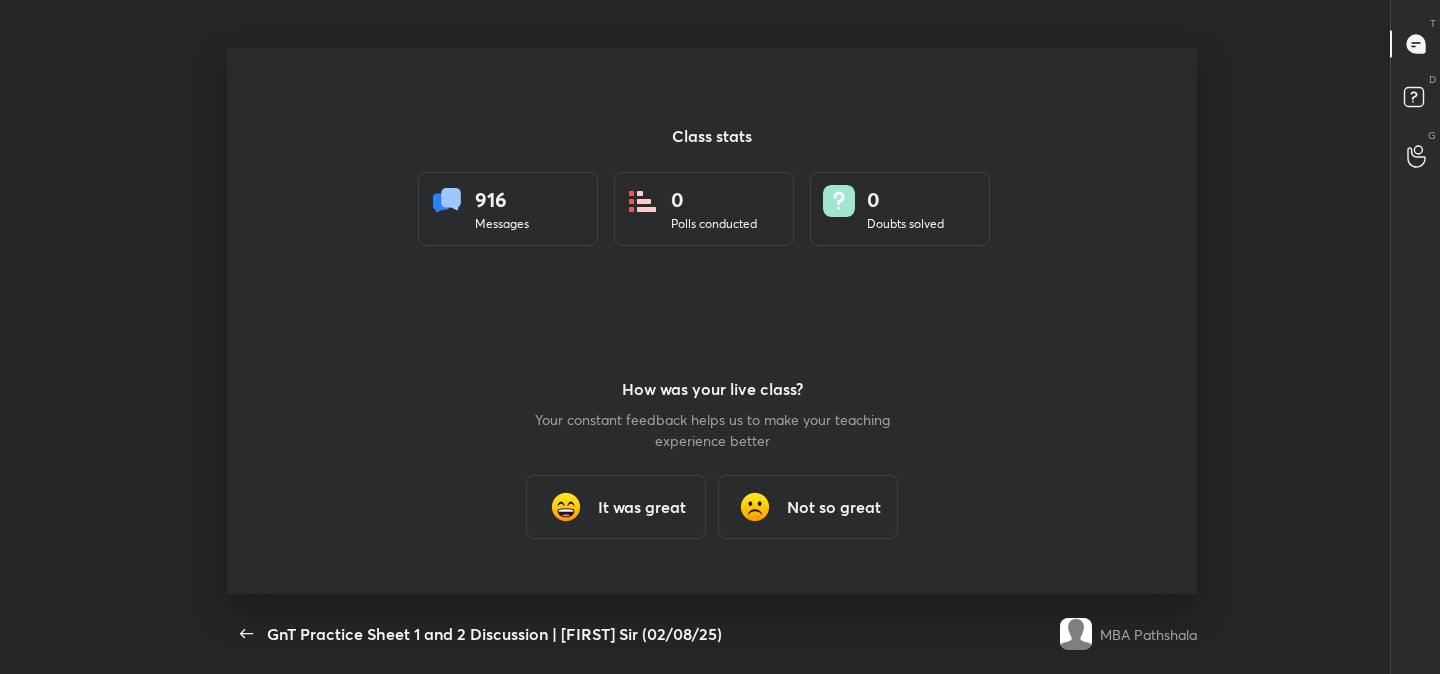 scroll, scrollTop: 546, scrollLeft: 1424, axis: both 